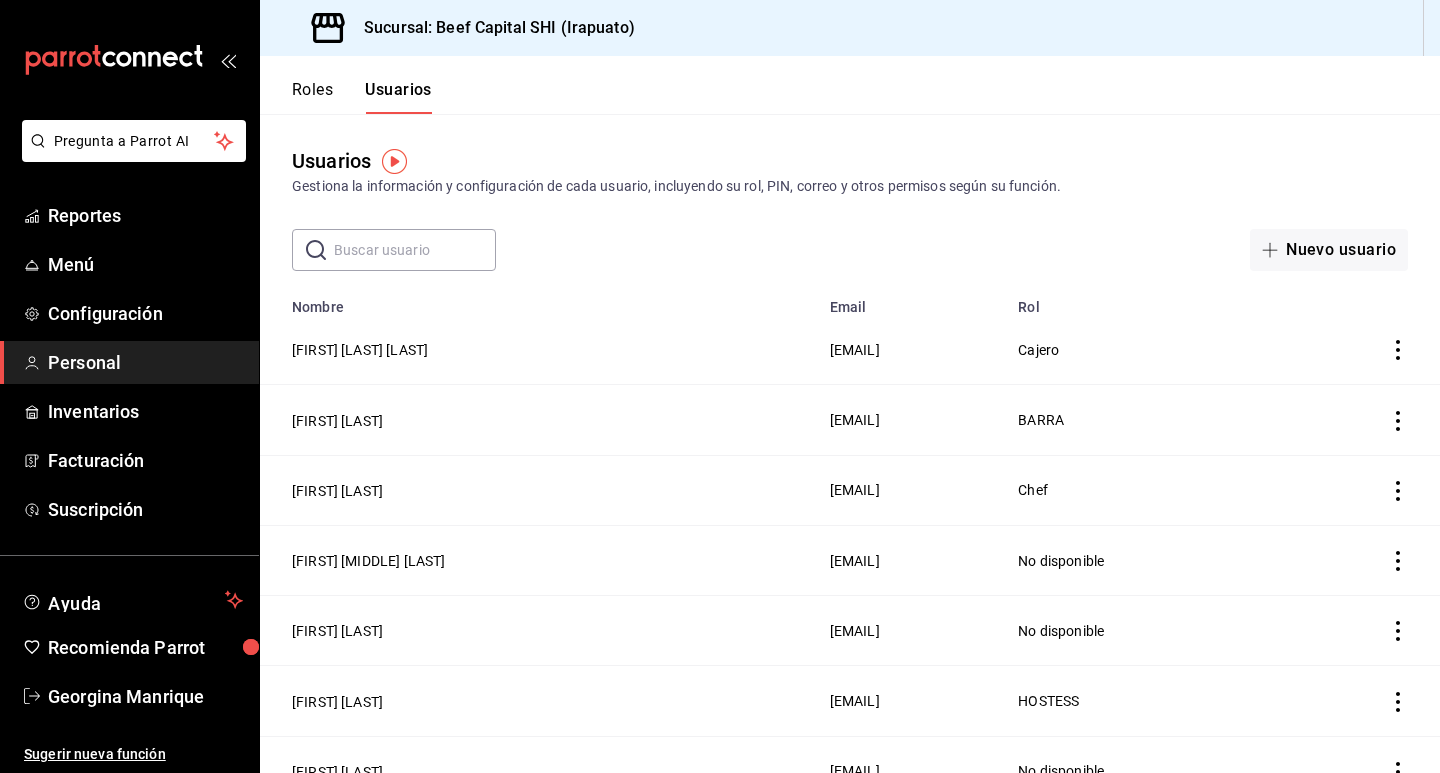 scroll, scrollTop: 0, scrollLeft: 0, axis: both 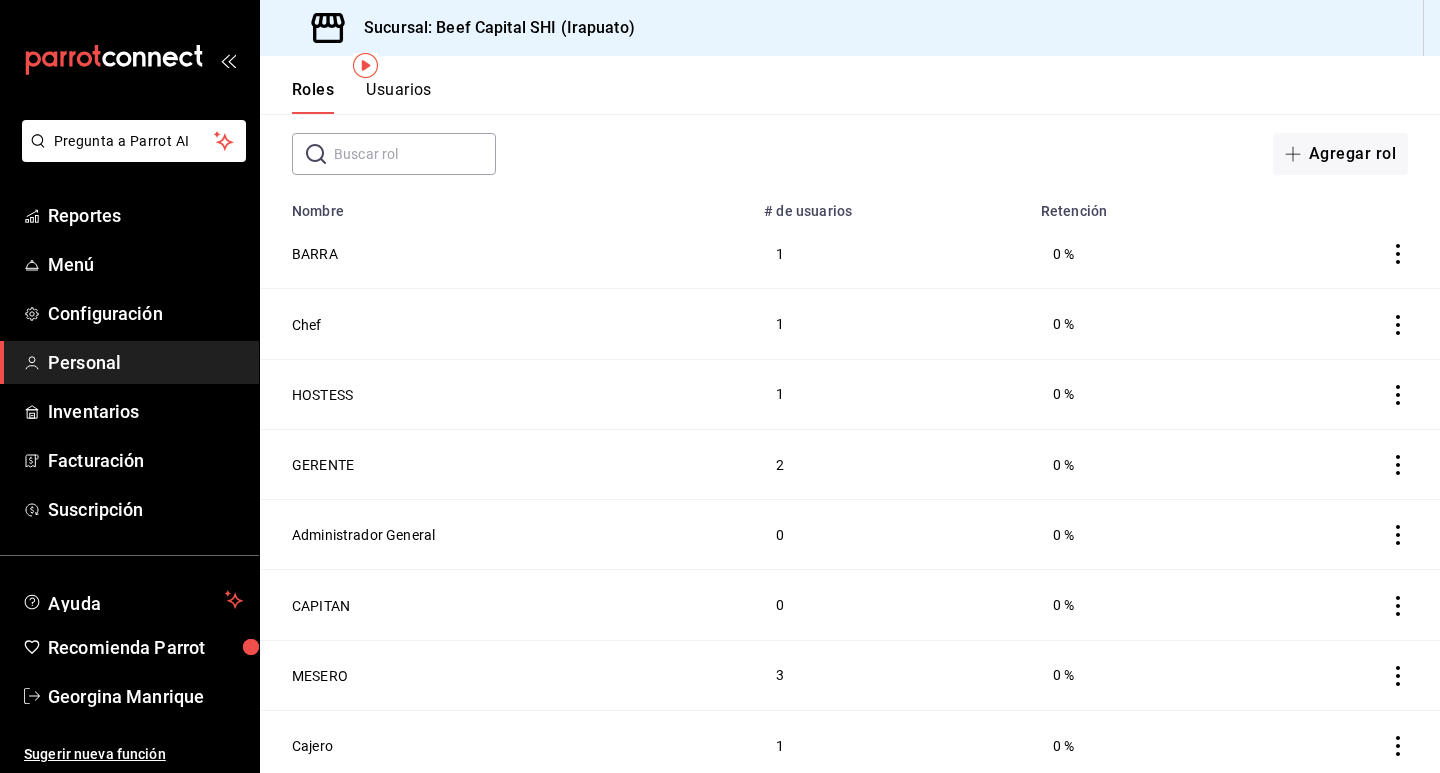 click 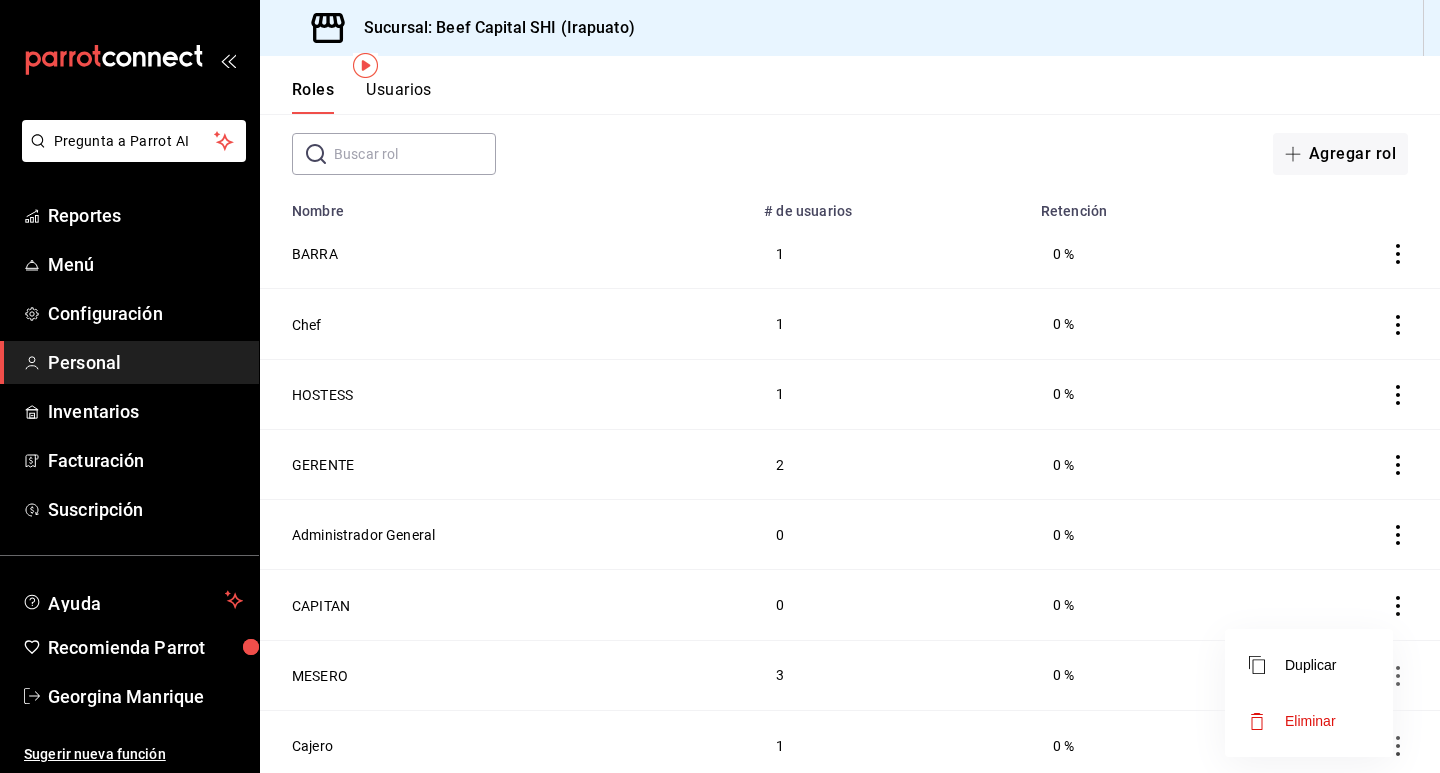 click at bounding box center [720, 386] 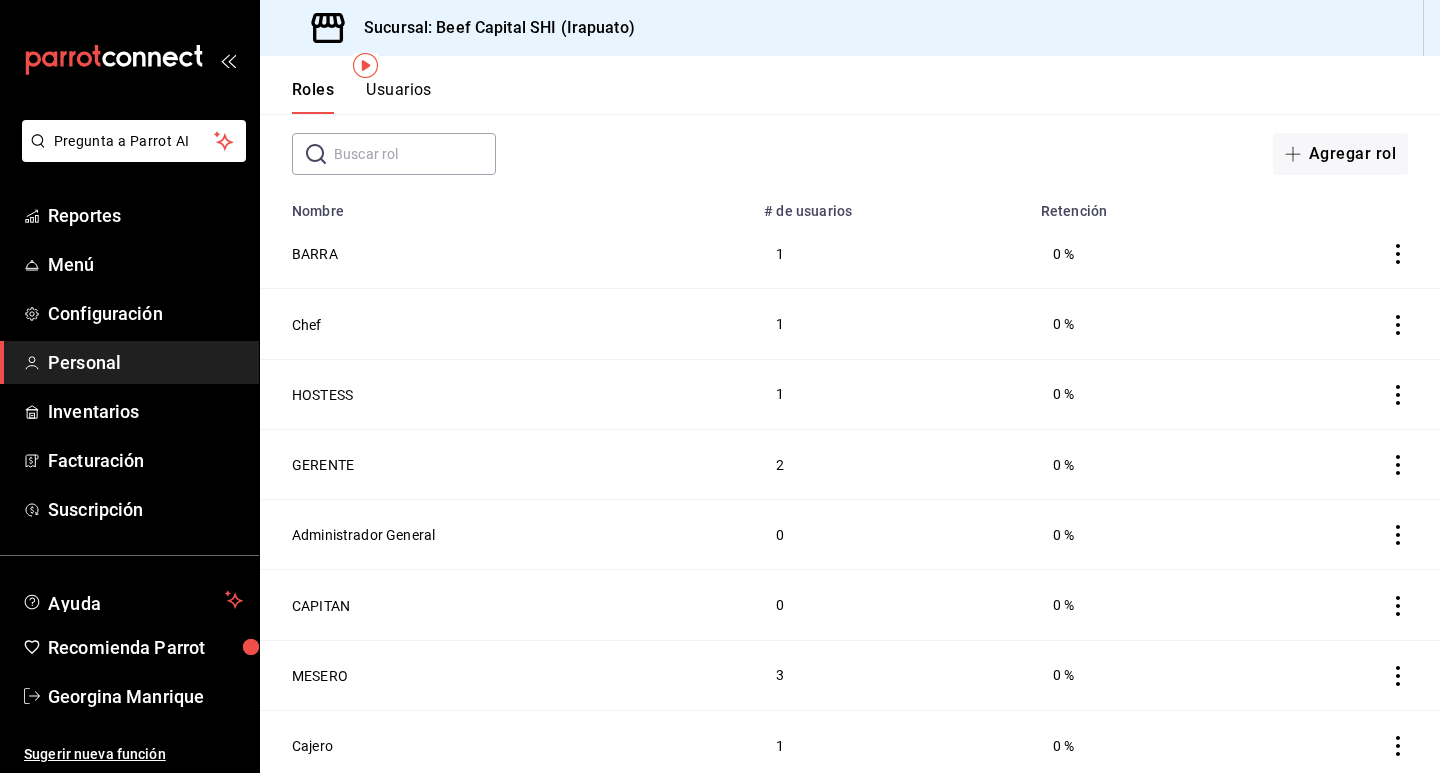 click at bounding box center [720, 386] 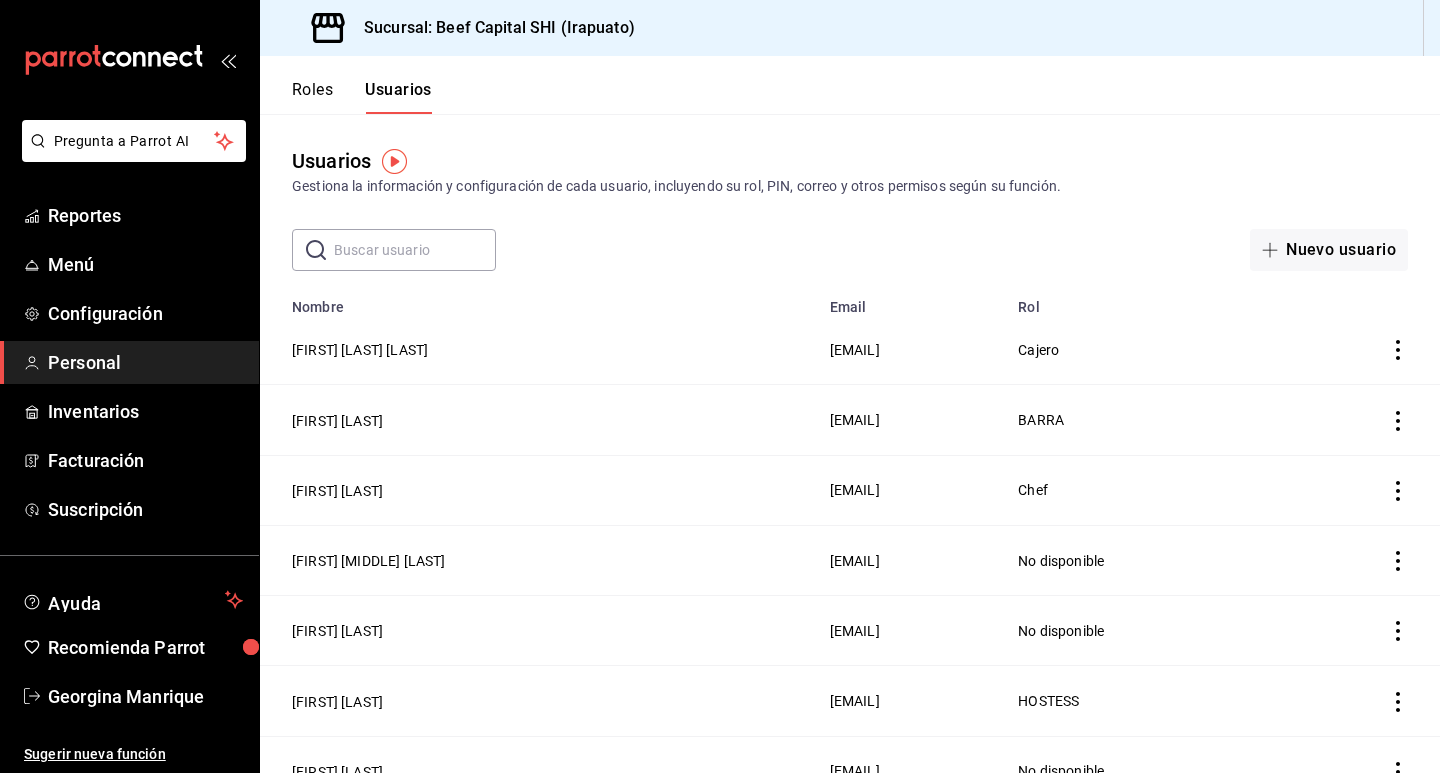 click on "Roles" at bounding box center (312, 97) 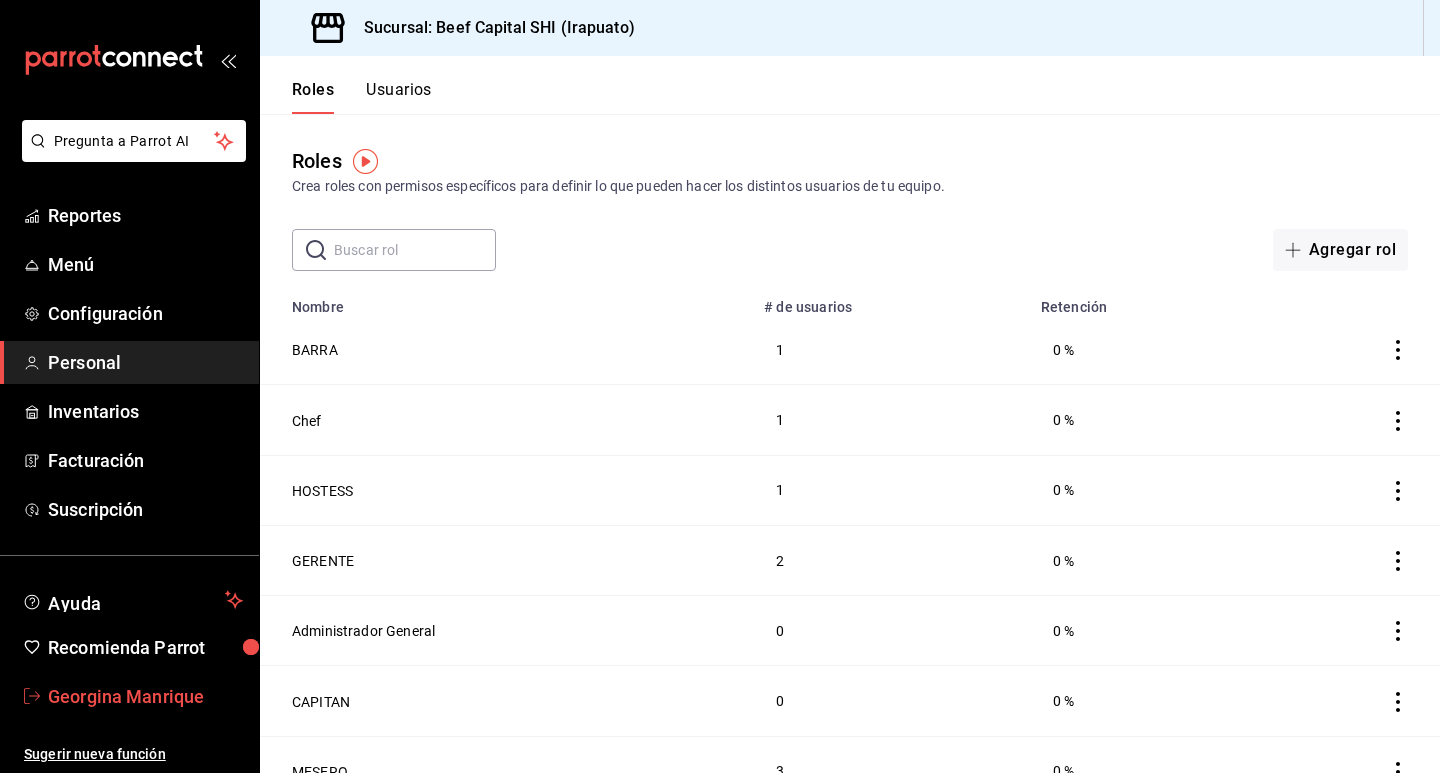 click on "Georgina Manrique" at bounding box center [145, 696] 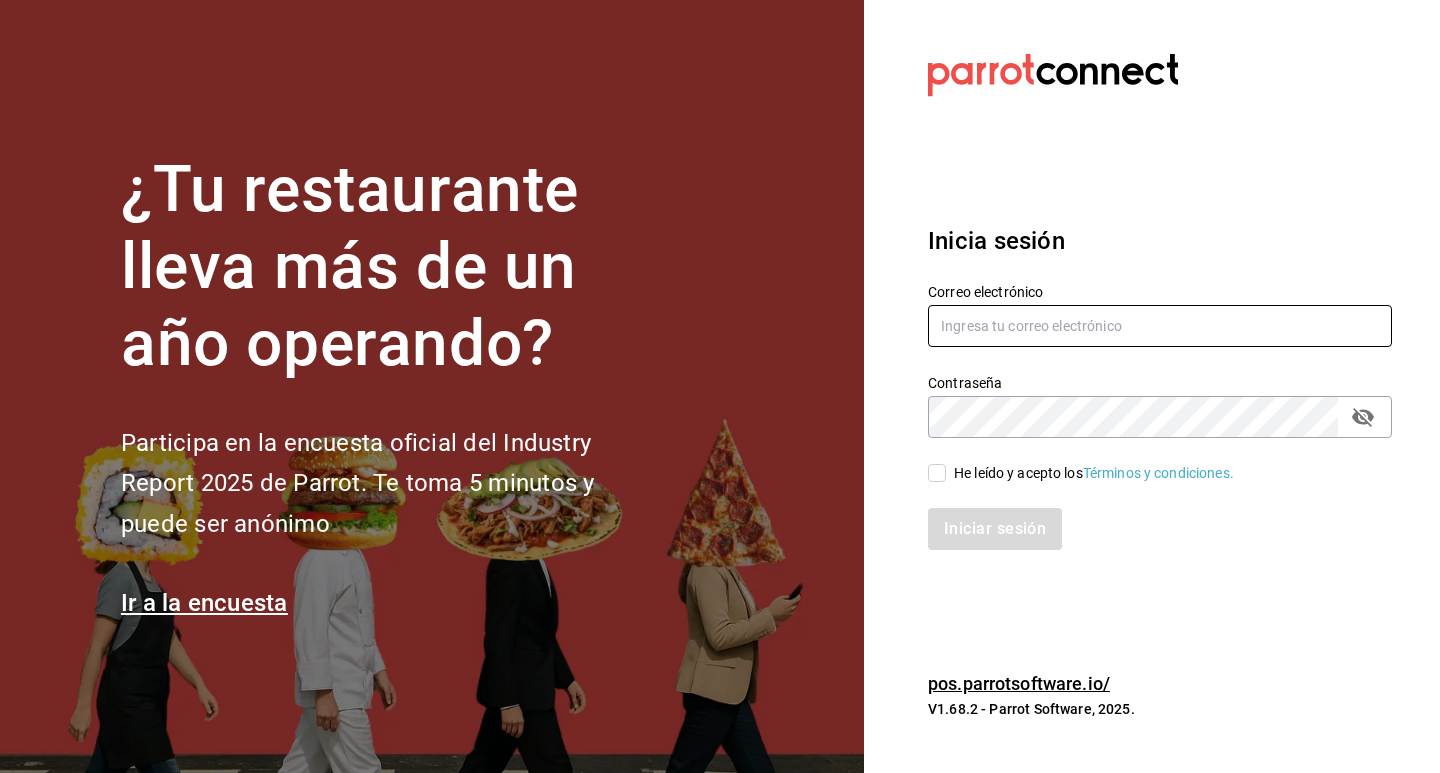 click at bounding box center [1160, 326] 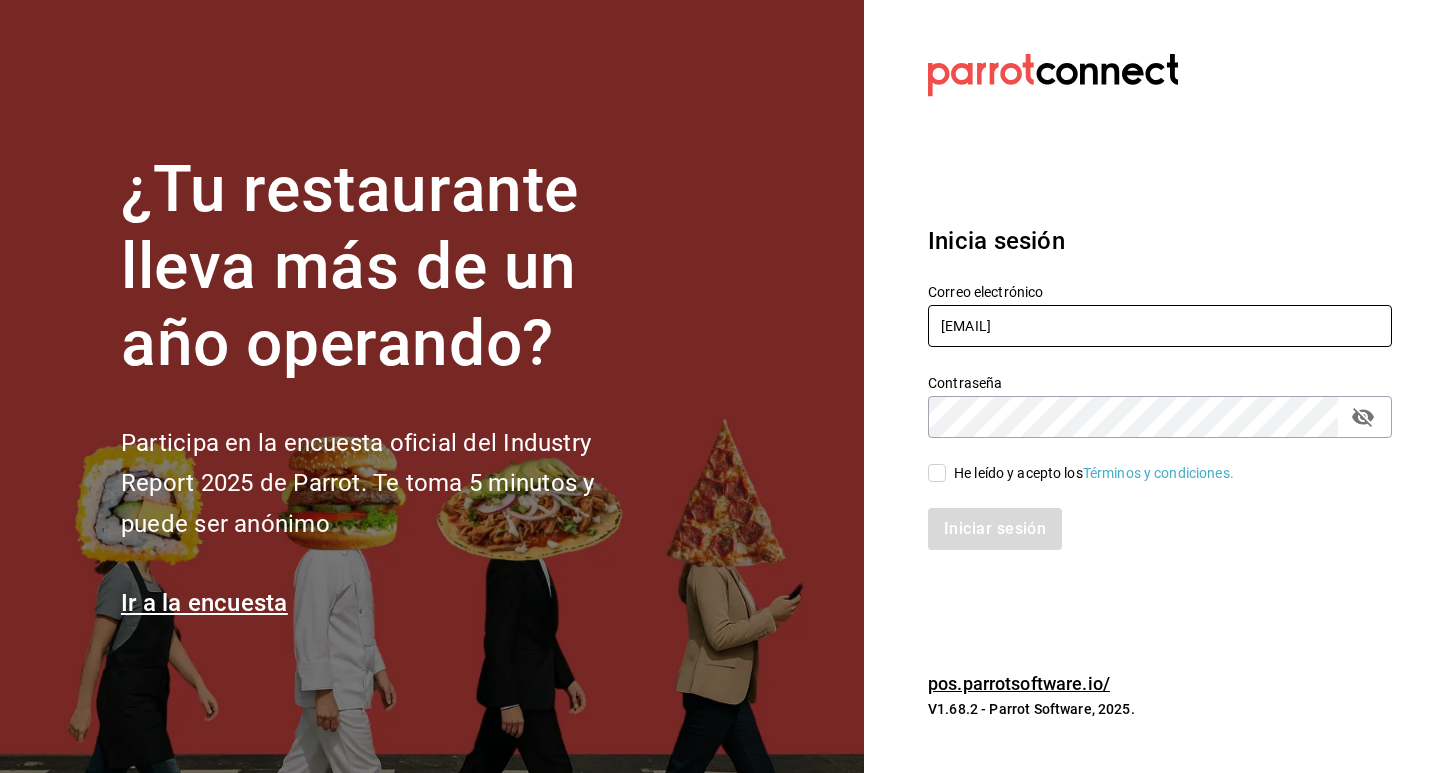 click on "FACTURACIONBEEIRAPUATO@GMAIL.COM" at bounding box center [1160, 326] 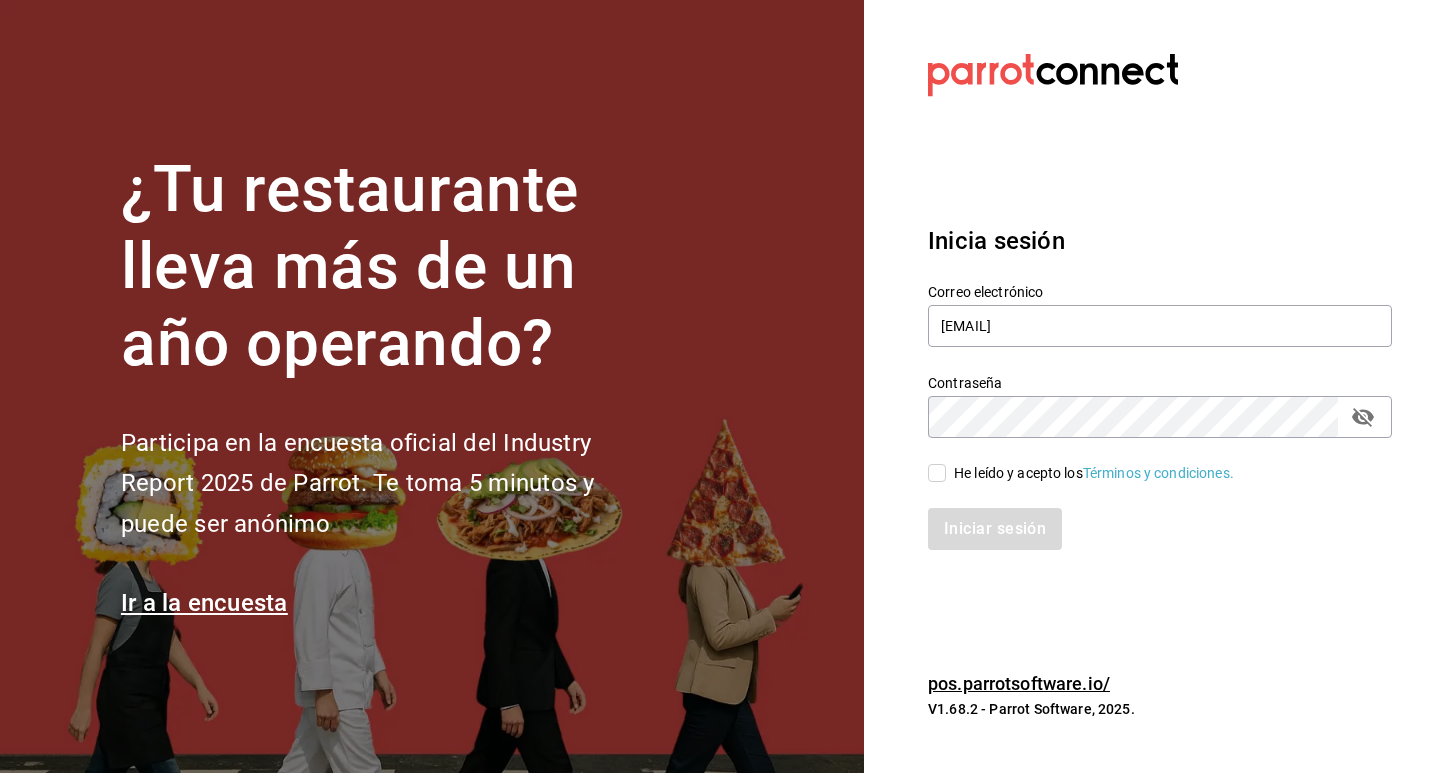 click 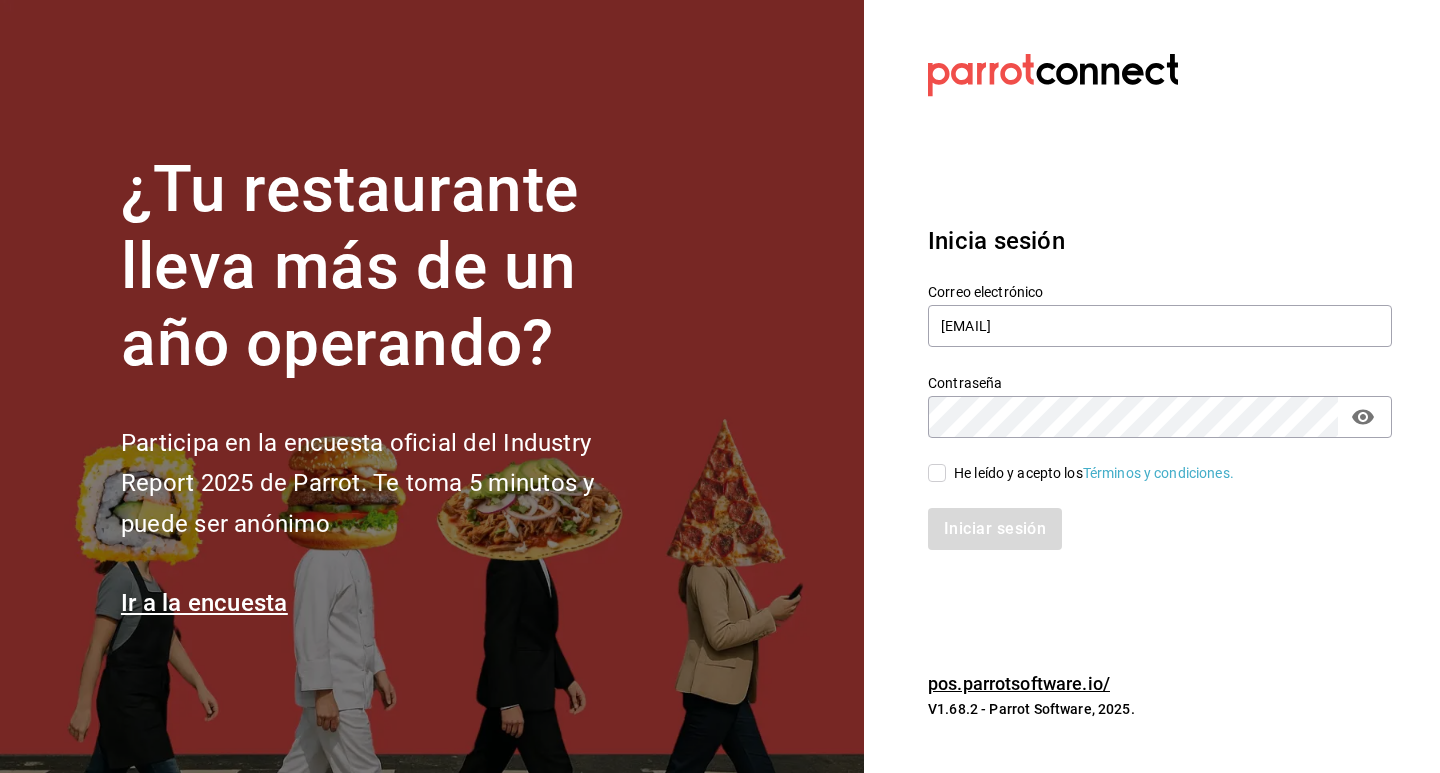 click on "He leído y acepto los  Términos y condiciones." at bounding box center (937, 473) 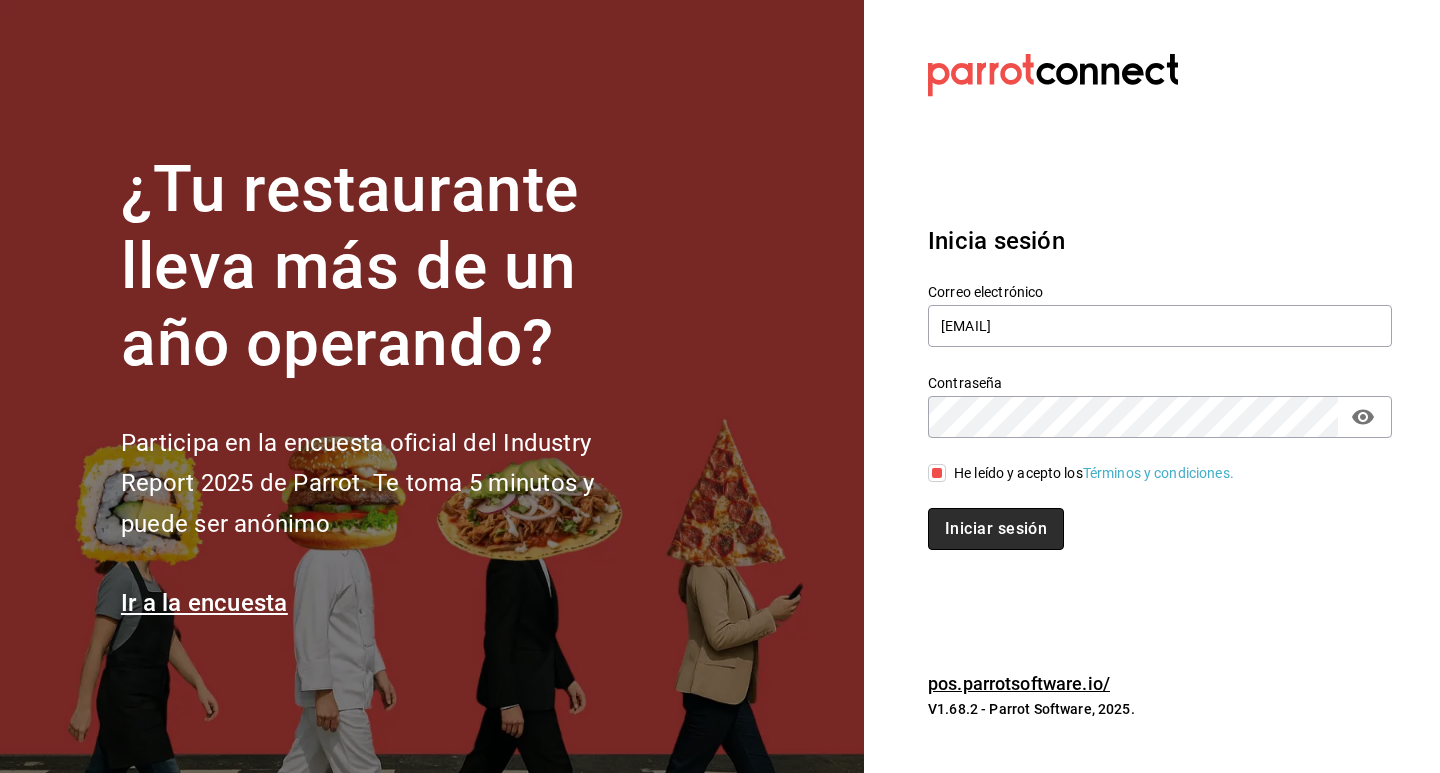 click on "Iniciar sesión" at bounding box center [996, 529] 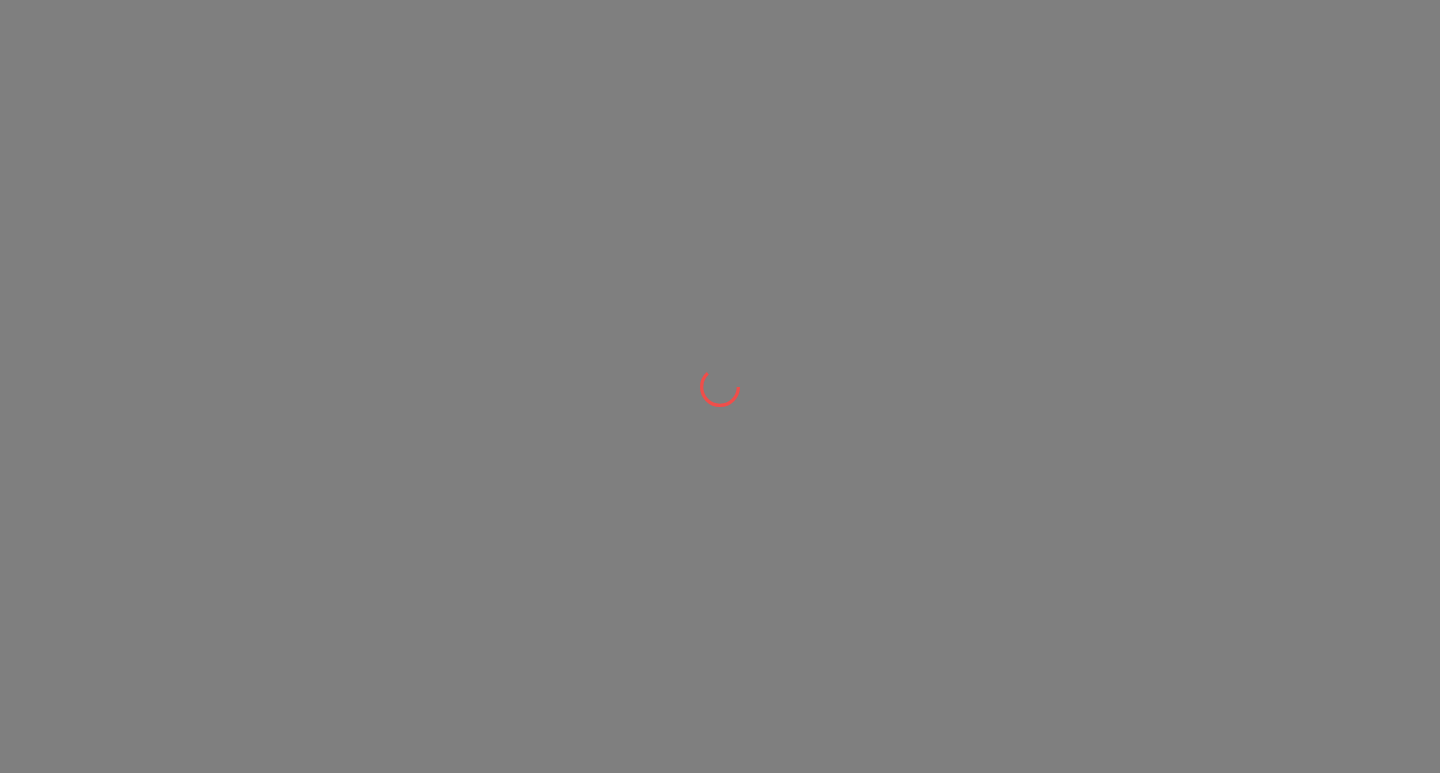 scroll, scrollTop: 0, scrollLeft: 0, axis: both 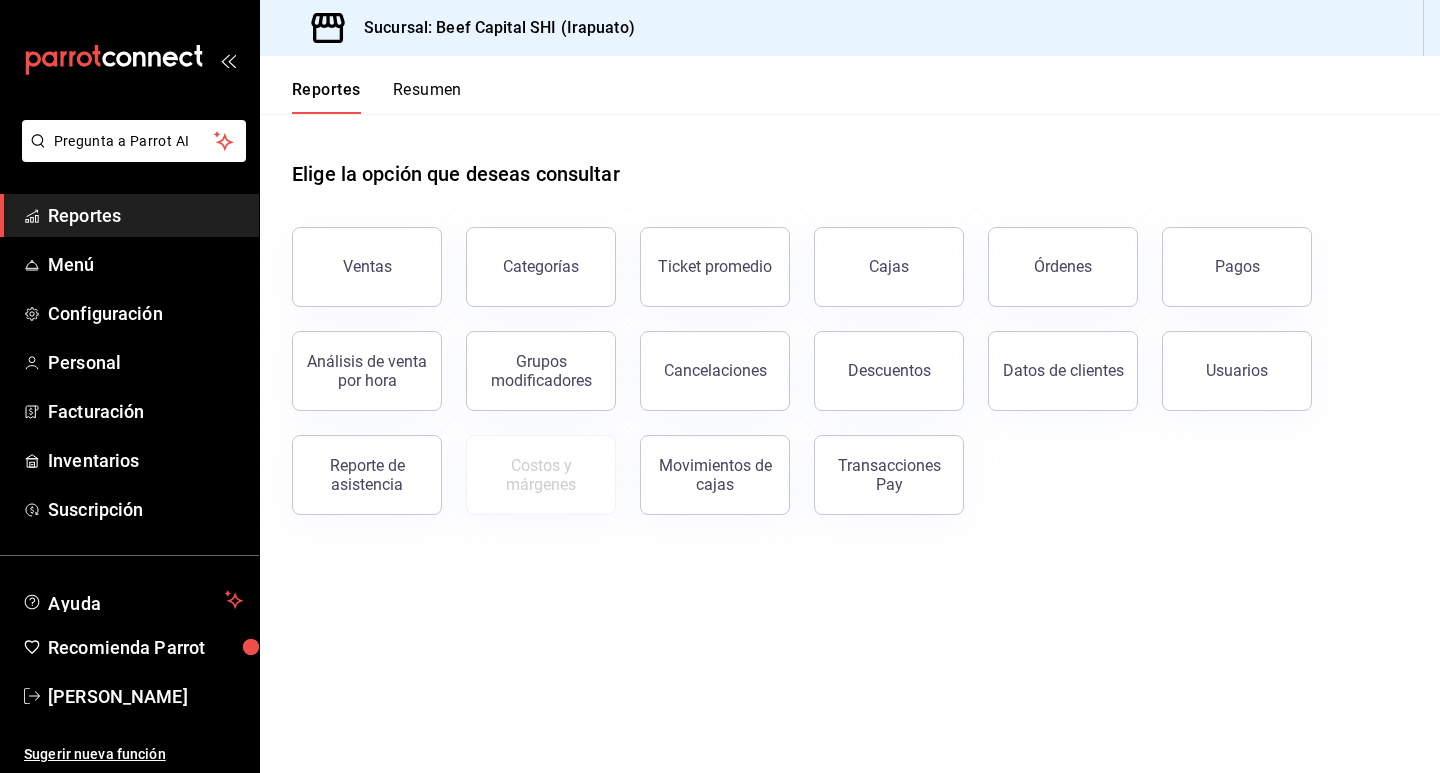 click on "Ventas Categorías Ticket promedio Cajas Órdenes Pagos Análisis de venta por hora Grupos modificadores Cancelaciones Descuentos Datos de clientes Usuarios Reporte de asistencia Costos y márgenes Movimientos de cajas Transacciones Pay" at bounding box center [838, 359] 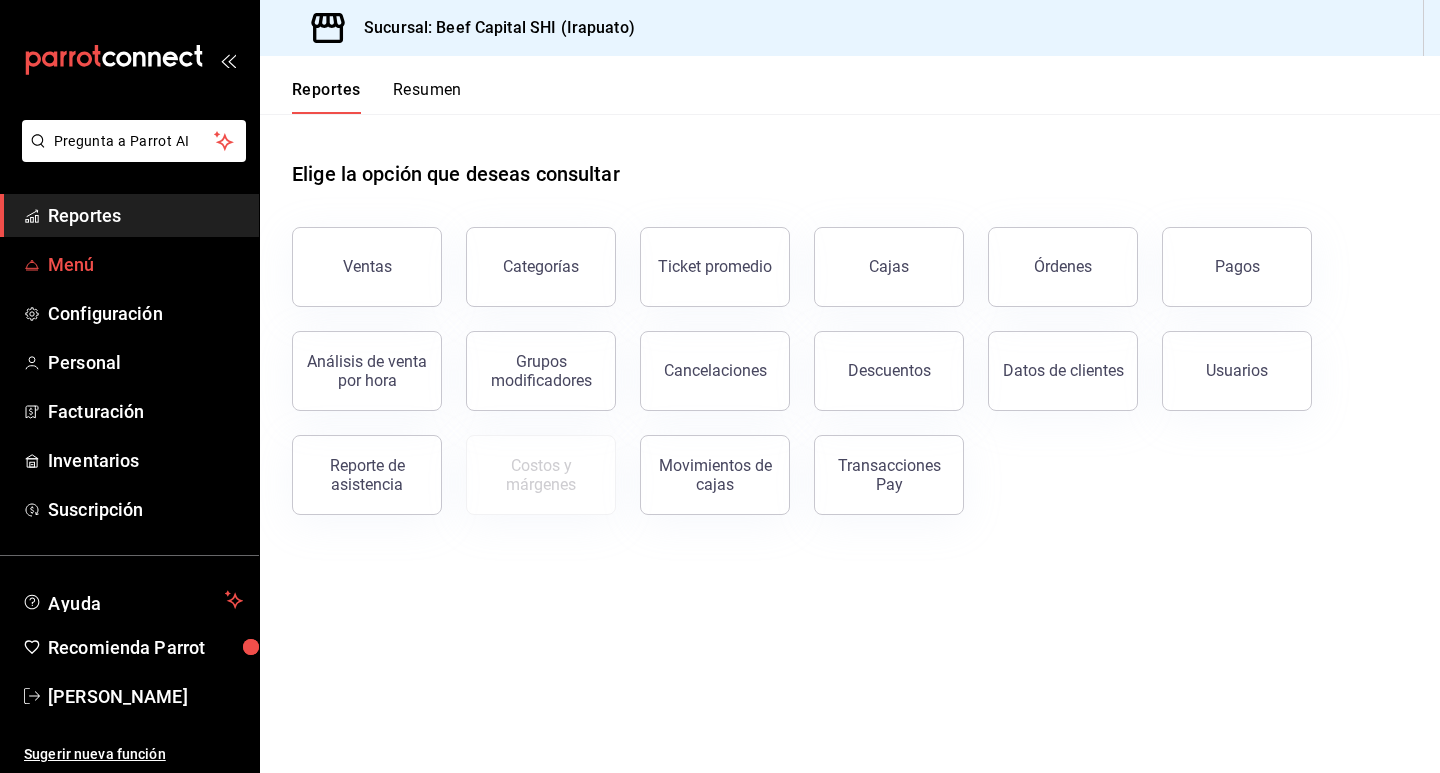 click on "Menú" at bounding box center (145, 264) 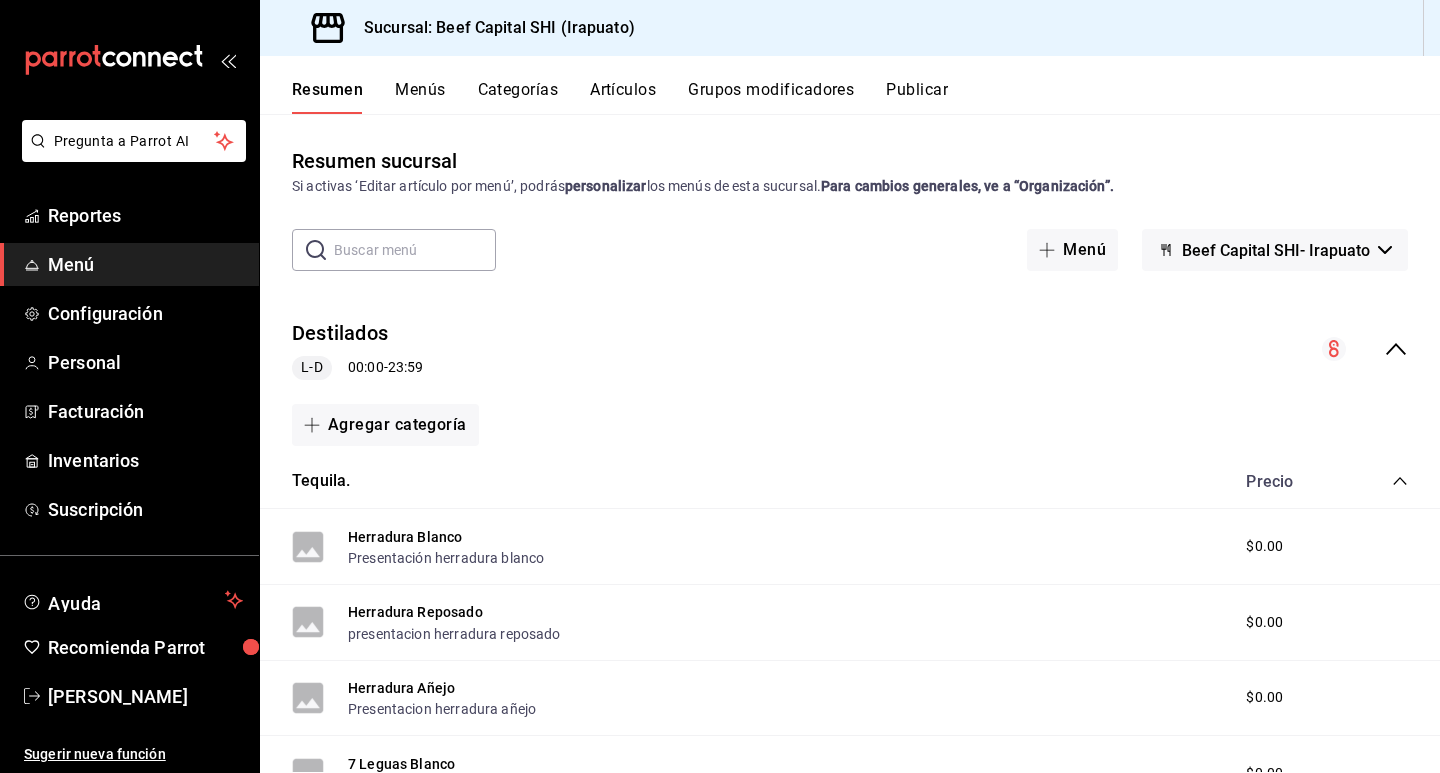 click on "Menús" at bounding box center (420, 97) 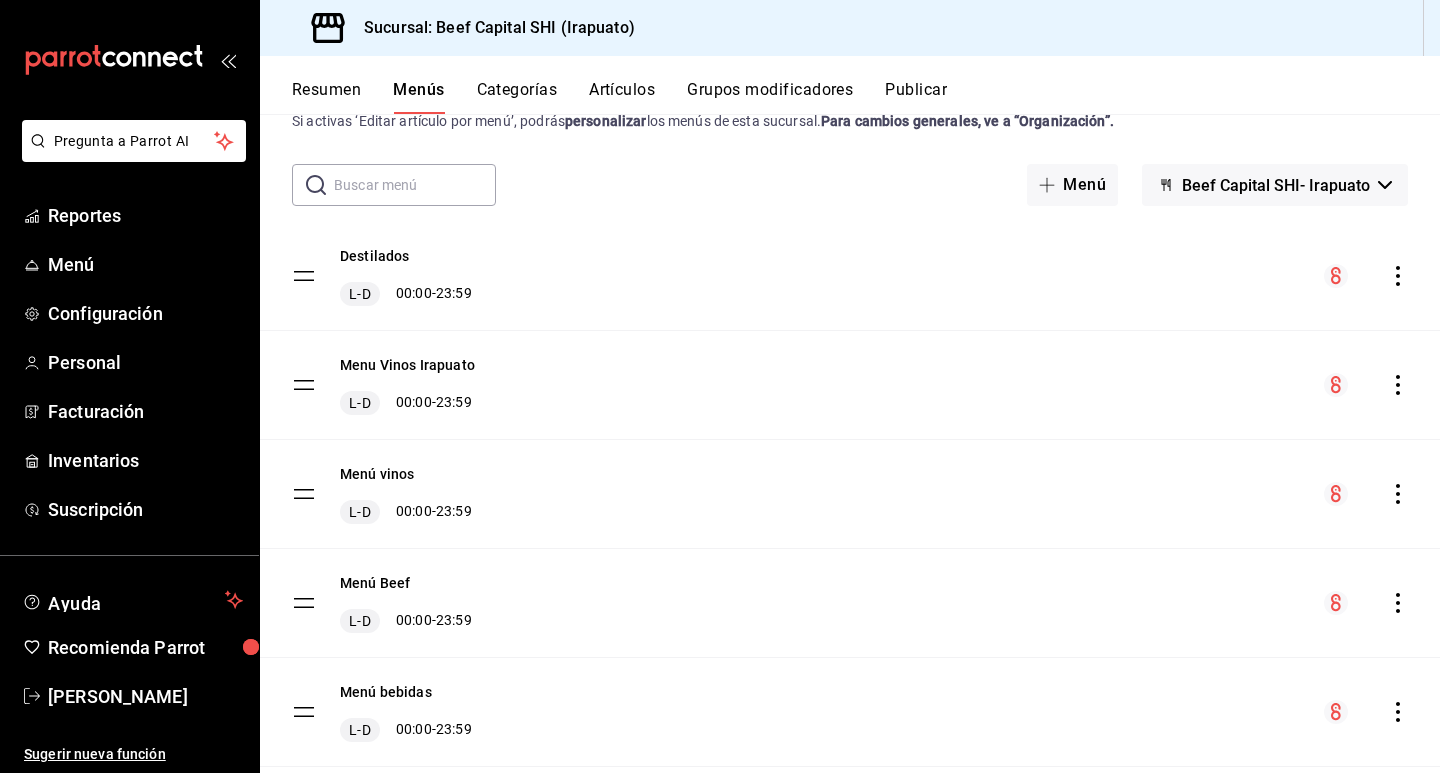scroll, scrollTop: 100, scrollLeft: 0, axis: vertical 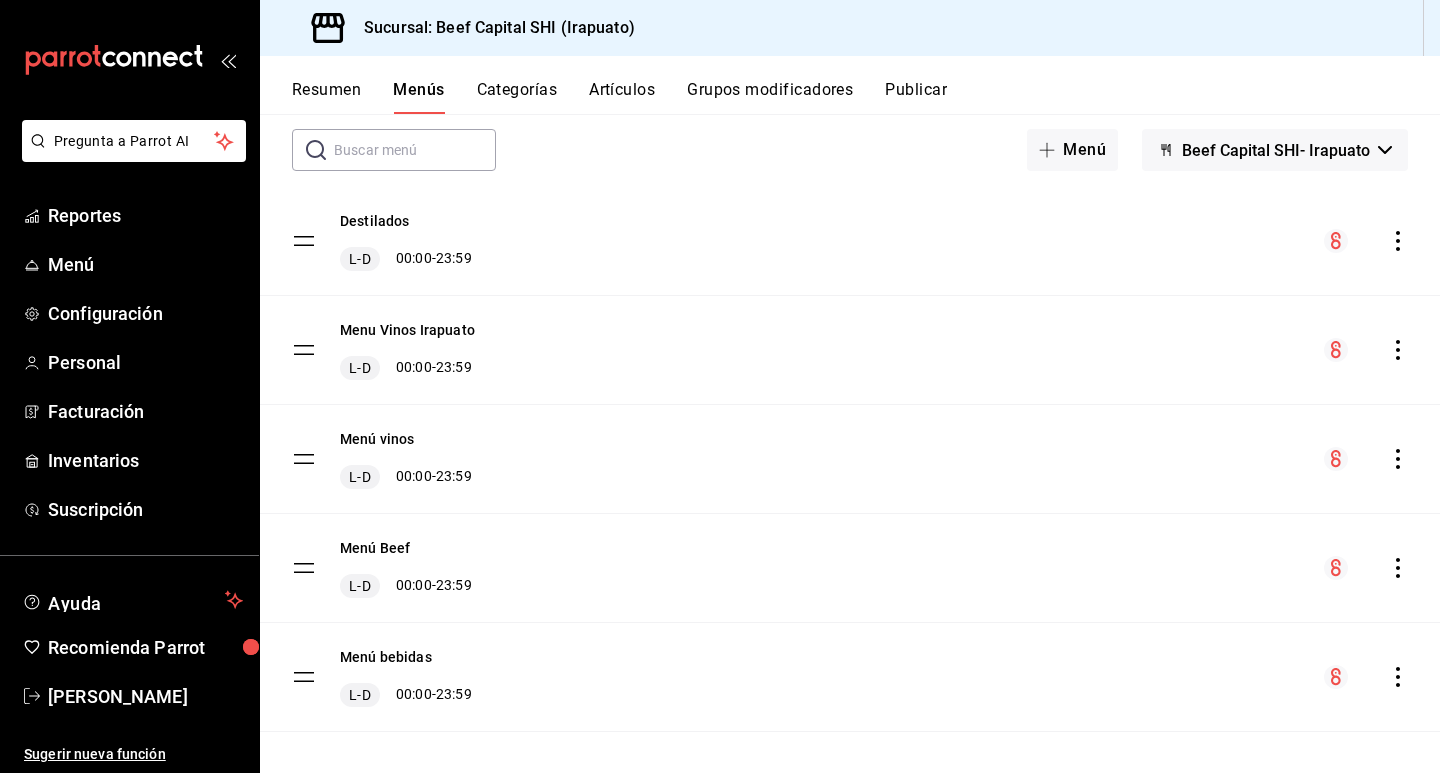 click on "Categorías" at bounding box center [517, 97] 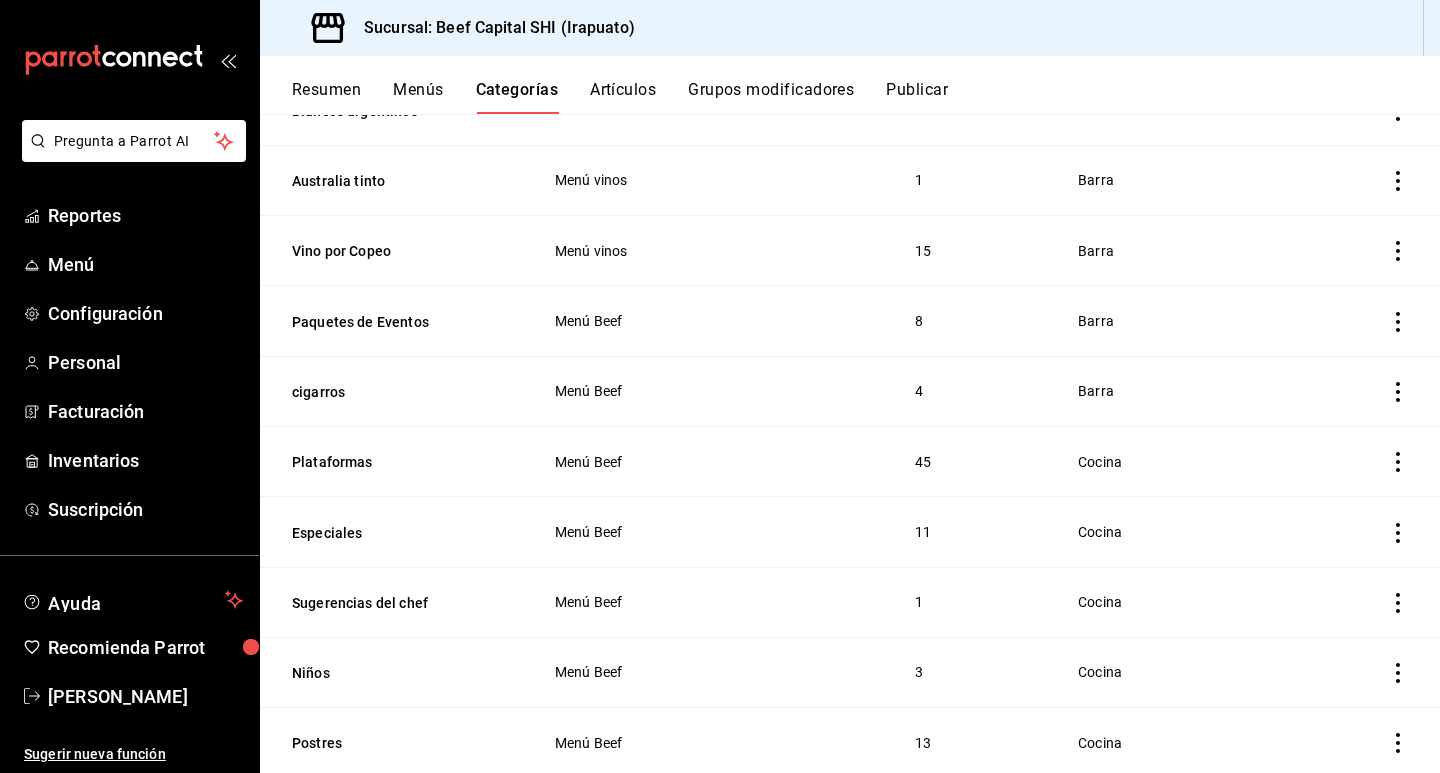 scroll, scrollTop: 2085, scrollLeft: 0, axis: vertical 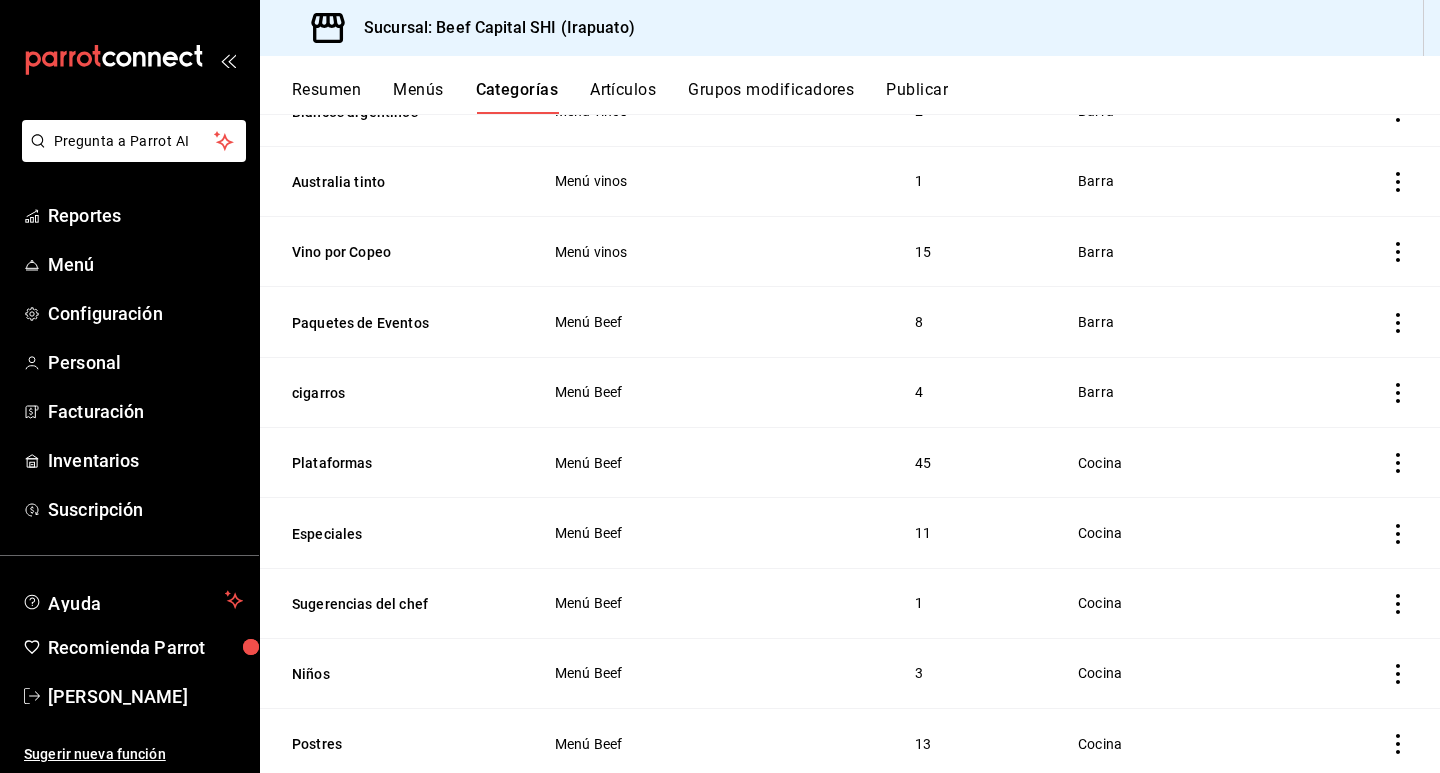 click on "Artículos" at bounding box center [623, 97] 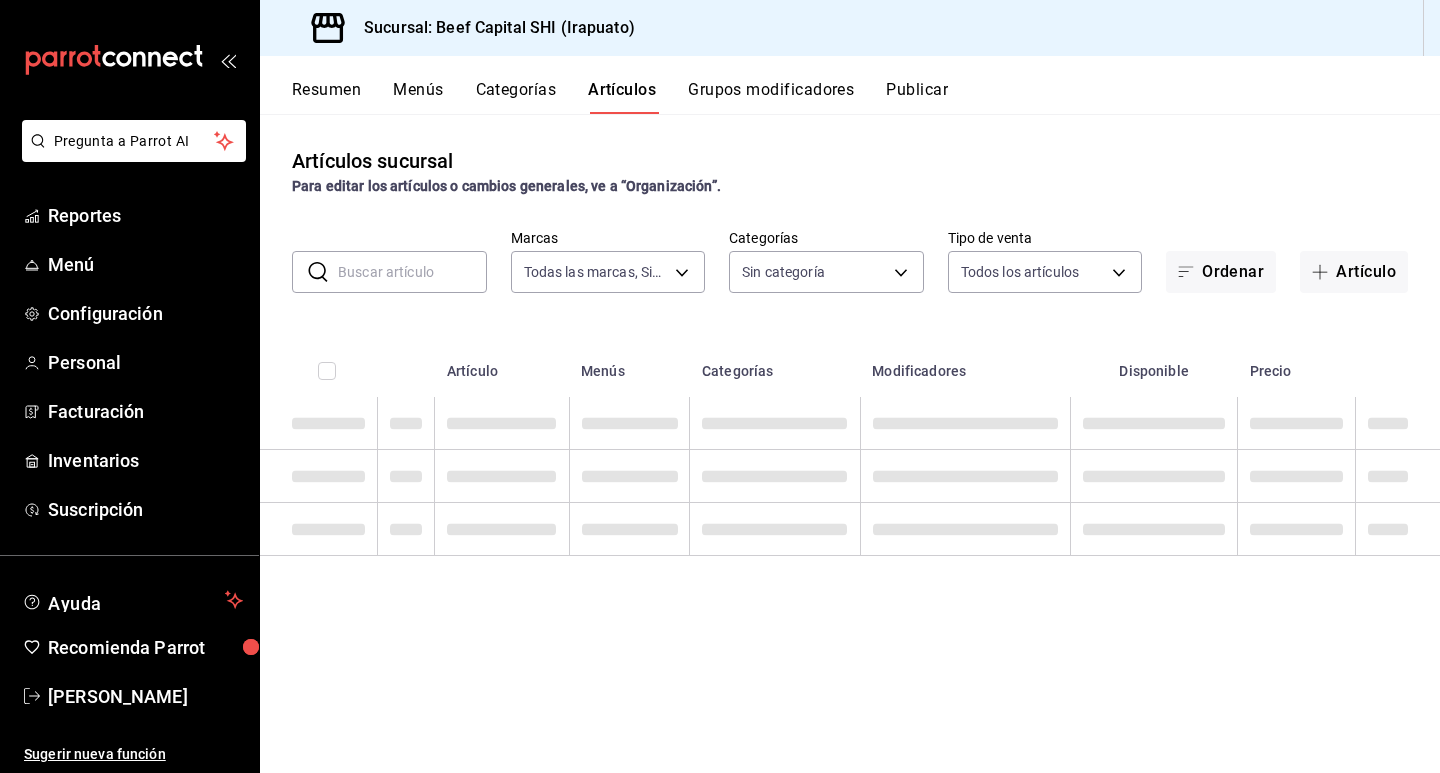 type on "605647f7-5ddc-403a-84da-aa3c8a25865f" 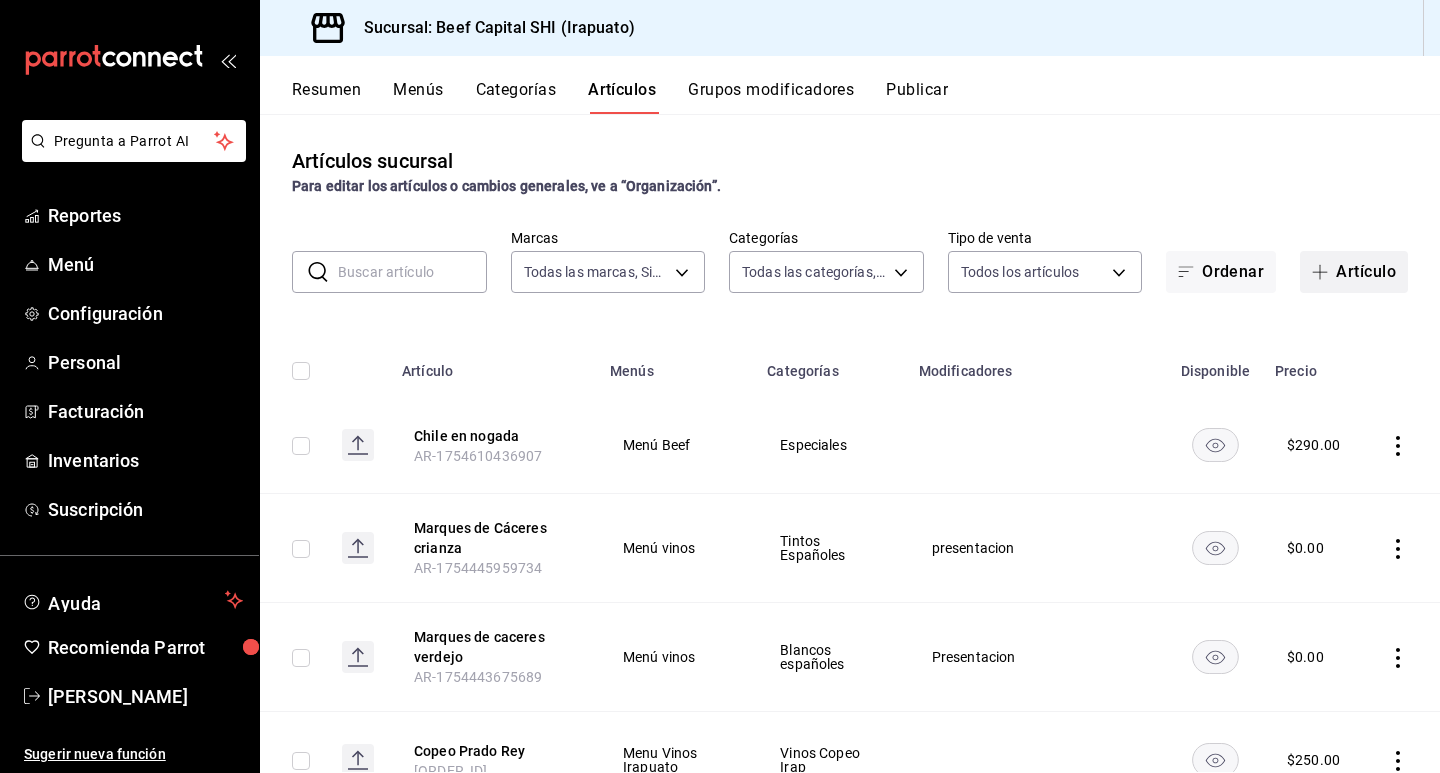 click on "Artículo" at bounding box center (1354, 272) 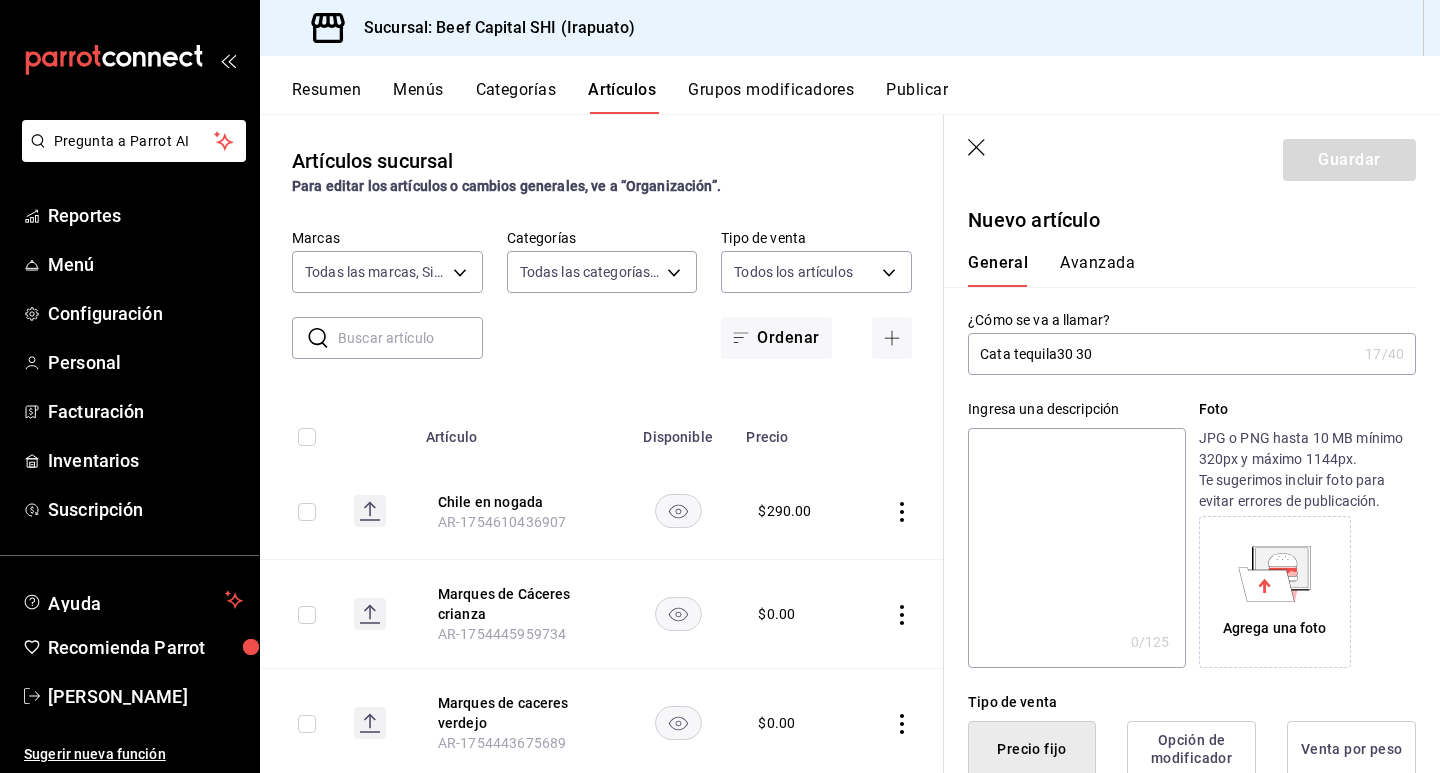 click on "Cata tequila30 30" at bounding box center (1162, 354) 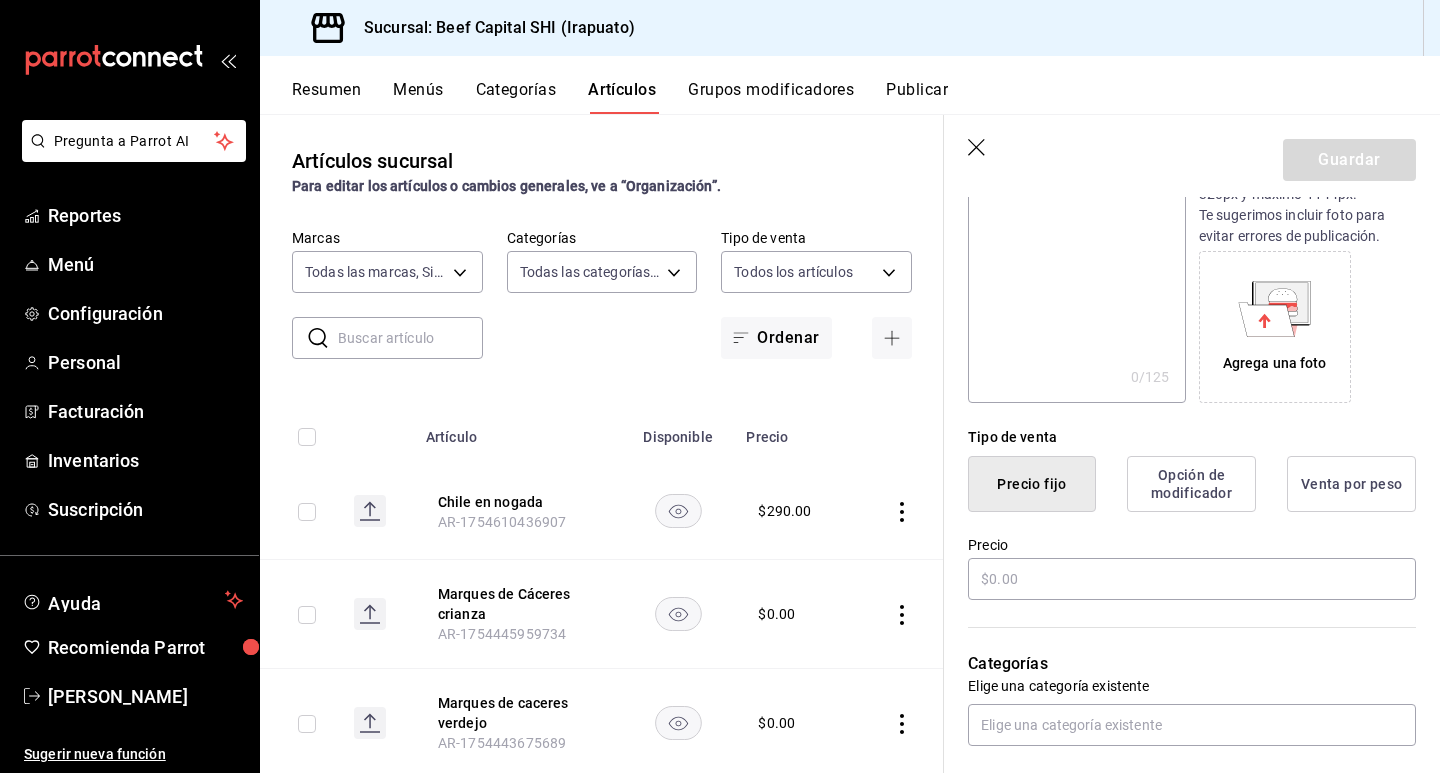 scroll, scrollTop: 300, scrollLeft: 0, axis: vertical 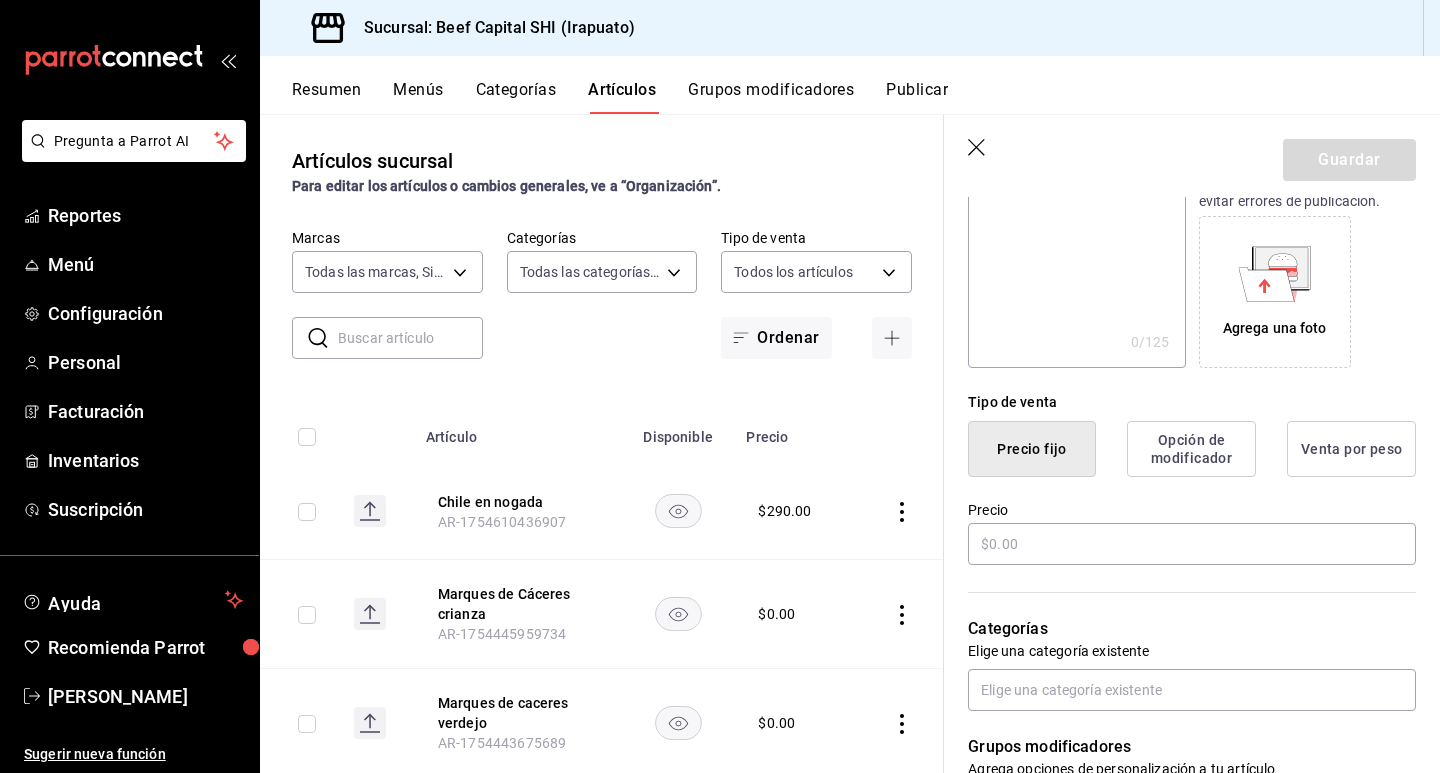 type on "Cata tequila 30 30" 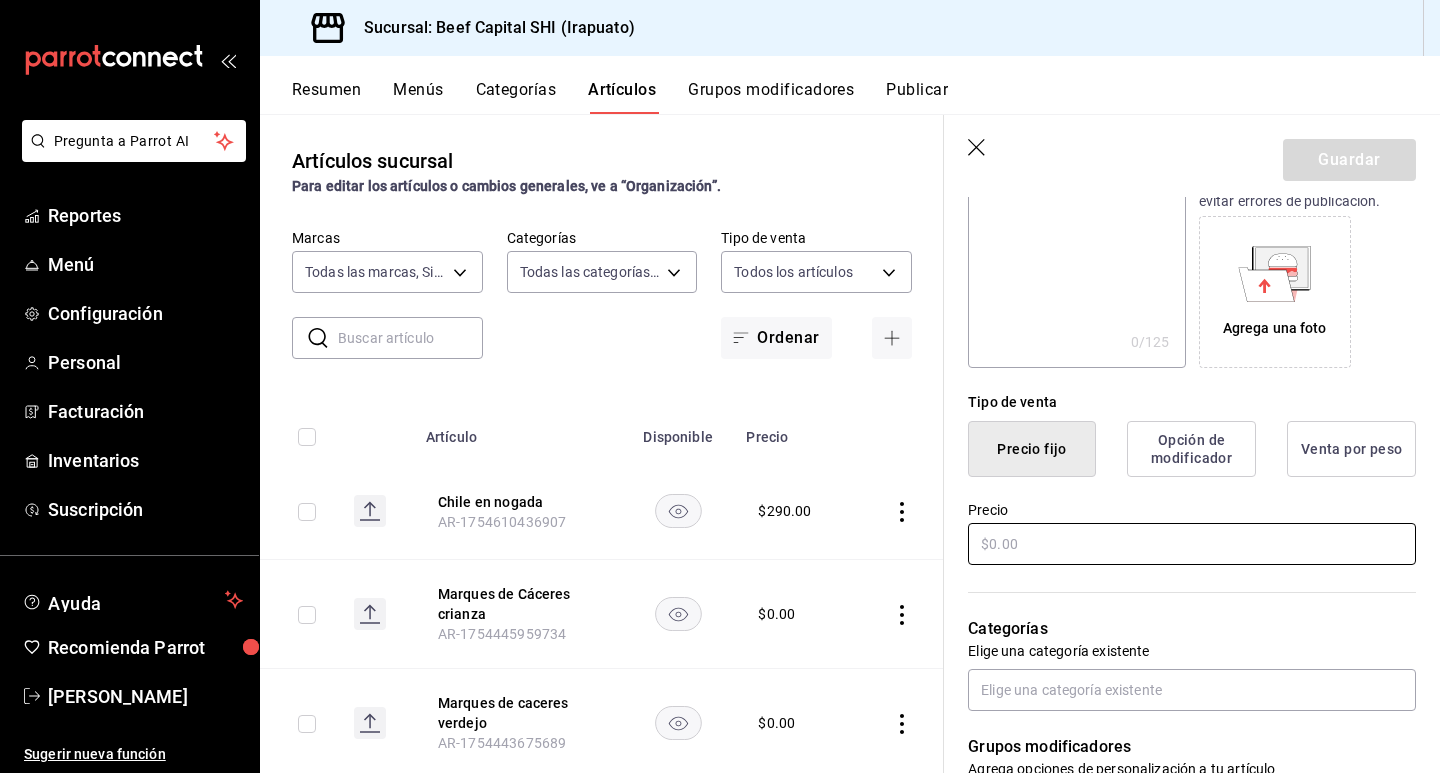 click at bounding box center (1192, 544) 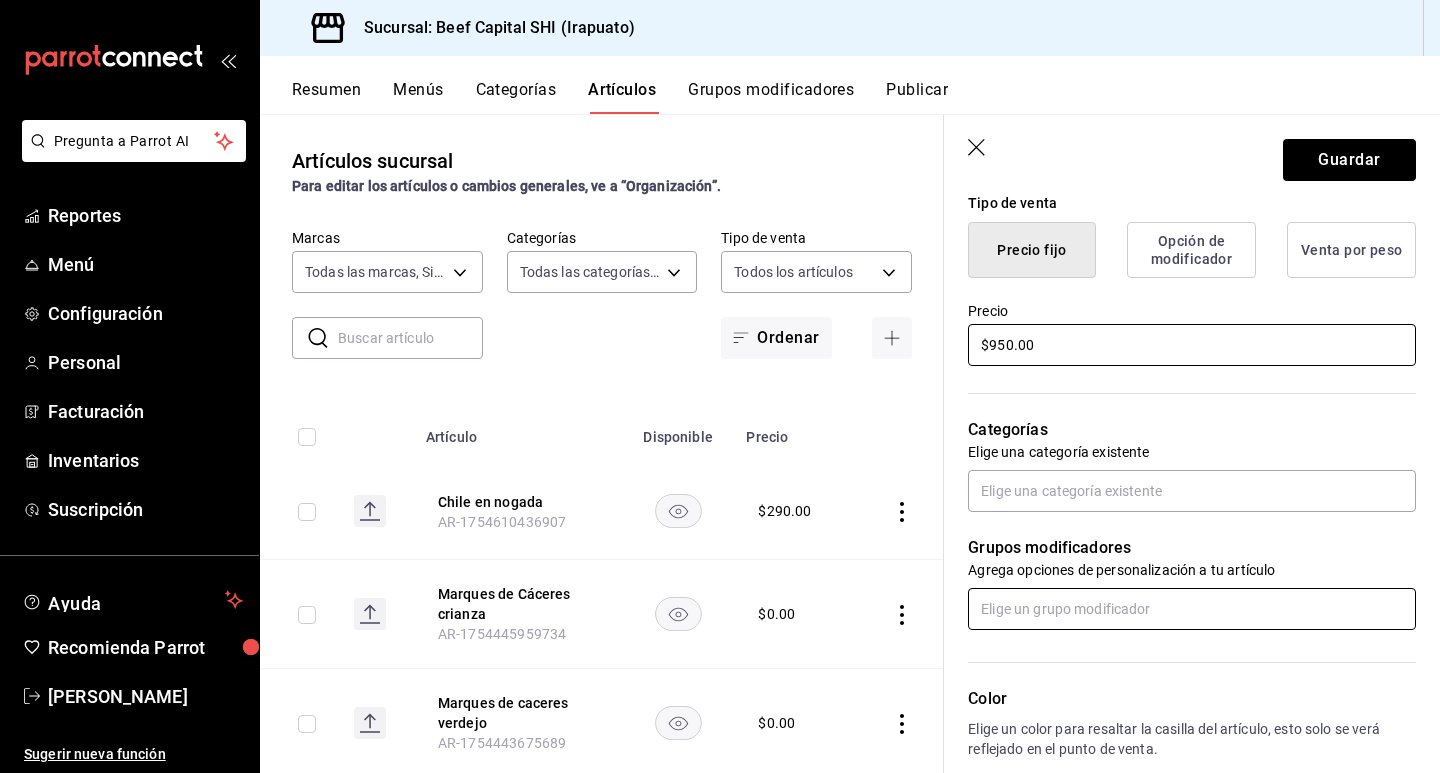 scroll, scrollTop: 500, scrollLeft: 0, axis: vertical 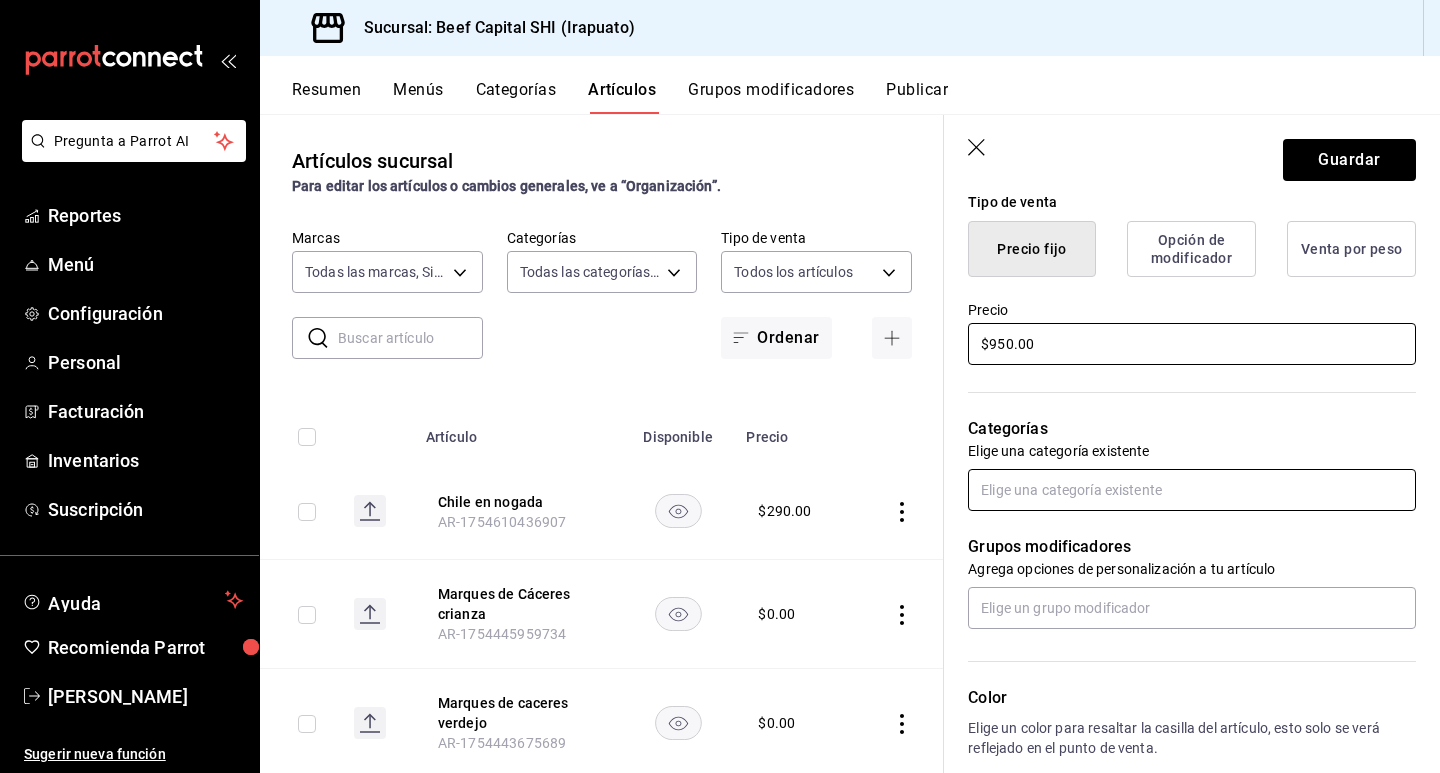 type on "$950.00" 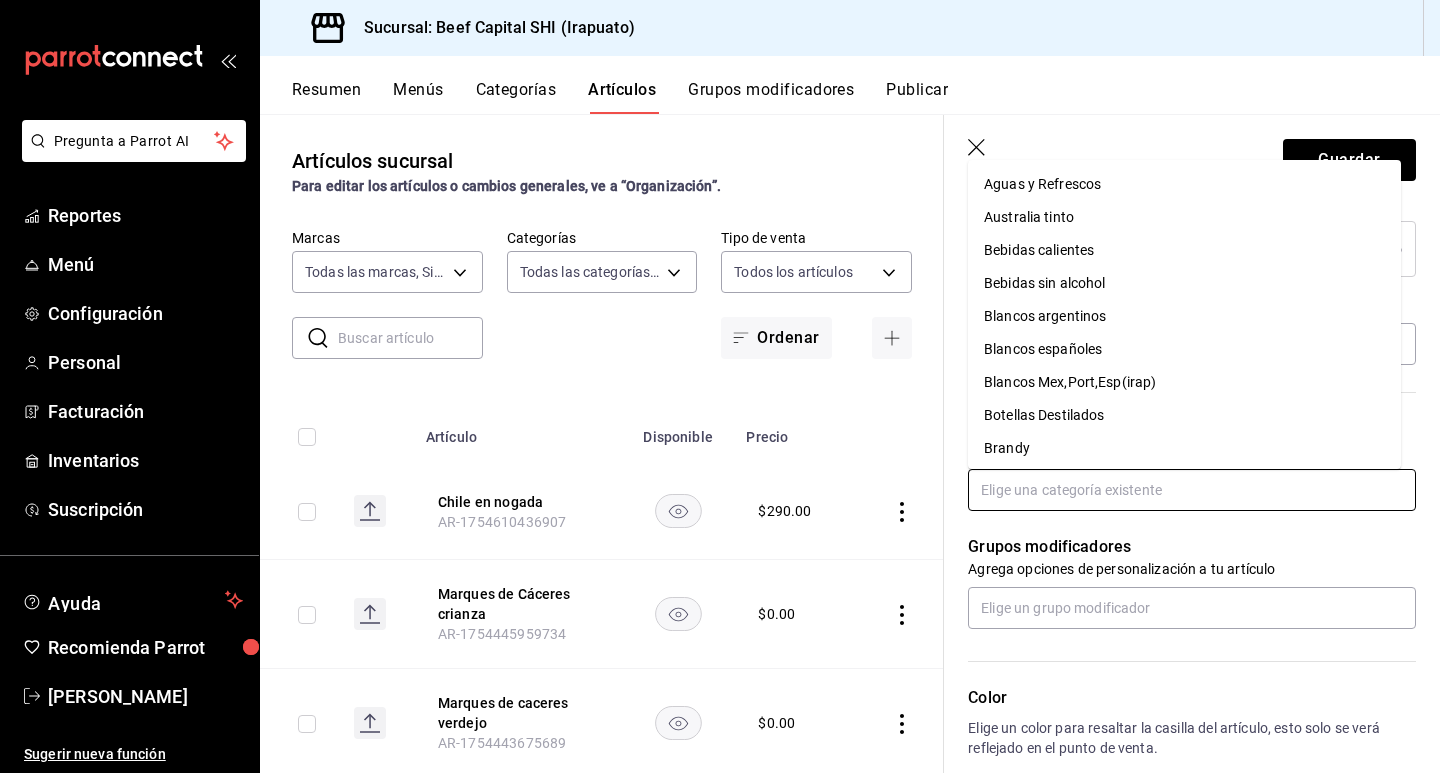 click at bounding box center (1192, 490) 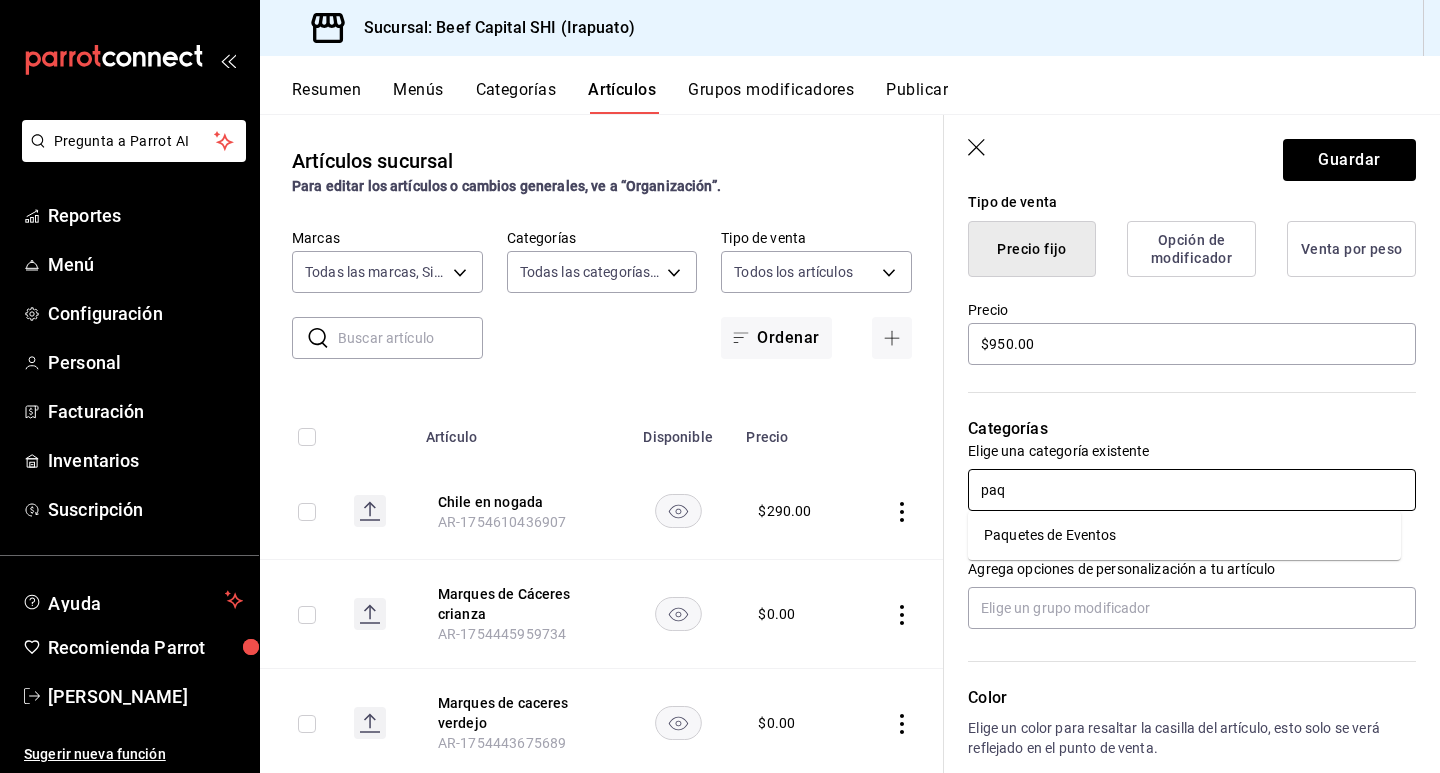 type on "paqu" 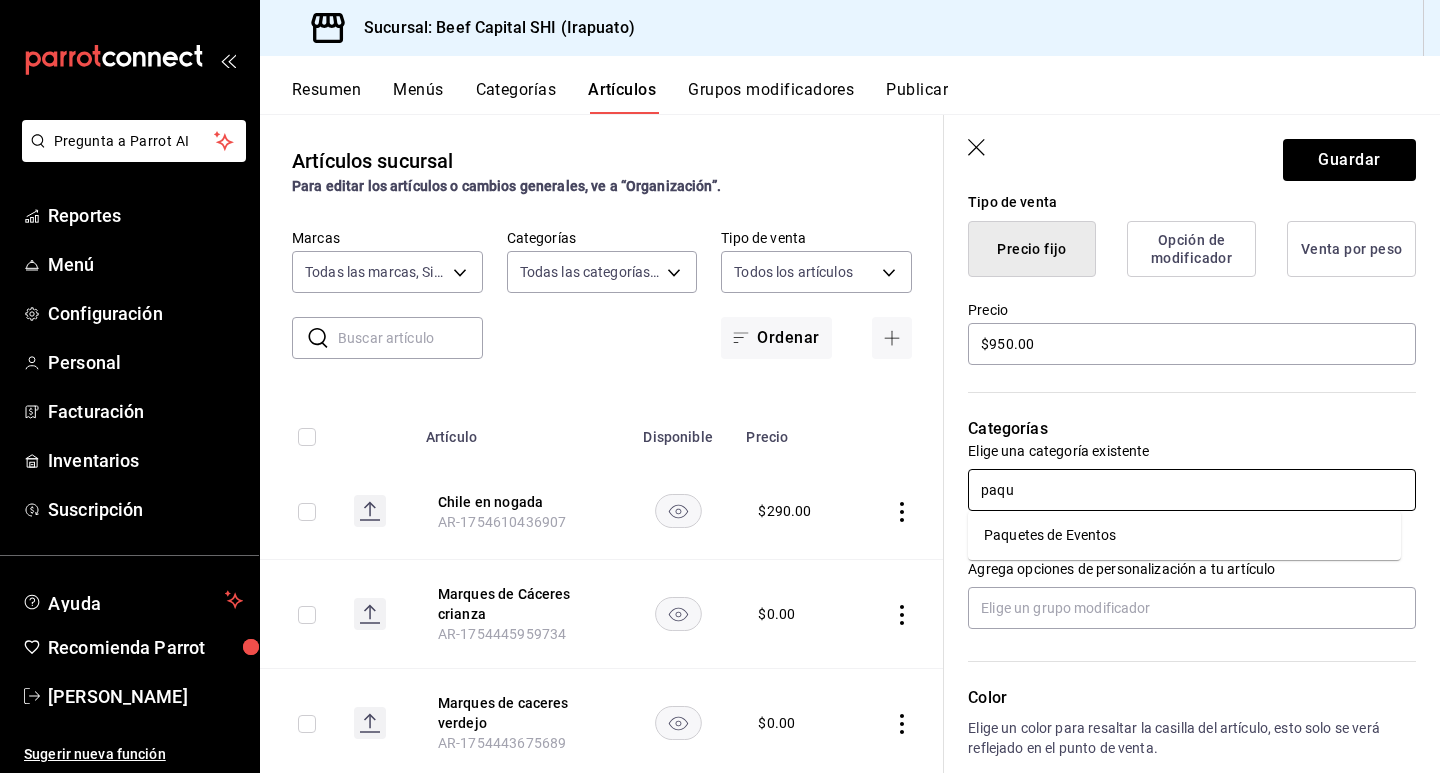 click on "Paquetes de Eventos" at bounding box center (1184, 535) 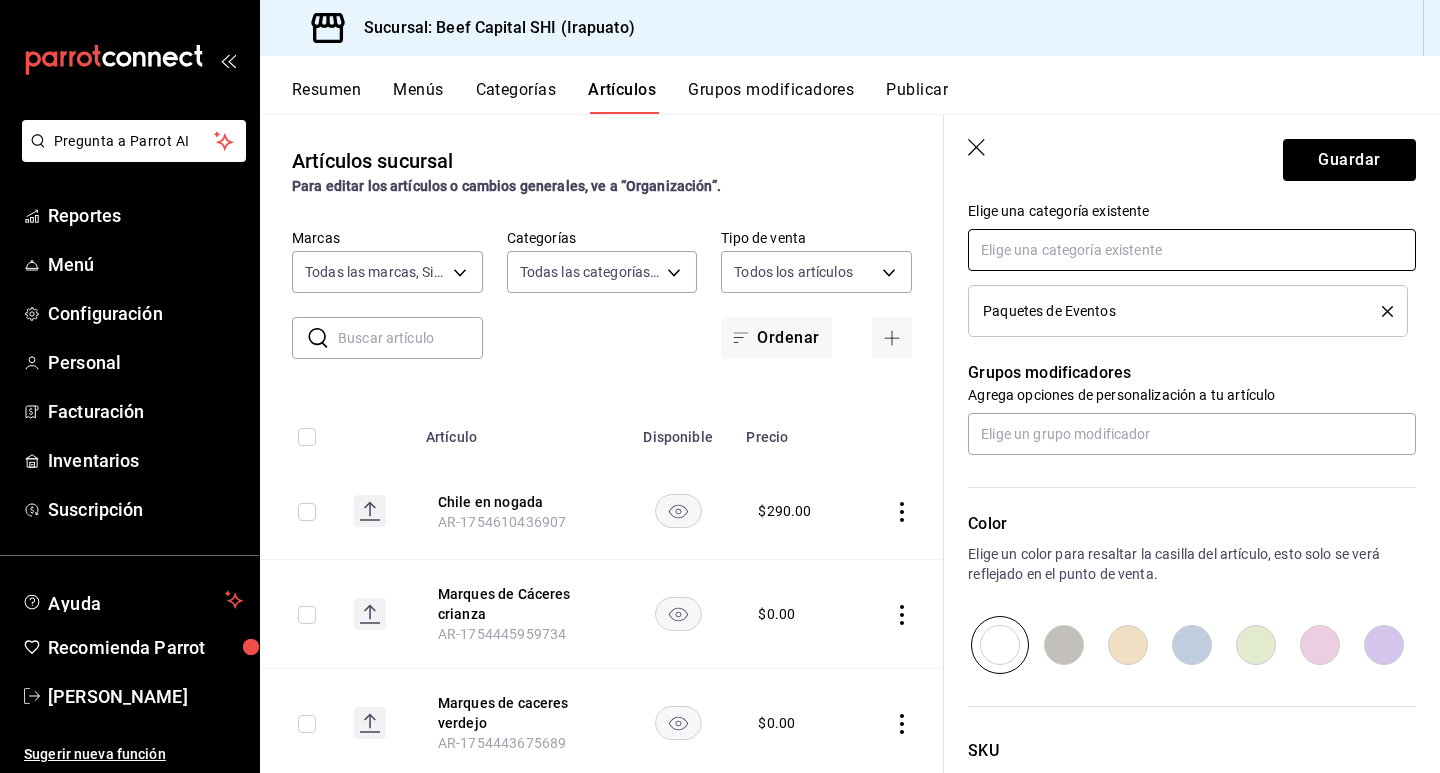 scroll, scrollTop: 800, scrollLeft: 0, axis: vertical 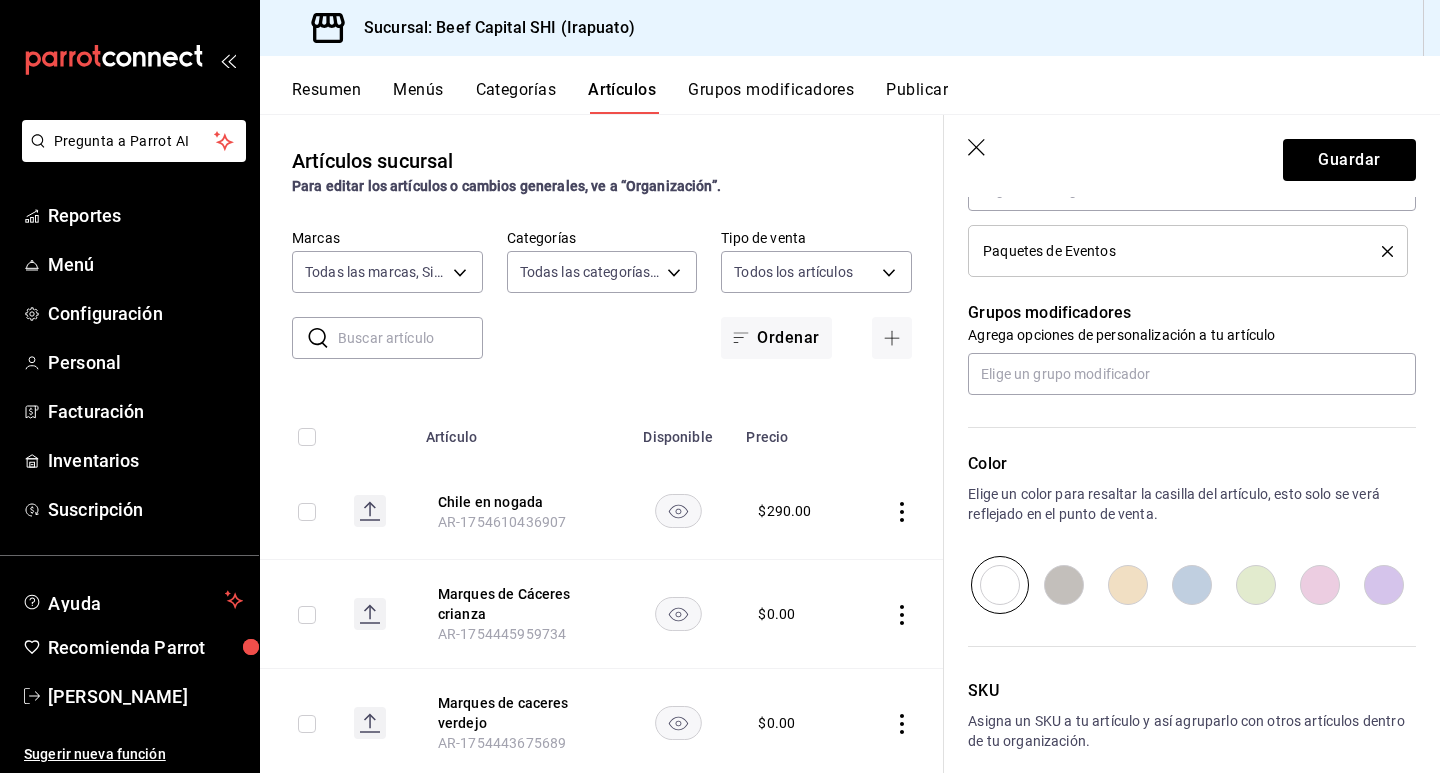 click at bounding box center [1064, 585] 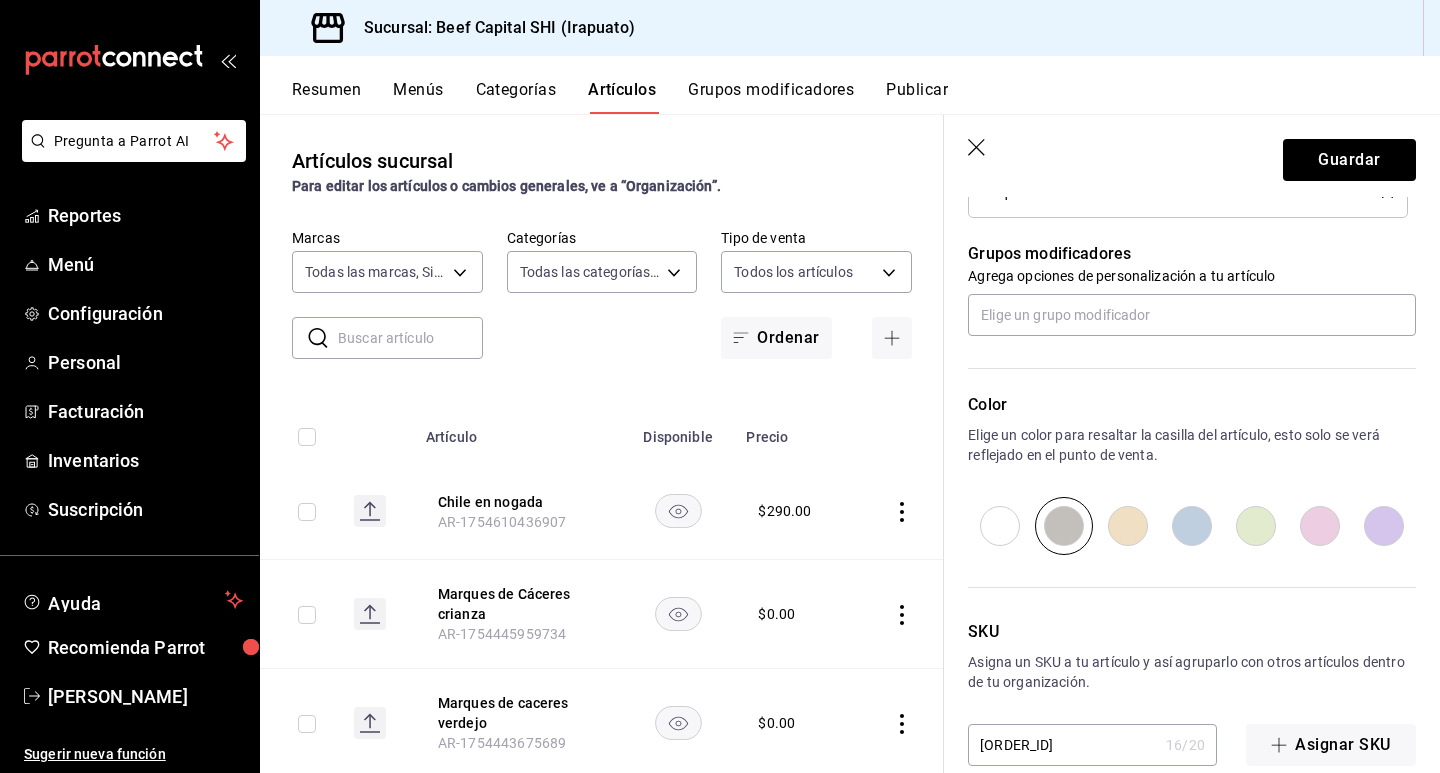 scroll, scrollTop: 892, scrollLeft: 0, axis: vertical 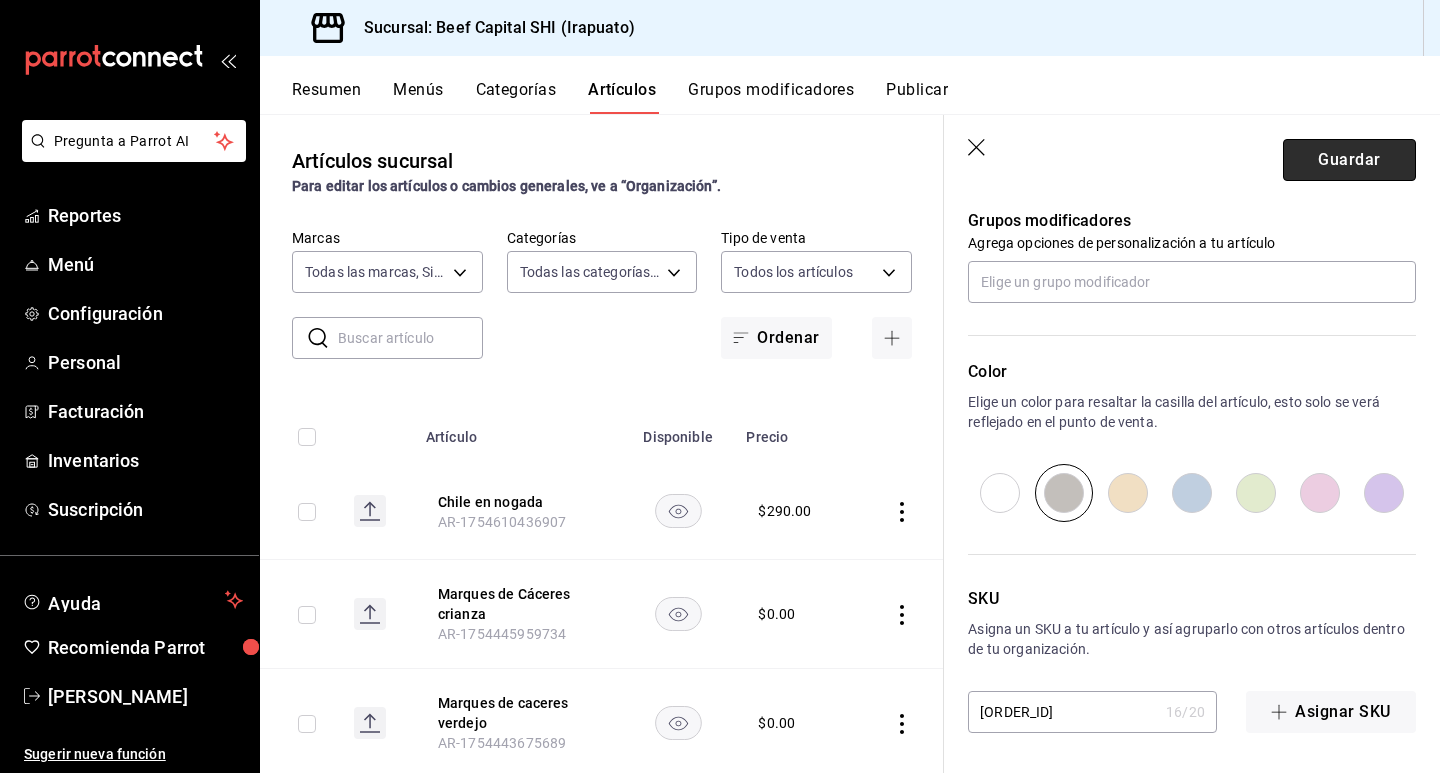 click on "Guardar" at bounding box center (1349, 160) 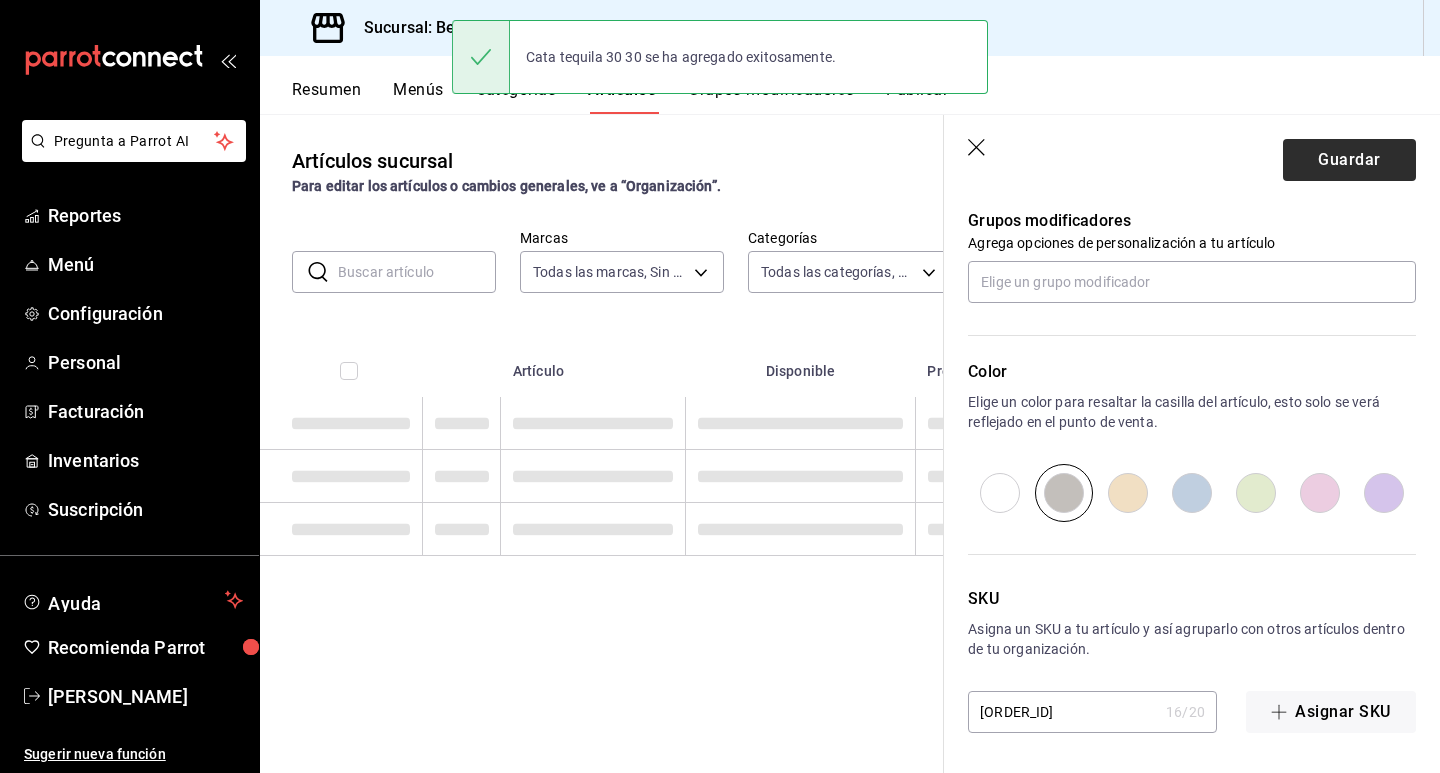 scroll, scrollTop: 0, scrollLeft: 0, axis: both 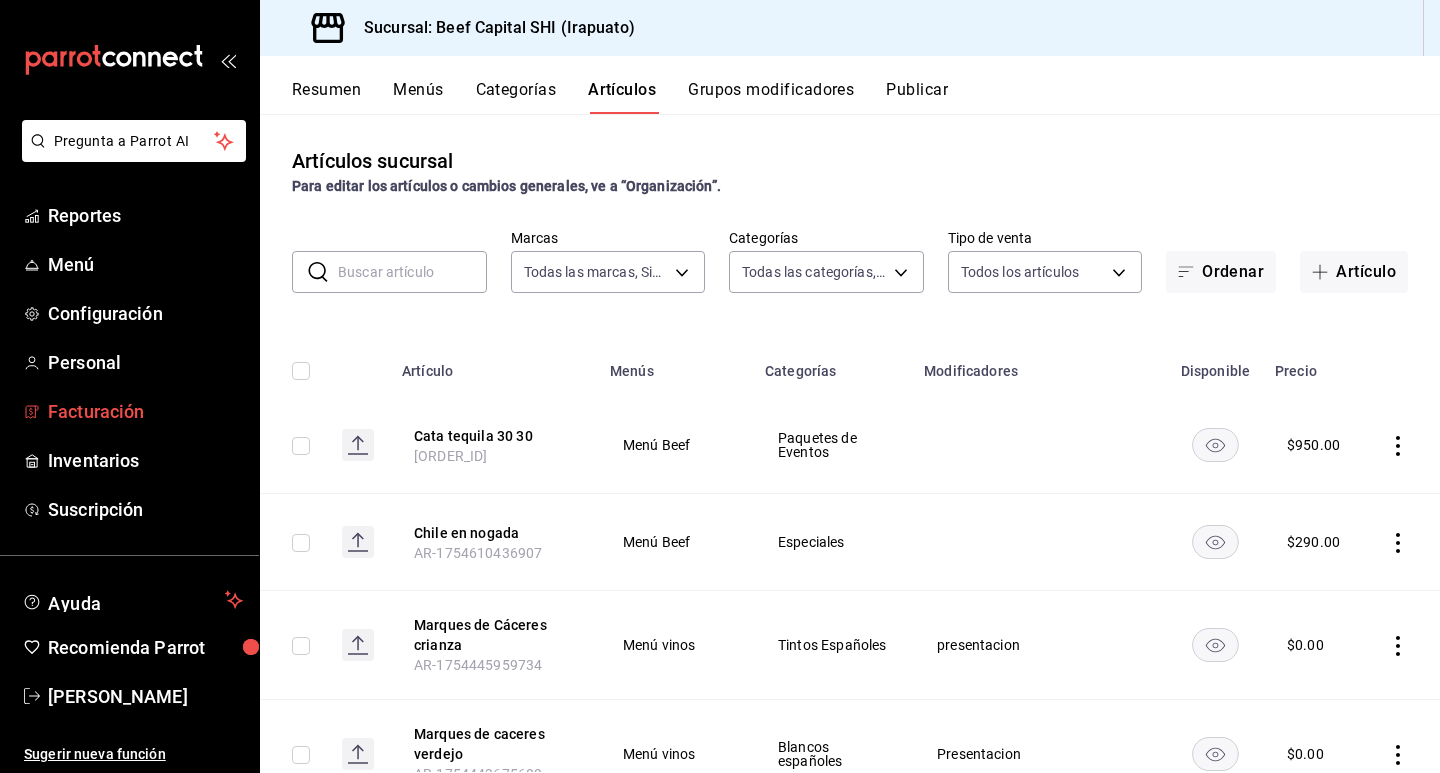 click on "Facturación" at bounding box center [145, 411] 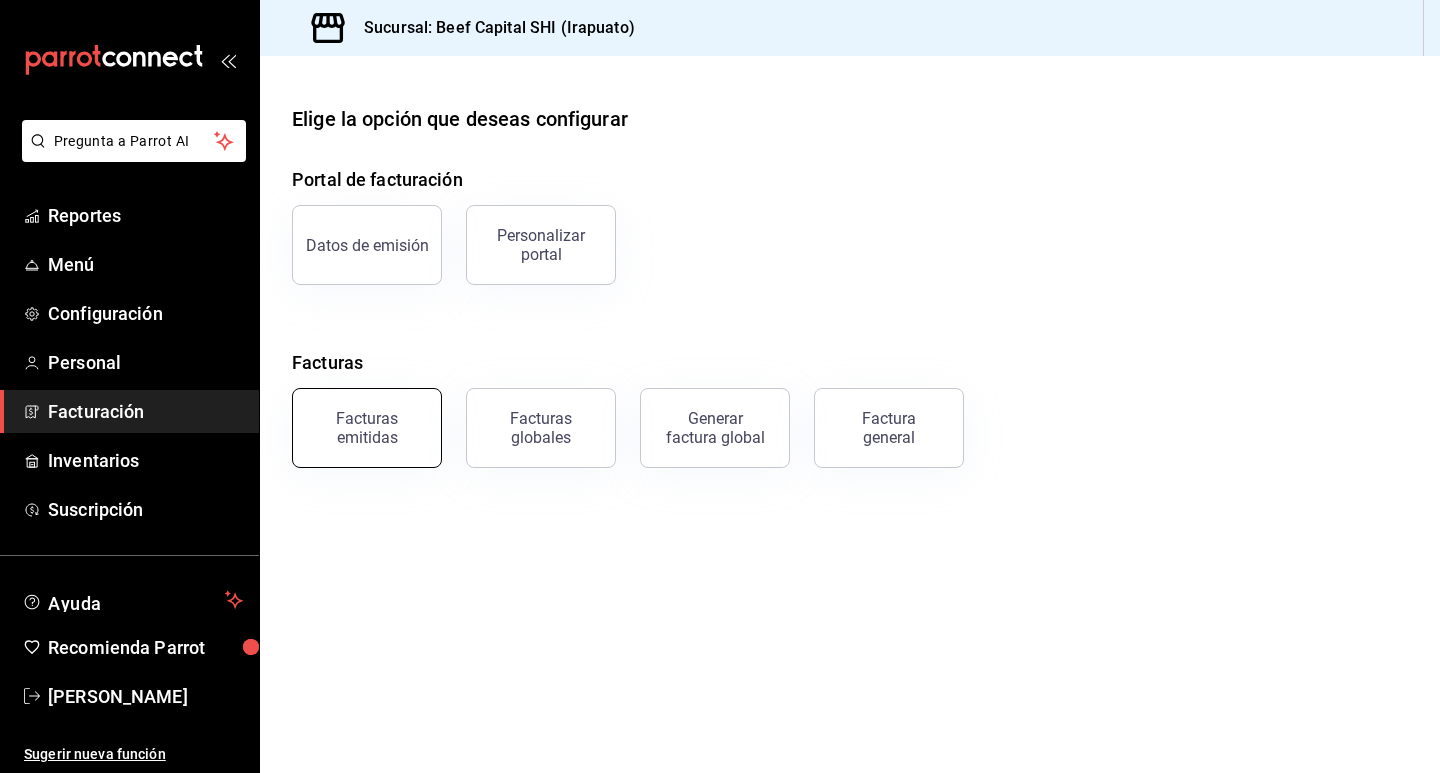 click on "Facturas emitidas" at bounding box center [367, 428] 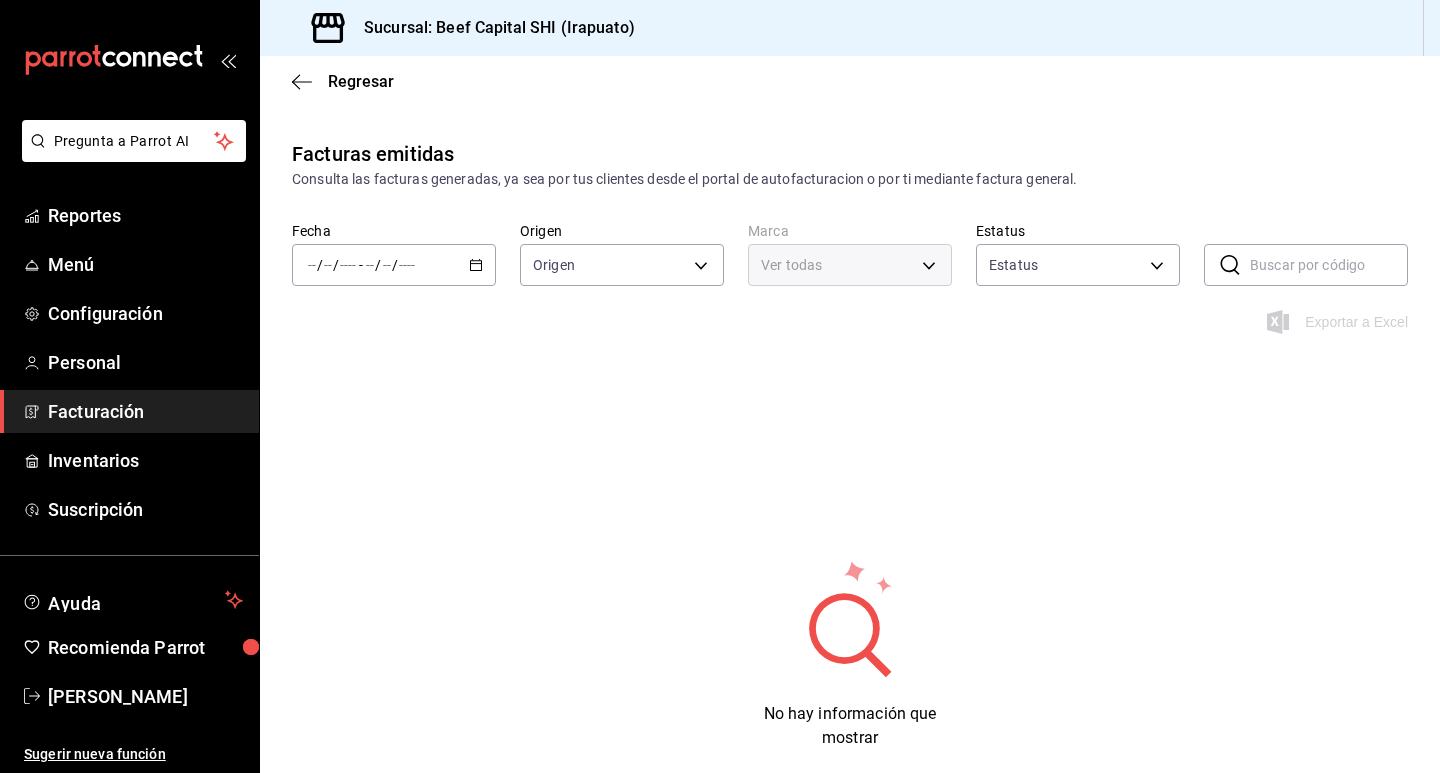type on "ORDER_INVOICE,GENERAL_INVOICE" 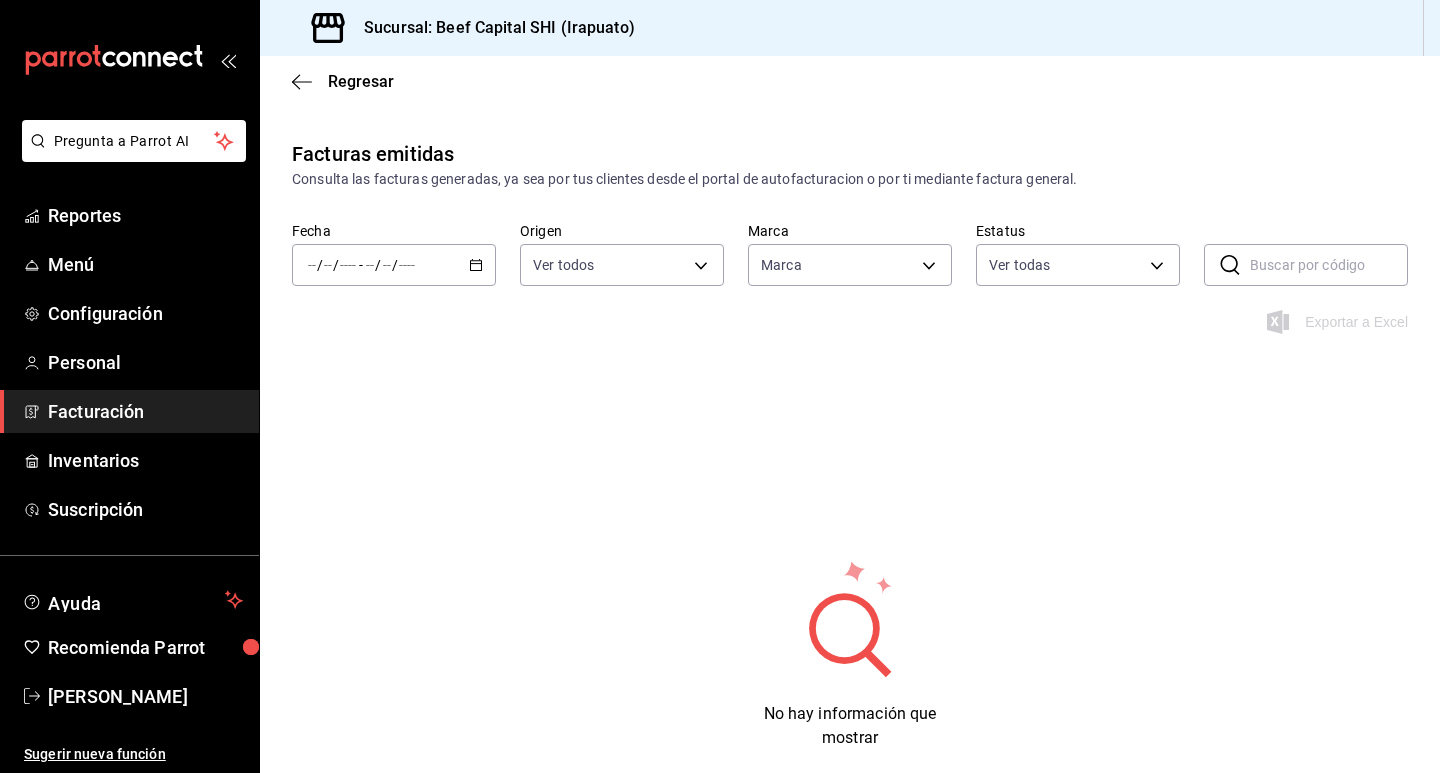 type on "605647f7-5ddc-403a-84da-aa3c8a25865f" 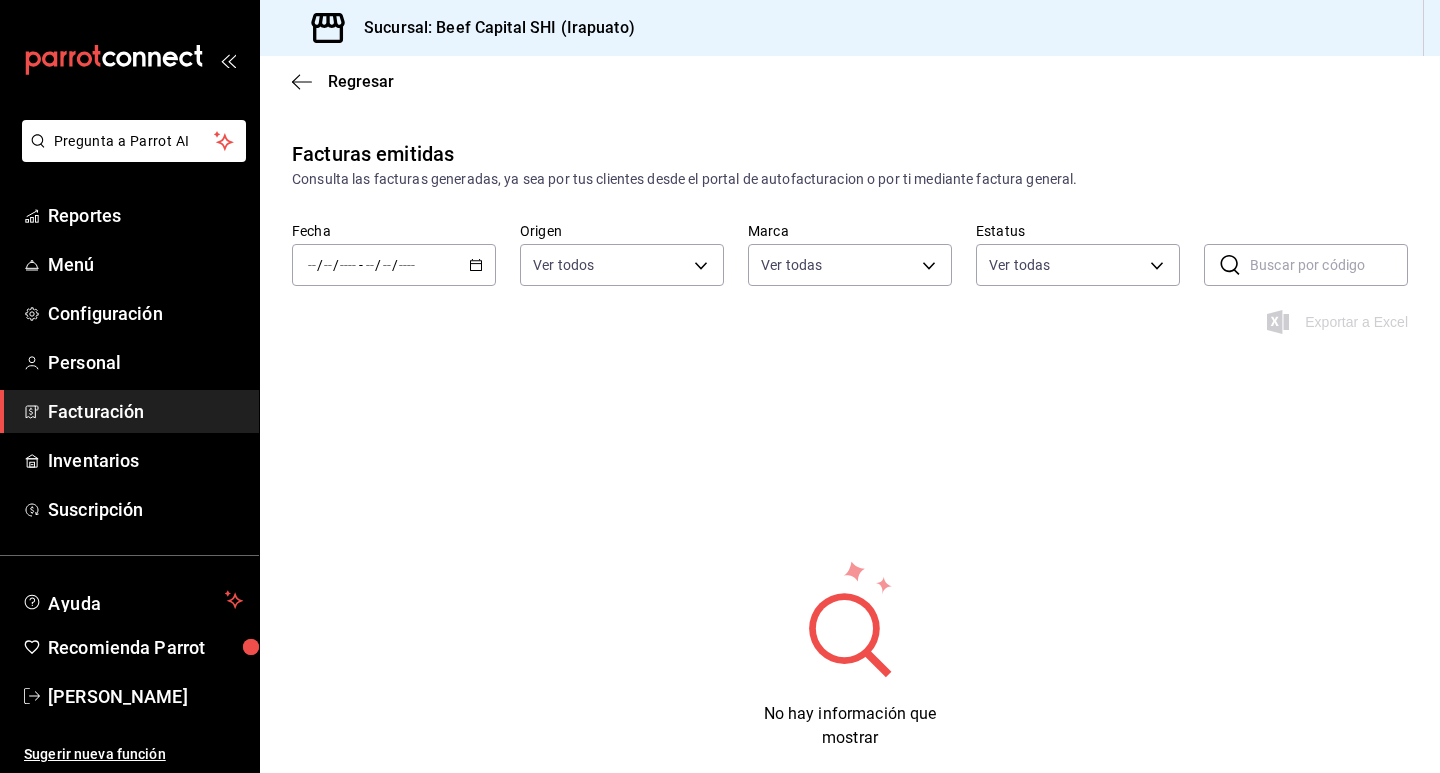 click on "/" at bounding box center [378, 265] 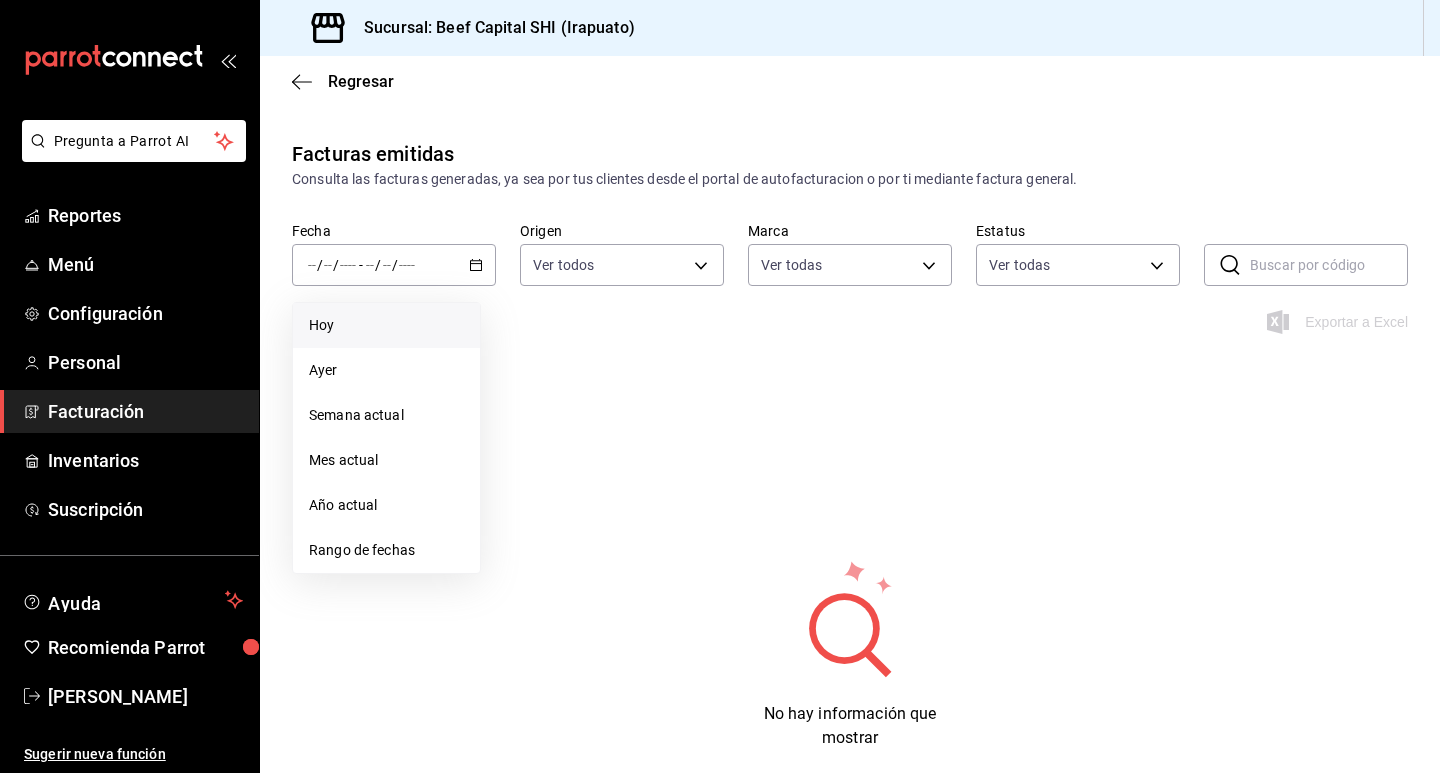 click on "Hoy" at bounding box center (386, 325) 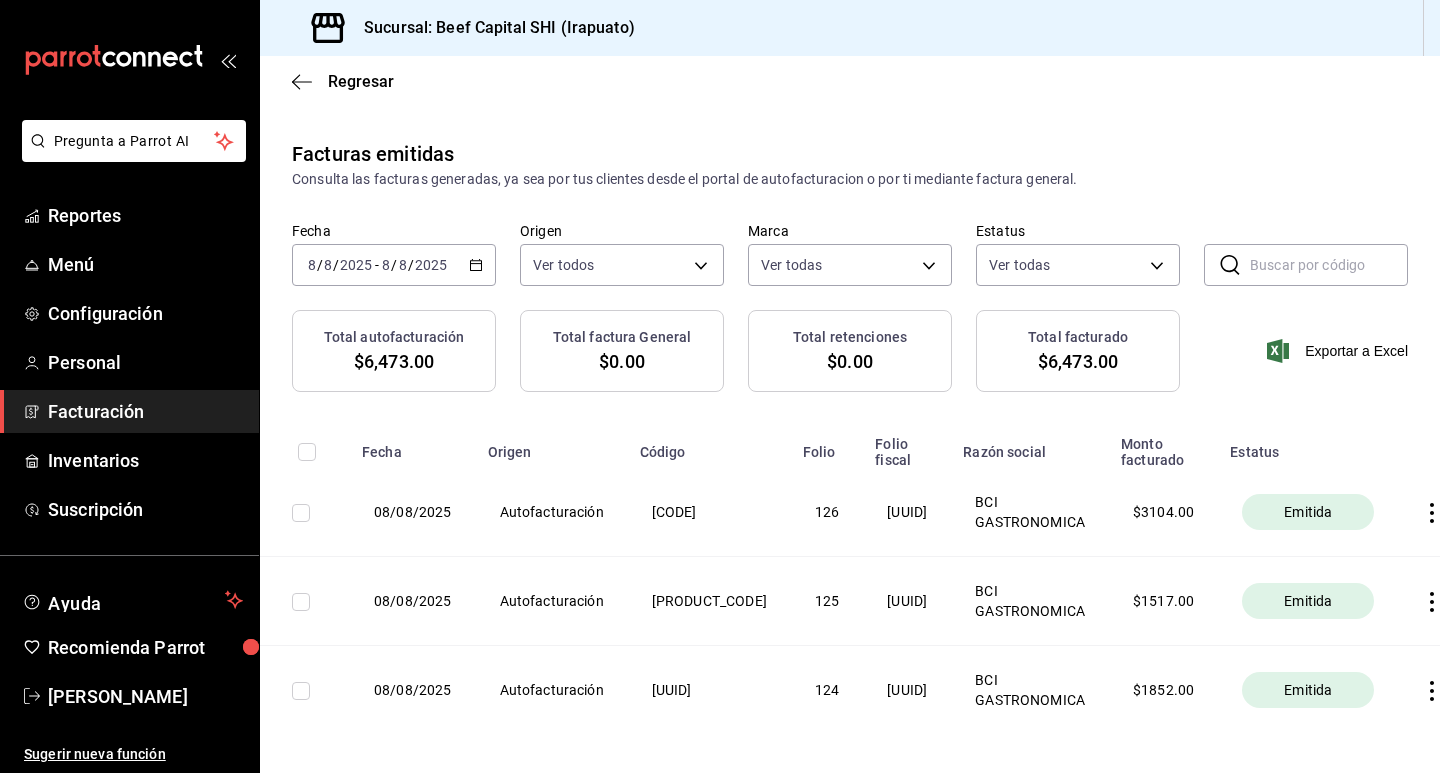 click on "2025" at bounding box center [431, 265] 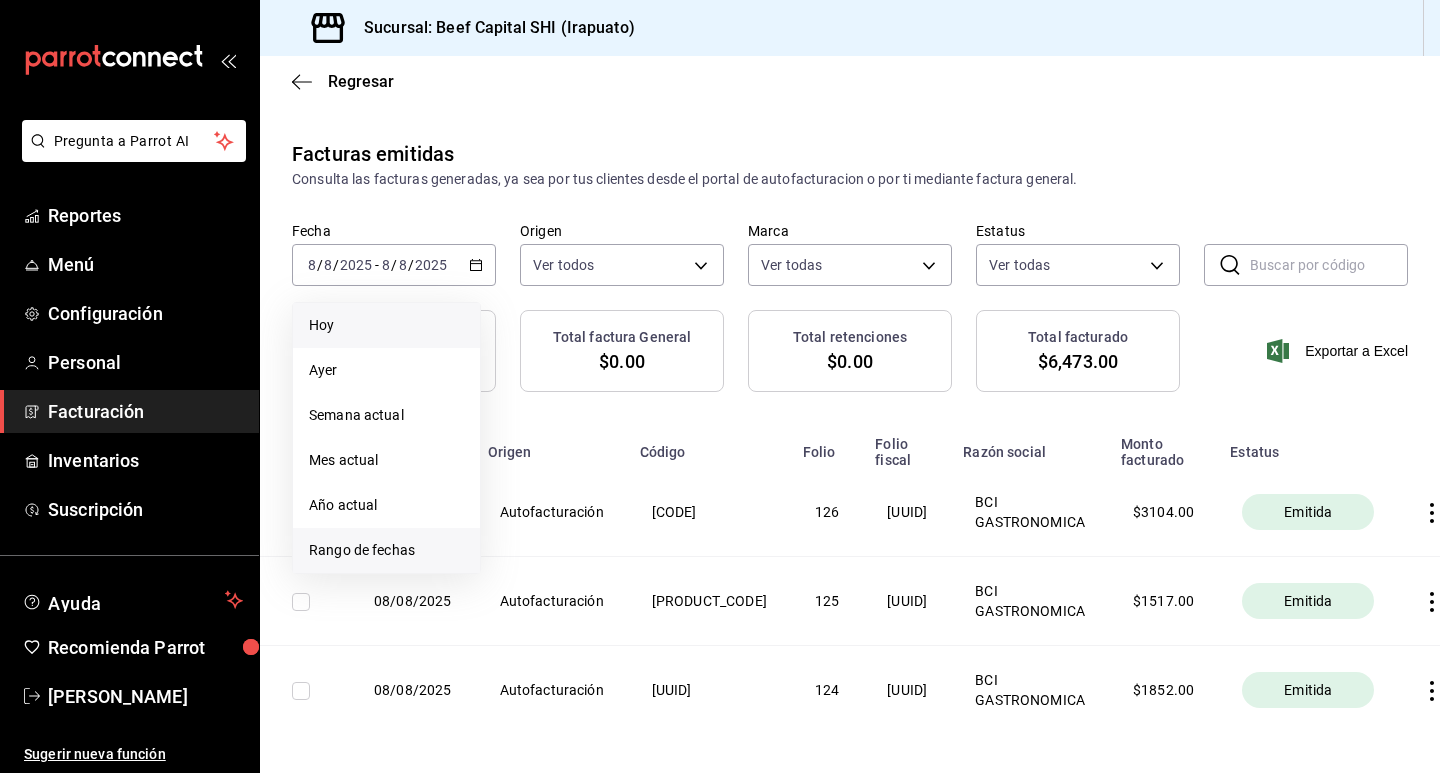 click on "Rango de fechas" at bounding box center [386, 550] 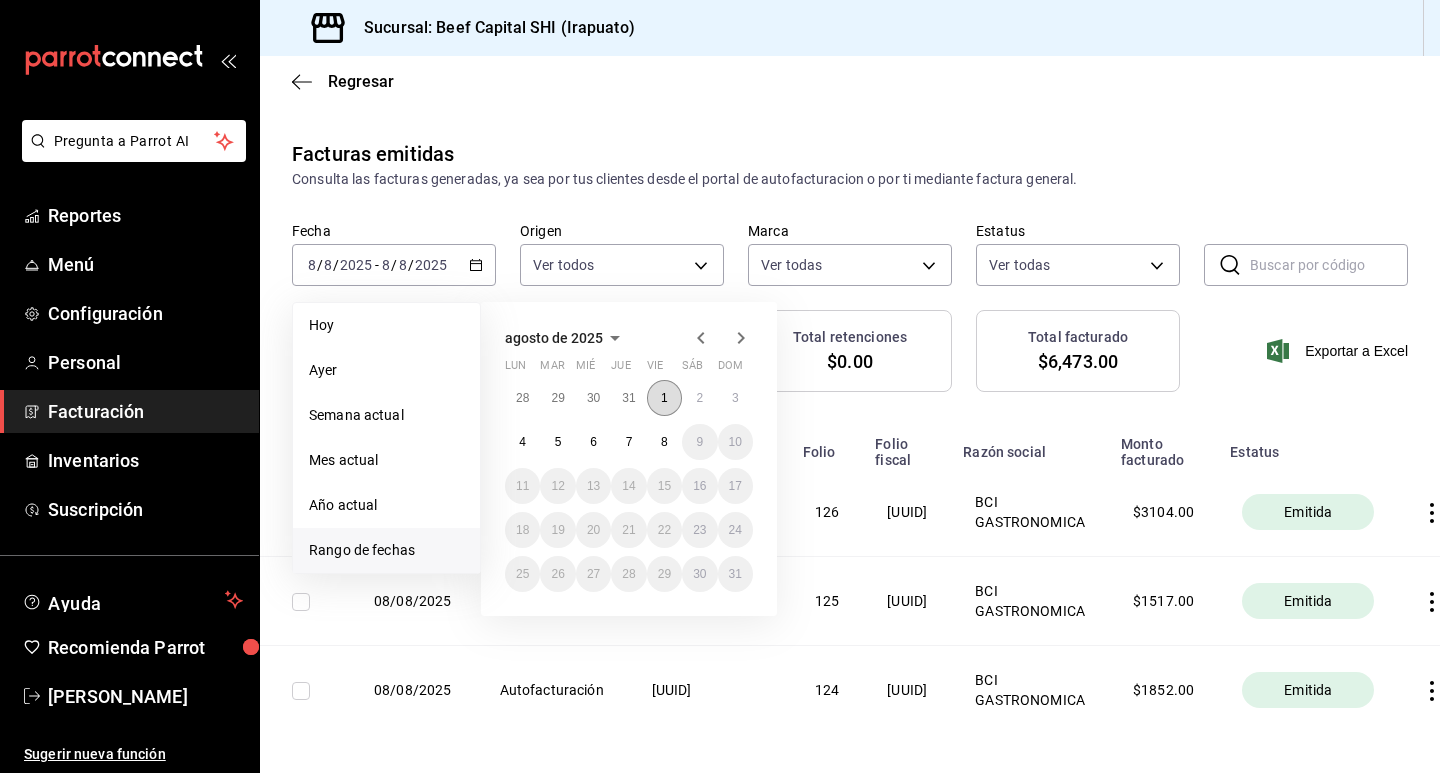 click on "1" at bounding box center [664, 398] 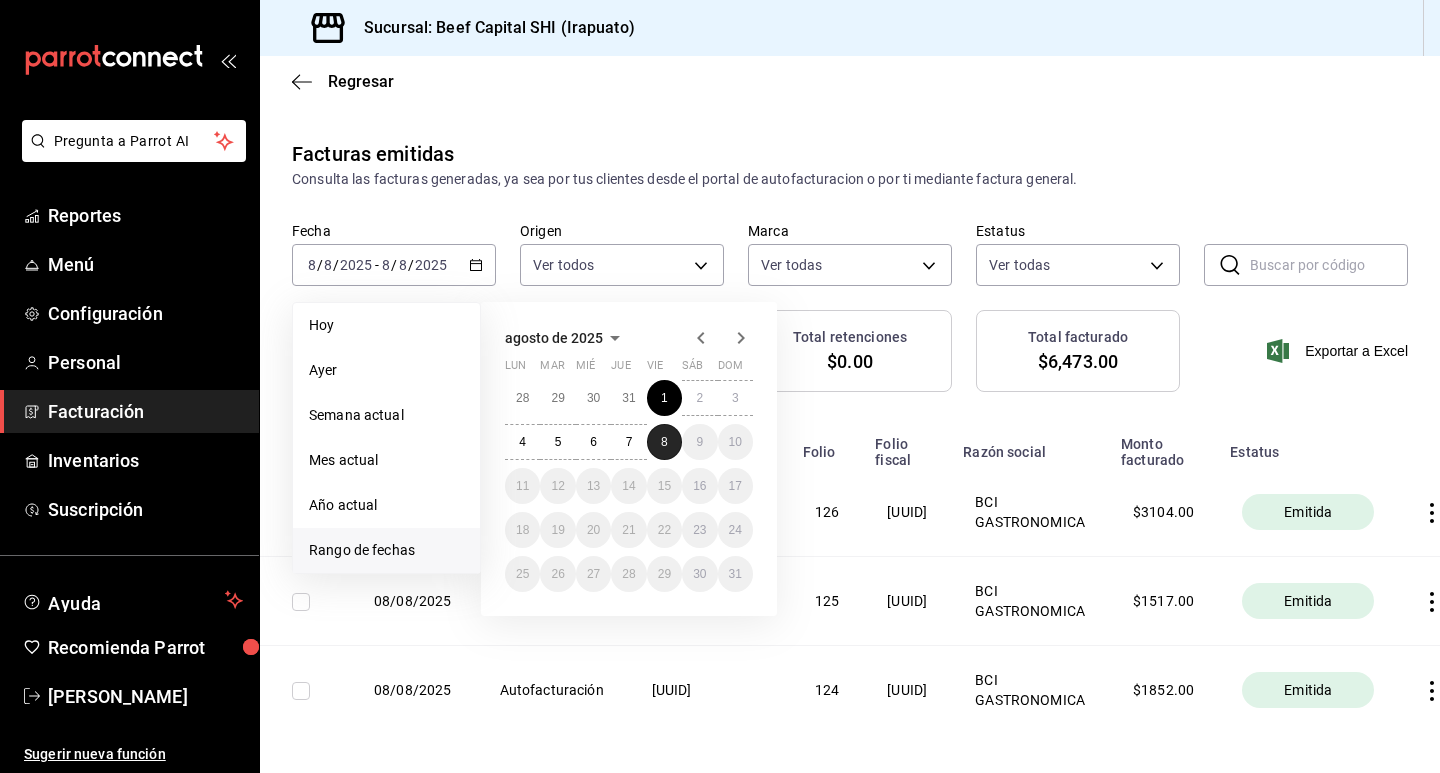 click on "8" at bounding box center (664, 442) 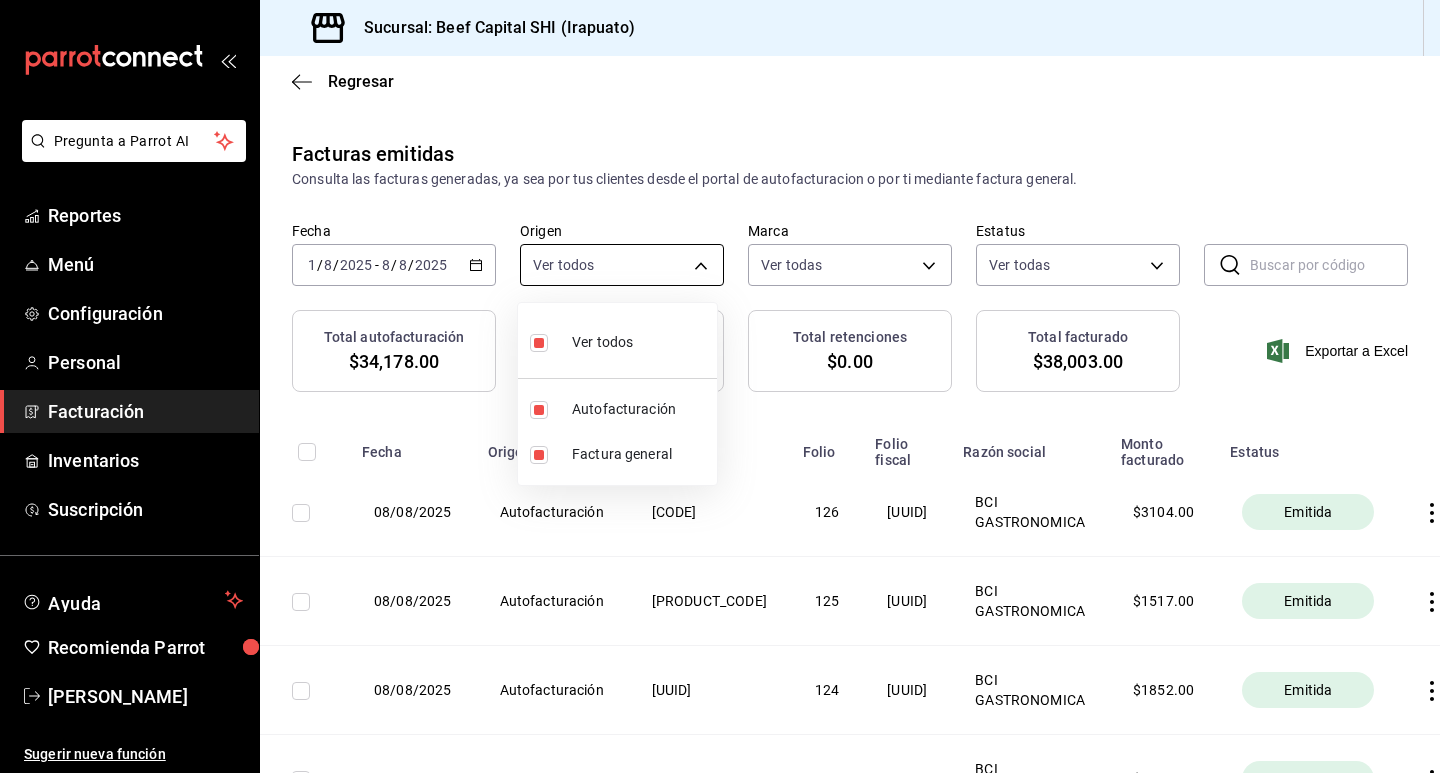 click on "Pregunta a Parrot AI Reportes   Menú   Configuración   Personal   Facturación   Inventarios   Suscripción   Ayuda Recomienda Parrot   [FIRST] [LAST]   Sugerir nueva función   Sucursal: Beef Capital SHI ([CITY]) Regresar Facturas emitidas Consulta las facturas generadas, ya sea por tus clientes desde el portal de autofacturacion o por ti mediante factura general. Fecha [DATE] / [DATE] - [DATE] / [DATE] Origen Ver todos ORDER_INVOICE,GENERAL_INVOICE Marca Ver todas [UUID] Estatus Ver todas ACTIVE,PENDING_CANCELLATION,CANCELLED,PRE_CANCELLED ​ ​ Total autofacturación $[PRICE] Total factura General $[PRICE] Total retenciones $[PRICE] Total facturado $[PRICE] Exportar a Excel Fecha Origen Código Folio Folio fiscal Razón social Monto facturado Estatus [DATE] Autofacturación [CODE] [NUMBER] [UUID] BCI GASTRONOMICA $ [PRICE] Emitida [DATE] Autofacturación [CODE] [NUMBER] BCI GASTRONOMICA $ [PRICE] [NUMBER] $" at bounding box center (720, 386) 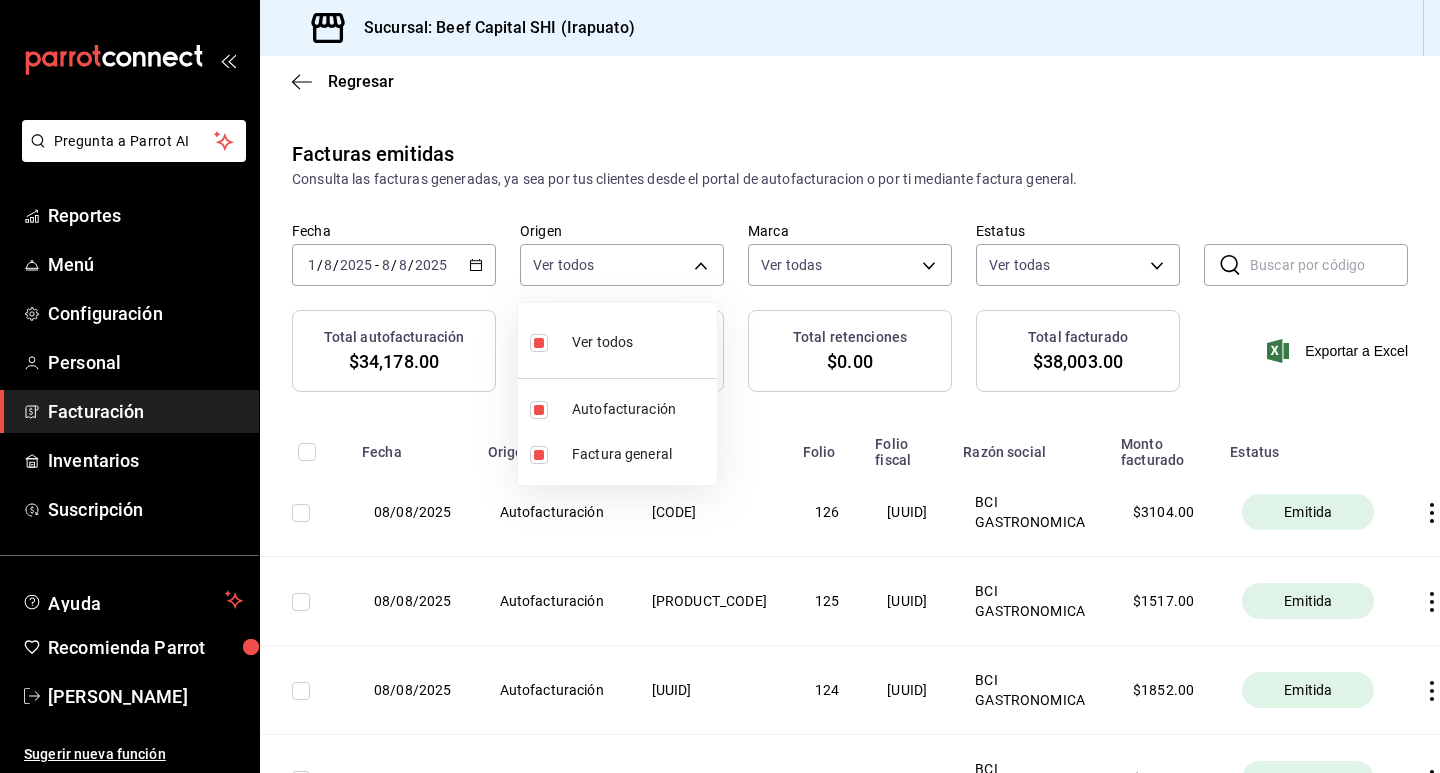 click at bounding box center (720, 386) 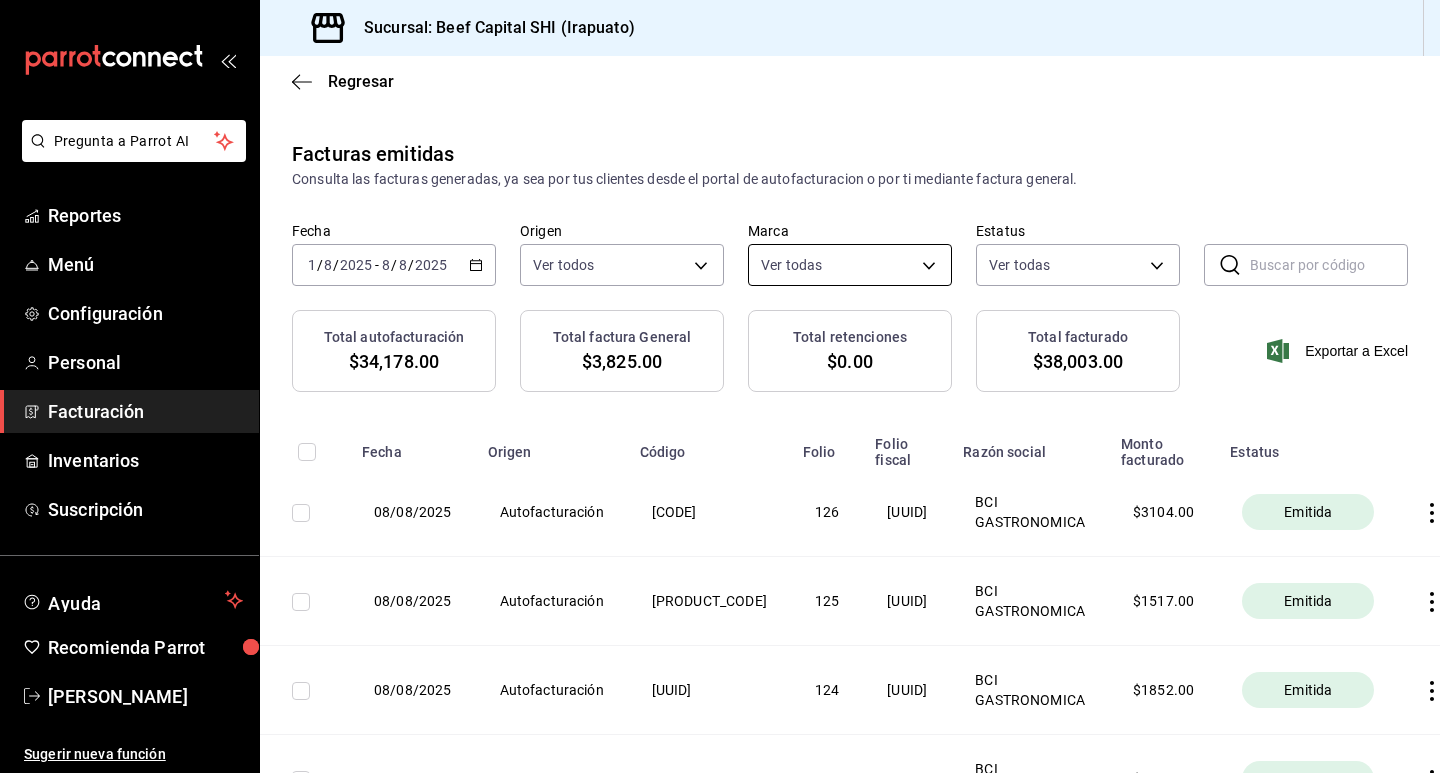 click on "Pregunta a Parrot AI Reportes   Menú   Configuración   Personal   Facturación   Inventarios   Suscripción   Ayuda Recomienda Parrot   [FIRST] [LAST]   Sugerir nueva función   Sucursal: Beef Capital SHI ([CITY]) Regresar Facturas emitidas Consulta las facturas generadas, ya sea por tus clientes desde el portal de autofacturacion o por ti mediante factura general. Fecha [DATE] / [DATE] - [DATE] / [DATE] Origen Ver todos ORDER_INVOICE,GENERAL_INVOICE Marca Ver todas [UUID] Estatus Ver todas ACTIVE,PENDING_CANCELLATION,CANCELLED,PRE_CANCELLED ​ ​ Total autofacturación $[PRICE] Total factura General $[PRICE] Total retenciones $[PRICE] Total facturado $[PRICE] Exportar a Excel Fecha Origen Código Folio Folio fiscal Razón social Monto facturado Estatus [DATE] Autofacturación [CODE] [NUMBER] [UUID] BCI GASTRONOMICA $ [PRICE] Emitida [DATE] Autofacturación [CODE] [NUMBER] BCI GASTRONOMICA $ [PRICE] [NUMBER] $" at bounding box center [720, 386] 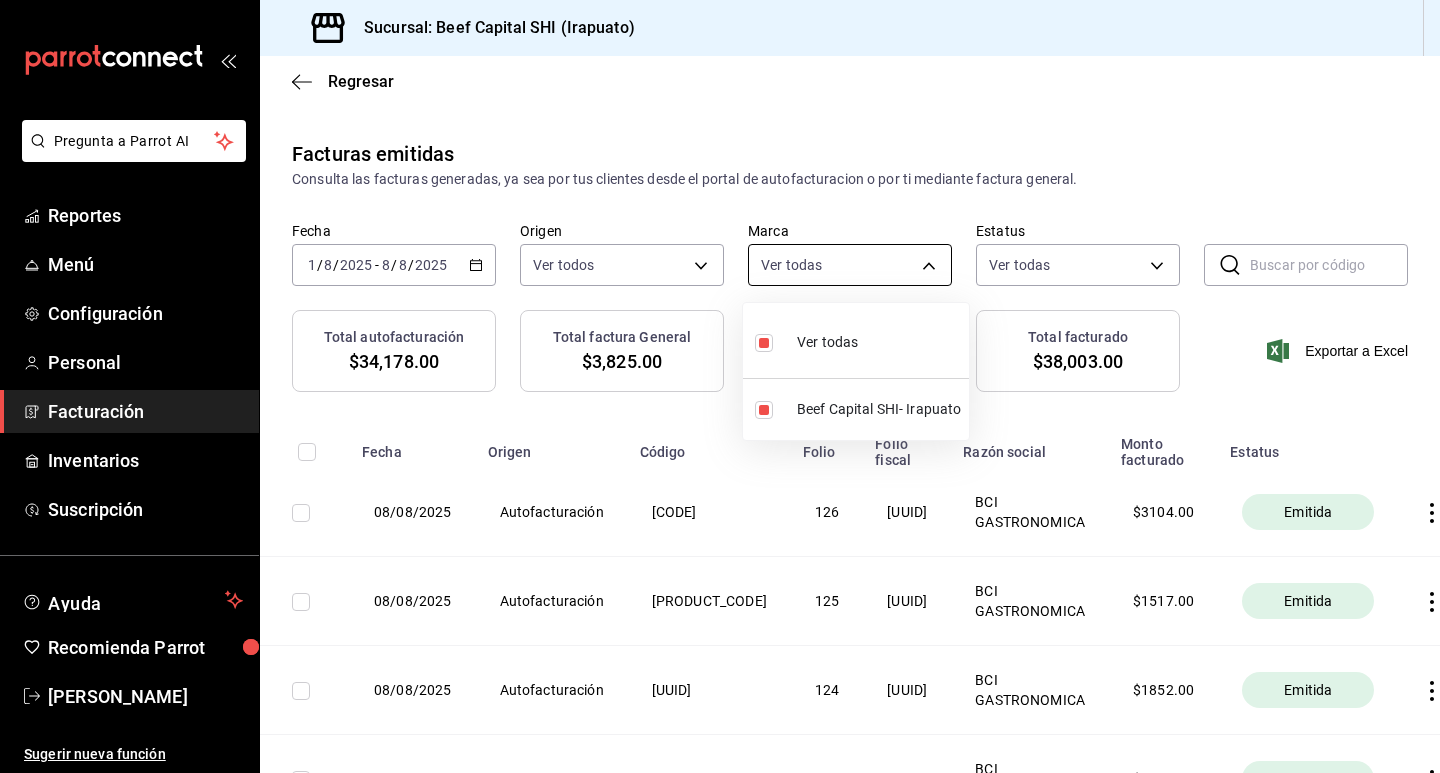 click at bounding box center (720, 386) 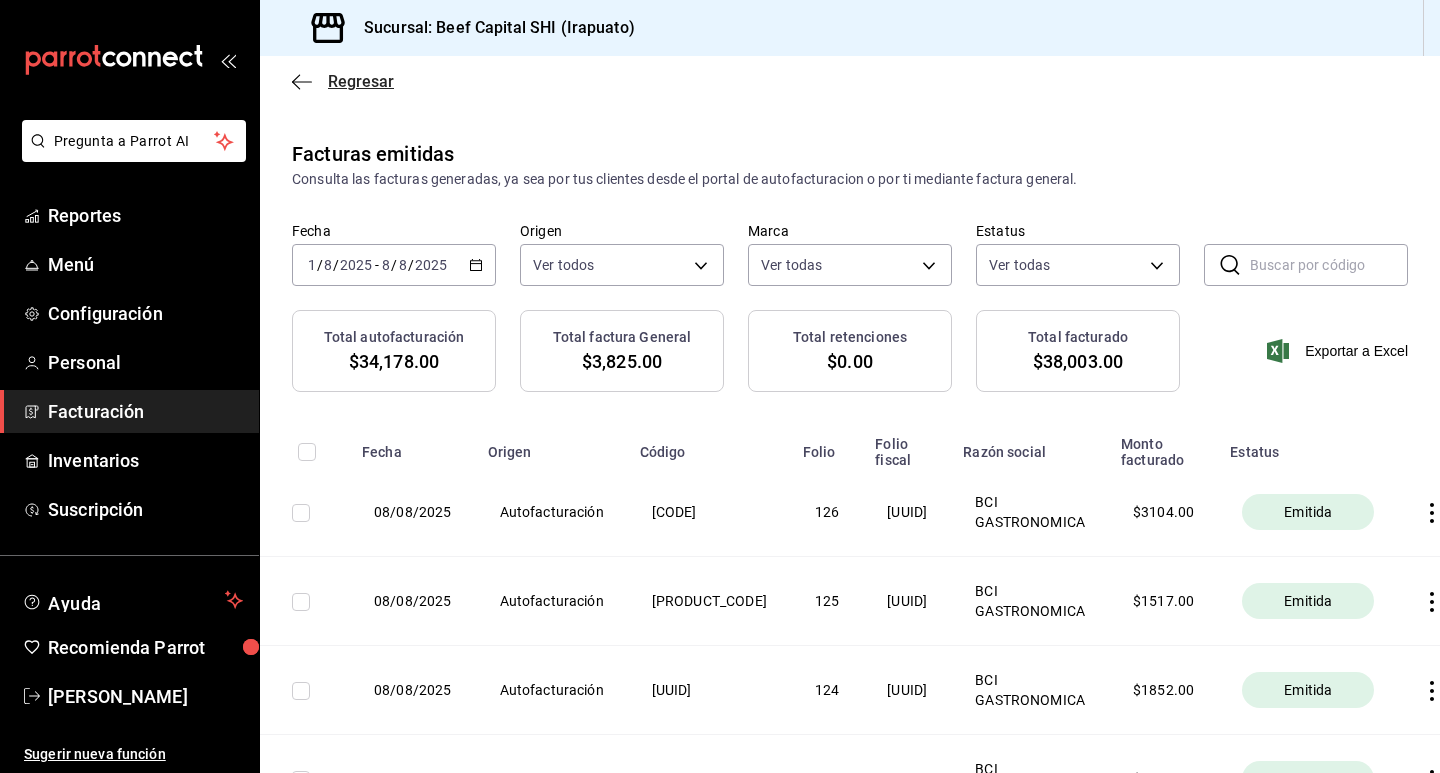 click 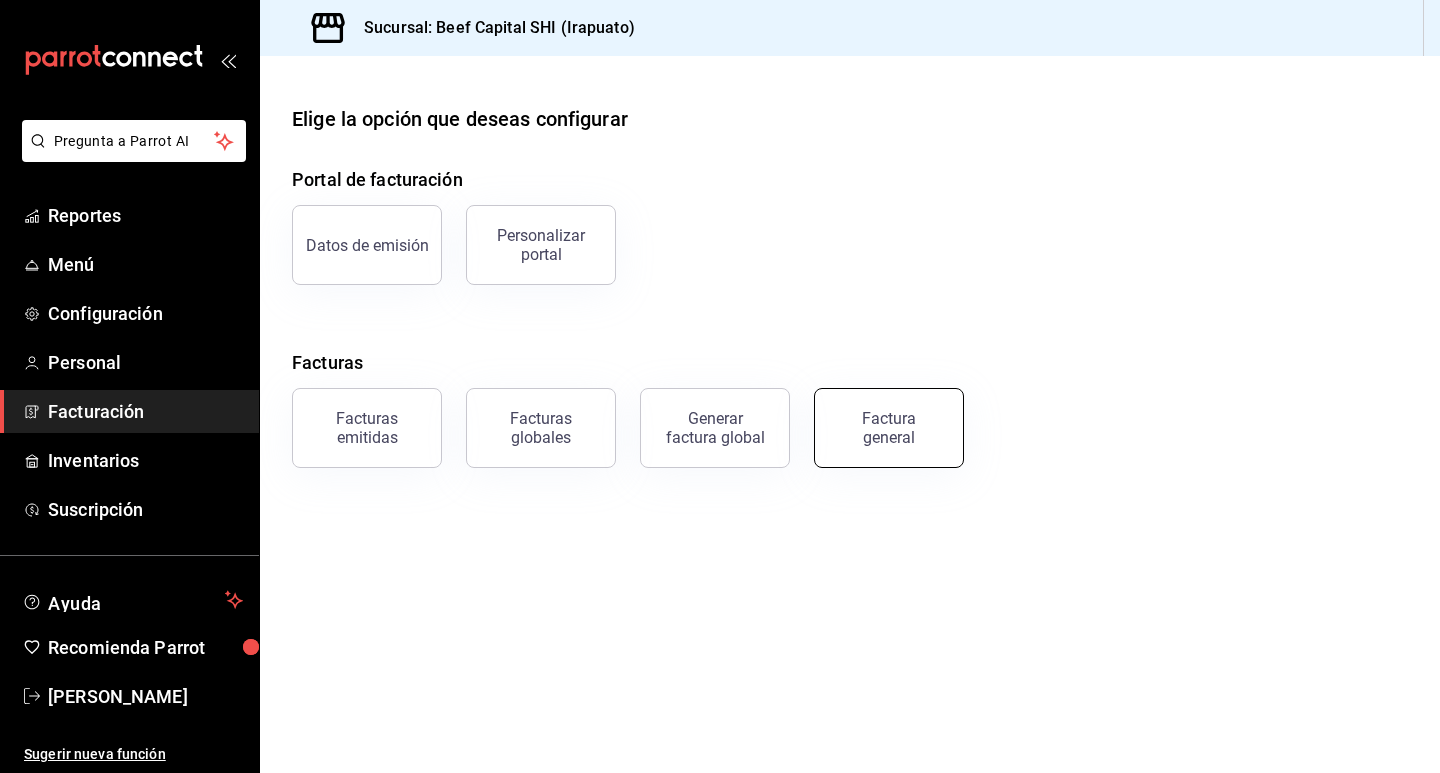 click on "Factura general" at bounding box center [889, 428] 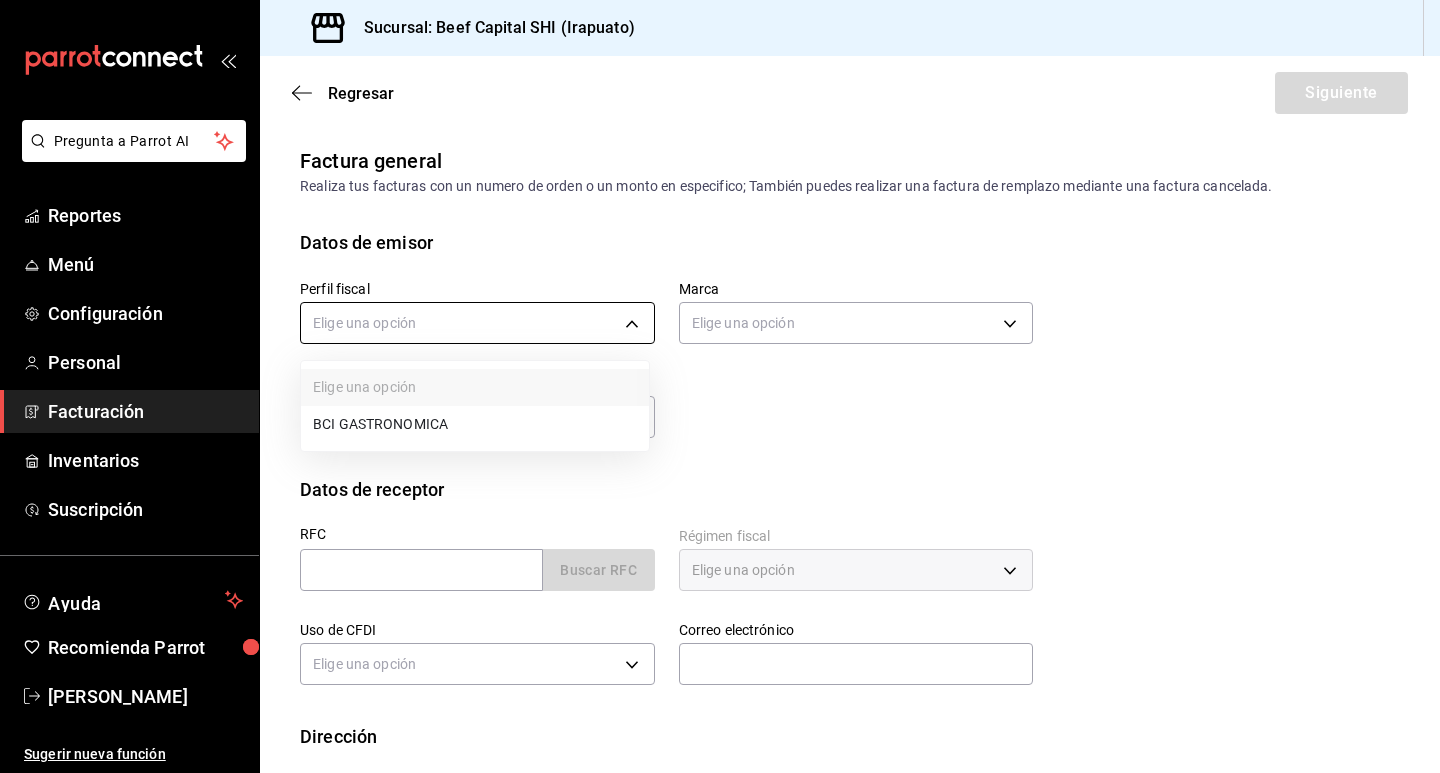 click on "Pregunta a Parrot AI Reportes   Menú   Configuración   Personal   Facturación   Inventarios   Suscripción   Ayuda Recomienda Parrot   [FULL_NAME]   Sugerir nueva función   Sucursal: Beef Capital SHI ([CITY]) Regresar Siguiente Factura general Realiza tus facturas con un numero de orden o un monto en especifico; También puedes realizar una factura de remplazo mediante una factura cancelada. Datos de emisor Perfil fiscal Elige una opción Marca Elige una opción Tipo de comprobante Ingreso I Datos de receptor RFC Buscar RFC Régimen fiscal Elige una opción Uso de CFDI Elige una opción Correo electrónico Dirección Calle # exterior # interior Código postal Estado ​ Municipio ​ Colonia ​ País México GANA 1 MES GRATIS EN TU SUSCRIPCIÓN AQUÍ Pregunta a Parrot AI Reportes   Menú   Configuración   Personal   Facturación   Inventarios   Suscripción   Ayuda Recomienda Parrot   [FULL_NAME]   Sugerir nueva función   Visitar centro de ayuda ([PHONE]) ([PHONE])" at bounding box center [720, 386] 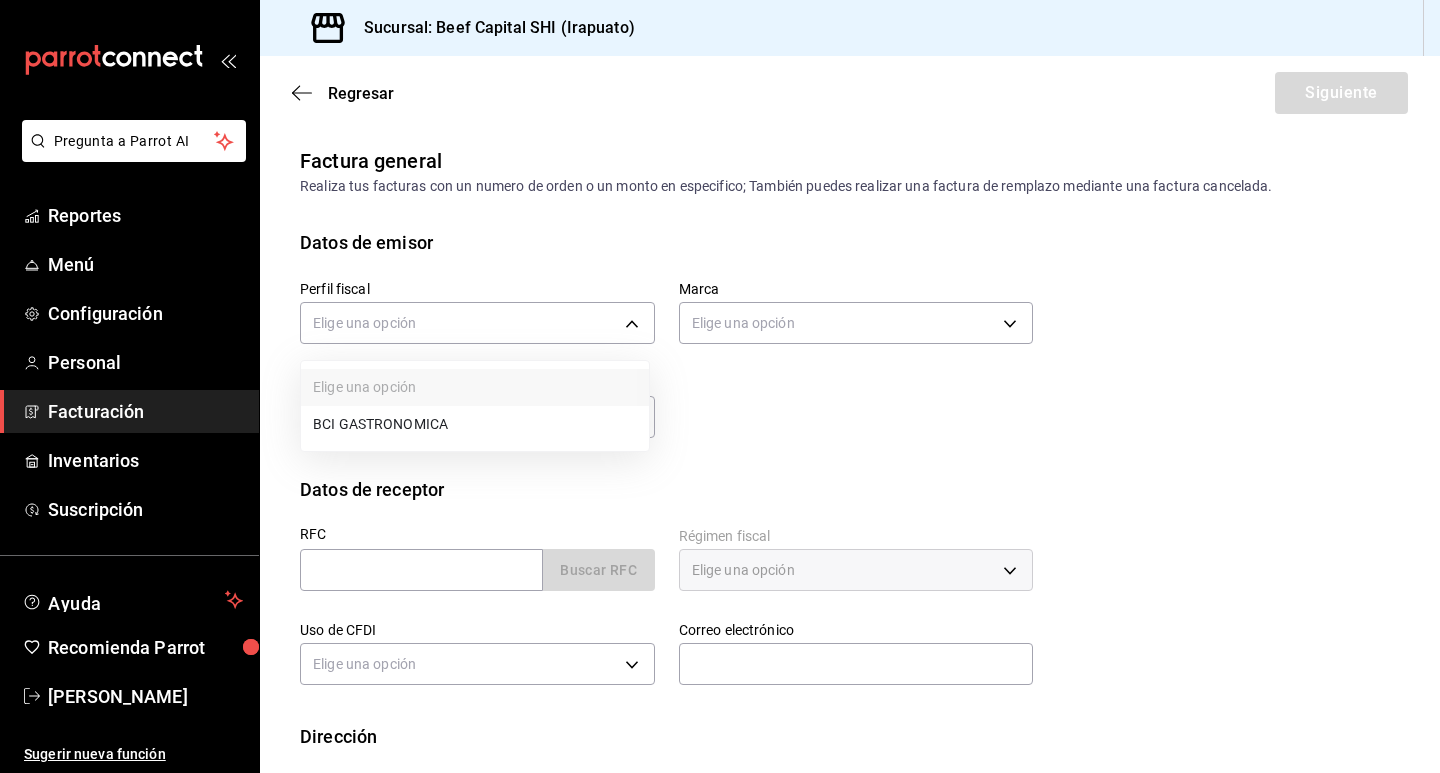 click on "BCI GASTRONOMICA" at bounding box center [475, 424] 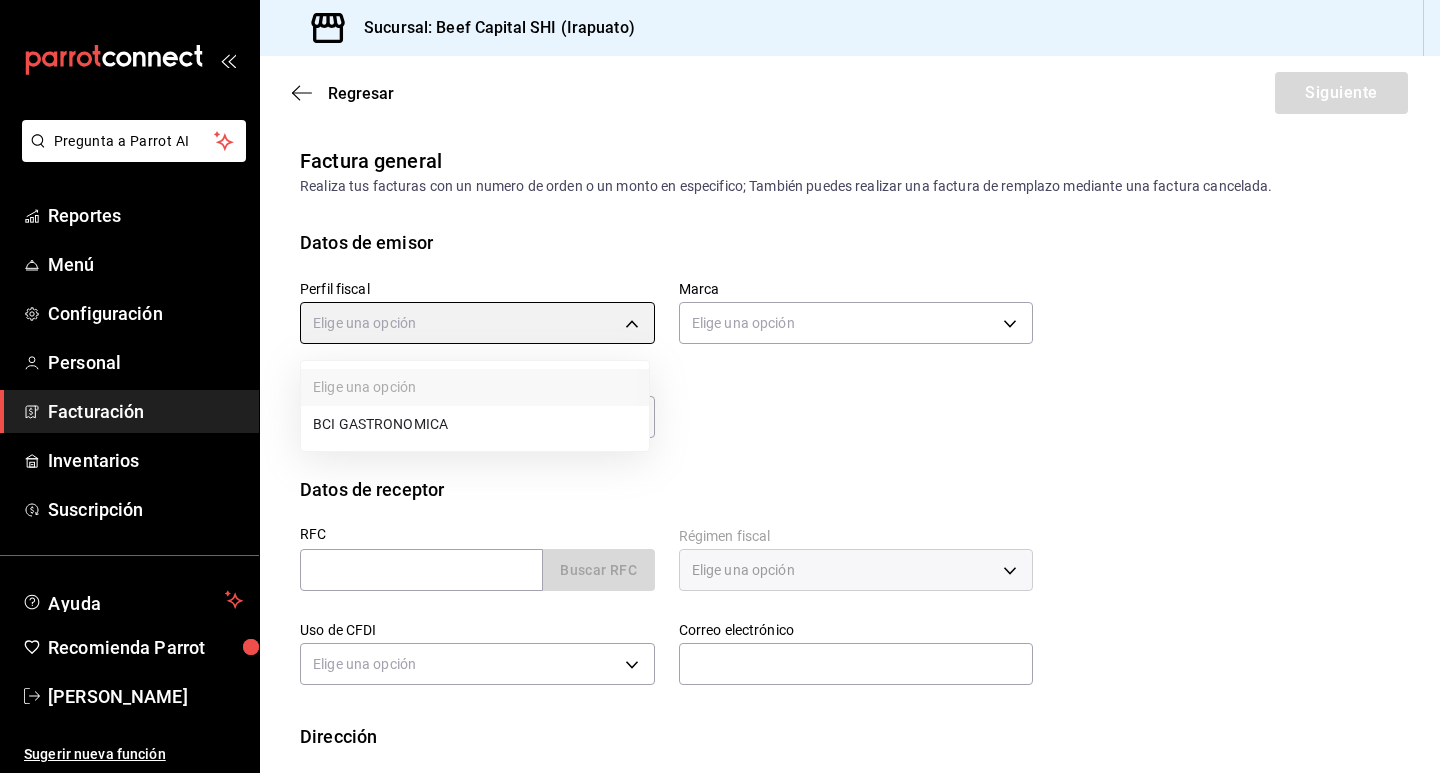 type on "[UUID]" 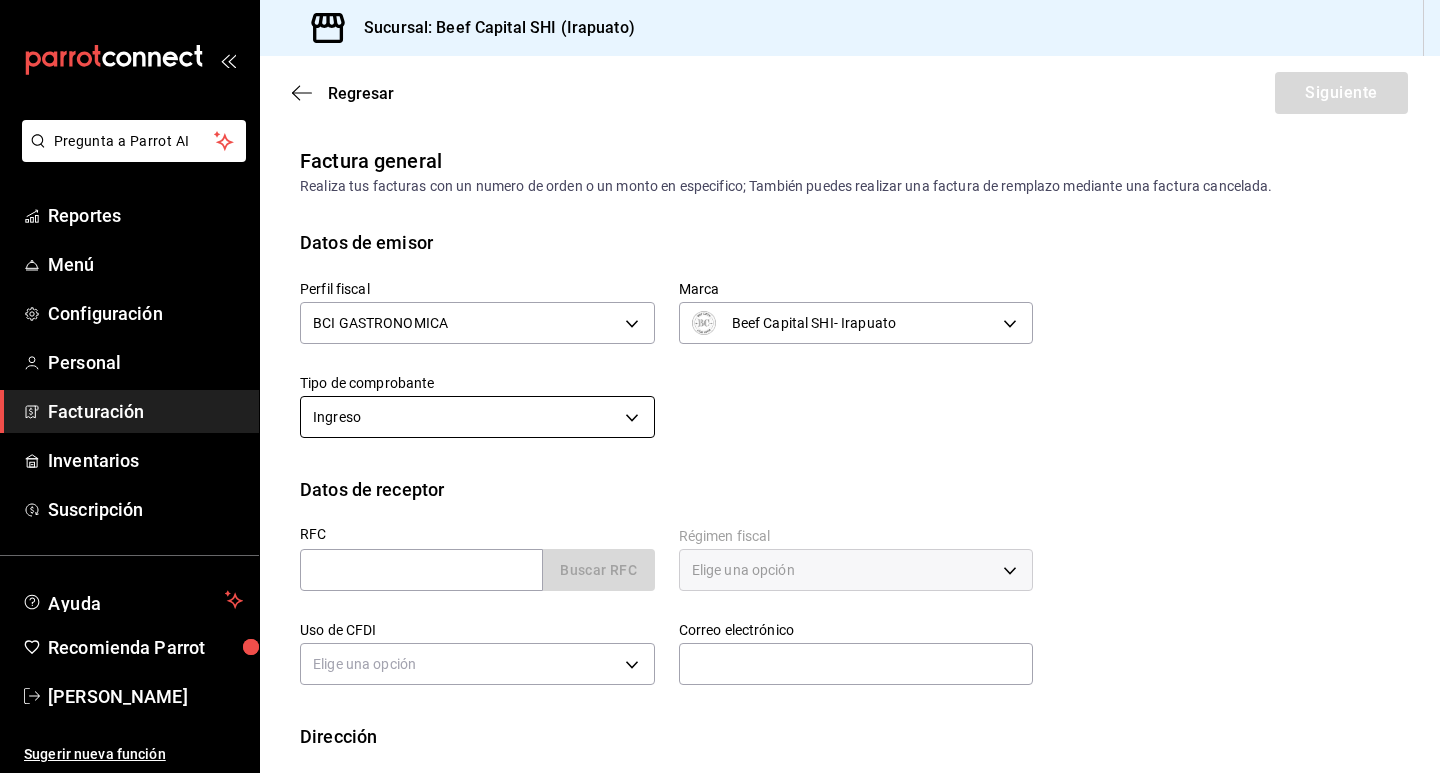 click on "Pregunta a Parrot AI Reportes   Menú   Configuración   Personal   Facturación   Inventarios   Suscripción   Ayuda Recomienda Parrot   [FULL_NAME]   Sugerir nueva función   Sucursal: Beef Capital SHI ([CITY]) Regresar Siguiente Factura general Realiza tus facturas con un numero de orden o un monto en especifico; También puedes realizar una factura de remplazo mediante una factura cancelada. Datos de emisor Perfil fiscal BCI GASTRONOMICA 852e3a39-bafb-4ab0-a8a2-cd74aadd3f4e Marca Beef Capital SHI- [CITY] 605647f7-5ddc-403a-84da-aa3c8a25865f Tipo de comprobante Ingreso I Datos de receptor RFC Buscar RFC Régimen fiscal Elige una opción Uso de CFDI Elige una opción Correo electrónico Dirección Calle # exterior # interior Código postal Estado ​ Municipio ​ Colonia ​ País México GANA 1 MES GRATIS EN TU SUSCRIPCIÓN AQUÍ Pregunta a Parrot AI Reportes   Menú   Configuración   Personal   Facturación   Inventarios   Suscripción   Ayuda Recomienda Parrot   [FULL_NAME]" at bounding box center (720, 386) 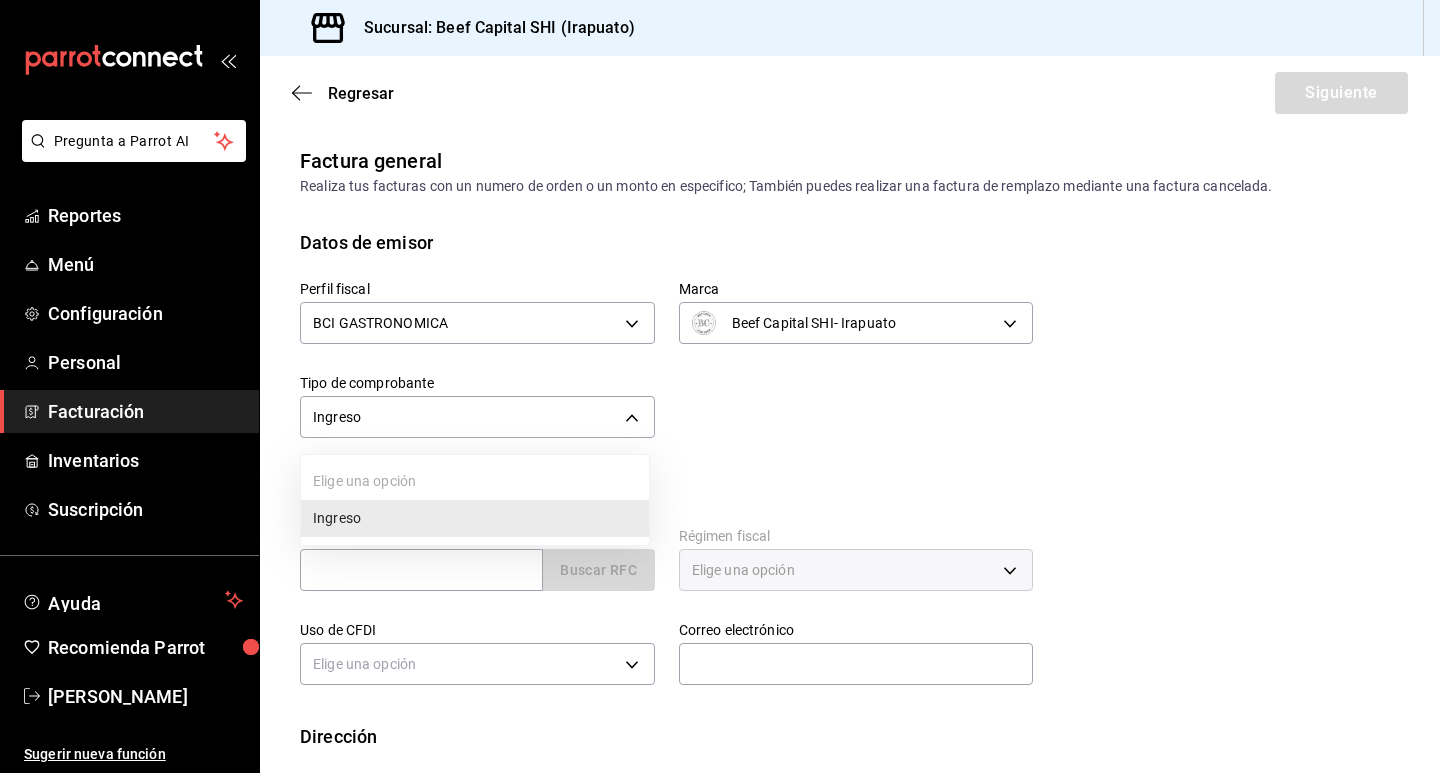 click on "Ingreso" at bounding box center (475, 518) 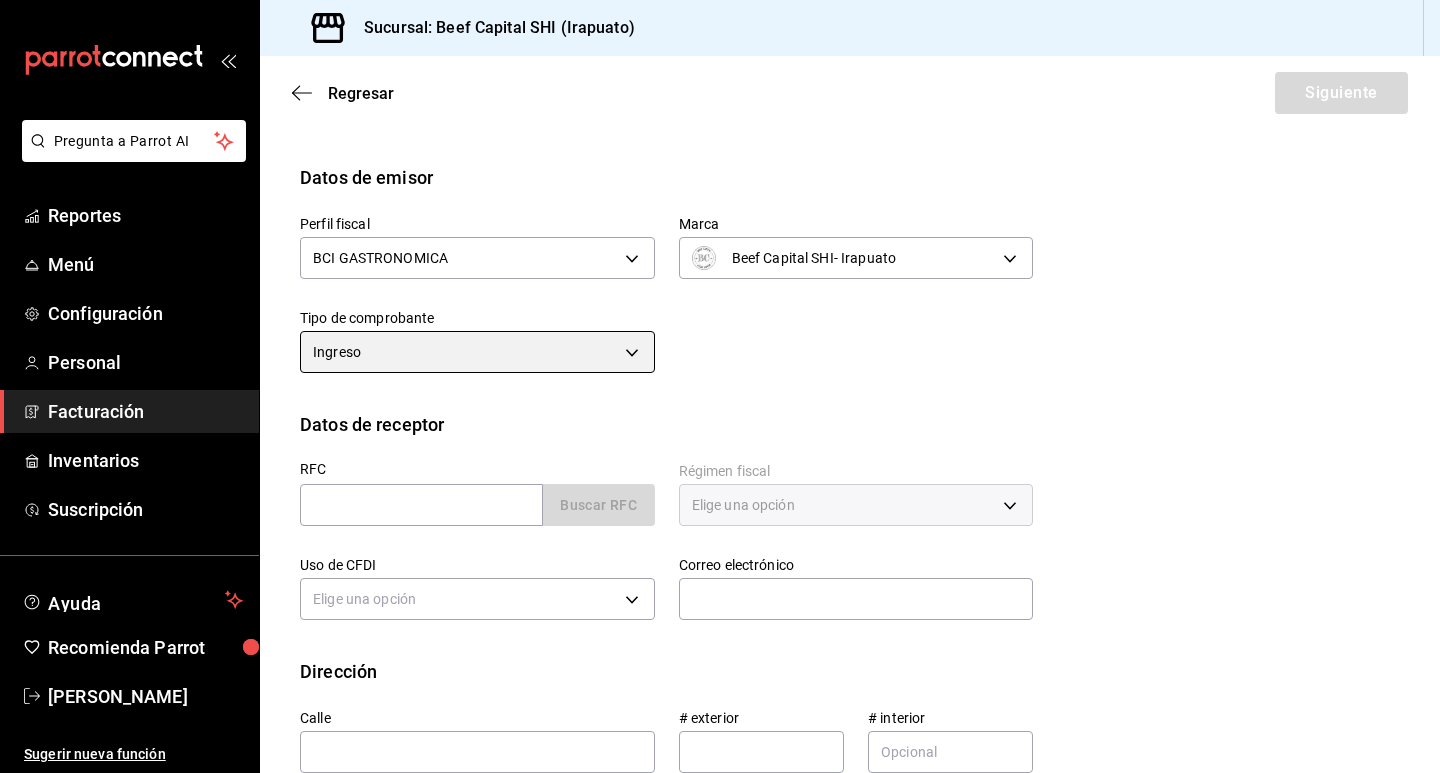 scroll, scrollTop: 100, scrollLeft: 0, axis: vertical 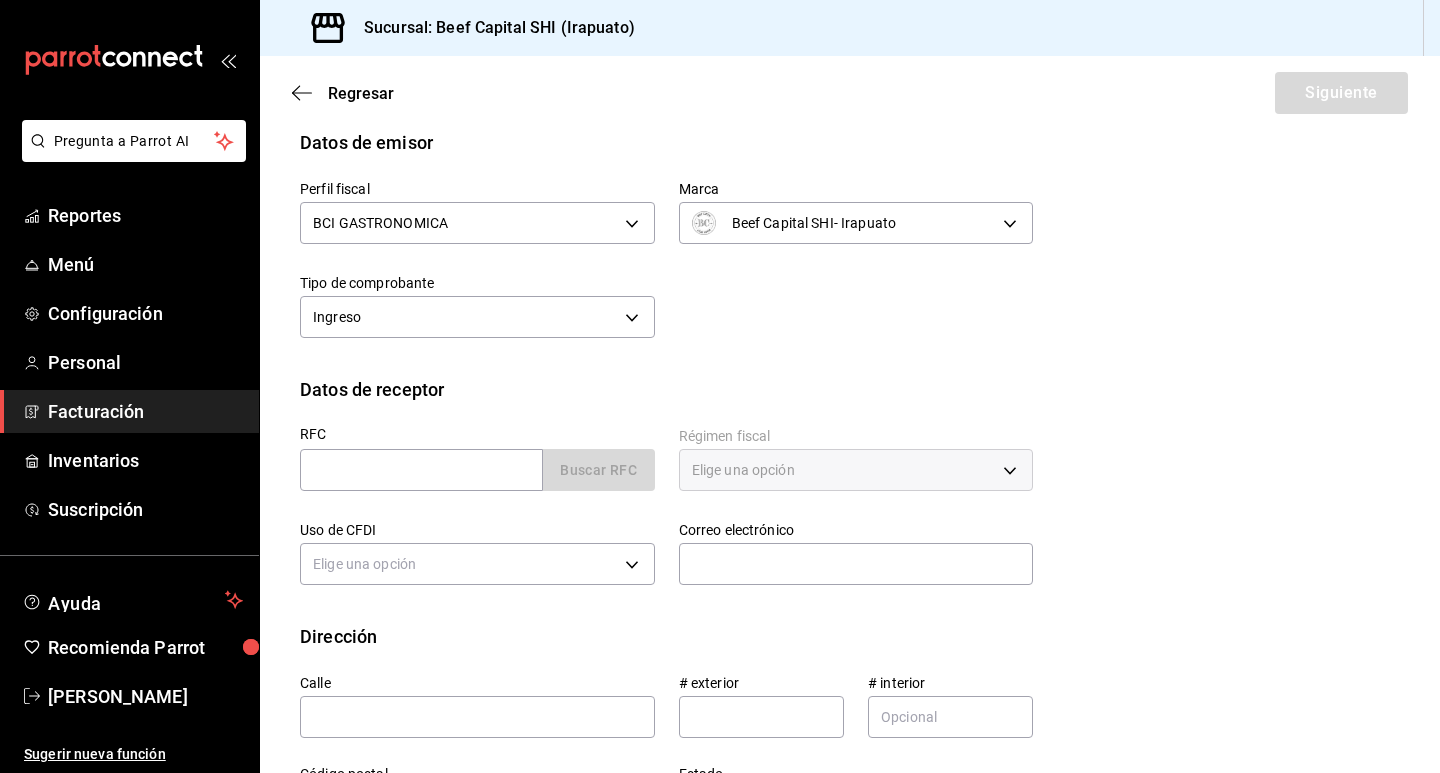 click on "Elige una opción" at bounding box center [856, 470] 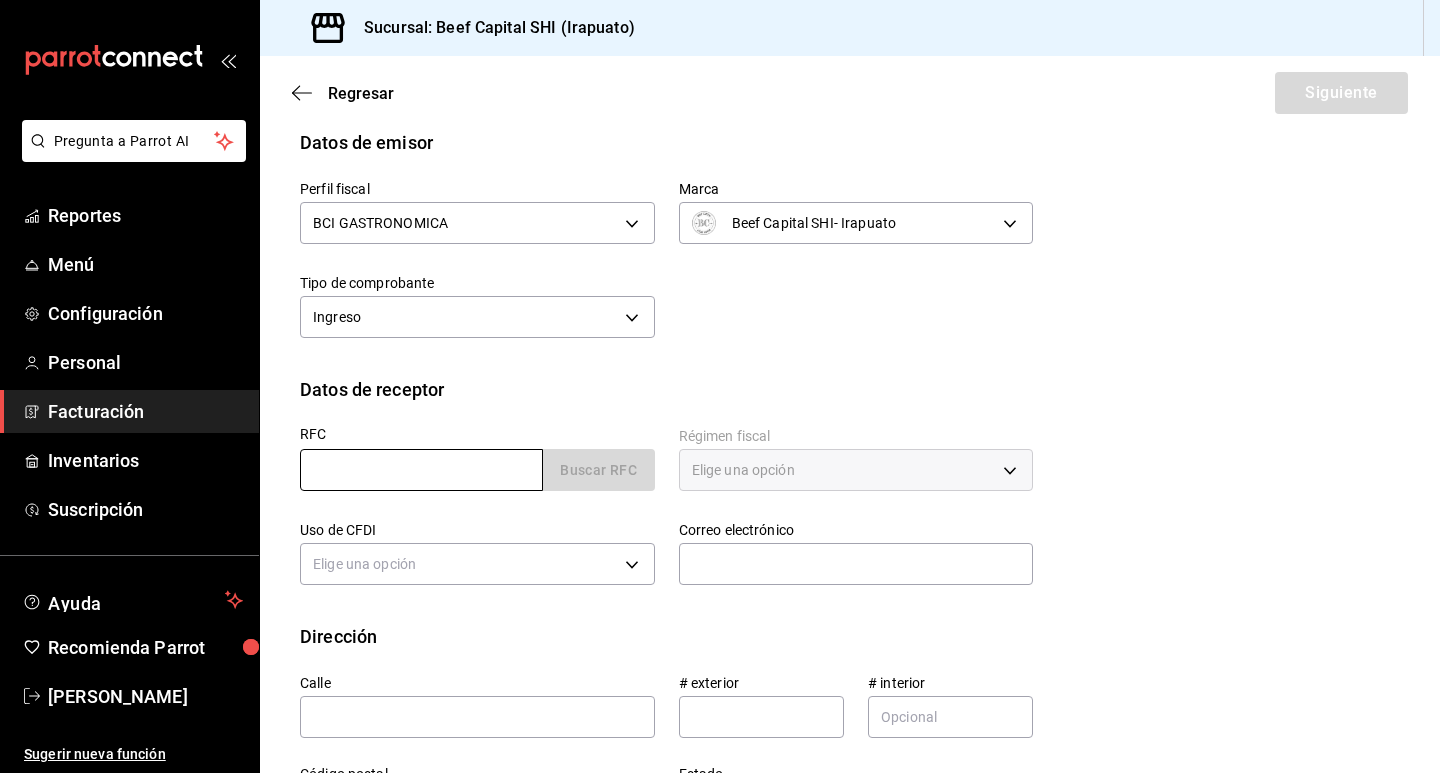 click at bounding box center (421, 470) 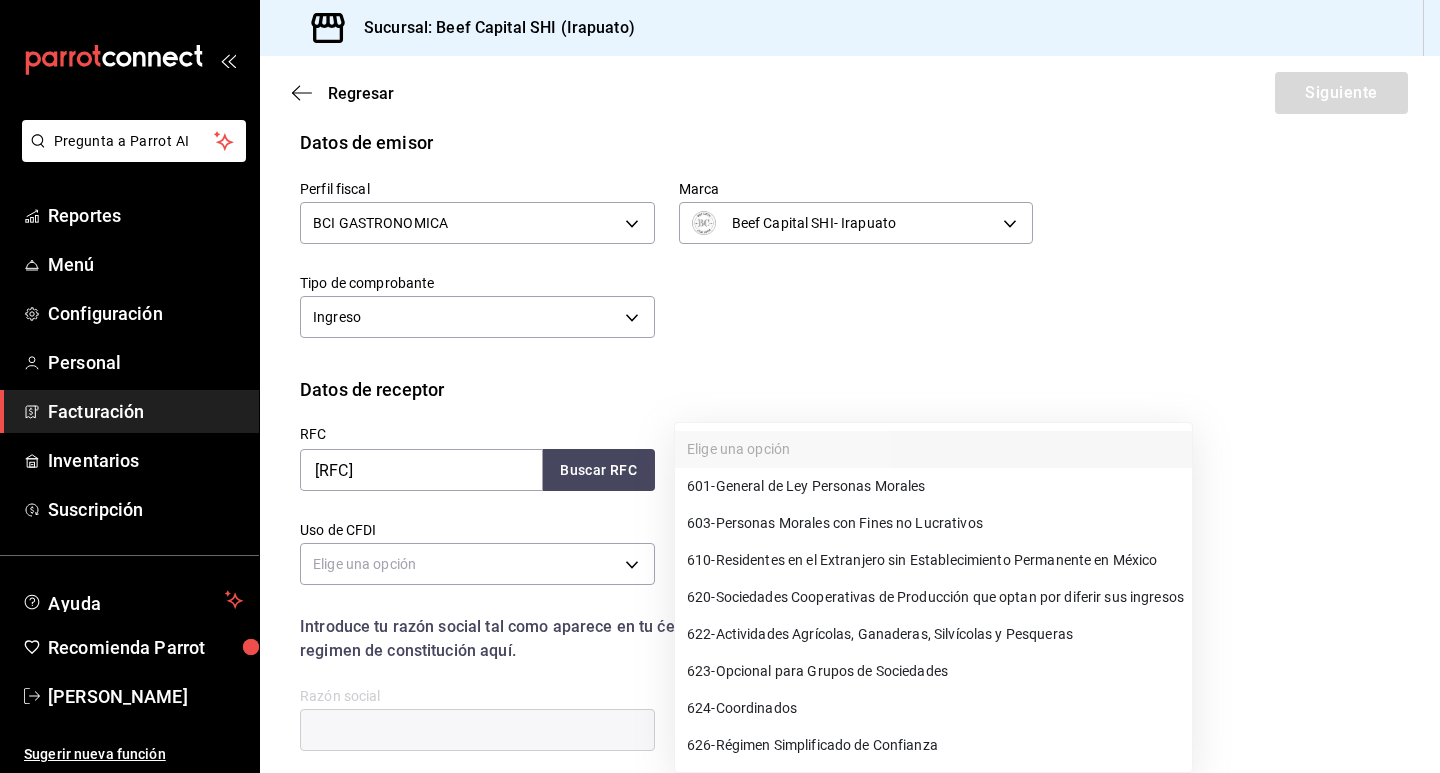click on "Pregunta a Parrot AI Reportes   Menú   Configuración   Personal   Facturación   Inventarios   Suscripción   Ayuda Recomienda Parrot   [FIRST] [LAST]   Sugerir nueva función   Sucursal: Beef Capital SHI ([CITY]) Resumen Factura general Realiza tus facturas con un numero de orden o un monto en especifico; También puedes realizar una factura de remplazo mediante una factura cancelada. Datos de emisor Perfil fiscal BCI GASTRONOMICA [UUID] Marca Beef Capital SHI- [CITY] [UUID] Tipo de comprobante Ingreso I Datos de receptor RFC [RFC] Buscar RFC Régimen fiscal Elige una opción Uso de CFDI Elige una opción Correo electrónico Introduce tu razón social tal como aparece en tu ćedula fiscal, es importante que no escribas el regimen de constitución aquí. company Razón social Dirección Calle # exterior # interior Código postal Estado ​ Municipio ​ Colonia ​ País [COUNTRY] Pregunta a Parrot AI Reportes   Menú" at bounding box center (720, 386) 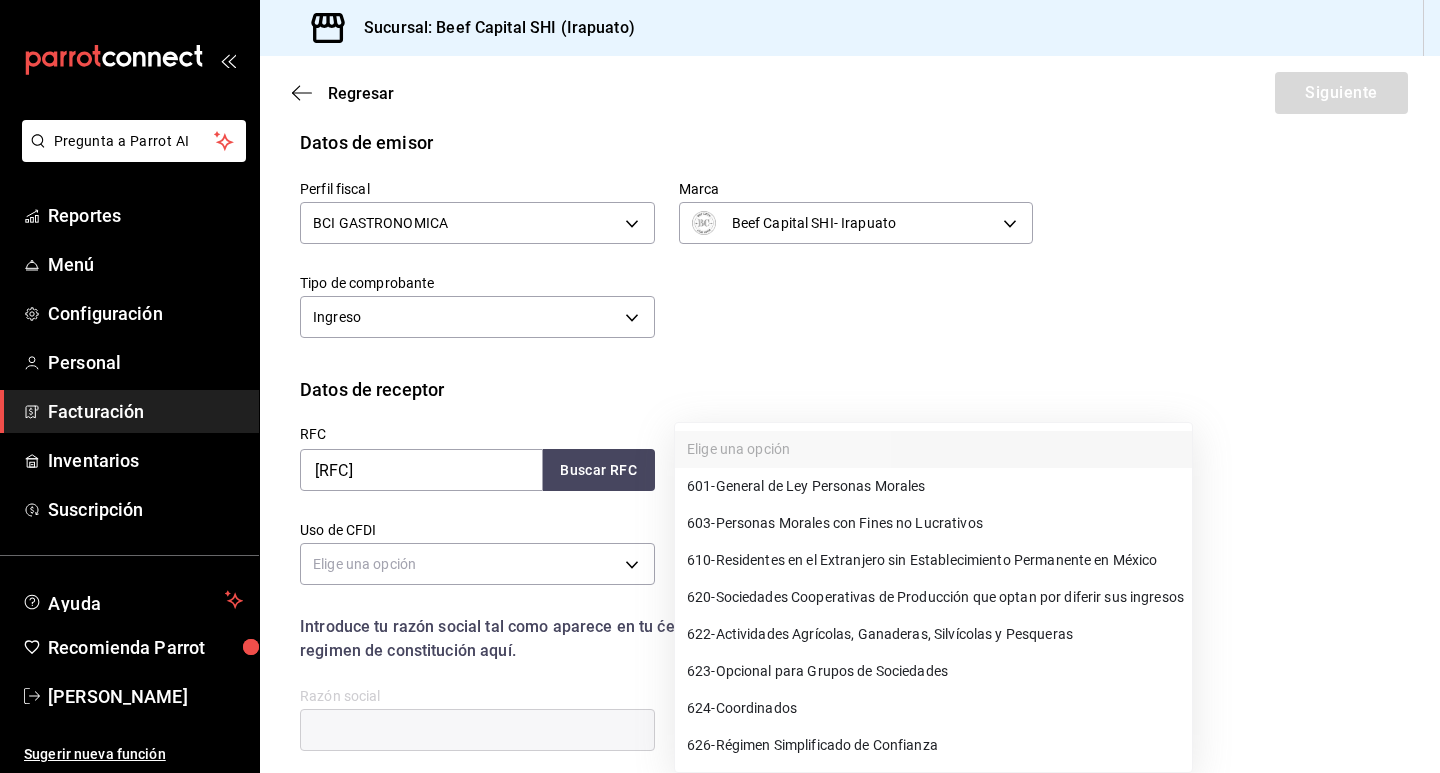 click on "601  -  General de Ley Personas Morales" at bounding box center (806, 486) 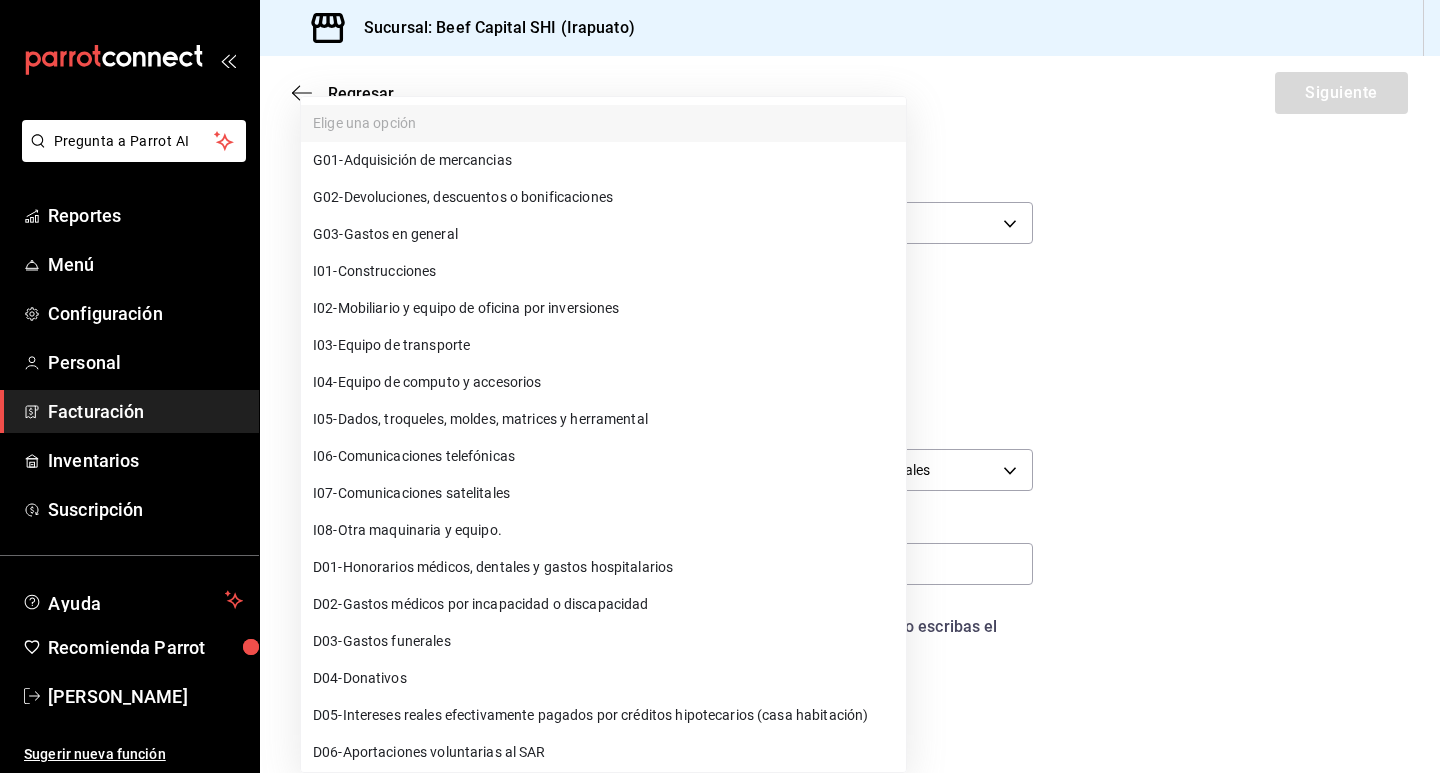 click on "Pregunta a Parrot AI Reportes   Menú   Configuración   Personal   Facturación   Inventarios   Suscripción   Ayuda Recomienda Parrot   [PERSON_NAME]   Sugerir nueva función   Sucursal: Beef Capital SHI (Irapuato) Regresar Siguiente Factura general Realiza tus facturas con un numero de orden o un monto en especifico; También puedes realizar una factura de remplazo mediante una factura cancelada. Datos de emisor Perfil fiscal BCI GASTRONOMICA 852e3a39-bafb-4ab0-a8a2-cd74aadd3f4e Marca Beef Capital SHI- Irapuato 605647f7-5ddc-403a-84da-aa3c8a25865f Tipo de comprobante Ingreso I Datos de receptor RFC MSM050421V56 Buscar RFC Régimen fiscal 601  -  General de Ley Personas Morales 601 Uso de CFDI Elige una opción Correo electrónico Introduce tu razón social tal como aparece en tu ćedula fiscal, es importante que no escribas el regimen de constitución aquí. company Razón social Dirección Calle # exterior # interior Código postal Estado ​Municipio ​ Colonia ​ País México Reportes" at bounding box center (720, 386) 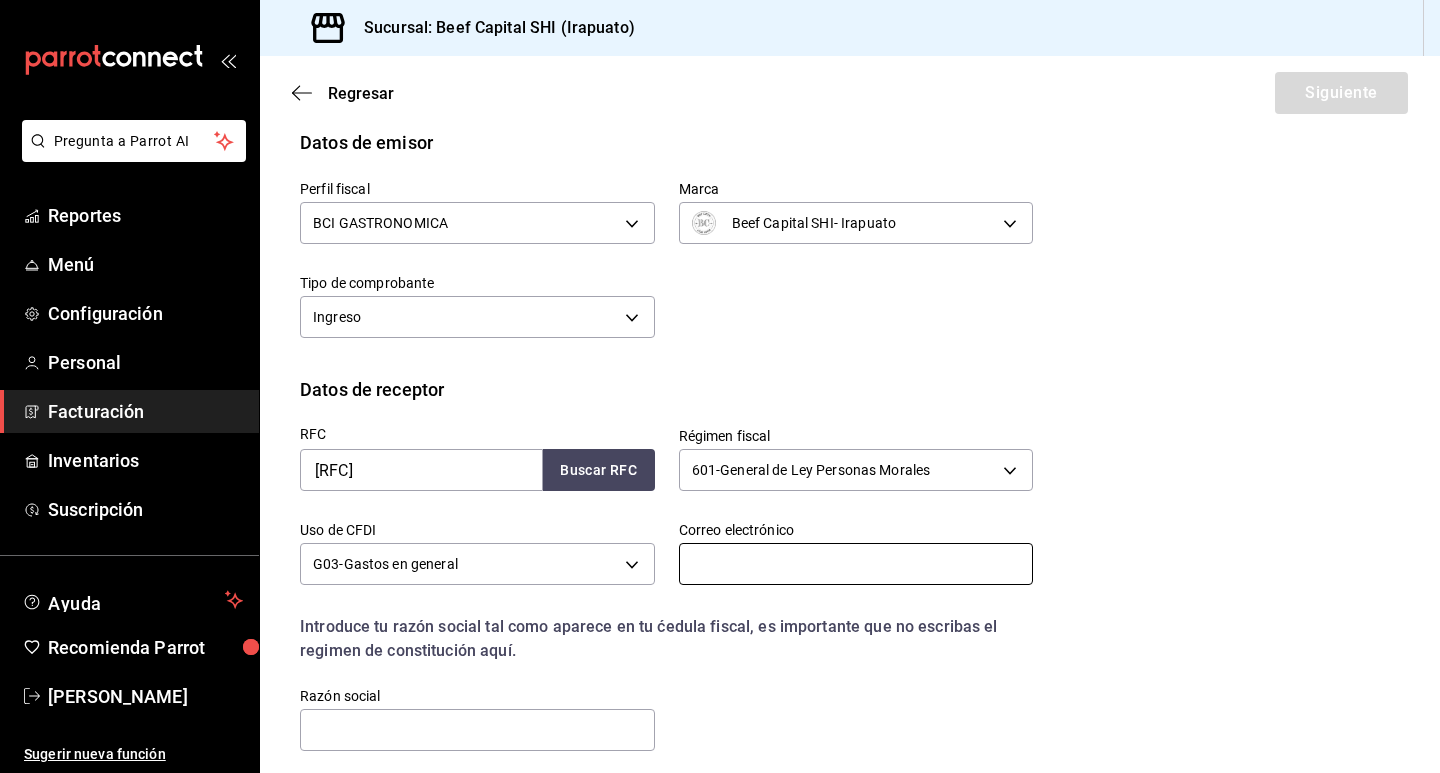 click at bounding box center (856, 564) 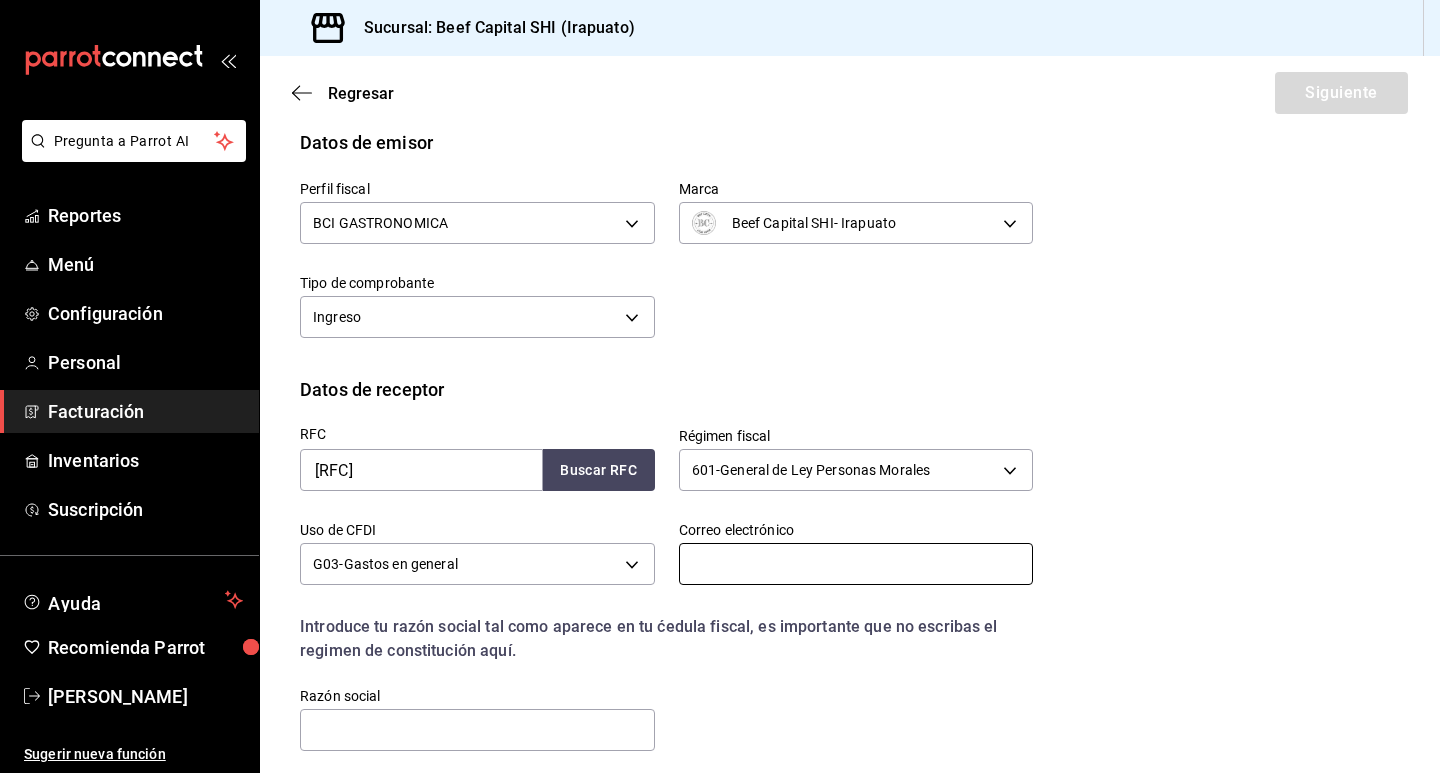 type on "[EMAIL]" 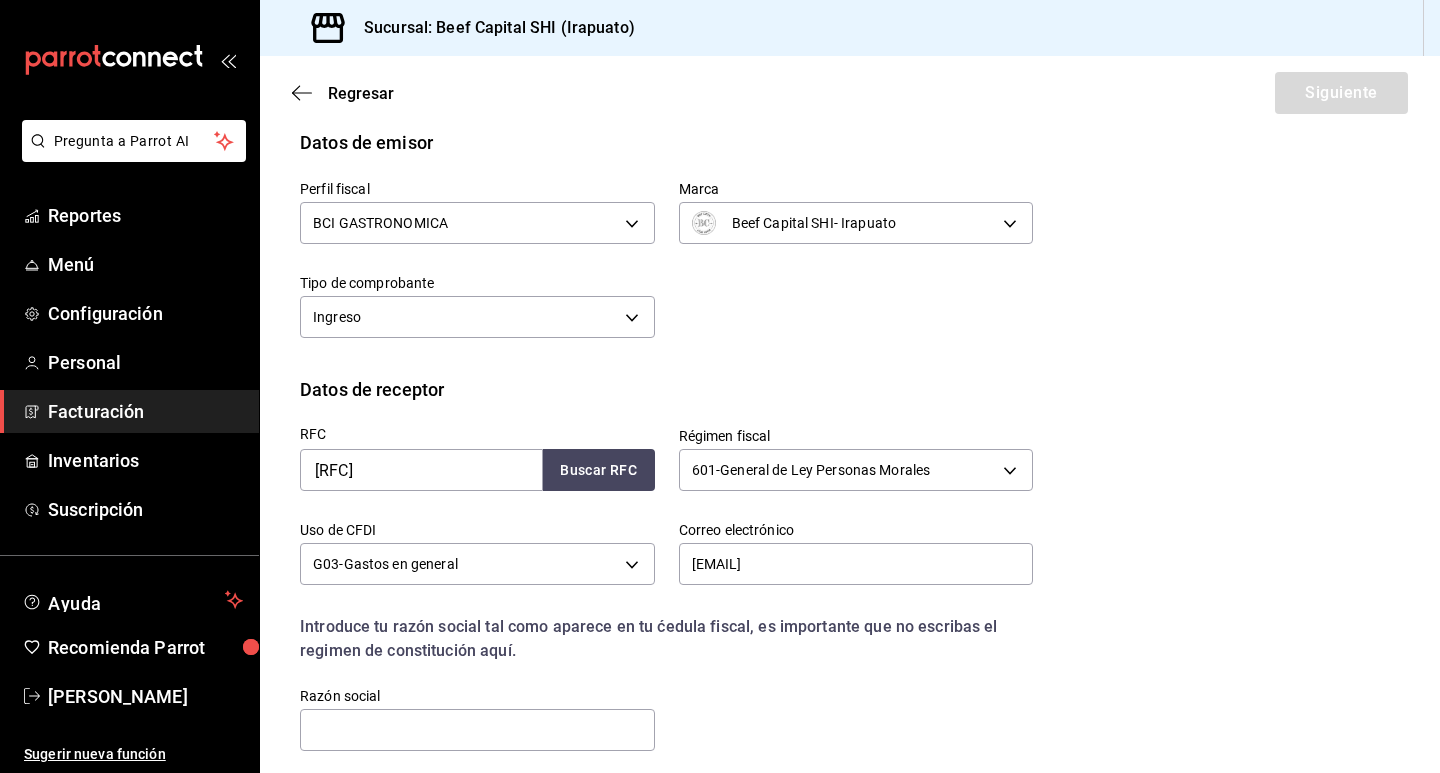 type on "AV. A VILLAS DE IRAPUATO" 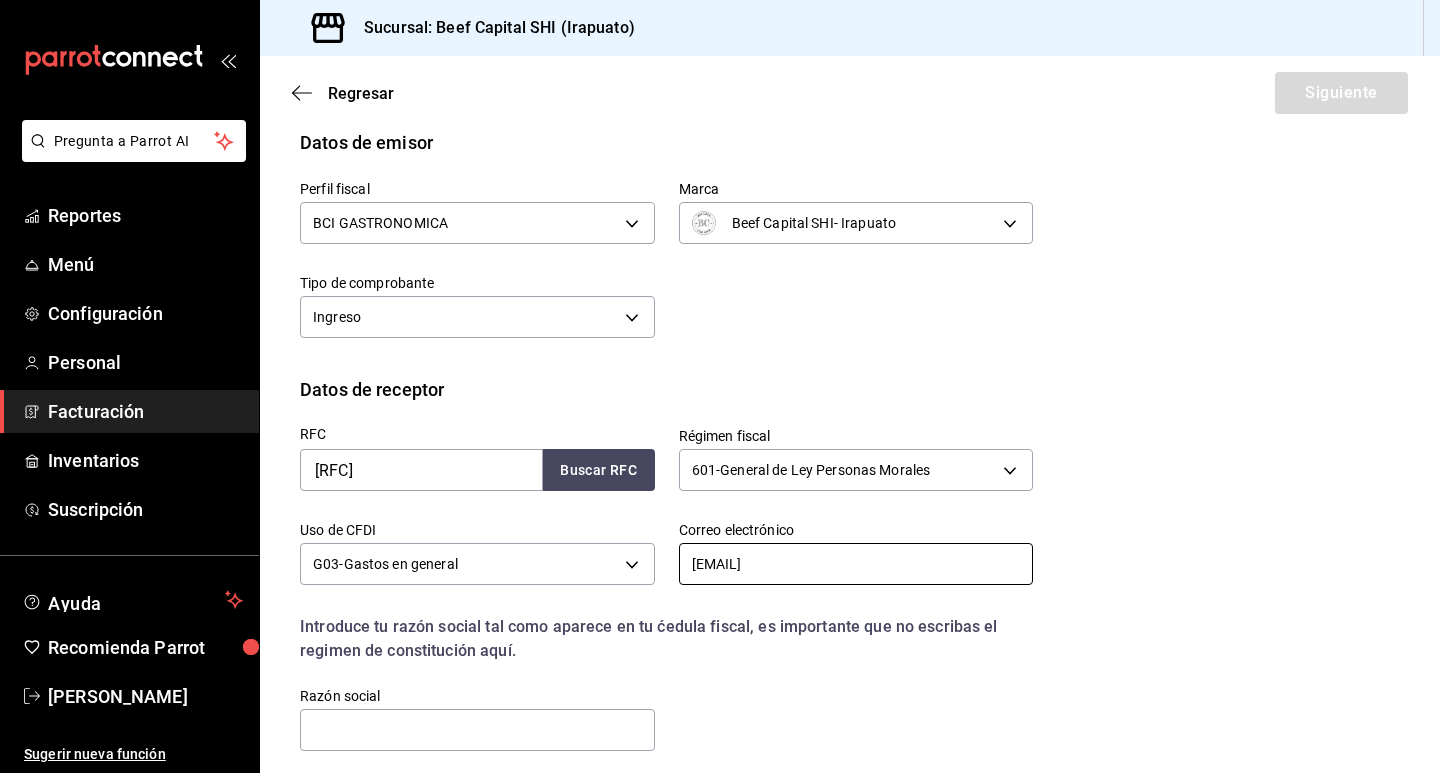 type 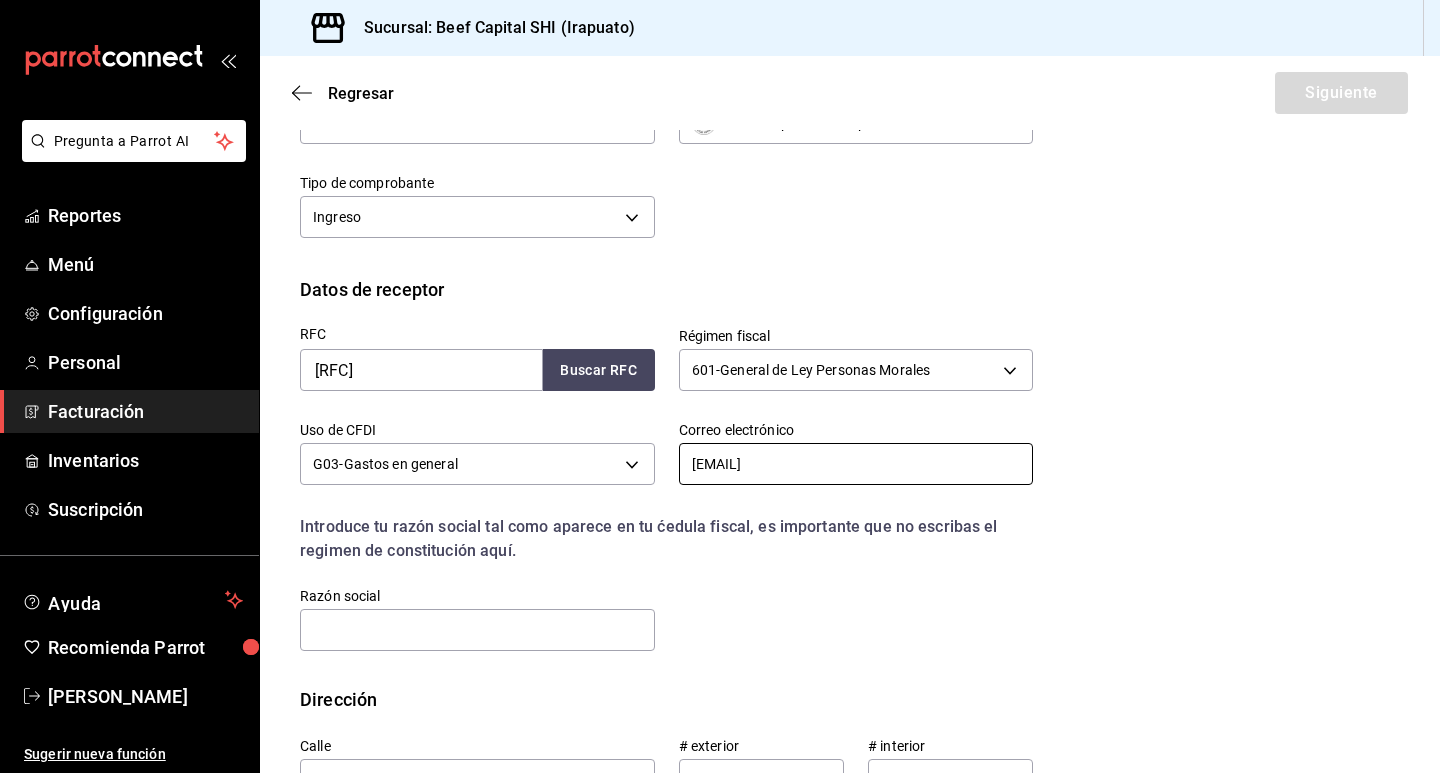 scroll, scrollTop: 300, scrollLeft: 0, axis: vertical 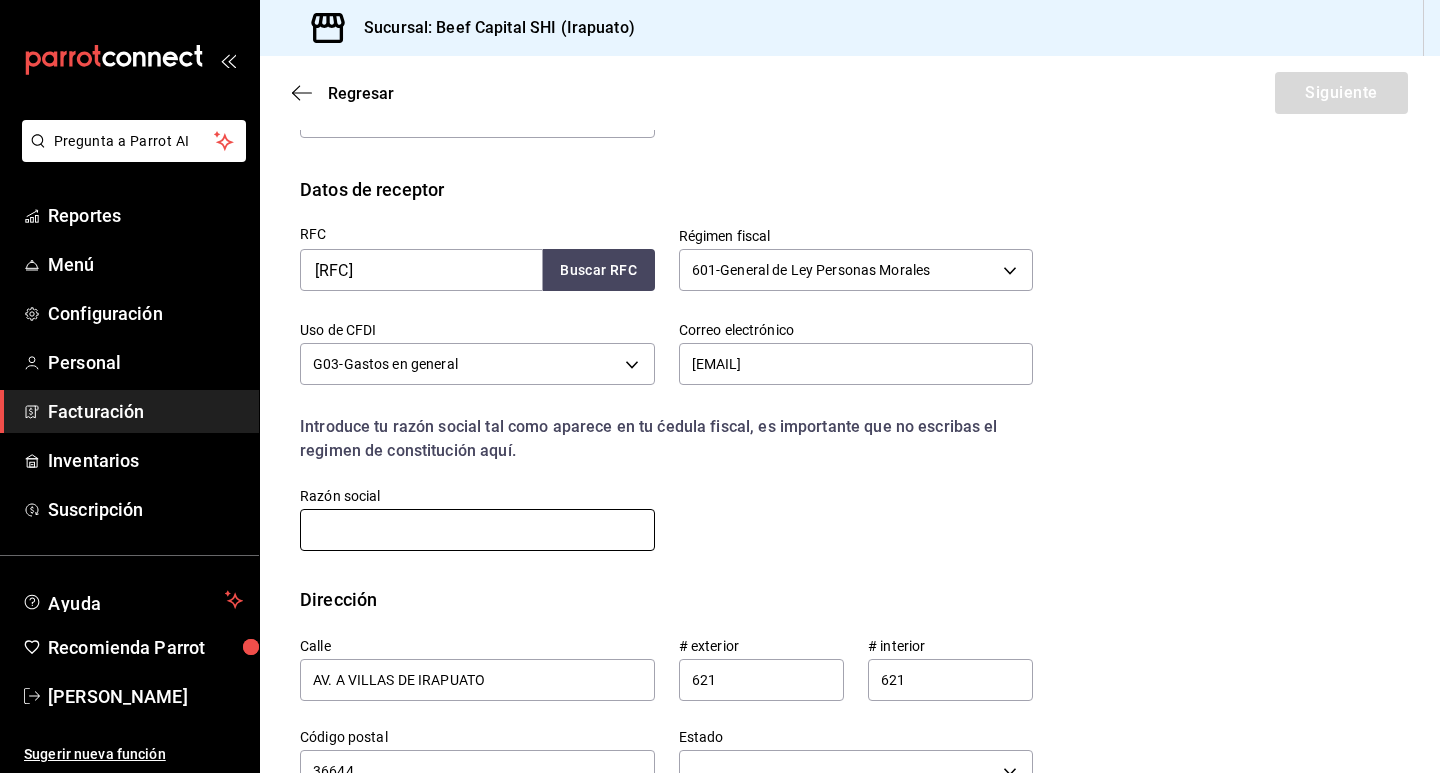 click at bounding box center [477, 530] 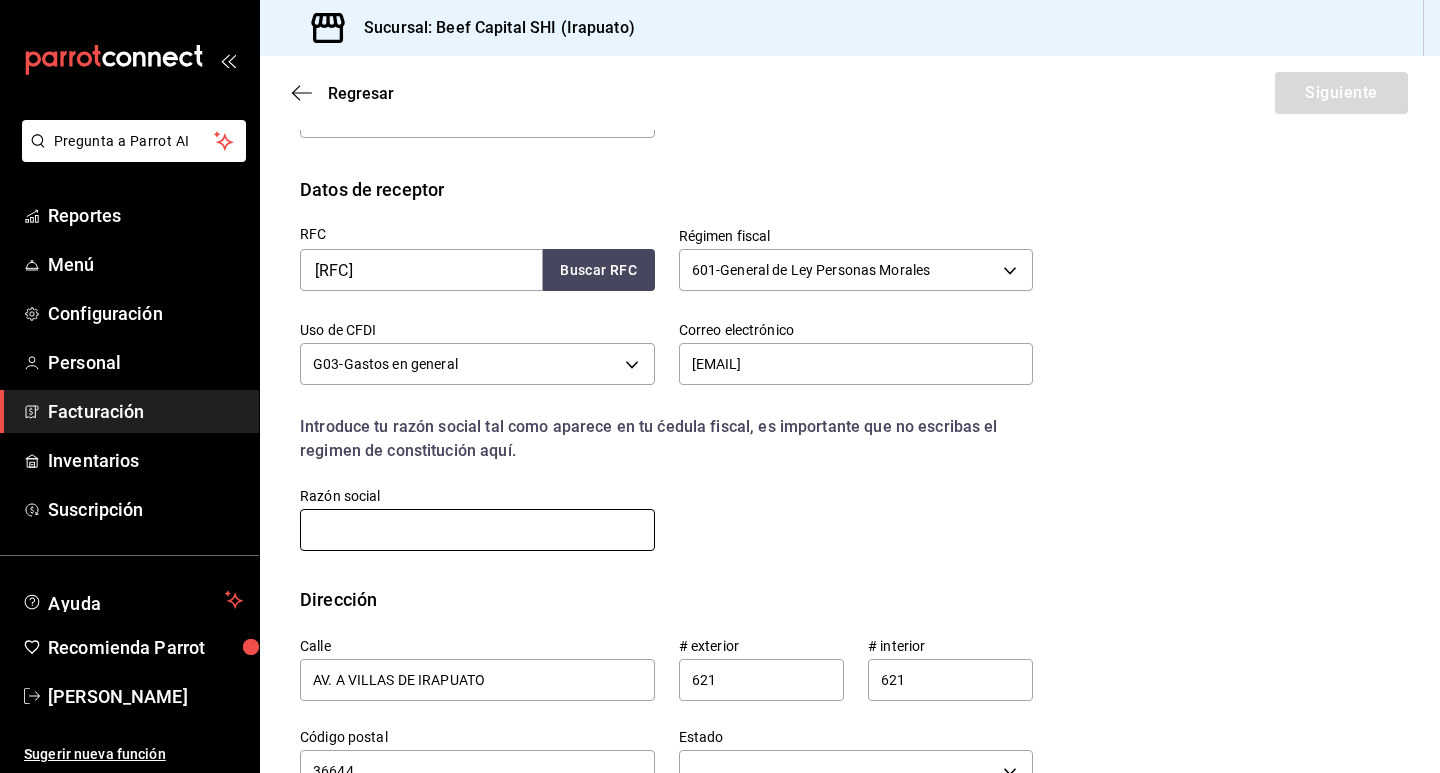 type on "MAYOLY SPINDLER DE MEXICO" 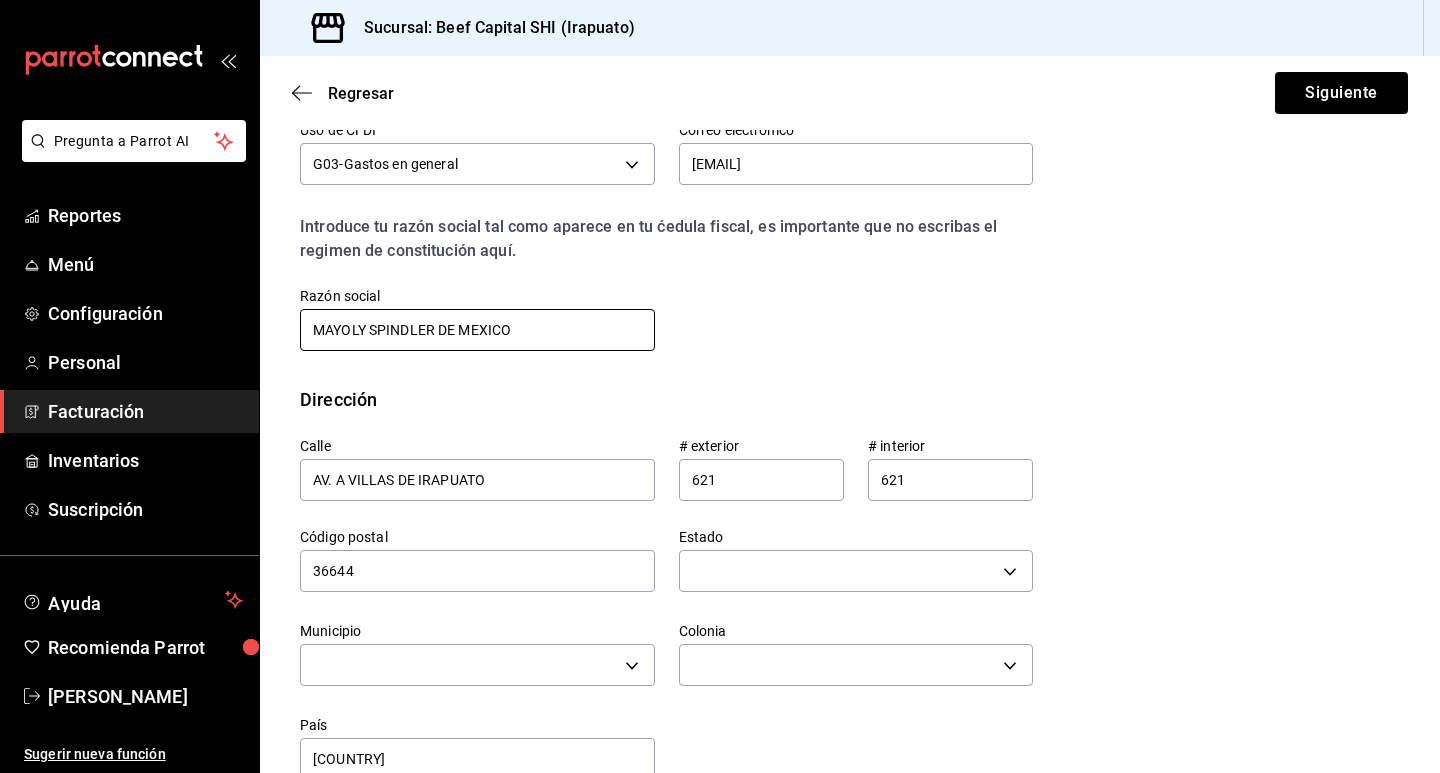 scroll, scrollTop: 542, scrollLeft: 0, axis: vertical 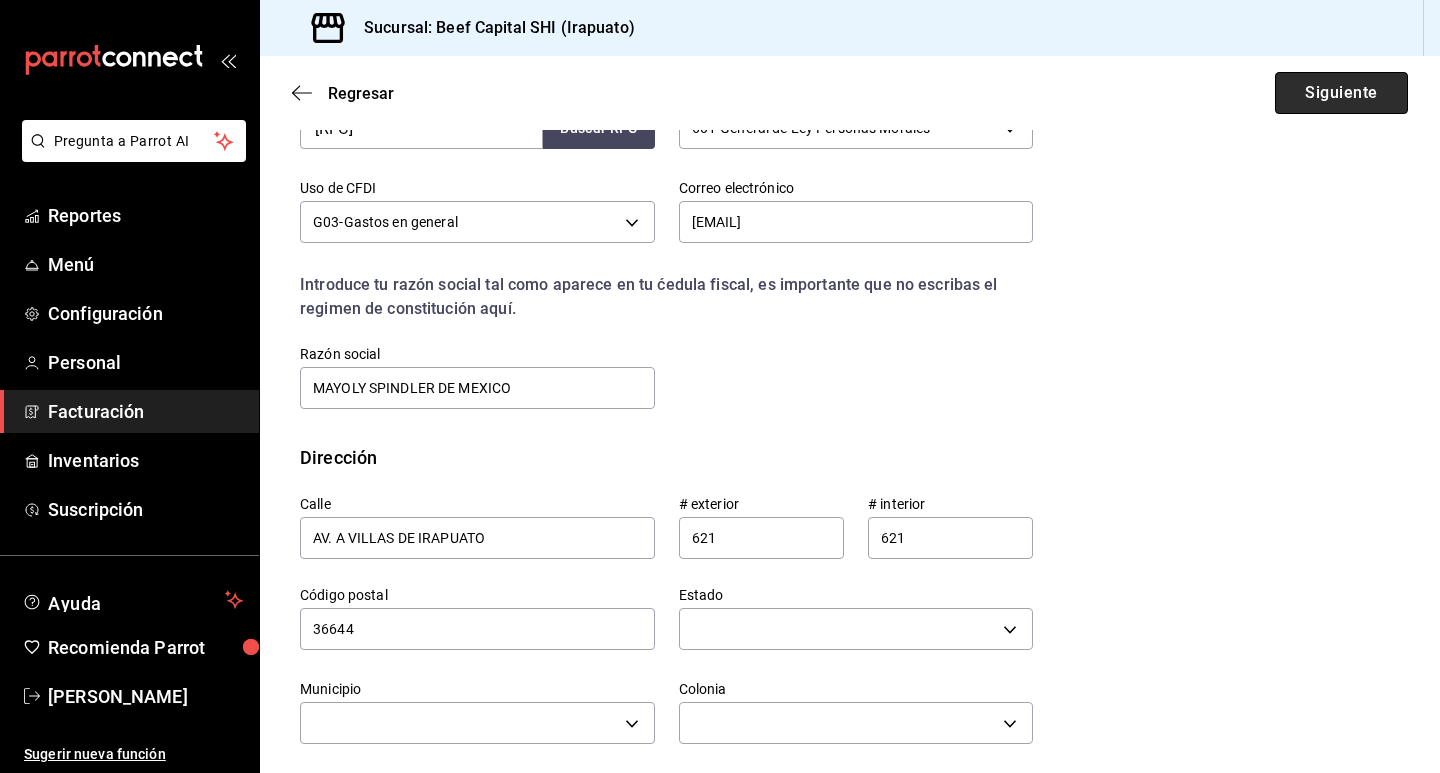 click on "Siguiente" at bounding box center [1341, 93] 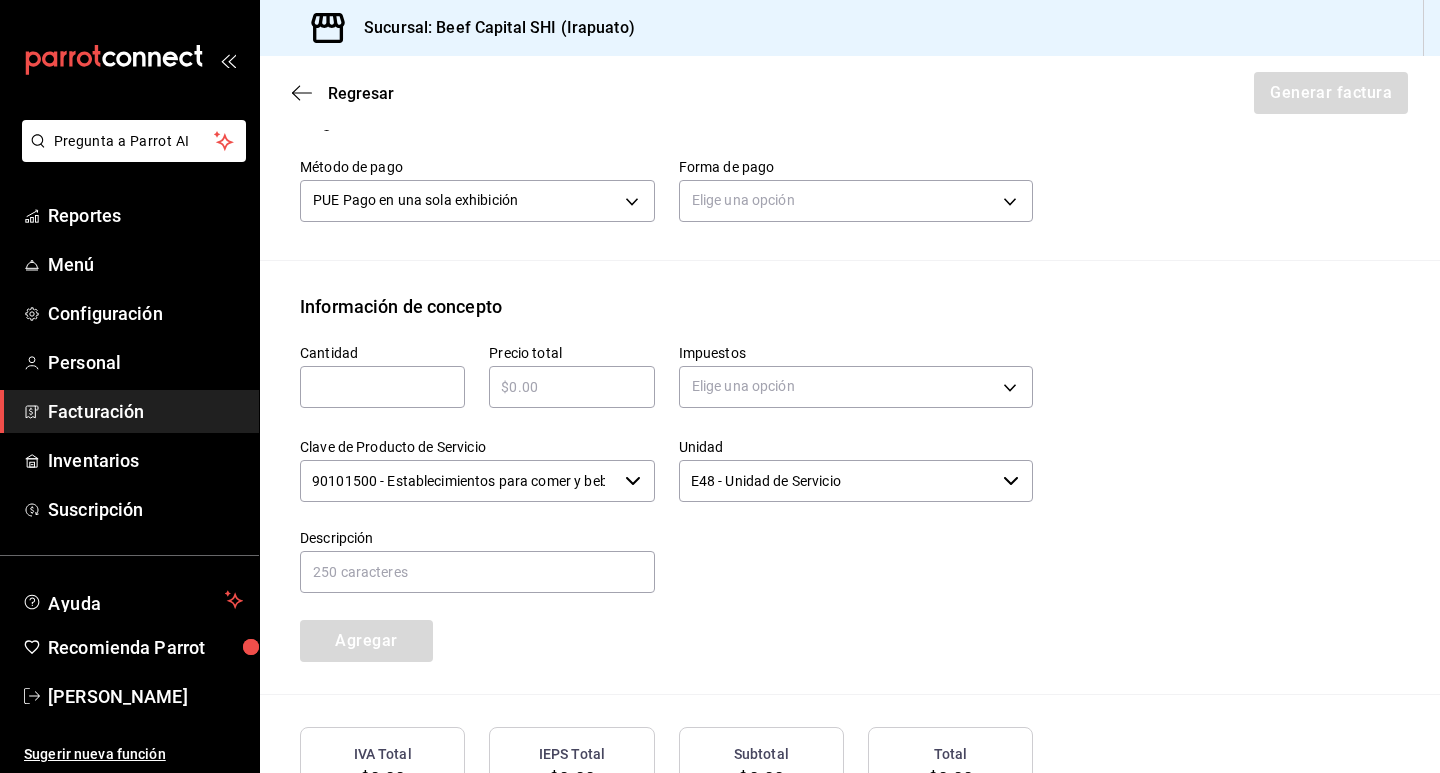 scroll, scrollTop: 642, scrollLeft: 0, axis: vertical 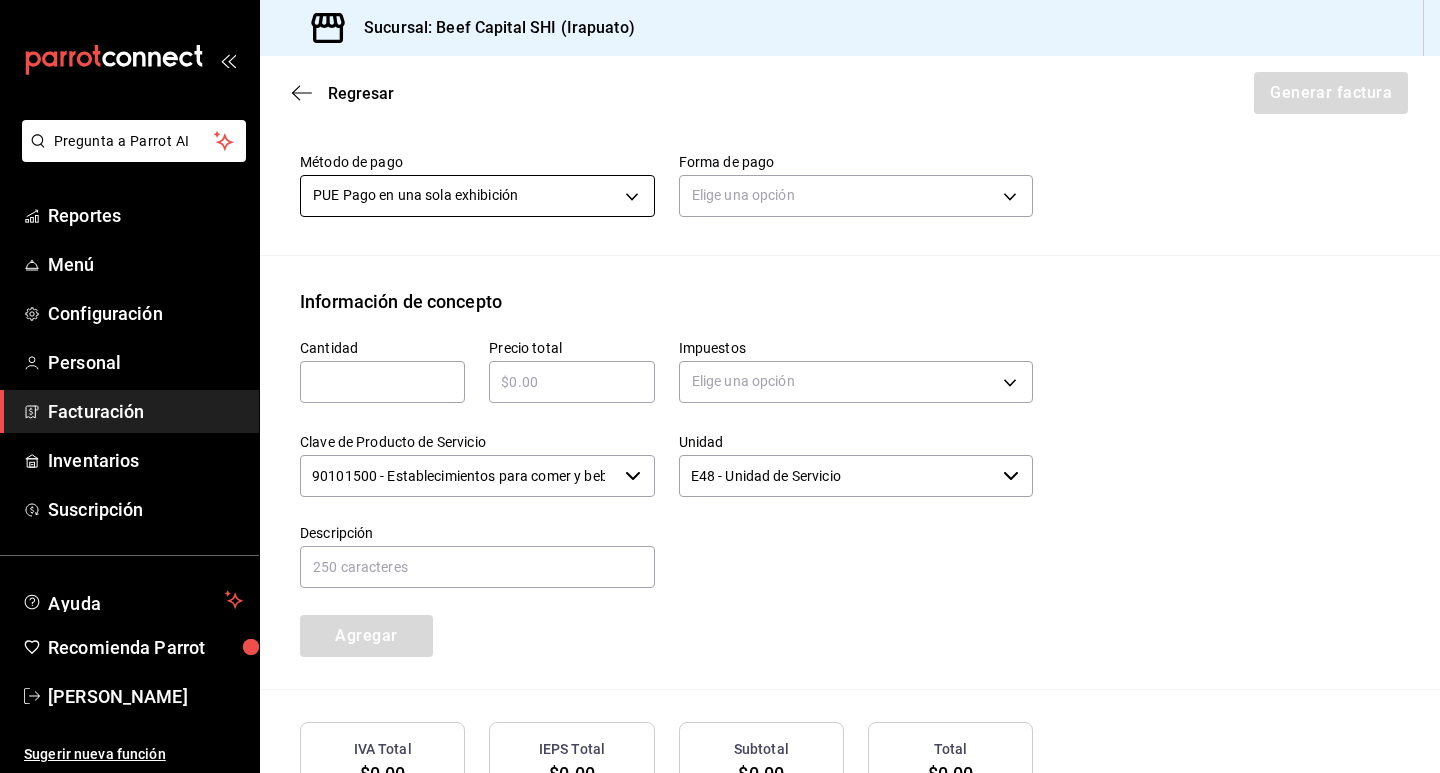 click on "Pregunta a Parrot AI Reportes   Menú   Configuración   Personal   Facturación   Inventarios   Suscripción   Ayuda Recomienda Parrot   [PERSON_NAME]   Sugerir nueva función   Sucursal: Beef Capital SHI (Irapuato) Regresar Generar factura Emisor Perfil fiscal BCI GASTRONOMICA Tipo de comprobante Ingreso Receptor Nombre / Razón social MAYOLY SPINDLER DE MEXICO RFC Receptor MSM050421V56 Régimen fiscal General de Ley Personas Morales Uso de CFDI G03: Gastos en general Correo electrónico FACTURACIONBEEFIRAPUATO@GMAIL.COM Elige cómo quieres agregar los conceptos a tu factura Manualmente Asociar orden Pago Método de pago PUE   Pago en una sola exhibición PUE Forma de pago Elige una opción Información de concepto Cantidad ​ Precio total ​ Impuestos Elige una opción Clave de Producto de Servicio 90101500 - Establecimientos para comer y beber ​ Unidad E48 - Unidad de Servicio ​ Descripción Agregar IVA Total $0.00 IEPS Total $0.00 Subtotal $0.00 Total $0.00 Orden Cantidad Clave Unidad Monto" at bounding box center [720, 386] 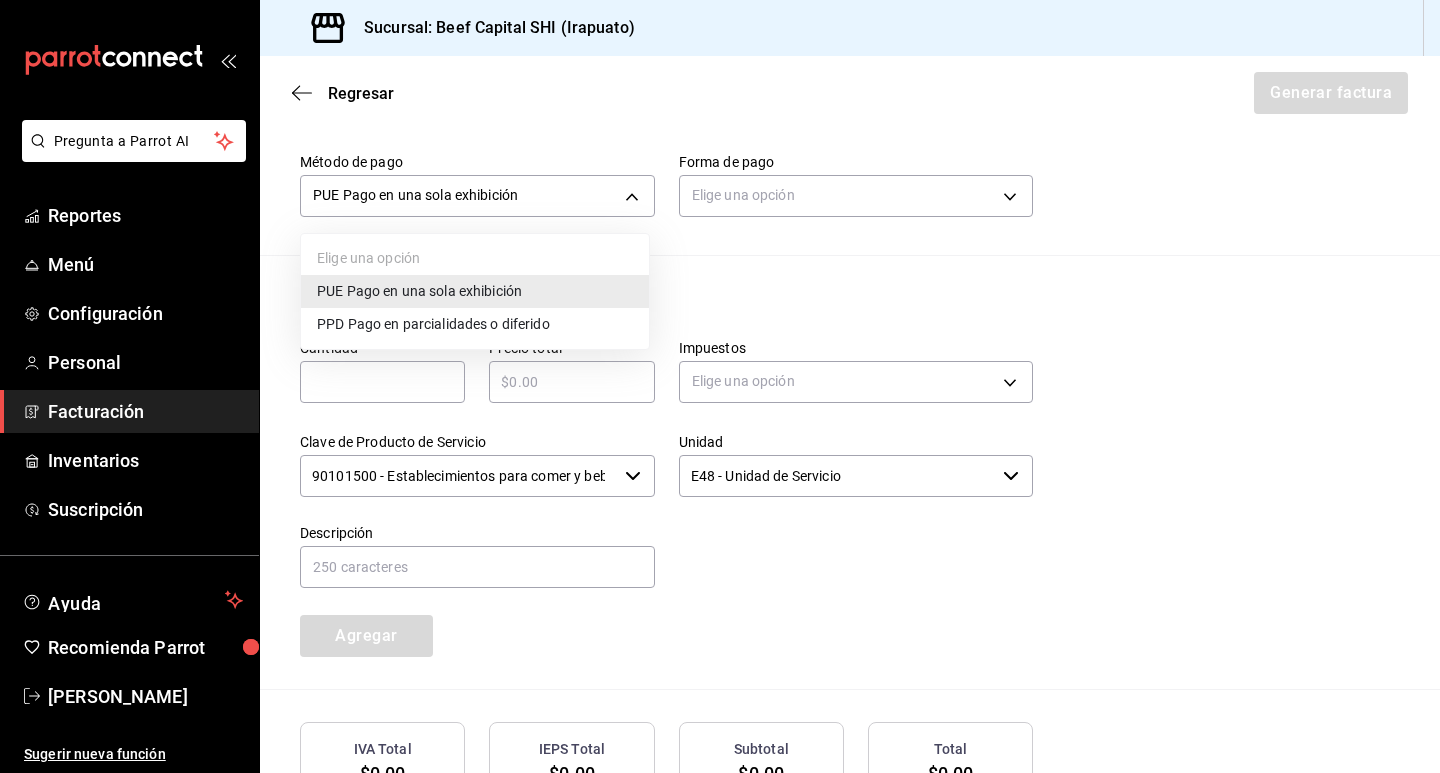click on "PUE   Pago en una sola exhibición" at bounding box center (419, 291) 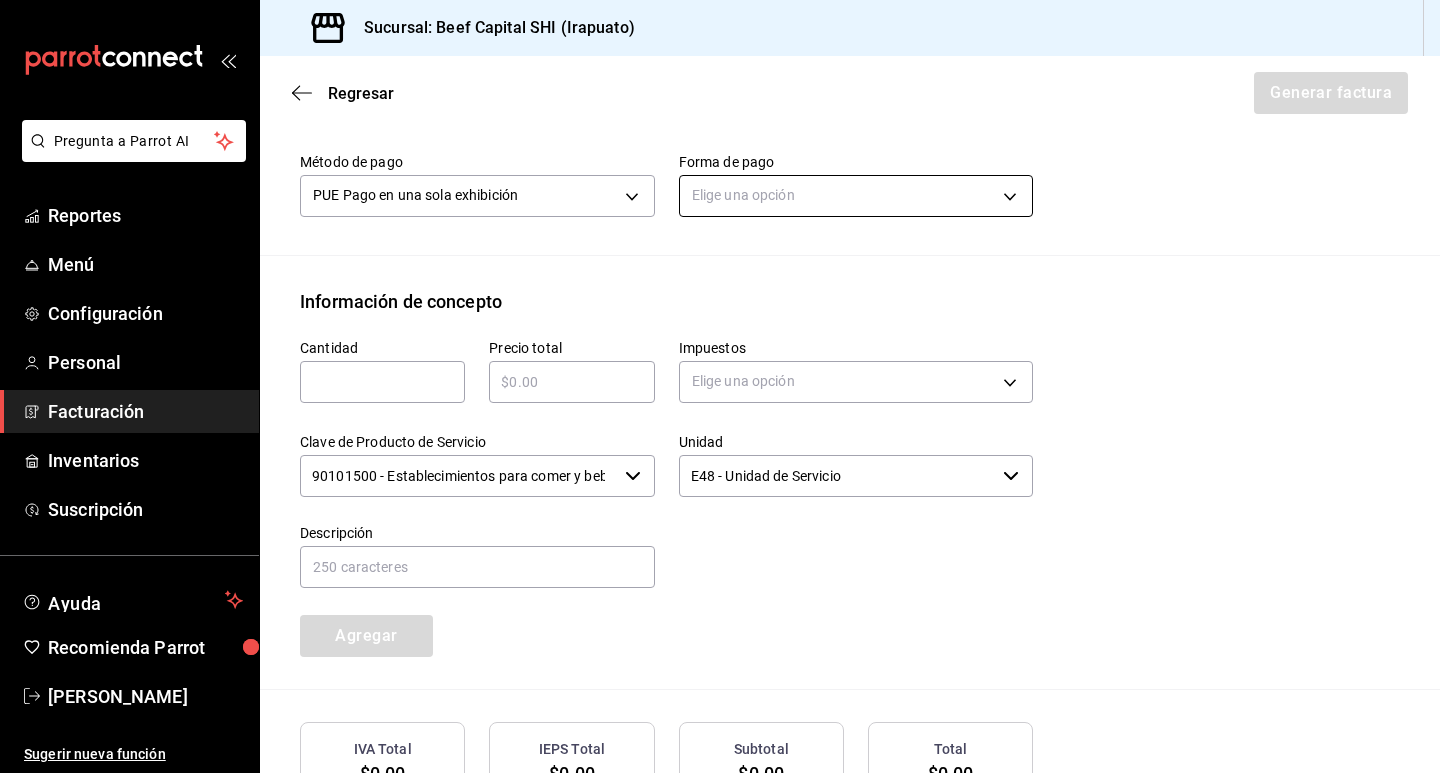 click on "Pregunta a Parrot AI Reportes   Menú   Configuración   Personal   Facturación   Inventarios   Suscripción   Ayuda Recomienda Parrot   [PERSON_NAME]   Sugerir nueva función   Sucursal: Beef Capital SHI (Irapuato) Regresar Generar factura Emisor Perfil fiscal BCI GASTRONOMICA Tipo de comprobante Ingreso Receptor Nombre / Razón social MAYOLY SPINDLER DE MEXICO RFC Receptor MSM050421V56 Régimen fiscal General de Ley Personas Morales Uso de CFDI G03: Gastos en general Correo electrónico FACTURACIONBEEFIRAPUATO@GMAIL.COM Elige cómo quieres agregar los conceptos a tu factura Manualmente Asociar orden Pago Método de pago PUE   Pago en una sola exhibición PUE Forma de pago Elige una opción Información de concepto Cantidad ​ Precio total ​ Impuestos Elige una opción Clave de Producto de Servicio 90101500 - Establecimientos para comer y beber ​ Unidad E48 - Unidad de Servicio ​ Descripción Agregar IVA Total $0.00 IEPS Total $0.00 Subtotal $0.00 Total $0.00 Orden Cantidad Clave Unidad Monto" at bounding box center (720, 386) 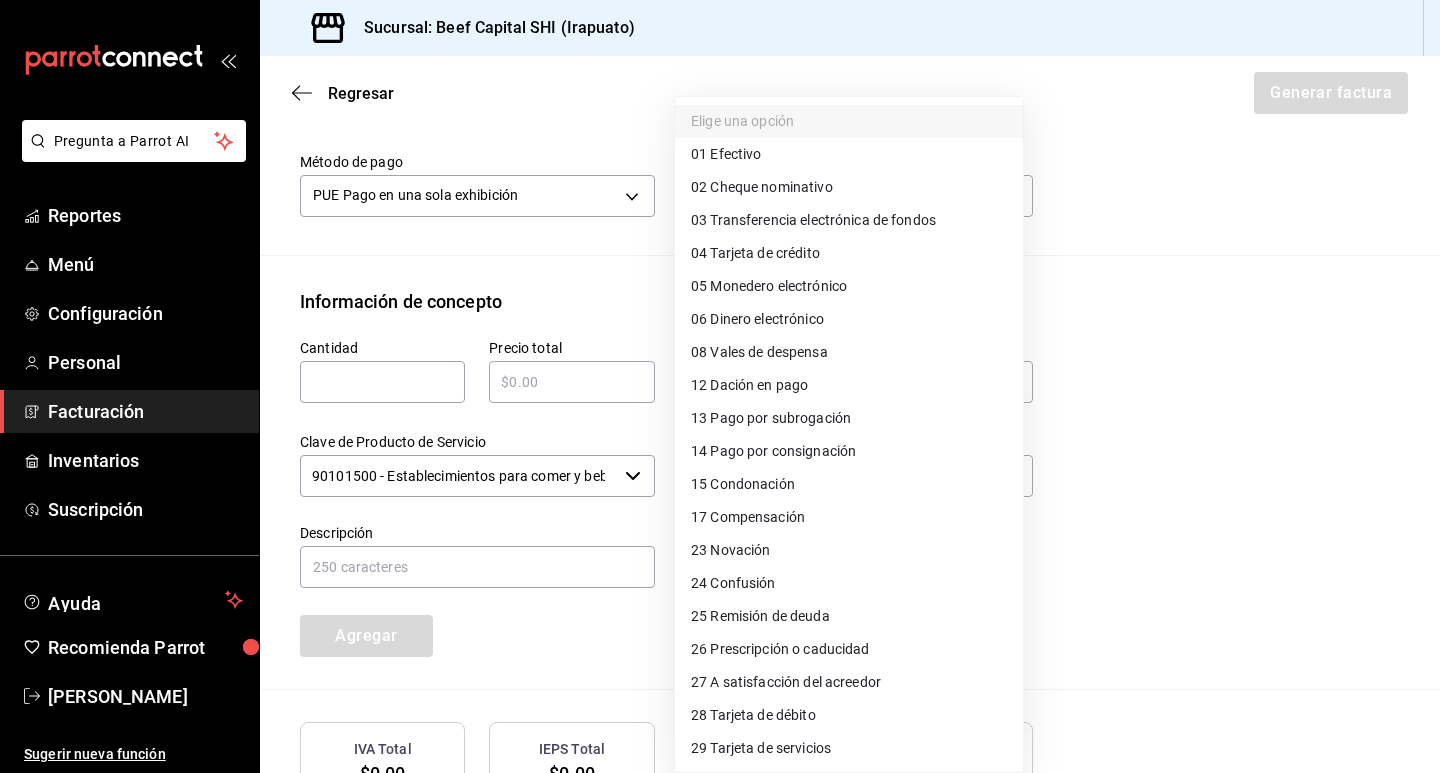 click at bounding box center [720, 386] 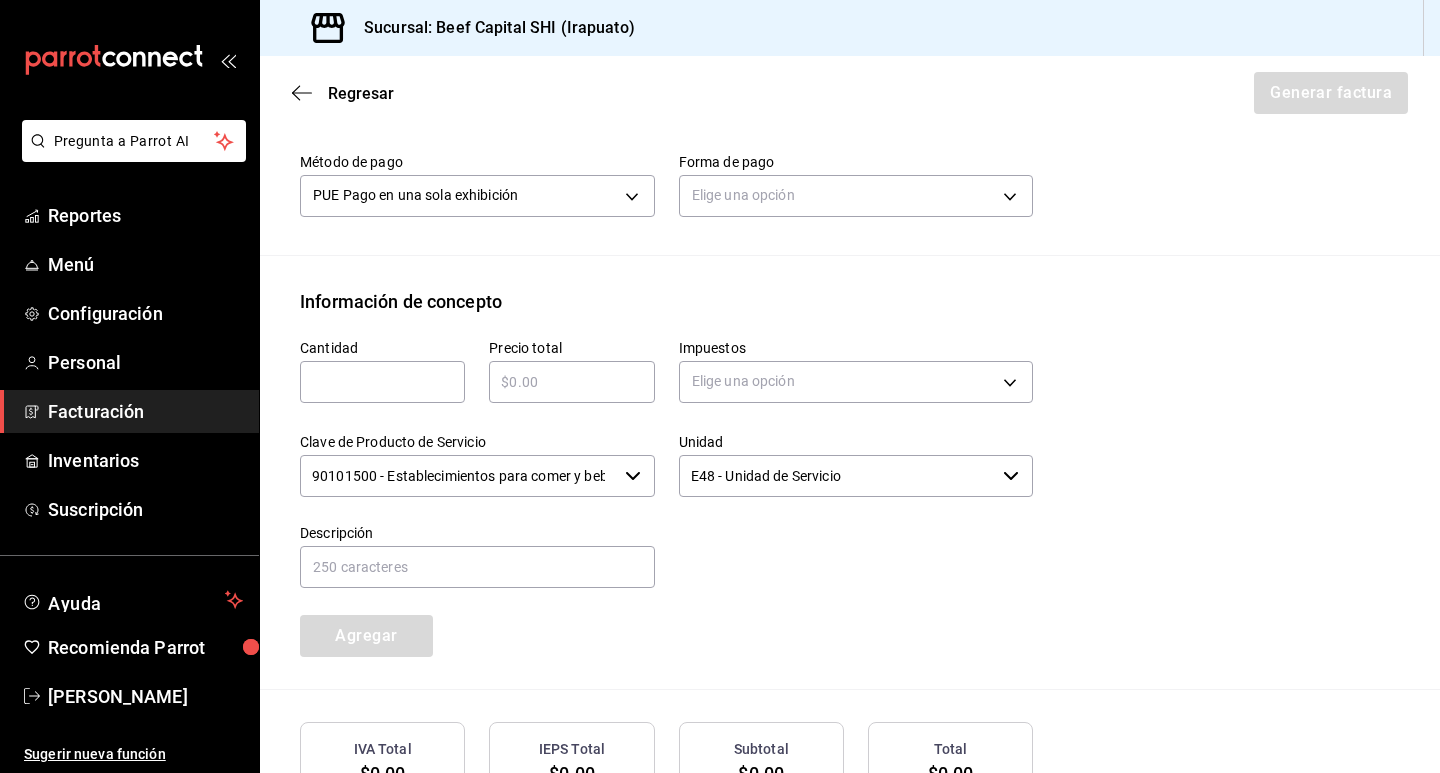 click at bounding box center (382, 382) 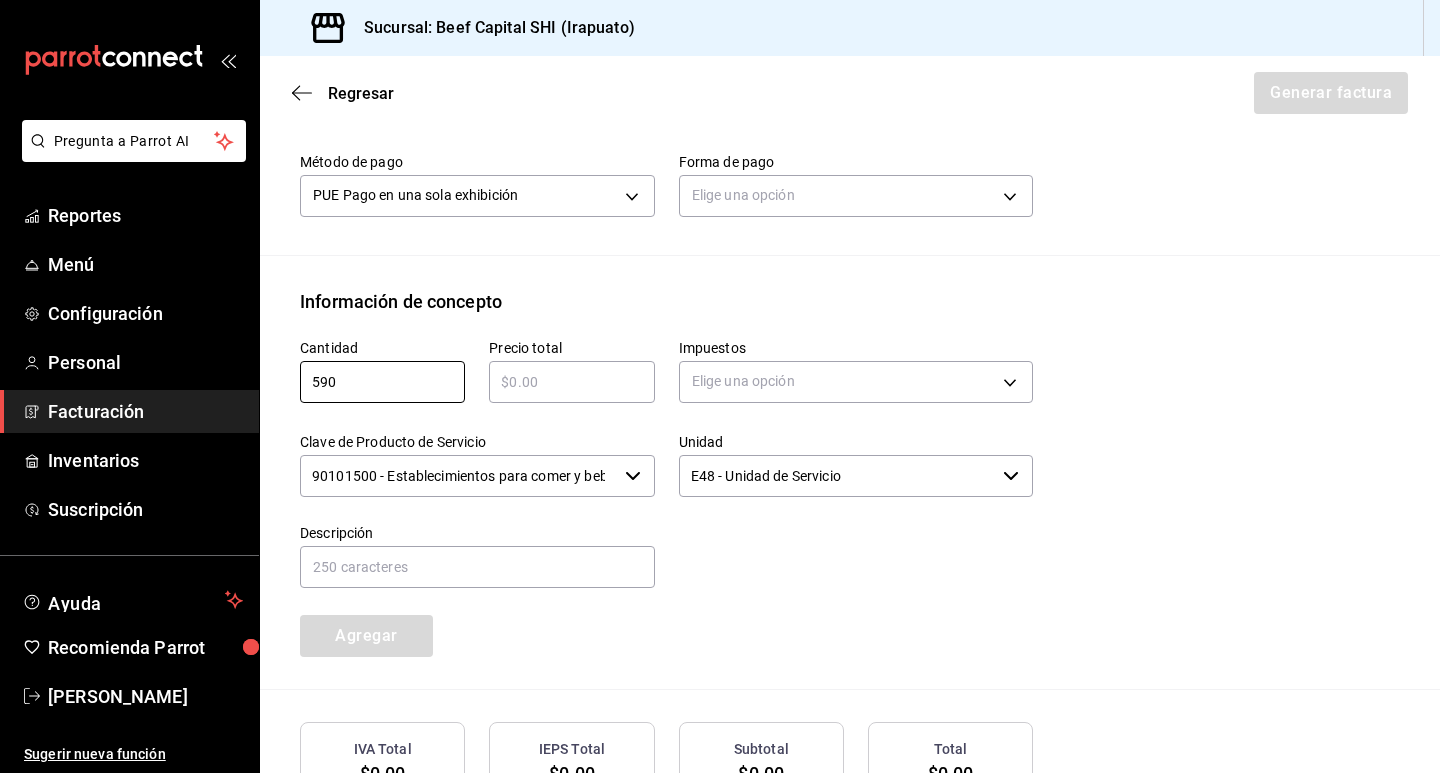 type on "590" 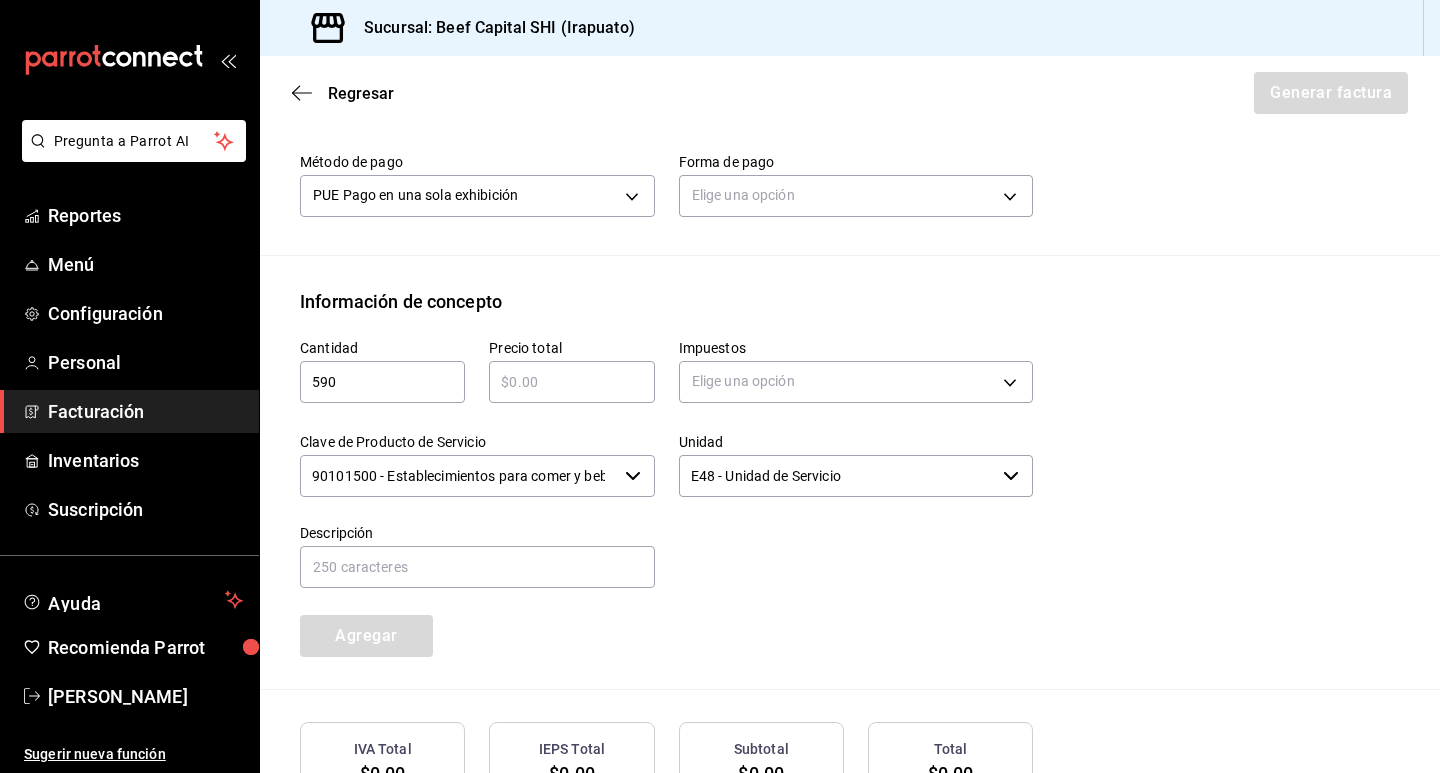 click on "​" at bounding box center [571, 382] 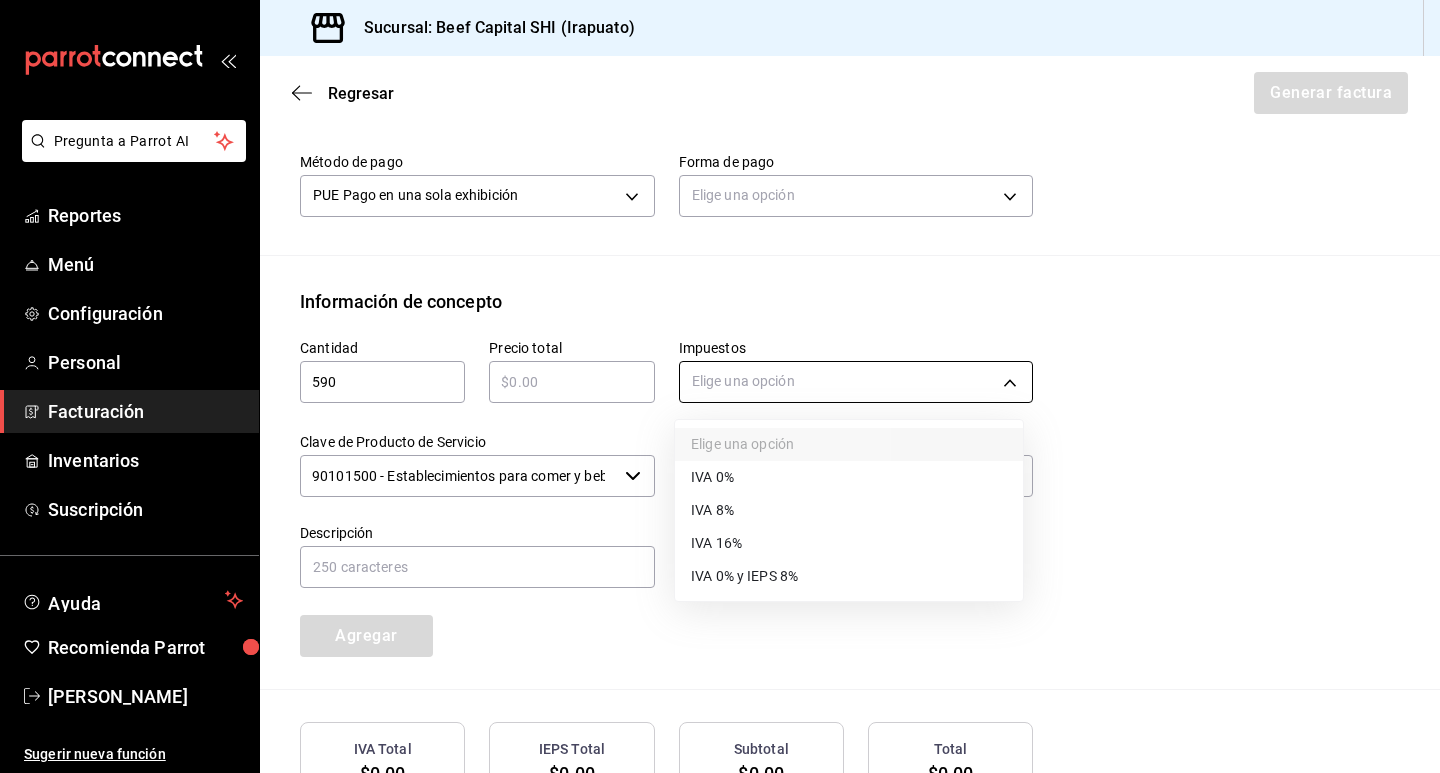 click on "Pregunta a Parrot AI Reportes   Menú   Configuración   Personal   Facturación   Inventarios   Suscripción   Ayuda Recomienda Parrot   [PERSON_NAME]   Sugerir nueva función   Sucursal: Beef Capital SHI (Irapuato) Regresar Generar factura Emisor Perfil fiscal BCI GASTRONOMICA Tipo de comprobante Ingreso Receptor Nombre / Razón social MAYOLY SPINDLER DE MEXICO RFC Receptor MSM050421V56 Régimen fiscal General de Ley Personas Morales Uso de CFDI G03: Gastos en general Correo electrónico FACTURACIONBEEFIRAPUATO@GMAIL.COM Elige cómo quieres agregar los conceptos a tu factura Manualmente Asociar orden Pago Método de pago PUE   Pago en una sola exhibición PUE Forma de pago Elige una opción Información de concepto Cantidad 590 ​ Precio total ​ Impuestos Elige una opción Clave de Producto de Servicio 90101500 - Establecimientos para comer y beber ​ Unidad E48 - Unidad de Servicio ​ Descripción Agregar IVA Total $0.00 IEPS Total $0.00 Subtotal $0.00 Total $0.00 Orden Cantidad Clave Unidad" at bounding box center (720, 386) 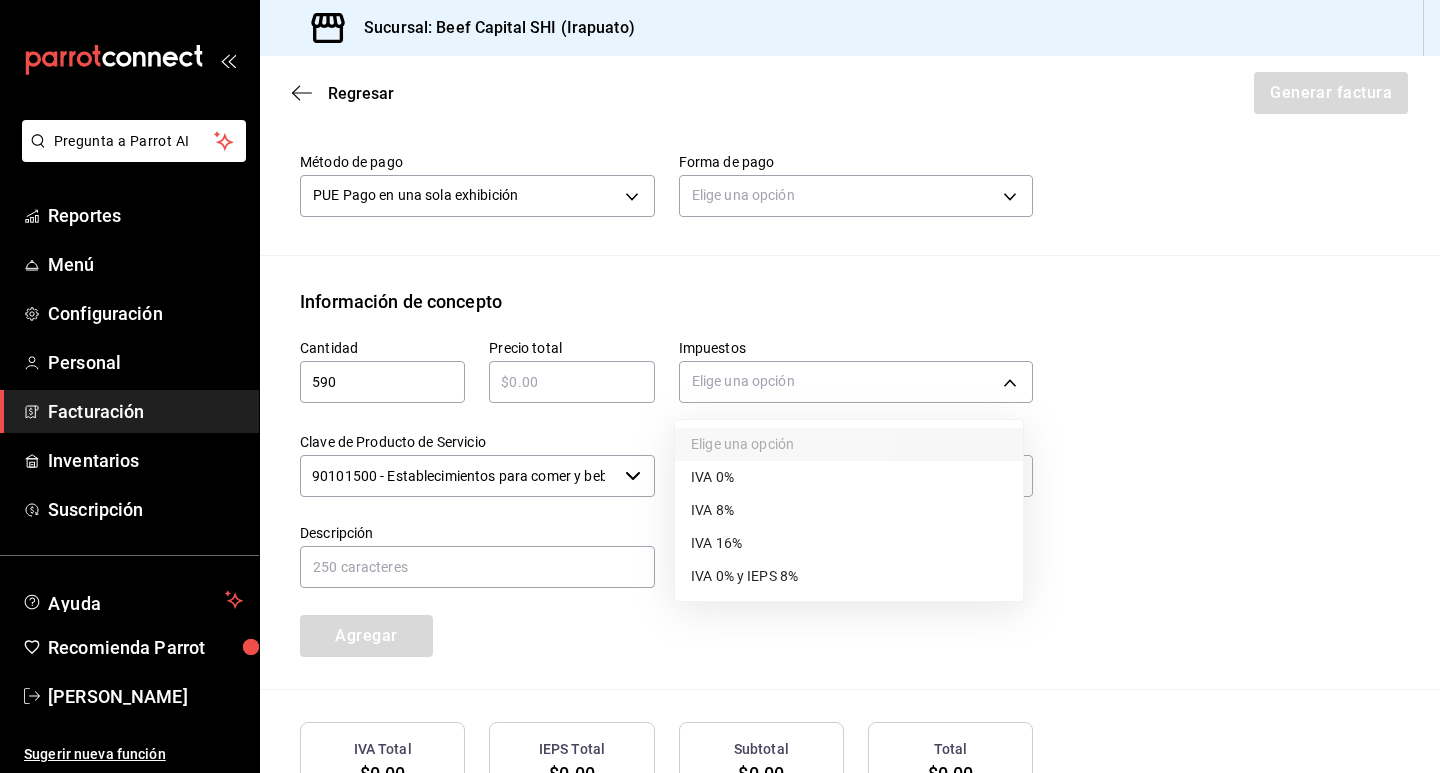 click on "IVA 16%" at bounding box center (849, 543) 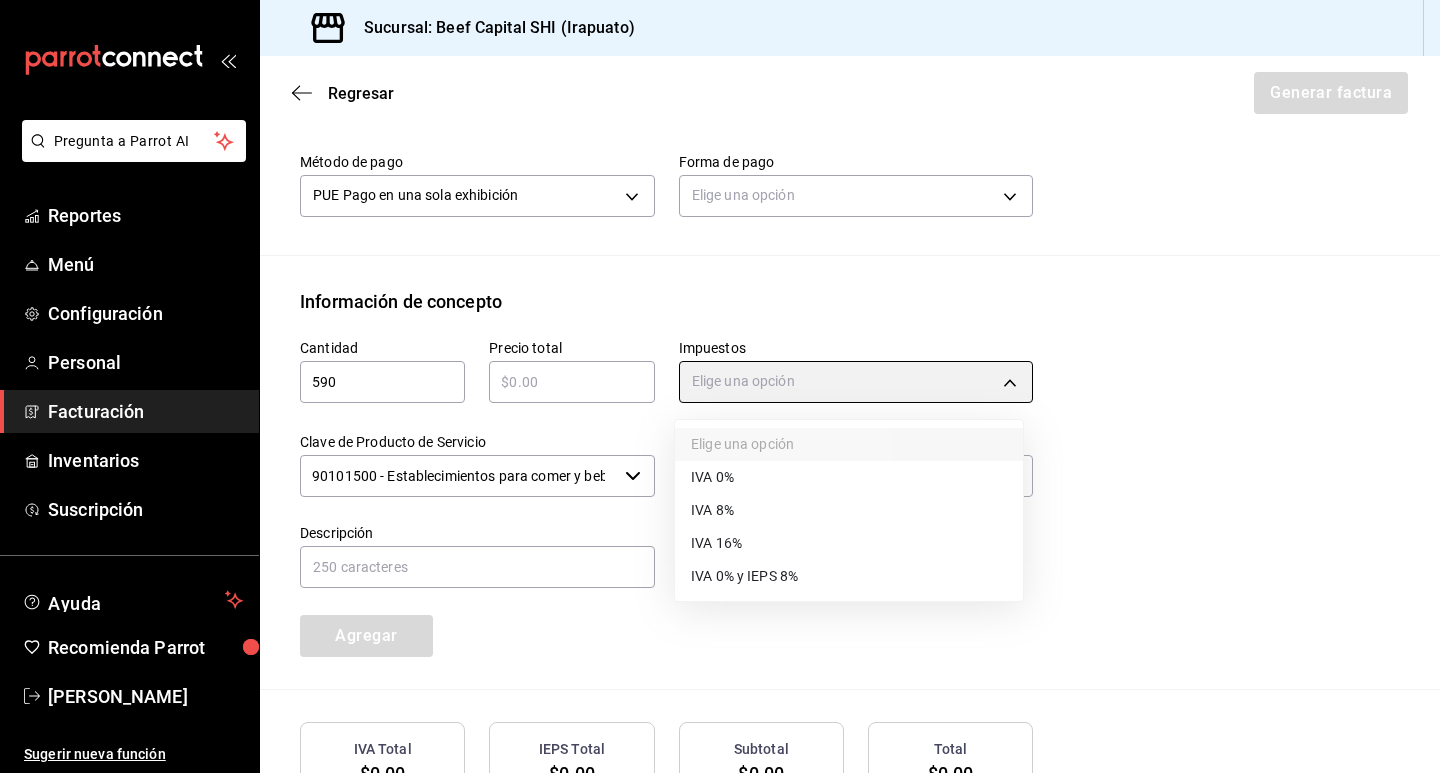type on "IVA_16" 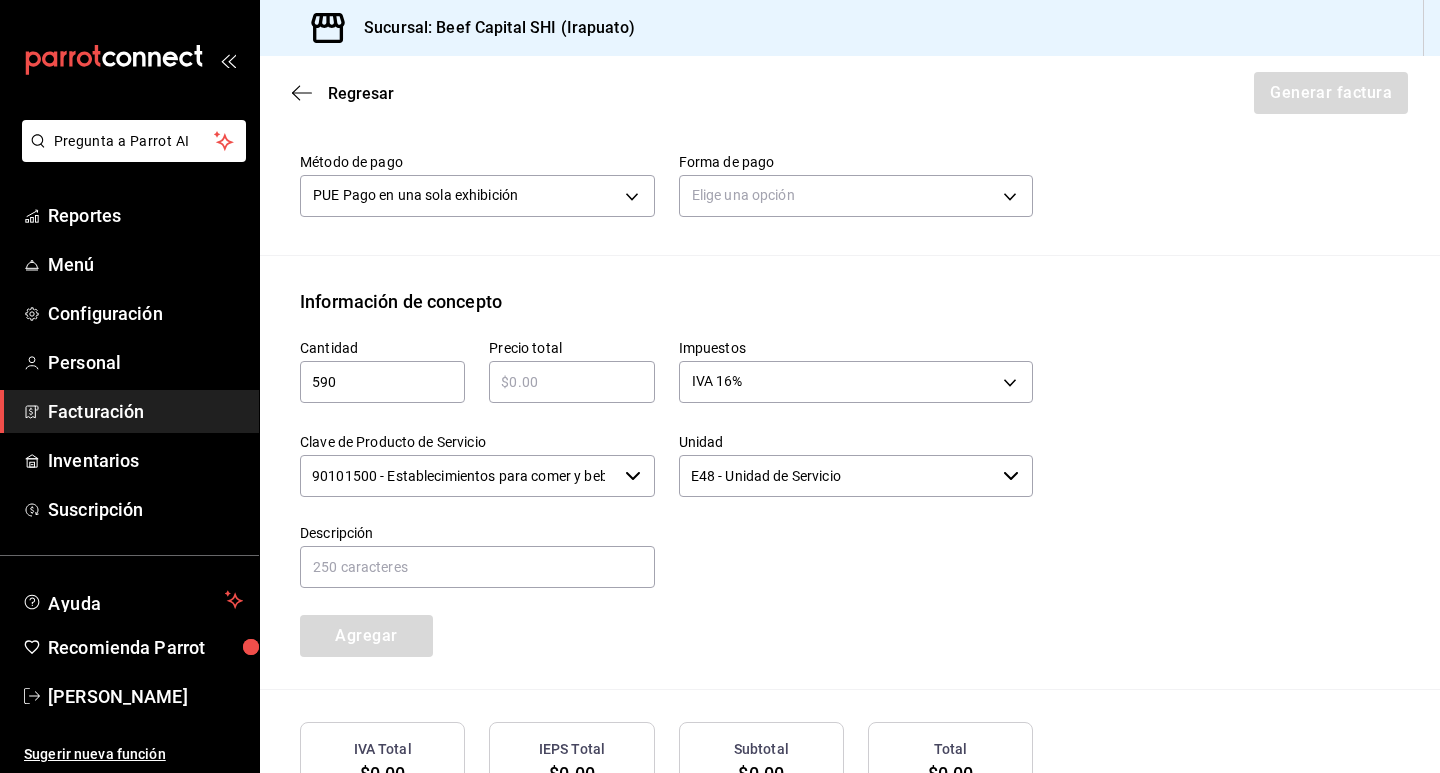 click at bounding box center (571, 382) 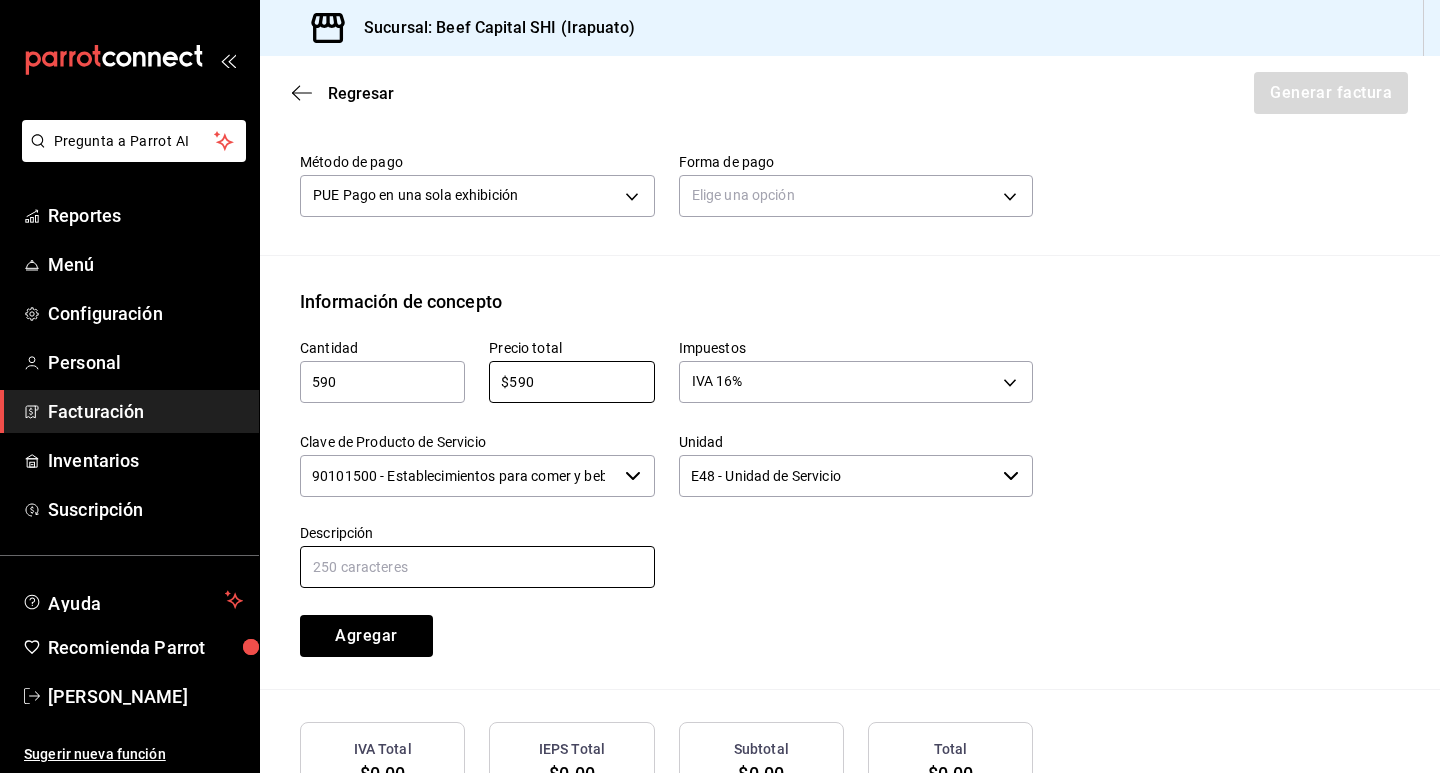 type on "$590" 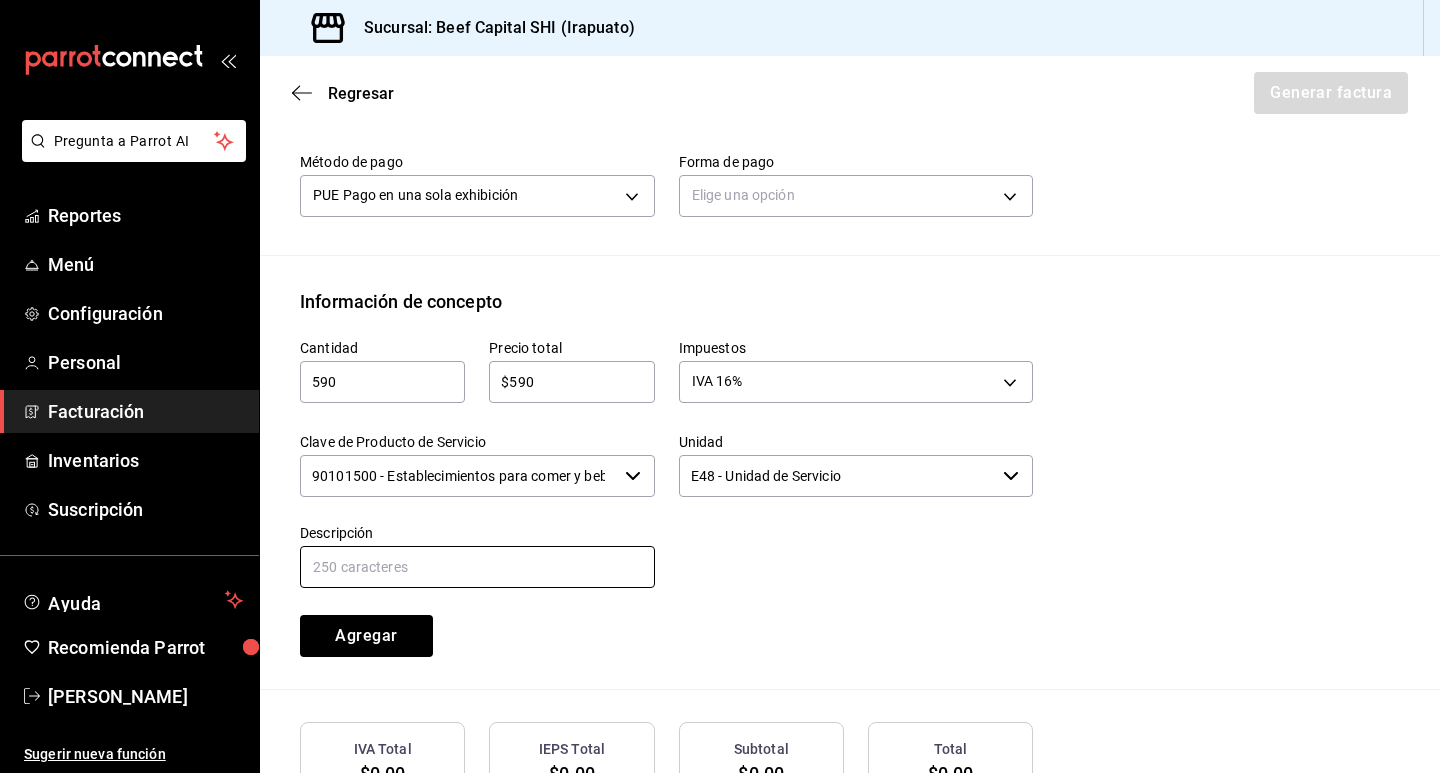 click at bounding box center [477, 567] 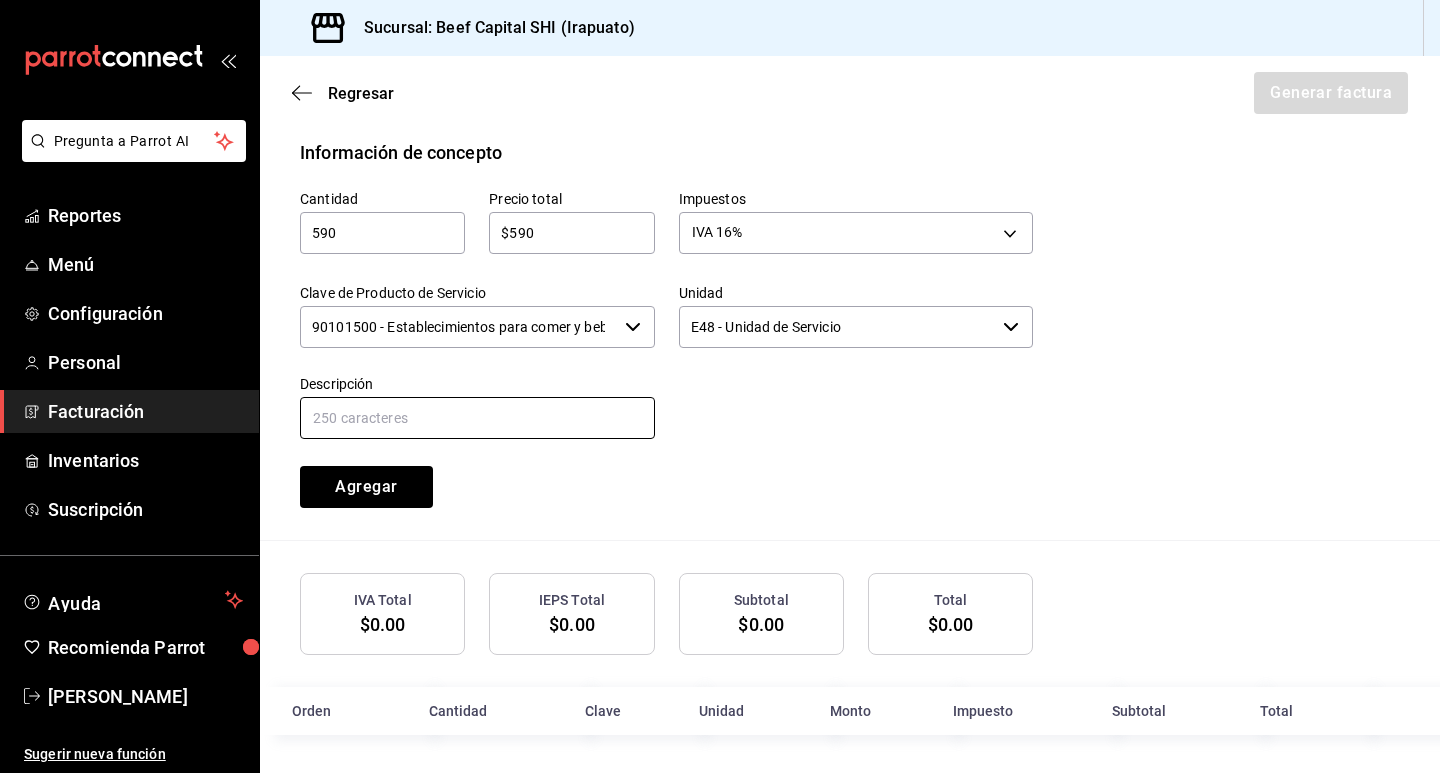 scroll, scrollTop: 794, scrollLeft: 0, axis: vertical 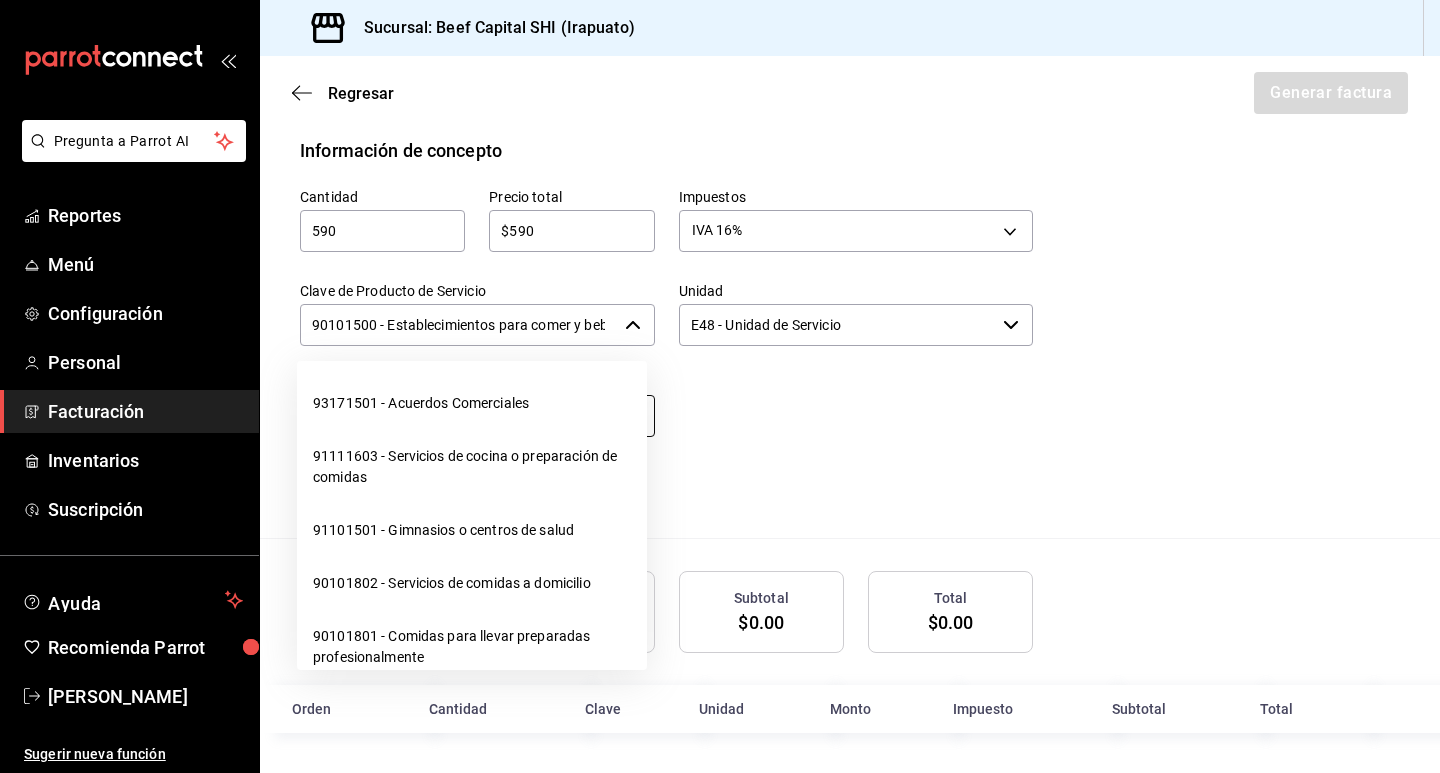 click 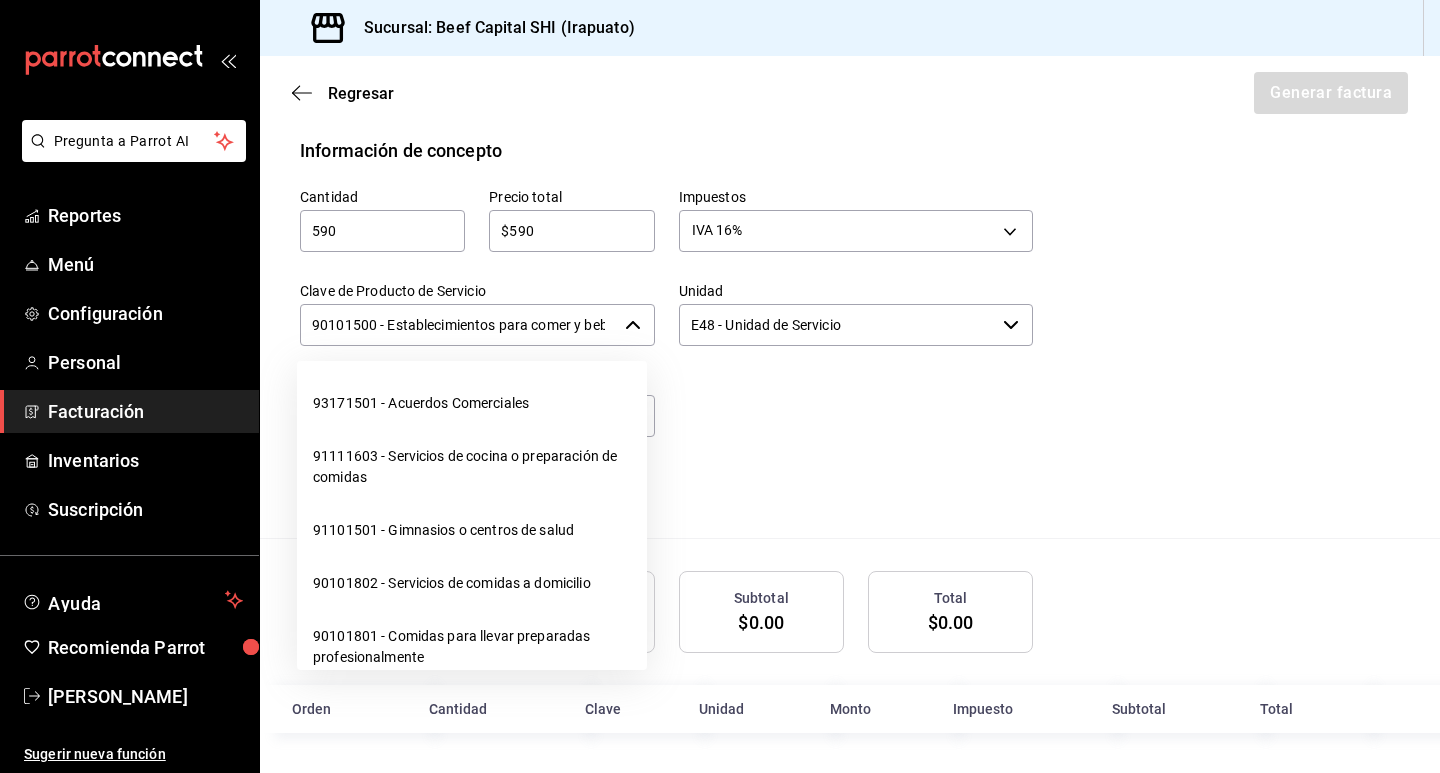click at bounding box center [844, 394] 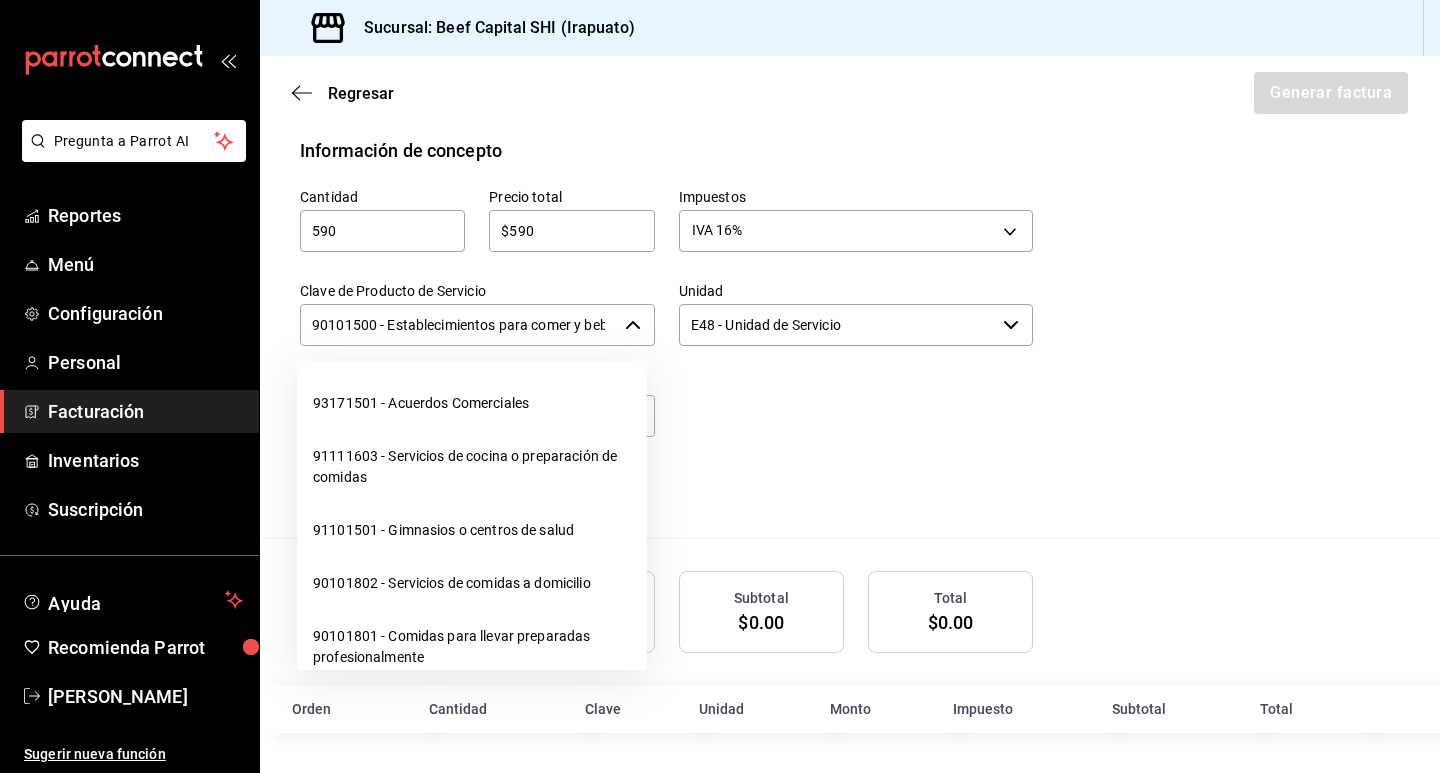 click at bounding box center (844, 394) 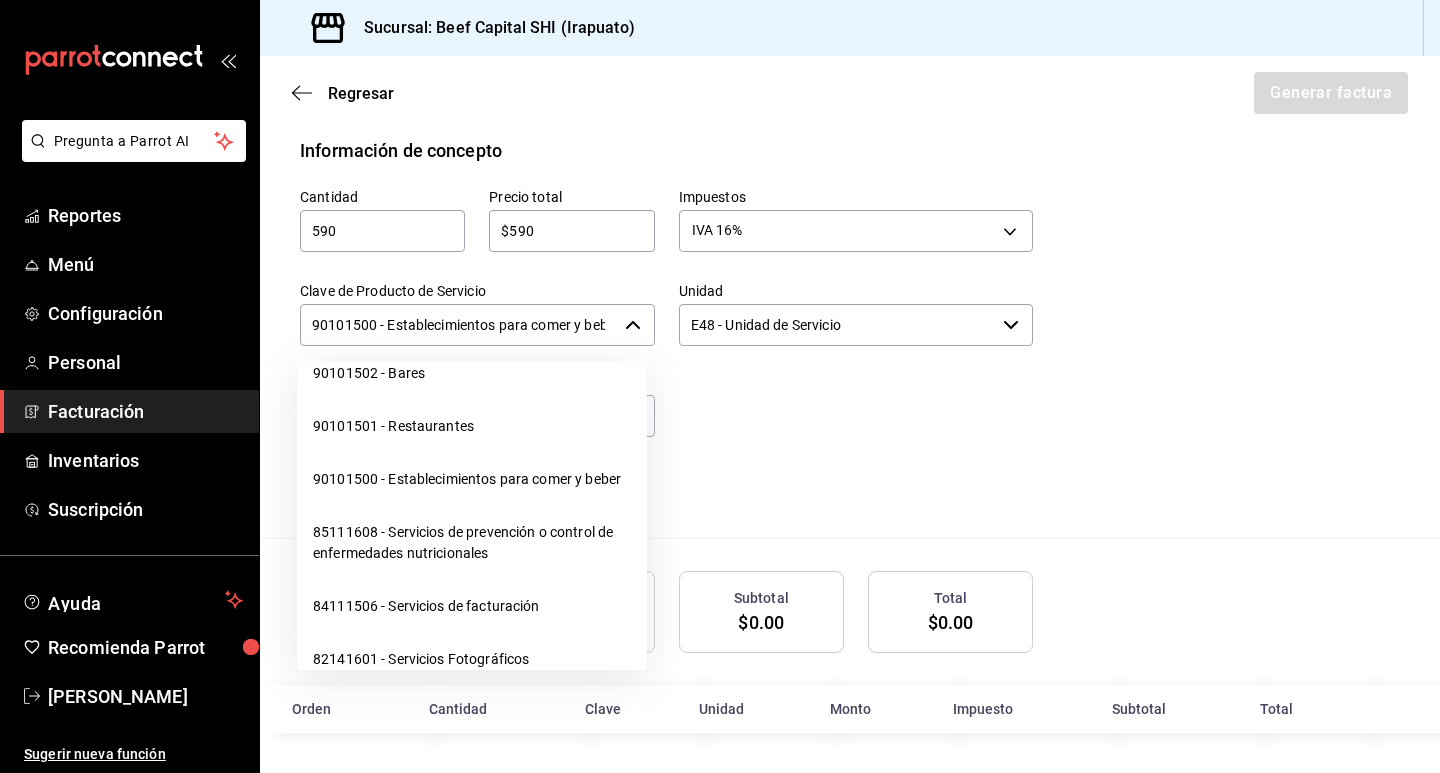 scroll, scrollTop: 700, scrollLeft: 0, axis: vertical 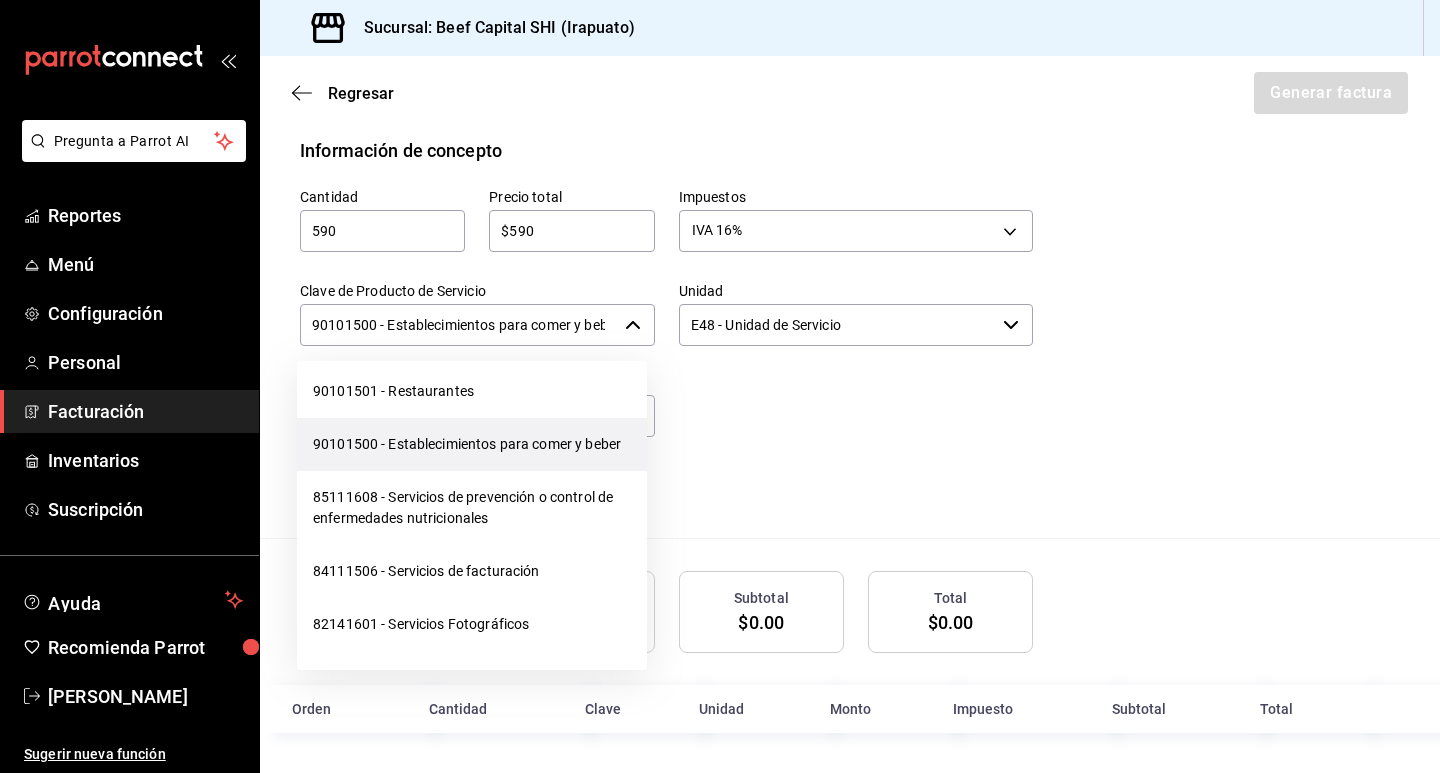 click on "90101500 - Establecimientos para comer y beber" at bounding box center [472, 444] 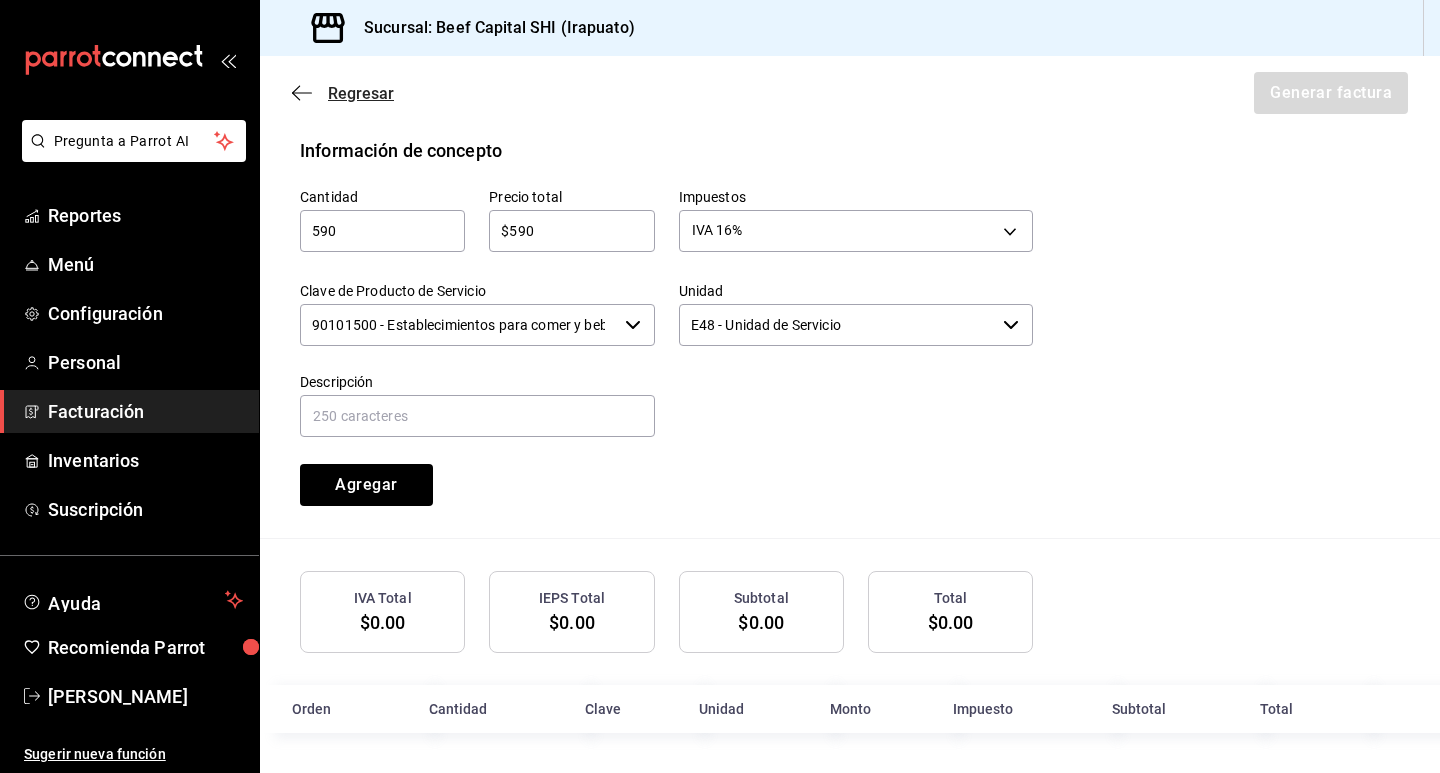 click 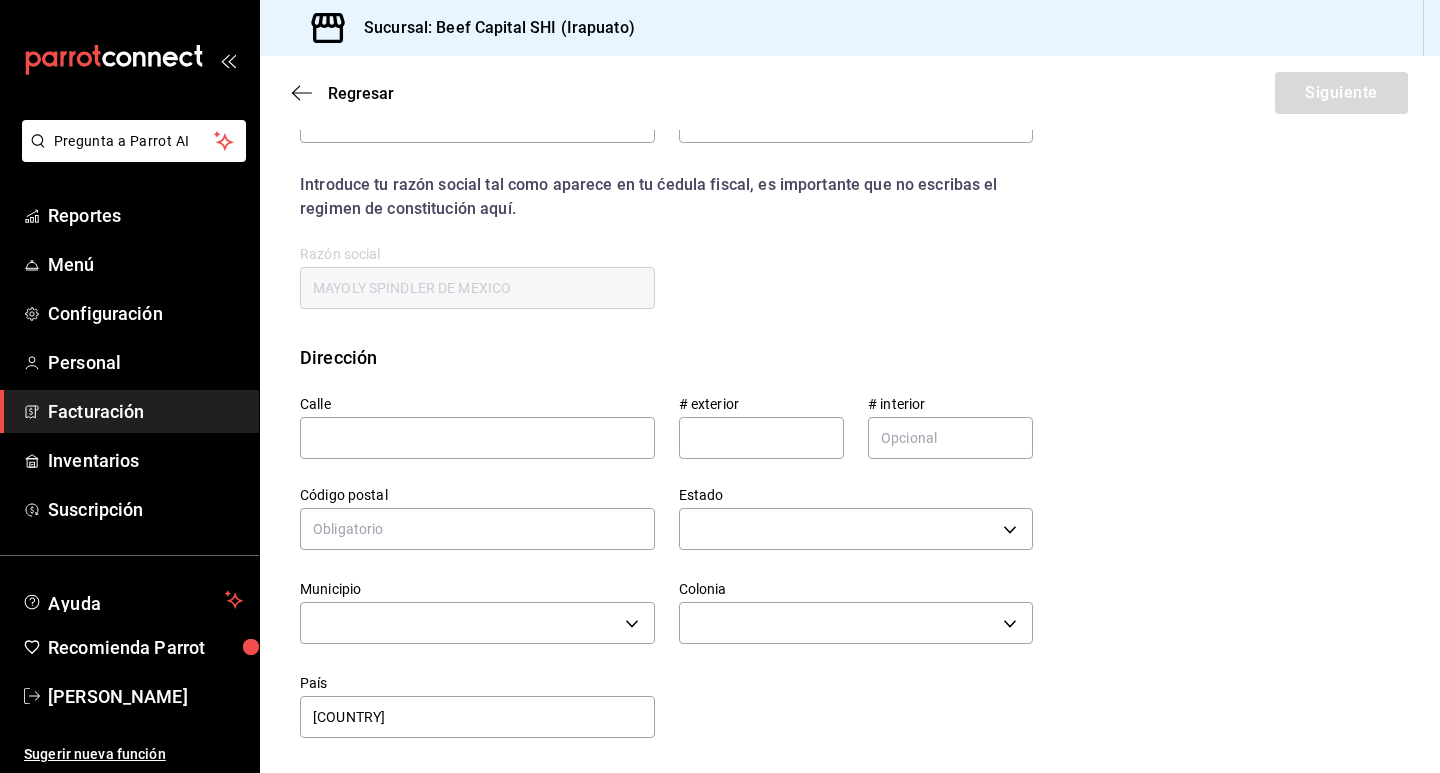 scroll, scrollTop: 379, scrollLeft: 0, axis: vertical 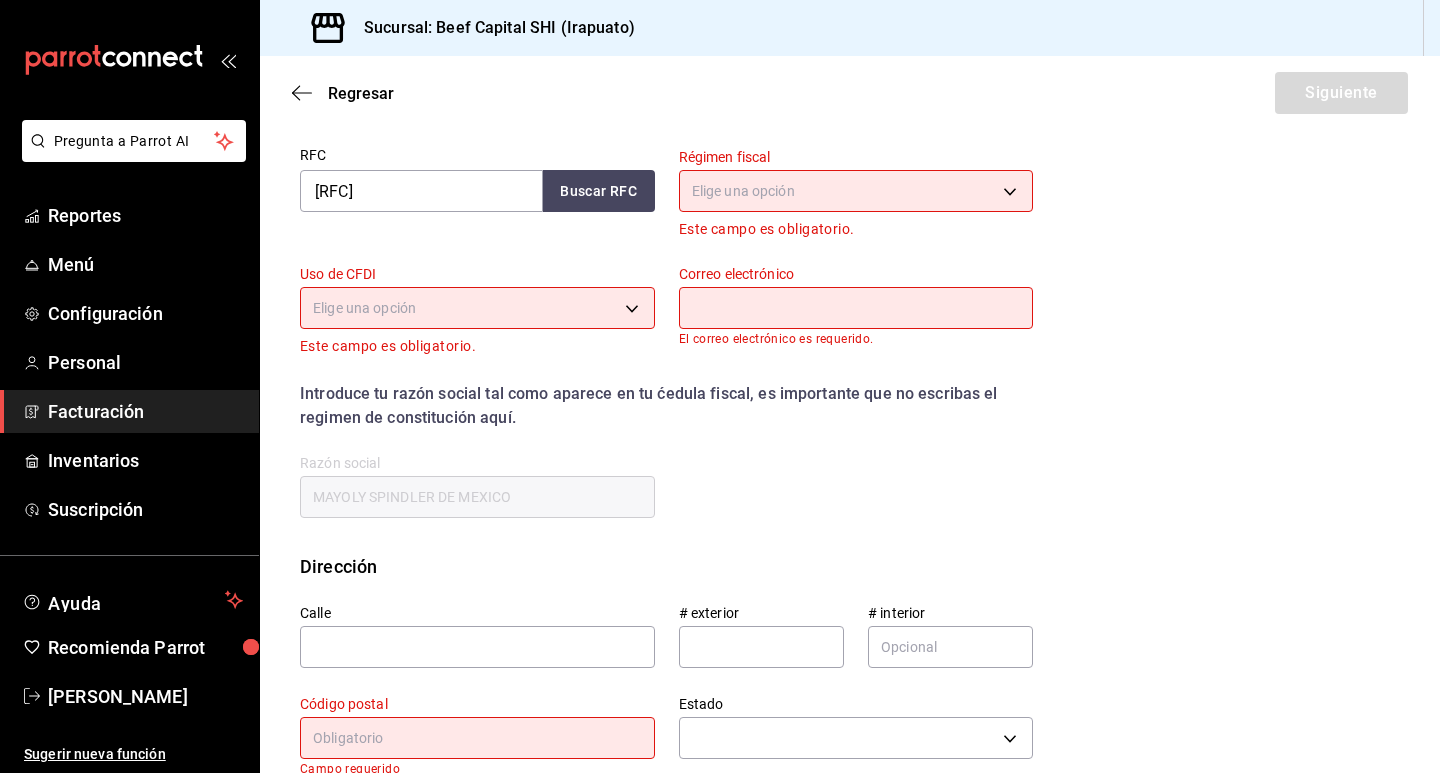 click 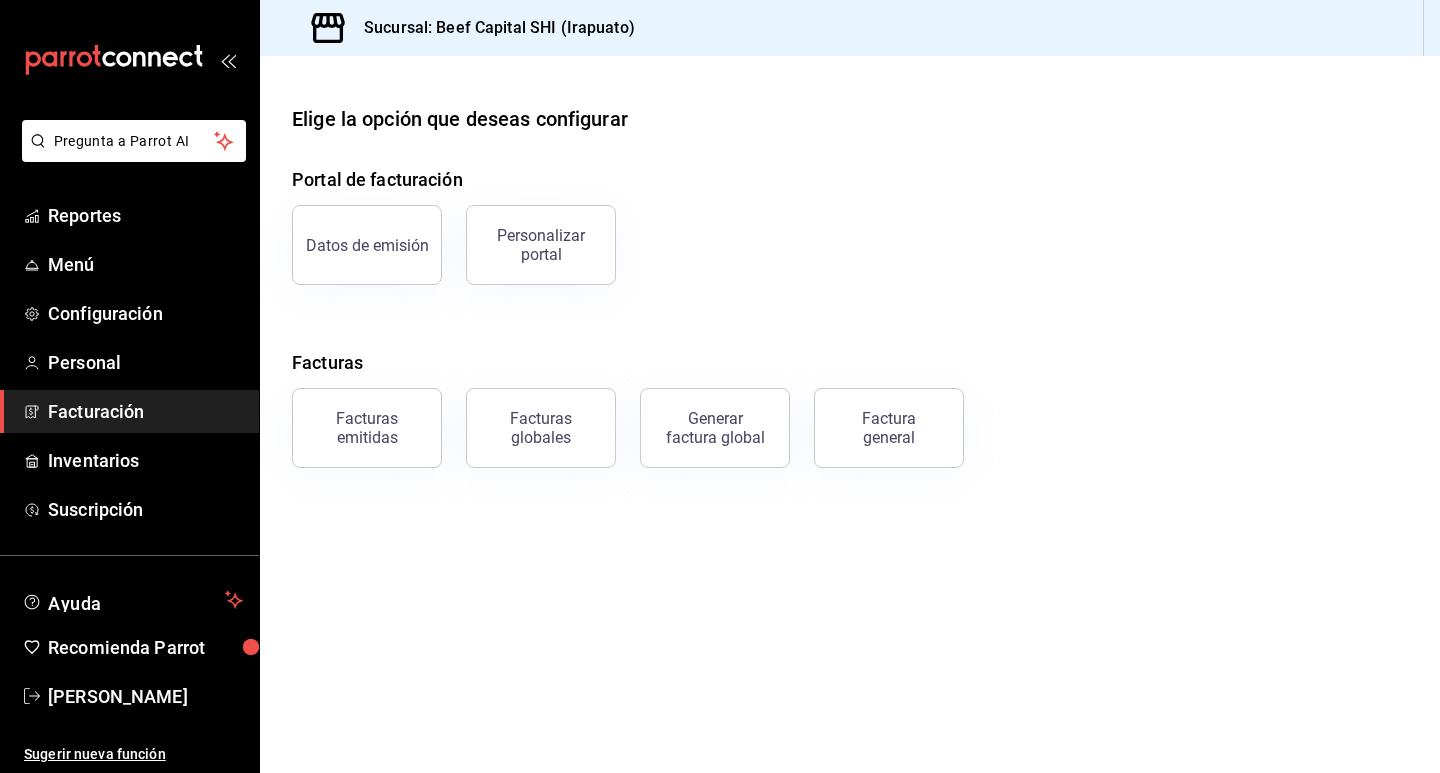 click on "Facturación" at bounding box center [145, 411] 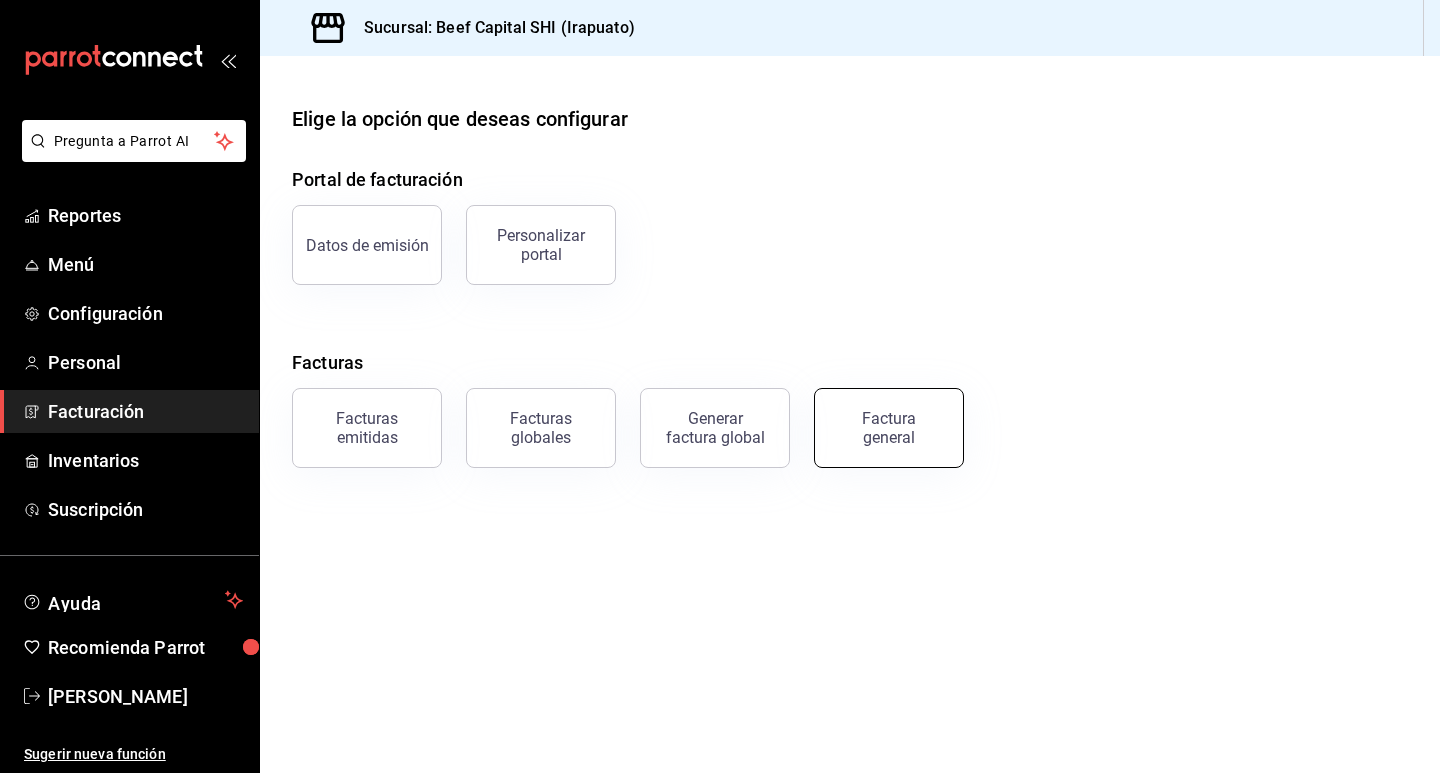 click on "Factura general" at bounding box center [889, 428] 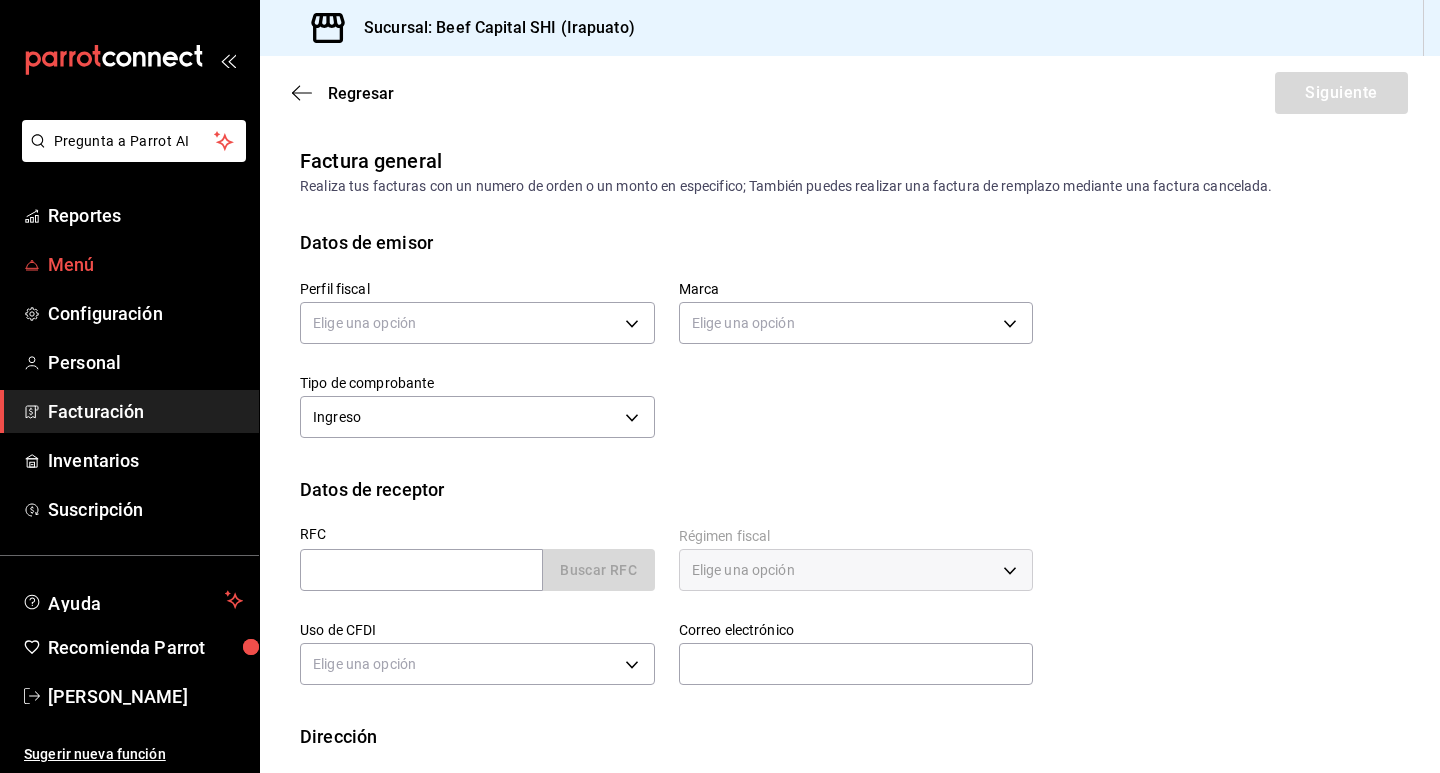 click on "Menú" at bounding box center (145, 264) 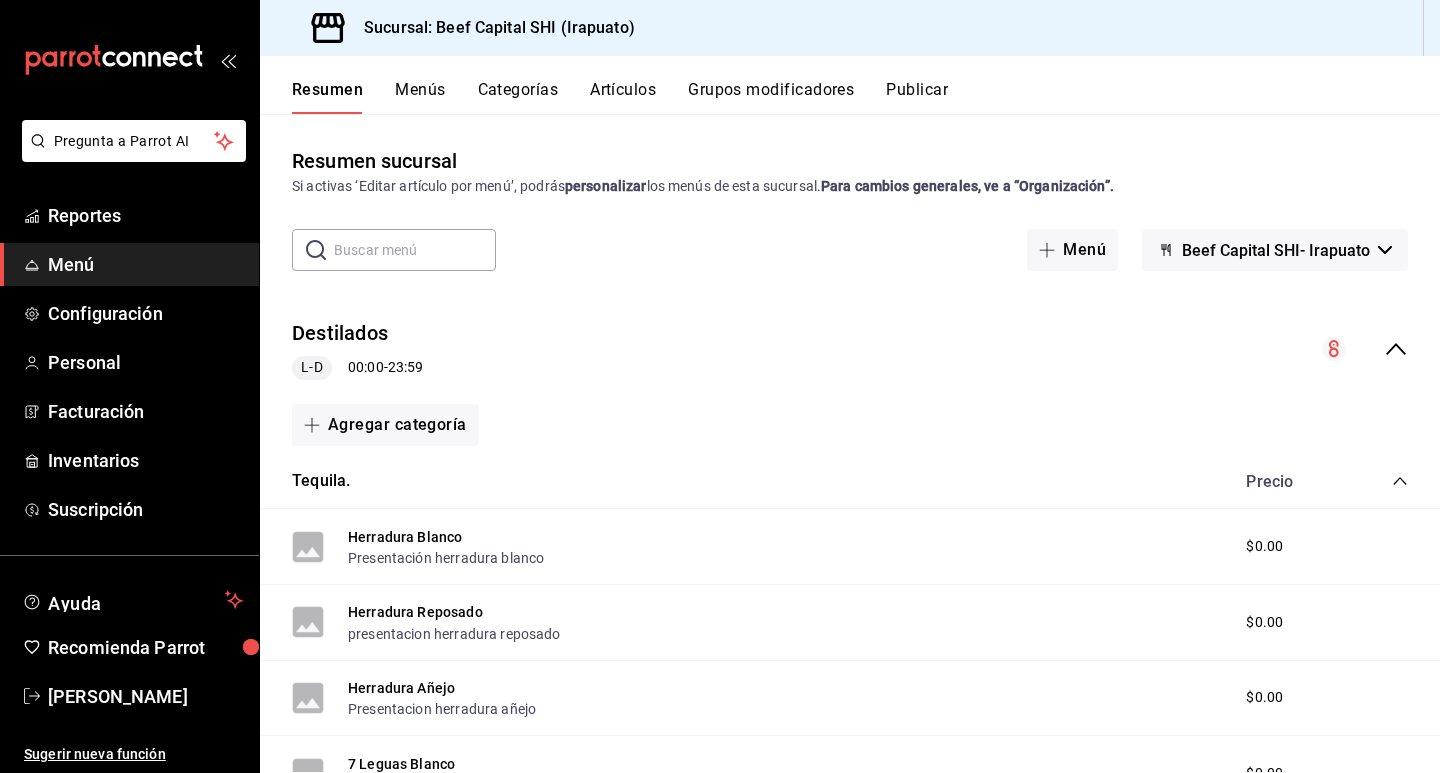click on "Categorías" at bounding box center [518, 97] 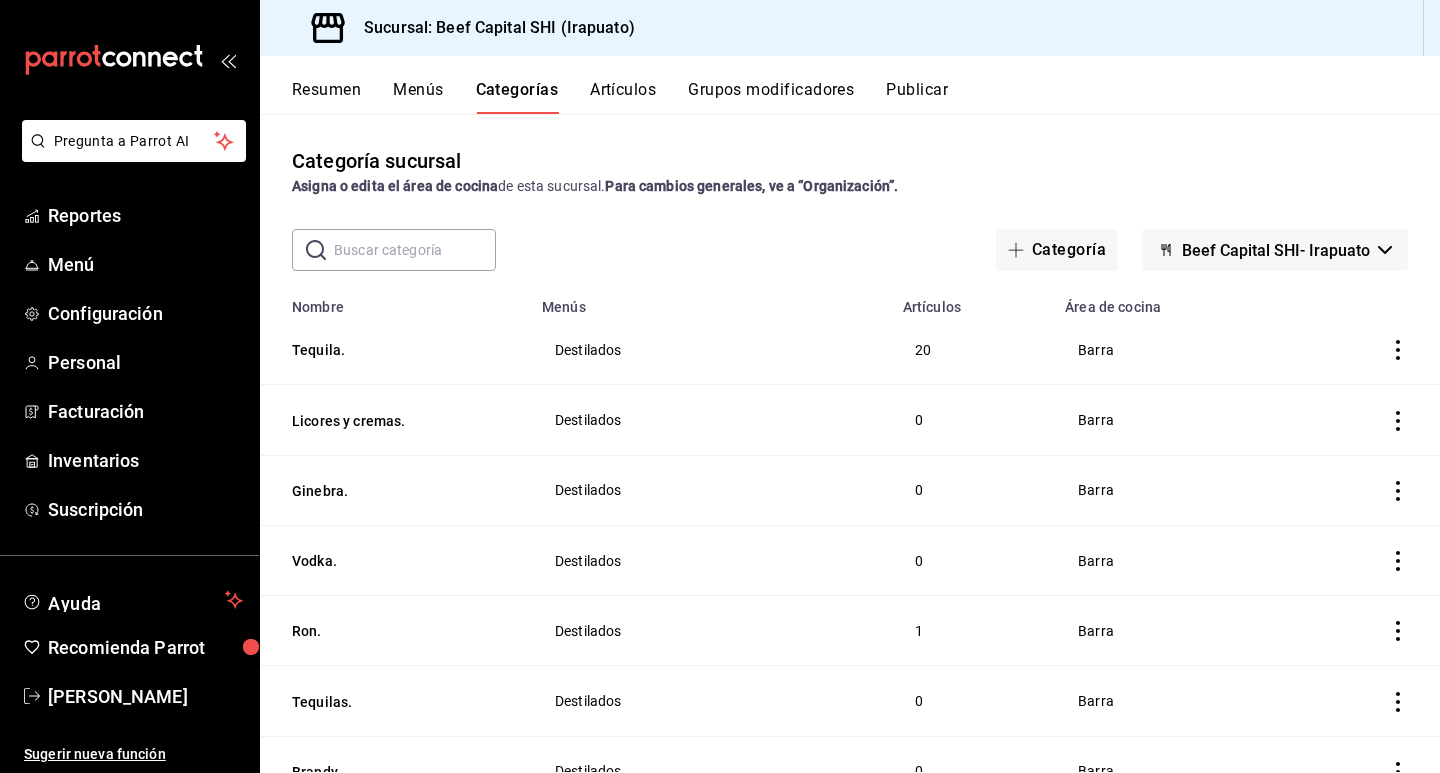 click on "Artículos" at bounding box center [623, 97] 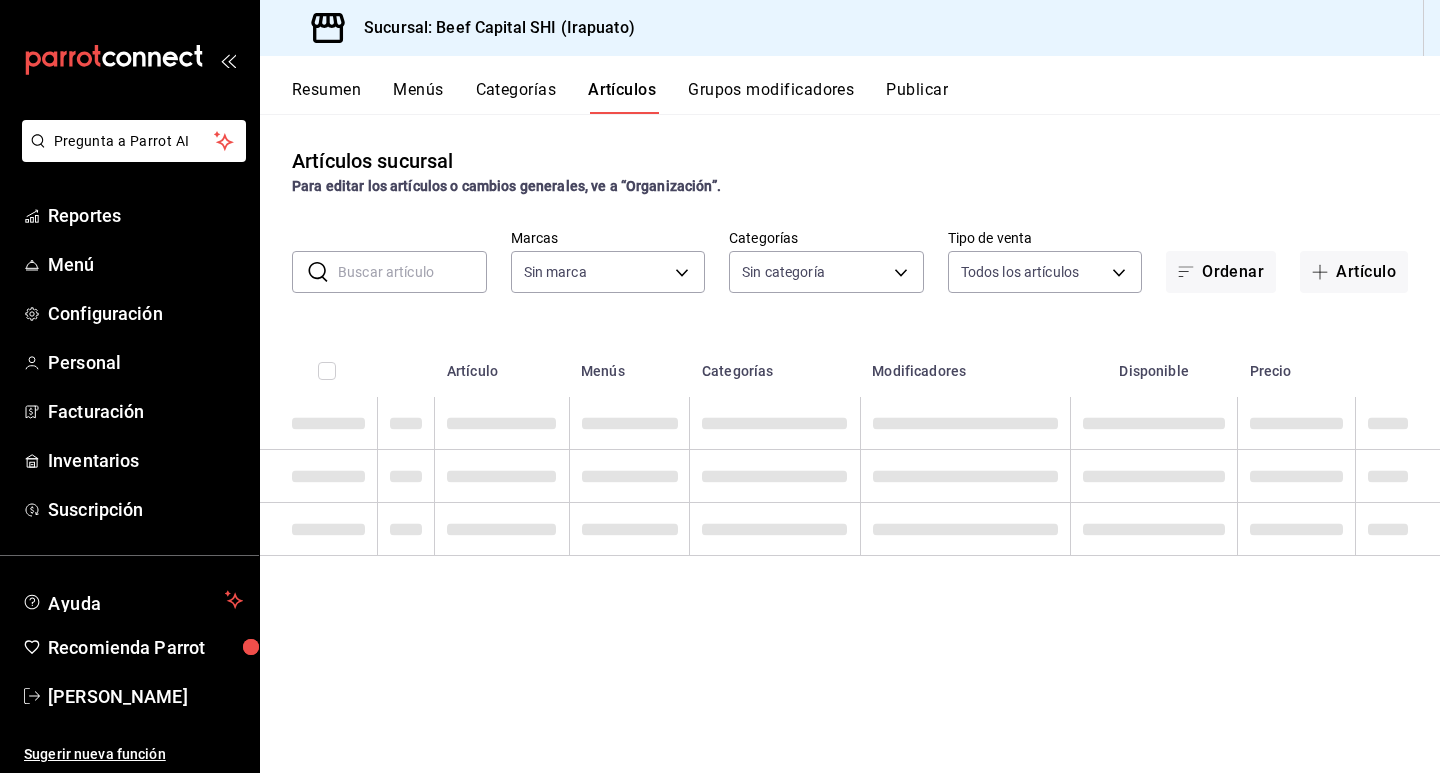 type on "605647f7-5ddc-403a-84da-aa3c8a25865f" 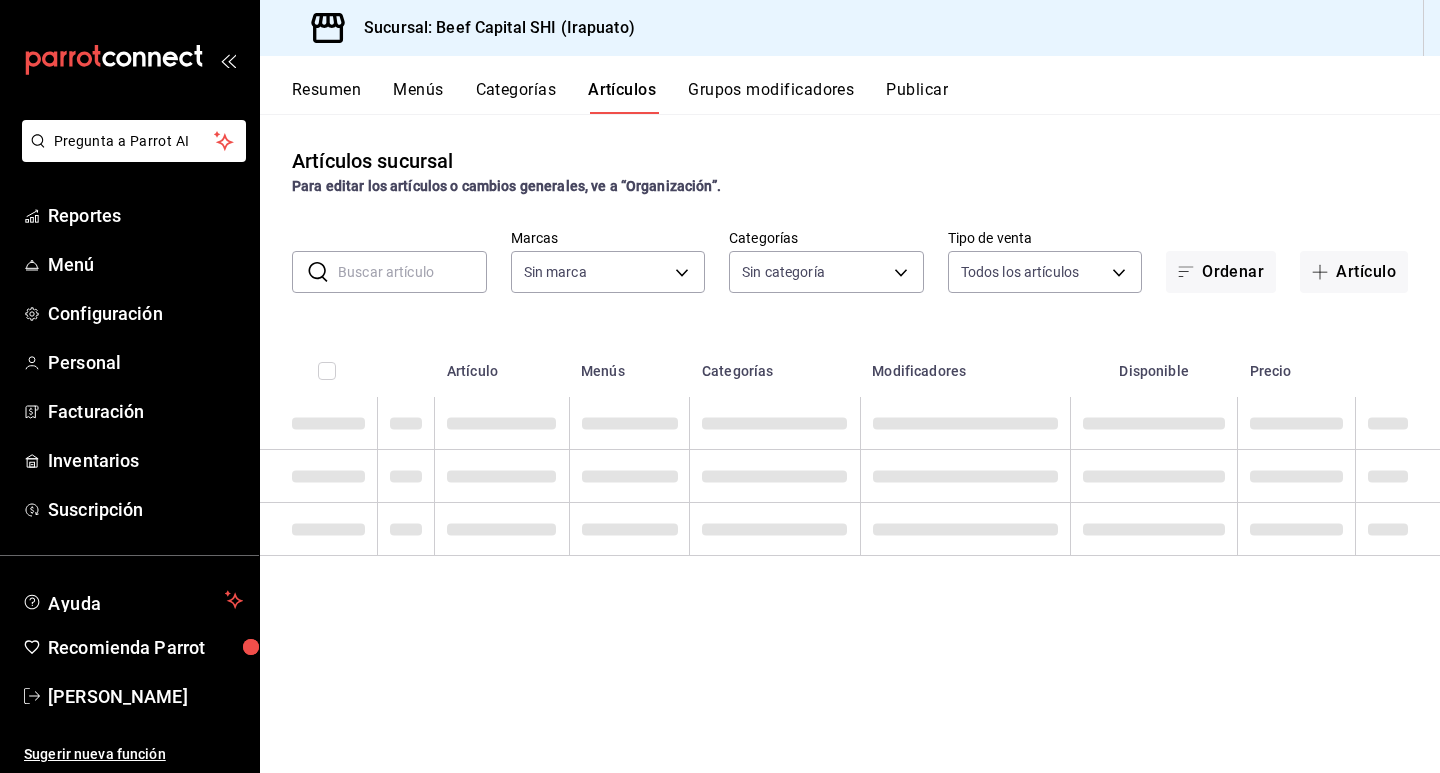 click on "Grupos modificadores" at bounding box center [771, 97] 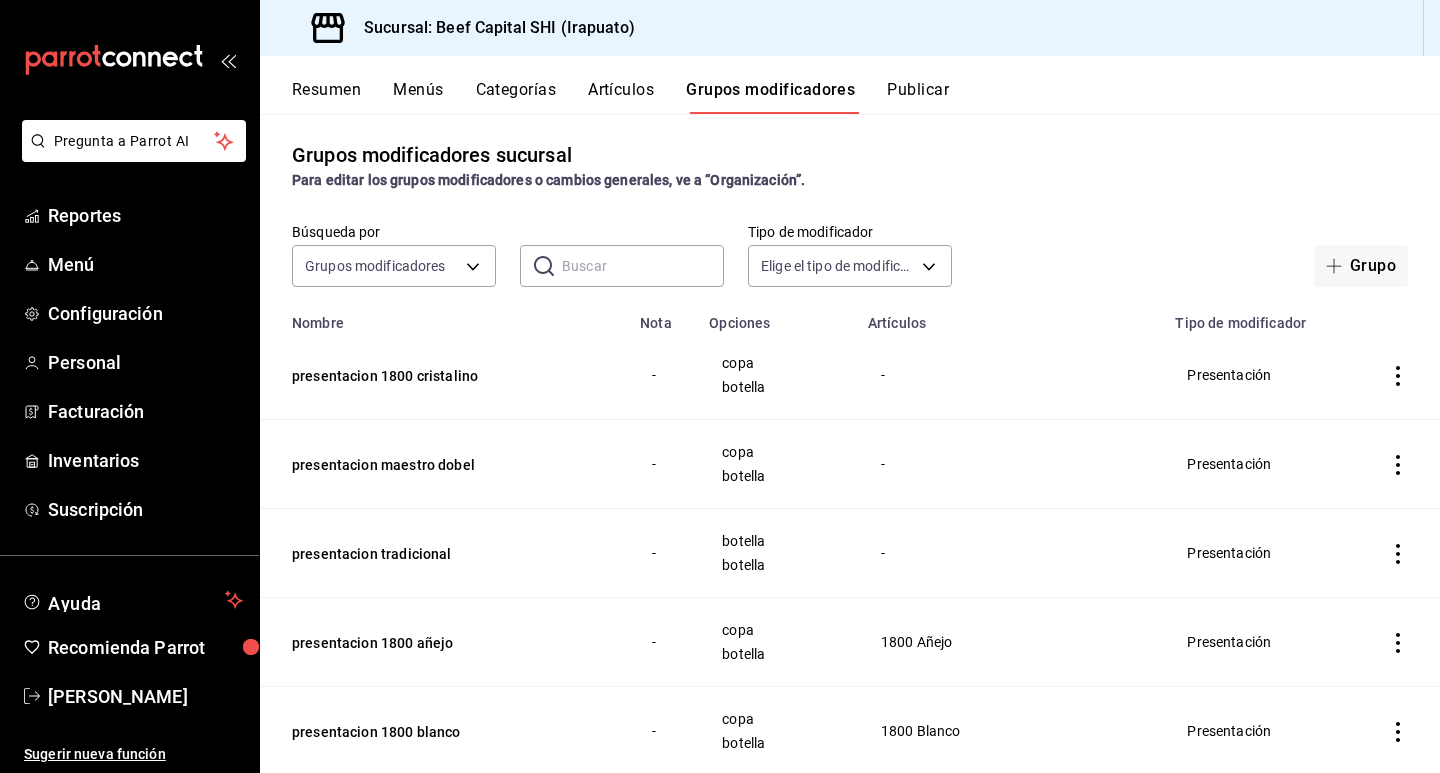 scroll, scrollTop: 0, scrollLeft: 0, axis: both 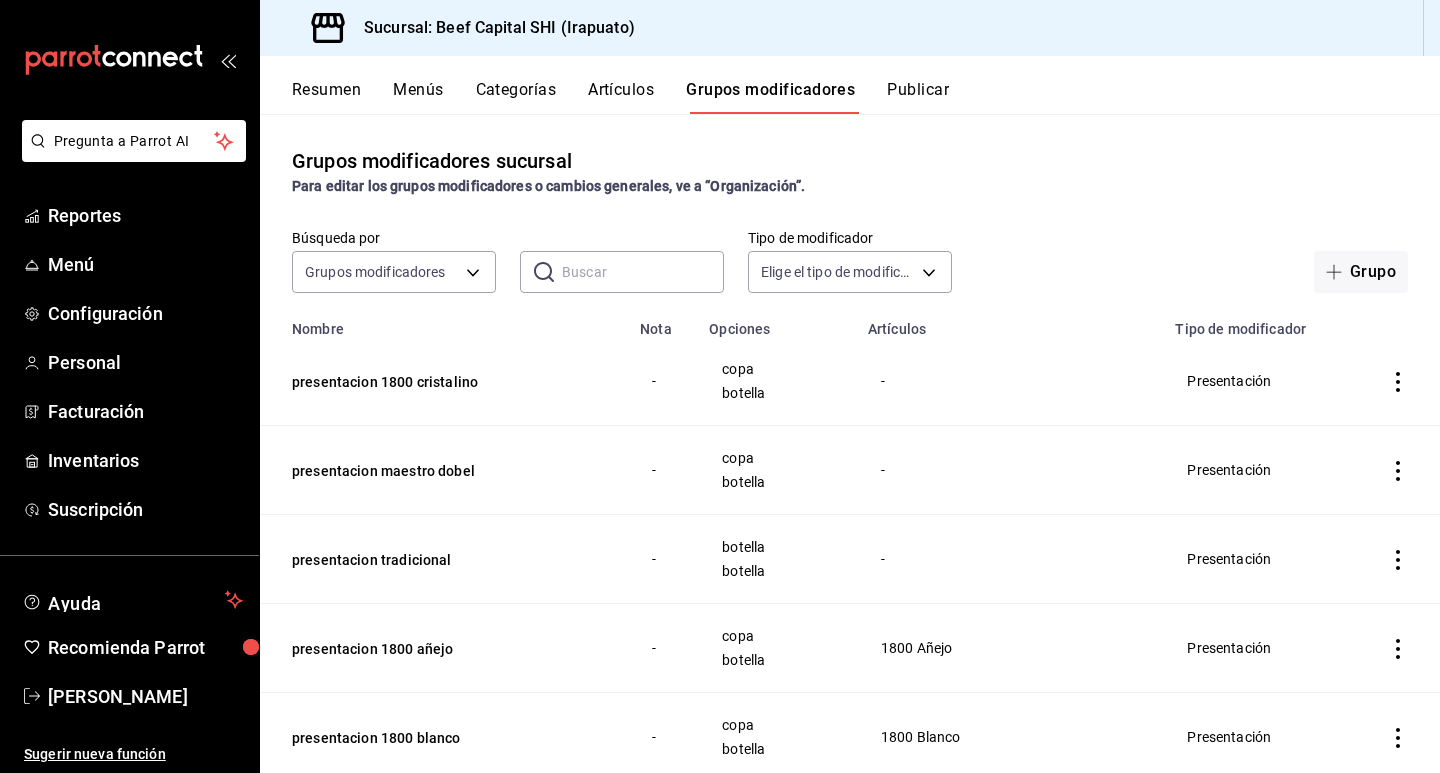 click 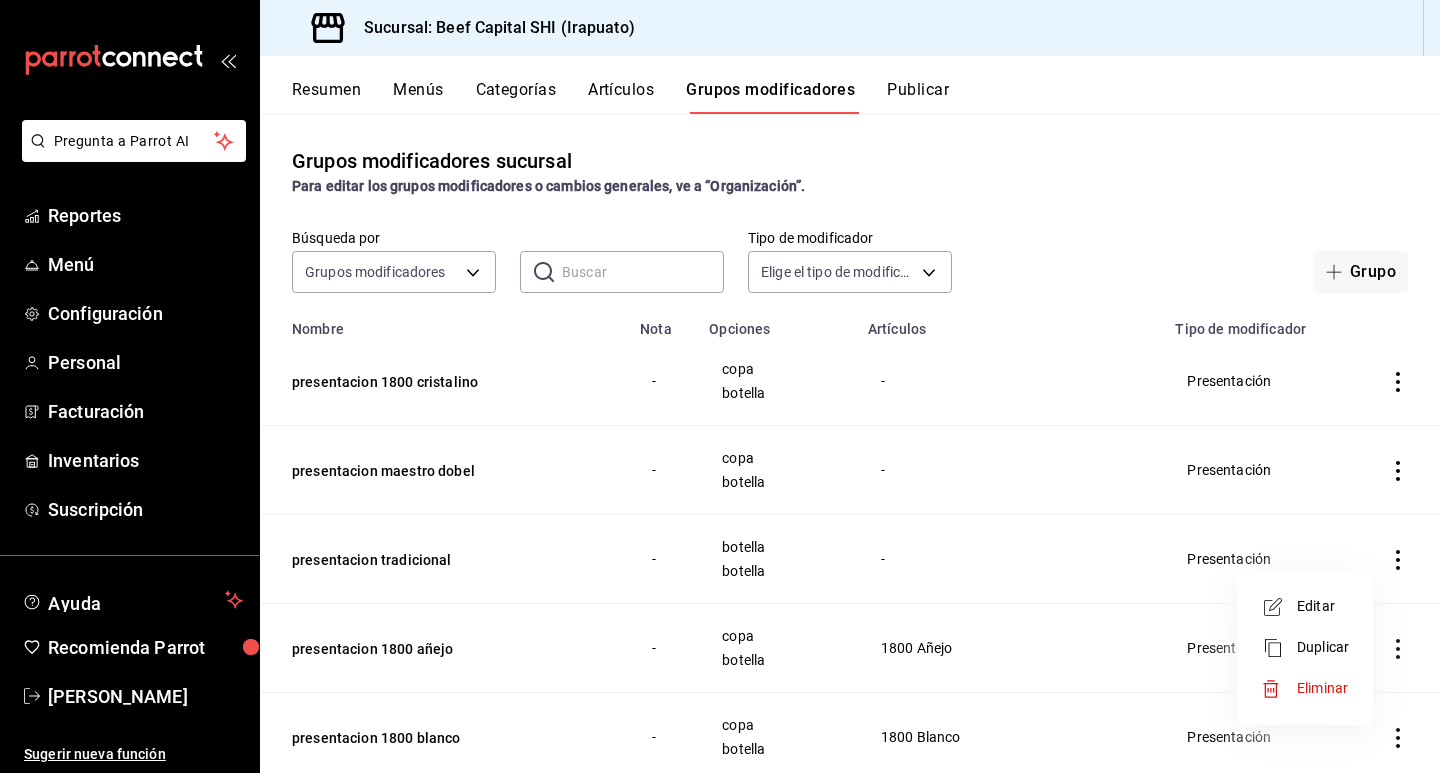 click on "Editar" at bounding box center [1323, 606] 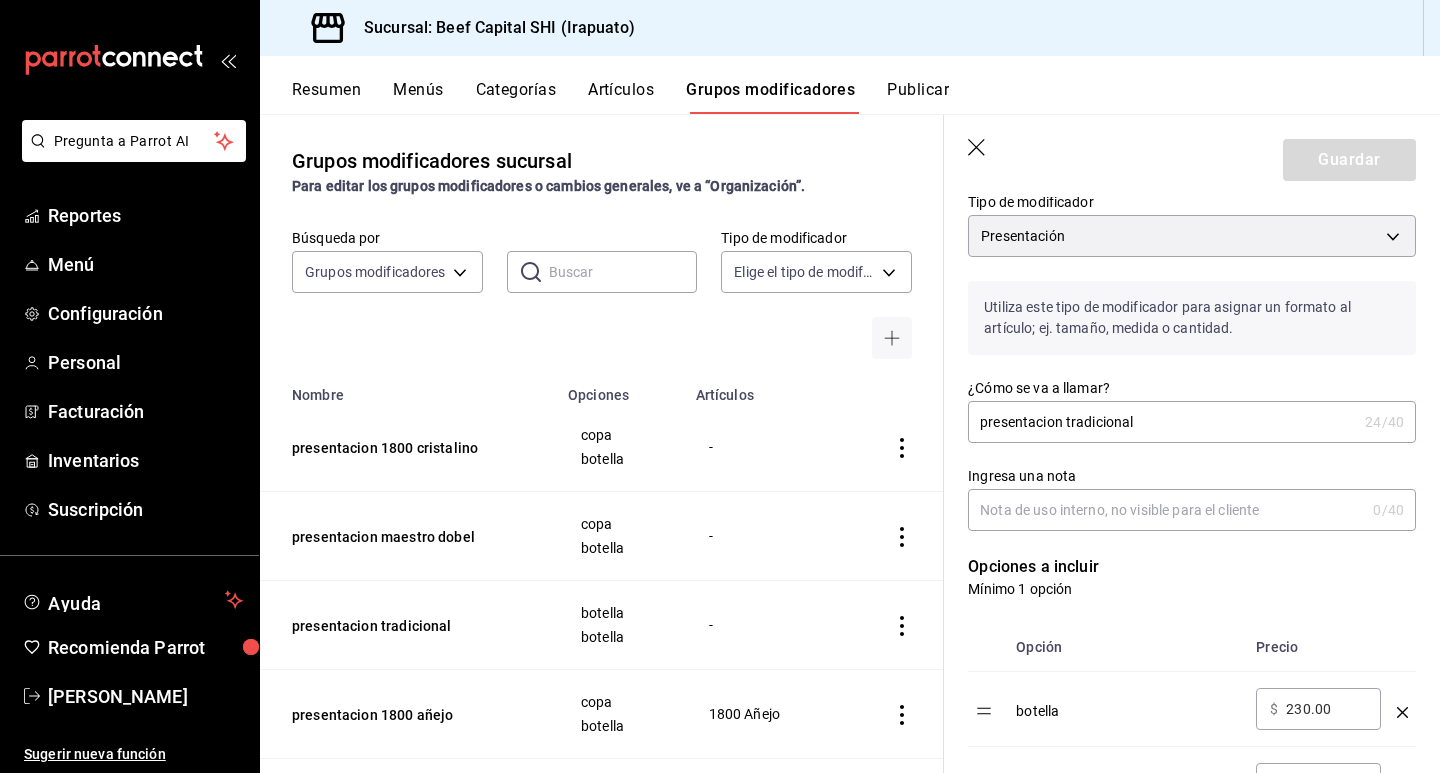 scroll, scrollTop: 200, scrollLeft: 0, axis: vertical 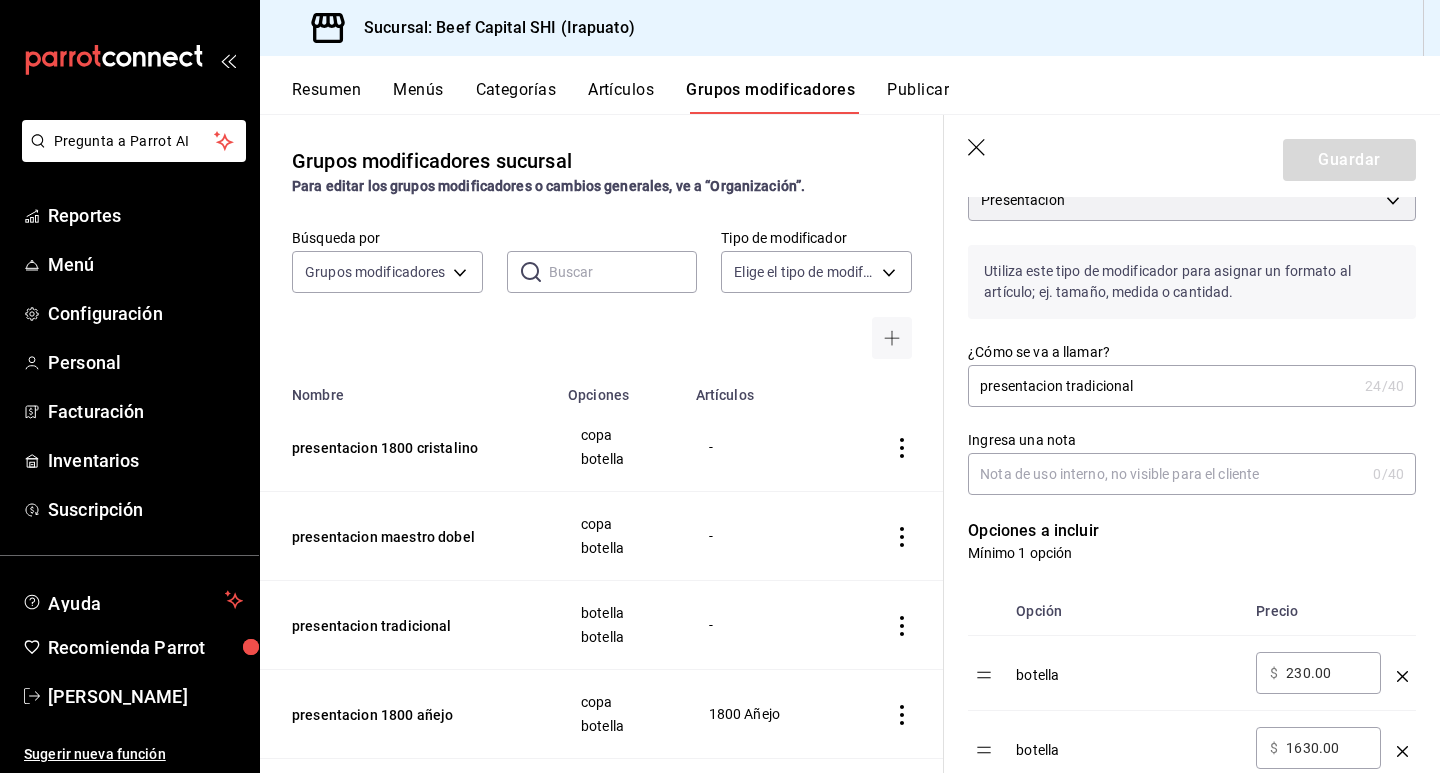 click on "Grupos modificadores sucursal Para editar los grupos modificadores o cambios generales, ve a “Organización”. Búsqueda por Grupos modificadores GROUP ​ ​ Tipo de modificador Elige el tipo de modificador Nombre Opciones Artículos presentacion 1800 cristalino copa botella - presentacion maestro dobel copa botella - presentacion tradicional botella botella - presentacion 1800 añejo copa botella 1800 Añejo presentacion 1800 blanco copa botella 1800 Blanco presentacion 1800reposado copa botella 1800 Reposado presentacion centario añejo copa botella Centenario Añejo presentacion centenario plata copa botella Centenario Plata presentacion centenario reposado copa botella Centenario Reposado presentacion don julio 1942 copa botella Don Julio 1942 presentacion don julio 70 copa botella Don Julio 70 presentacion don julio reposado copa botella Don Julio Reposado presentacion don julio blanco copa botella Don julio Blanco Presentacion 7 leguas añejo copa botella 7 Leguas Añejo copa botellas copa botella" at bounding box center (602, 443) 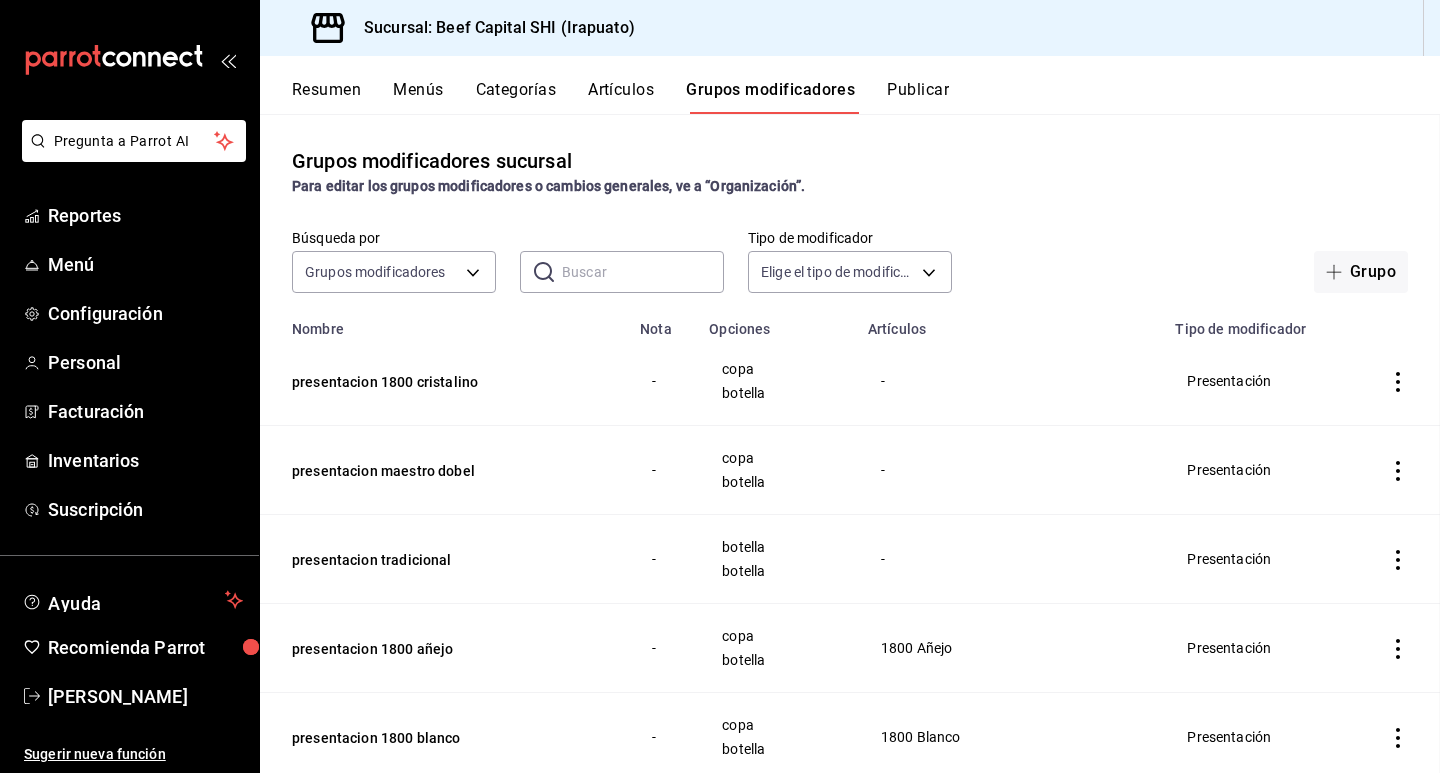 scroll, scrollTop: 0, scrollLeft: 0, axis: both 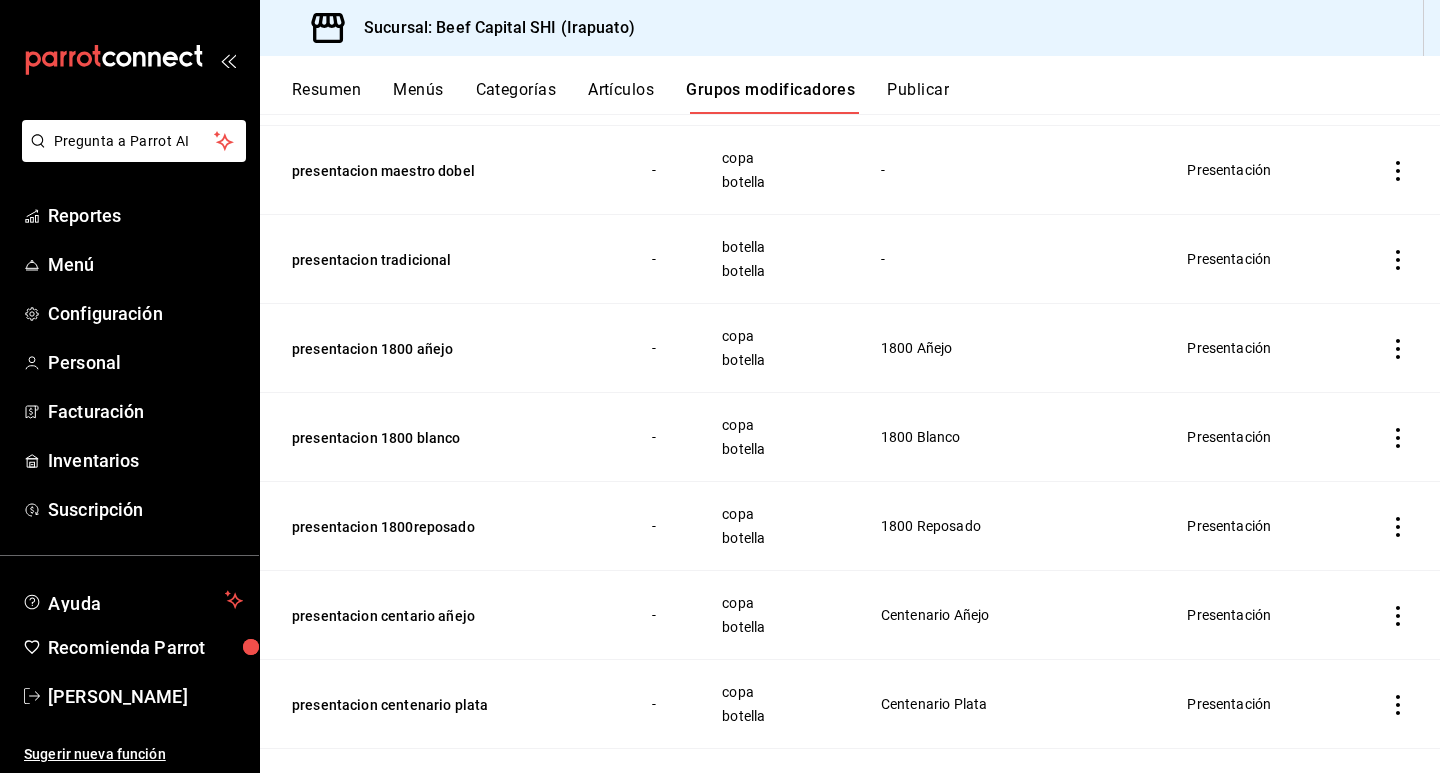 click 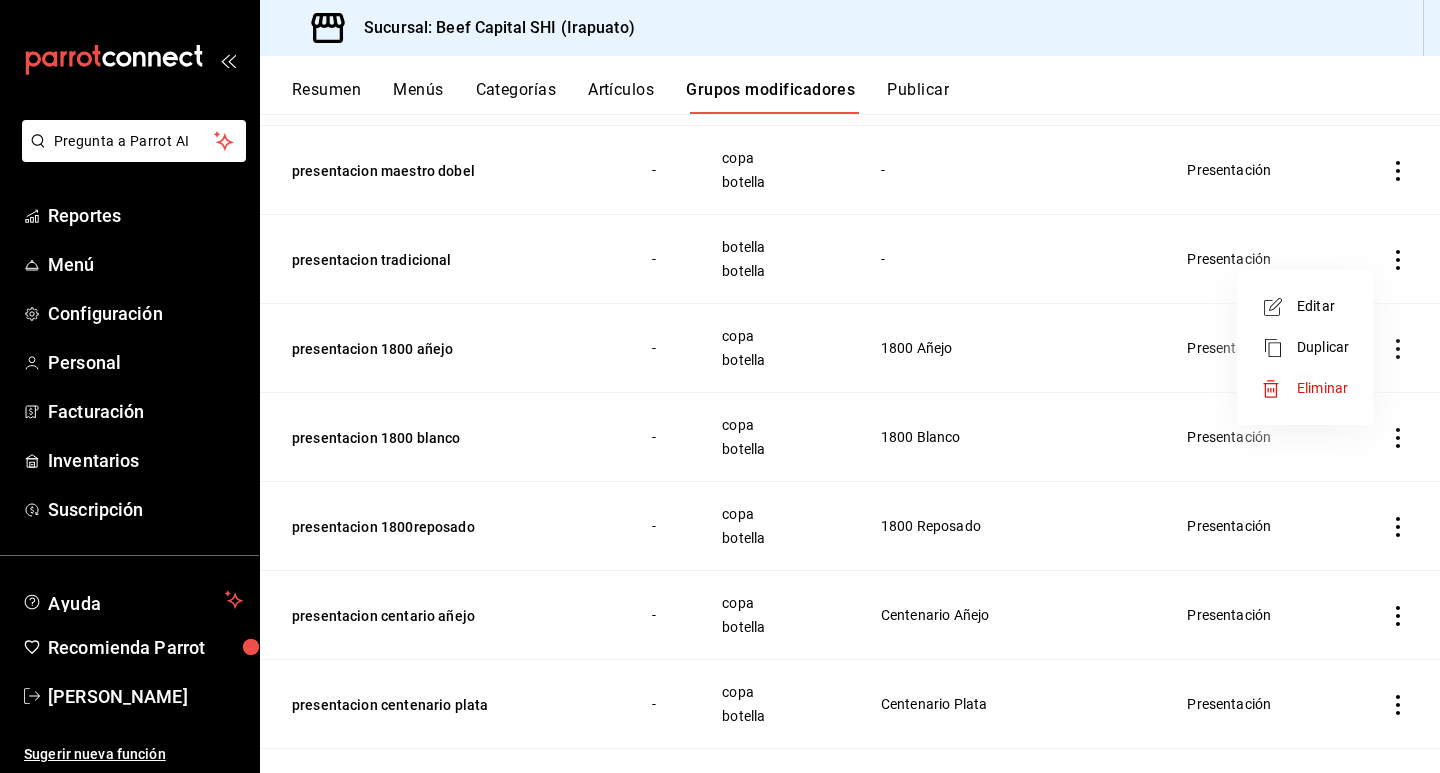 click on "Editar" at bounding box center [1323, 306] 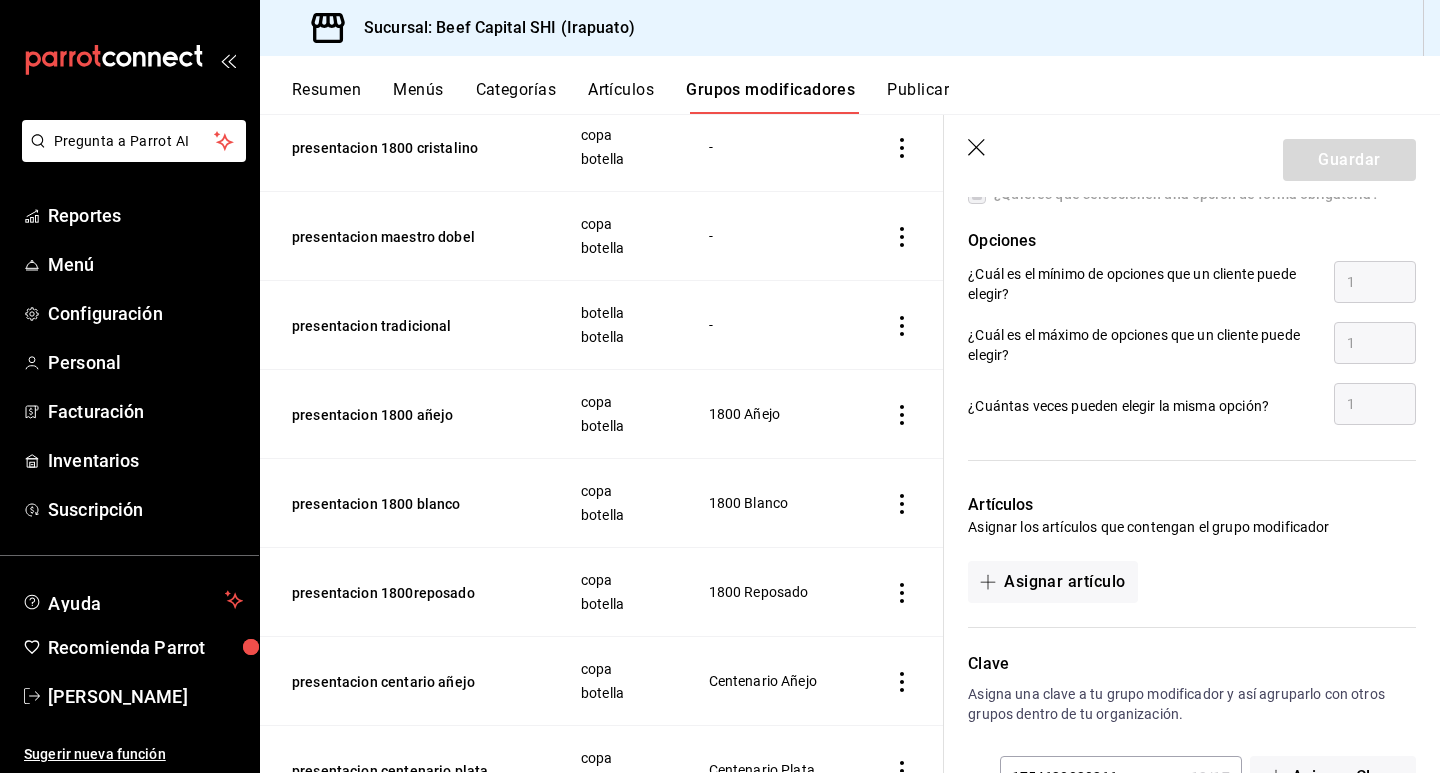 scroll, scrollTop: 1000, scrollLeft: 0, axis: vertical 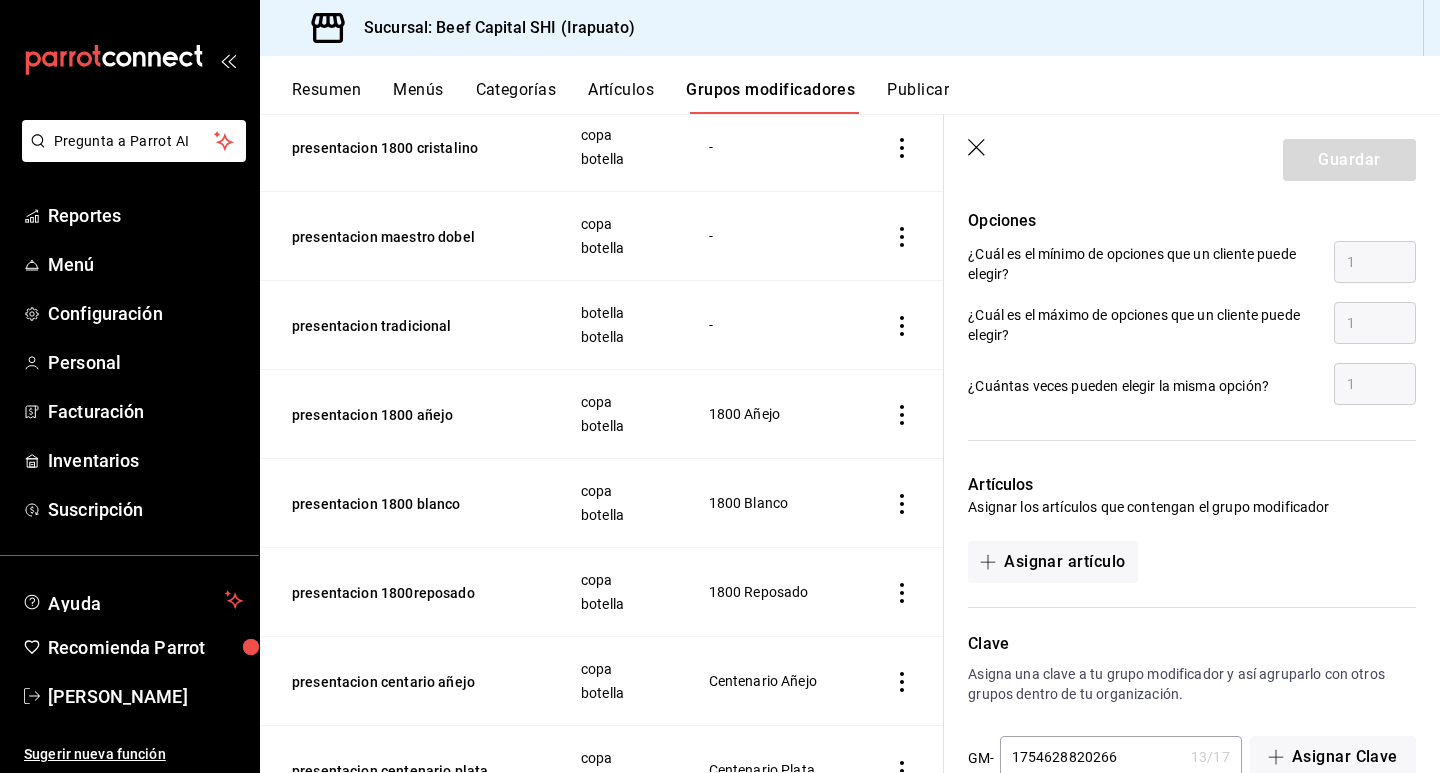 click 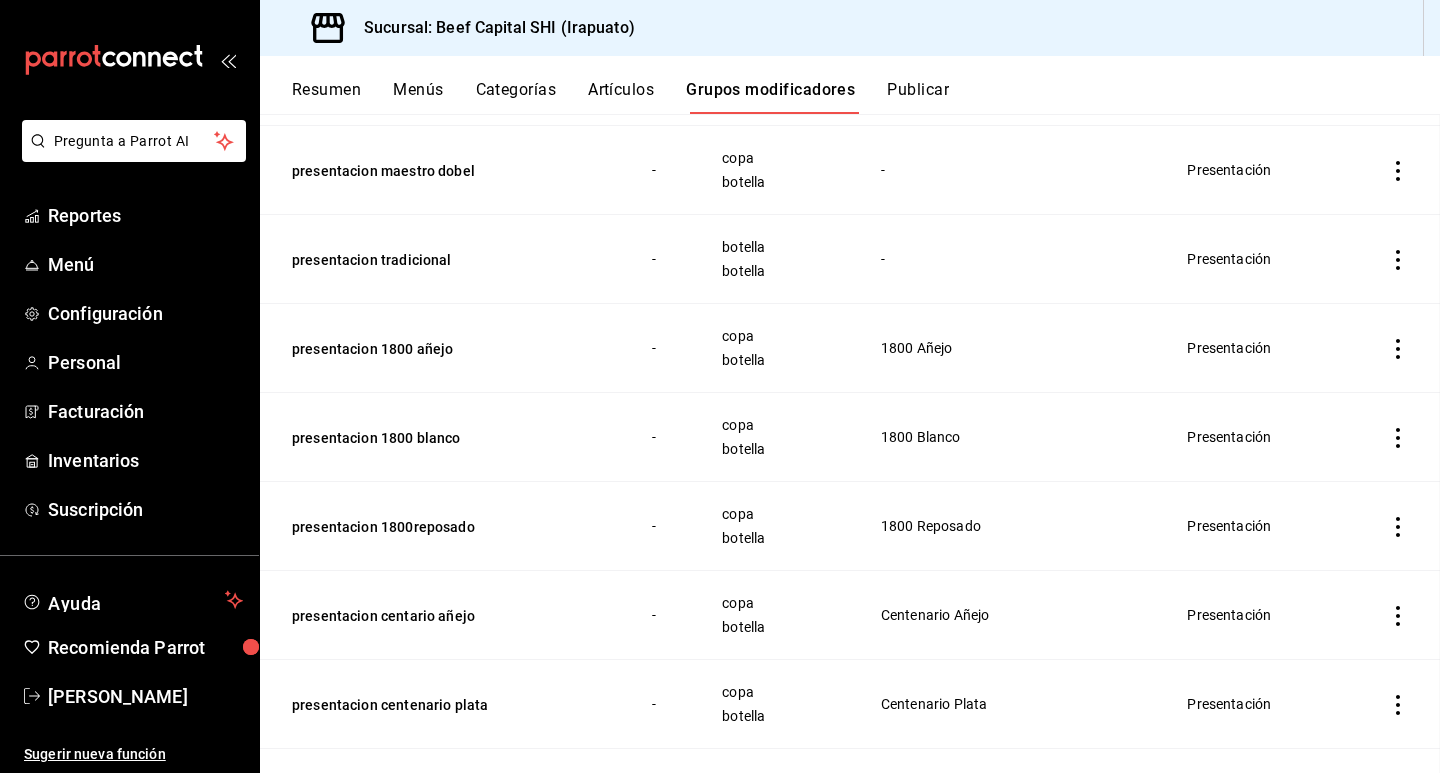scroll, scrollTop: 0, scrollLeft: 0, axis: both 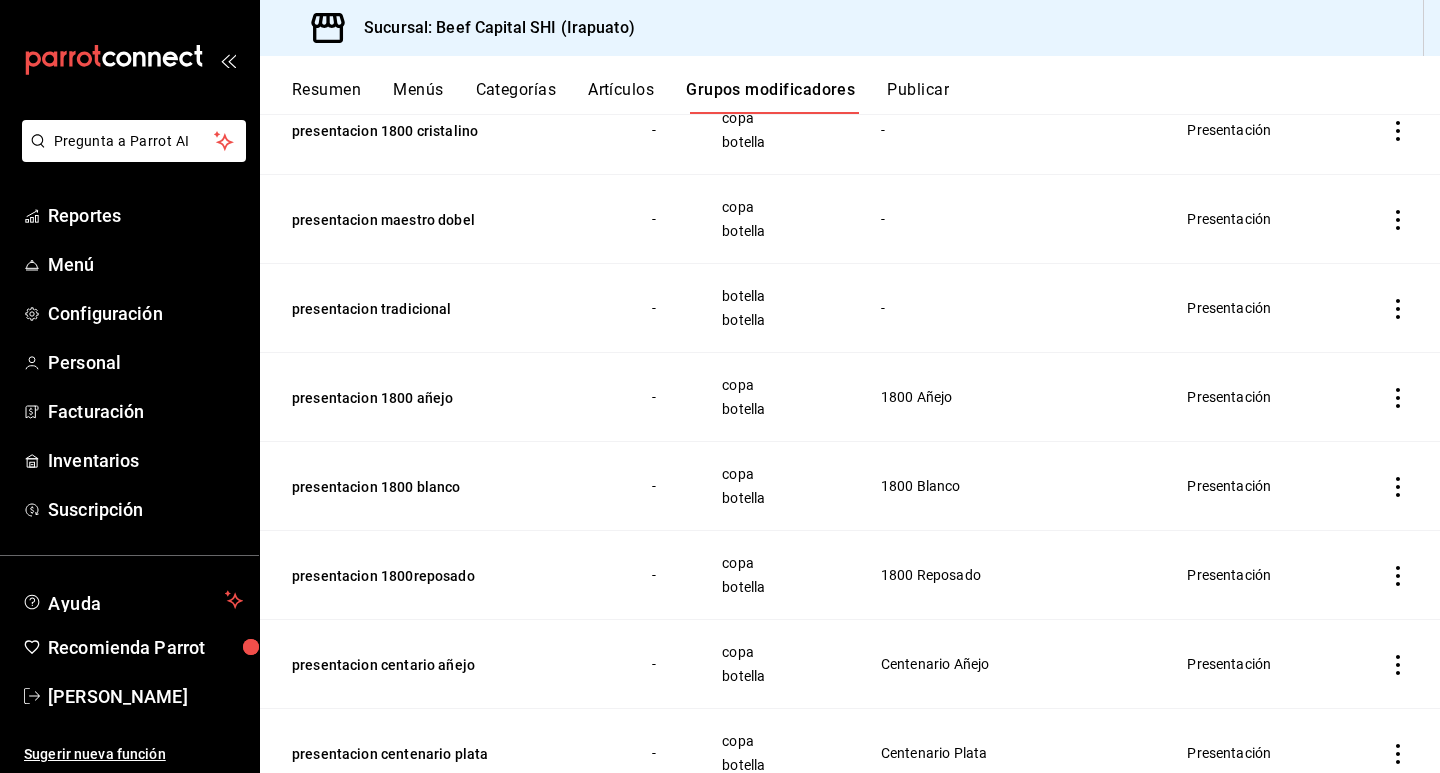 click 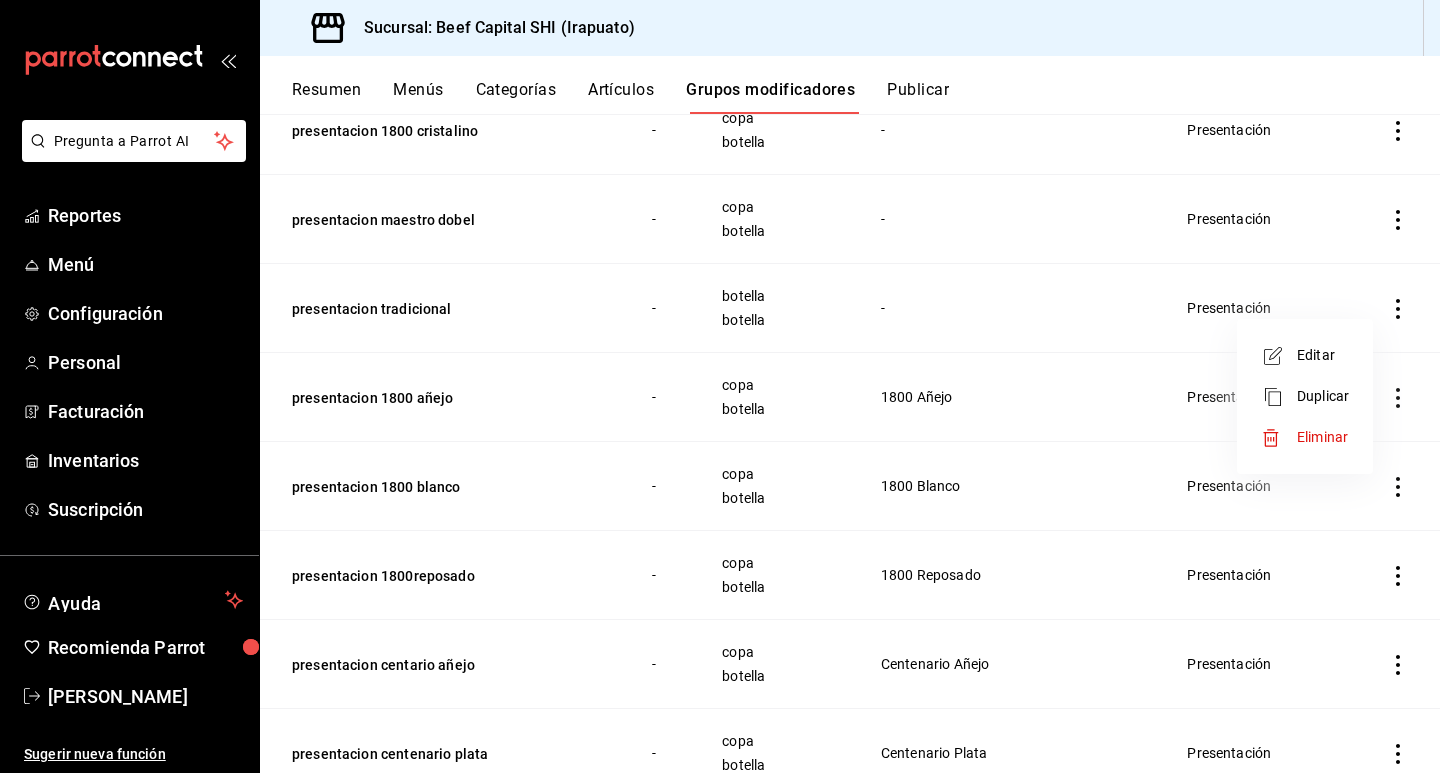 click on "Editar" at bounding box center (1323, 355) 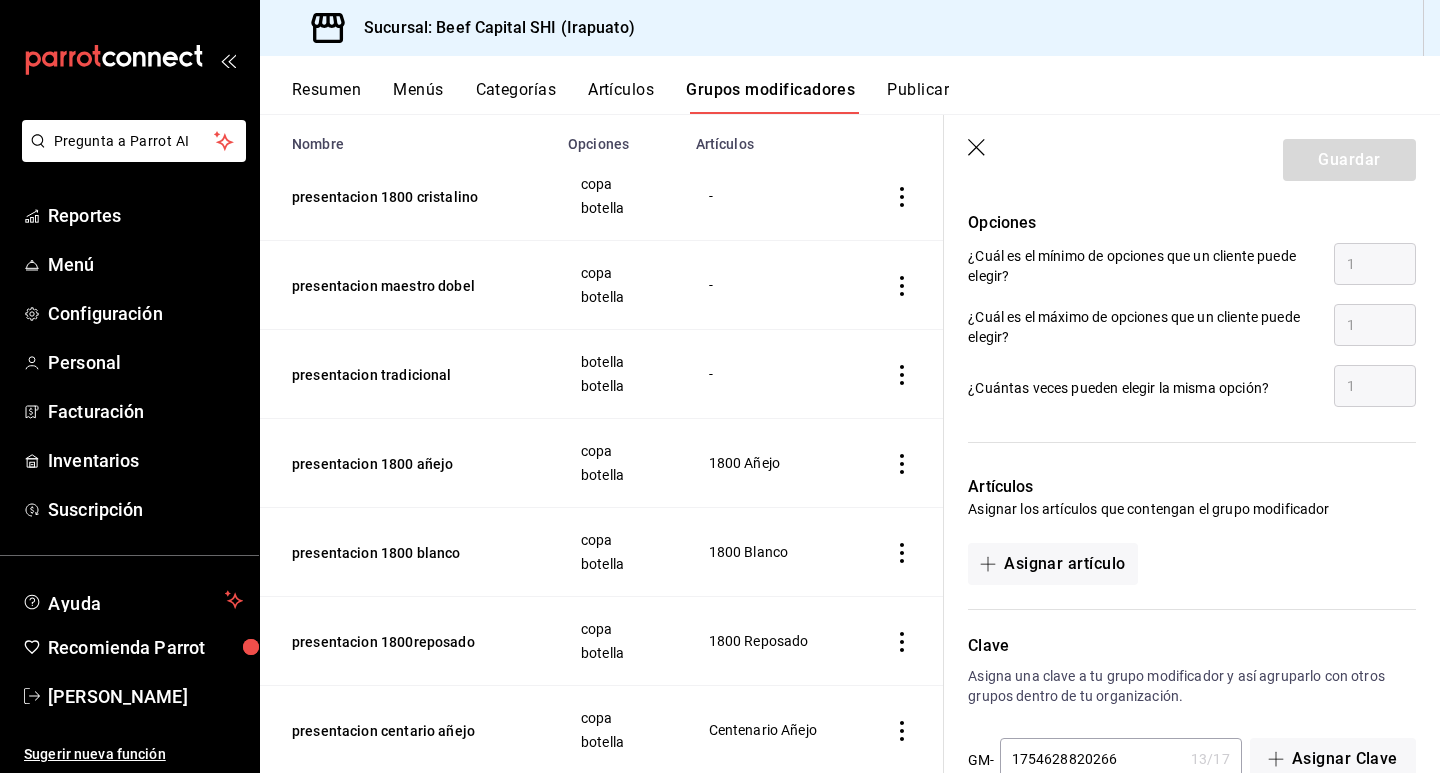 scroll, scrollTop: 1048, scrollLeft: 0, axis: vertical 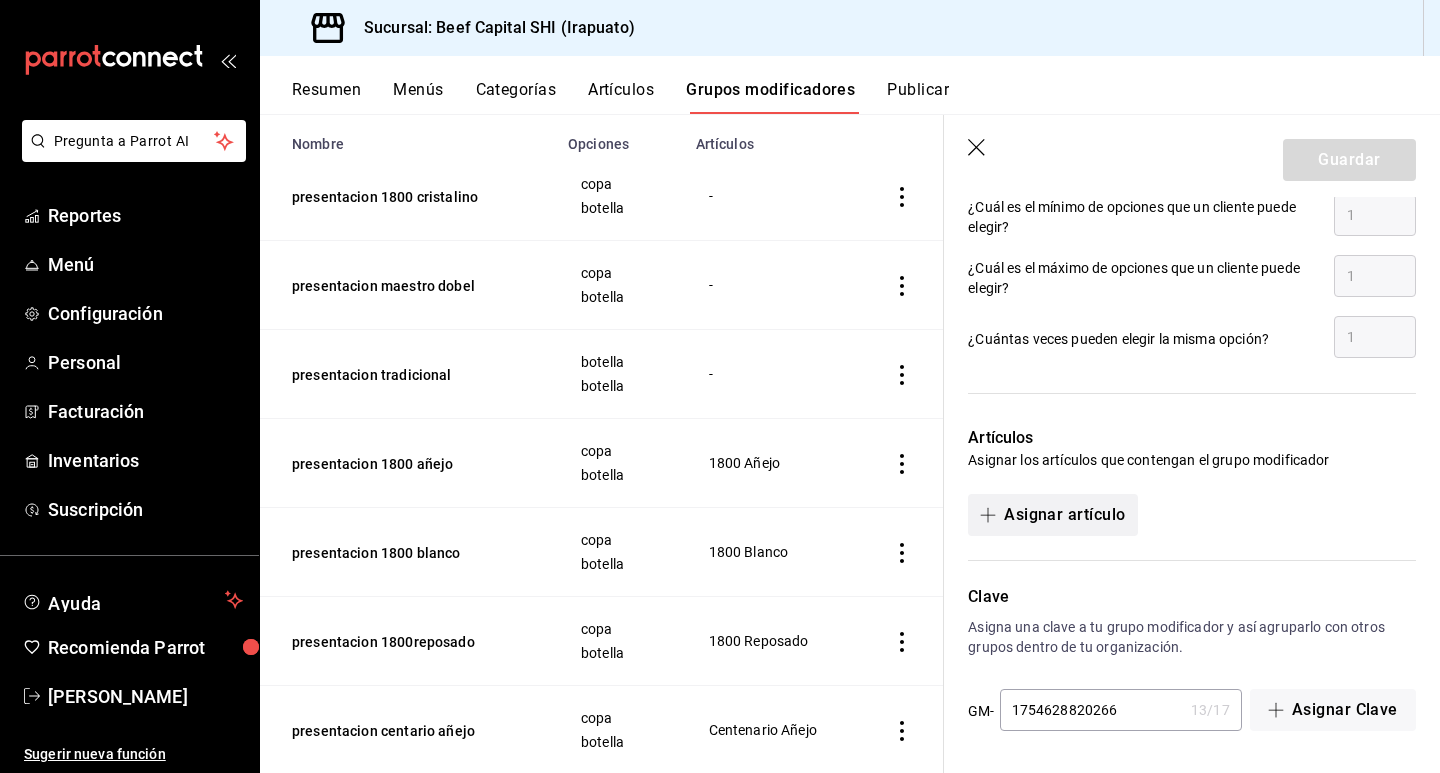 click 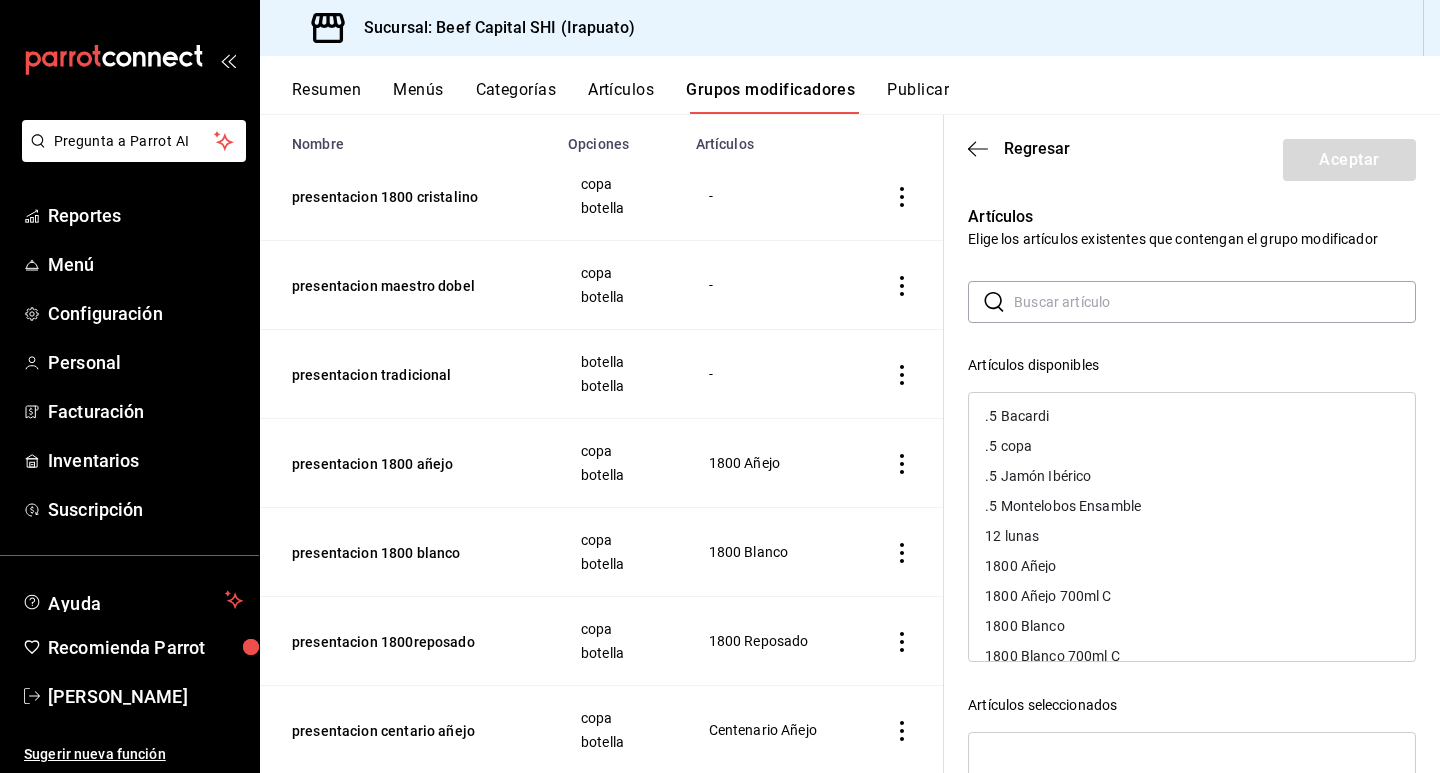 click at bounding box center [1215, 302] 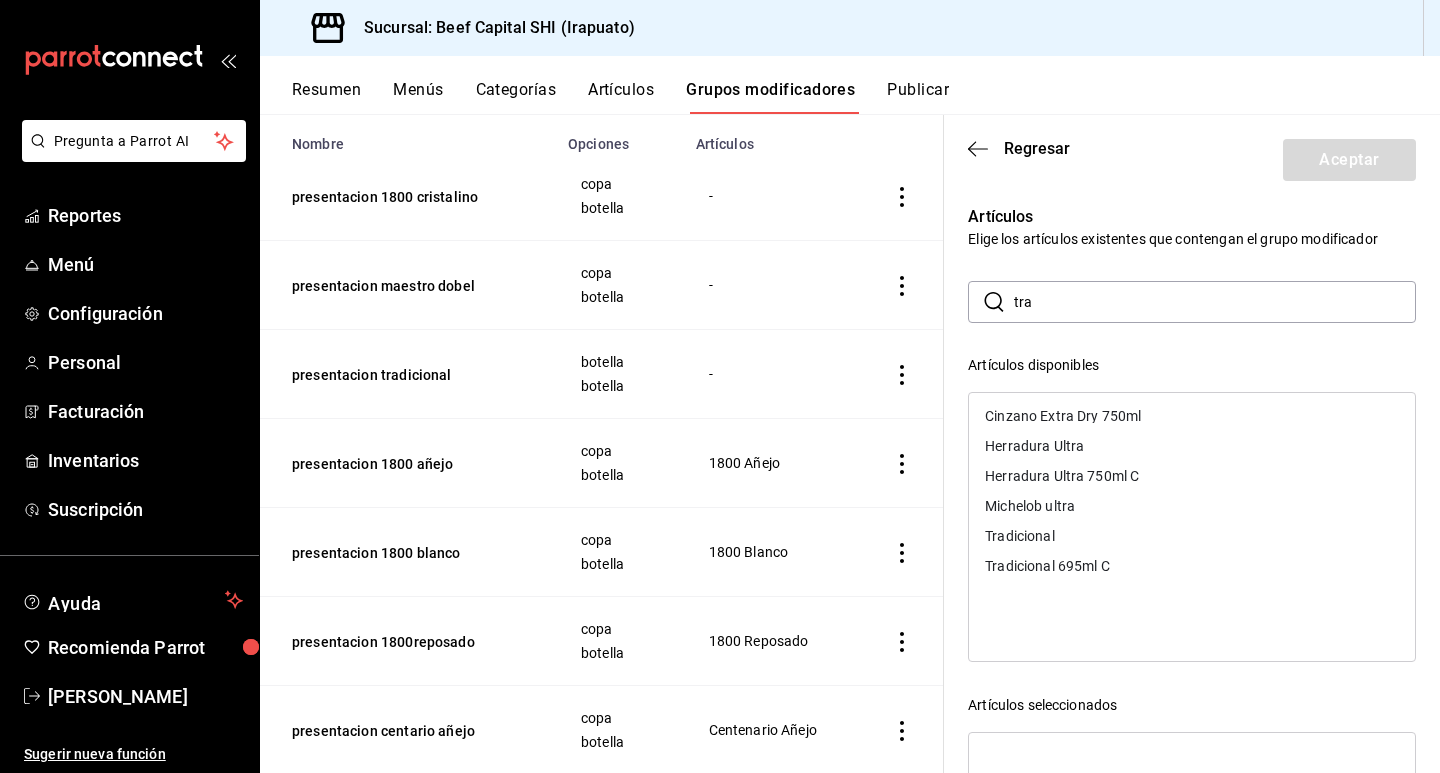 click on "tra" at bounding box center [1215, 302] 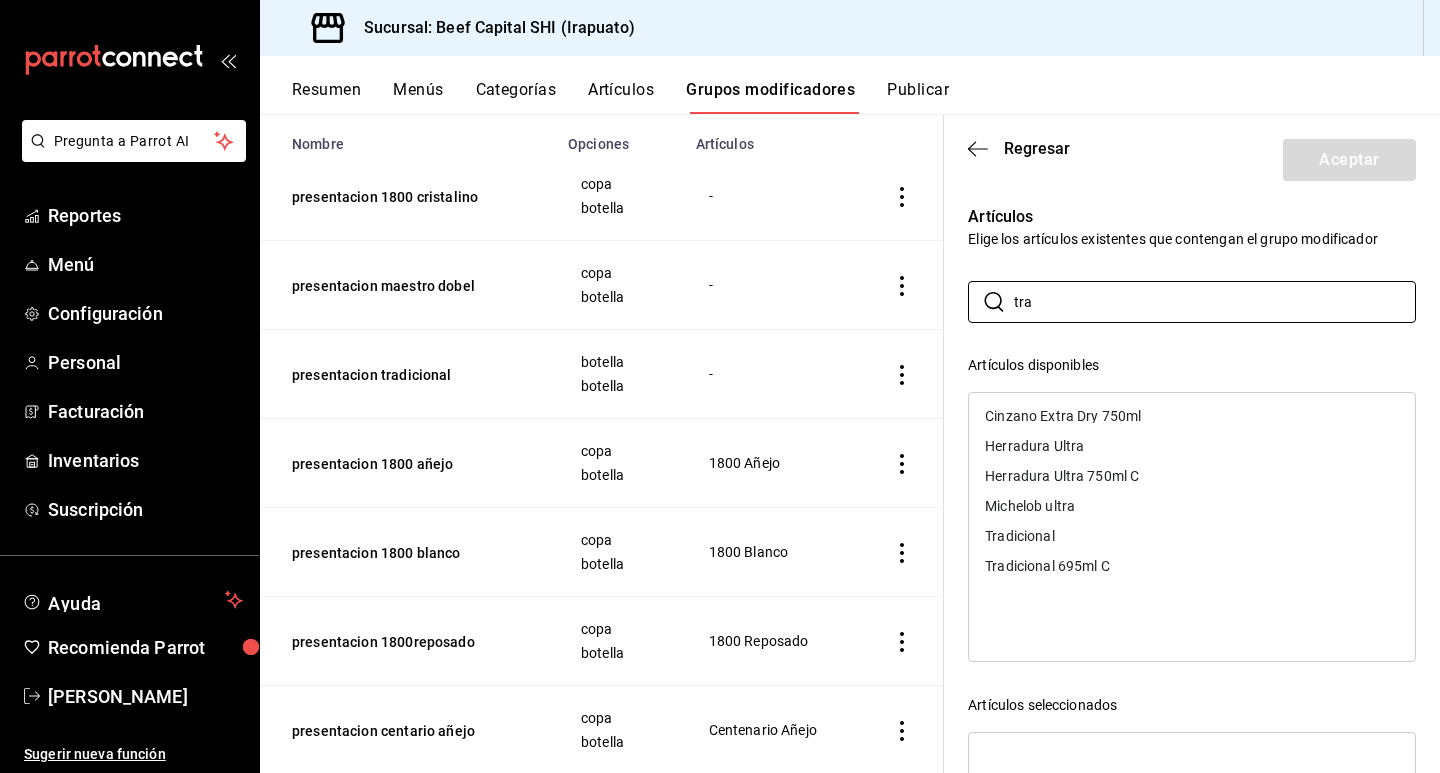 type on "tra" 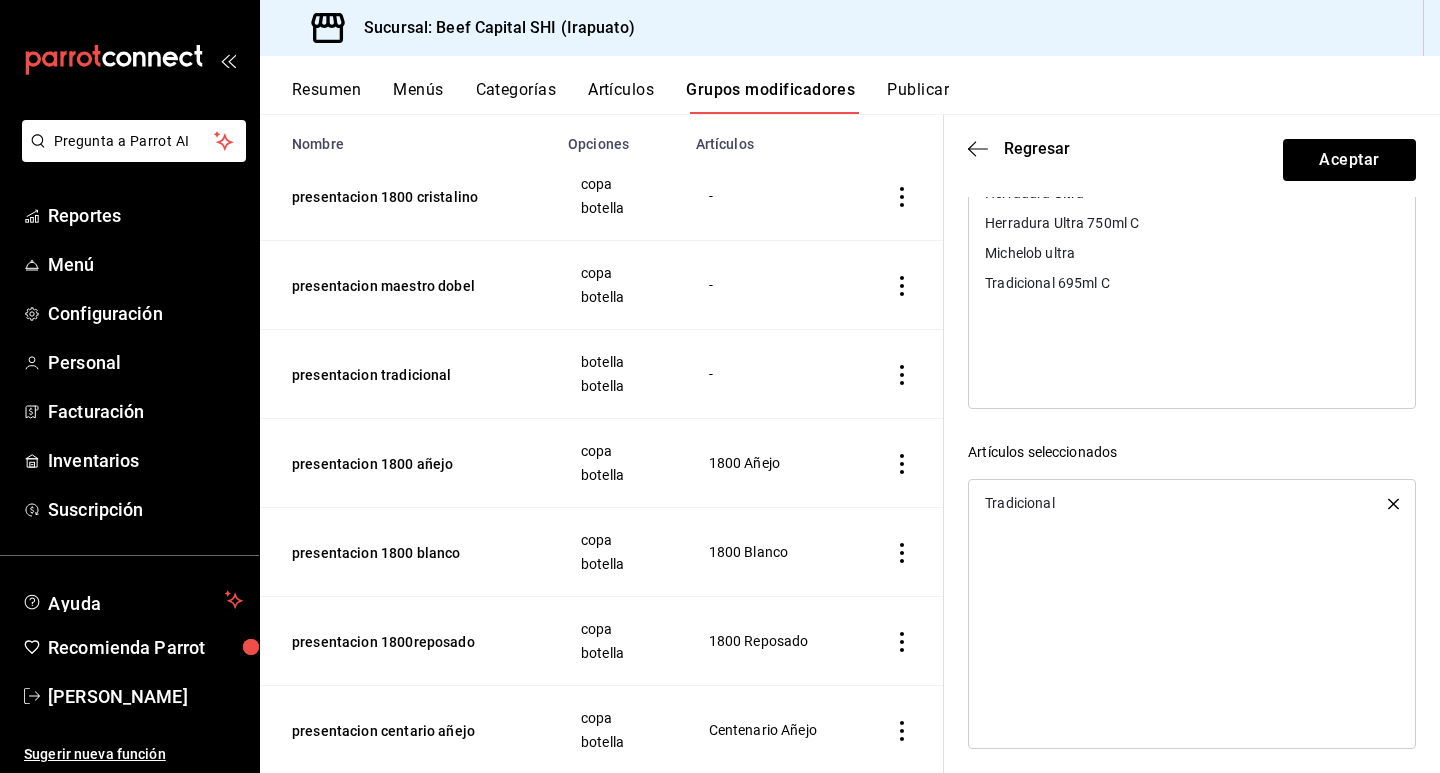 scroll, scrollTop: 262, scrollLeft: 0, axis: vertical 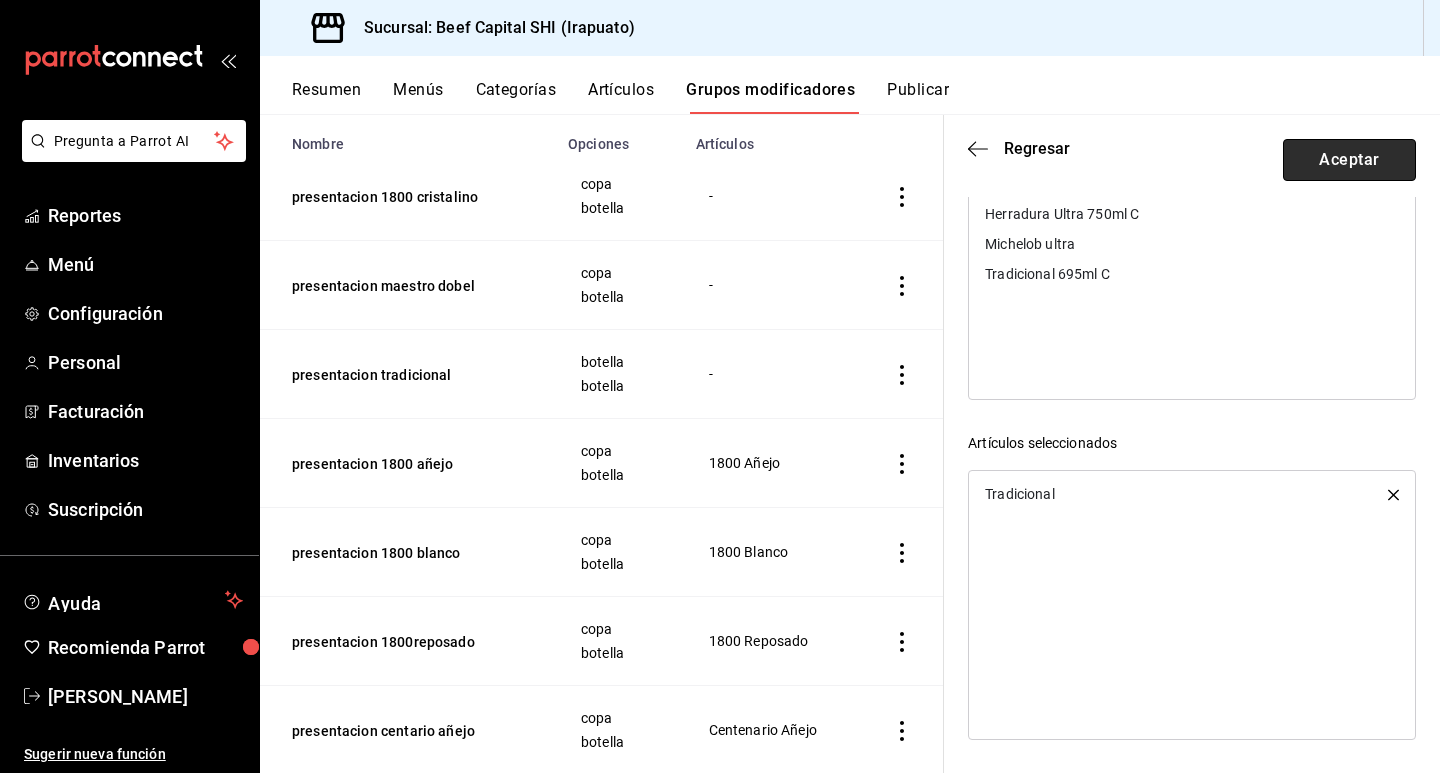 click on "Aceptar" at bounding box center (1349, 160) 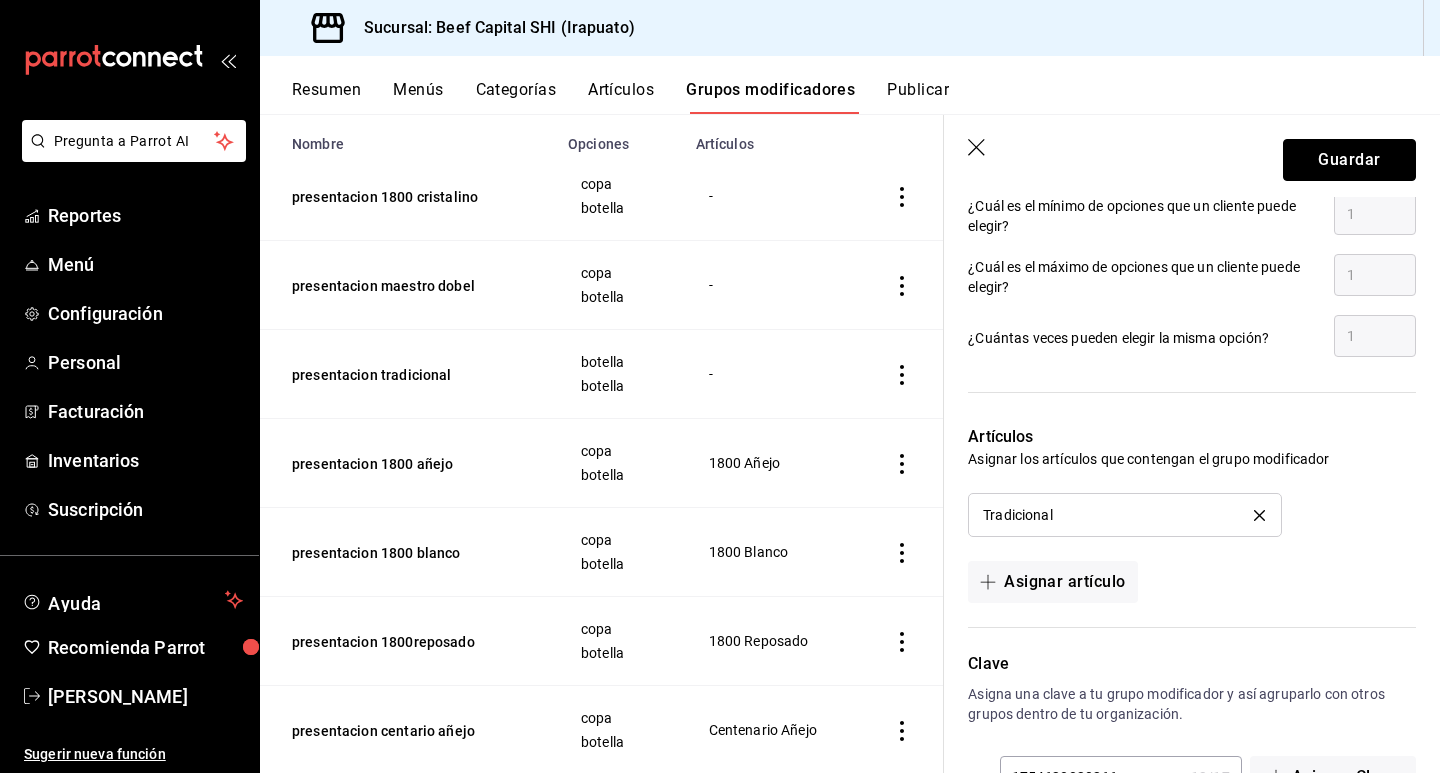 click on "Guardar" at bounding box center (1349, 160) 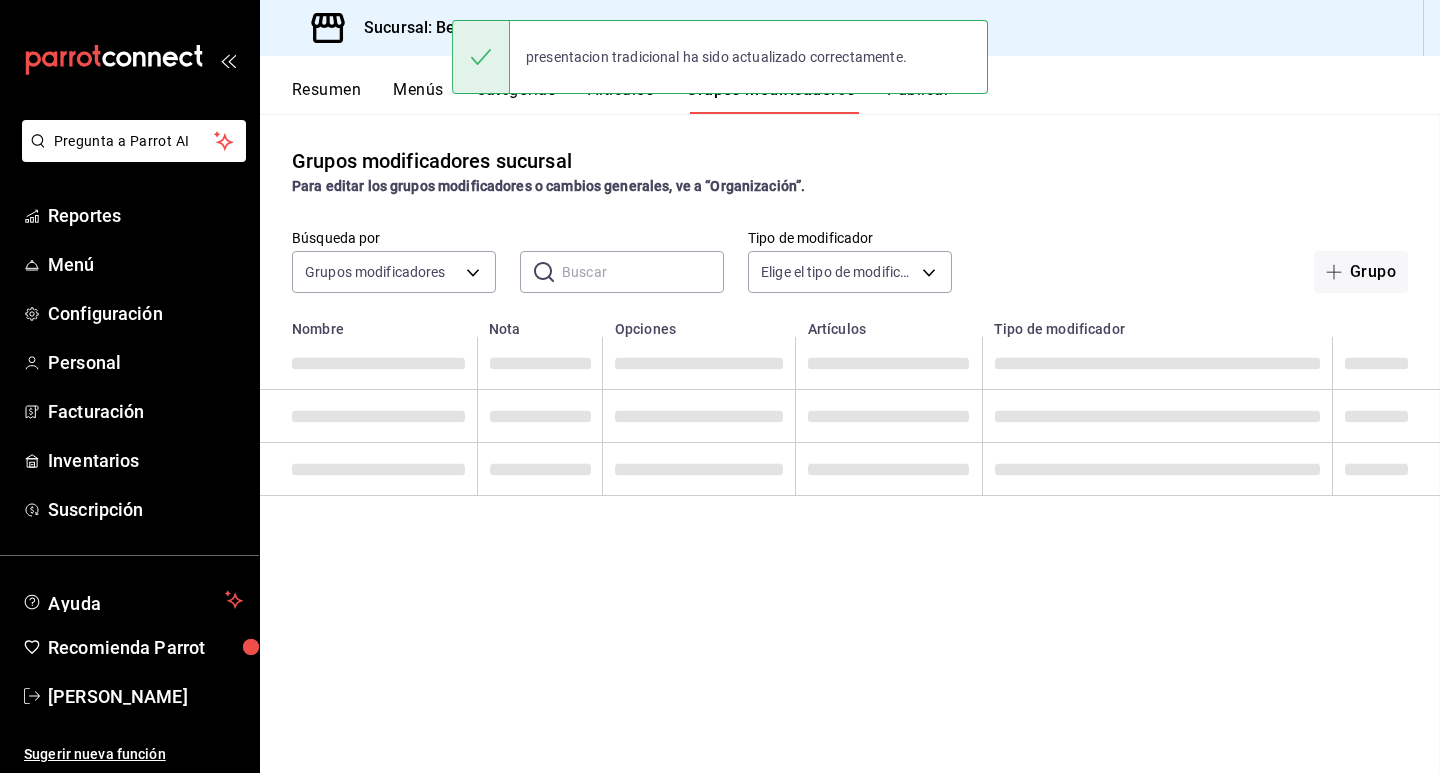 scroll, scrollTop: 0, scrollLeft: 0, axis: both 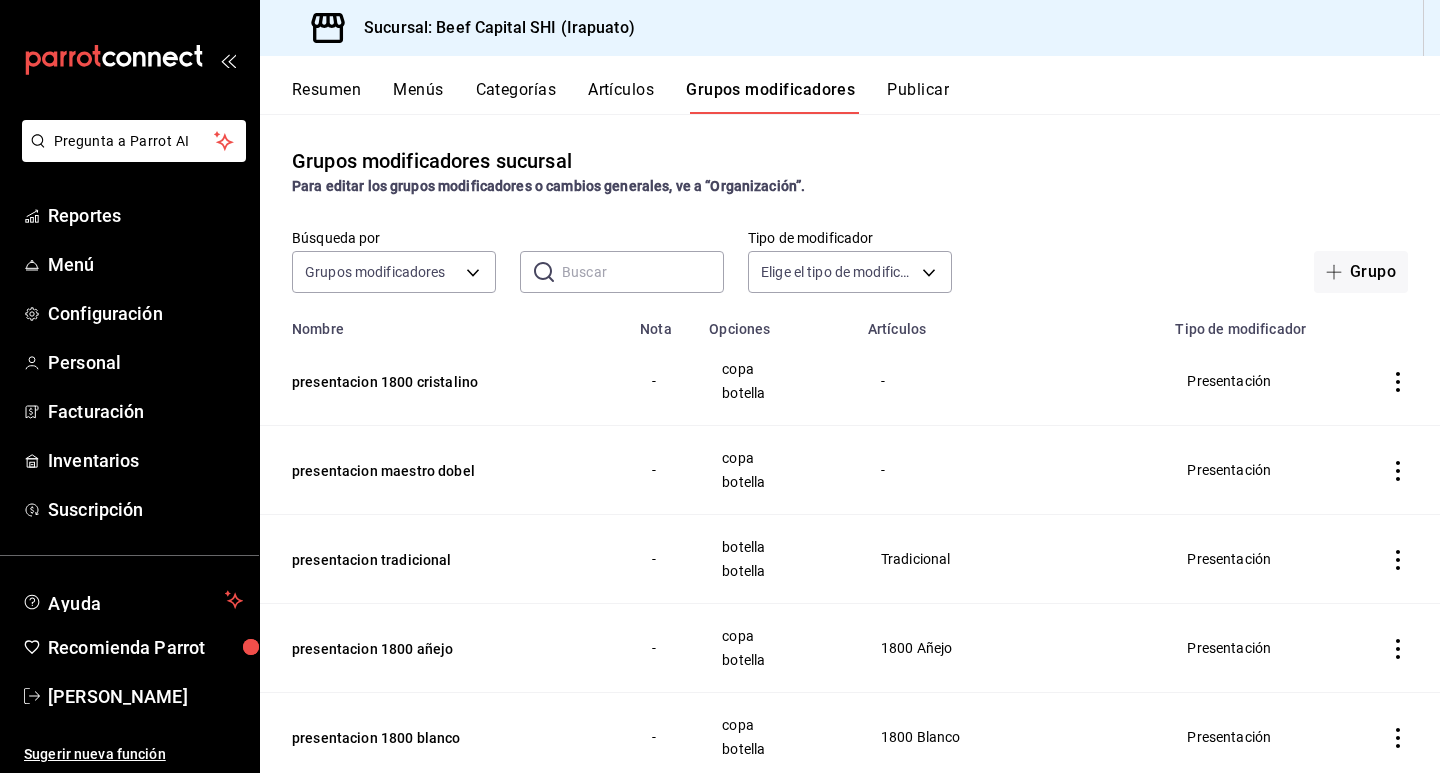 click 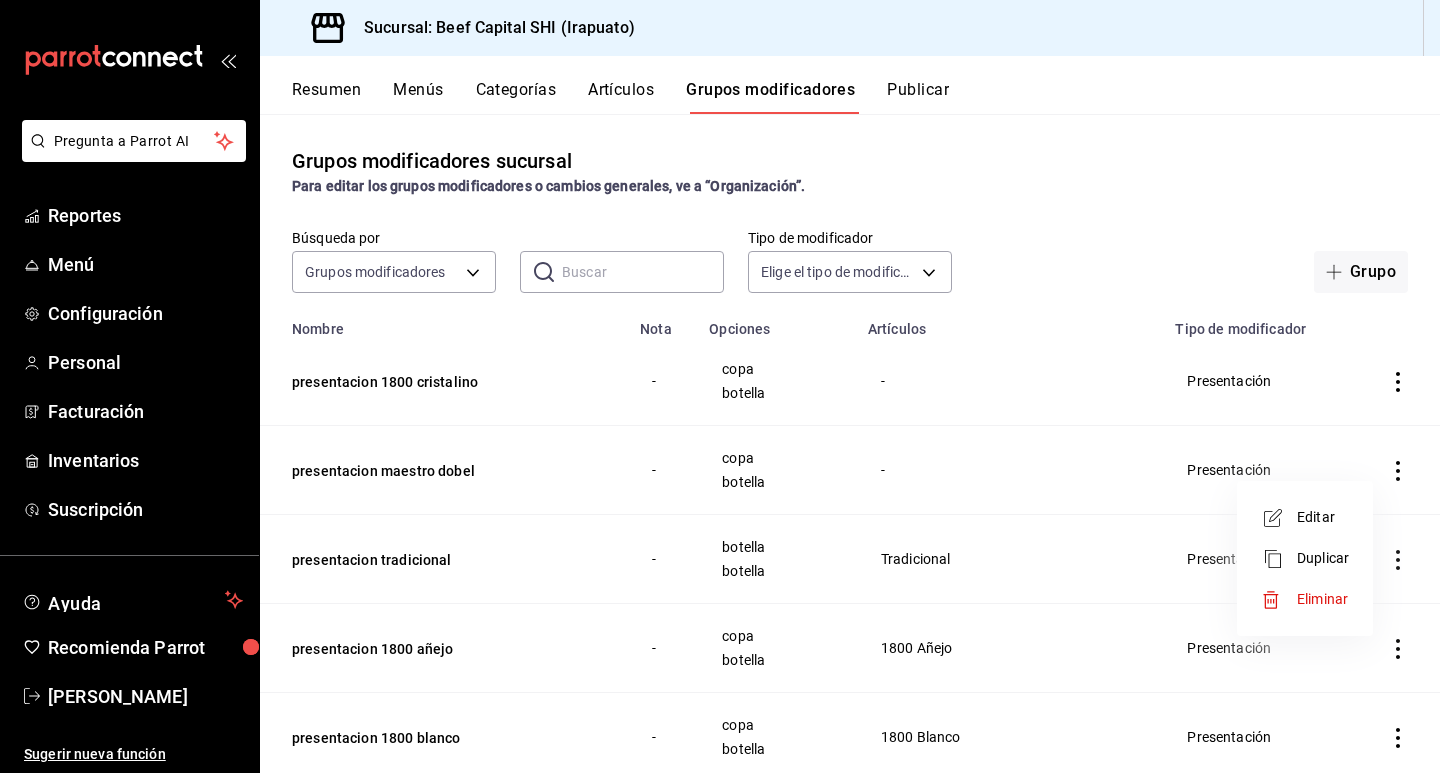 click on "Editar" at bounding box center (1323, 517) 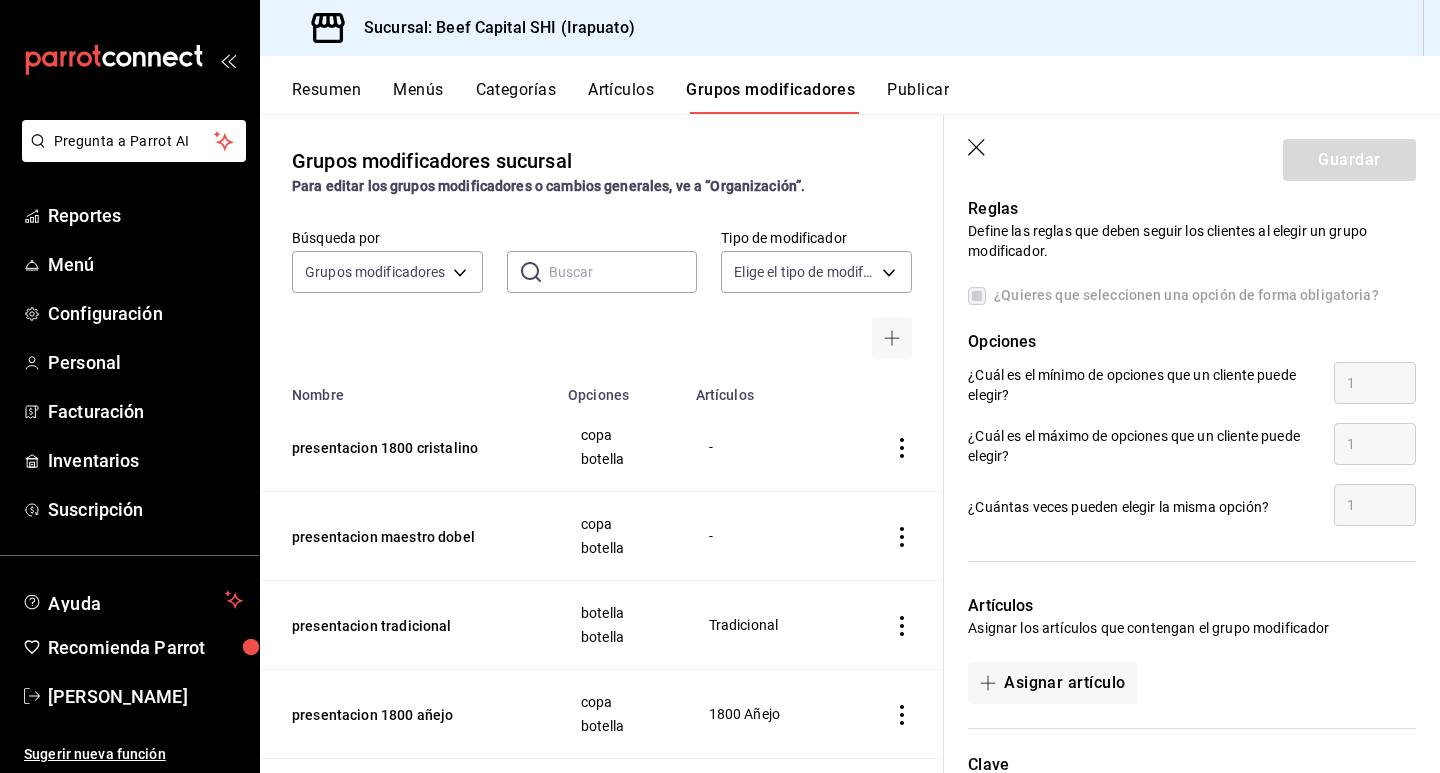 scroll, scrollTop: 900, scrollLeft: 0, axis: vertical 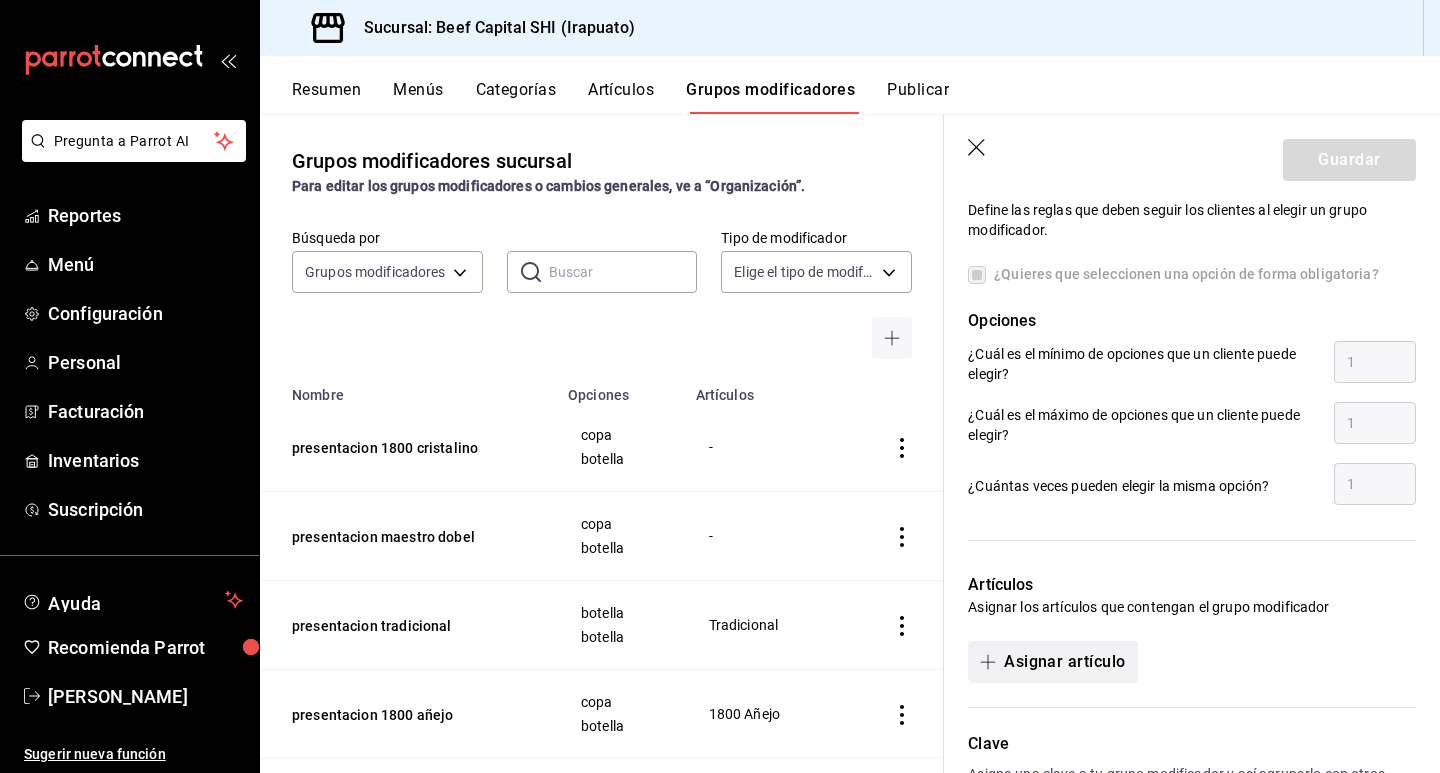 click on "Asignar artículo" at bounding box center [1052, 662] 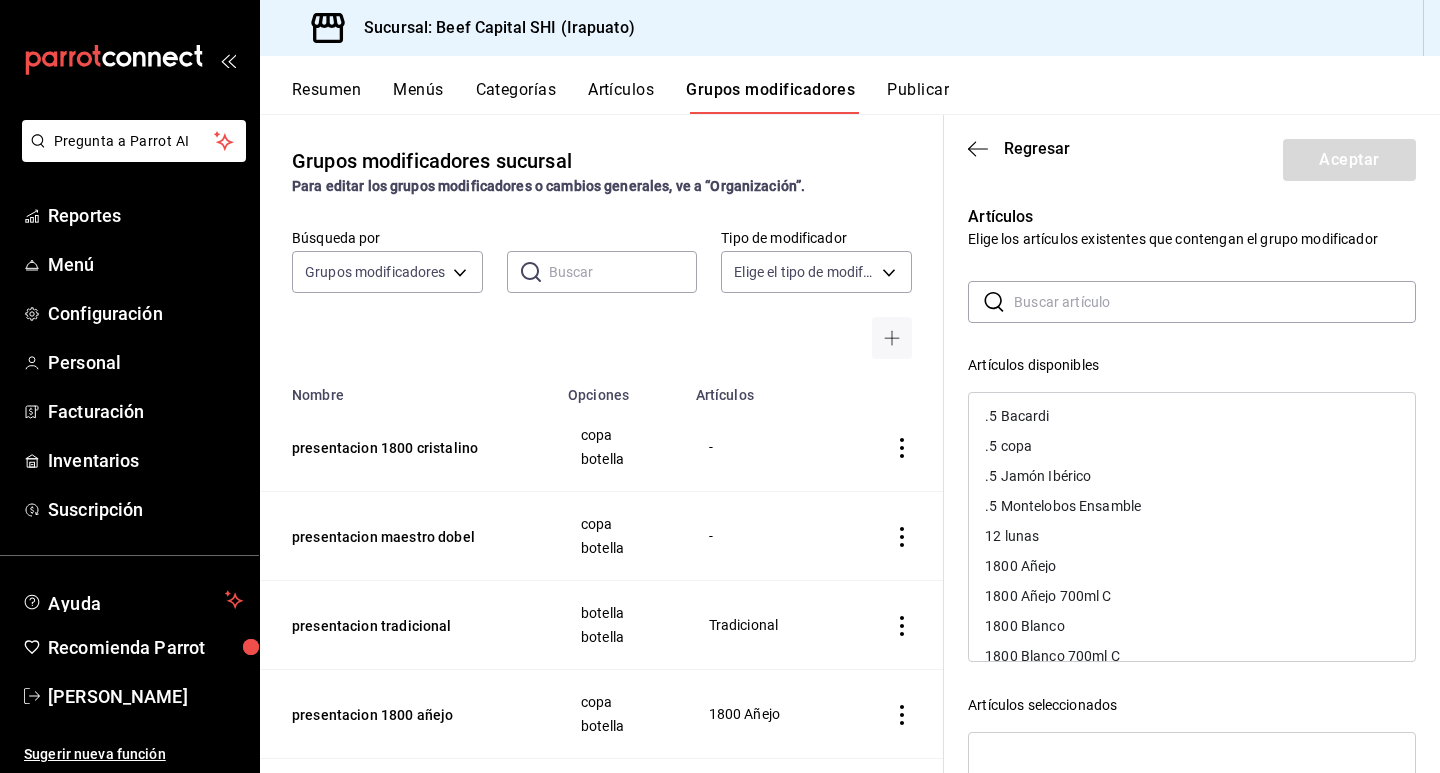 click at bounding box center (1215, 302) 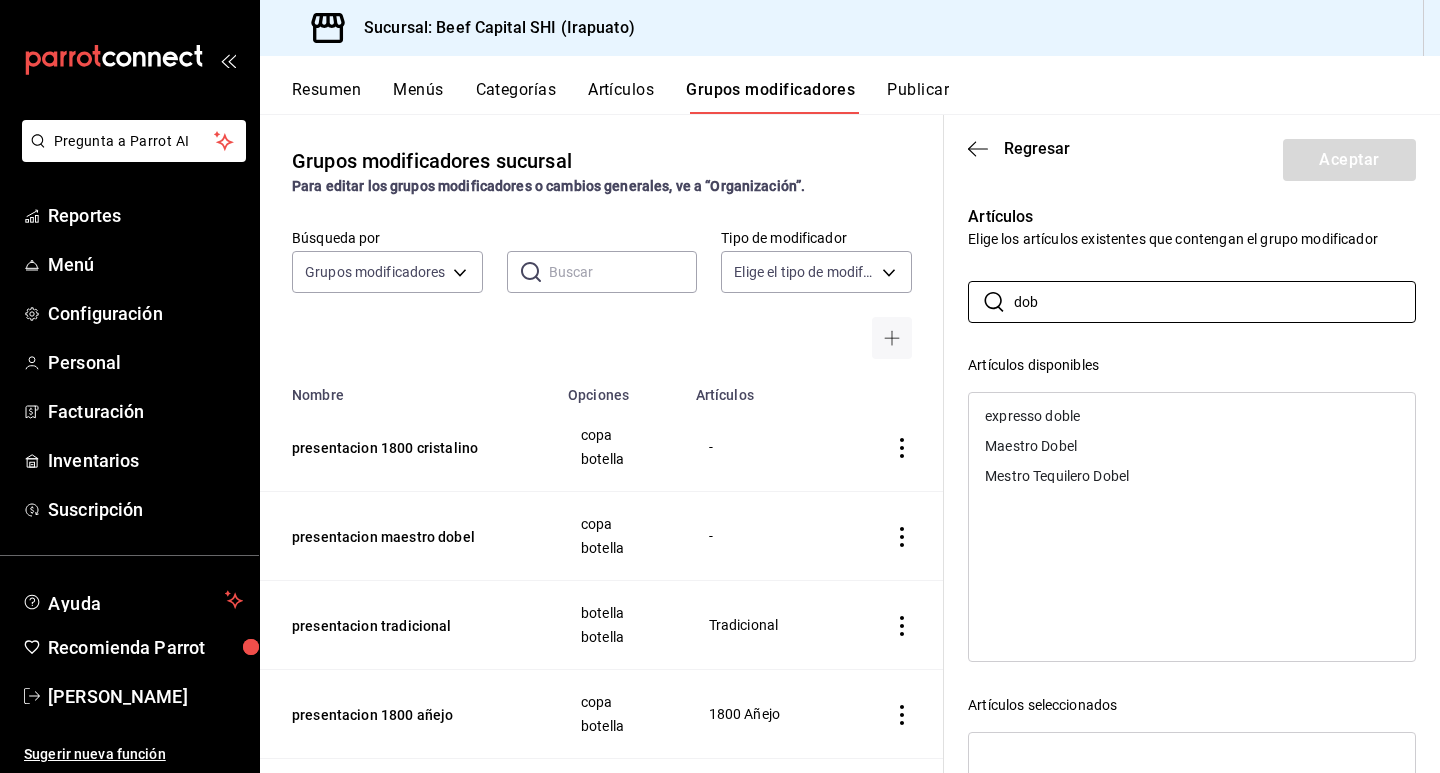 type on "dob" 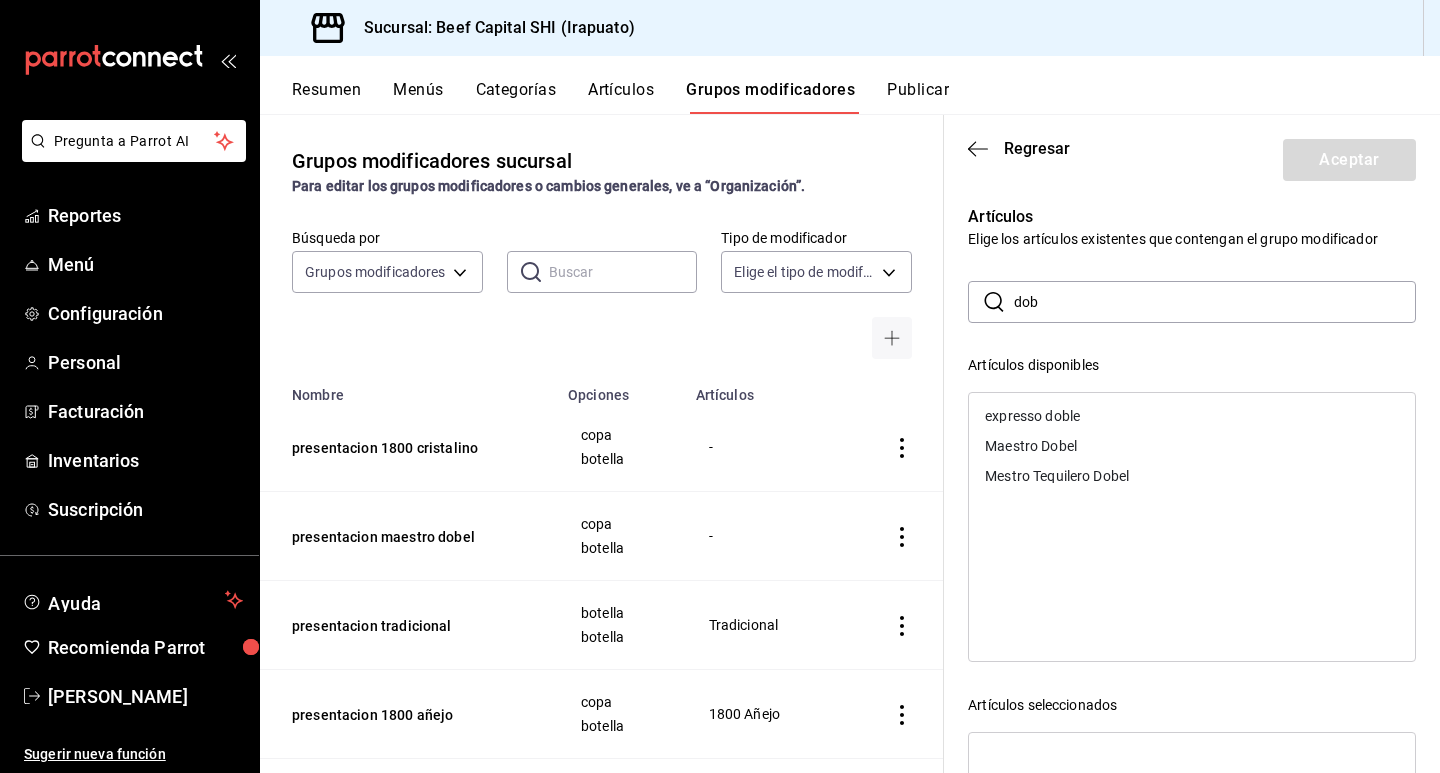 click on "Maestro Dobel" at bounding box center (1031, 446) 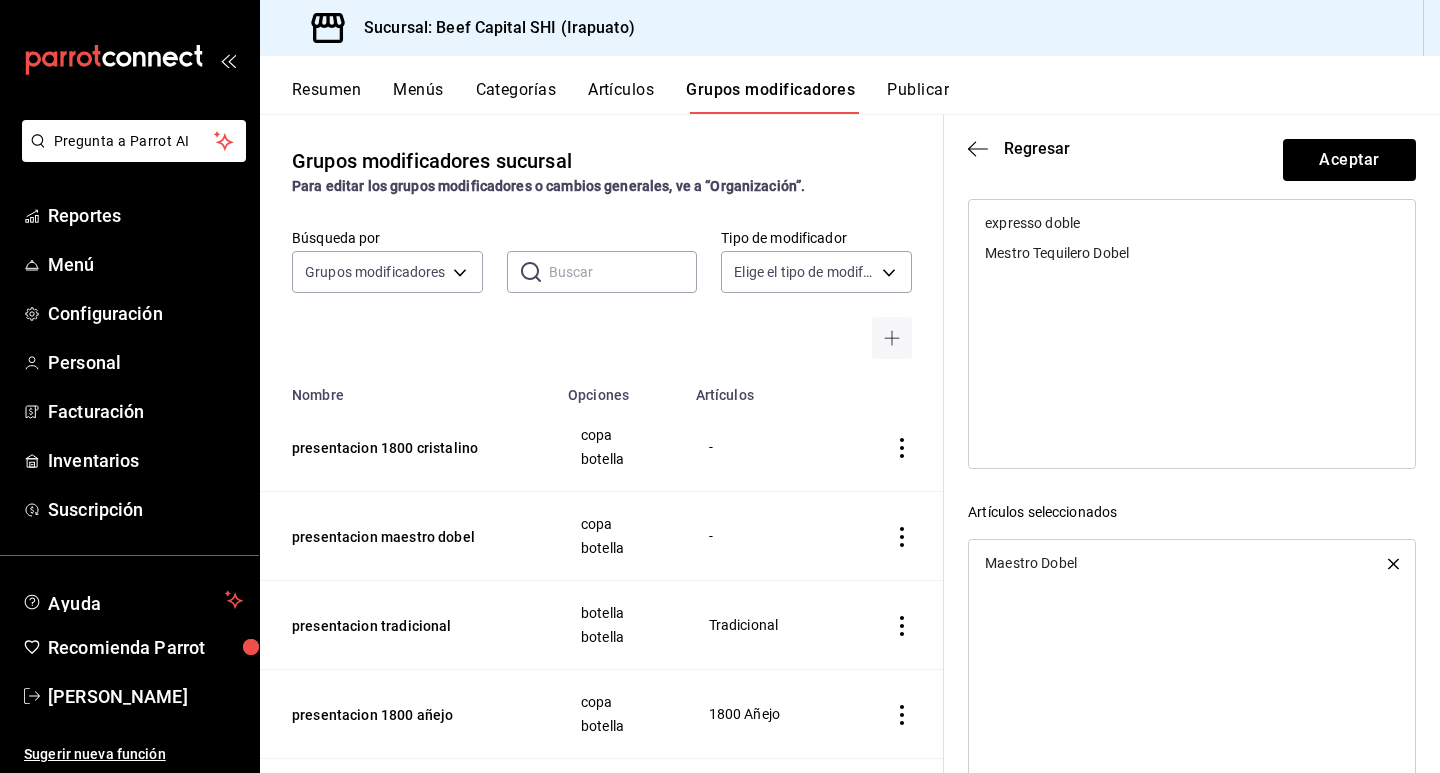 scroll, scrollTop: 200, scrollLeft: 0, axis: vertical 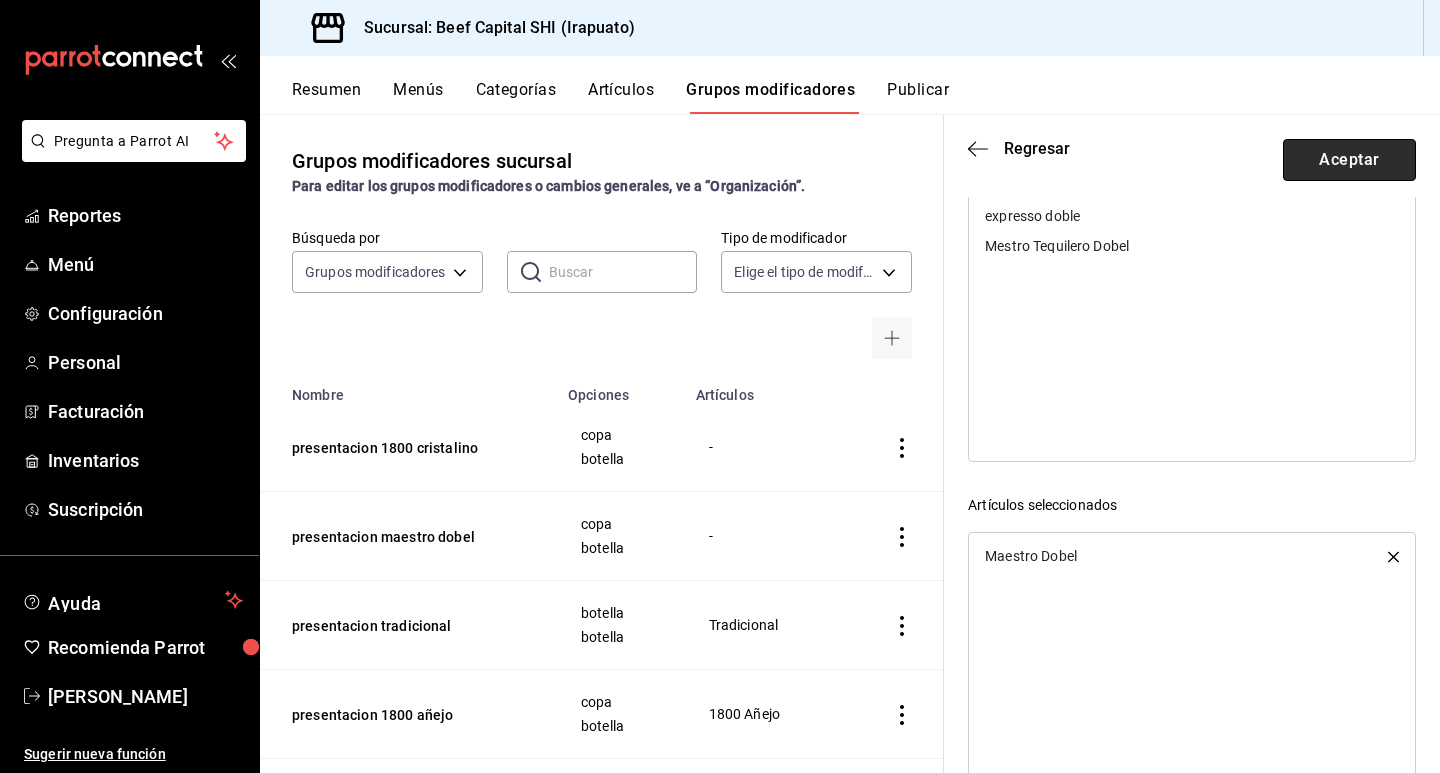 click on "Aceptar" at bounding box center (1349, 160) 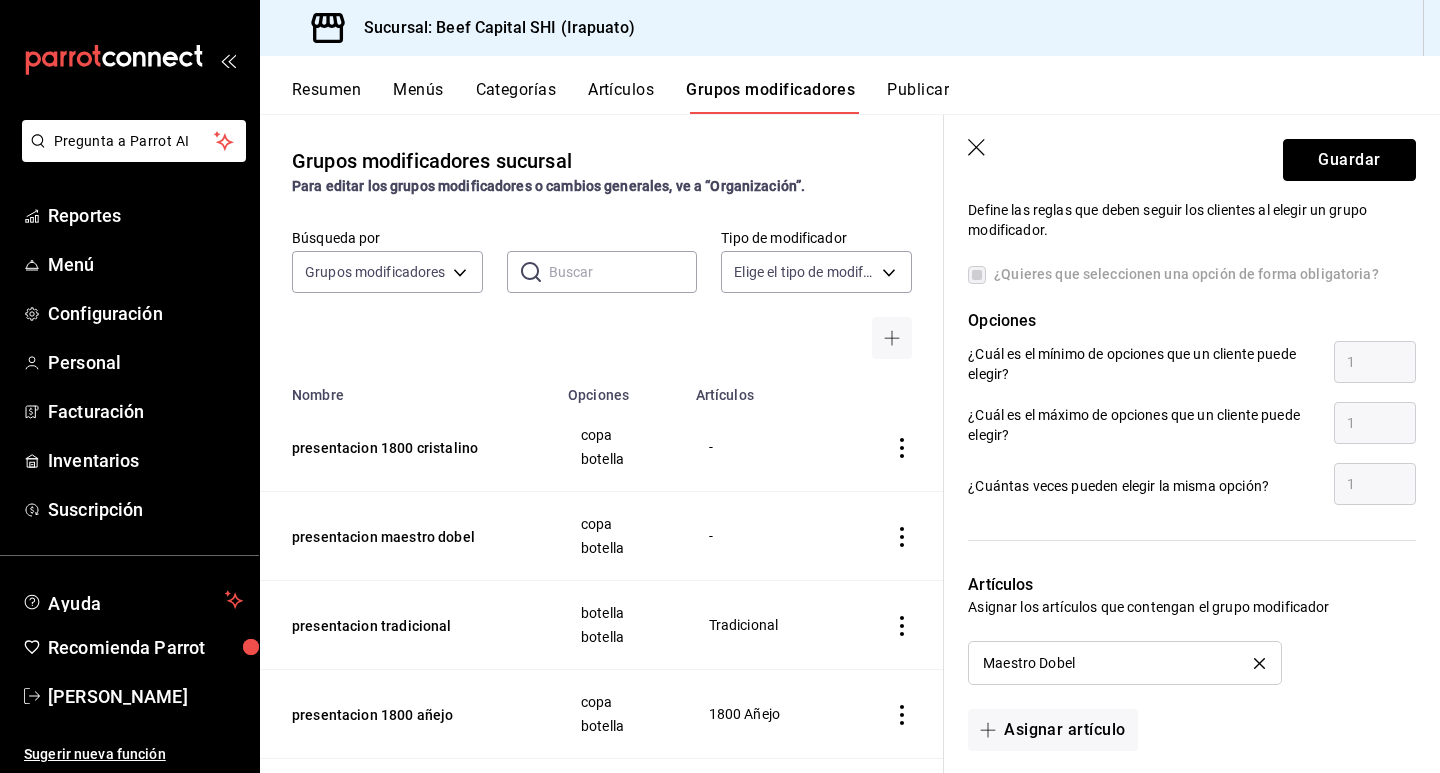 click on "Guardar" at bounding box center [1349, 160] 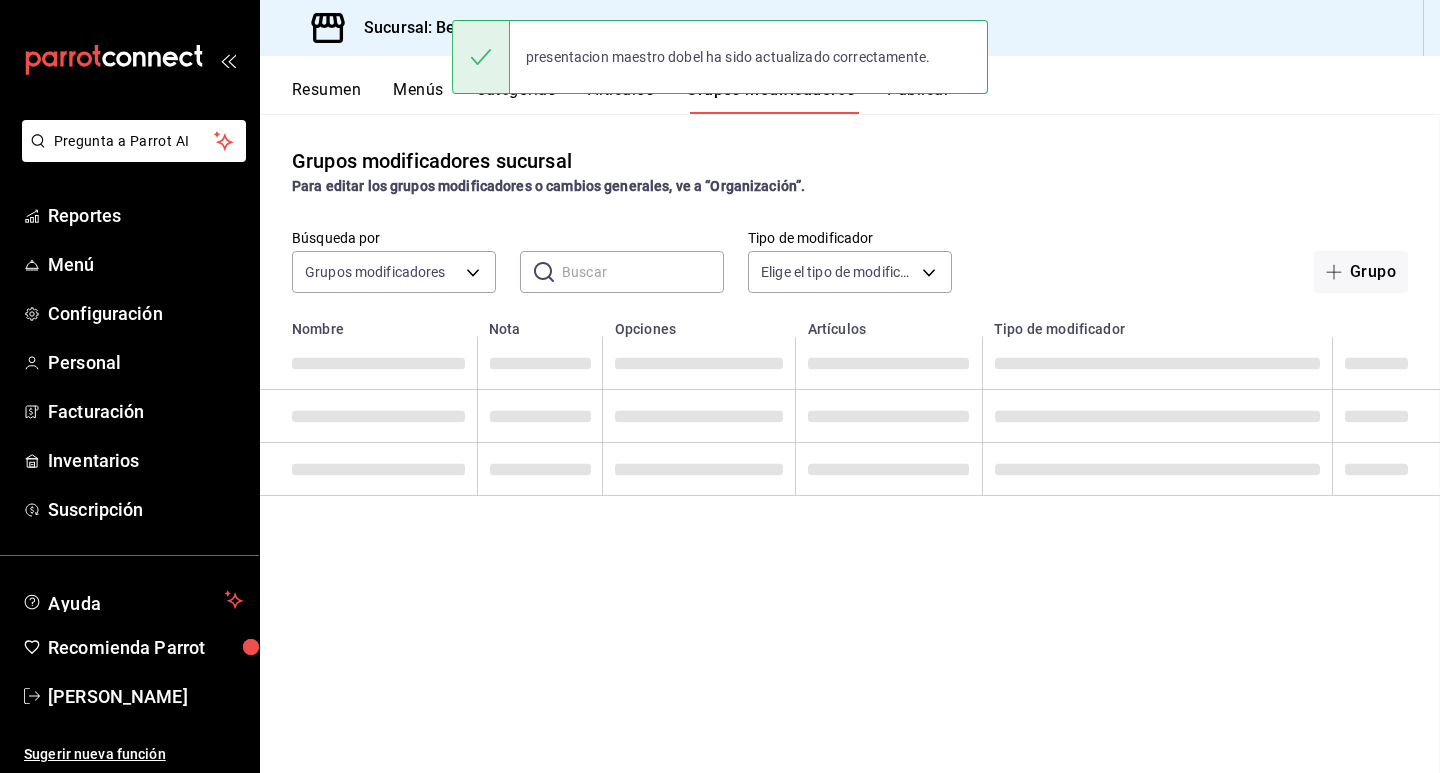 scroll, scrollTop: 0, scrollLeft: 0, axis: both 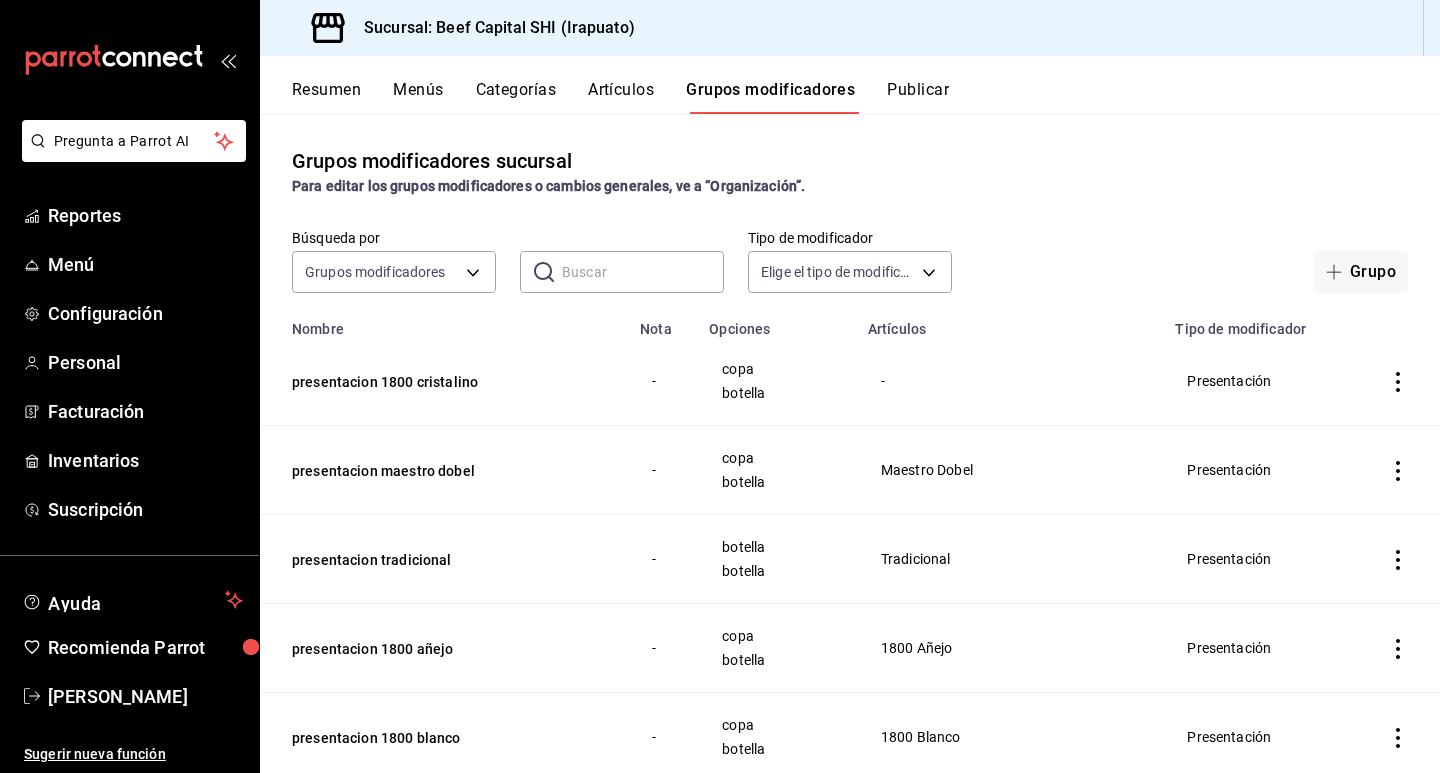 click 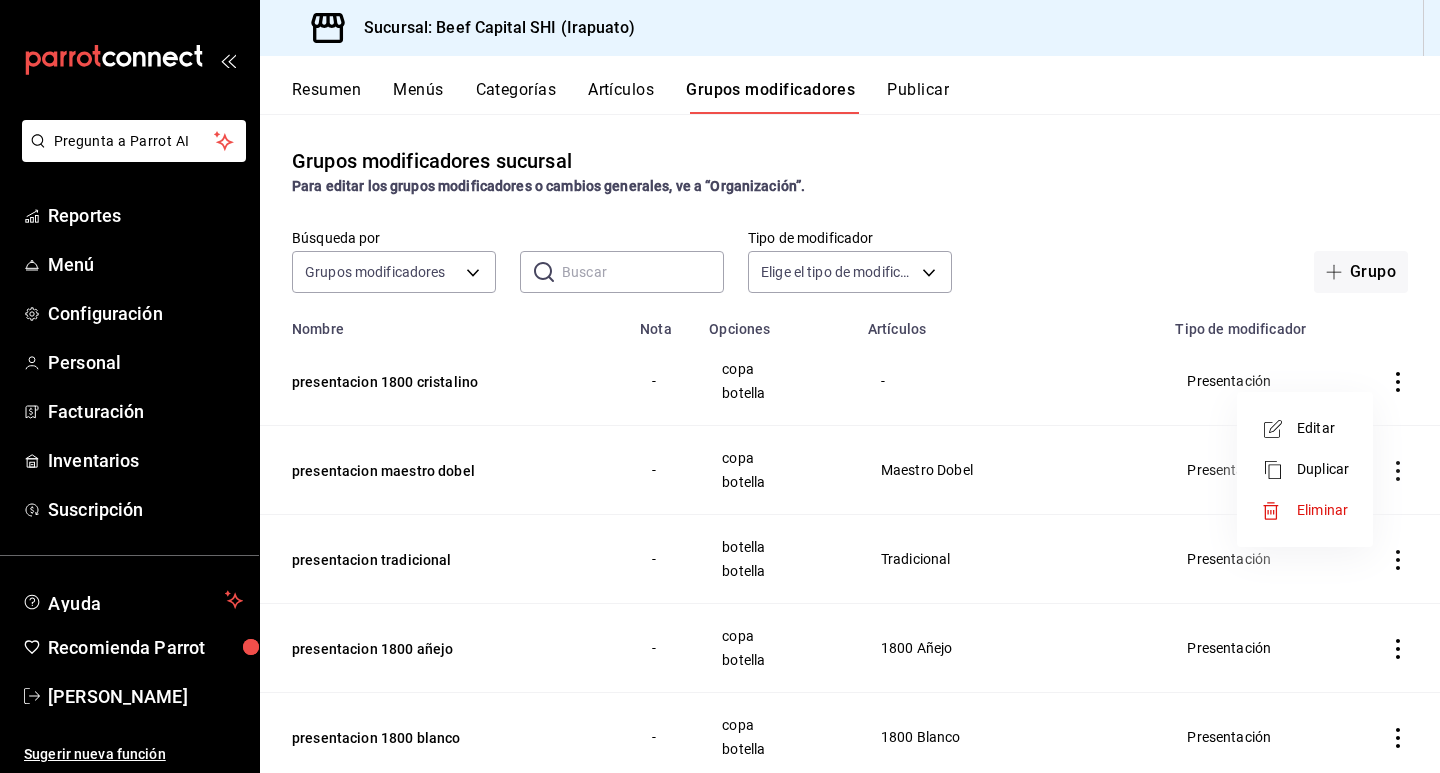 click on "Editar" at bounding box center (1305, 428) 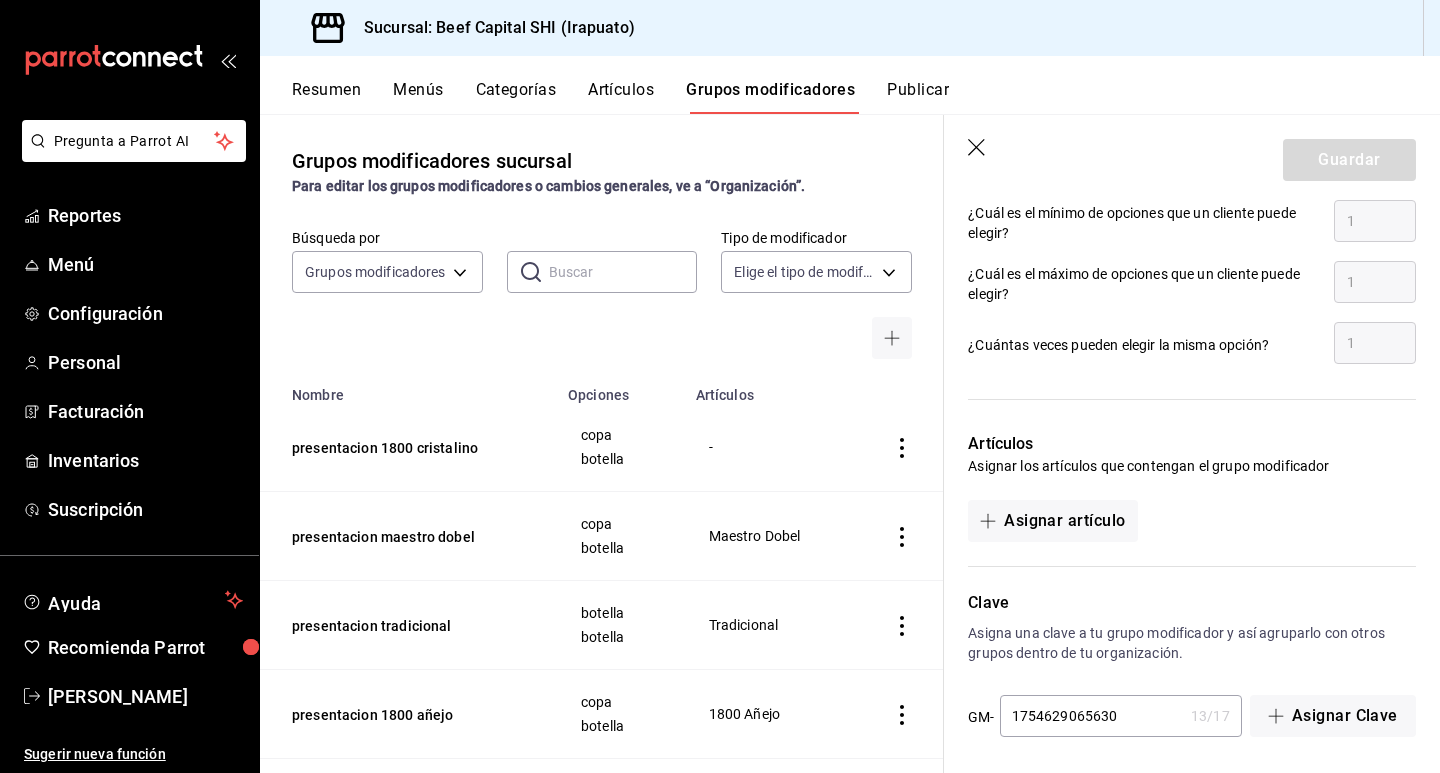 scroll, scrollTop: 1048, scrollLeft: 0, axis: vertical 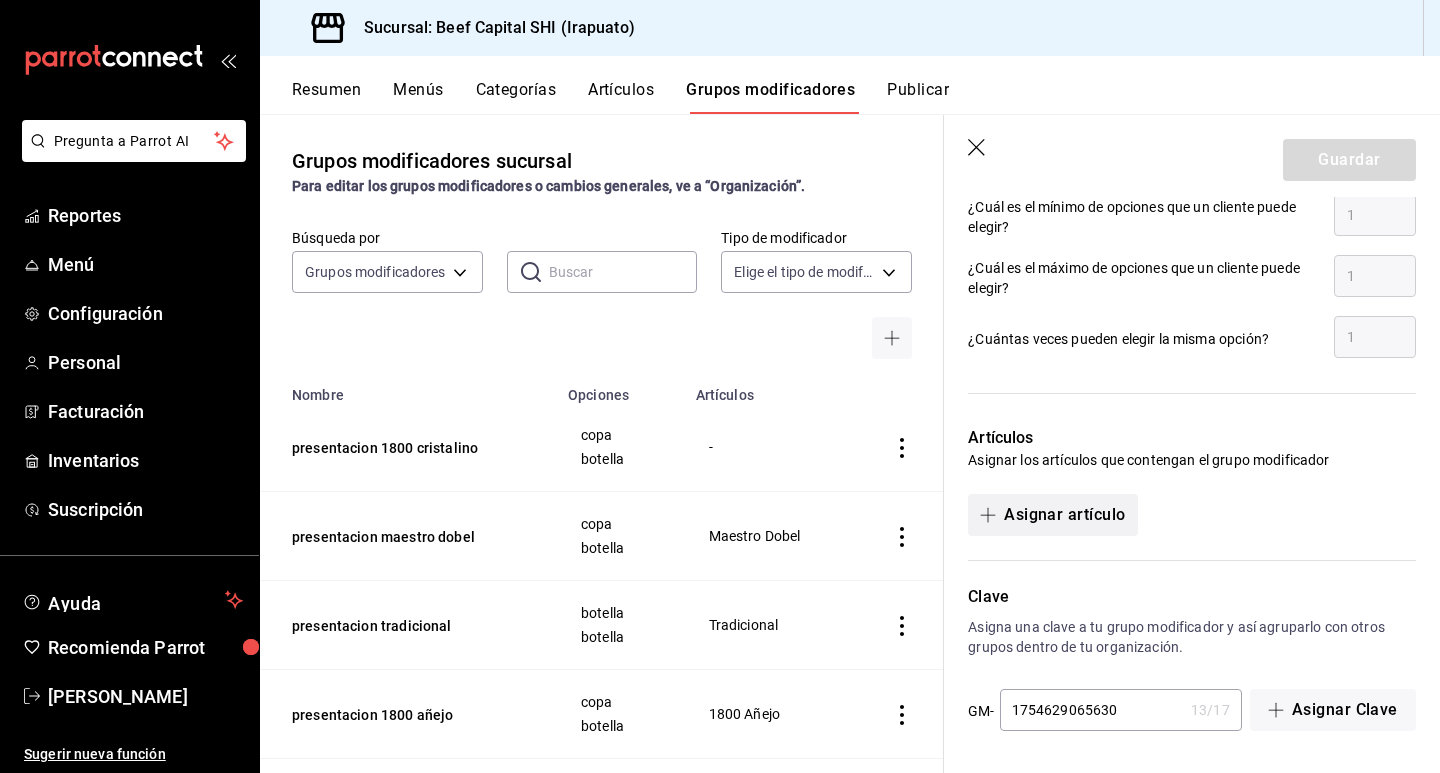 click on "Asignar artículo" at bounding box center [1052, 515] 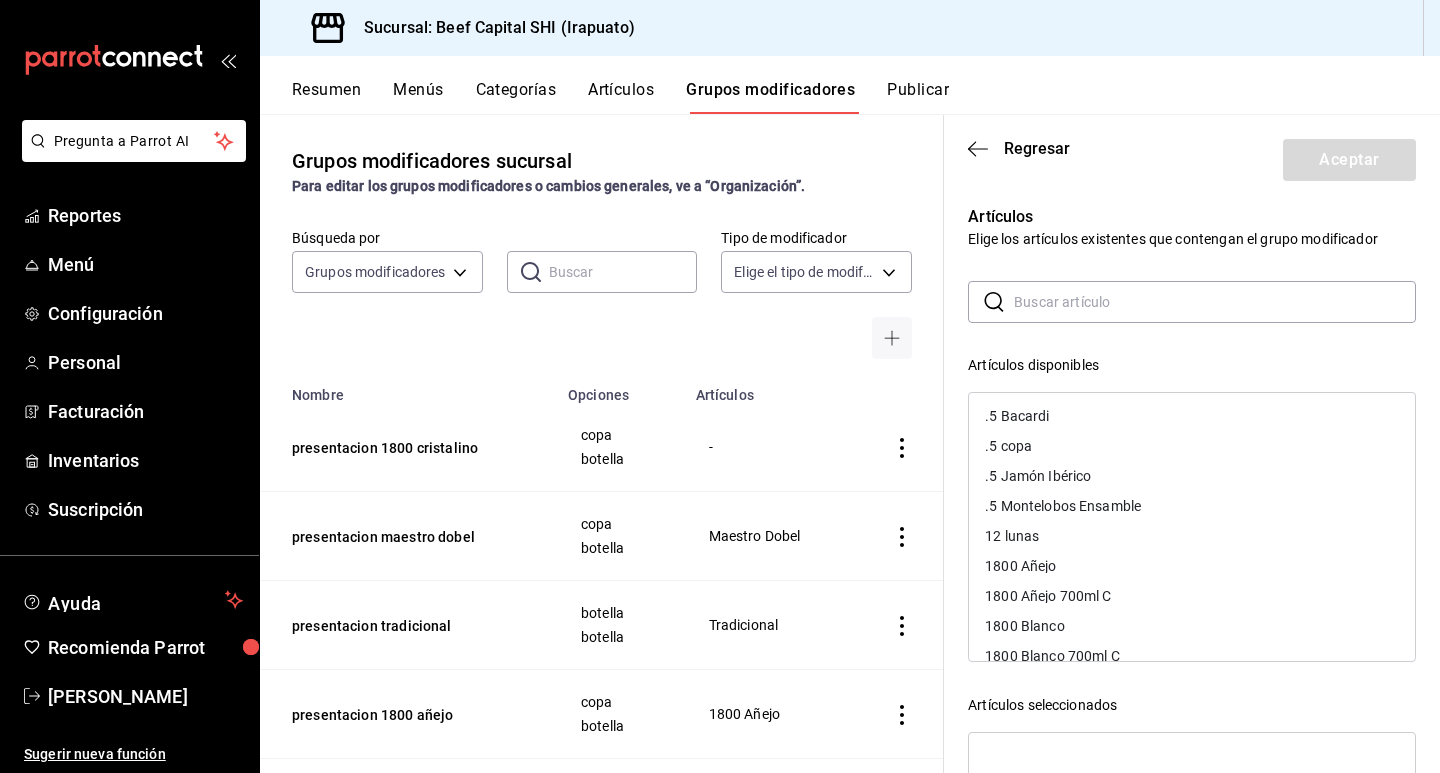 click at bounding box center (1215, 302) 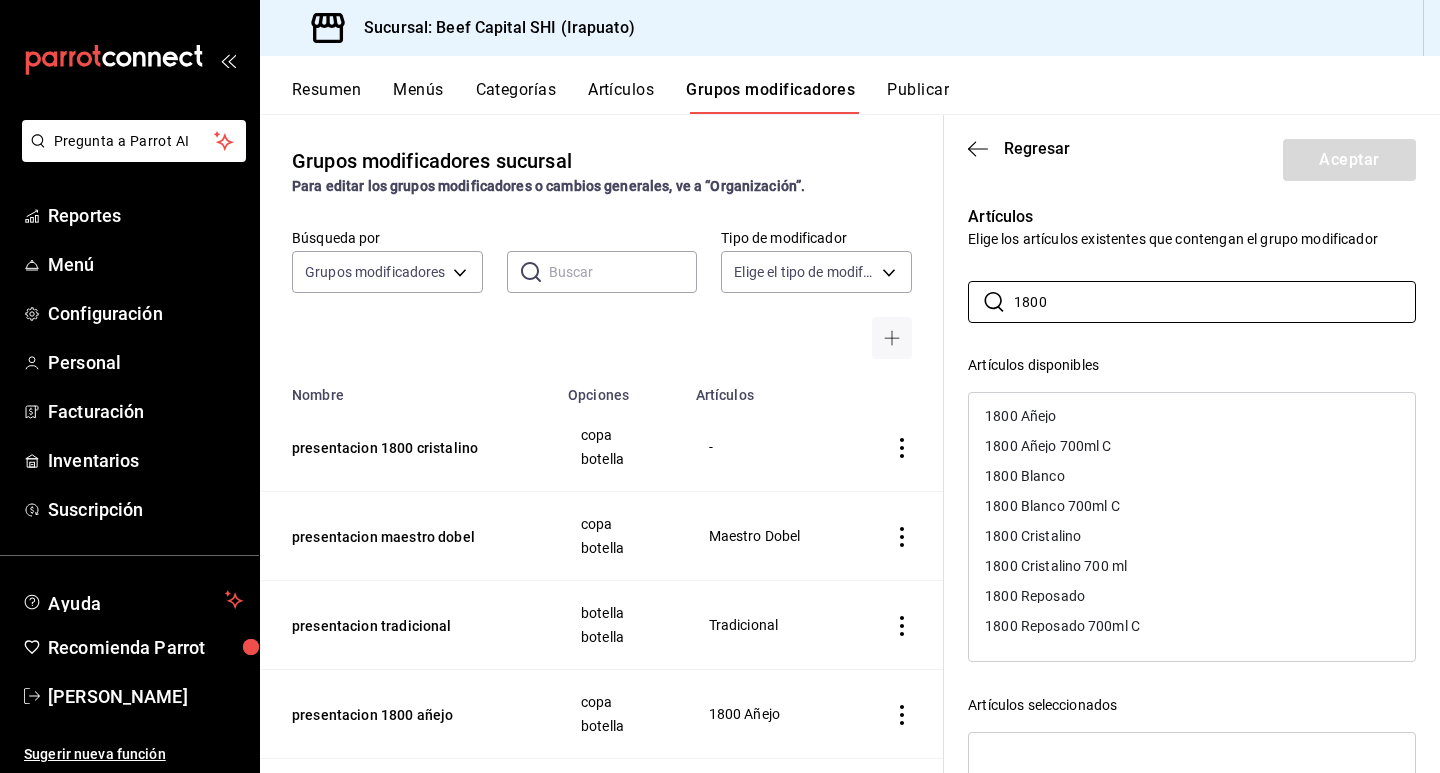 type on "1800" 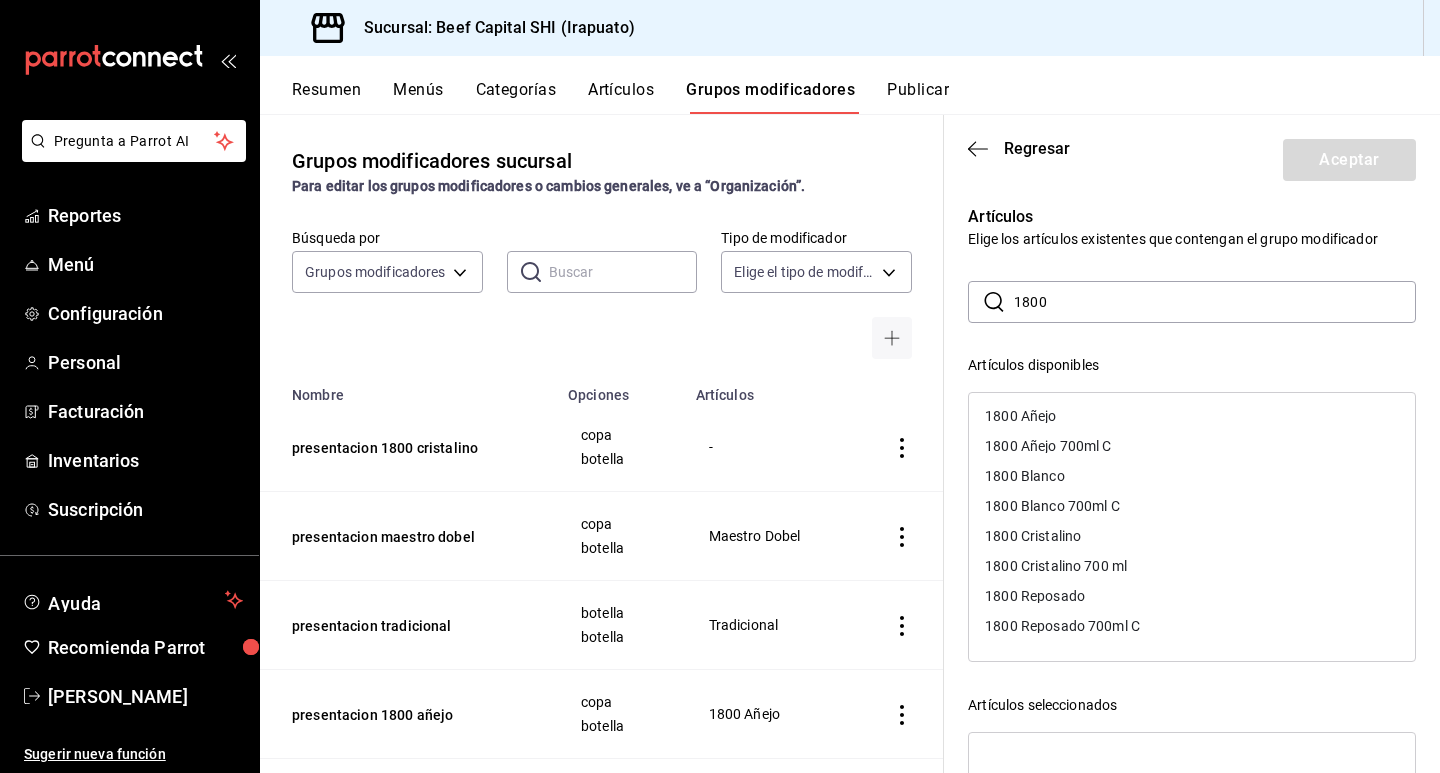 click on "1800 Cristalino" at bounding box center (1033, 536) 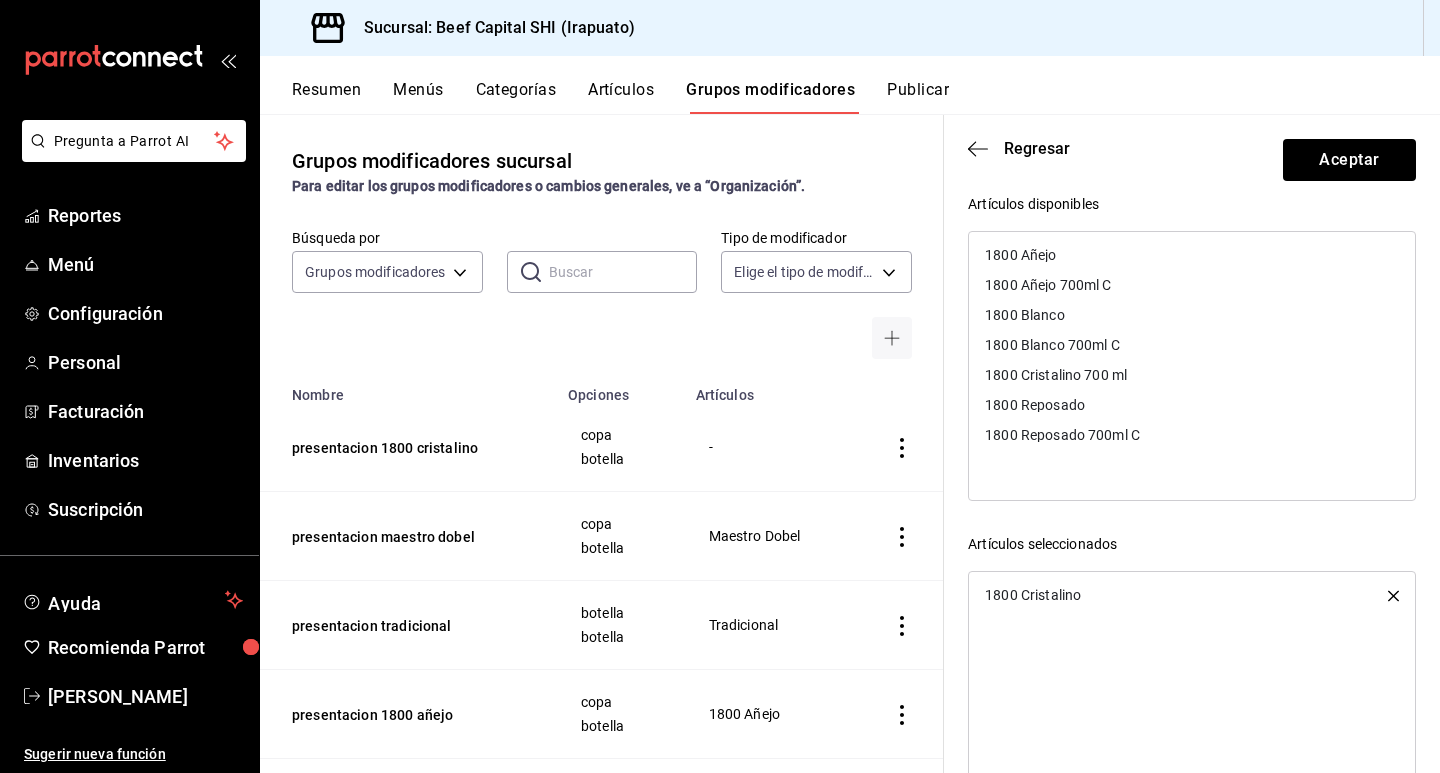 scroll, scrollTop: 200, scrollLeft: 0, axis: vertical 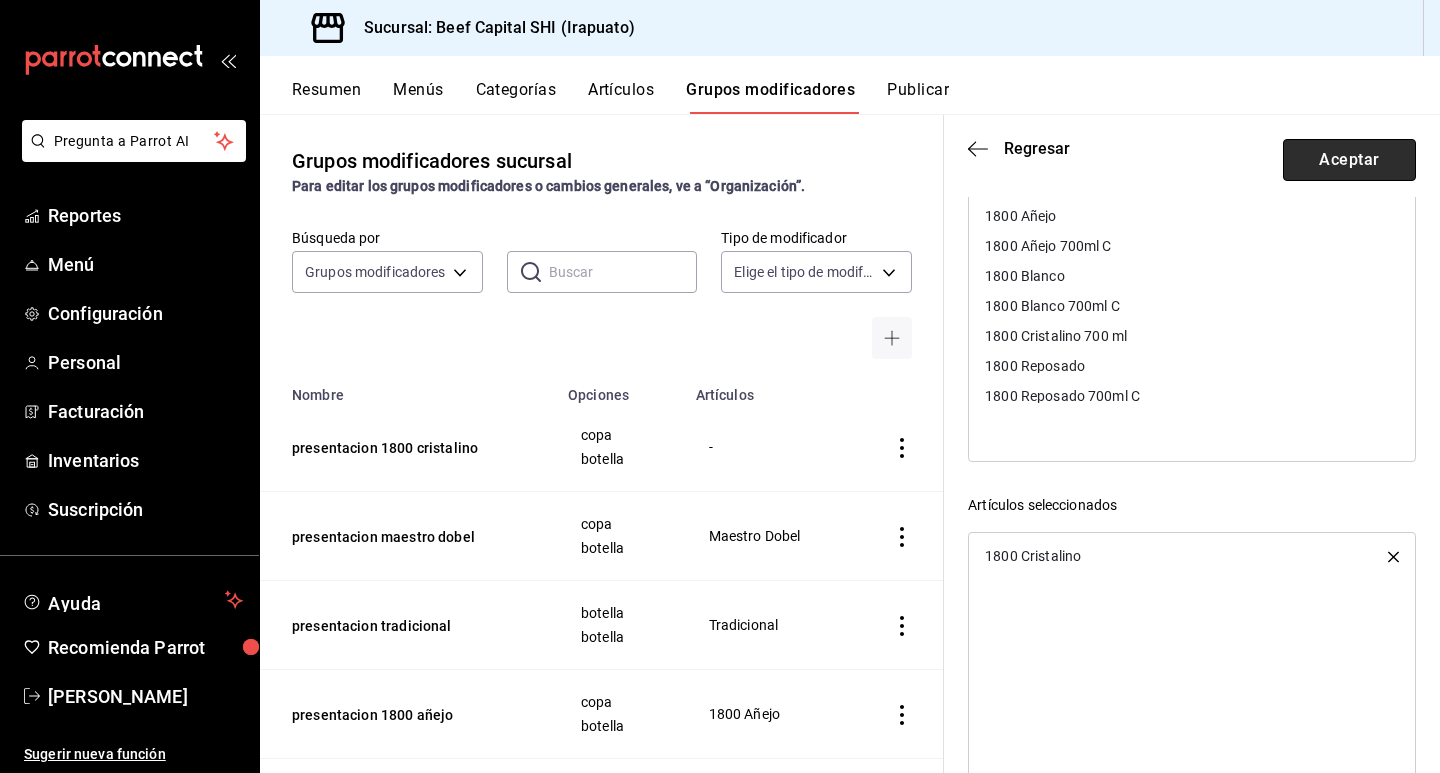 click on "Aceptar" at bounding box center [1349, 160] 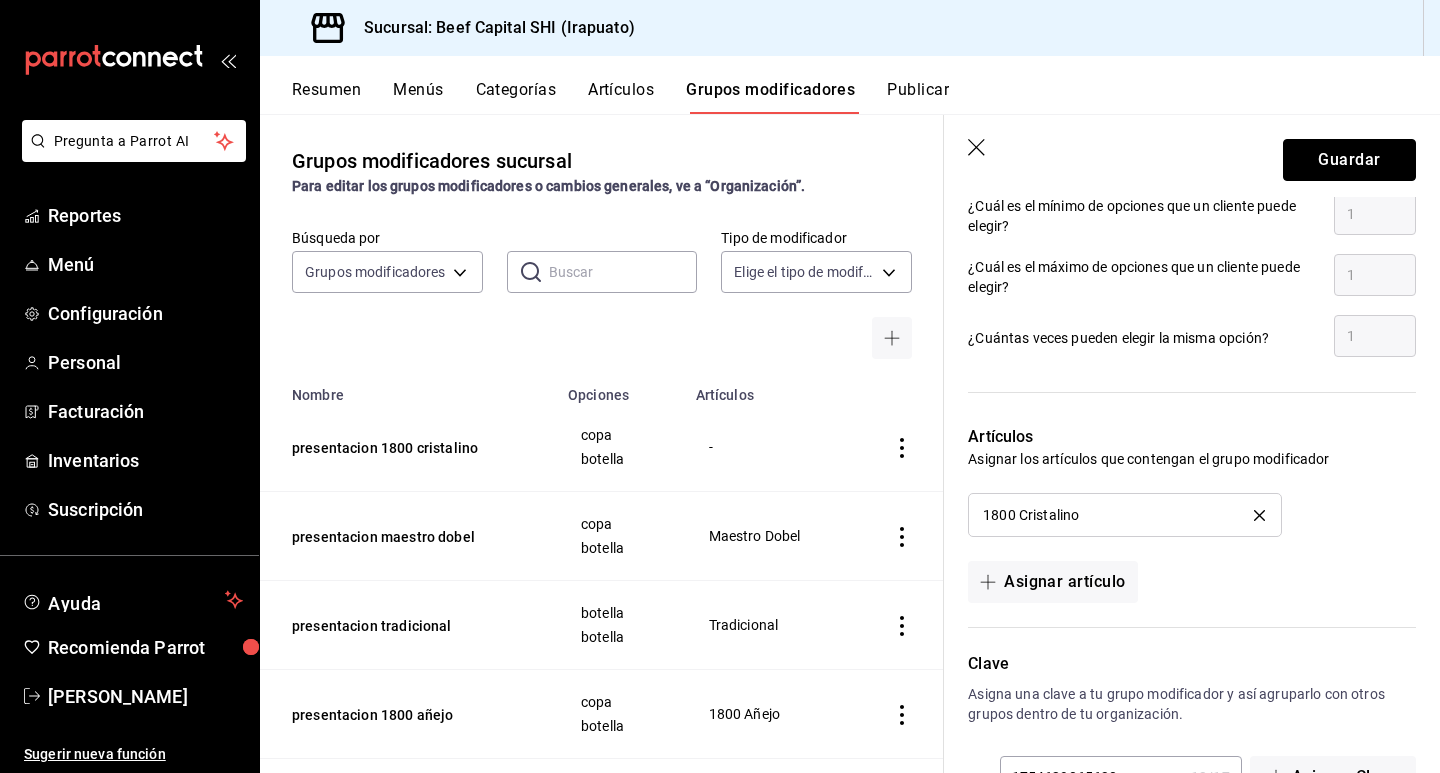 click on "Guardar" at bounding box center (1349, 160) 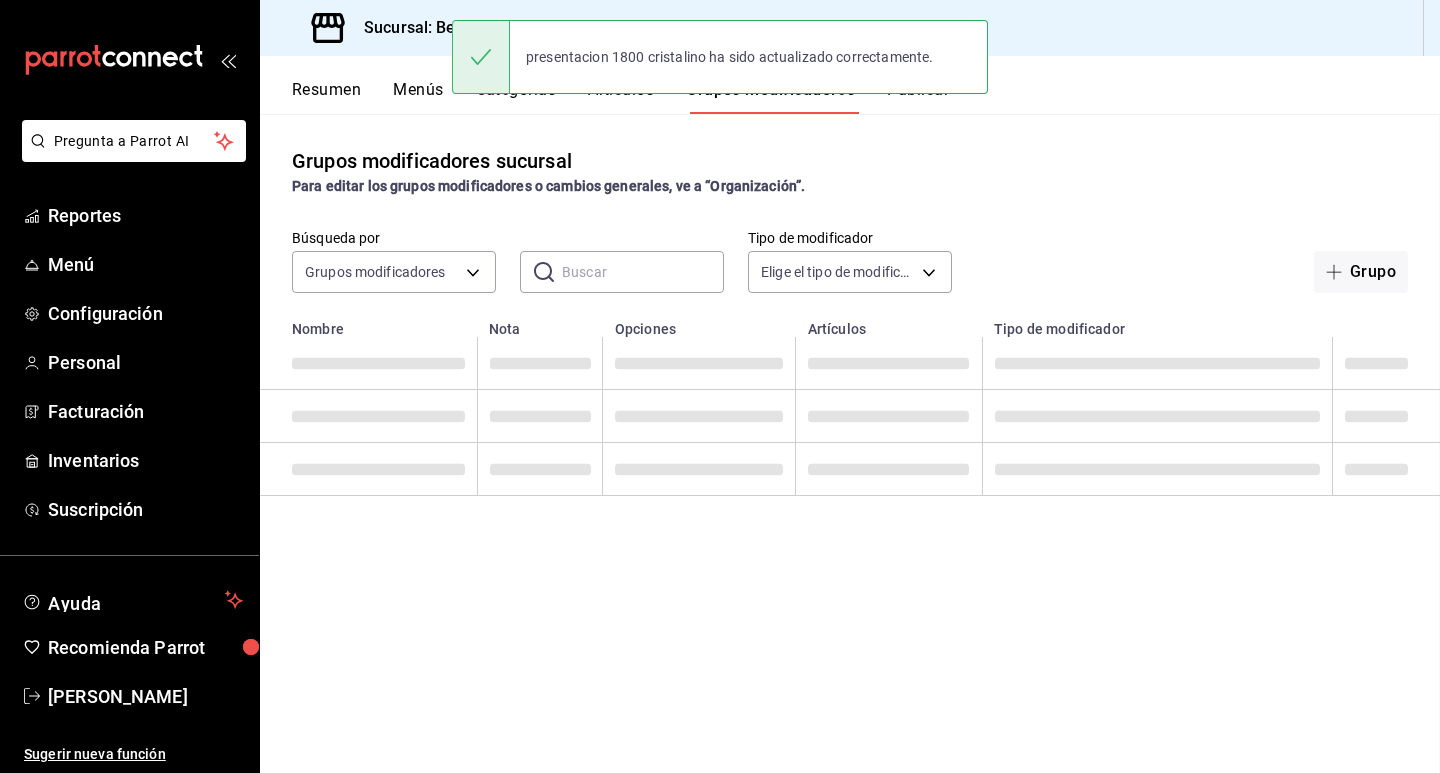 scroll, scrollTop: 0, scrollLeft: 0, axis: both 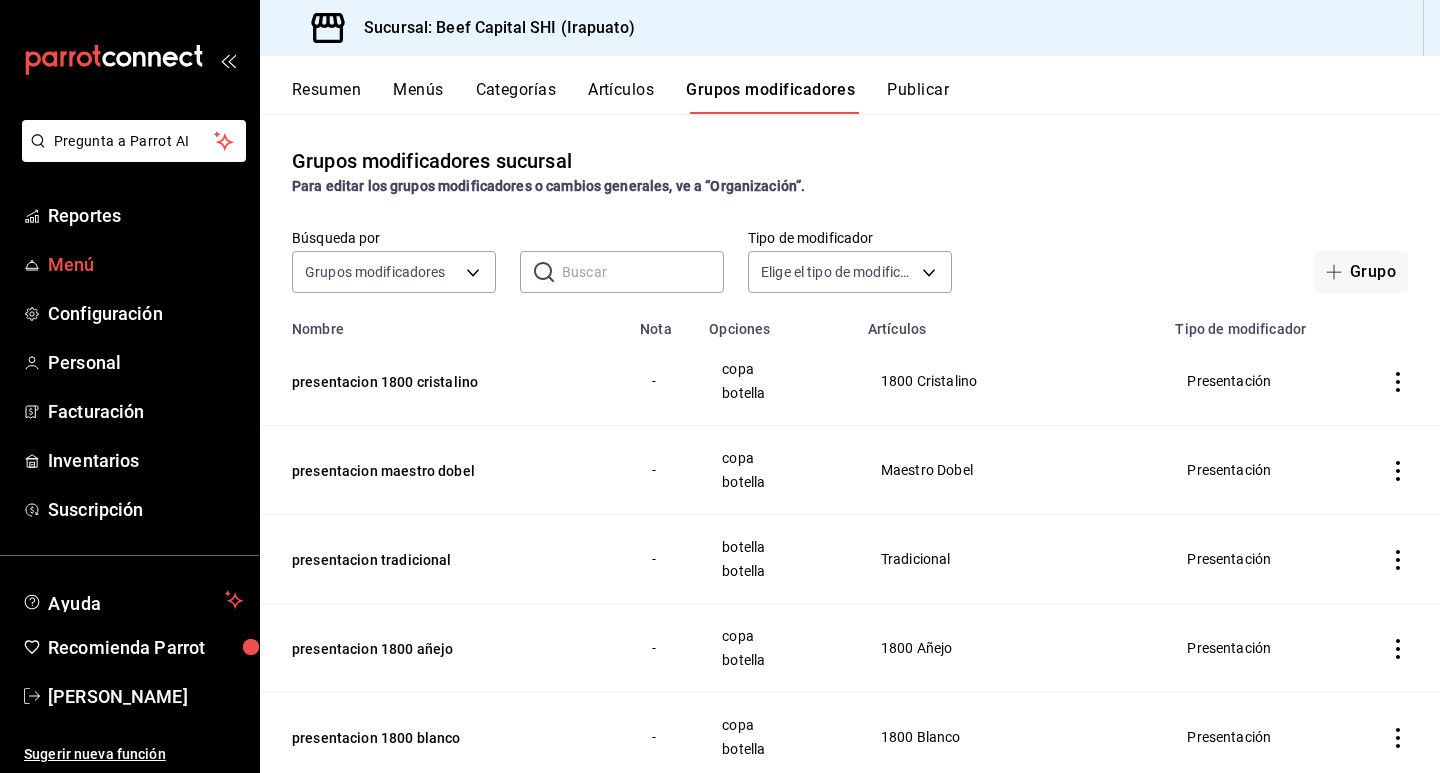 click on "Menú" at bounding box center [145, 264] 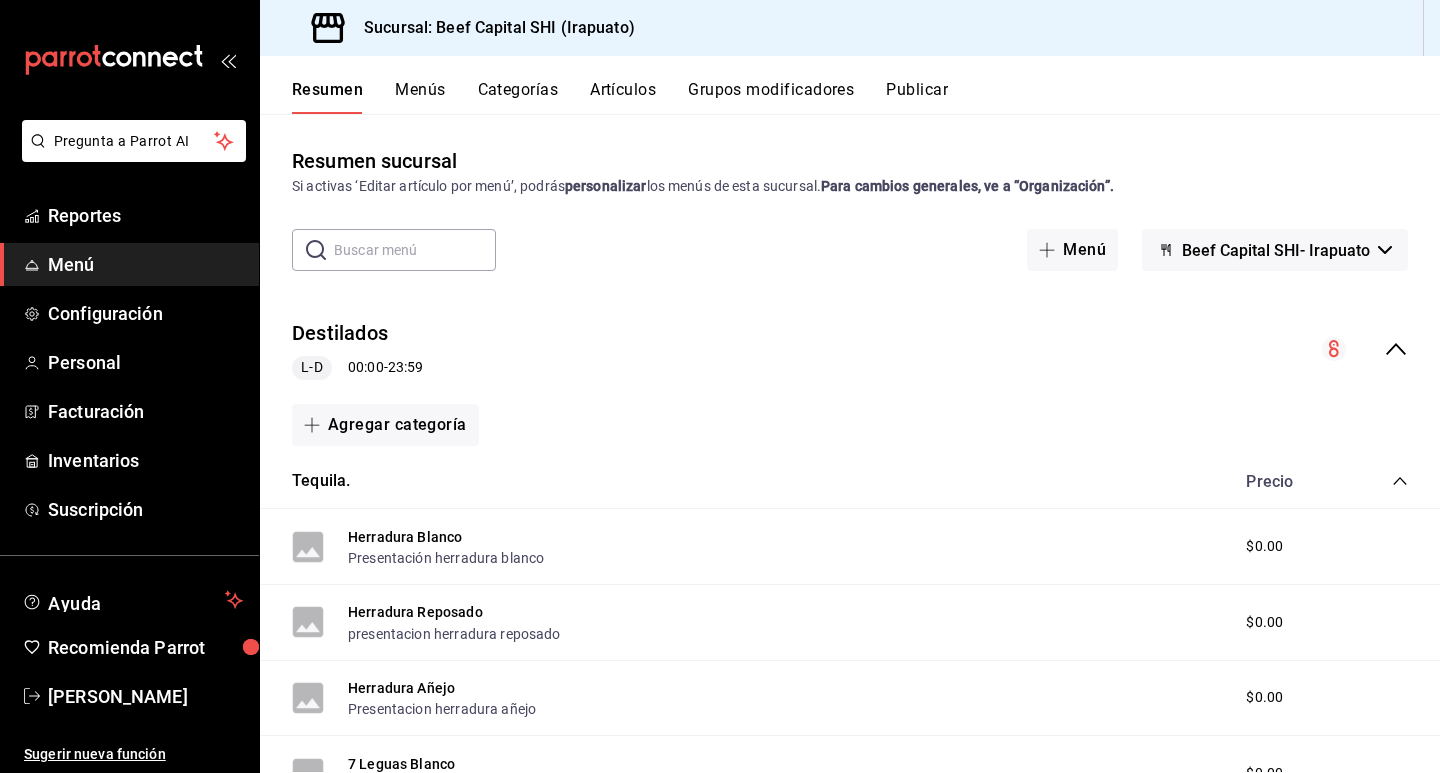 click on "Menú" at bounding box center (145, 264) 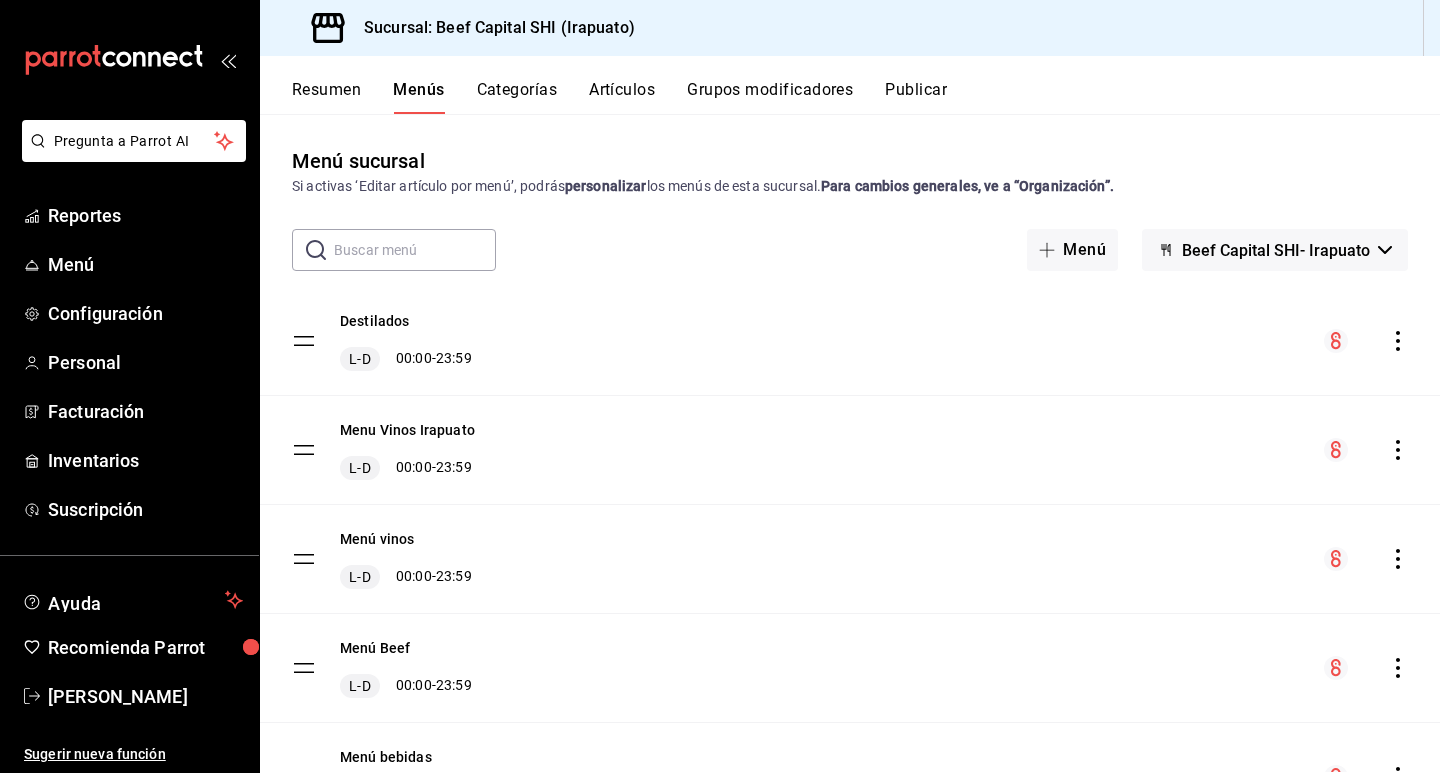 click on "Resumen" at bounding box center [326, 97] 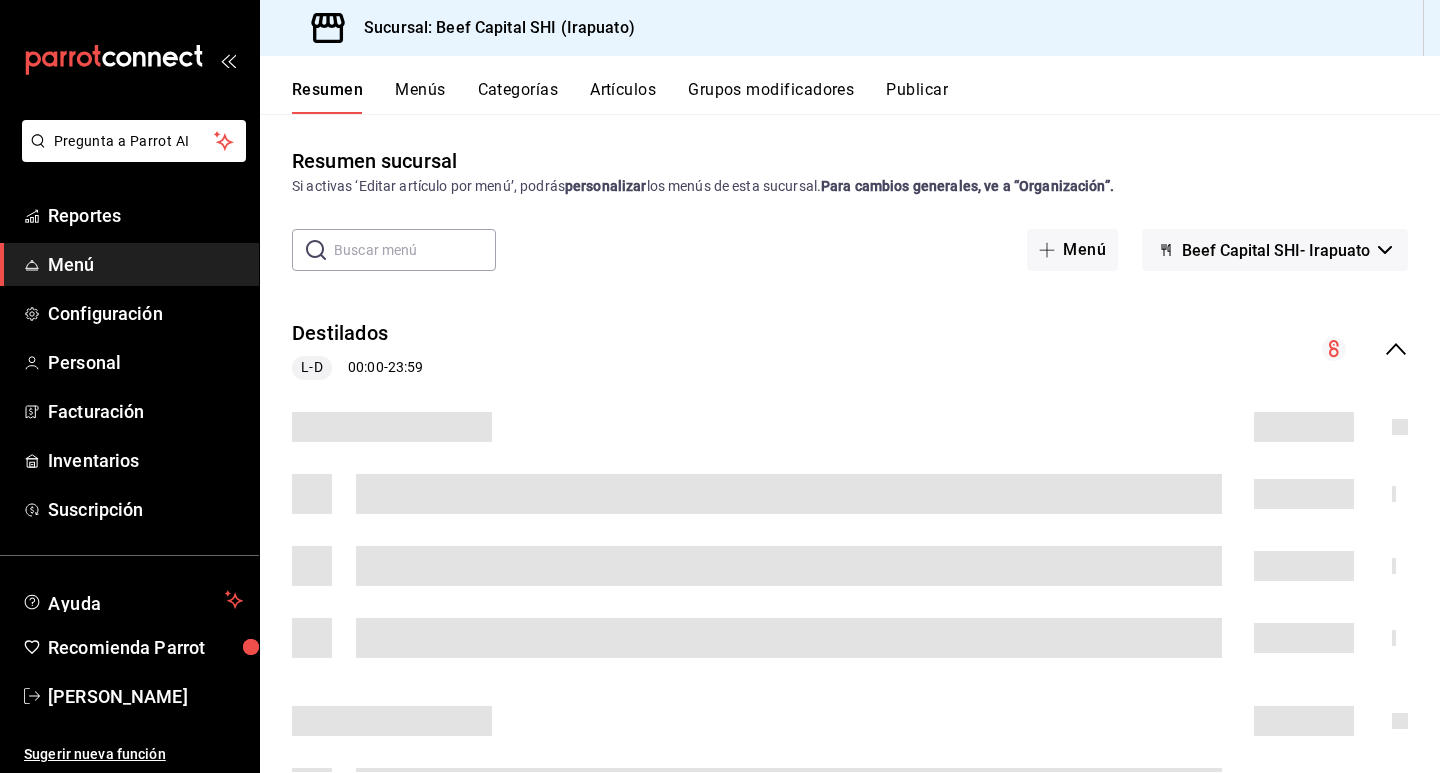 click on "Menús" at bounding box center [420, 97] 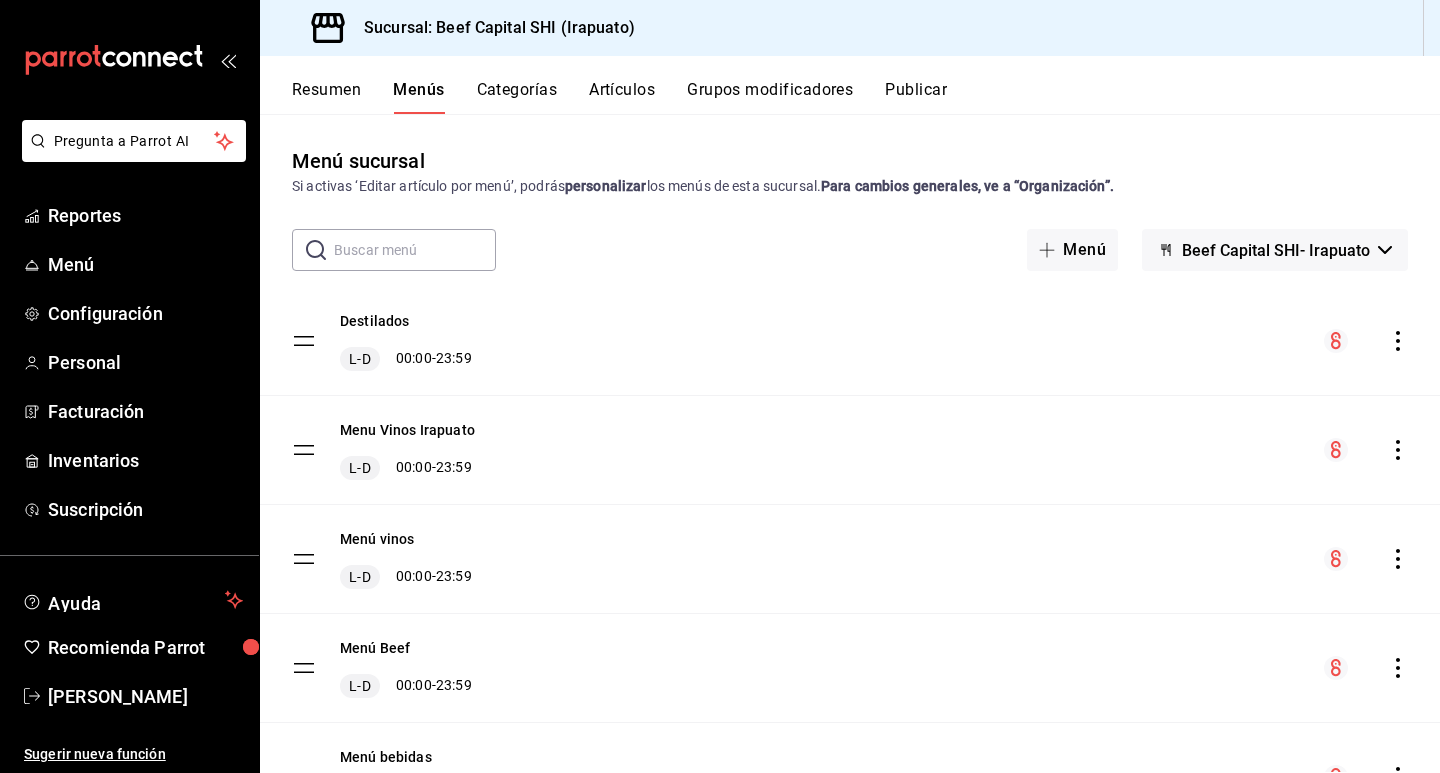 click on "Categorías" at bounding box center (517, 97) 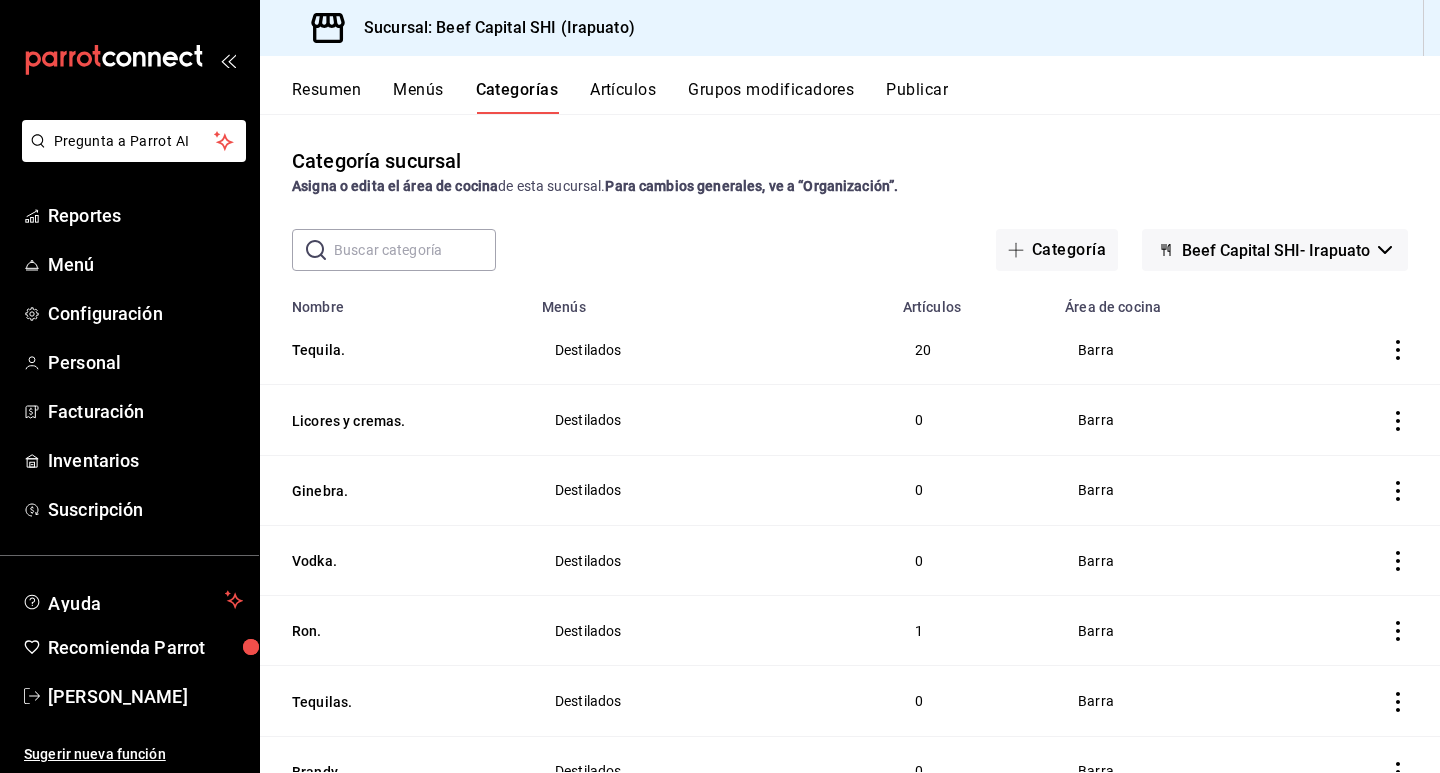 click on "Artículos" at bounding box center (623, 97) 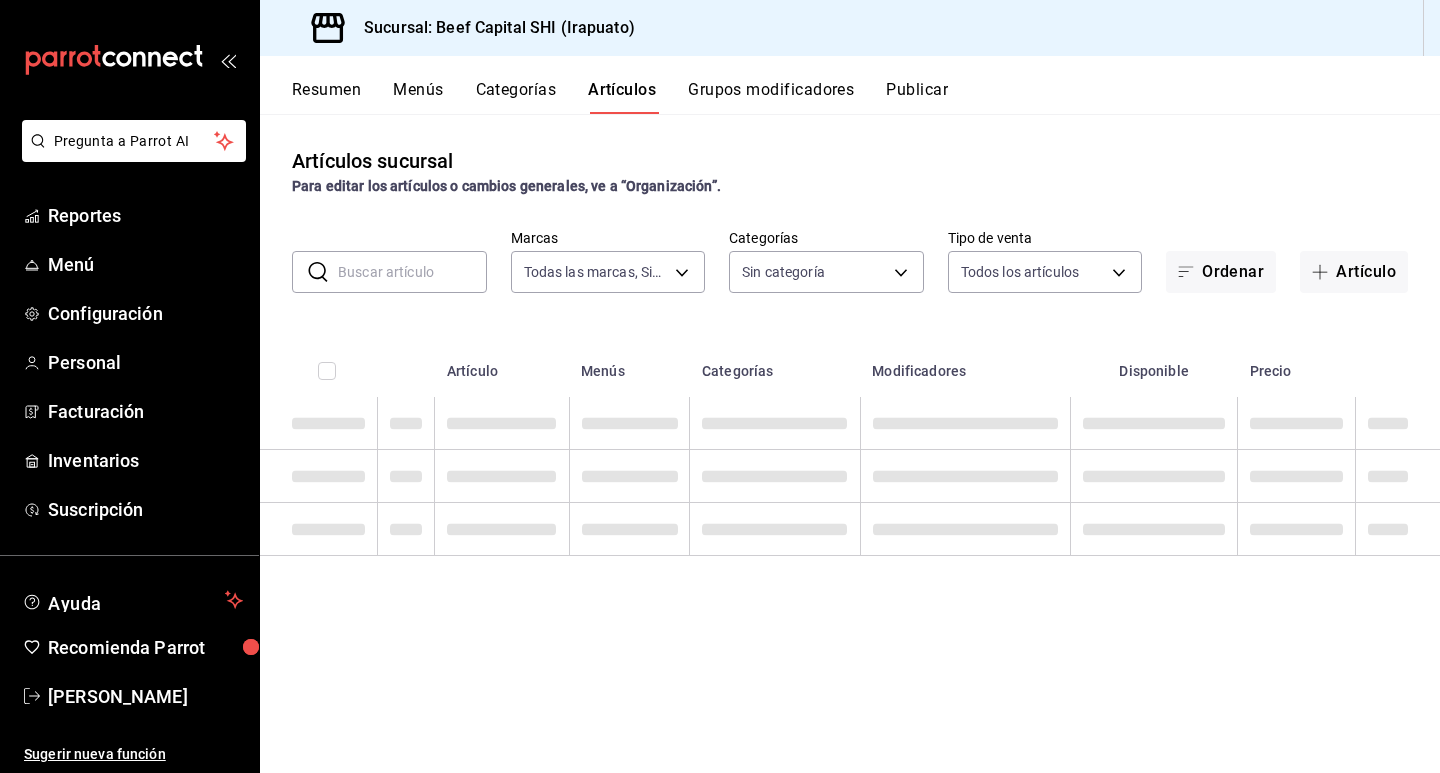 type on "605647f7-5ddc-403a-84da-aa3c8a25865f" 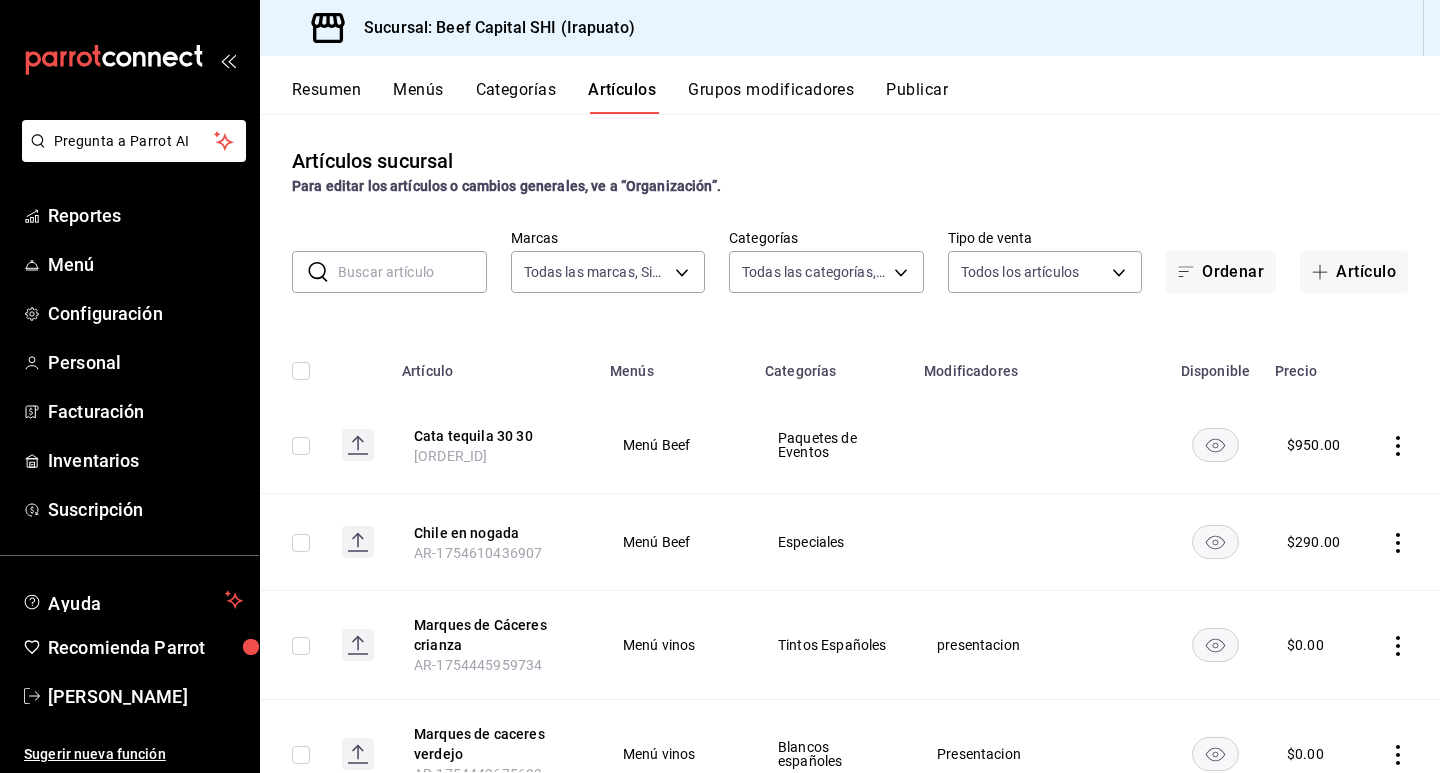click at bounding box center [412, 272] 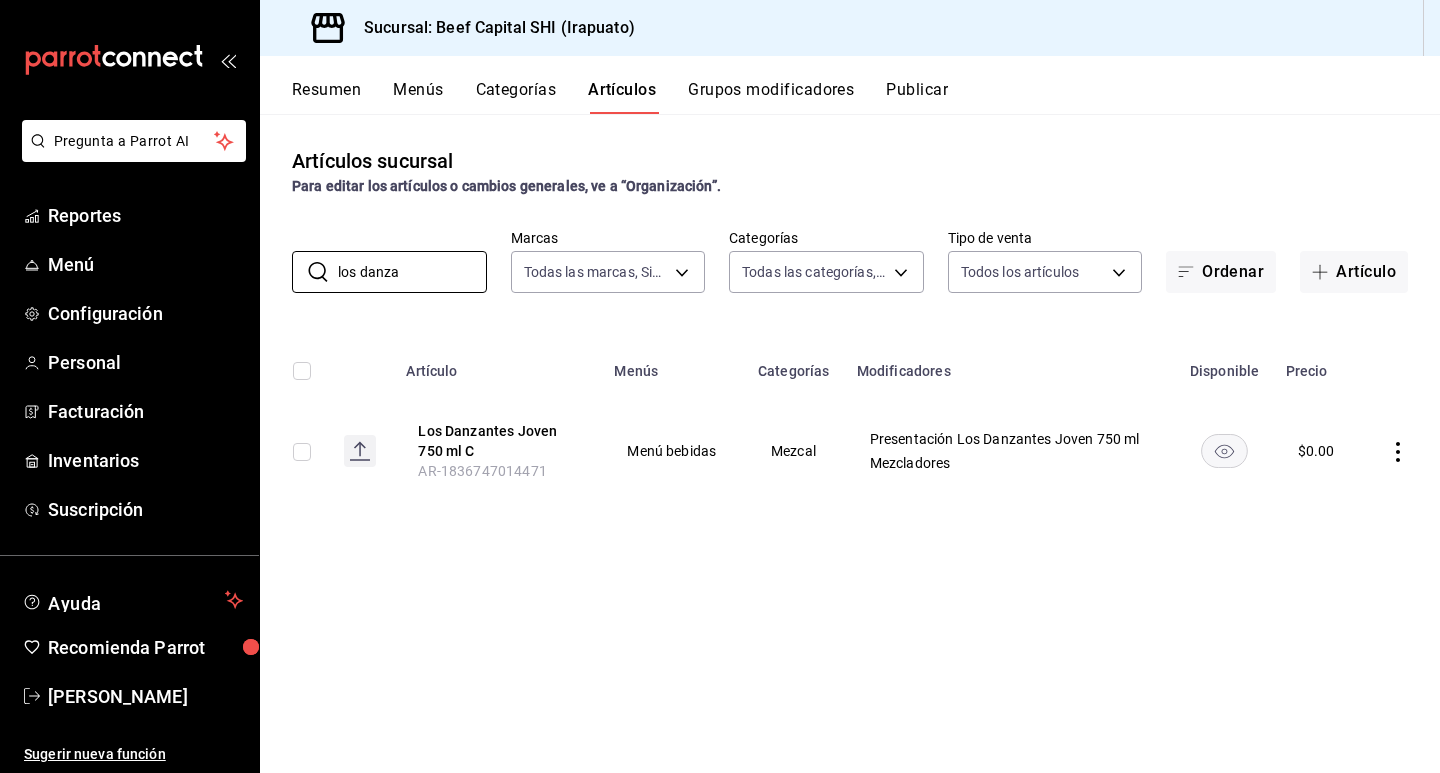 type on "los danza" 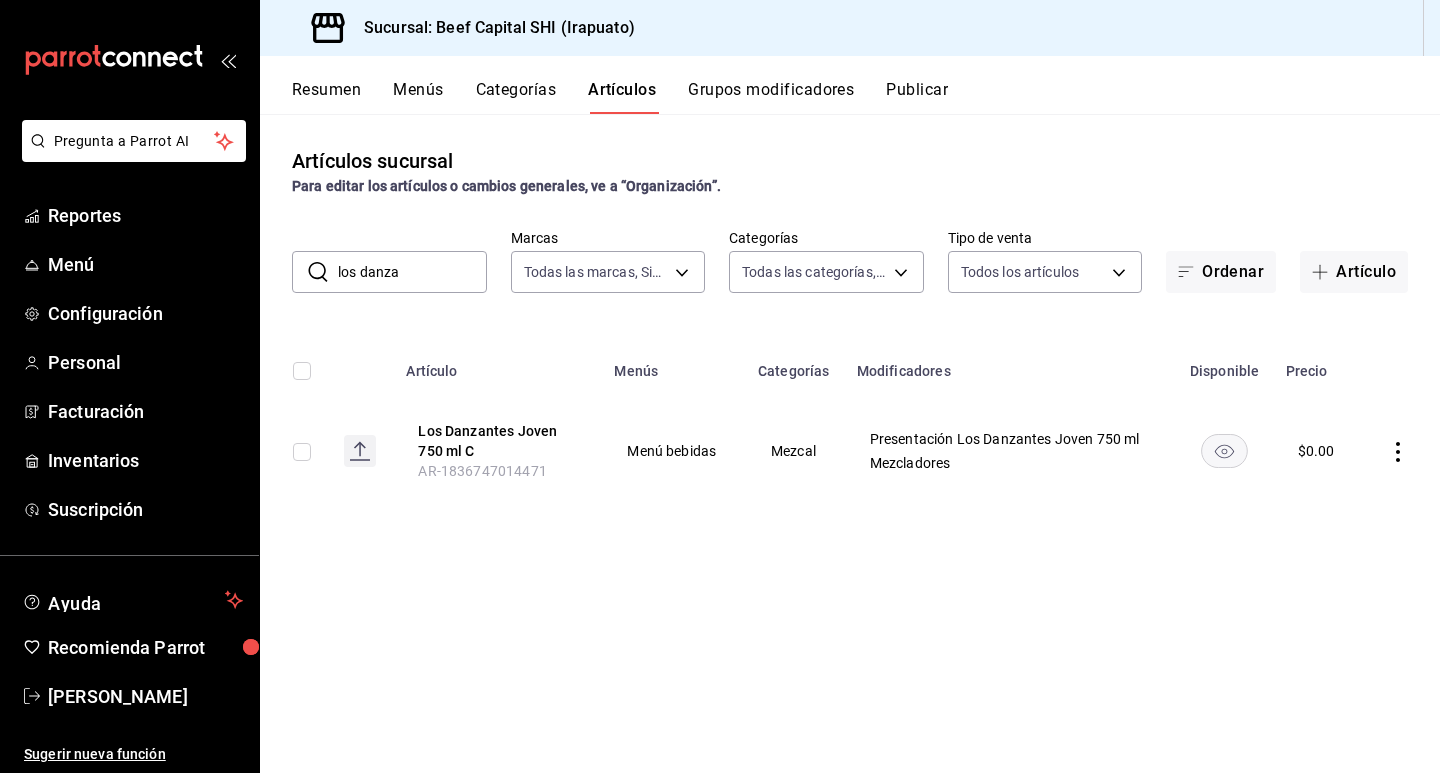 click 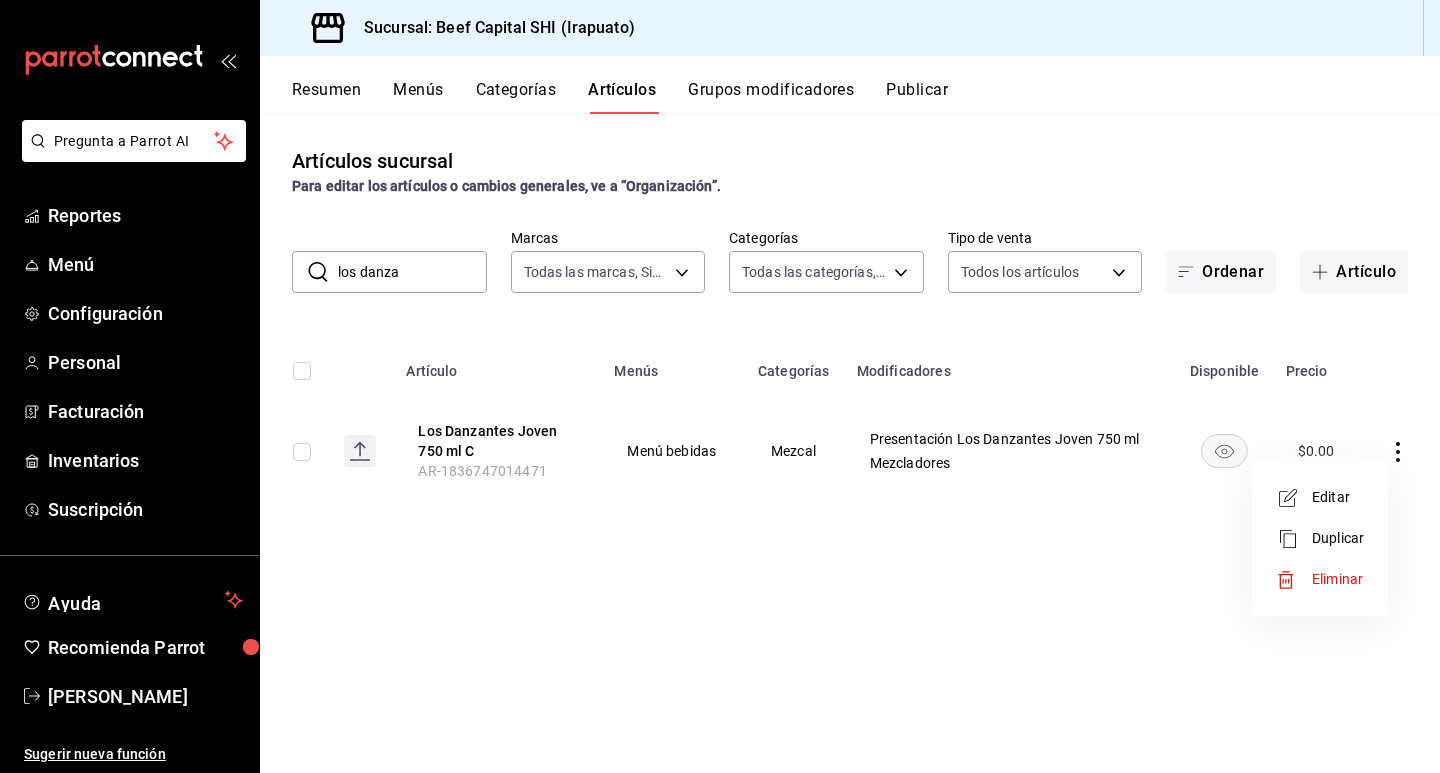 click on "Editar" at bounding box center (1320, 497) 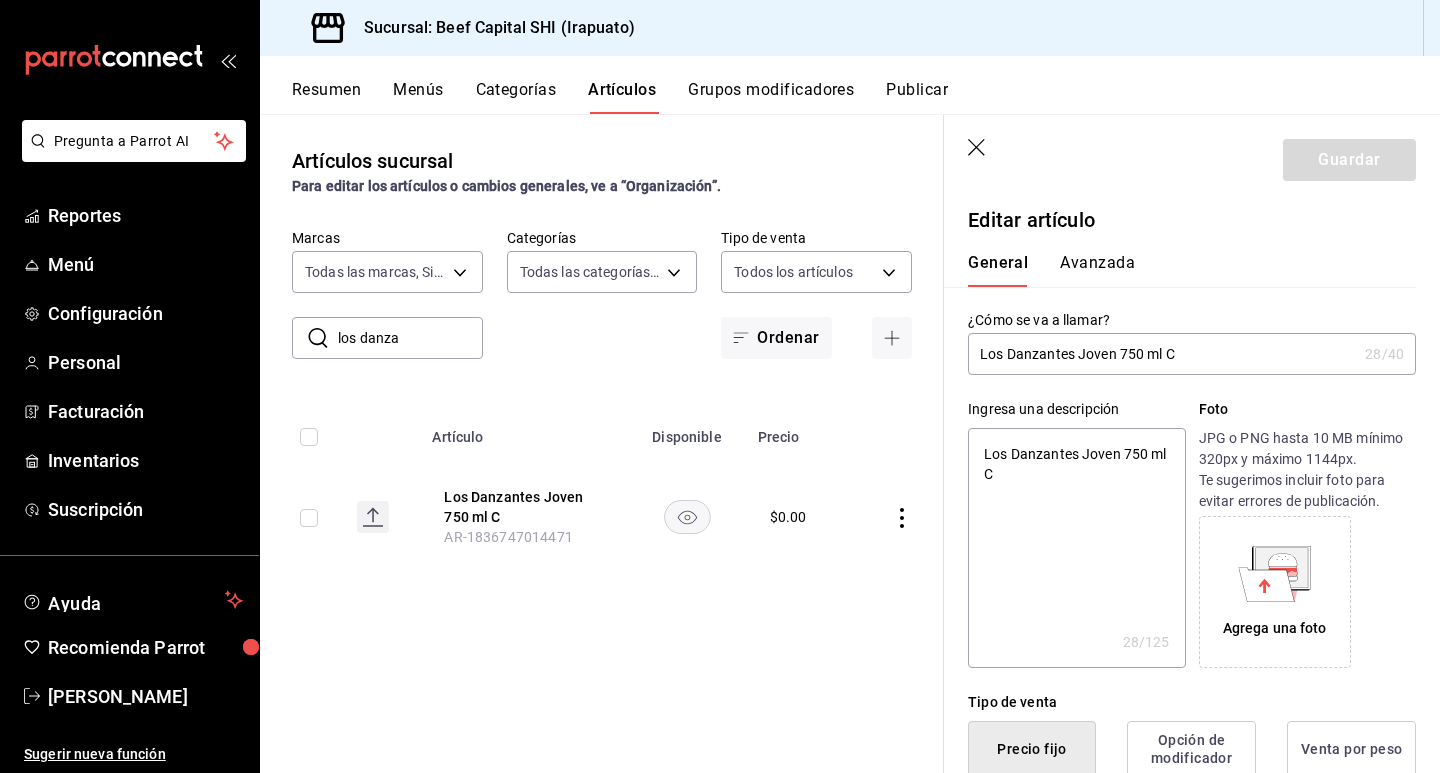 type on "Los Danzantes Joven 750 ml" 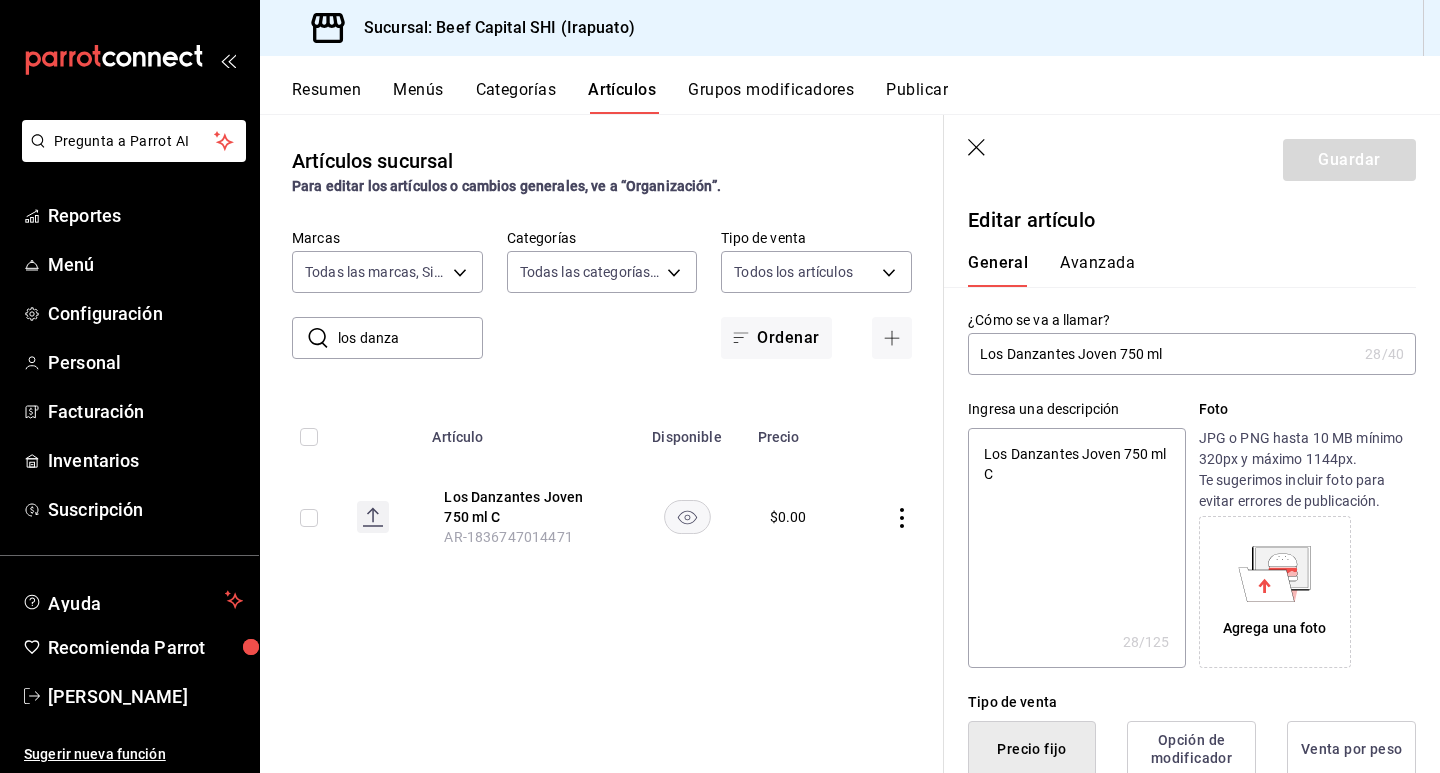 type on "x" 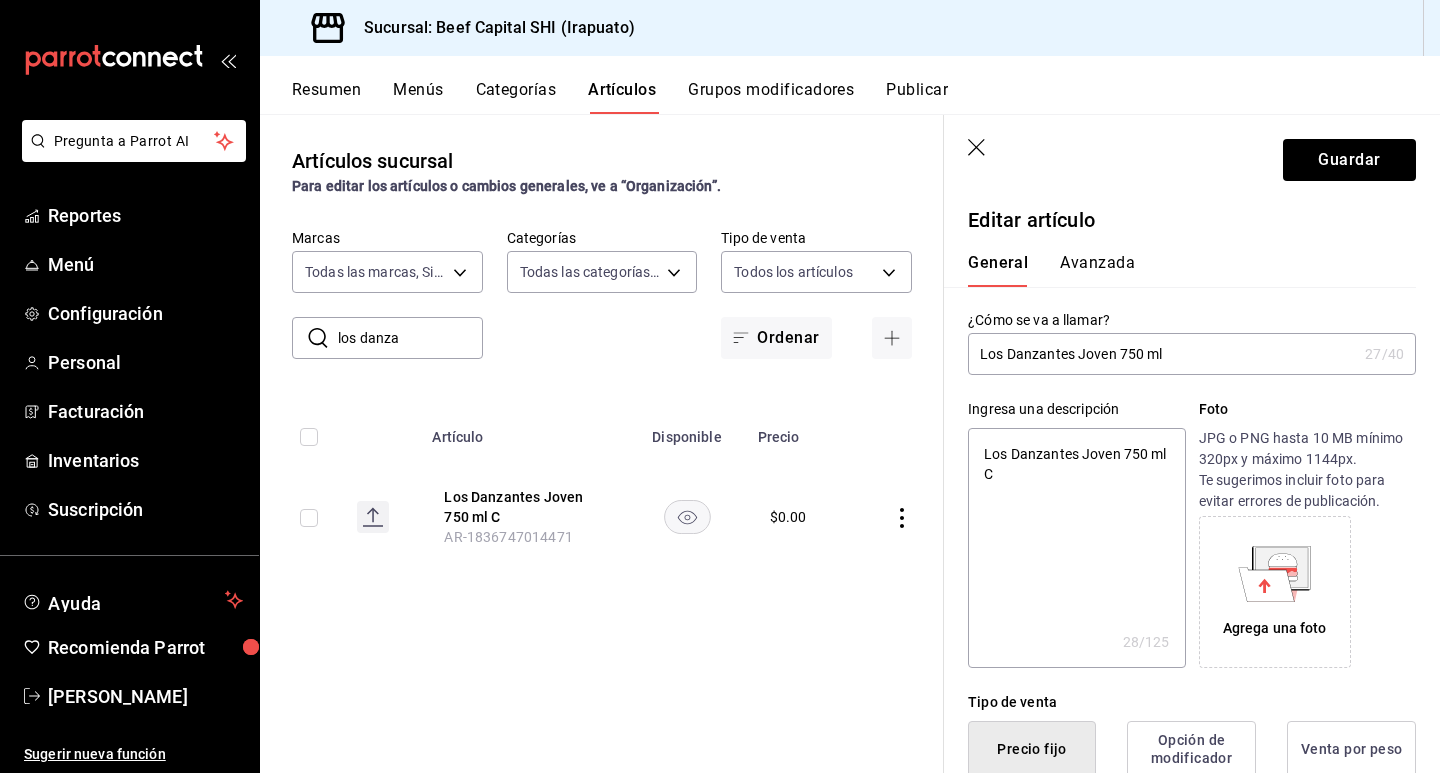 type on "Los Danzantes Joven 750 ml" 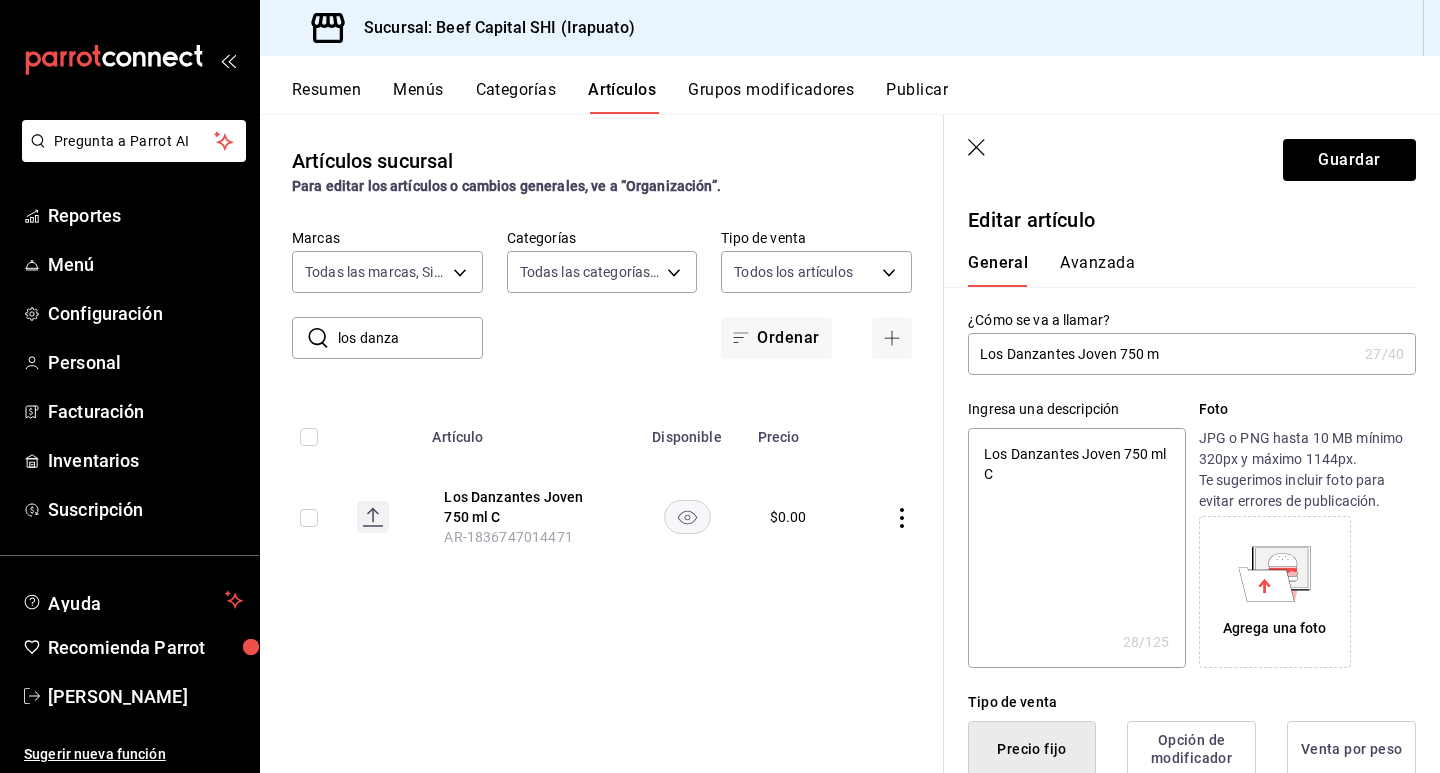 type on "x" 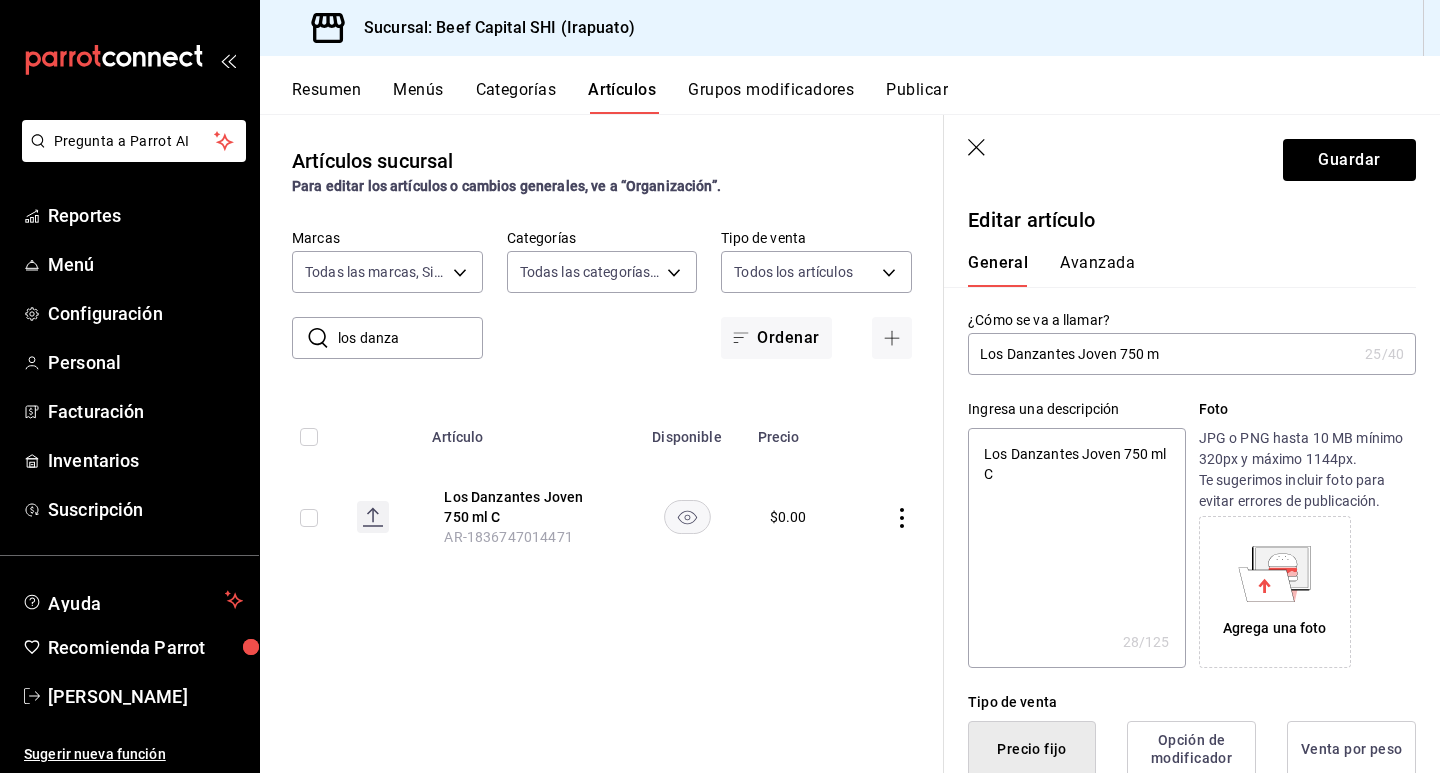 type on "Los Danzantes Joven 750" 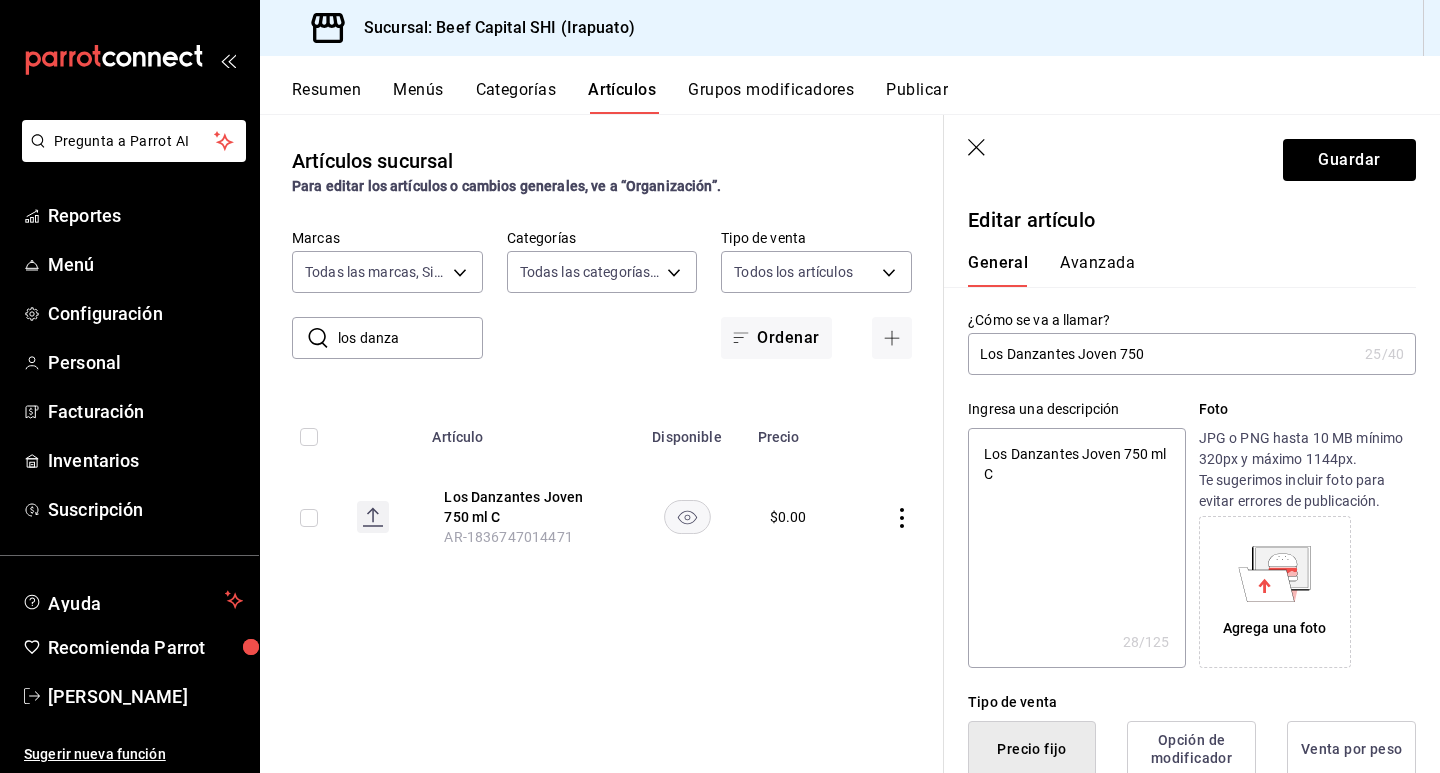 type on "x" 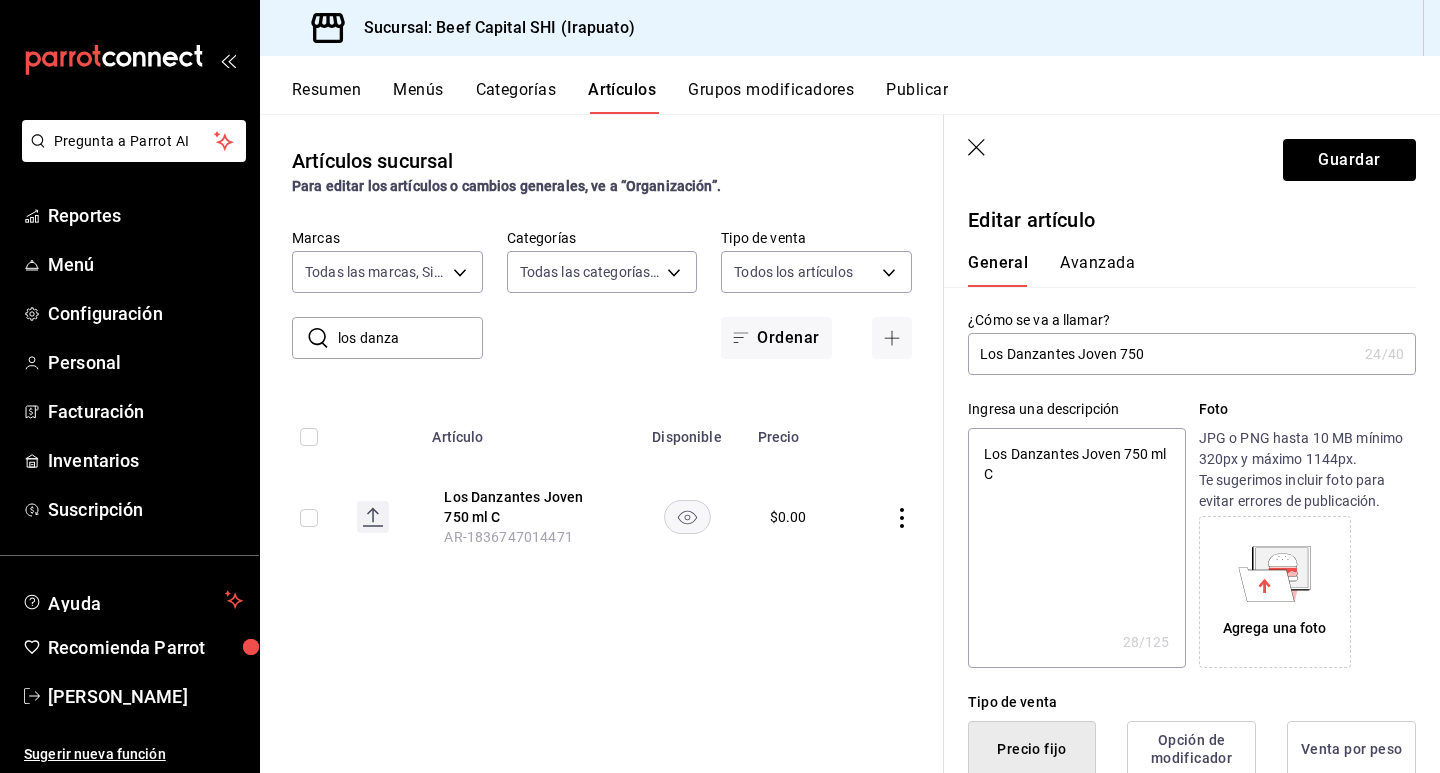 type on "Los Danzantes Joven 750" 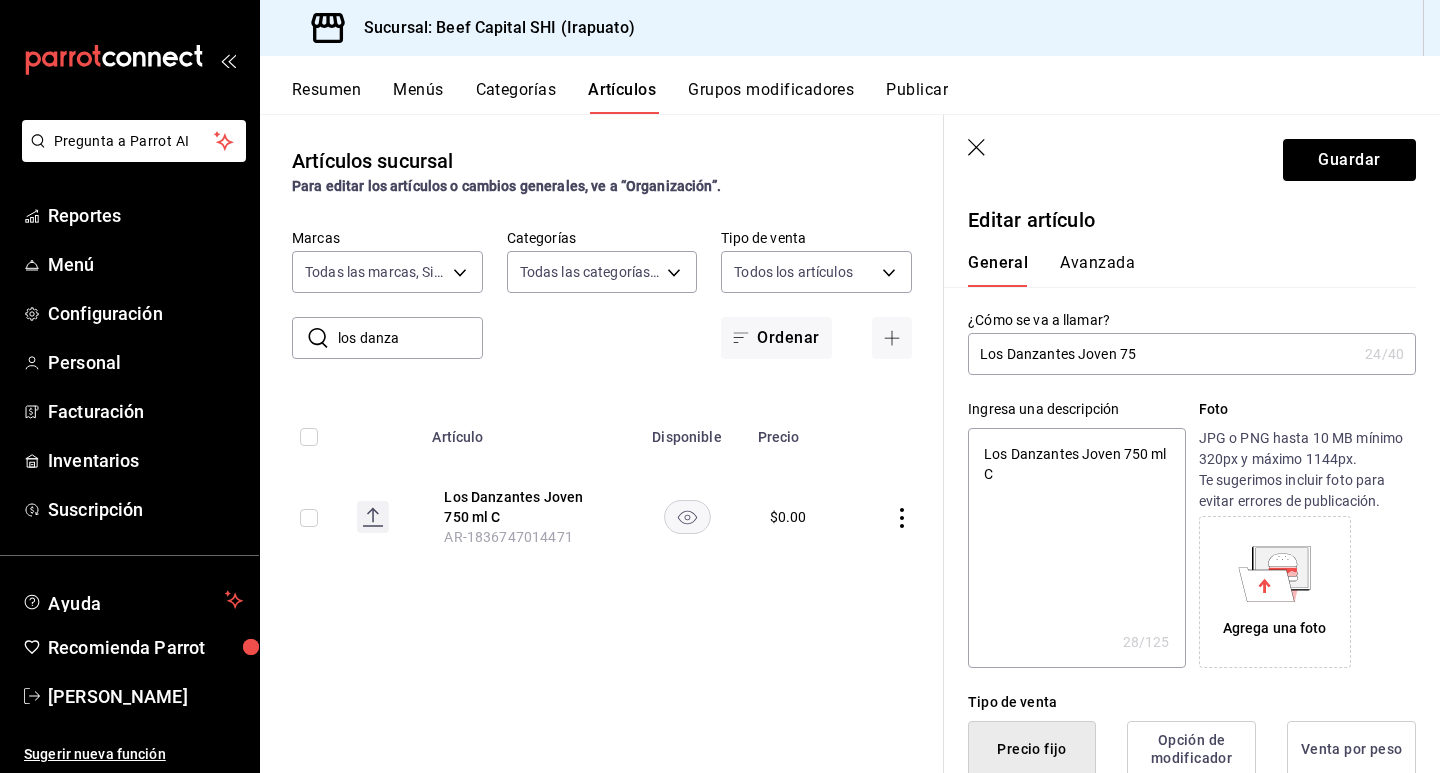 type on "x" 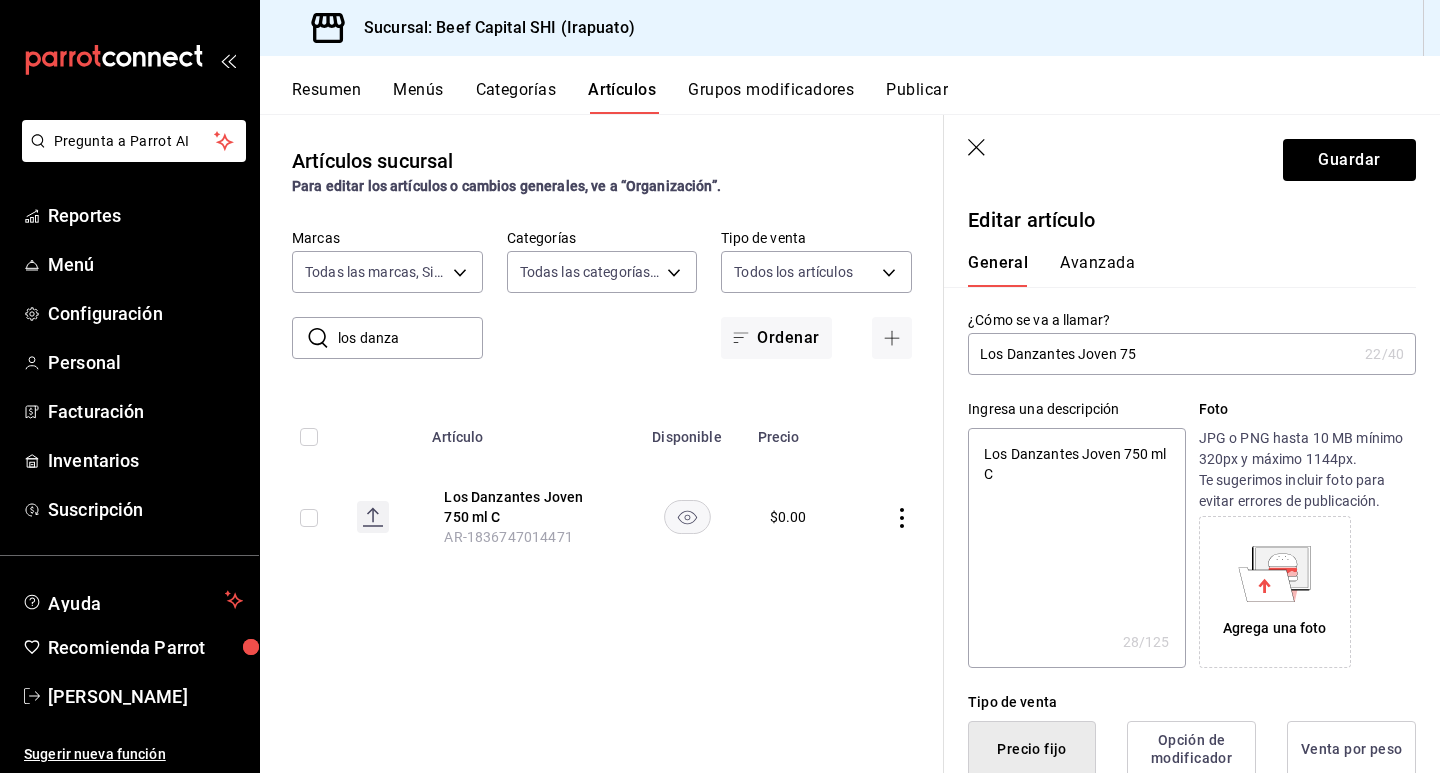 type on "Los Danzantes Joven 7" 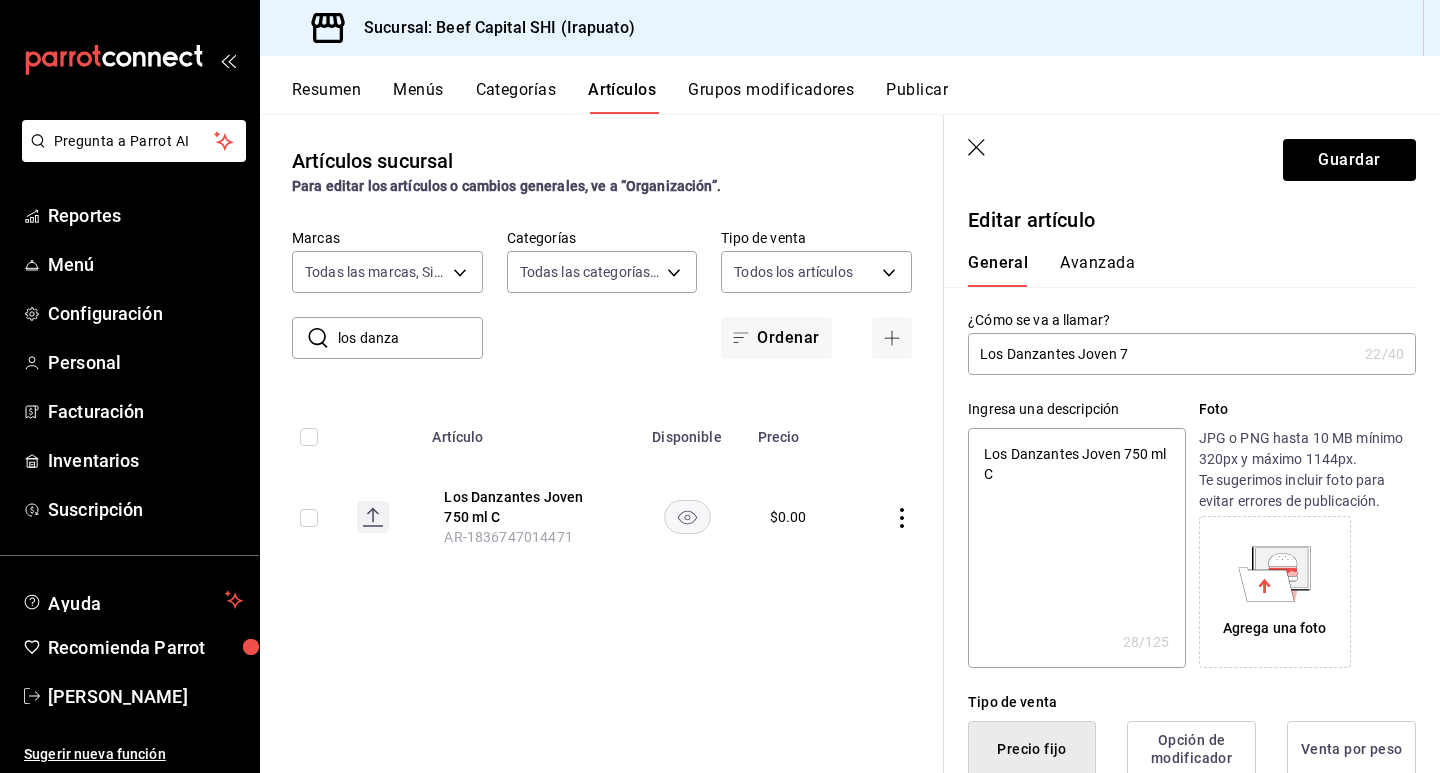type on "x" 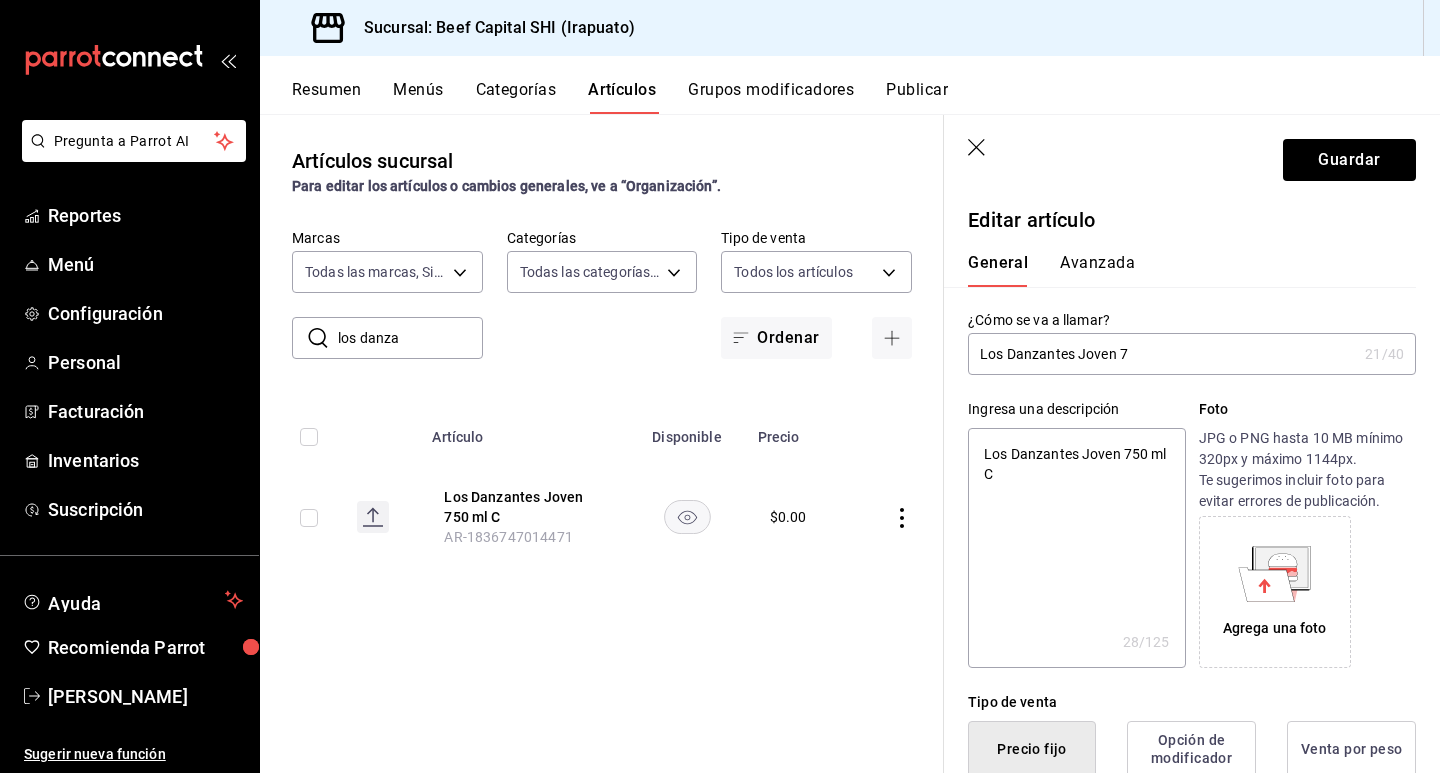 type on "Los Danzantes Joven" 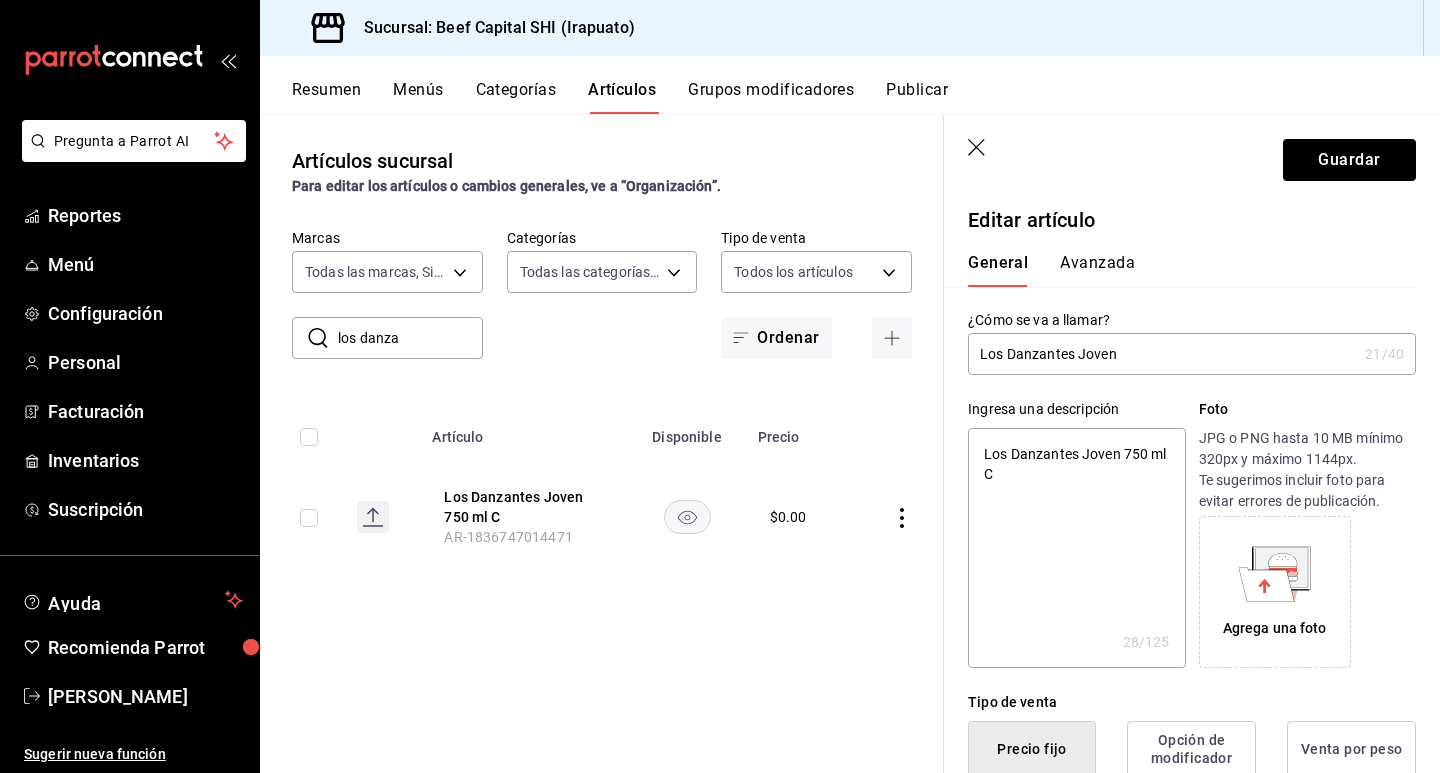 type on "x" 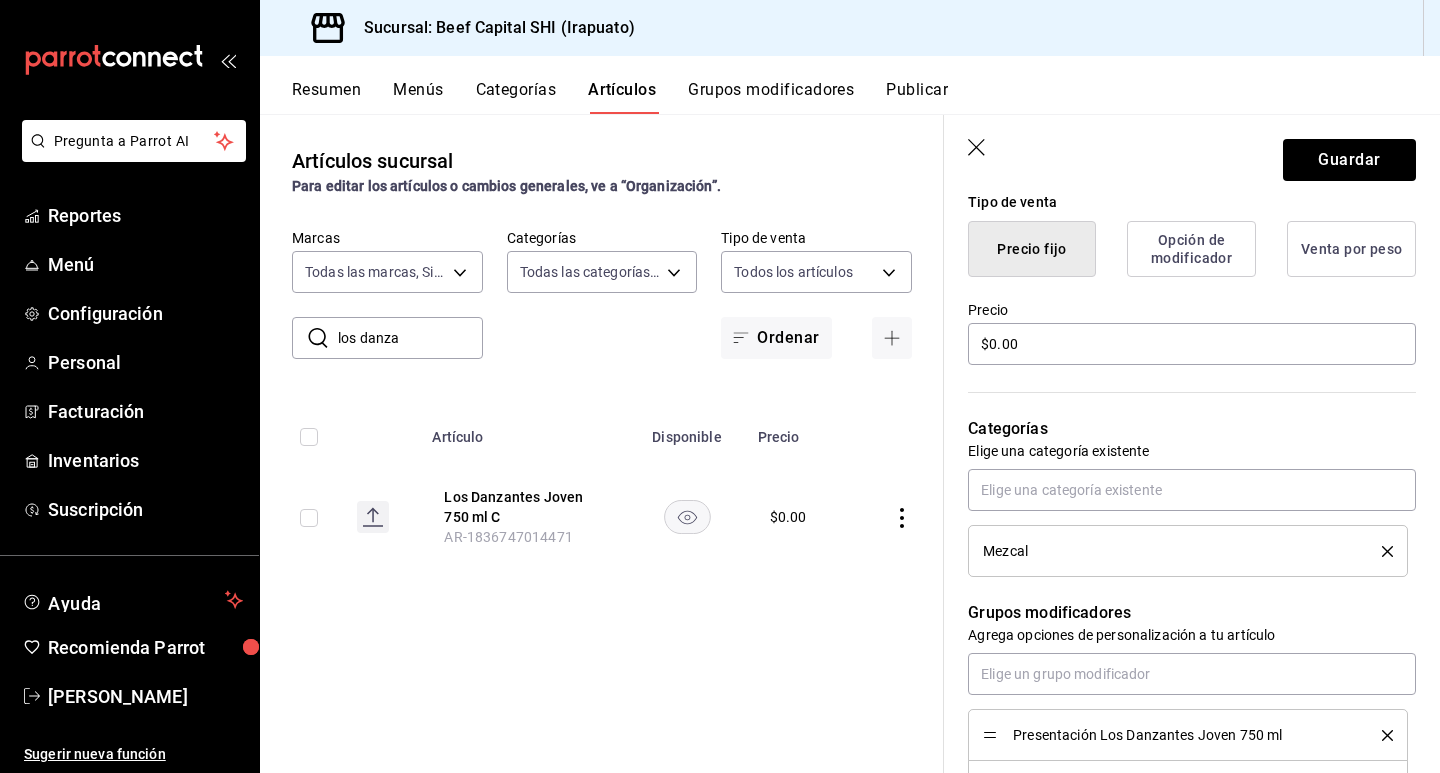 scroll, scrollTop: 600, scrollLeft: 0, axis: vertical 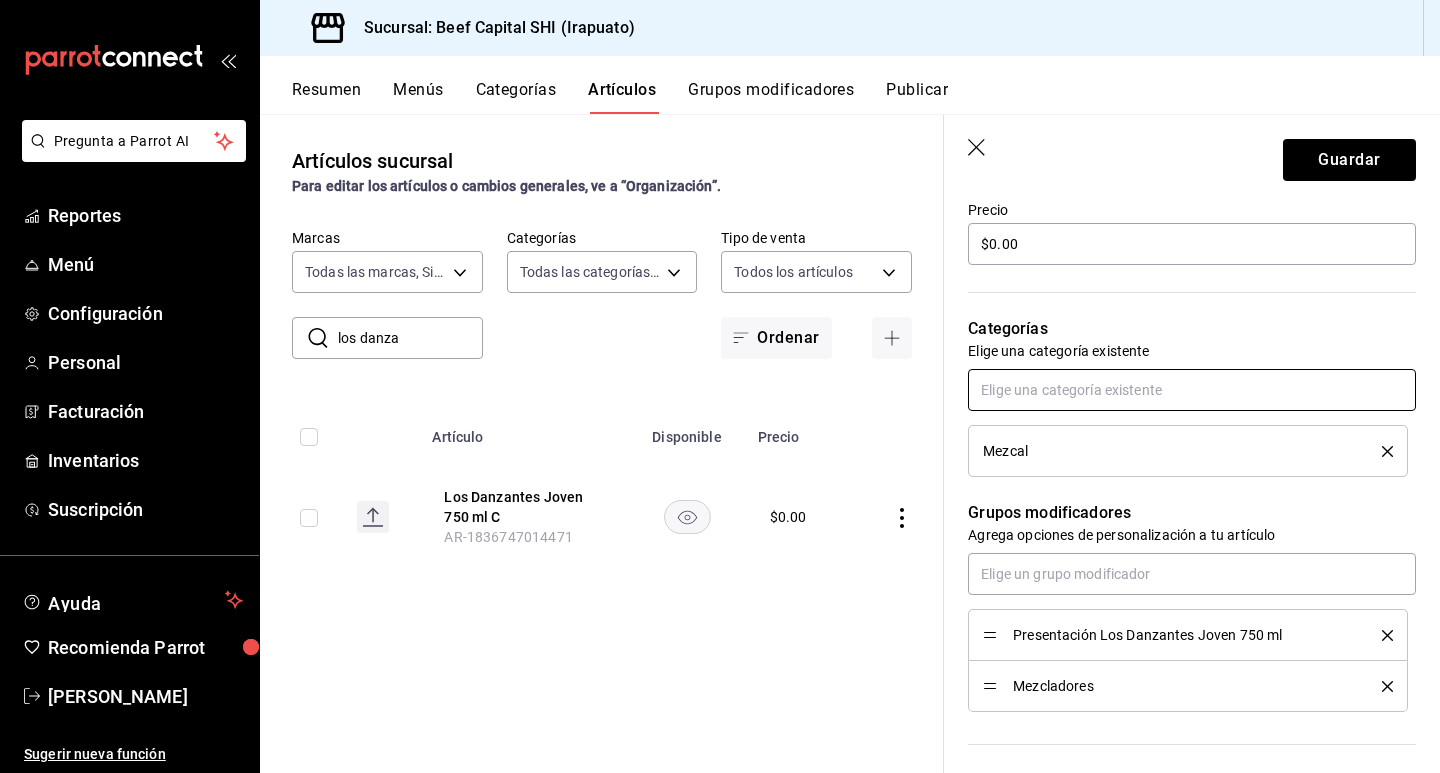 type on "Los Danzantes Joven" 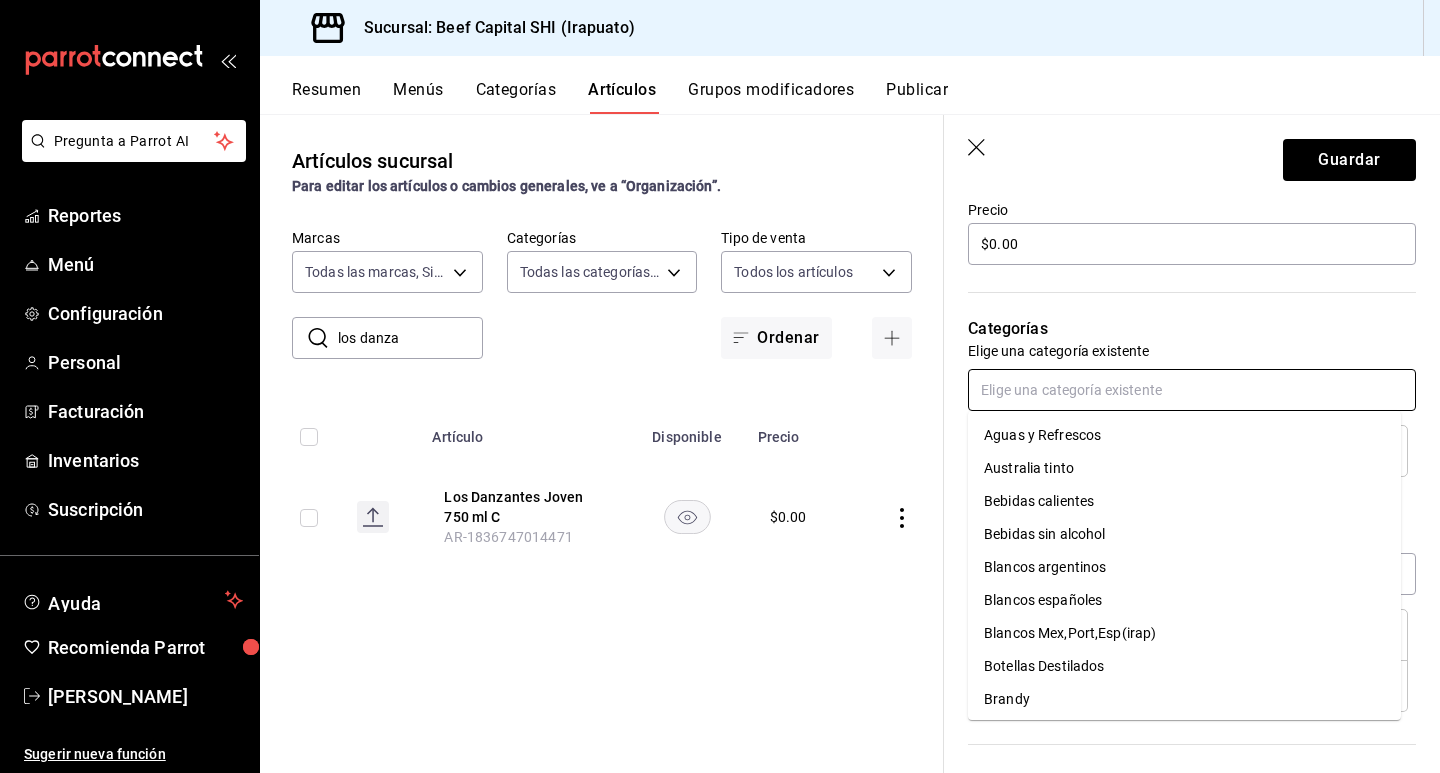 click at bounding box center [1192, 390] 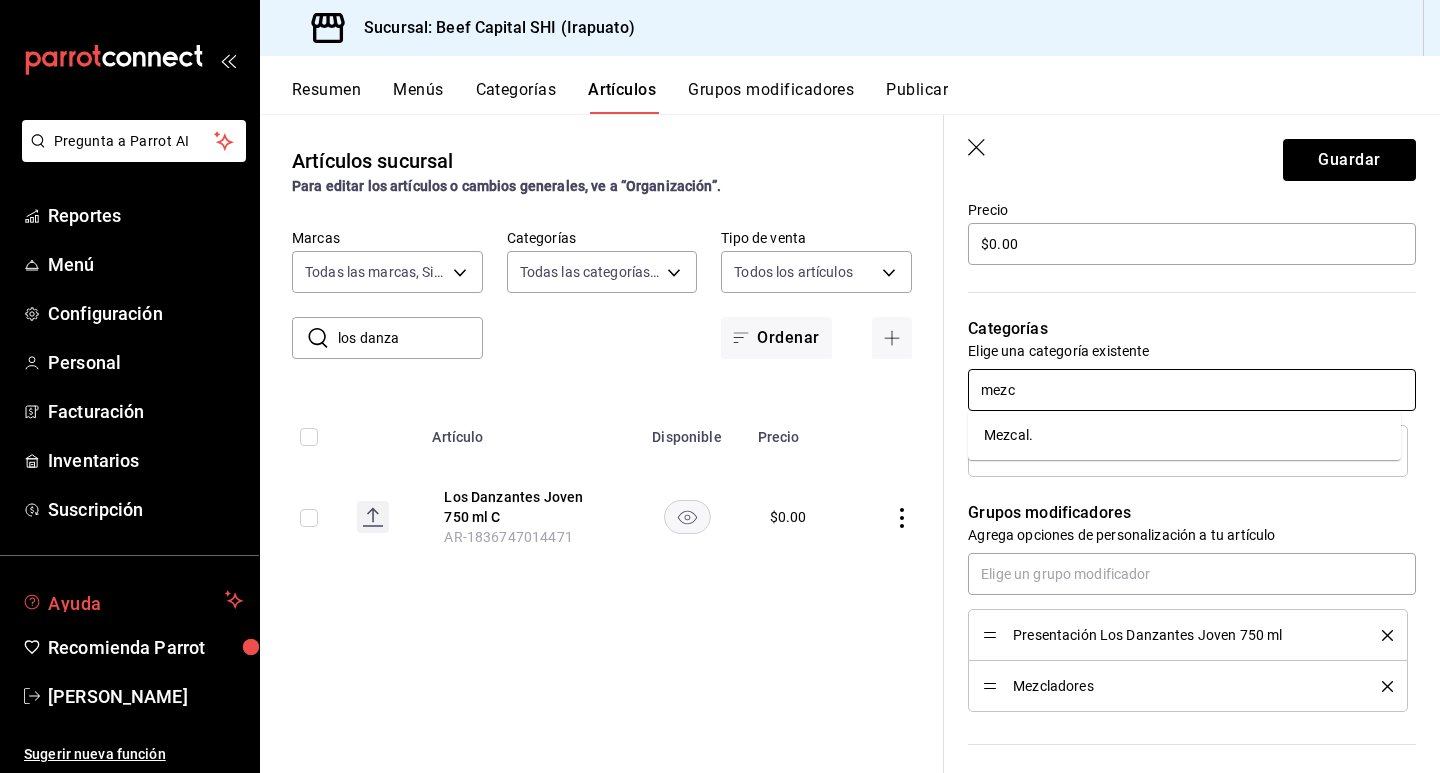 type on "mezca" 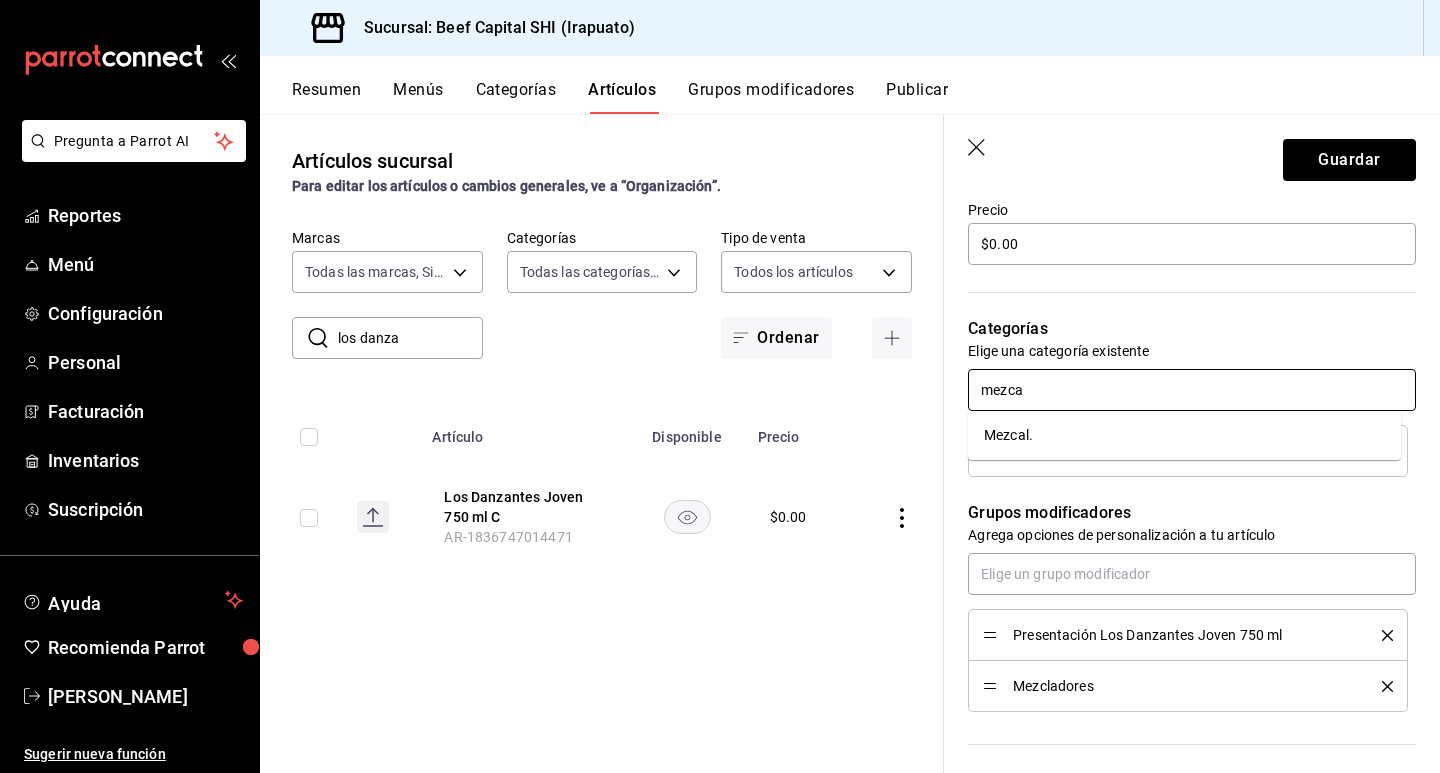 click on "Mezcal." at bounding box center (1184, 435) 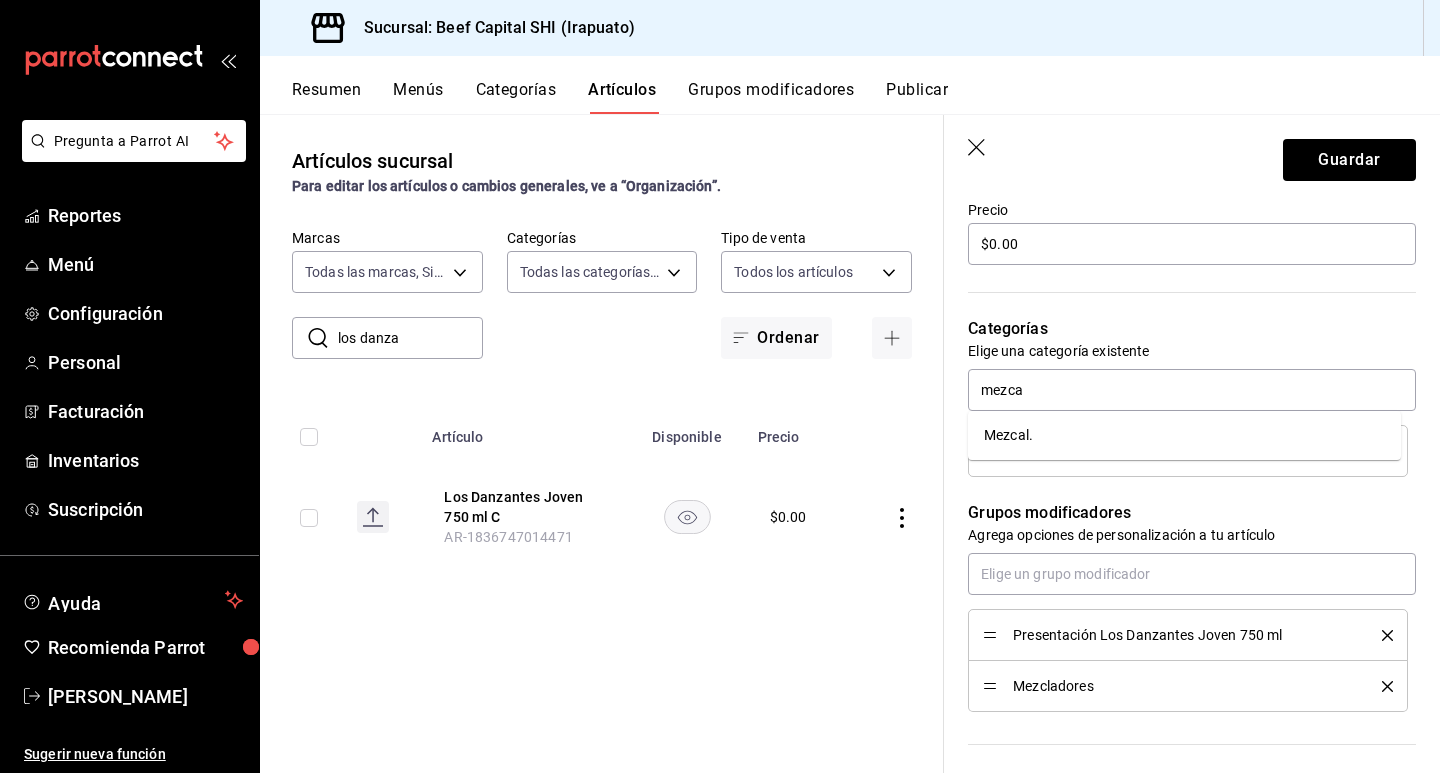 type on "x" 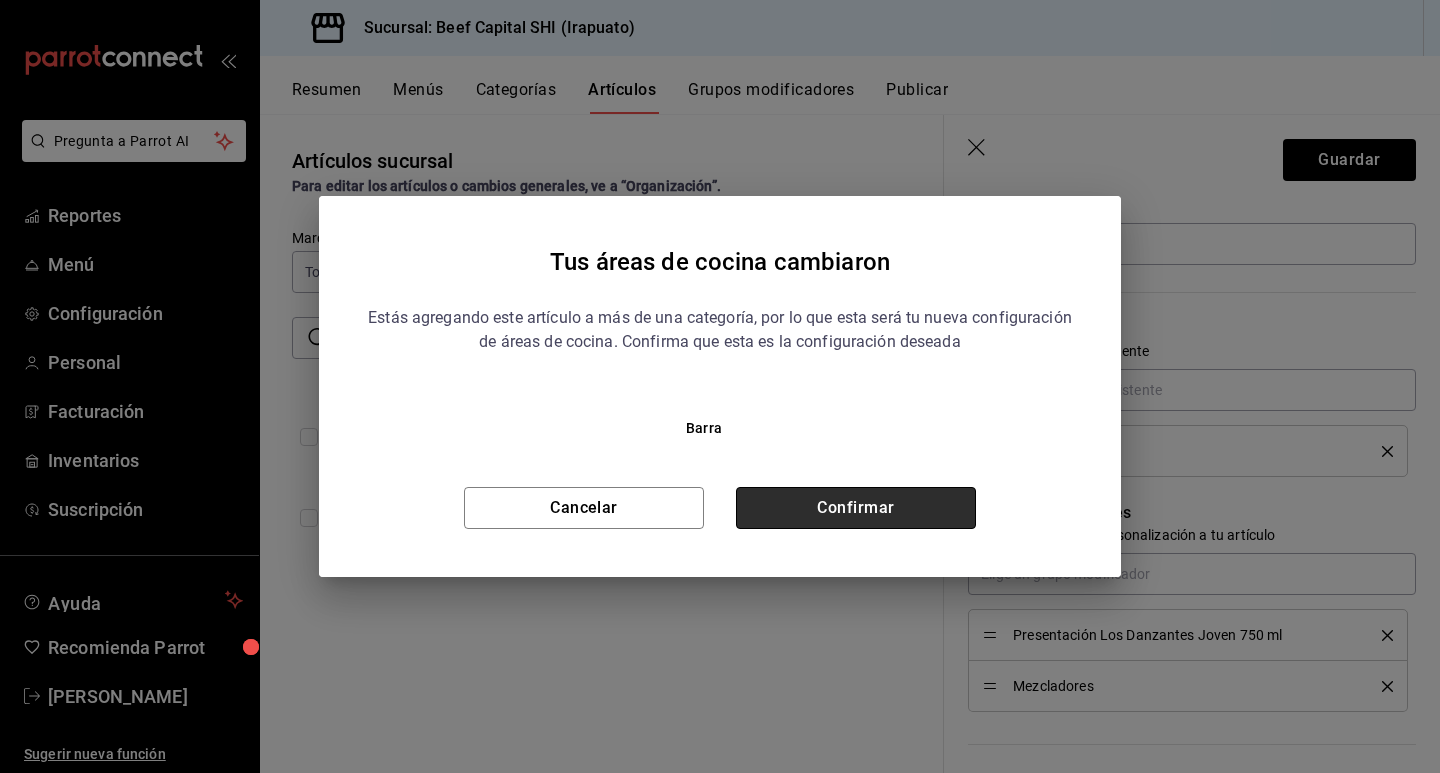 click on "Confirmar" at bounding box center [856, 508] 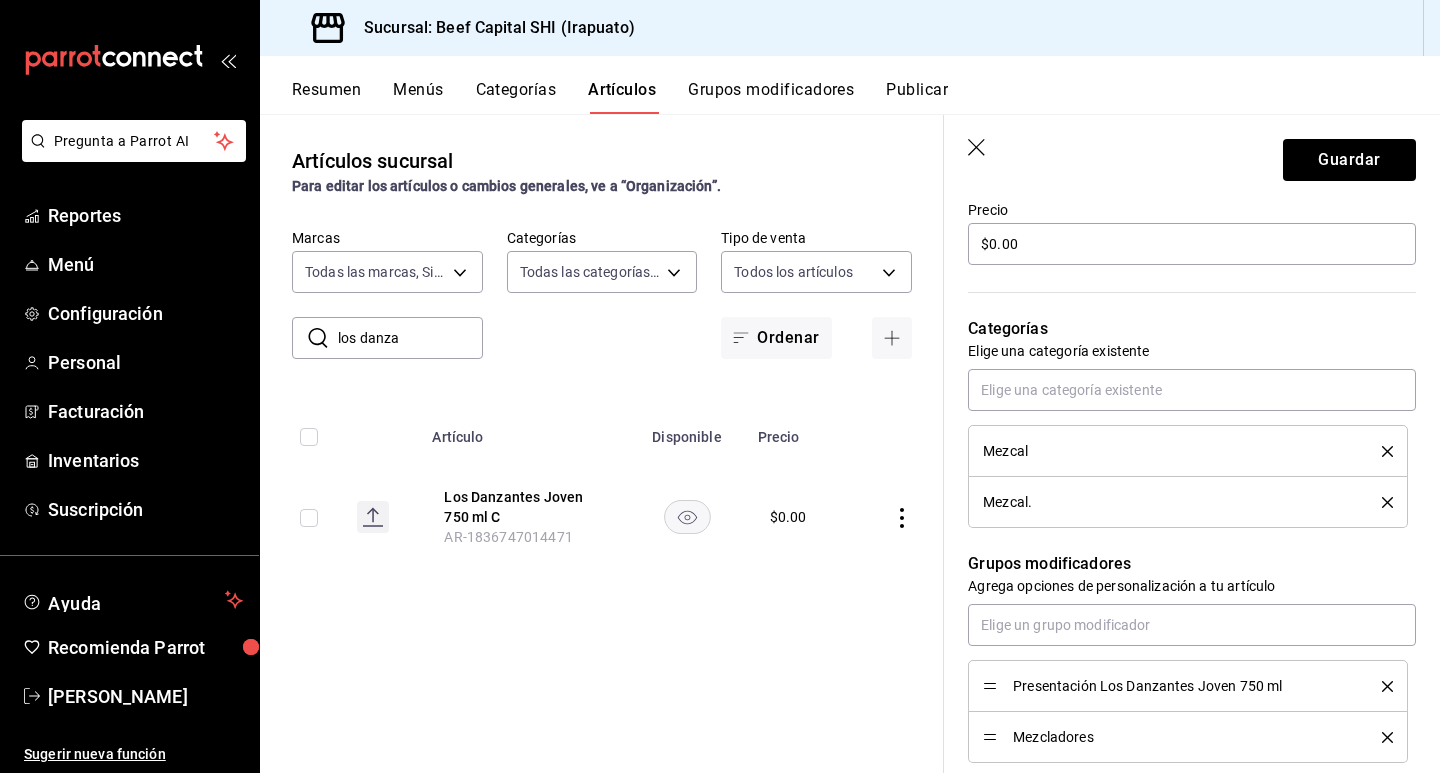 click 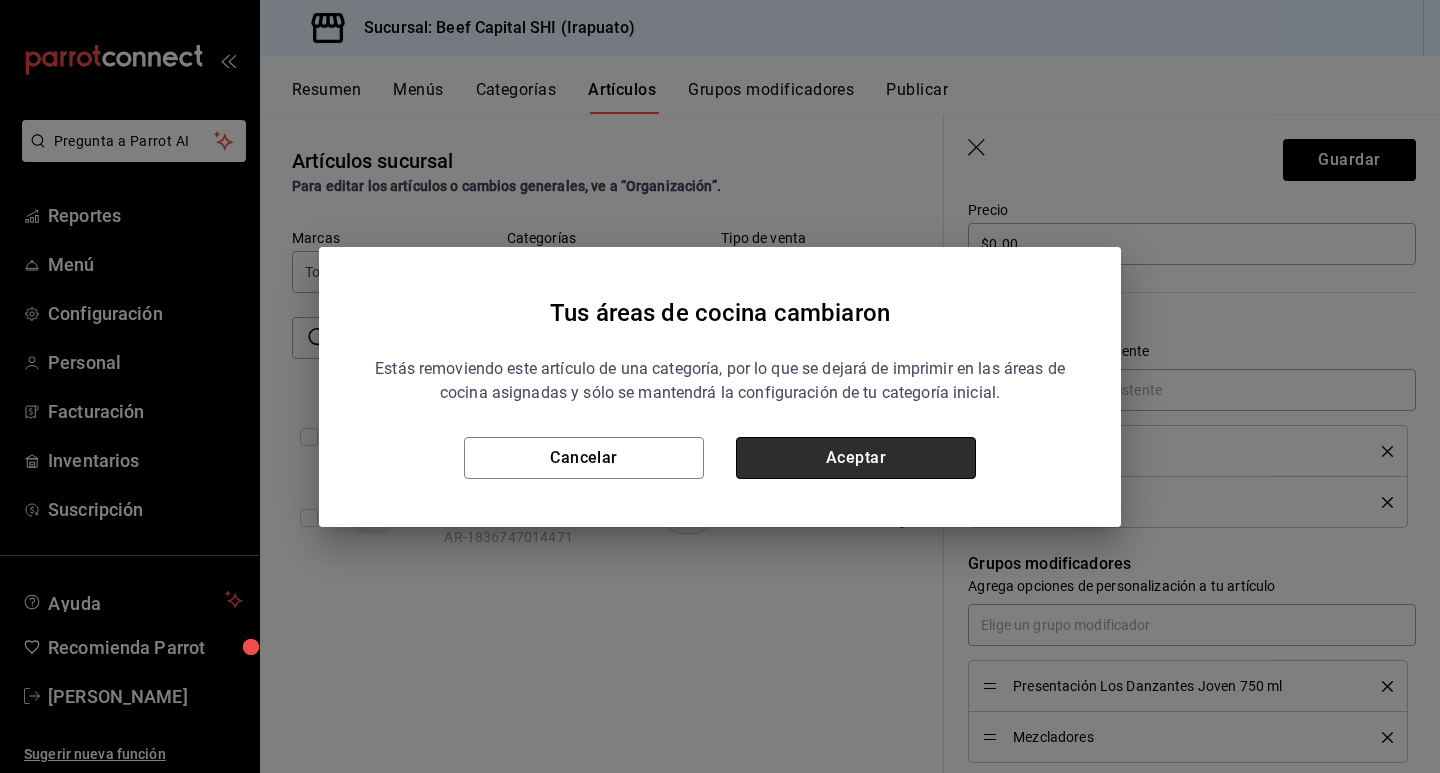 click on "Aceptar" at bounding box center [856, 458] 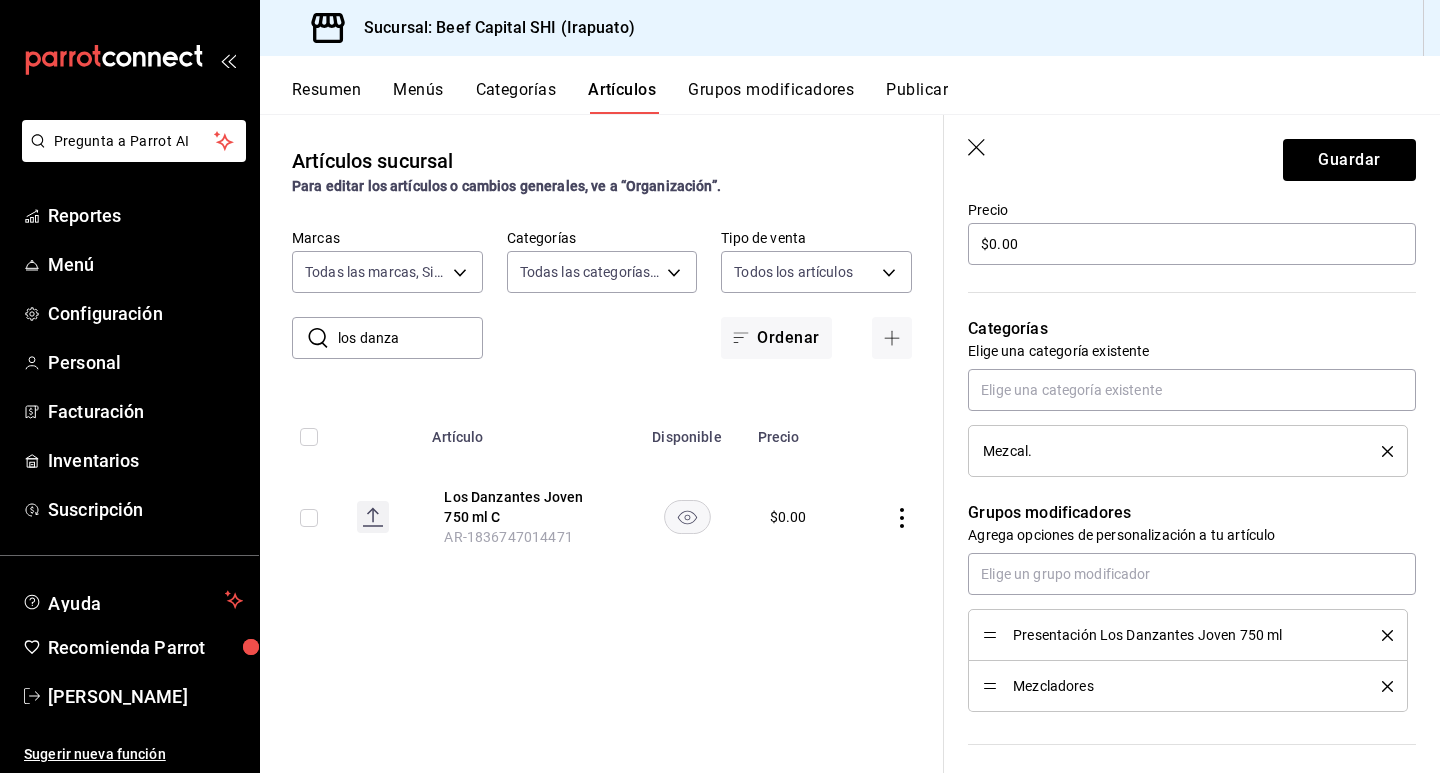click 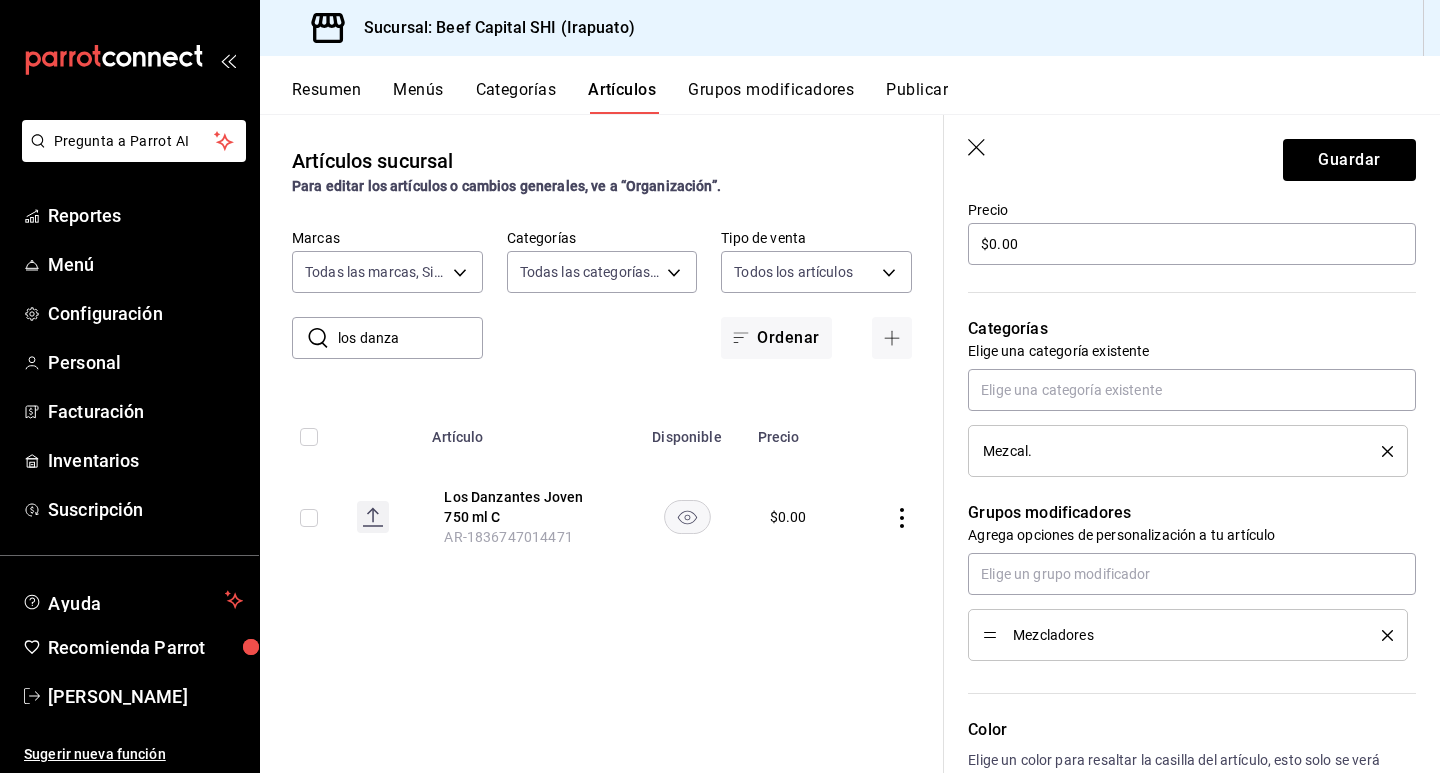 click 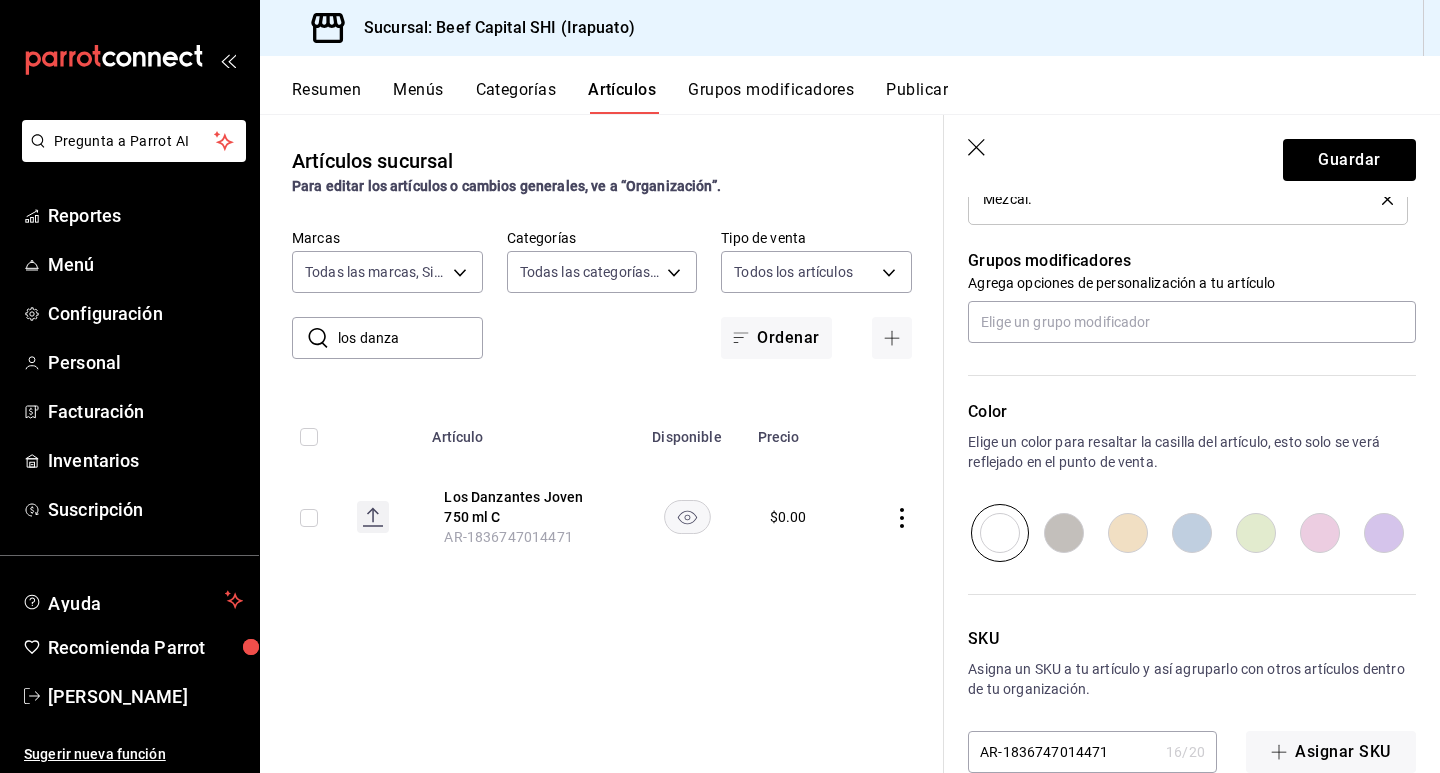 scroll, scrollTop: 892, scrollLeft: 0, axis: vertical 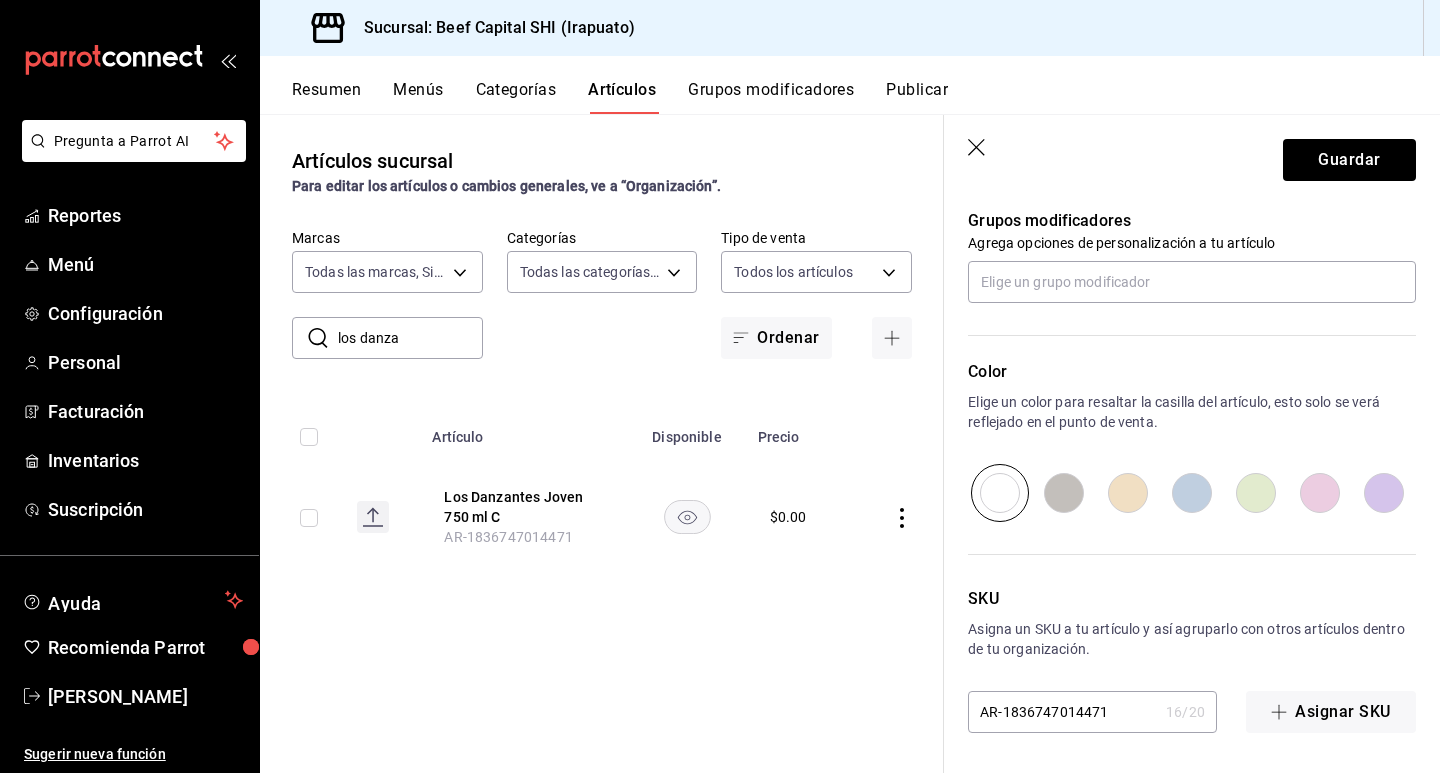 click at bounding box center [1128, 493] 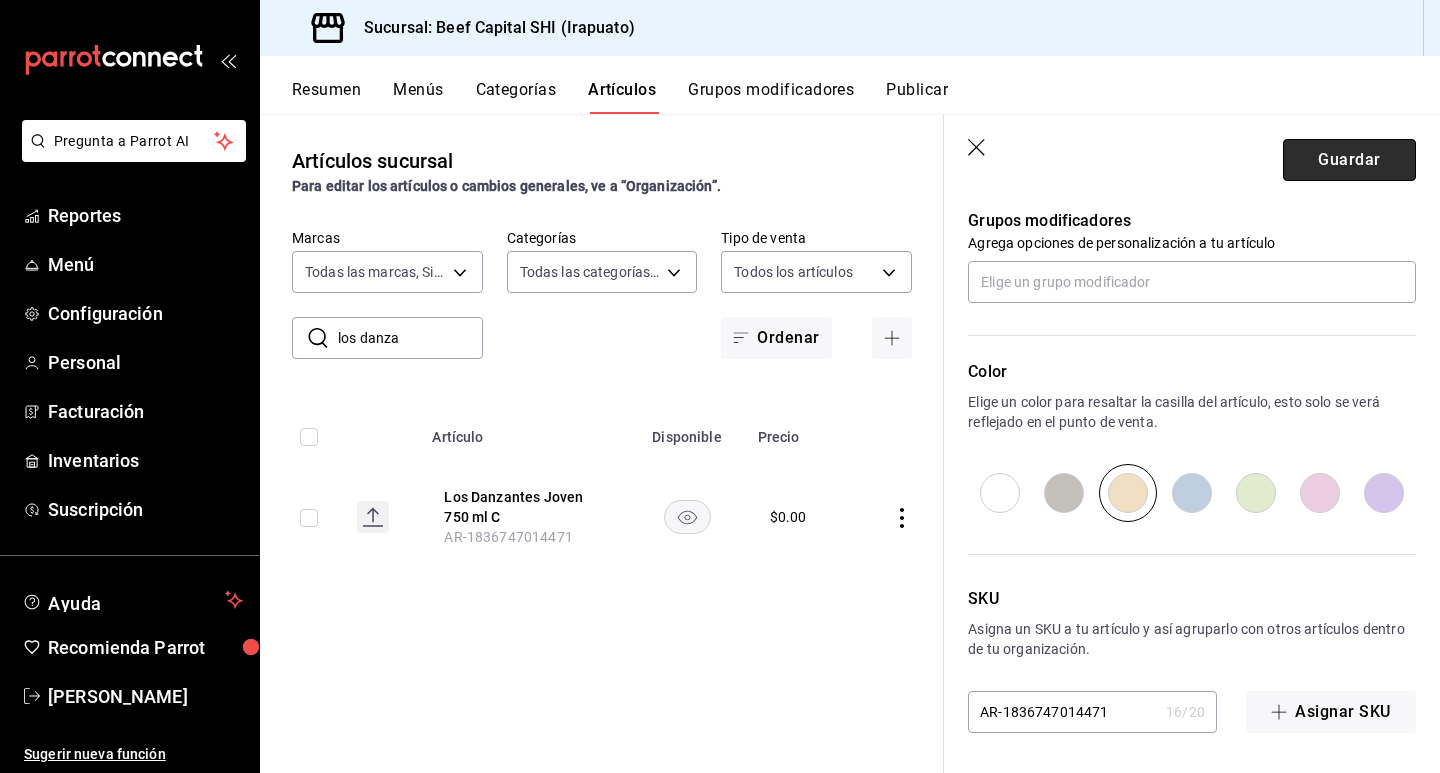 click on "Guardar" at bounding box center [1349, 160] 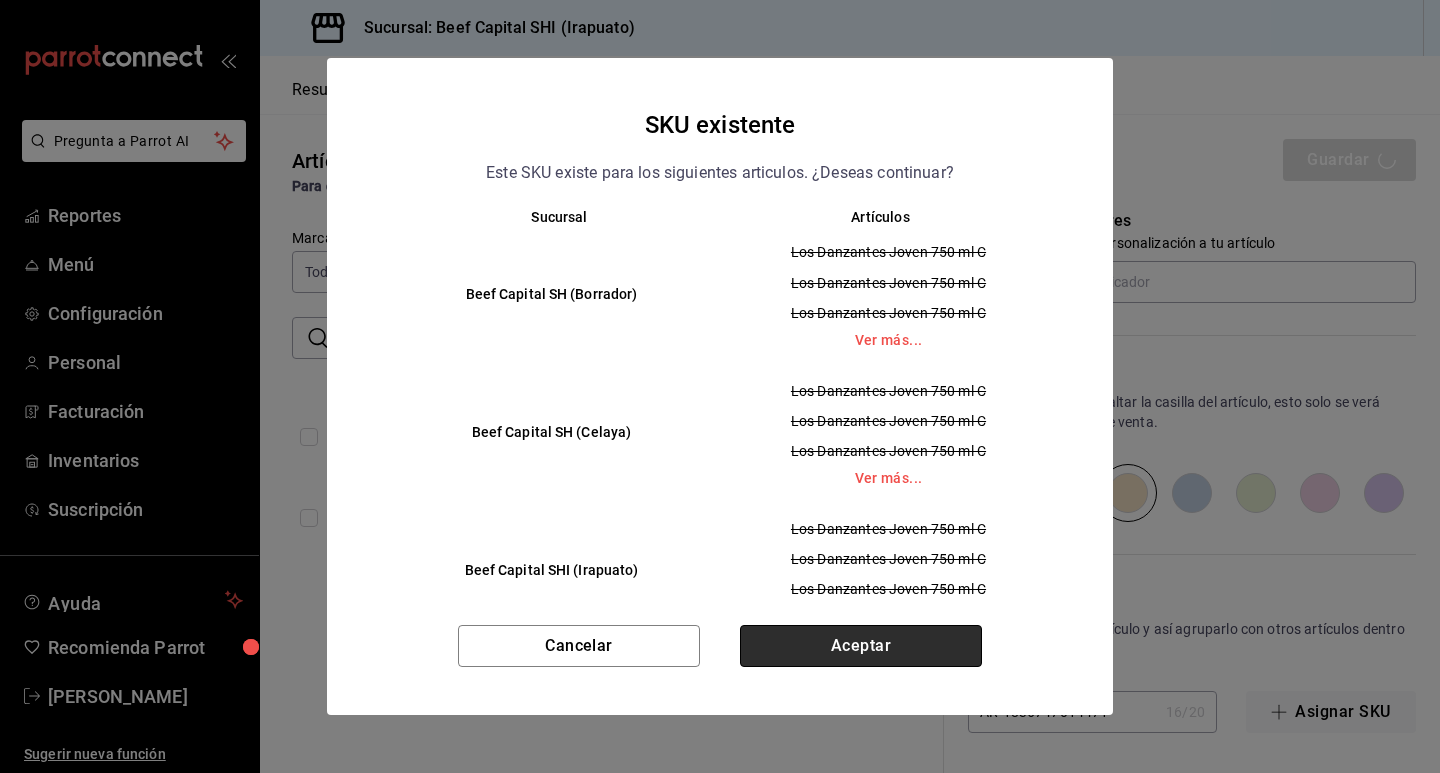 click on "Aceptar" at bounding box center [861, 646] 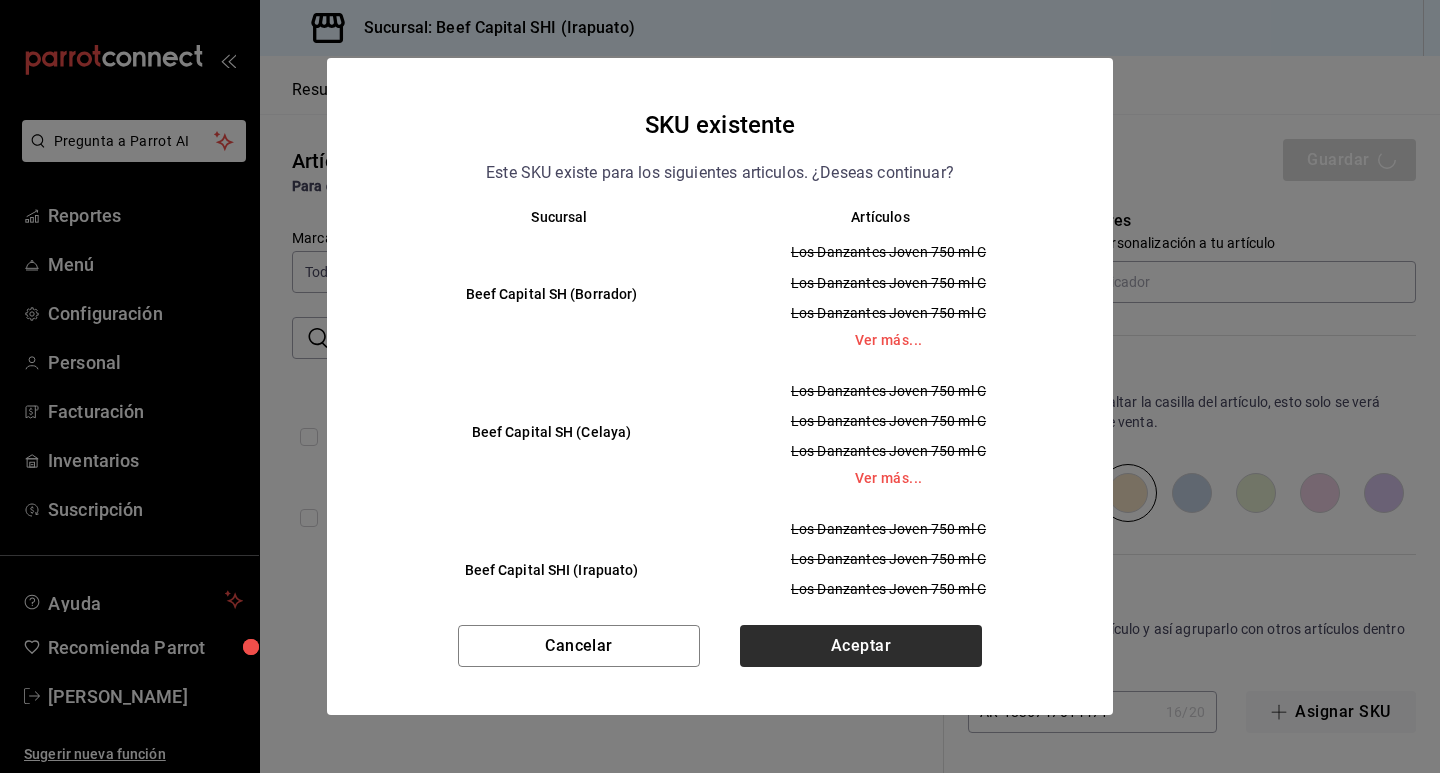 type on "x" 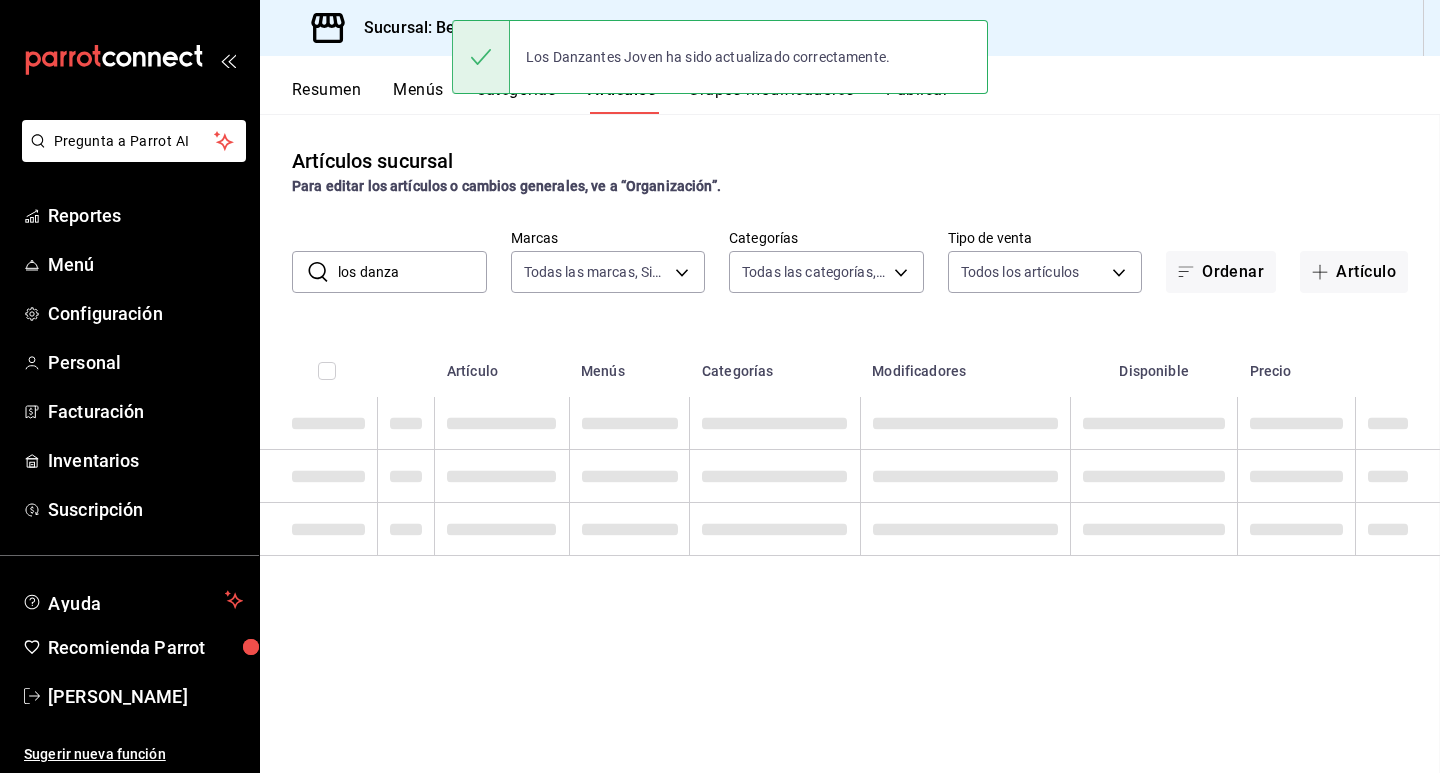 scroll, scrollTop: 0, scrollLeft: 0, axis: both 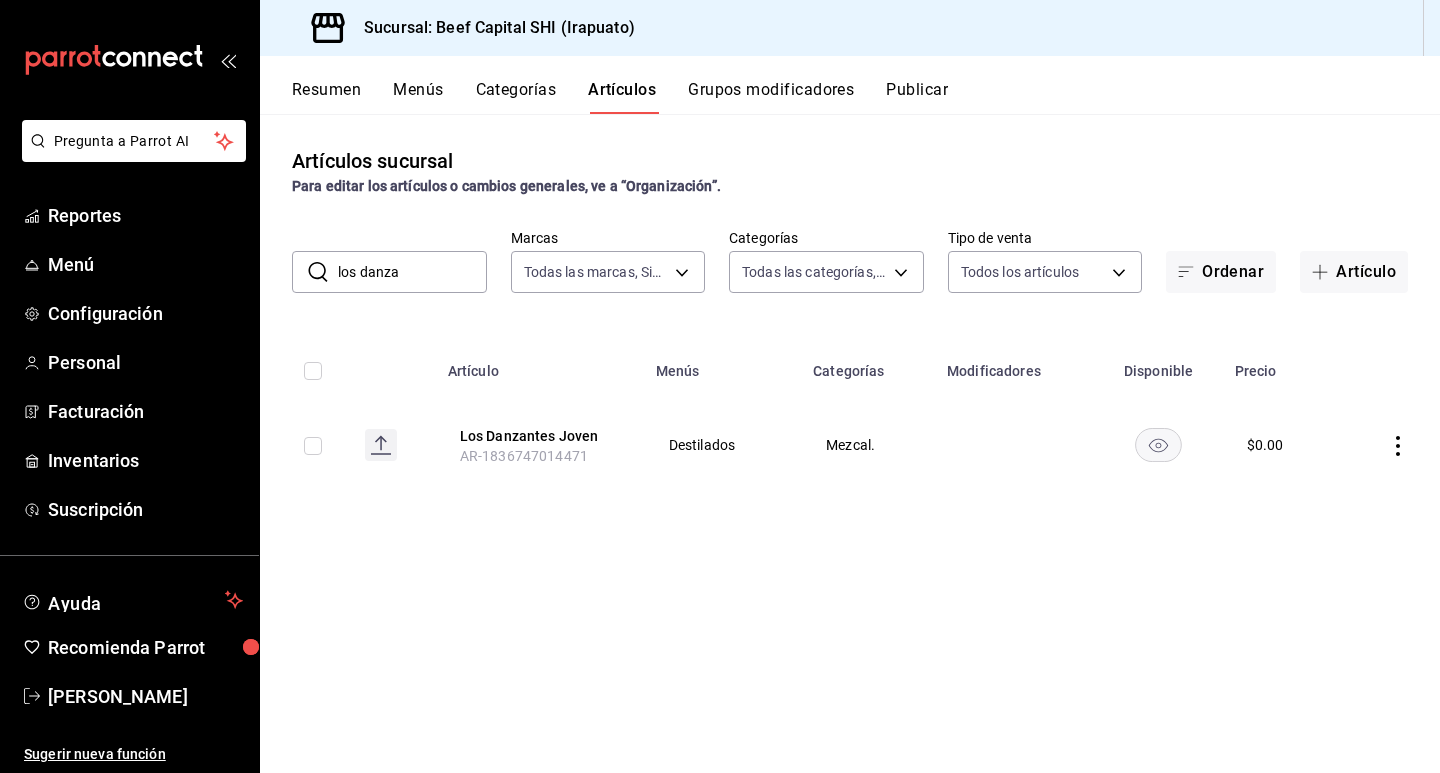 click on "Grupos modificadores" at bounding box center [771, 97] 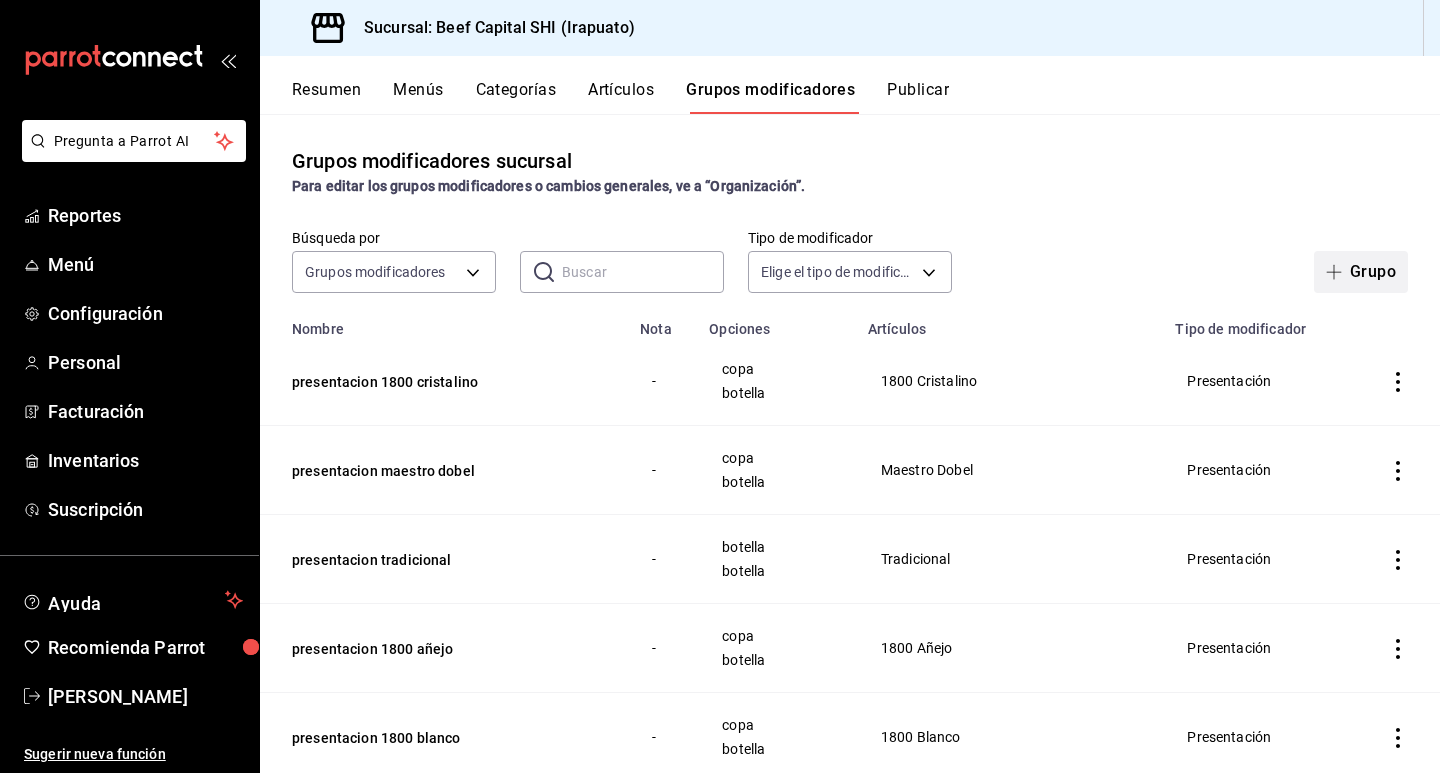 click 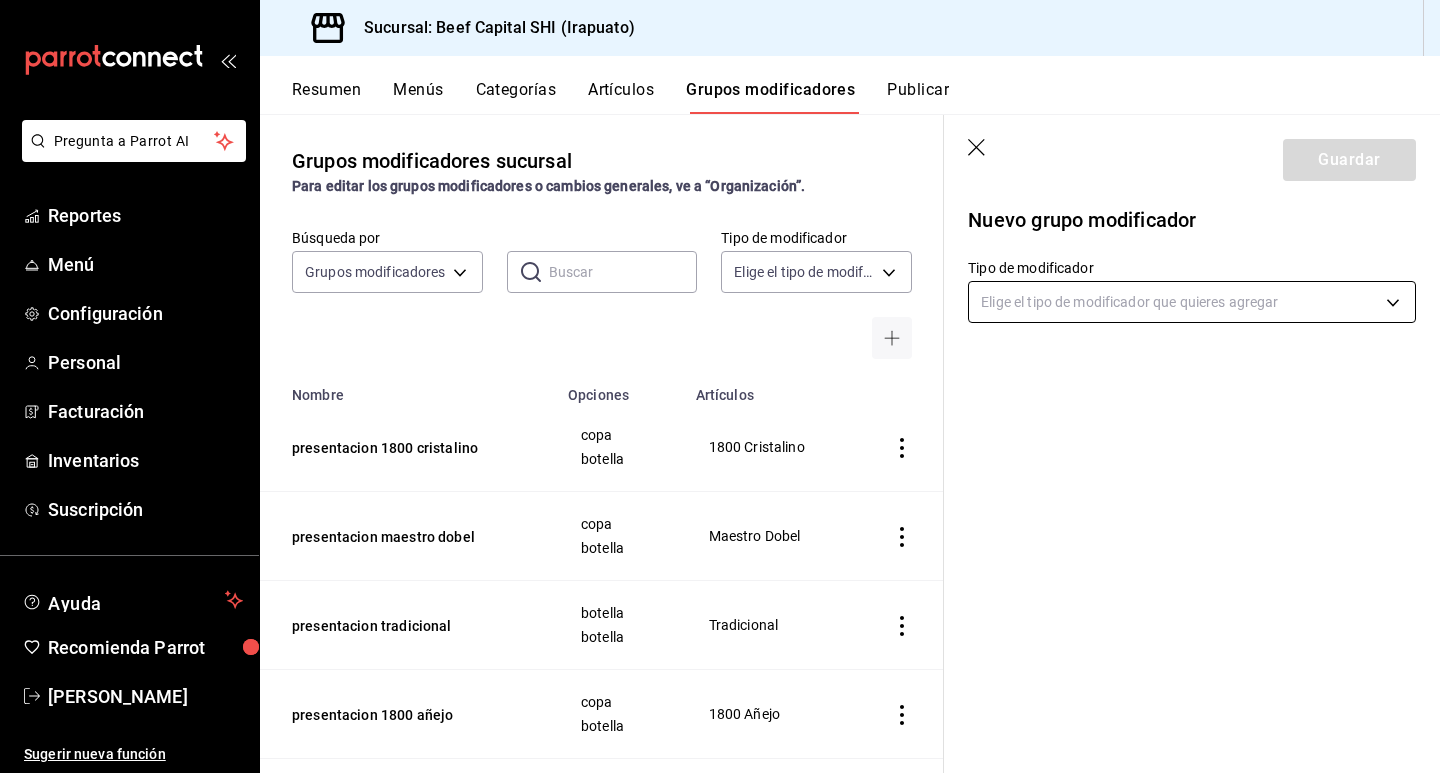 click on "Pregunta a Parrot AI Reportes   Menú   Configuración   Personal   Facturación   Inventarios   Suscripción   Ayuda Recomienda Parrot   [FULL_NAME]   Sugerir nueva función   Sucursal: Beef Capital SHI ([CITY]) Resumen Menús Categorías Artículos Grupos modificadores Publicar Grupos modificadores sucursal Para editar los grupos modificadores o cambios generales, ve a “Organización”. Búsqueda por Grupos modificadores GROUP ​ ​ Tipo de modificador Elige el tipo de modificador Nombre Opciones Artículos presentacion 1800 cristalino copa botella 1800 Cristalino presentacion maestro dobel copa botella Maestro Dobel presentacion tradicional botella botella Tradicional presentacion 1800 añejo copa botella 1800 Añejo presentacion 1800 blanco copa botella 1800 Blanco presentacion 1800reposado copa botella 1800 Reposado presentacion centario añejo copa botella Centenario Añejo presentacion centenario plata copa botella Centenario Plata presentacion centenario reposado copa botella copa 0.5" at bounding box center [720, 386] 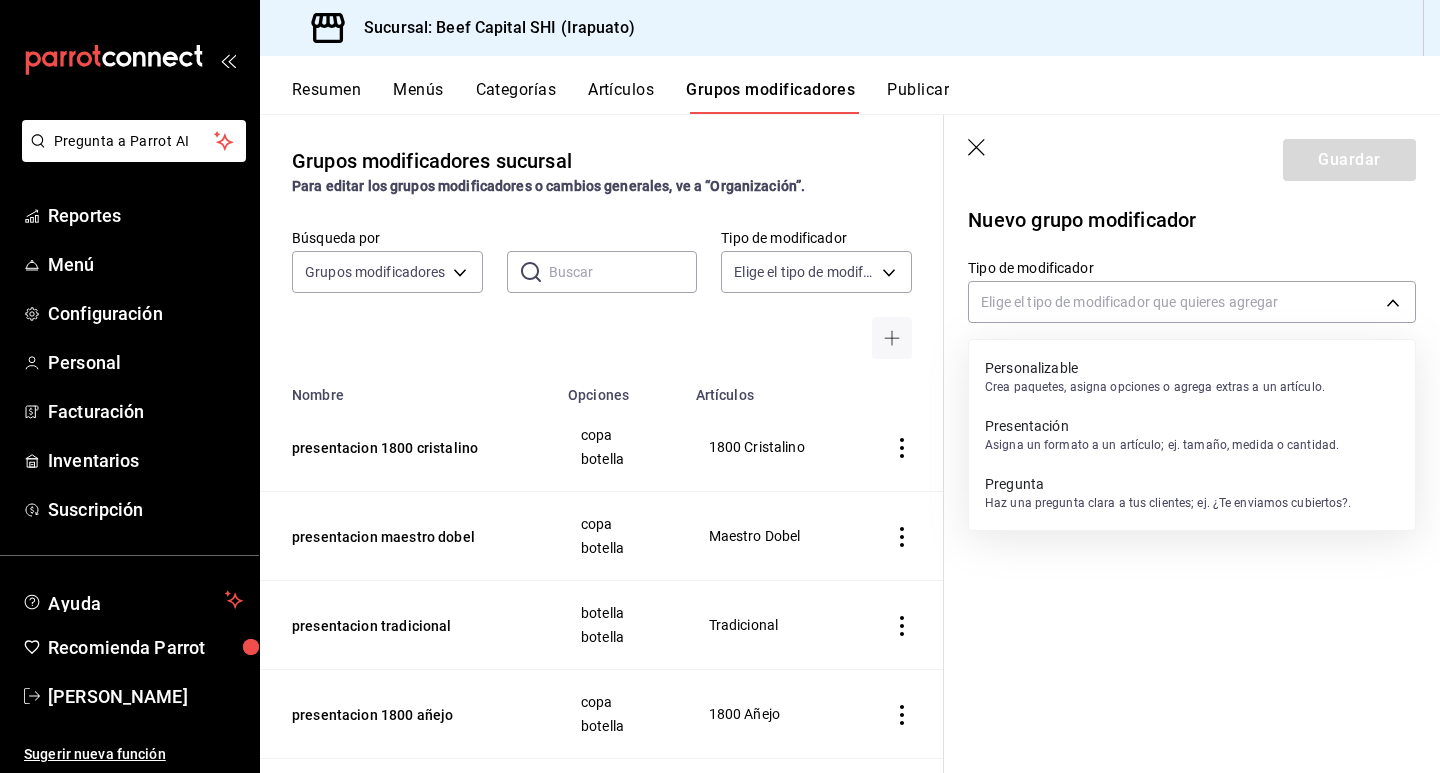 click on "Presentación" at bounding box center (1162, 426) 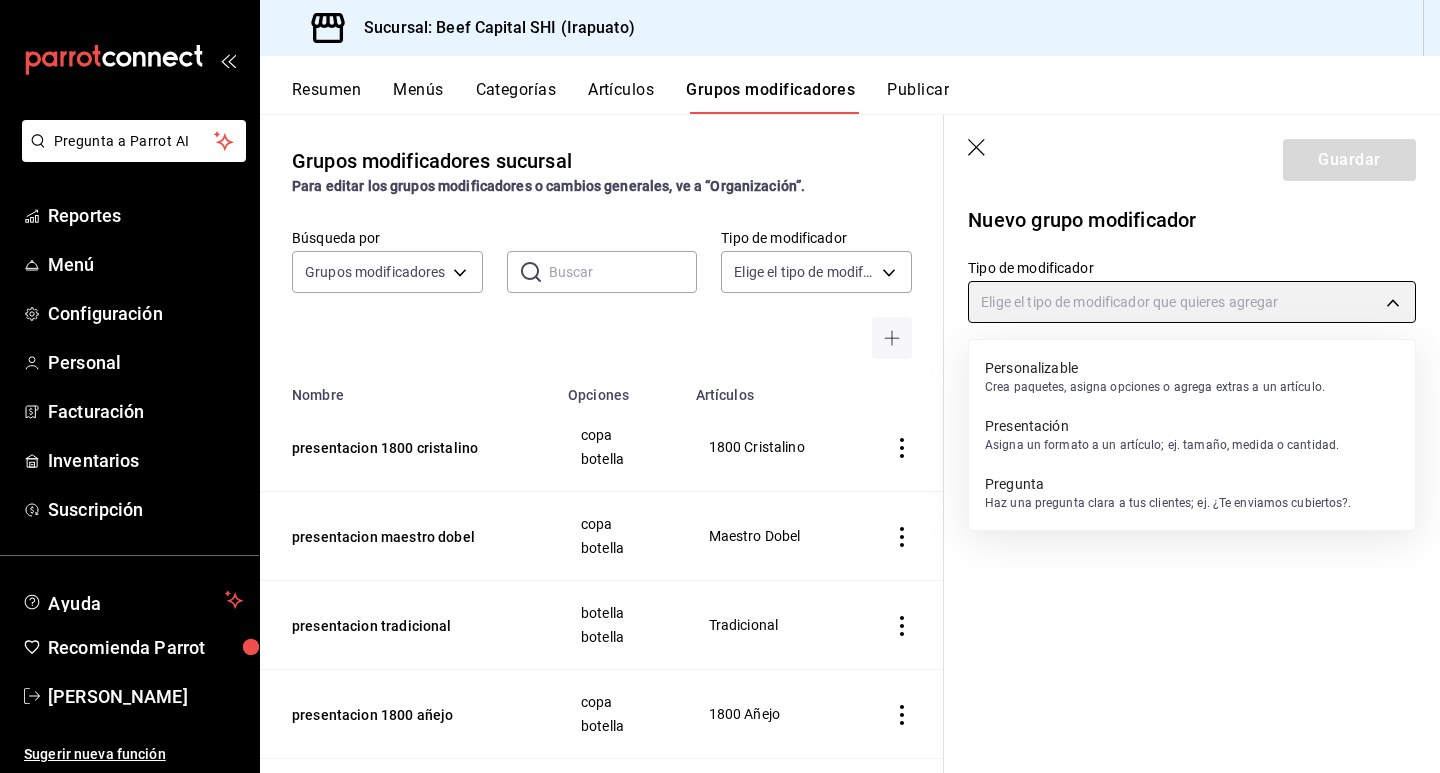 type on "PRESENTATION" 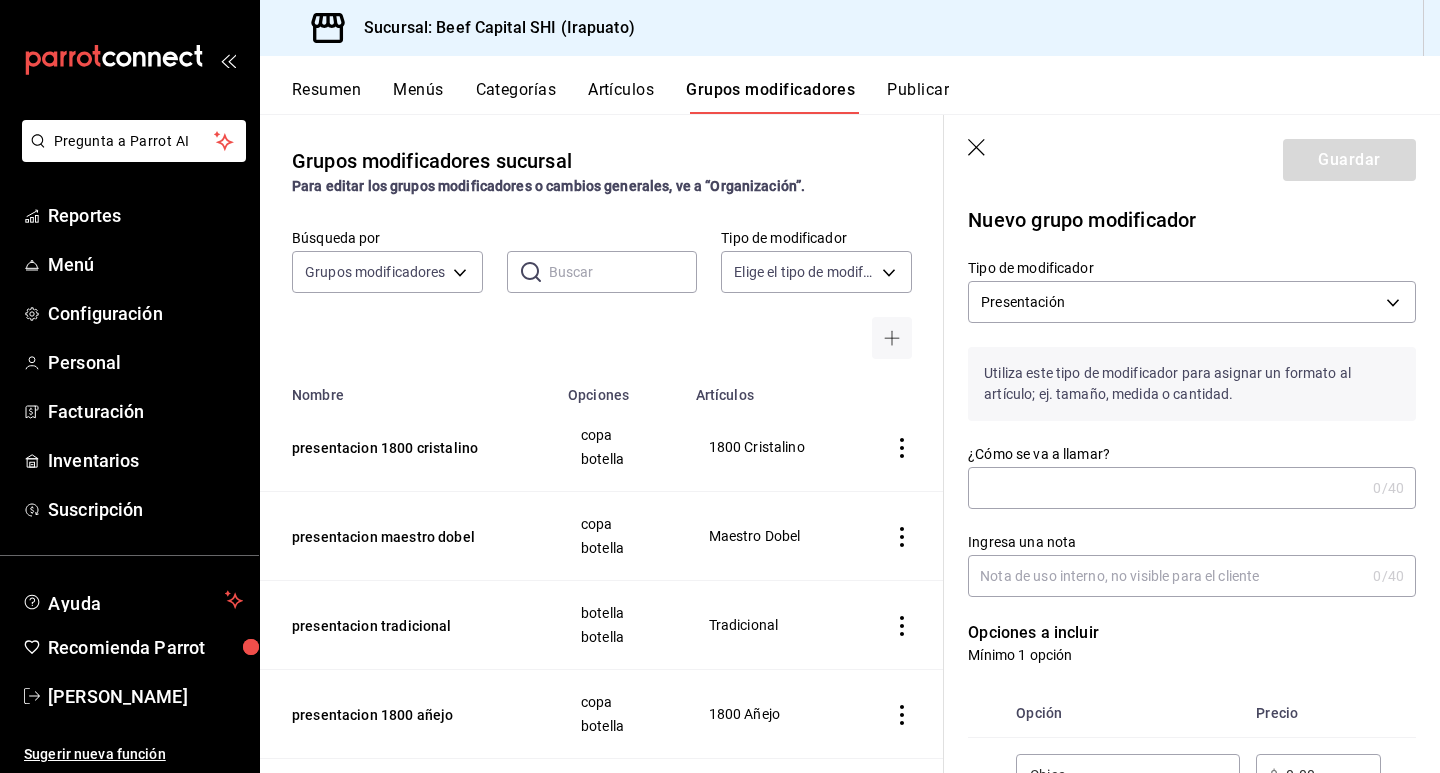 click on "Ingresa una nota" at bounding box center [1192, 542] 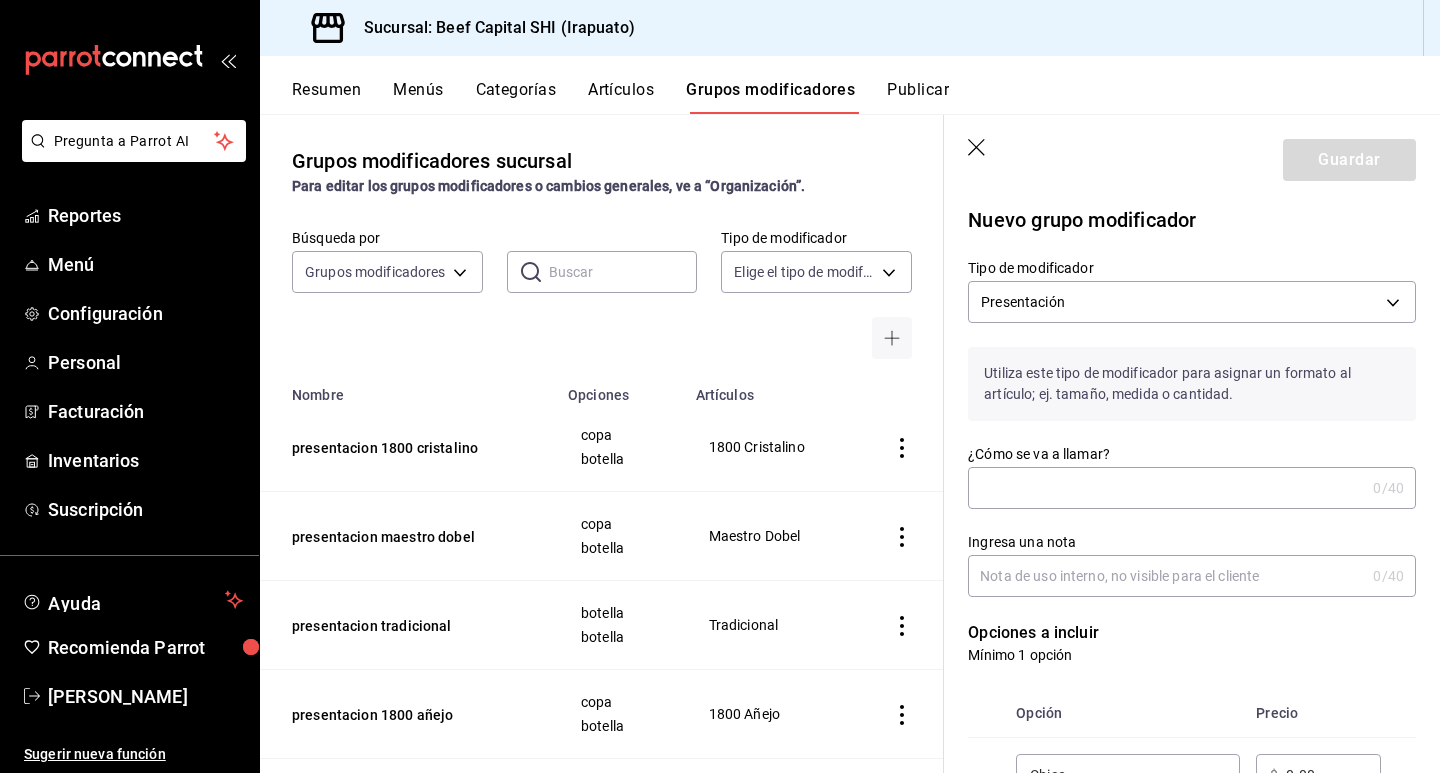 click on "¿Cómo se va a llamar?" at bounding box center (1166, 488) 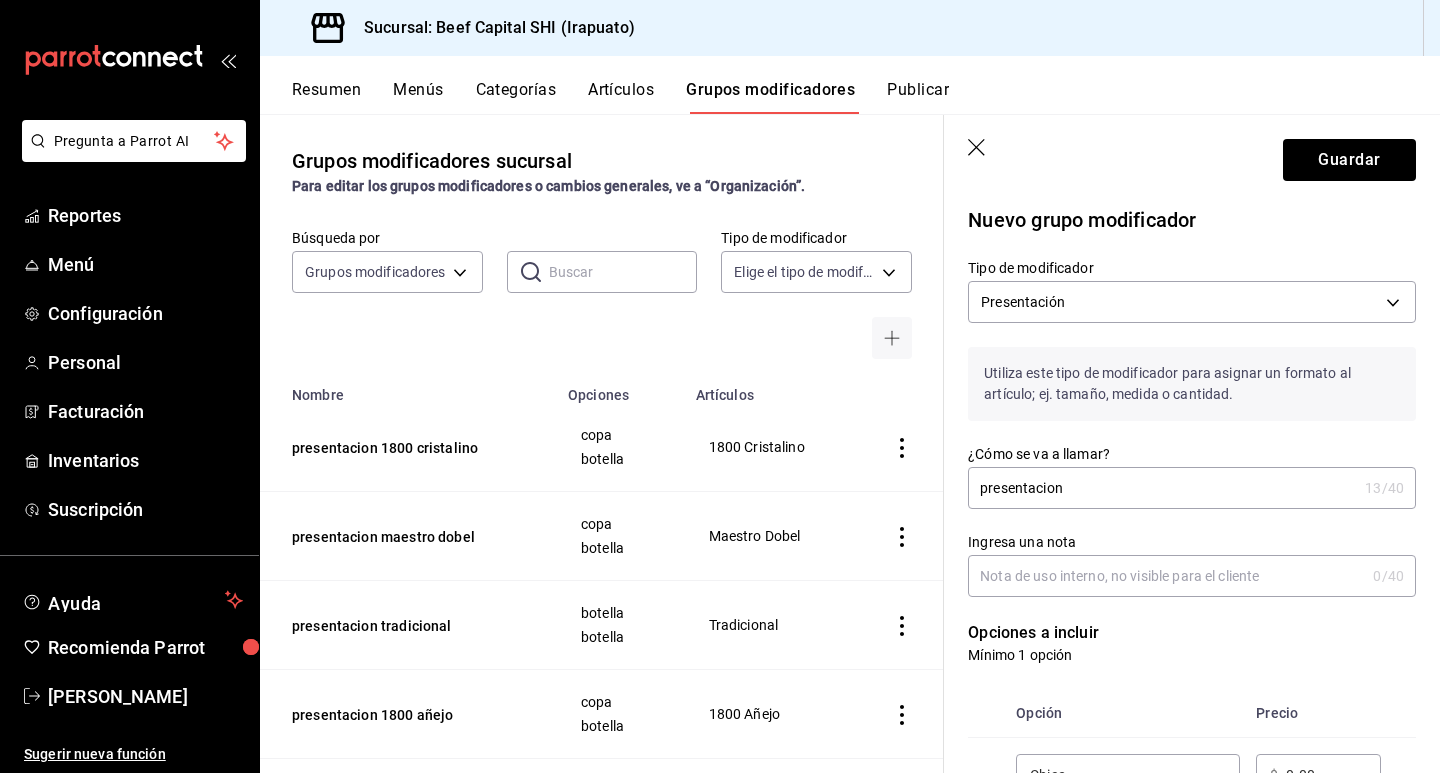 drag, startPoint x: 1053, startPoint y: 484, endPoint x: 990, endPoint y: 483, distance: 63.007935 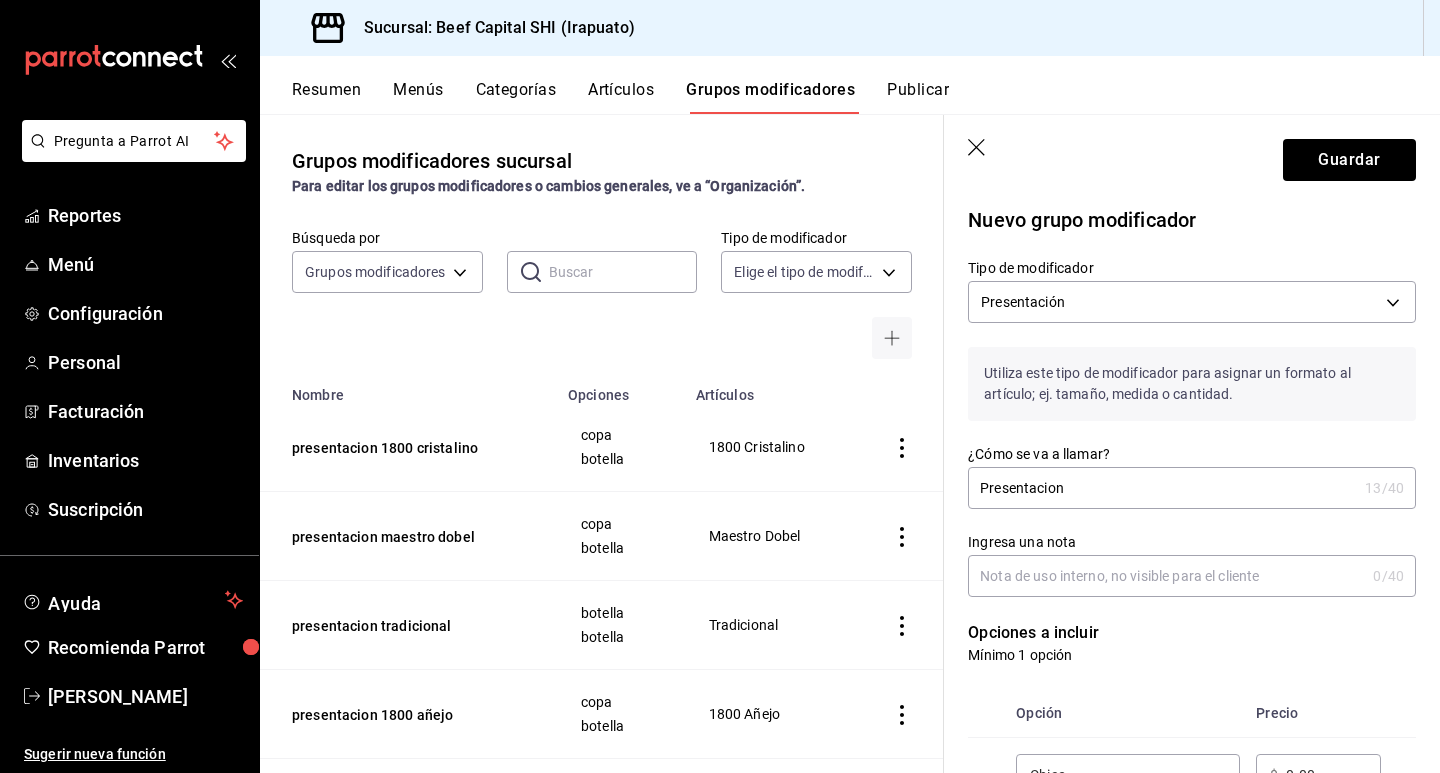 click on "Presentacion" at bounding box center [1162, 488] 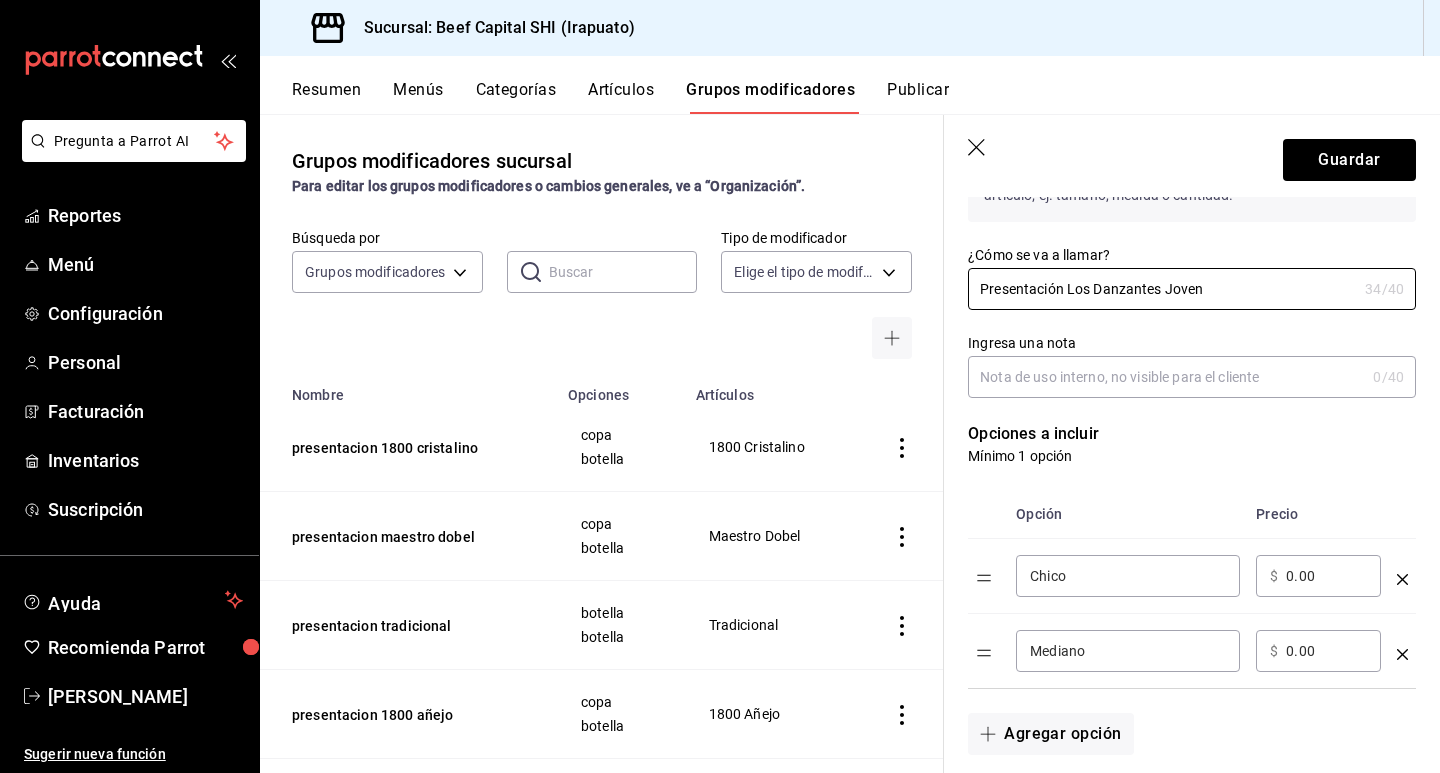 scroll, scrollTop: 200, scrollLeft: 0, axis: vertical 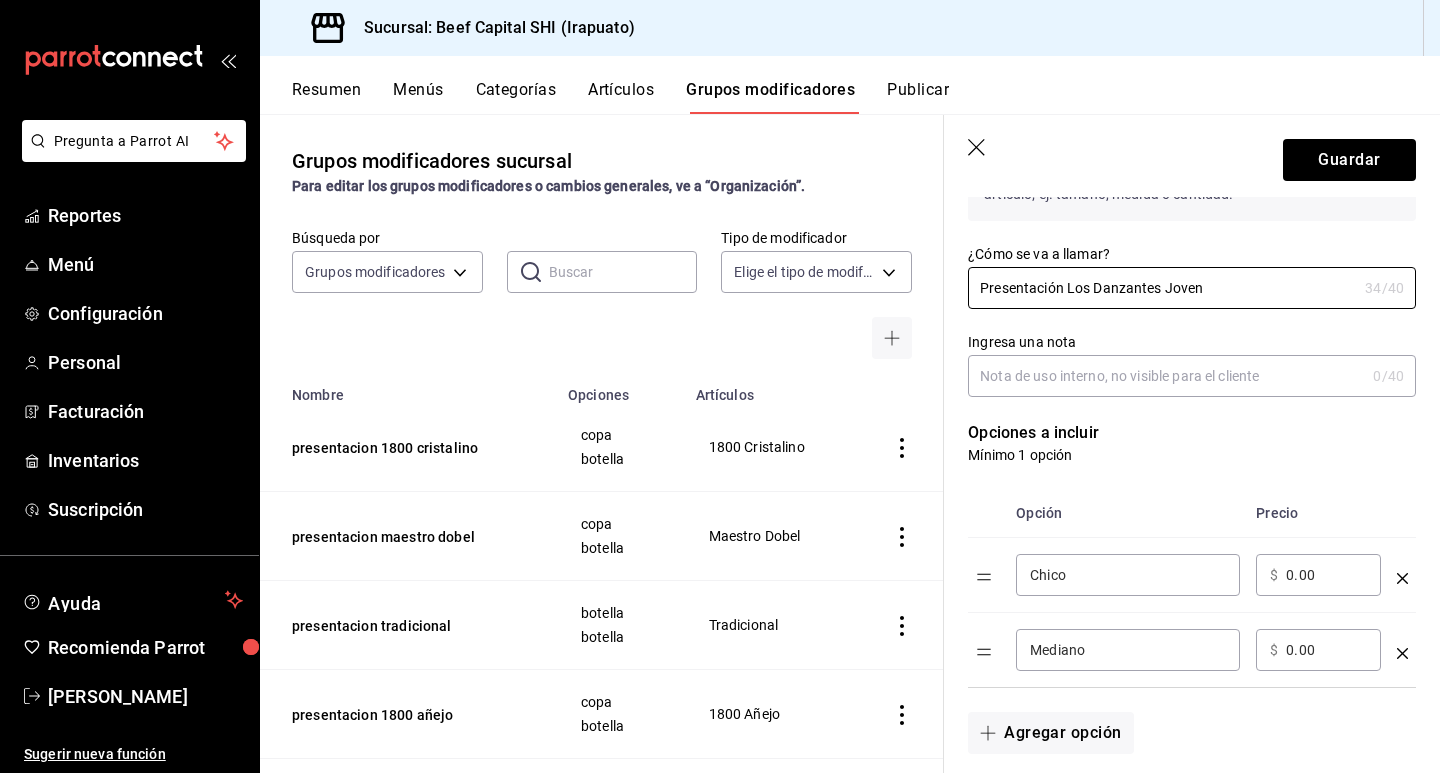 type on "Presentación Los Danzantes Joven" 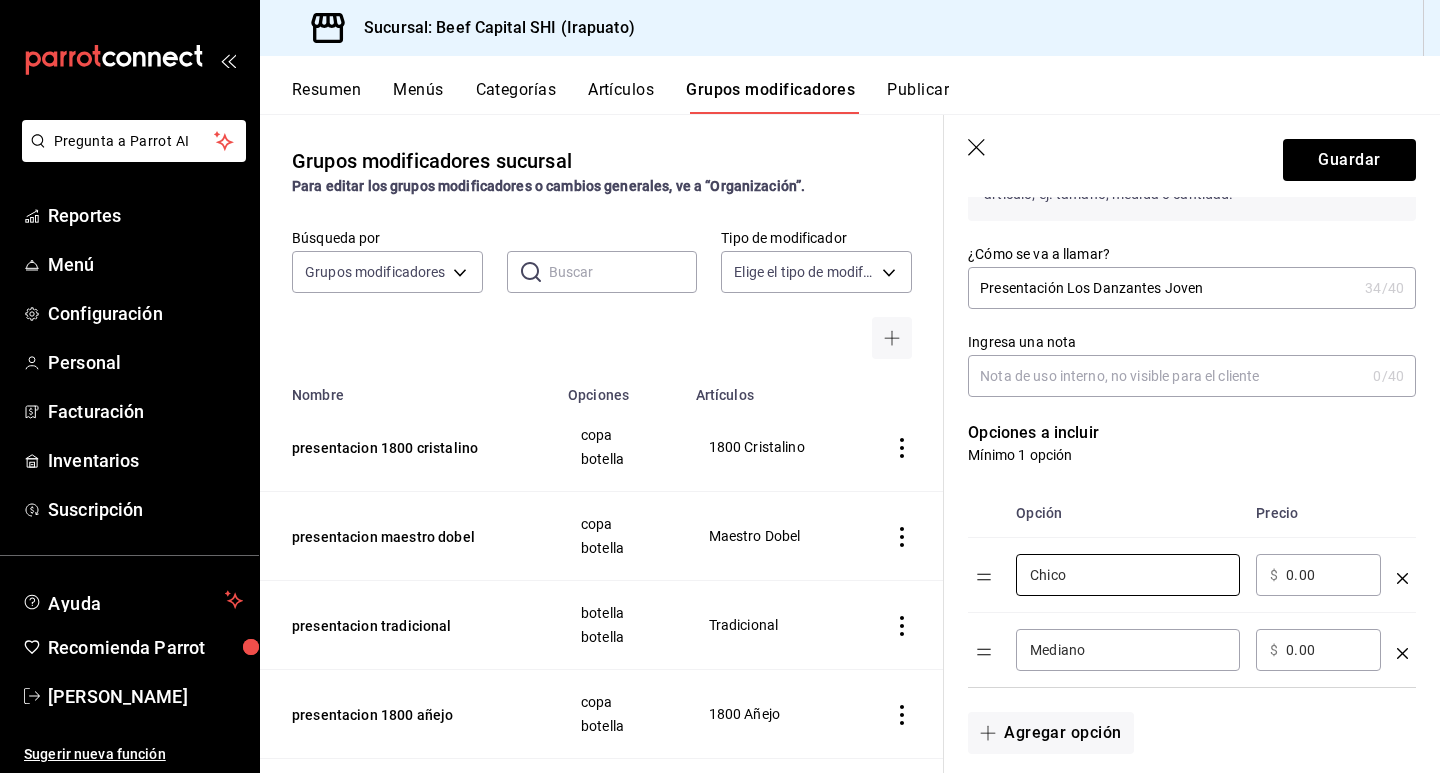 drag, startPoint x: 1136, startPoint y: 567, endPoint x: 723, endPoint y: 566, distance: 413.00122 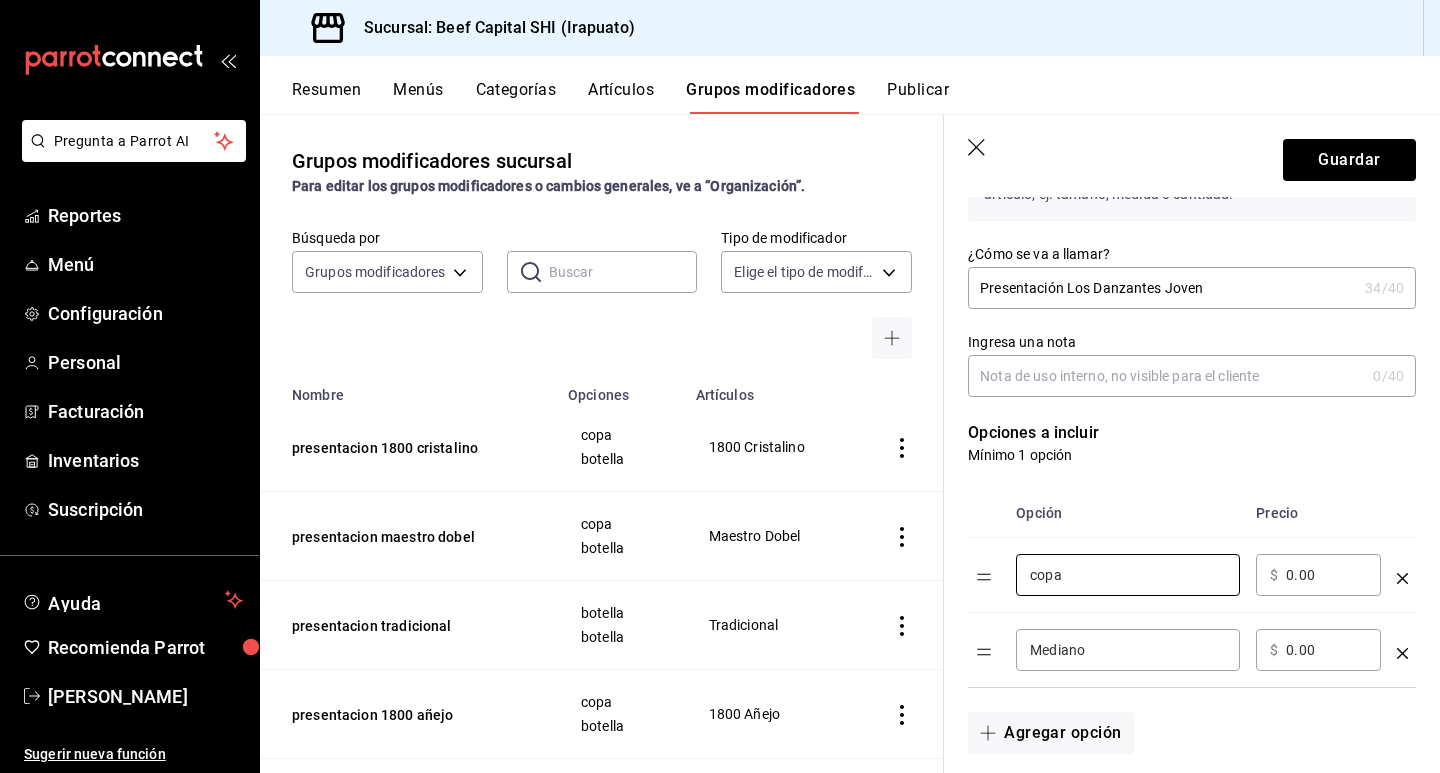 type on "copa" 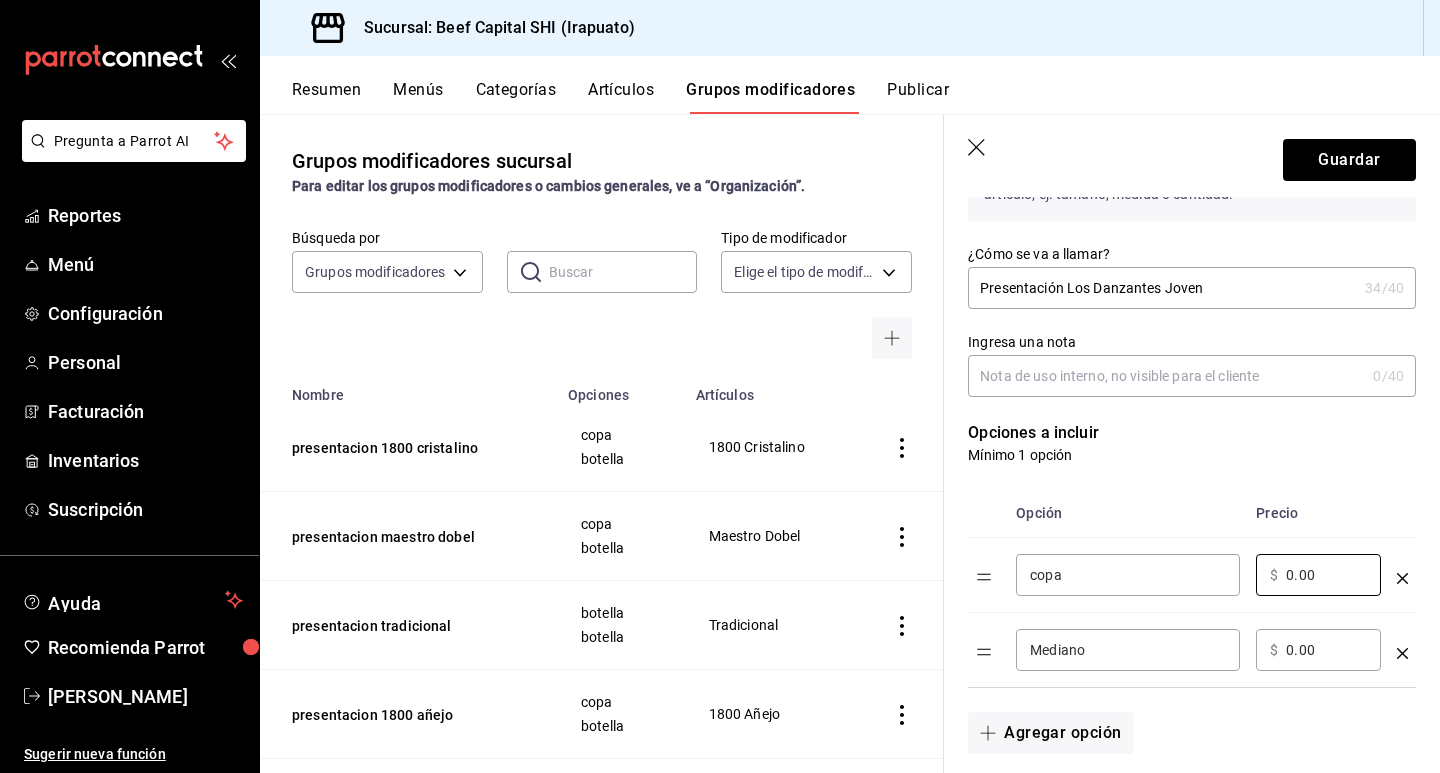 drag, startPoint x: 1340, startPoint y: 569, endPoint x: 1268, endPoint y: 600, distance: 78.39005 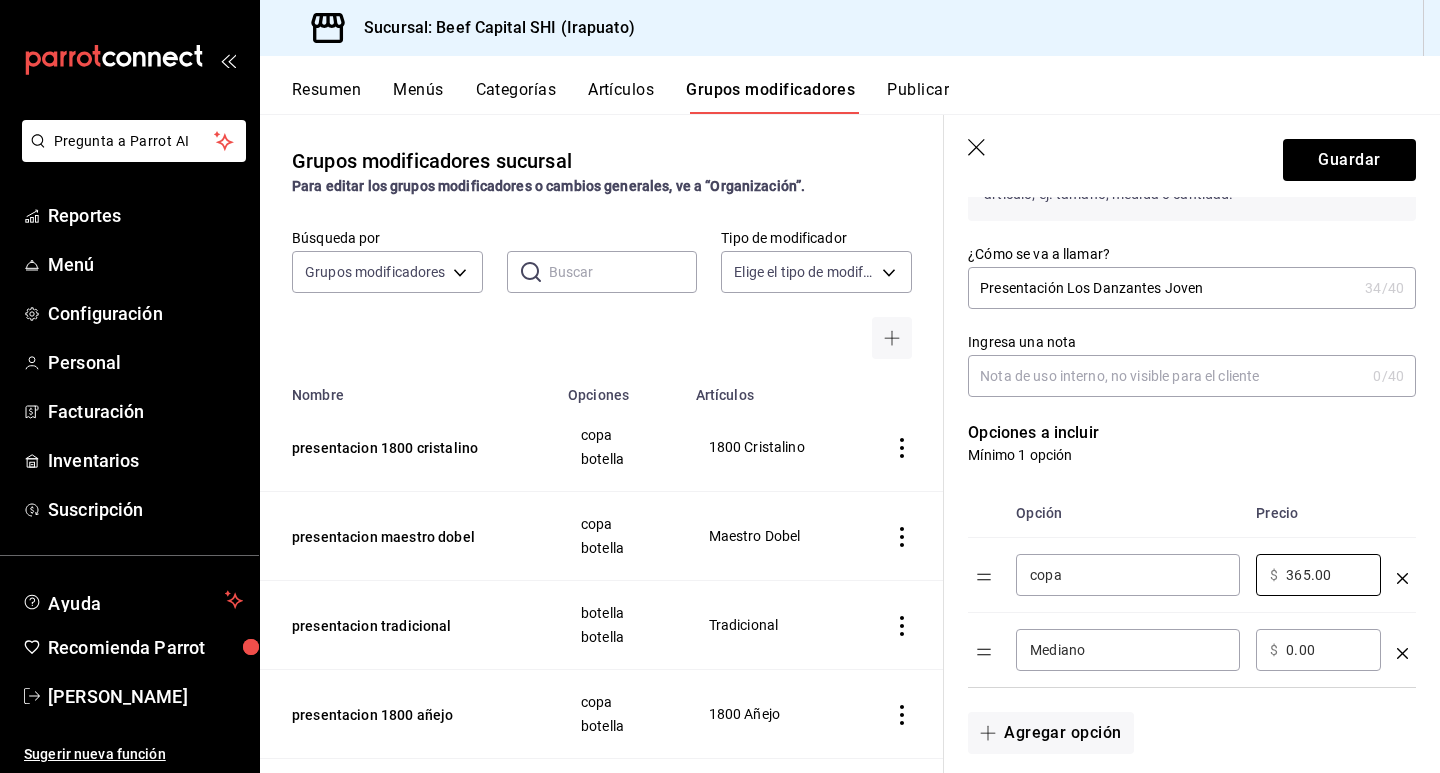 type on "365.00" 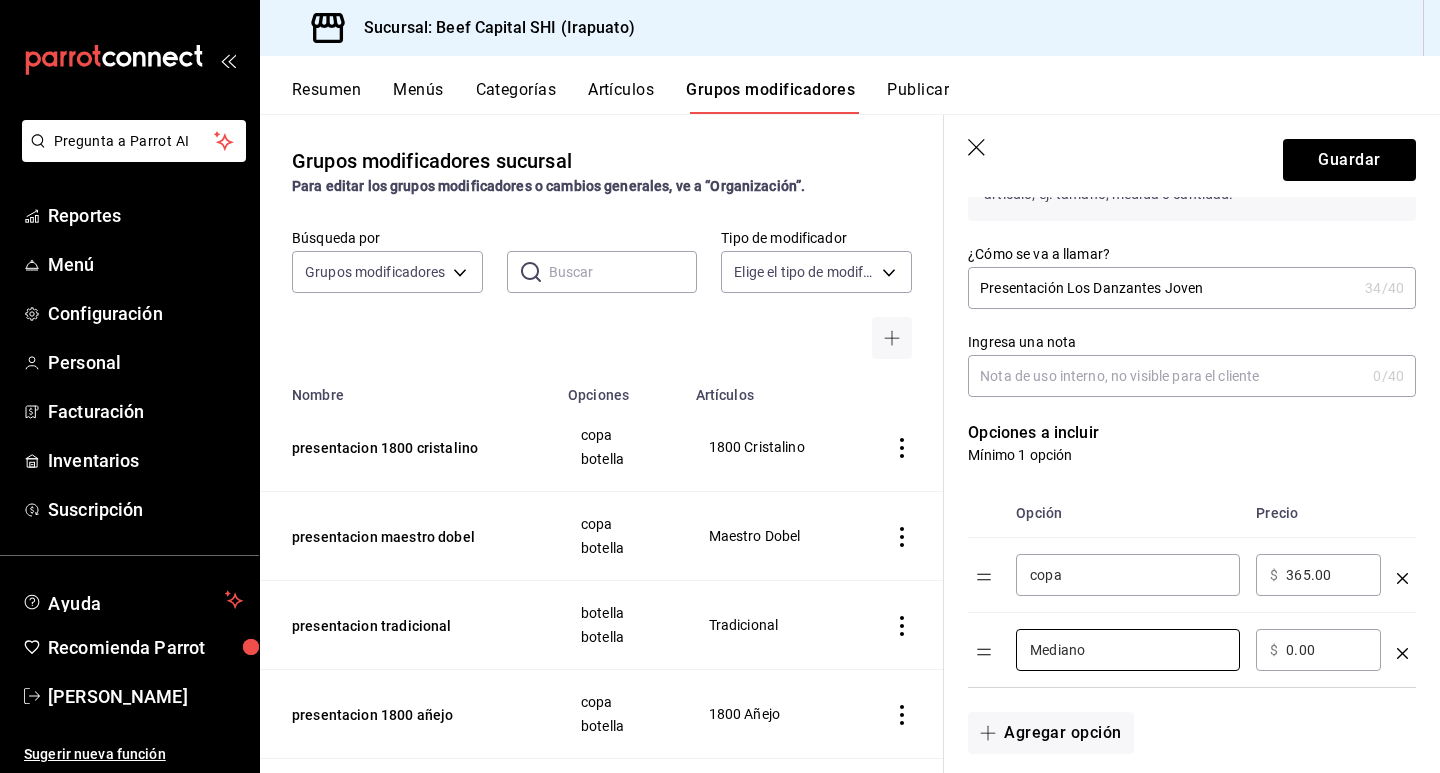 drag, startPoint x: 1158, startPoint y: 657, endPoint x: 721, endPoint y: 640, distance: 437.33054 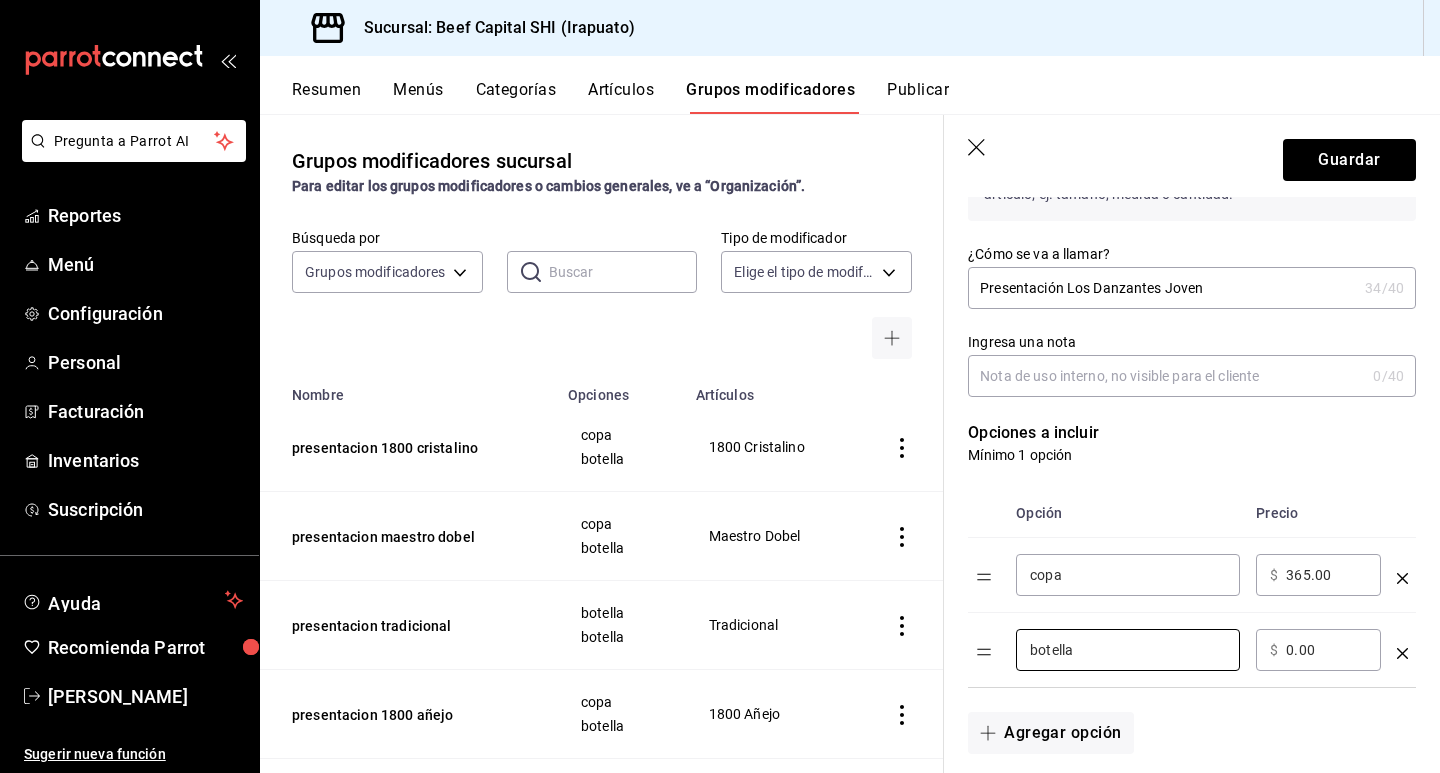 type on "botella" 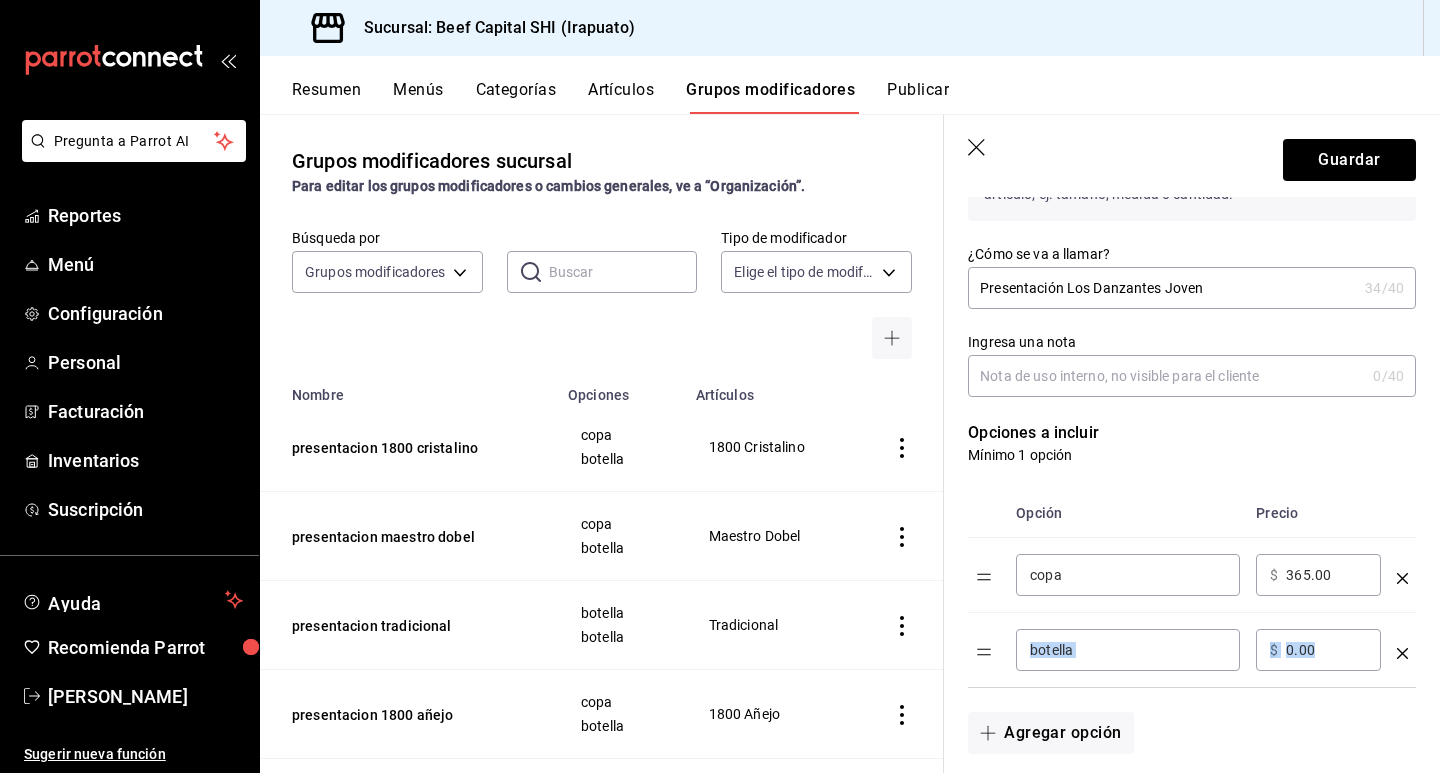 drag, startPoint x: 1330, startPoint y: 662, endPoint x: 1232, endPoint y: 645, distance: 99.46356 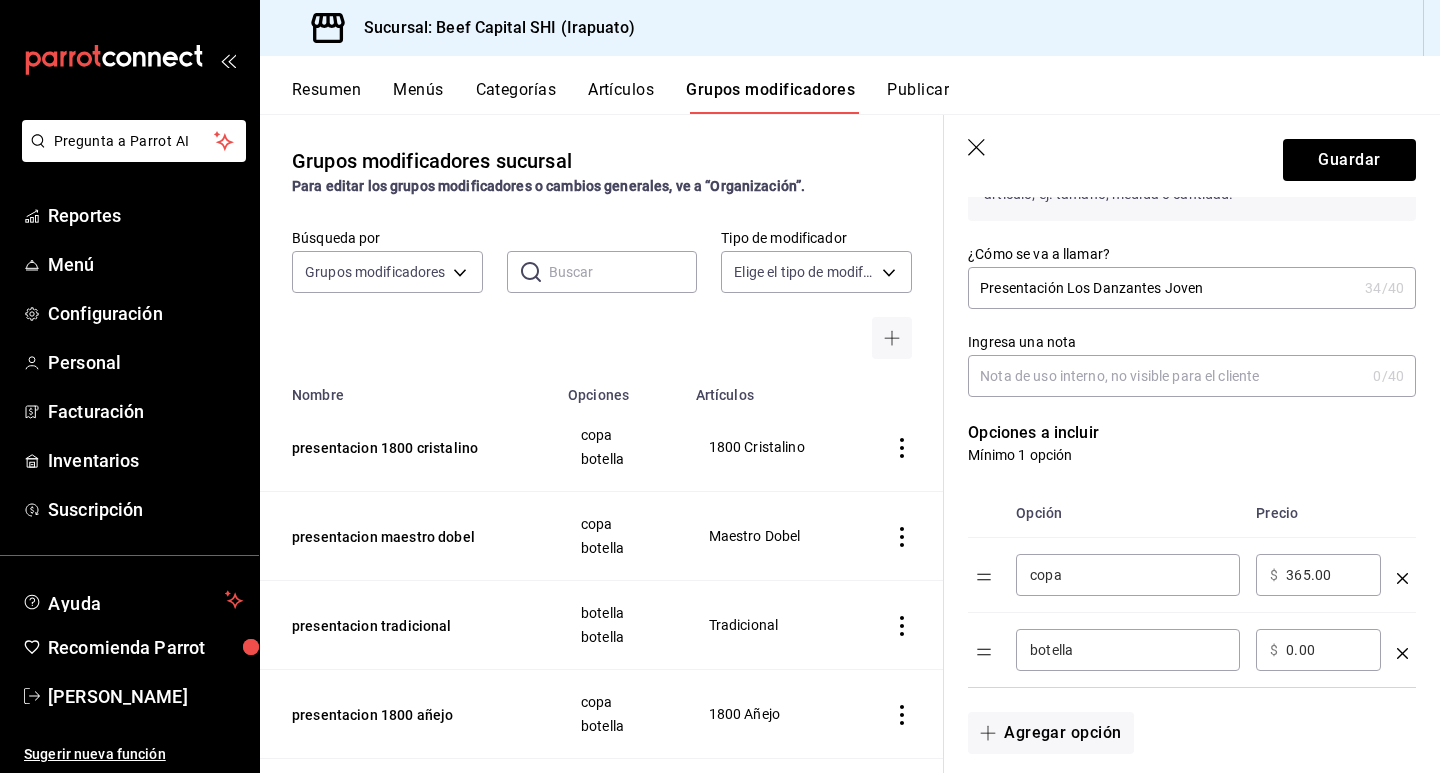 drag, startPoint x: 1325, startPoint y: 650, endPoint x: 1288, endPoint y: 652, distance: 37.054016 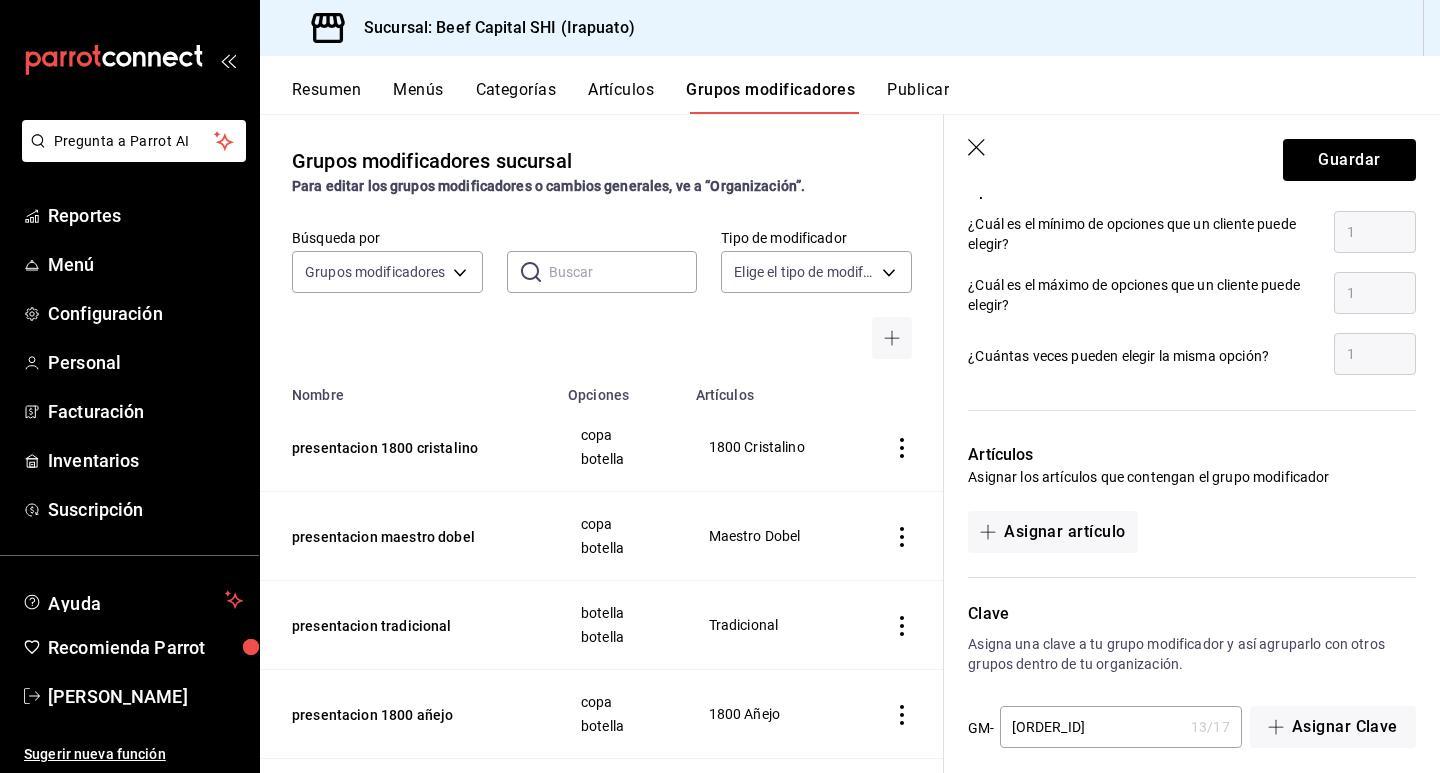 scroll, scrollTop: 950, scrollLeft: 0, axis: vertical 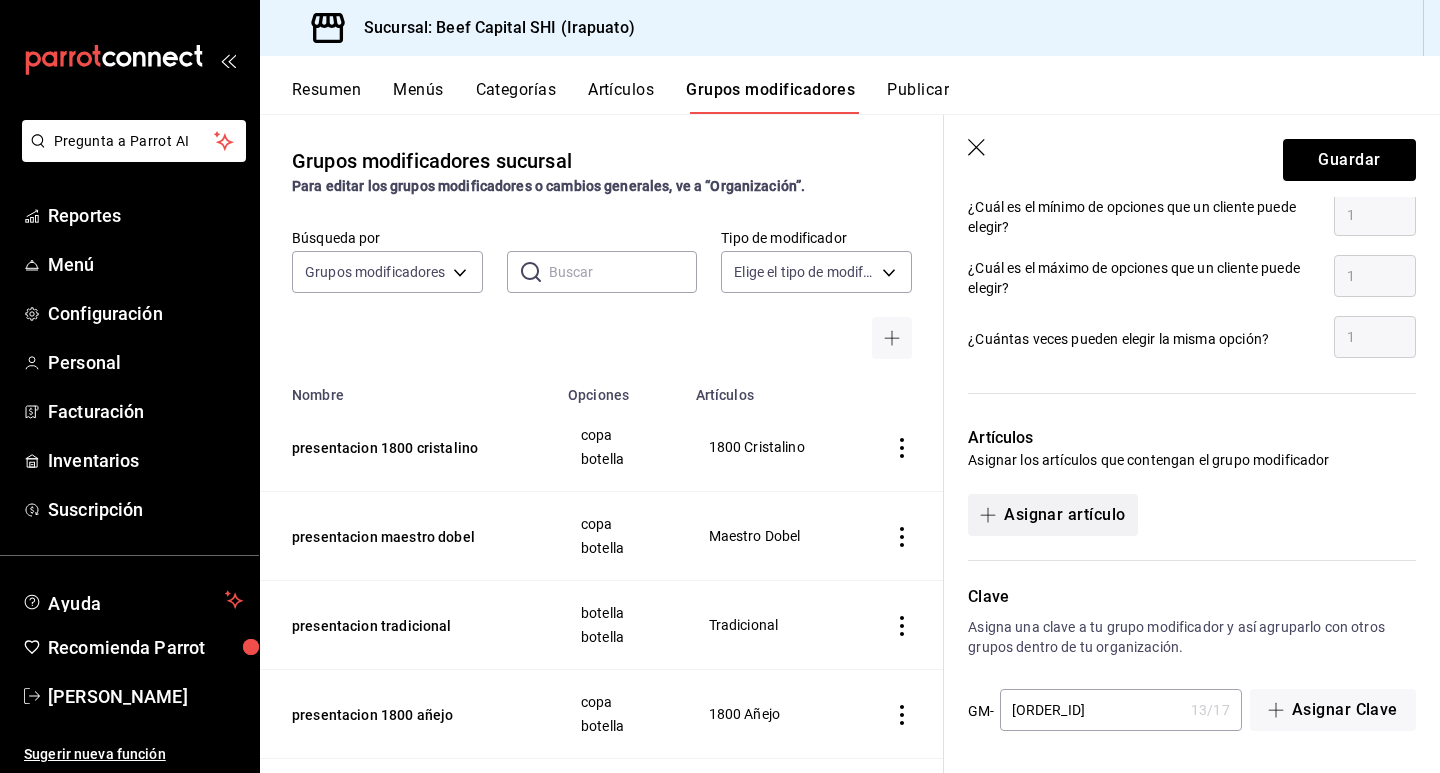 type on "2560.00" 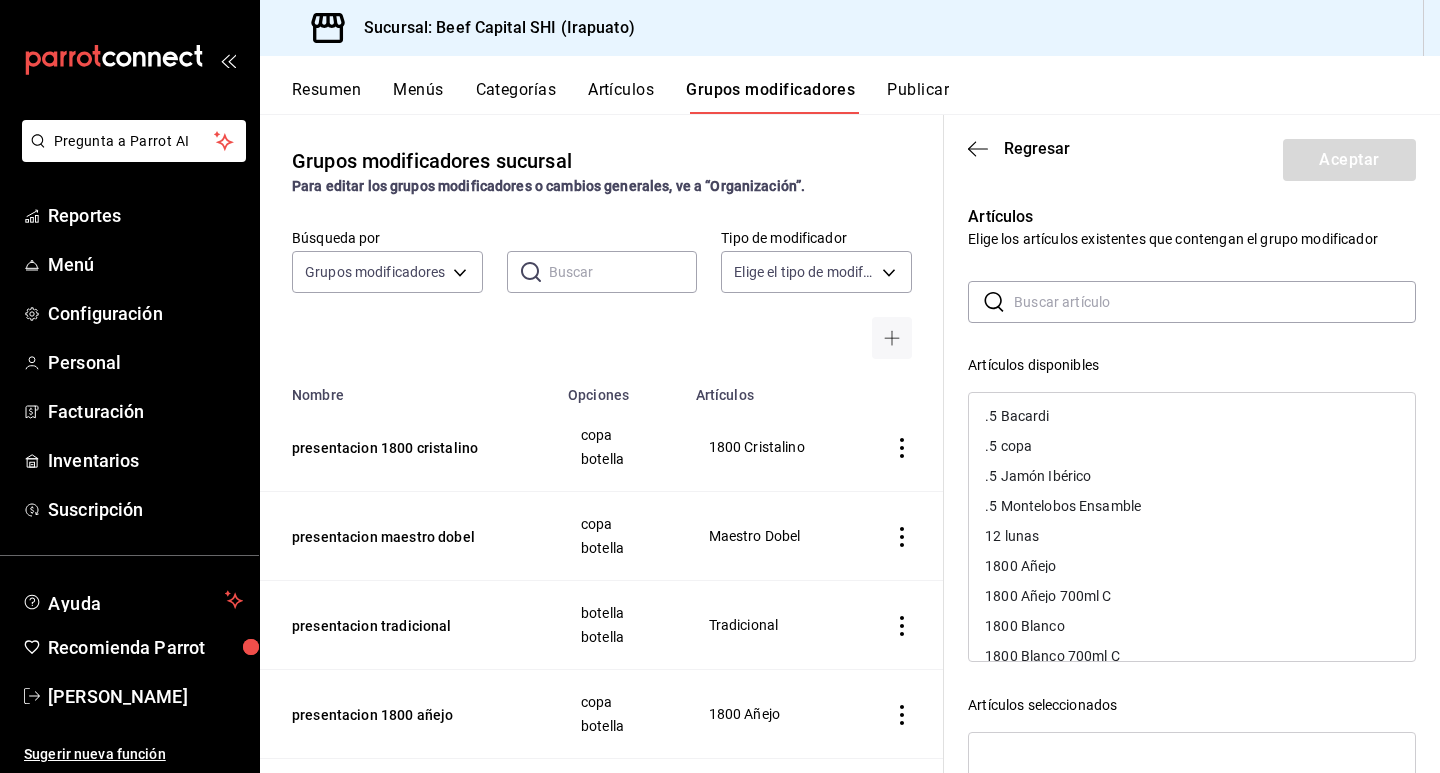 click at bounding box center (1215, 302) 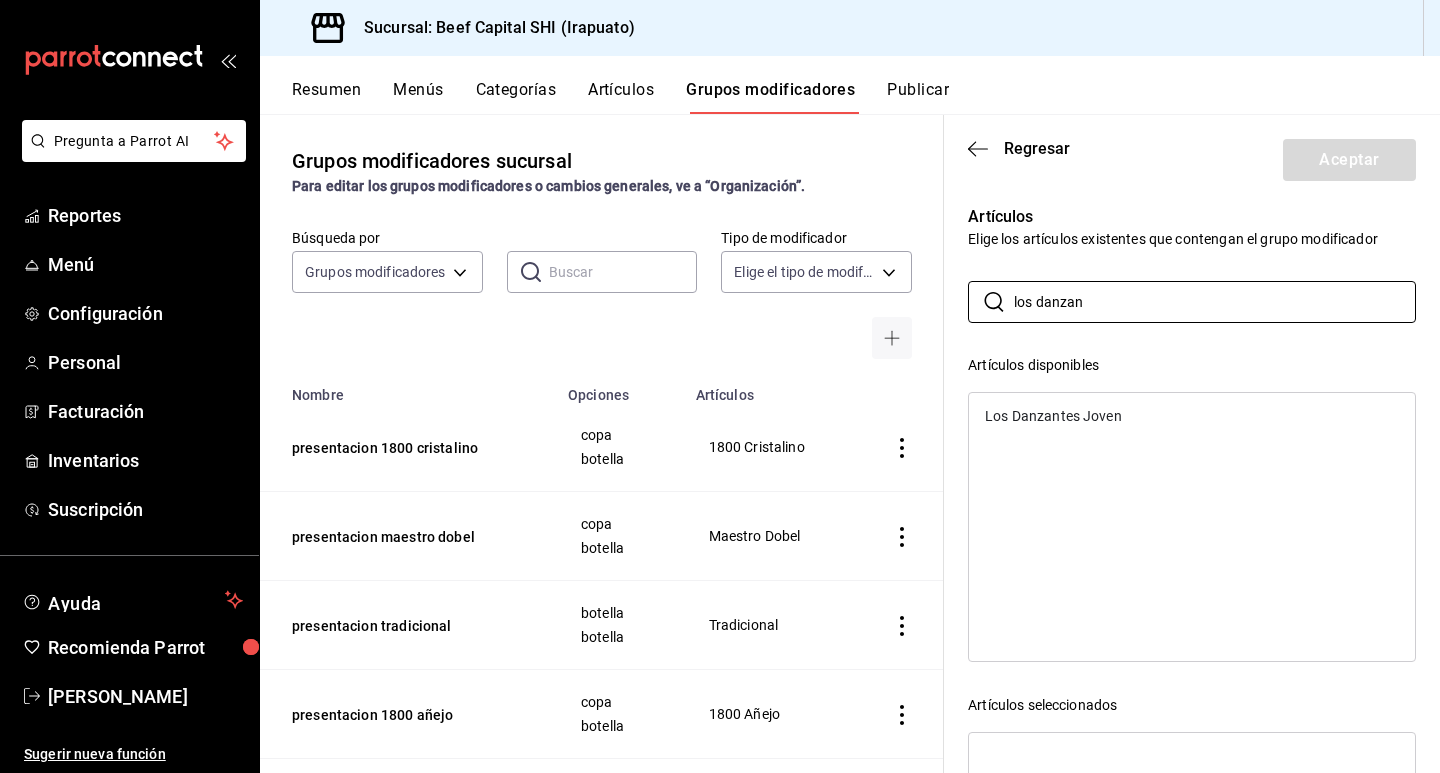 type on "los danzan" 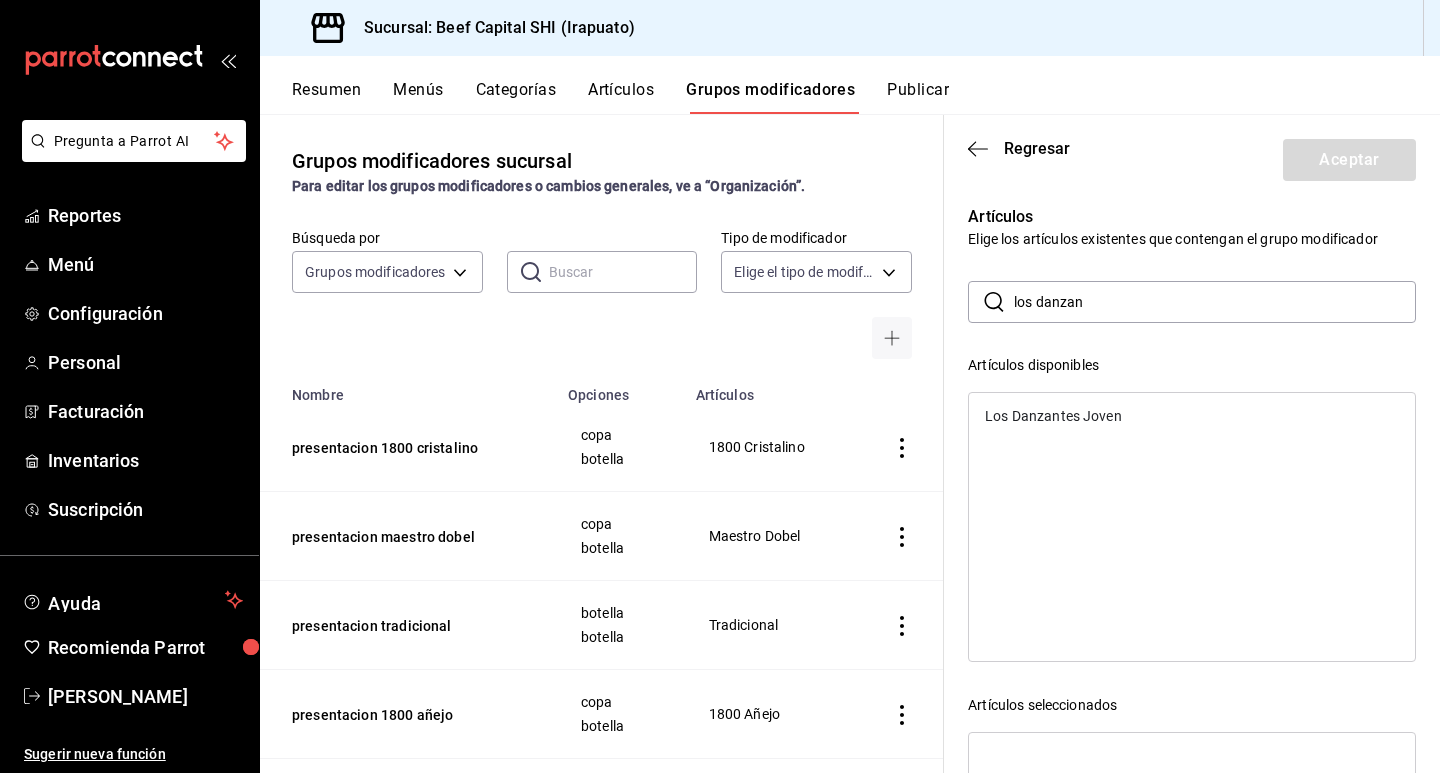 click on "Los Danzantes Joven" at bounding box center (1053, 416) 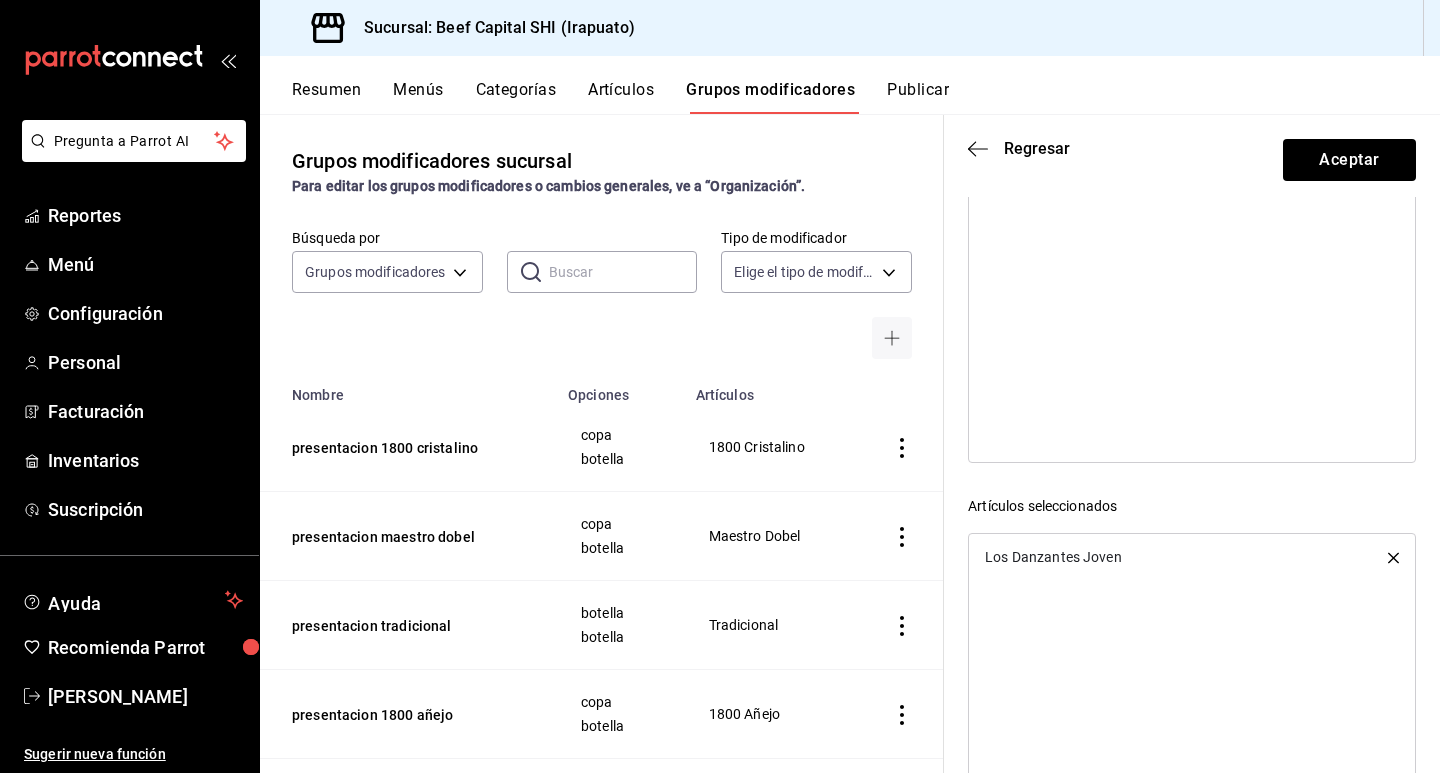 scroll, scrollTop: 200, scrollLeft: 0, axis: vertical 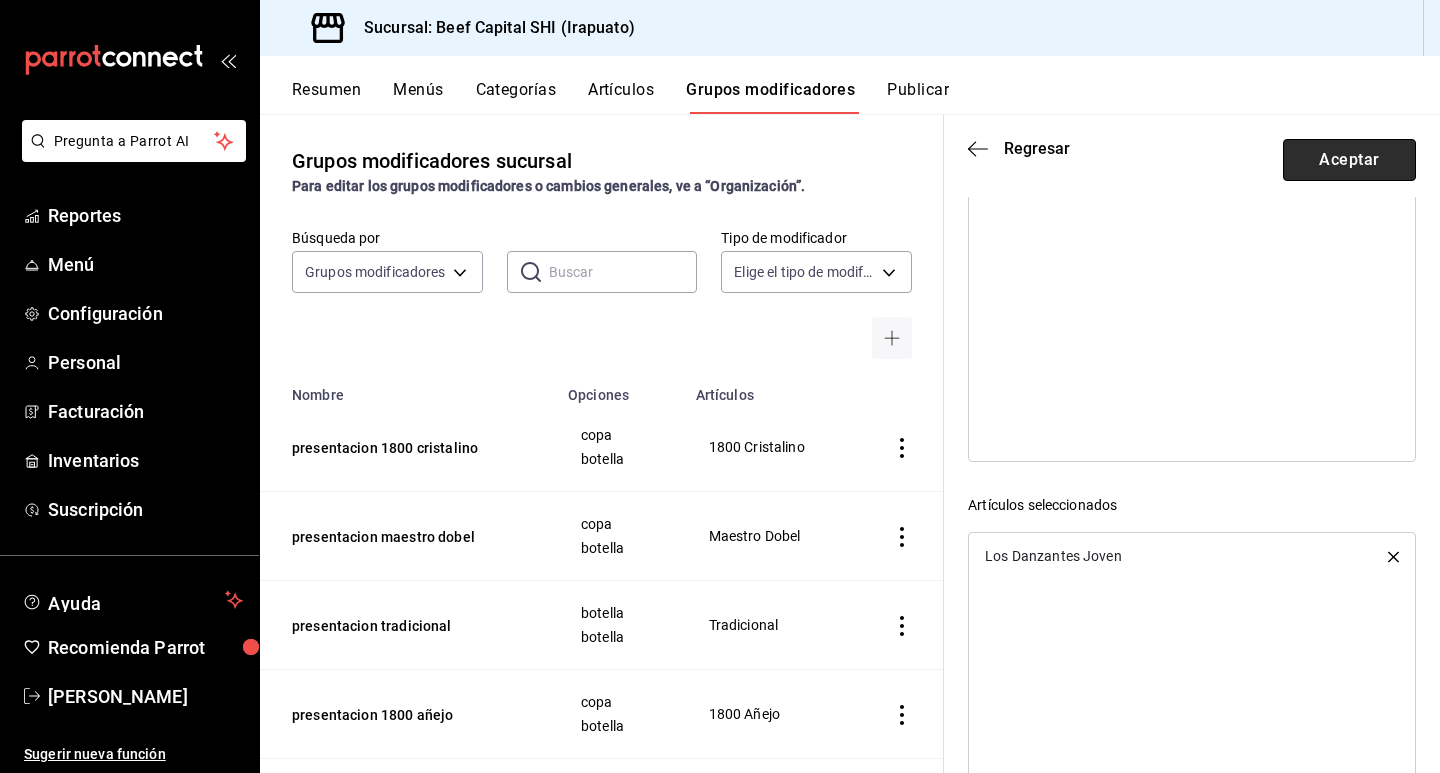 click on "Aceptar" at bounding box center [1349, 160] 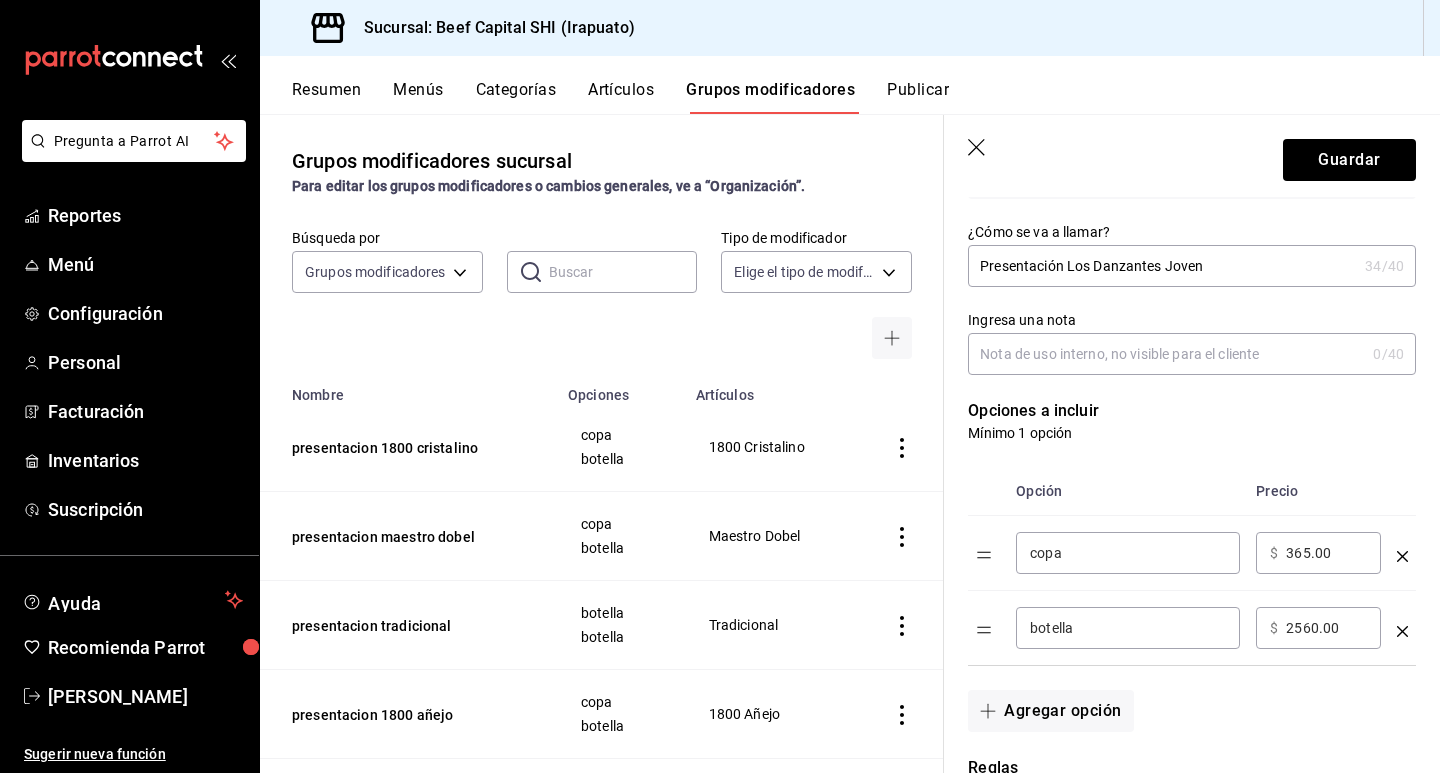 scroll, scrollTop: 400, scrollLeft: 0, axis: vertical 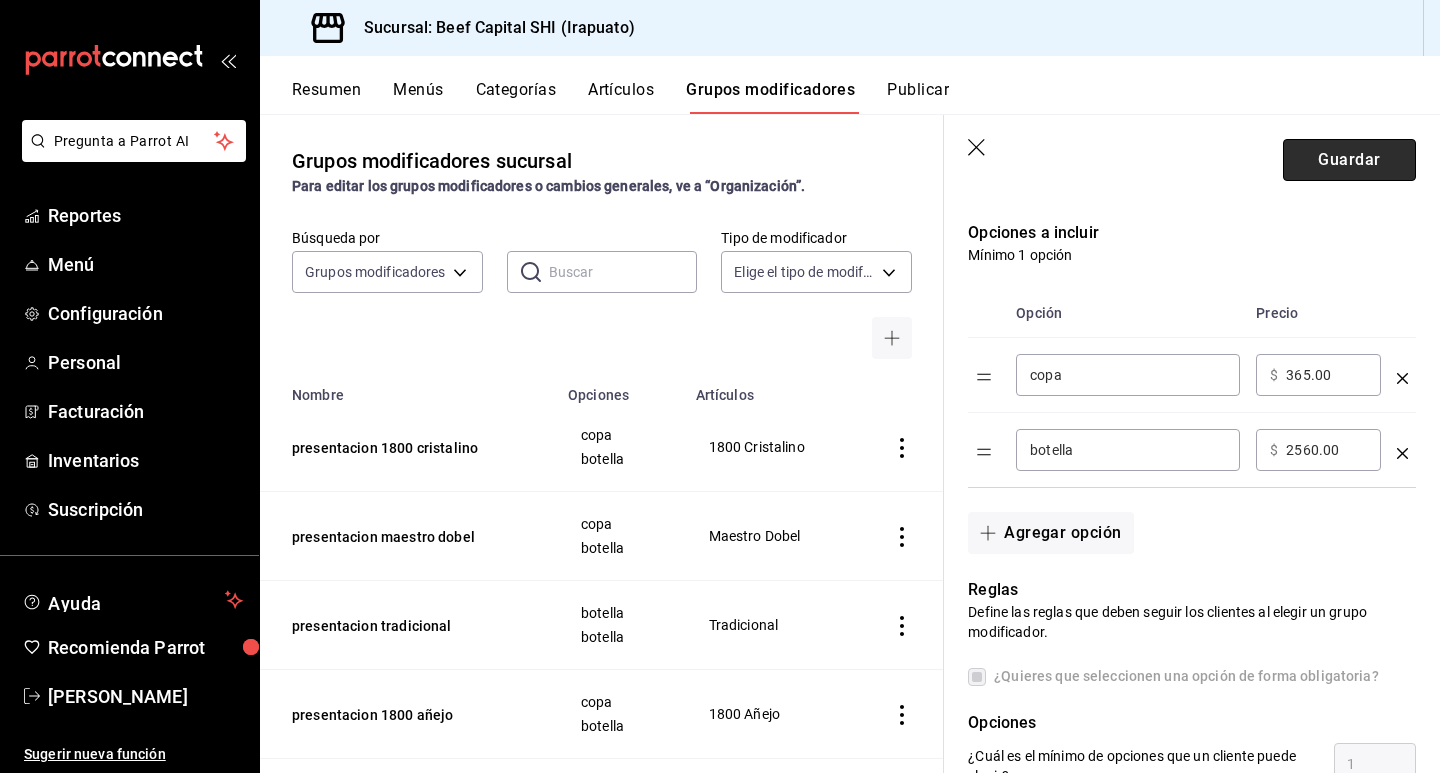 click on "Guardar" at bounding box center [1349, 160] 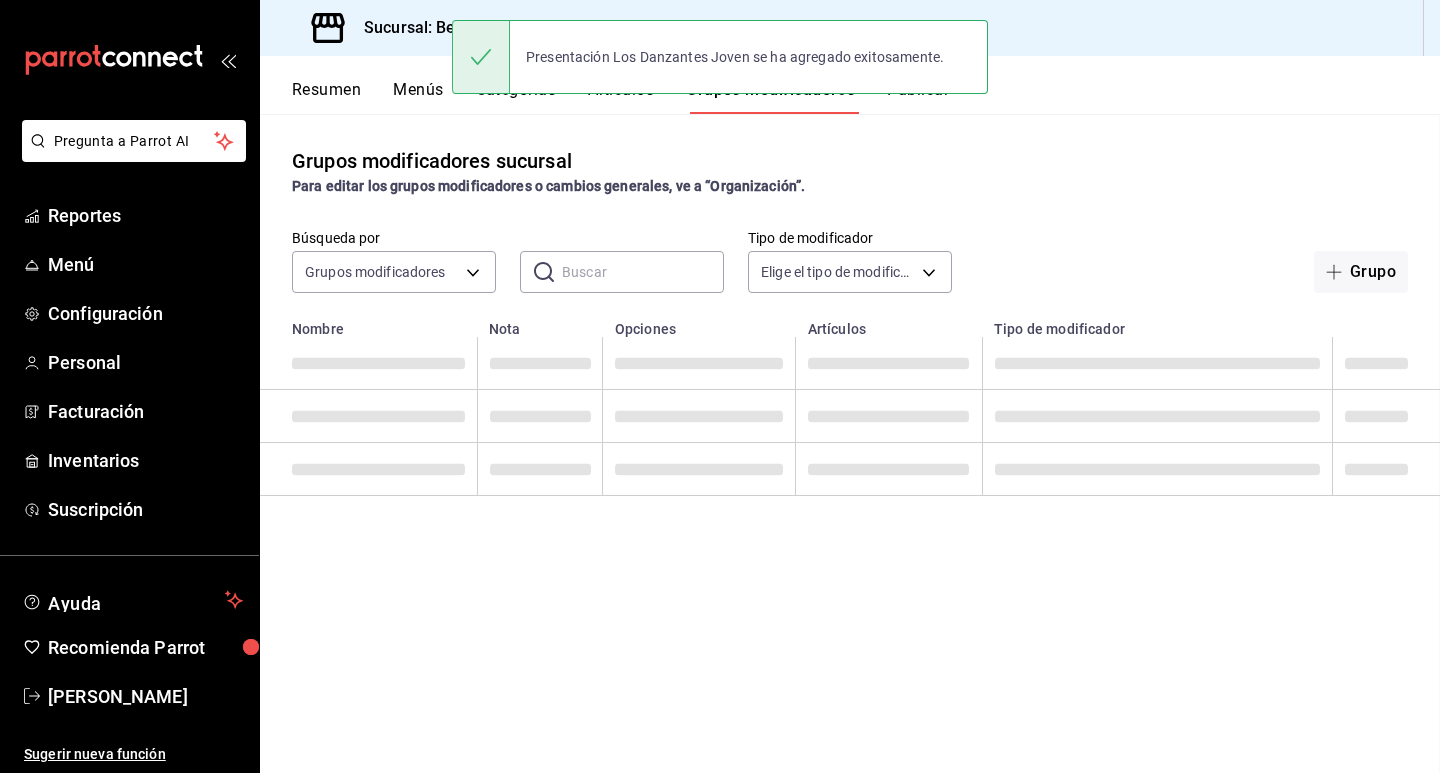 scroll, scrollTop: 0, scrollLeft: 0, axis: both 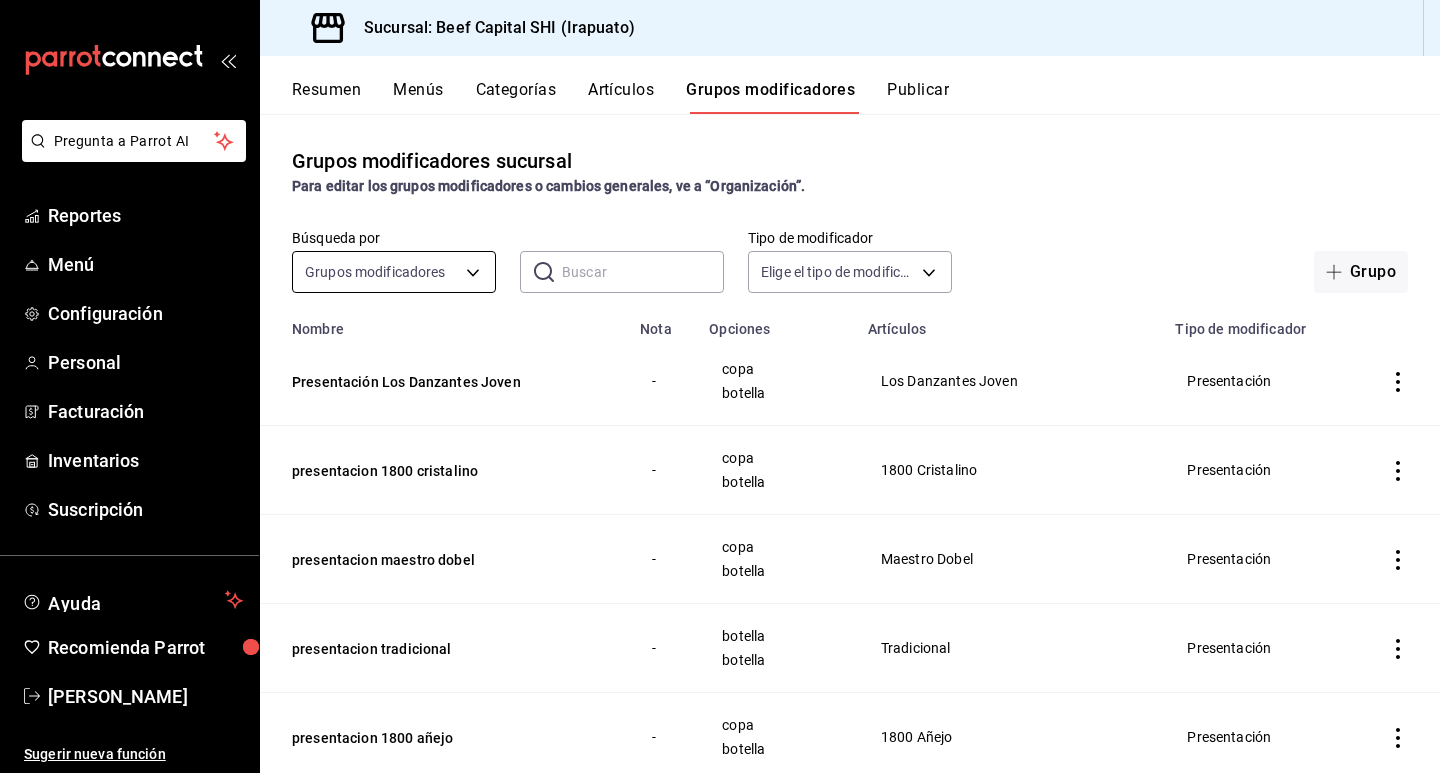 click on "Pregunta a Parrot AI Reportes   Menú   Configuración   Personal   Facturación   Inventarios   Suscripción   Ayuda Recomienda Parrot   NATALY GARCIA ESTRADA   Sugerir nueva función   Sucursal: Beef Capital SHI ([CITY]) Resumen Menús Categorías Artículos Grupos modificadores Publicar Grupos modificadores sucursal Para editar los grupos modificadores o cambios generales, ve a “Organización”. Búsqueda por Grupos modificadores GROUP ​ ​ Tipo de modificador Elige el tipo de modificador Grupo Nombre Nota Opciones Artículos Tipo de modificador Presentación Los Danzantes Joven - copa botella Los Danzantes Joven Presentación presentacion 1800 cristalino - copa botella 1800 Cristalino Presentación presentacion maestro dobel - copa botella Maestro Dobel Presentación presentacion tradicional - botella botella Tradicional Presentación presentacion 1800 añejo - copa botella 1800 Añejo Presentación presentacion 1800 blanco - copa botella 1800 Blanco Presentación presentacion 1800reposado - copa" at bounding box center [720, 386] 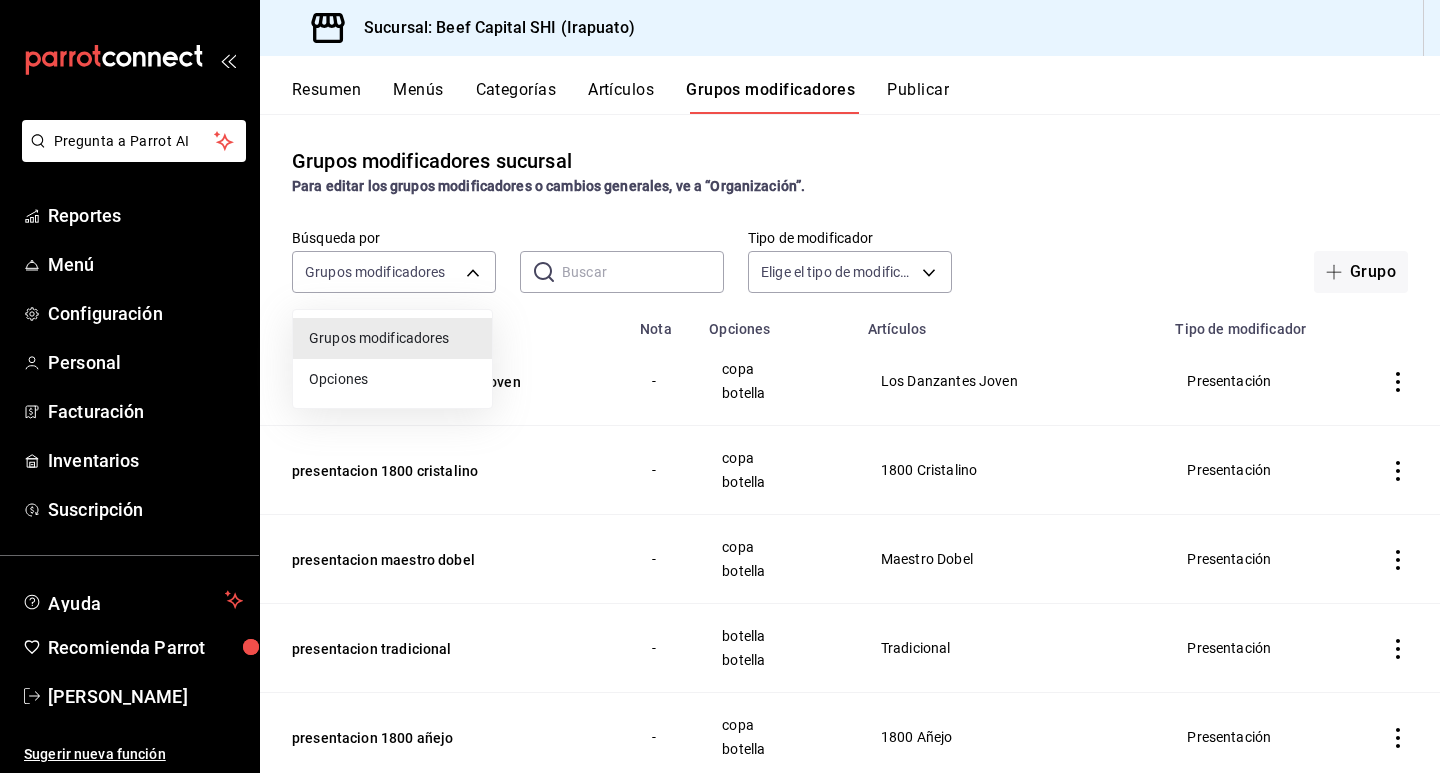 click at bounding box center (720, 386) 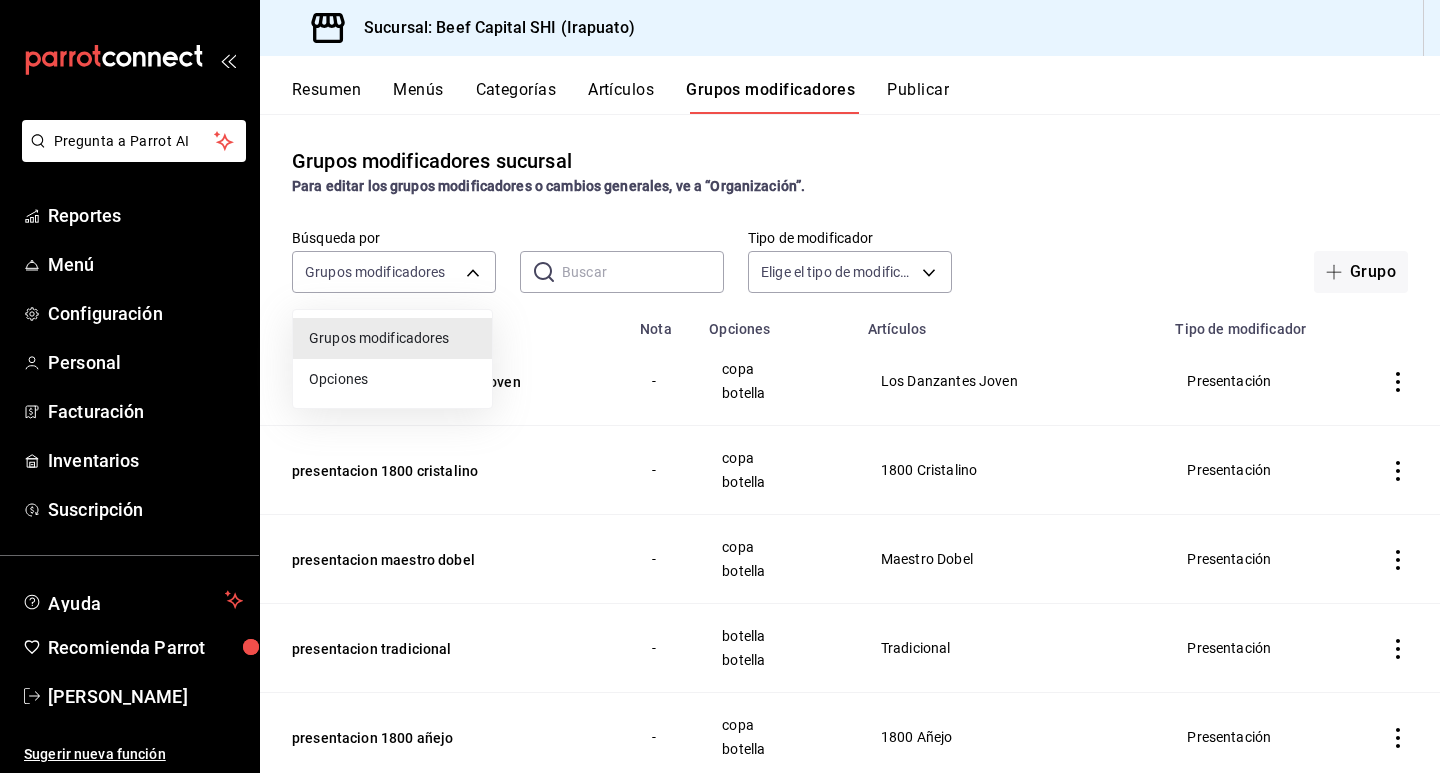 click on "Pregunta a Parrot AI Reportes   Menú   Configuración   Personal   Facturación   Inventarios   Suscripción   Ayuda Recomienda Parrot   NATALY GARCIA ESTRADA   Sugerir nueva función   Sucursal: Beef Capital SHI ([CITY]) Resumen Menús Categorías Artículos Grupos modificadores Publicar Grupos modificadores sucursal Para editar los grupos modificadores o cambios generales, ve a “Organización”. Búsqueda por Grupos modificadores GROUP ​ ​ Tipo de modificador Elige el tipo de modificador Grupo Nombre Nota Opciones Artículos Tipo de modificador Presentación Los Danzantes Joven - copa botella Los Danzantes Joven Presentación presentacion 1800 cristalino - copa botella 1800 Cristalino Presentación presentacion maestro dobel - copa botella Maestro Dobel Presentación presentacion tradicional - botella botella Tradicional Presentación presentacion 1800 añejo - copa botella 1800 Añejo Presentación presentacion 1800 blanco - copa botella 1800 Blanco Presentación presentacion 1800reposado - copa" at bounding box center [720, 386] 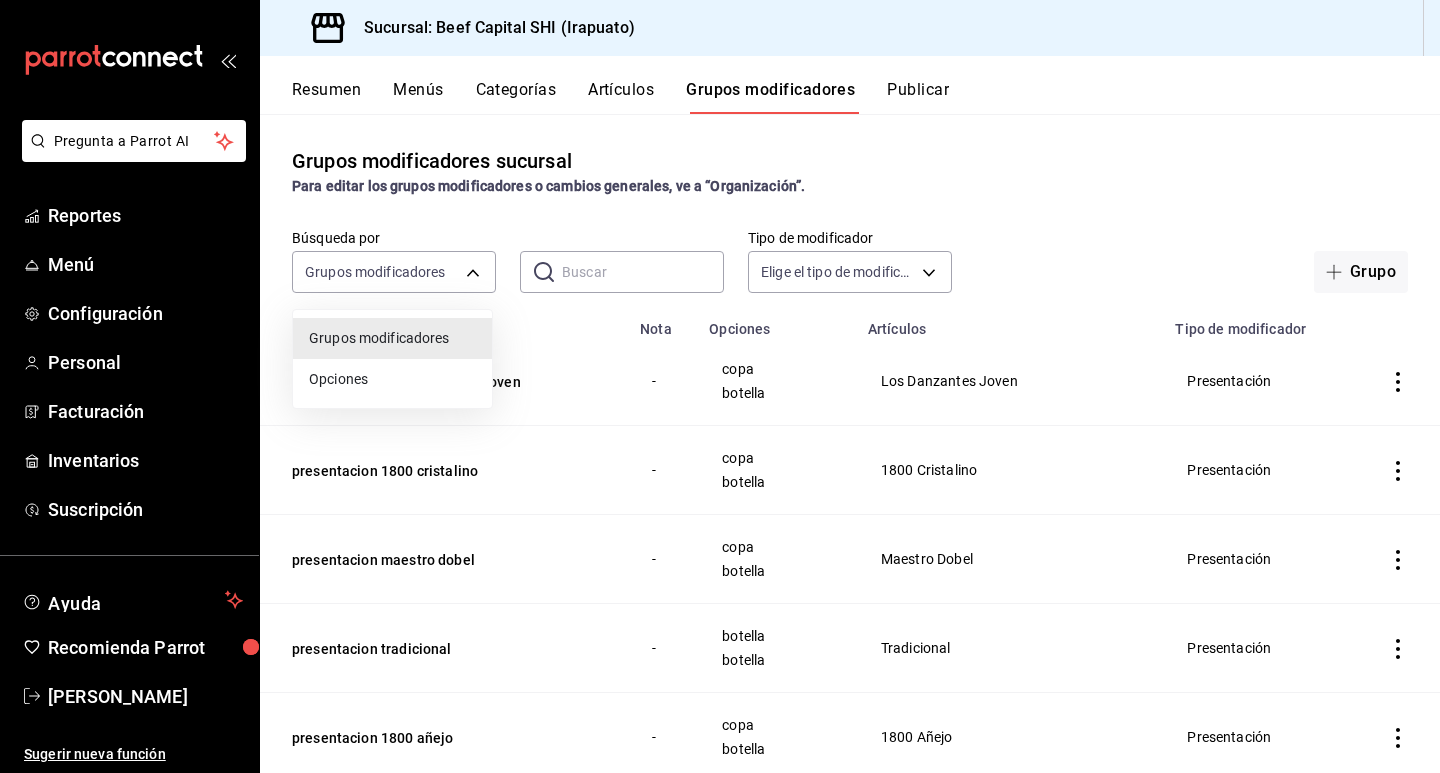 click at bounding box center [720, 386] 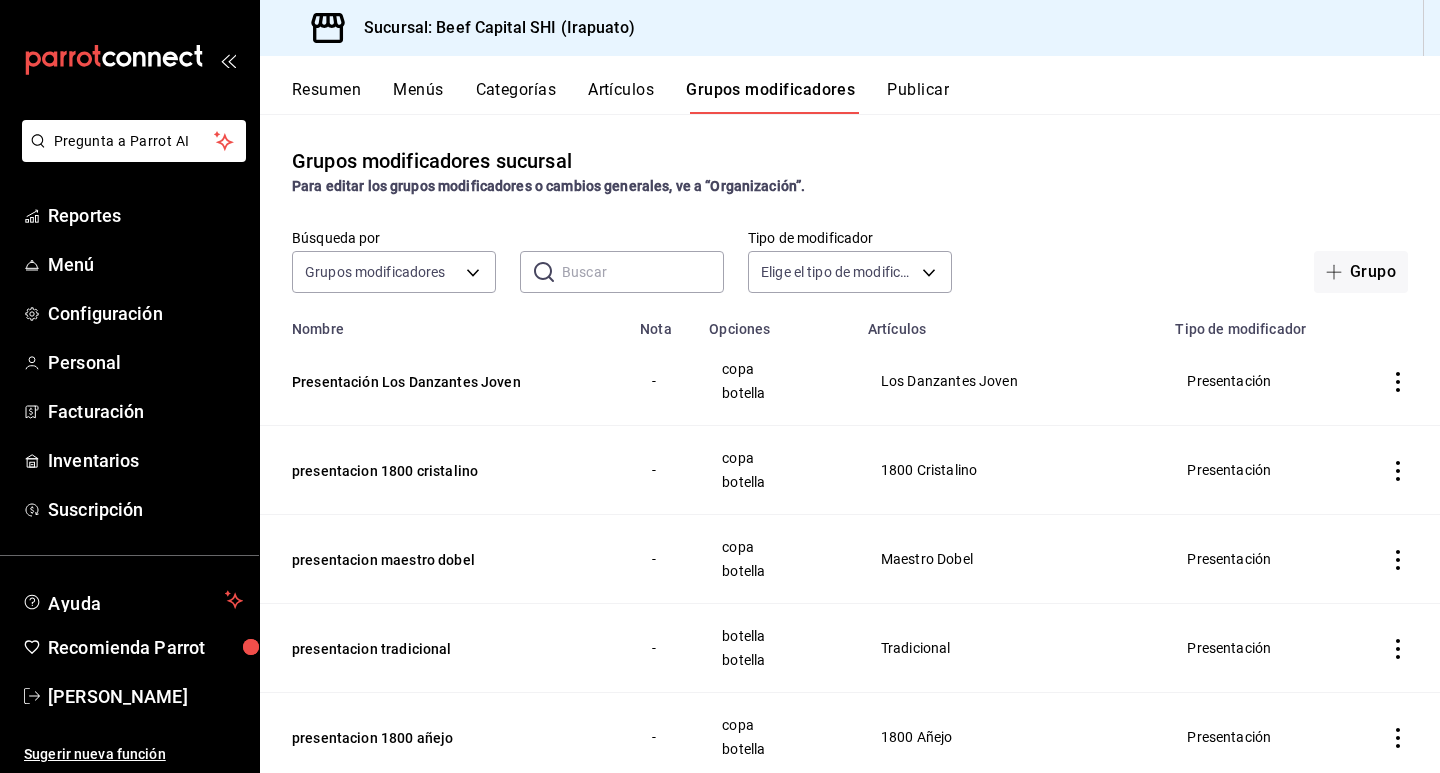 click on "Artículos" at bounding box center [621, 97] 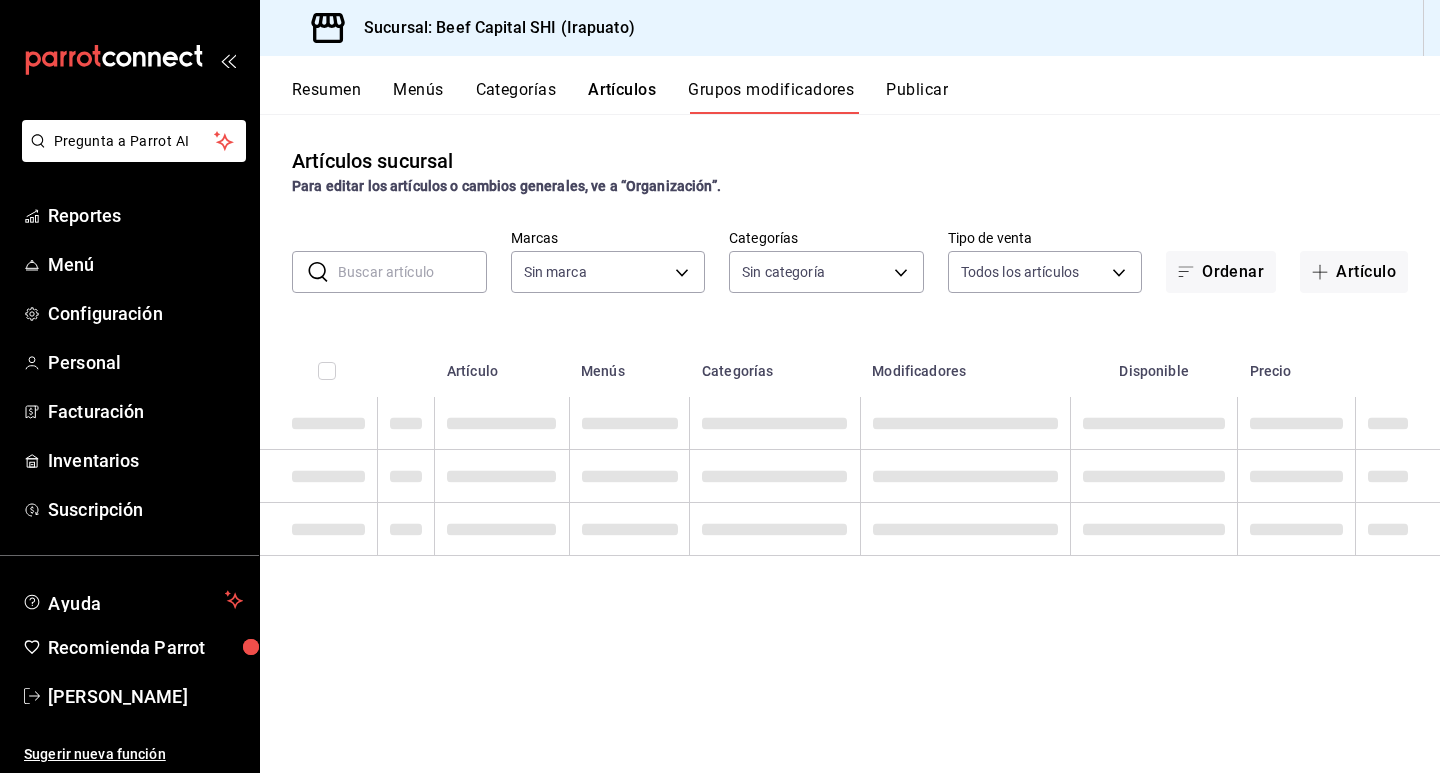 type on "605647f7-5ddc-403a-84da-aa3c8a25865f" 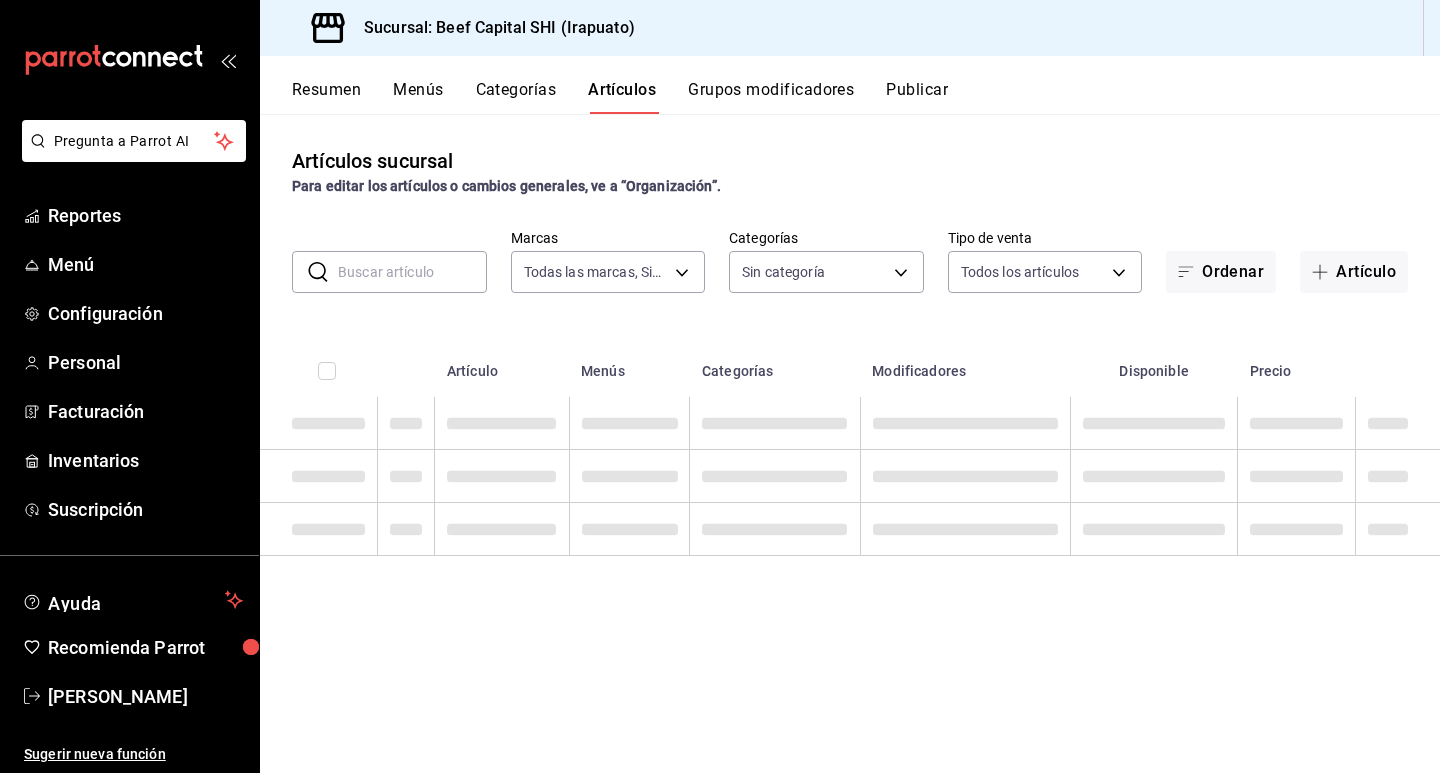 type on "605647f7-5ddc-403a-84da-aa3c8a25865f" 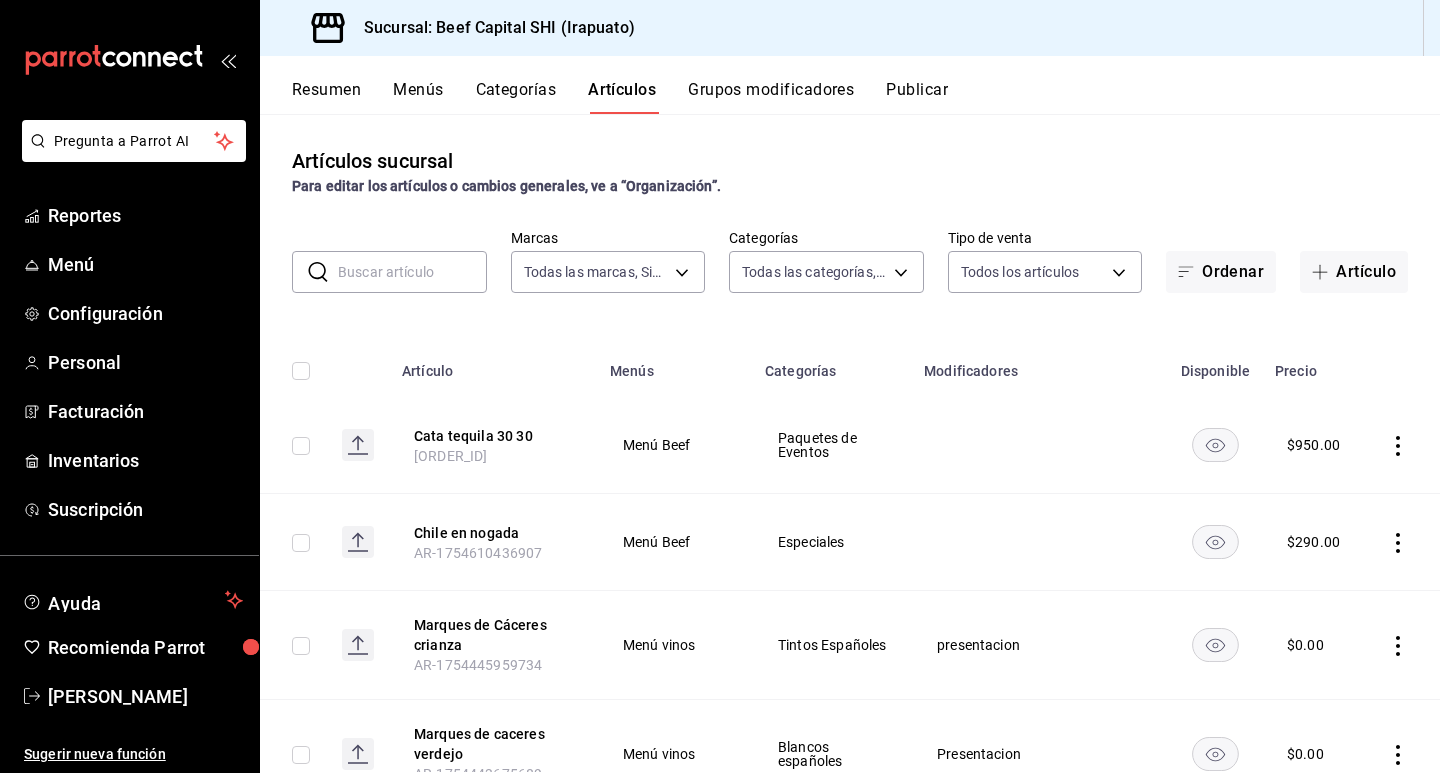 type on "230c4a31-dbb7-4585-b22f-1c5c36cb302b,19d1c6a5-4e01-4bbd-af12-f5acee8fbe0d,5710f986-51b4-43bd-8c79-b655f055f127,add07562-8d05-4785-a2e5-d563d7824e6a,2310d169-38da-49f4-afae-9baf331824d4,3e34bff9-4dd6-44dd-a81f-1b0079b8d960,c1b39be9-fc16-435a-bed4-7914f0f9ecf4,5accff15-a2b6-450e-933b-21f2d85de5fa,746b9459-d29d-4144-b0b2-31e451dece40,bd086e43-5b7e-4af3-bcd2-5e4de1799ad8,5aaa2e03-870a-4139-a5ee-c0adf652e721,b9d03865-b415-493f-a2ea-e4353c441588,3c7d2ad2-1d43-4c0a-865e-ca5f70957830,f23f0945-c331-47c3-a78d-c8adfdb22f29,70fc7f8b-7193-4205-9978-c70e370b88ec,15fc0098-a8a6-4625-ad8b-91a15c1bbf05,a2cfab74-379c-4389-8d06-b32e88edb388,c5d70b27-e86d-4c7d-a5f3-dfc541fd6873,f88518ab-b853-4dd6-aa6c-53ca66c6ccf4,8828723a-0015-47f9-bab0-107c99beb256,8ec04016-420a-44a2-b3e3-785083b6f673,318d6cbe-7b2b-4a39-a82d-239c927cd86f,48f7fb61-45c2-42d0-b0ba-021fa4206c9a,c0e257bc-c66b-4af4-bb53-edede752b9d2,13358f1b-fc32-4a6c-b044-12be6e04d9e6,03cf777b-250c-4d50-8c5f-234c926fe296,0d09ec44-93f8-4950-a2ba-8b5bbde65602,160f20af-4788-4aa6-9e1..." 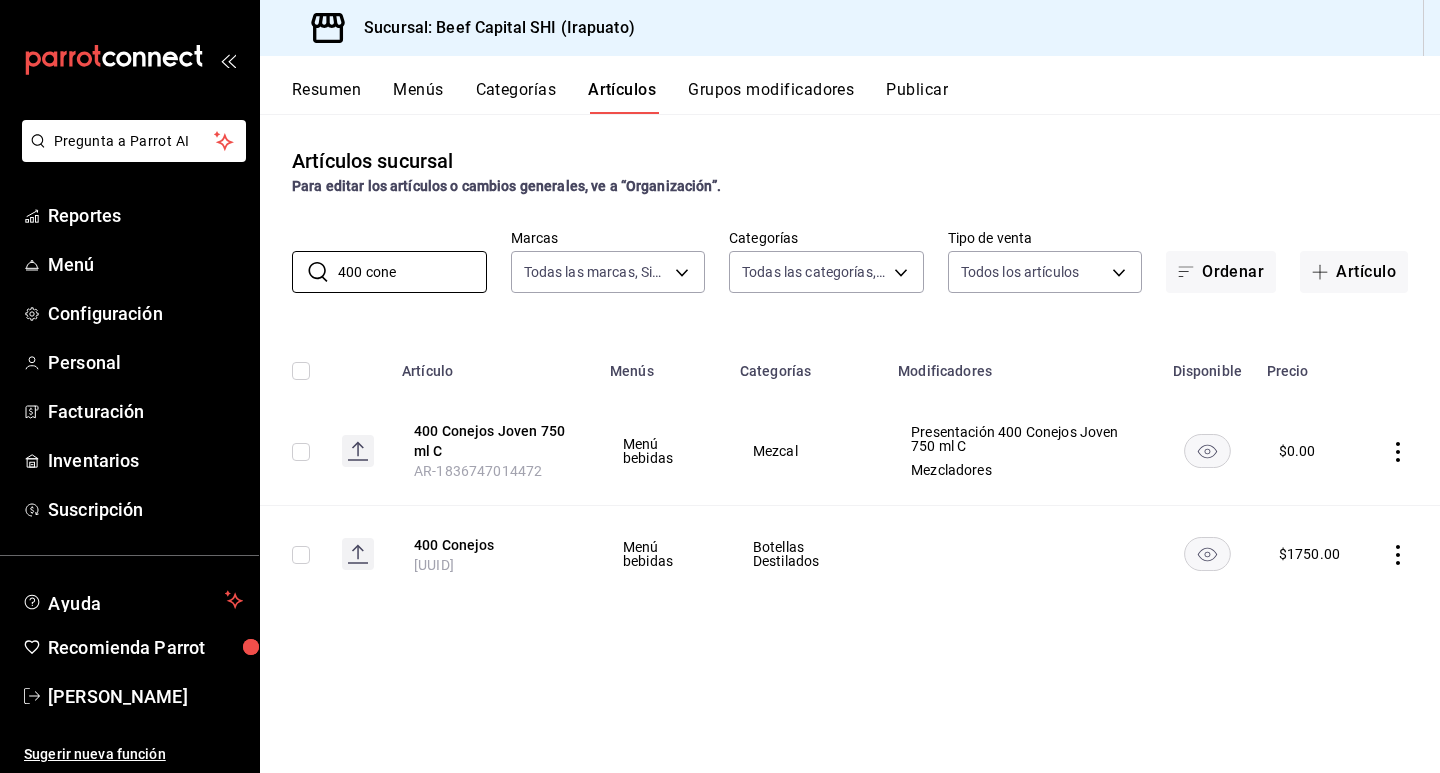 type on "400 cone" 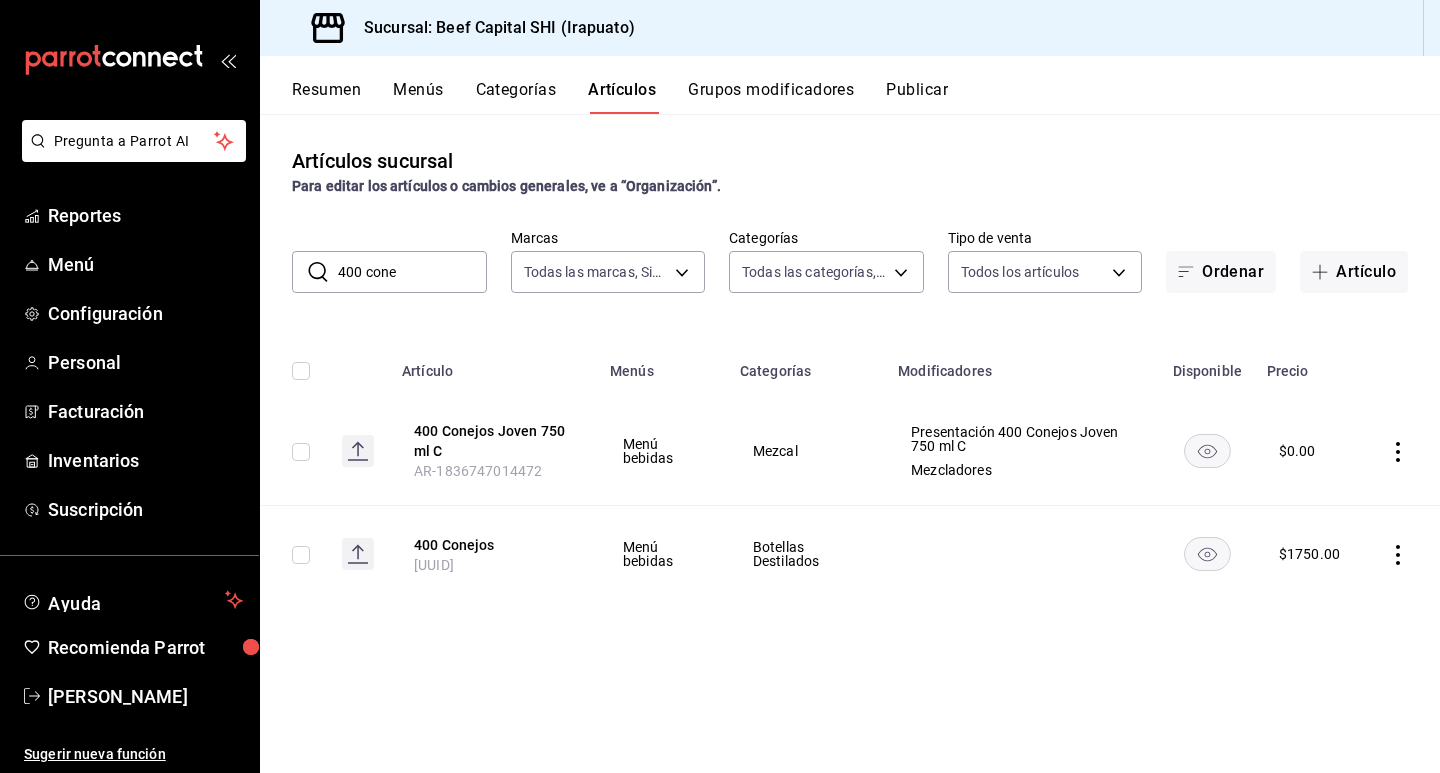 click 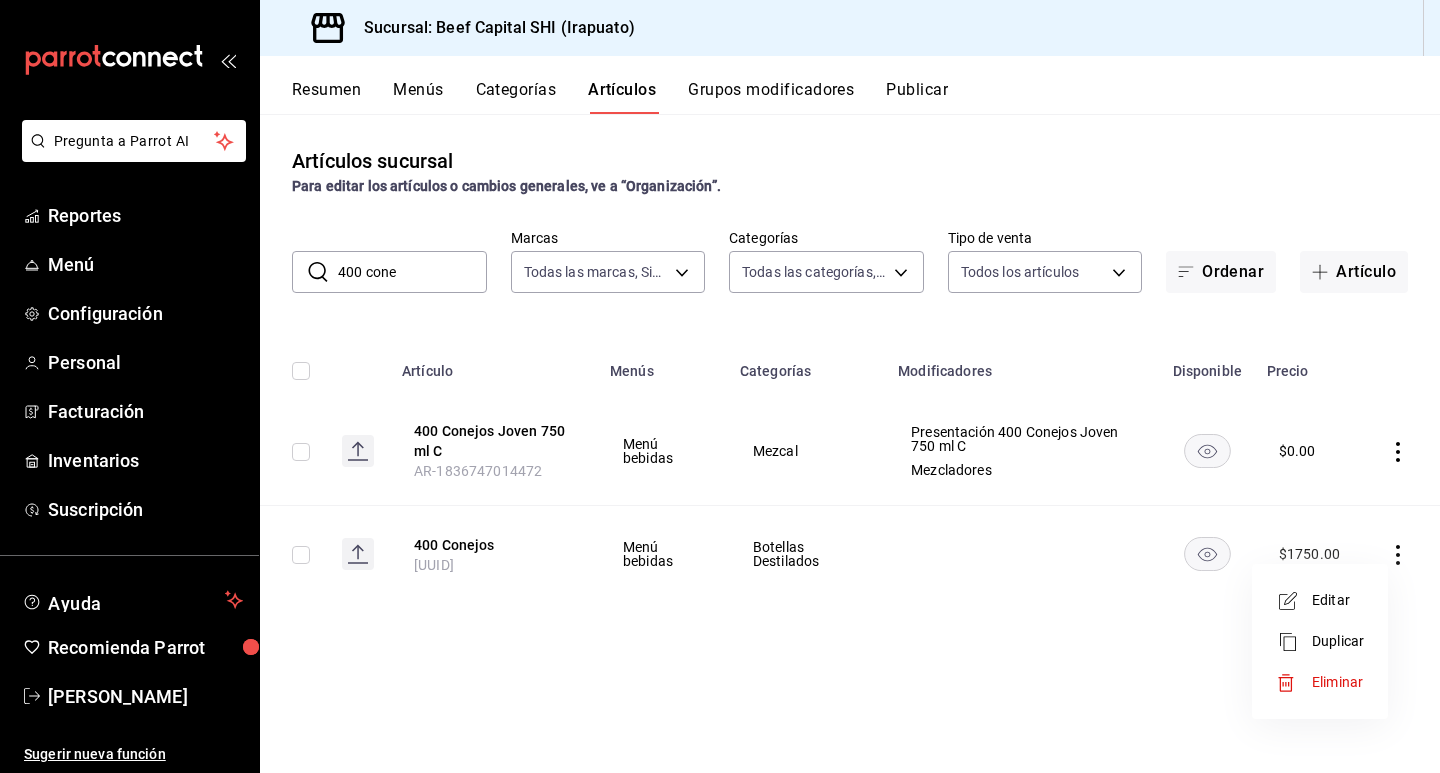 click on "Editar" at bounding box center [1338, 600] 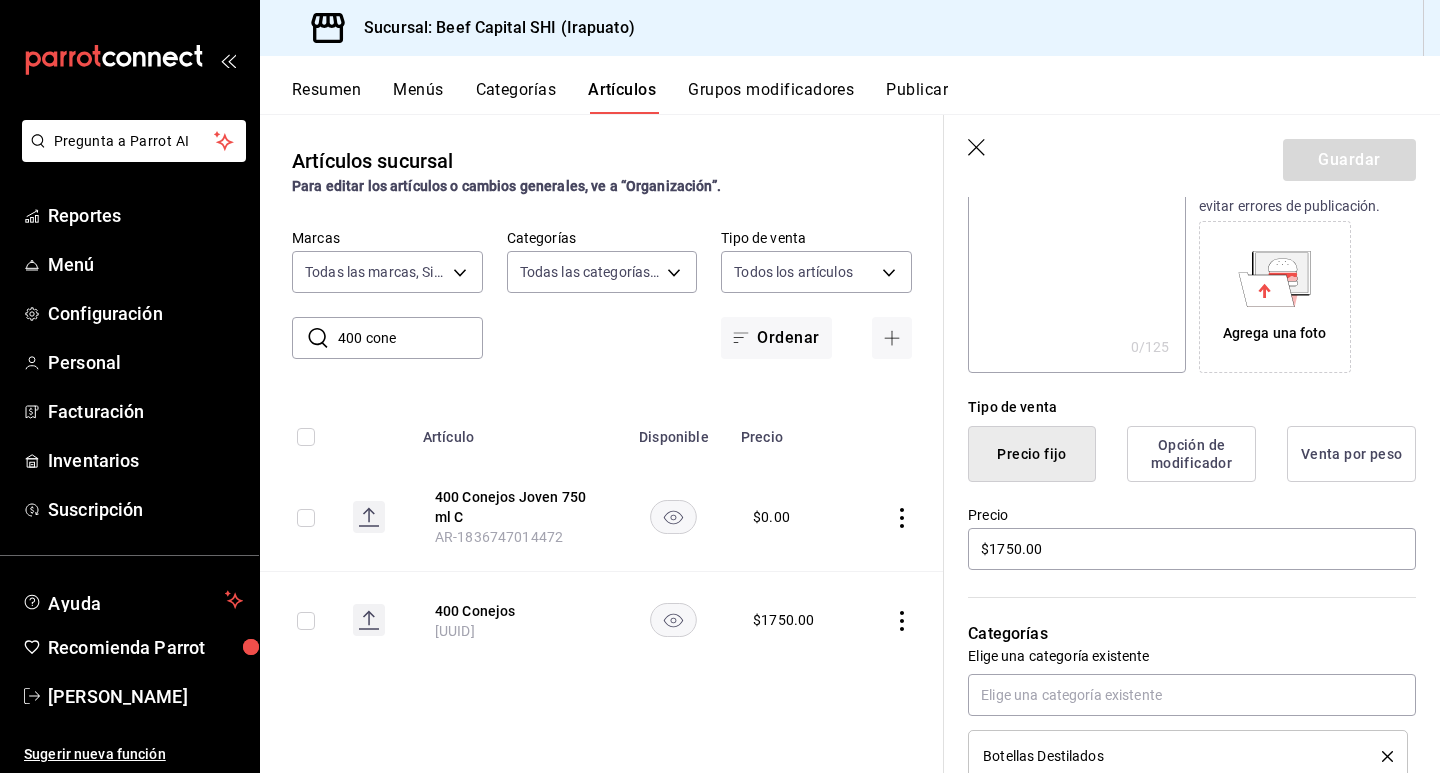 scroll, scrollTop: 300, scrollLeft: 0, axis: vertical 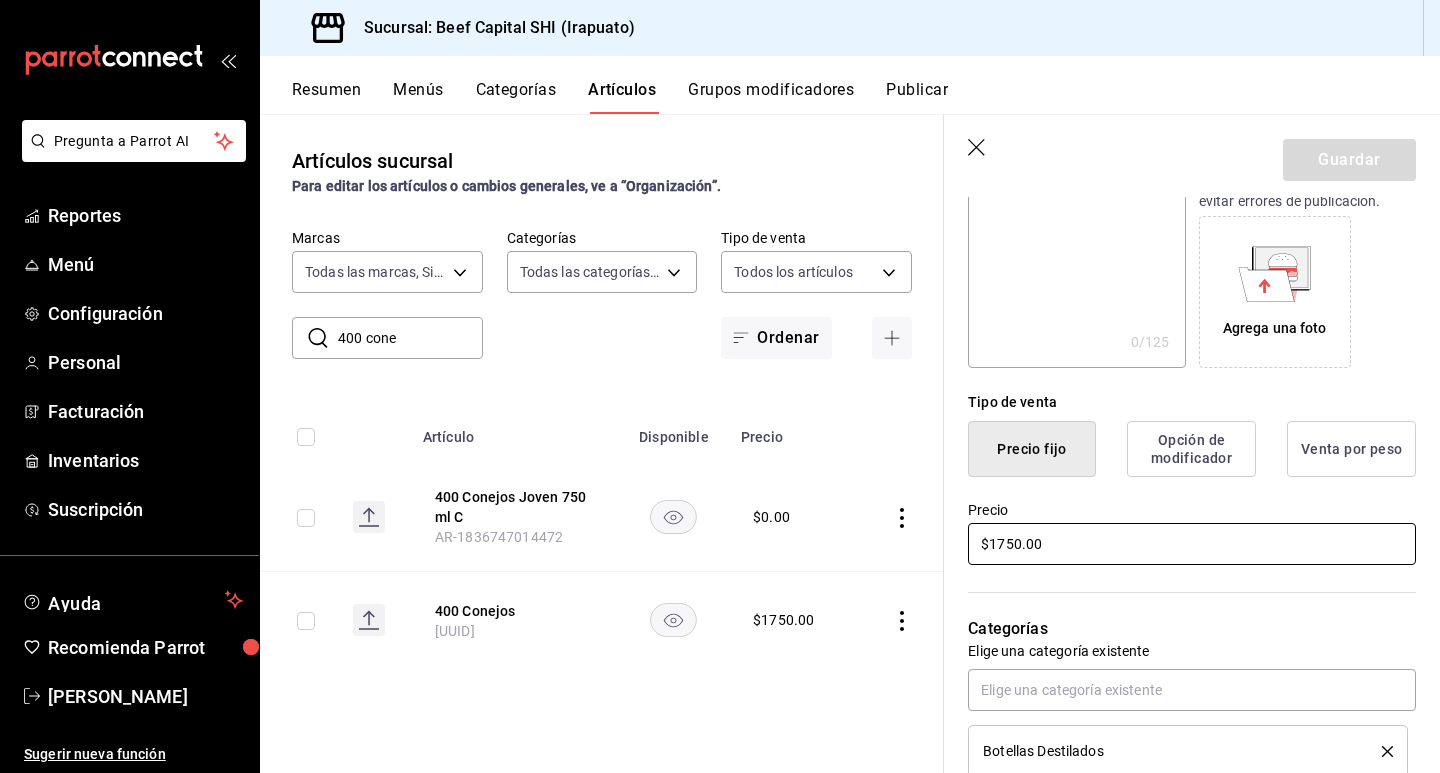 drag, startPoint x: 1062, startPoint y: 564, endPoint x: 943, endPoint y: 567, distance: 119.03781 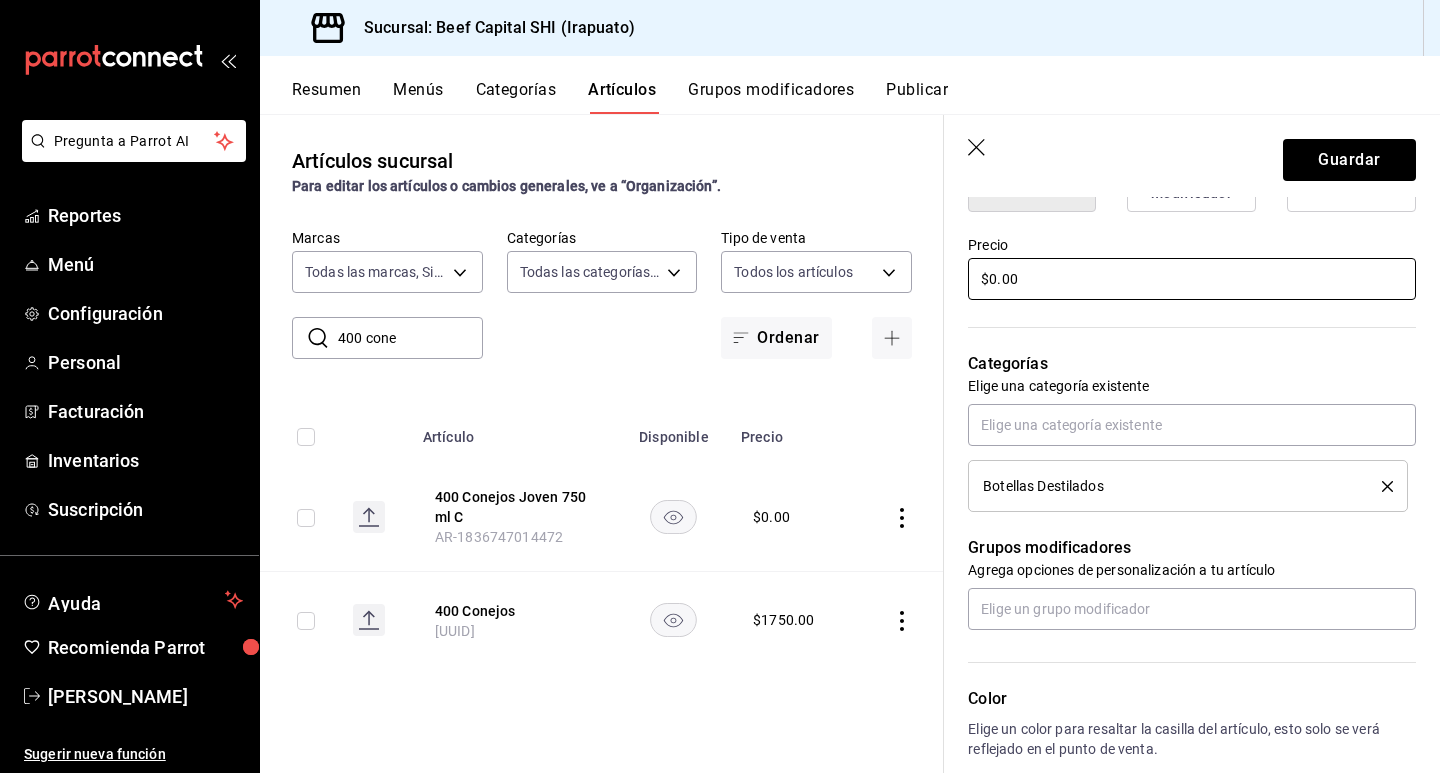 scroll, scrollTop: 600, scrollLeft: 0, axis: vertical 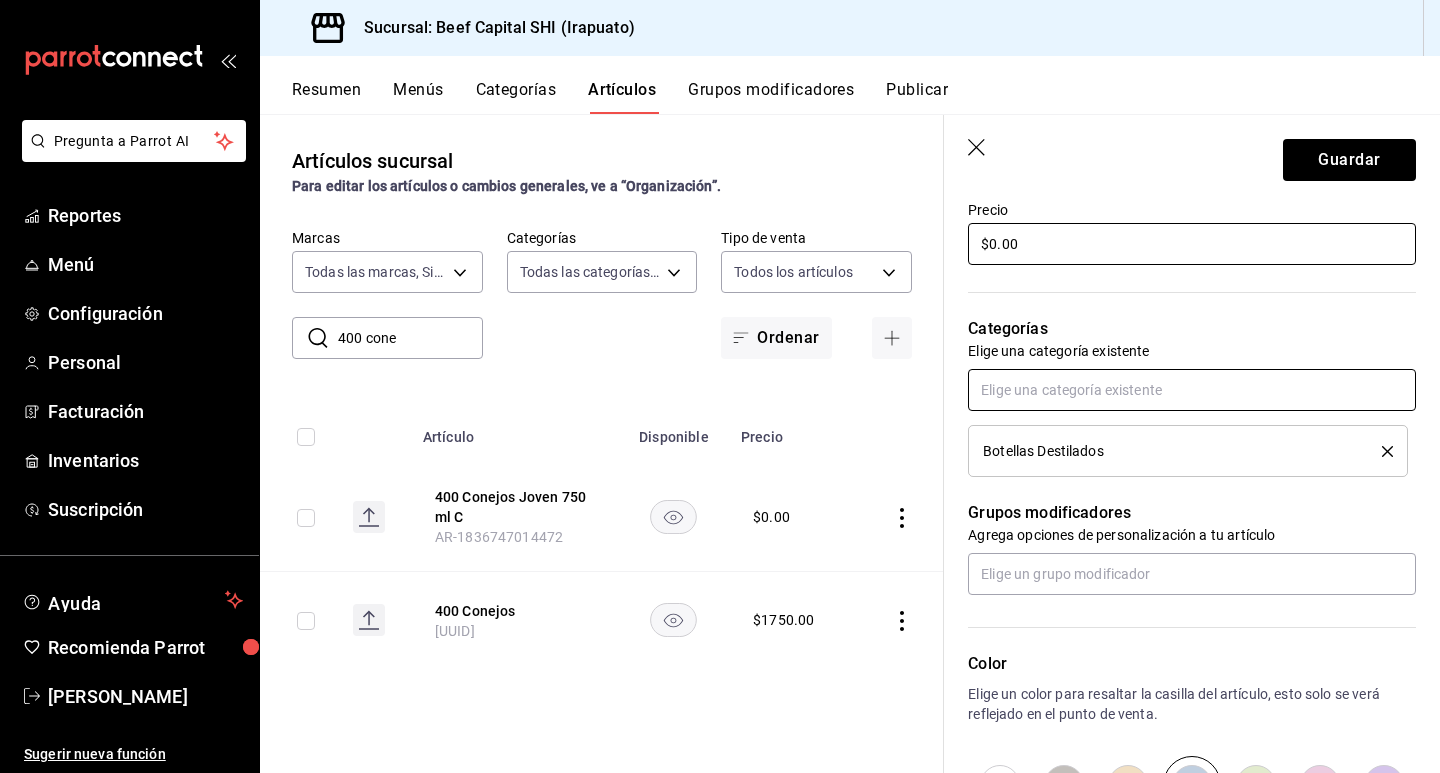 type on "$0.00" 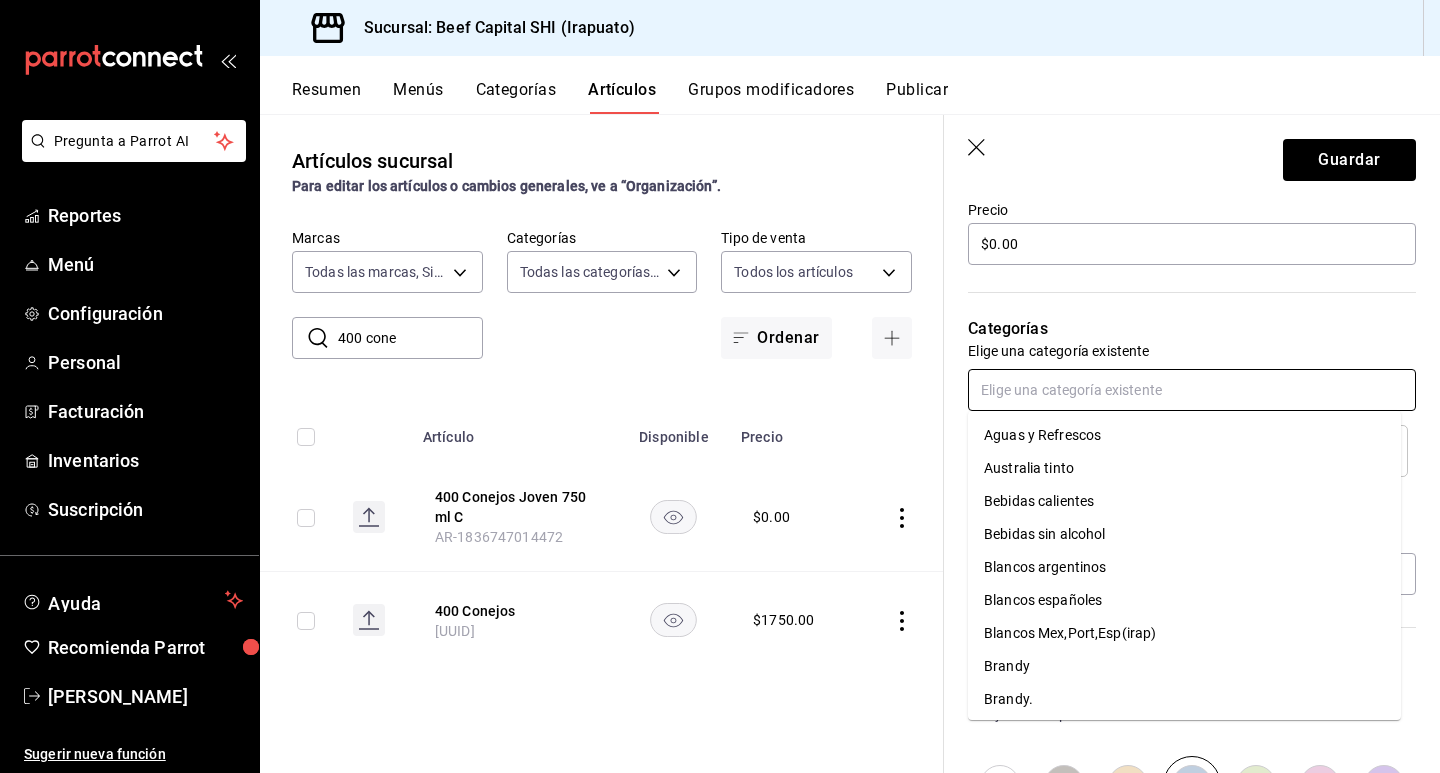click at bounding box center (1192, 390) 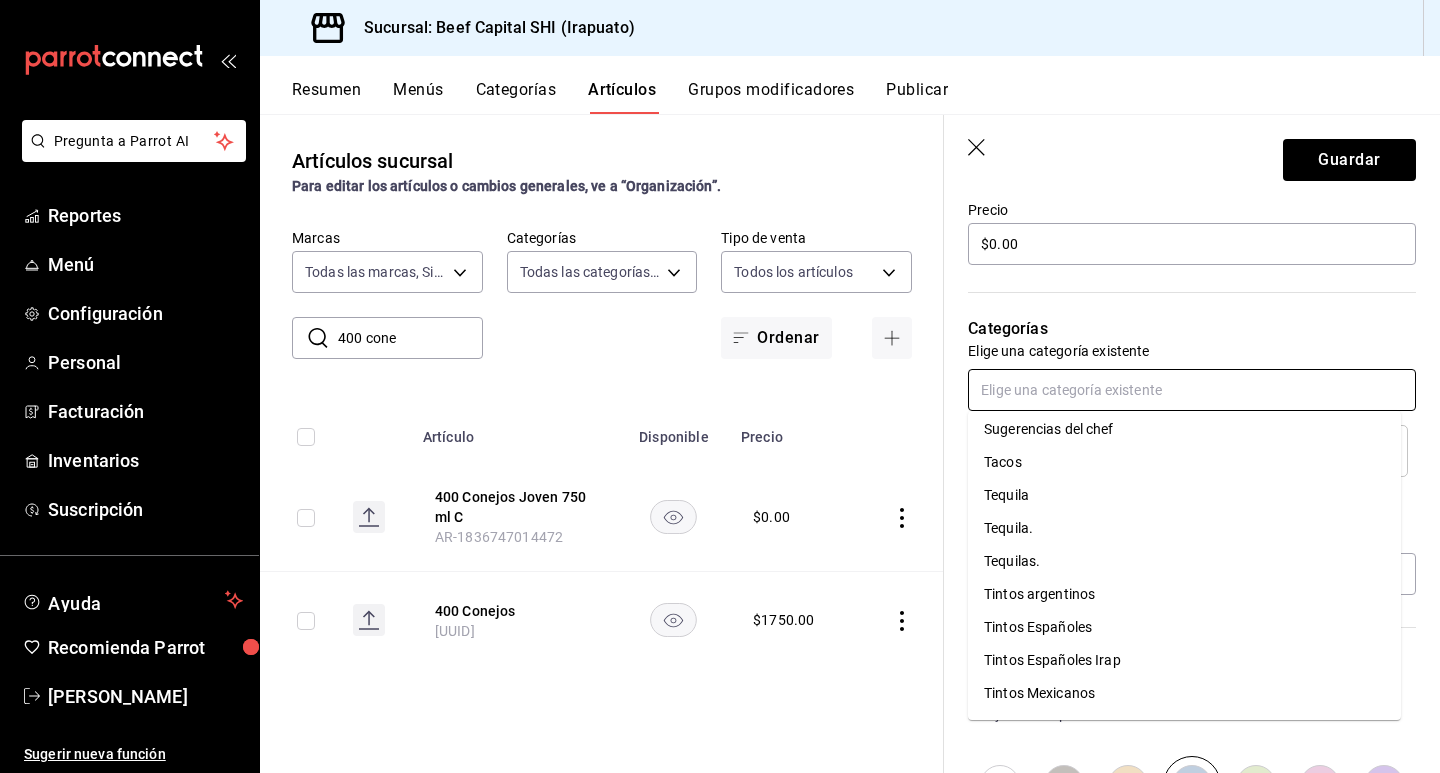 scroll, scrollTop: 1786, scrollLeft: 0, axis: vertical 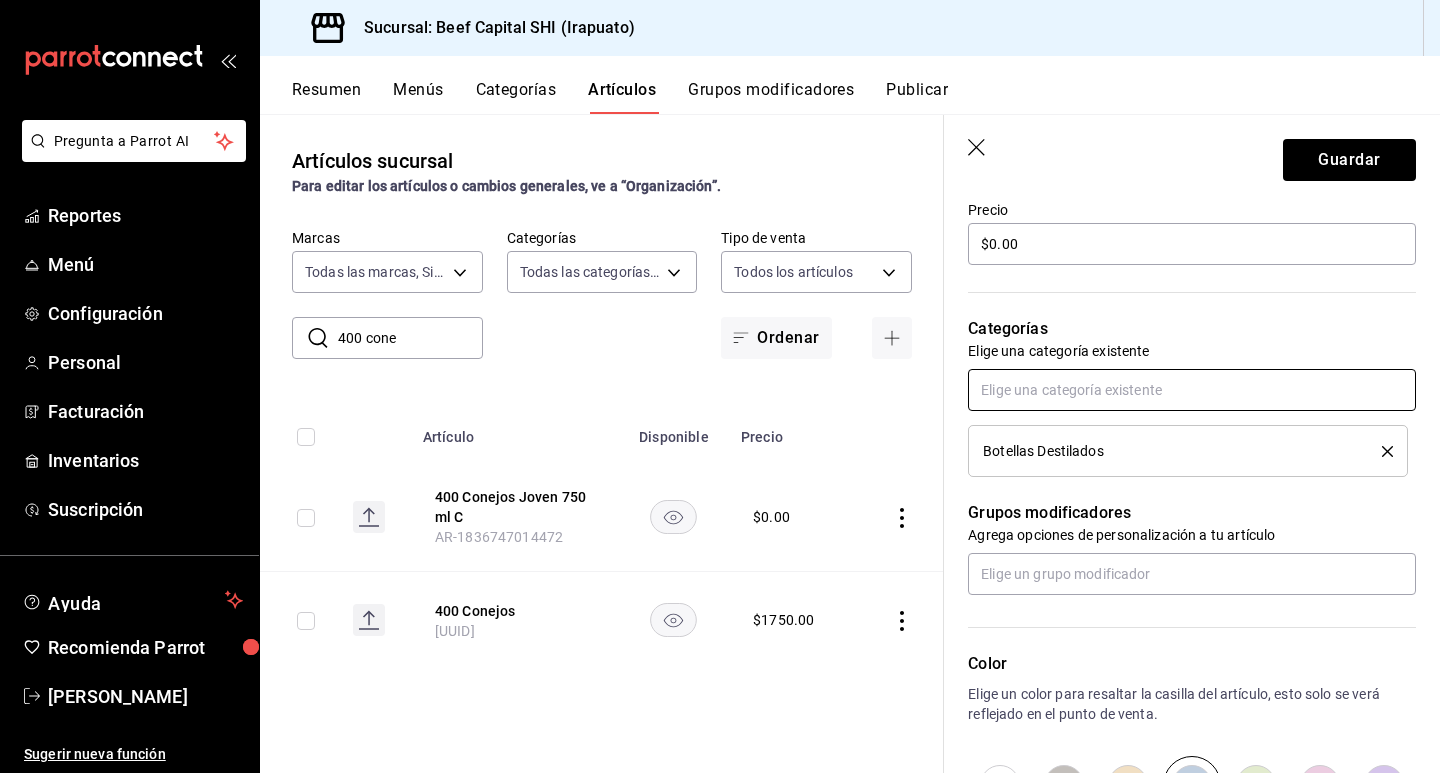 click at bounding box center (1192, 390) 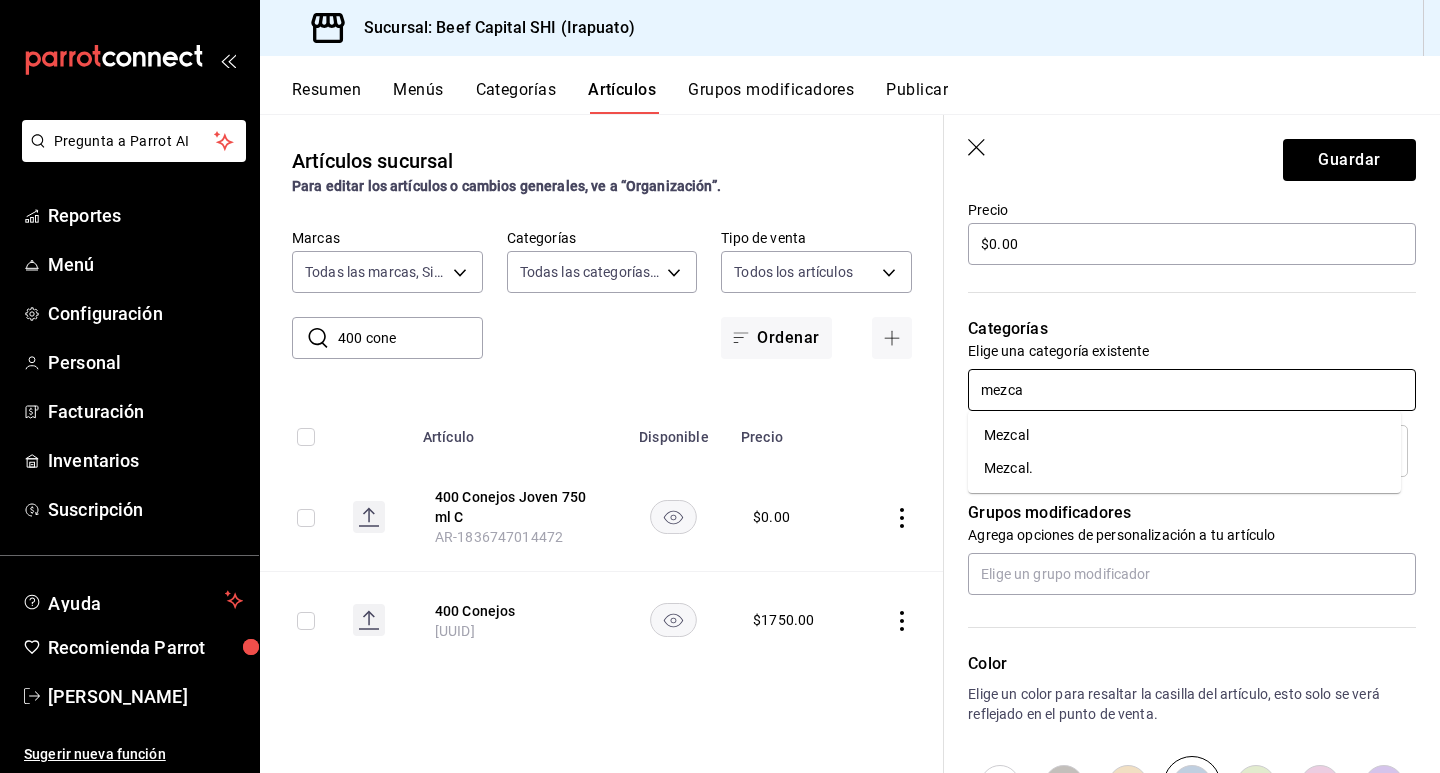 type on "mezcal" 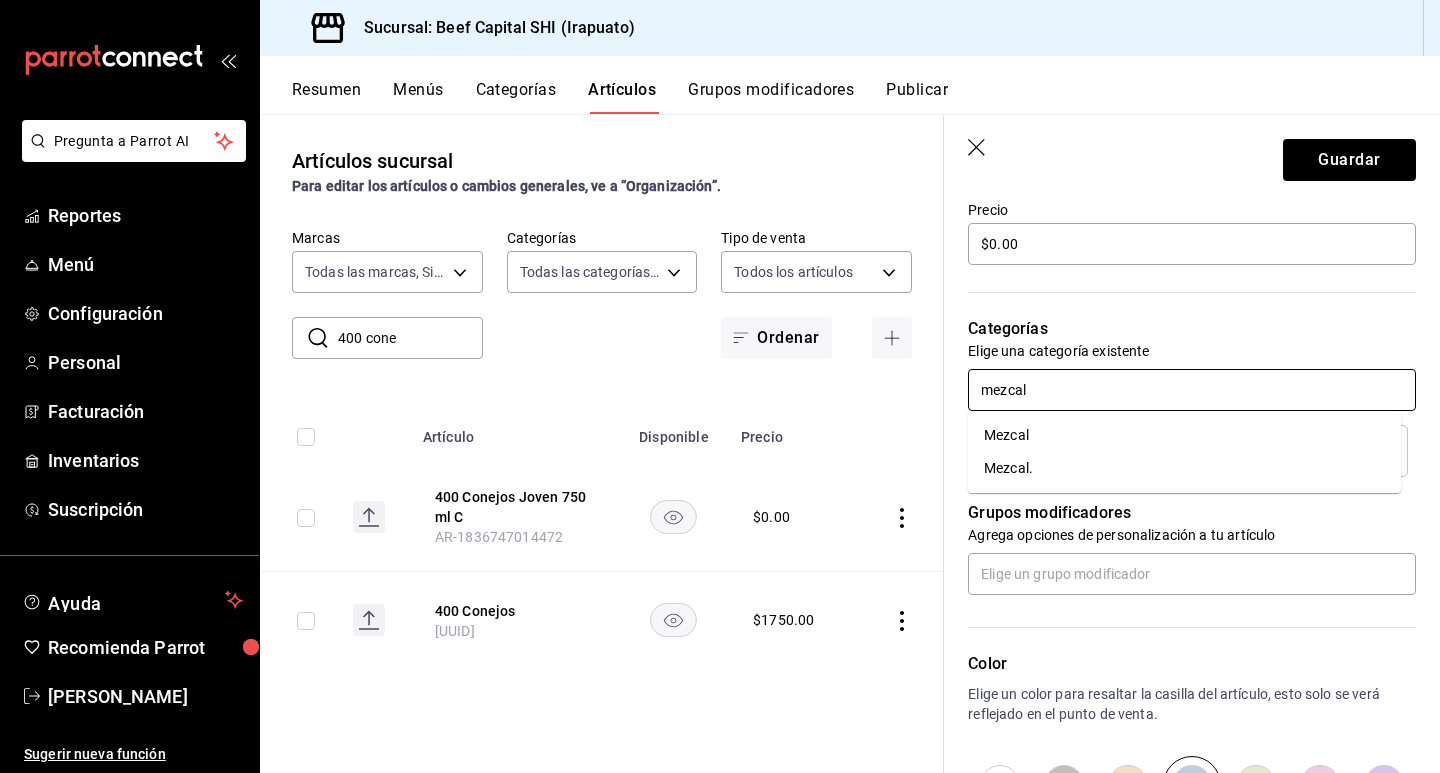 click on "Mezcal." at bounding box center [1184, 468] 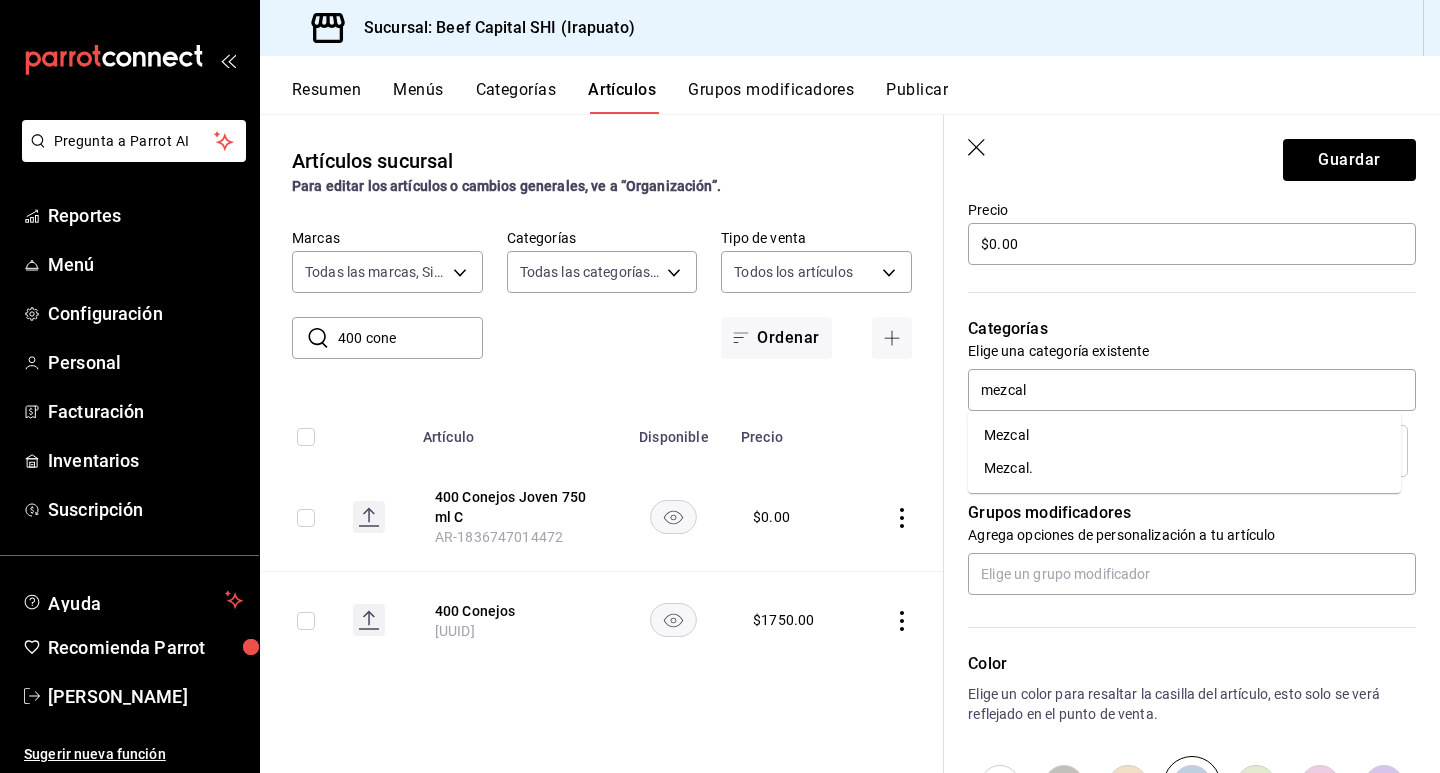 type 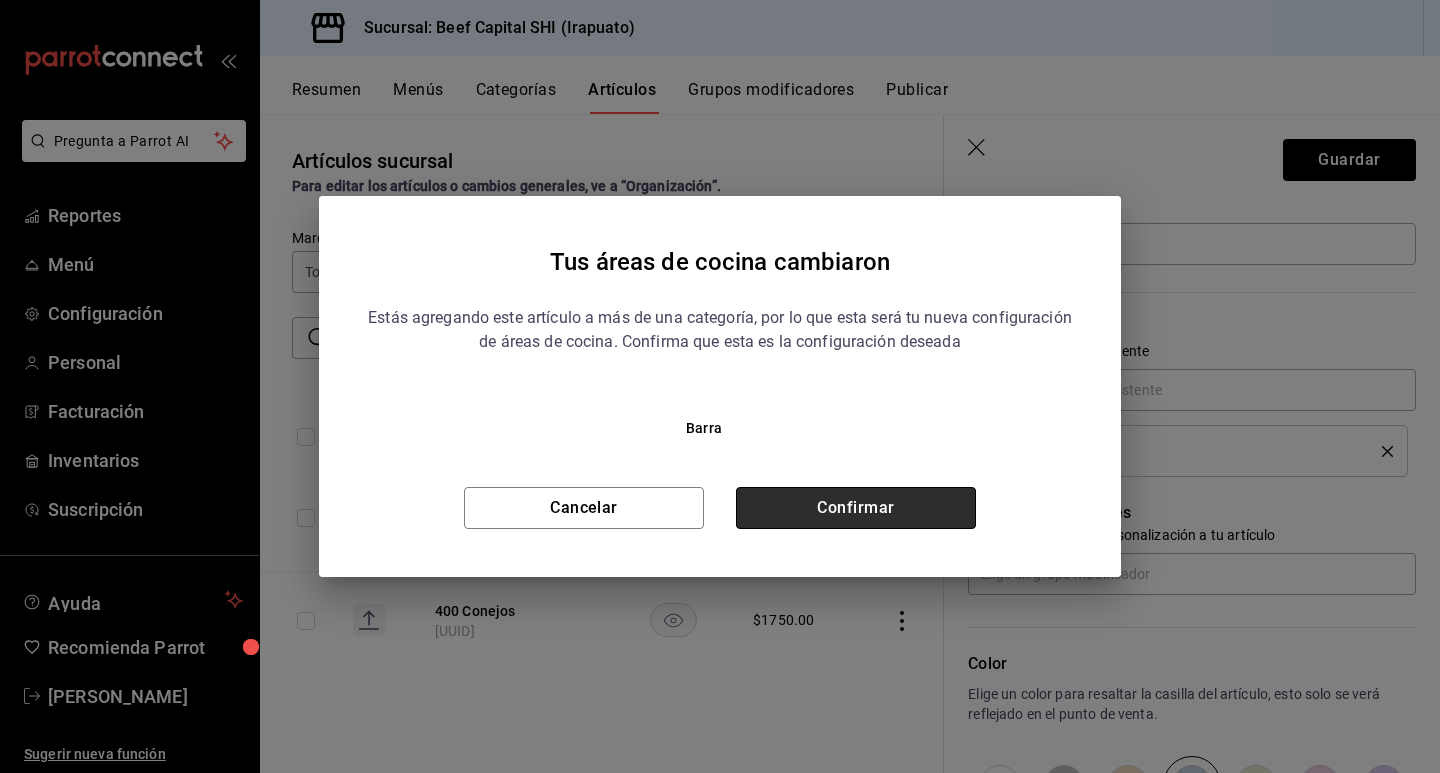 click on "Confirmar" at bounding box center (856, 508) 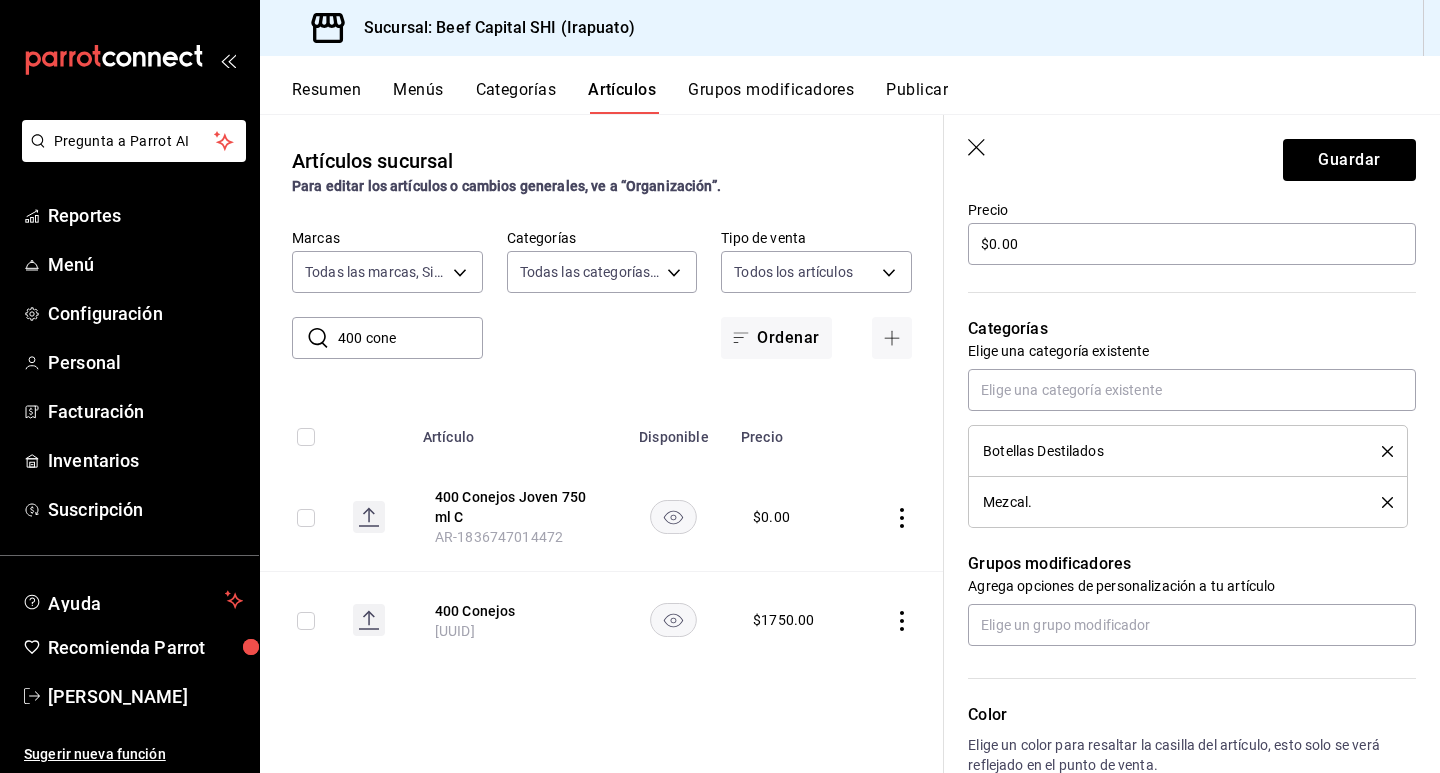 click 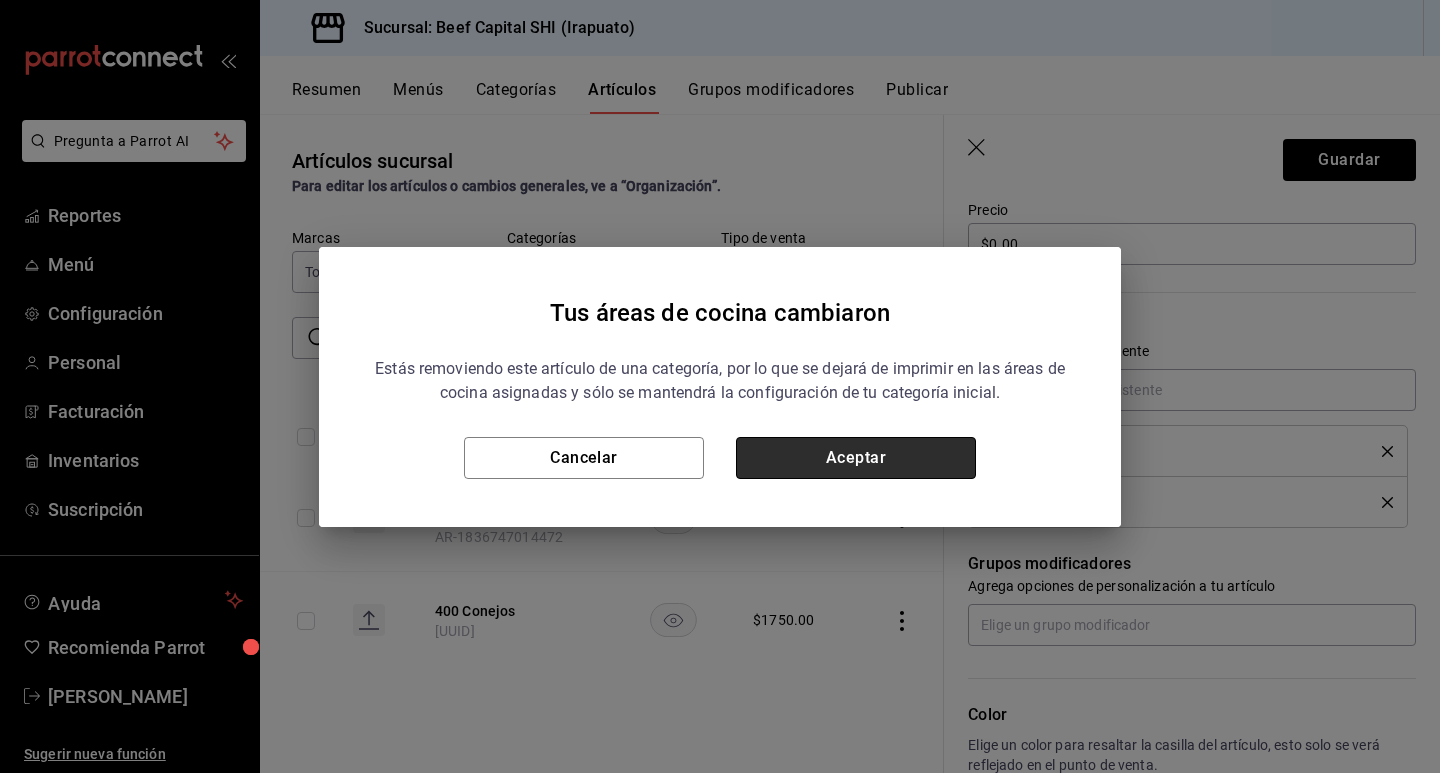click on "Aceptar" at bounding box center [856, 458] 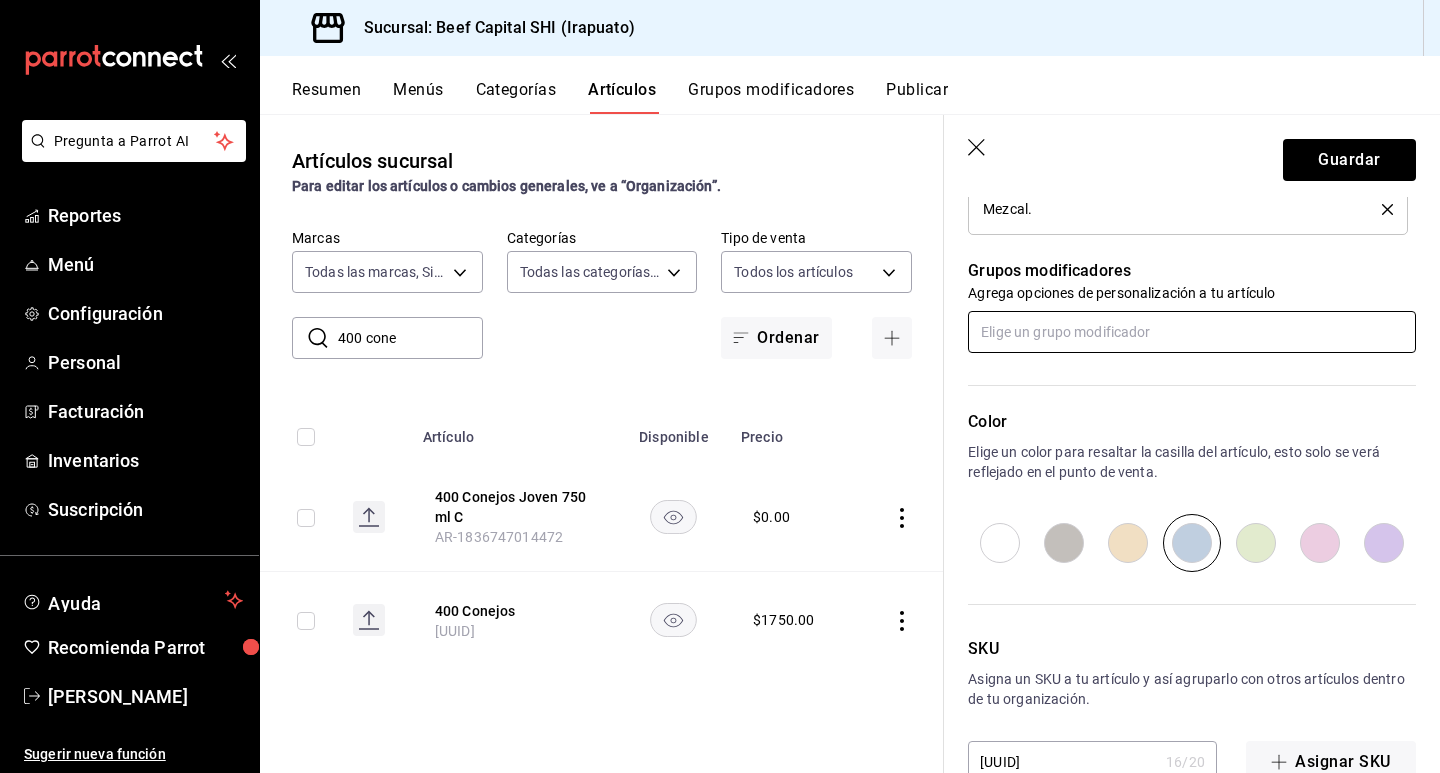 scroll, scrollTop: 892, scrollLeft: 0, axis: vertical 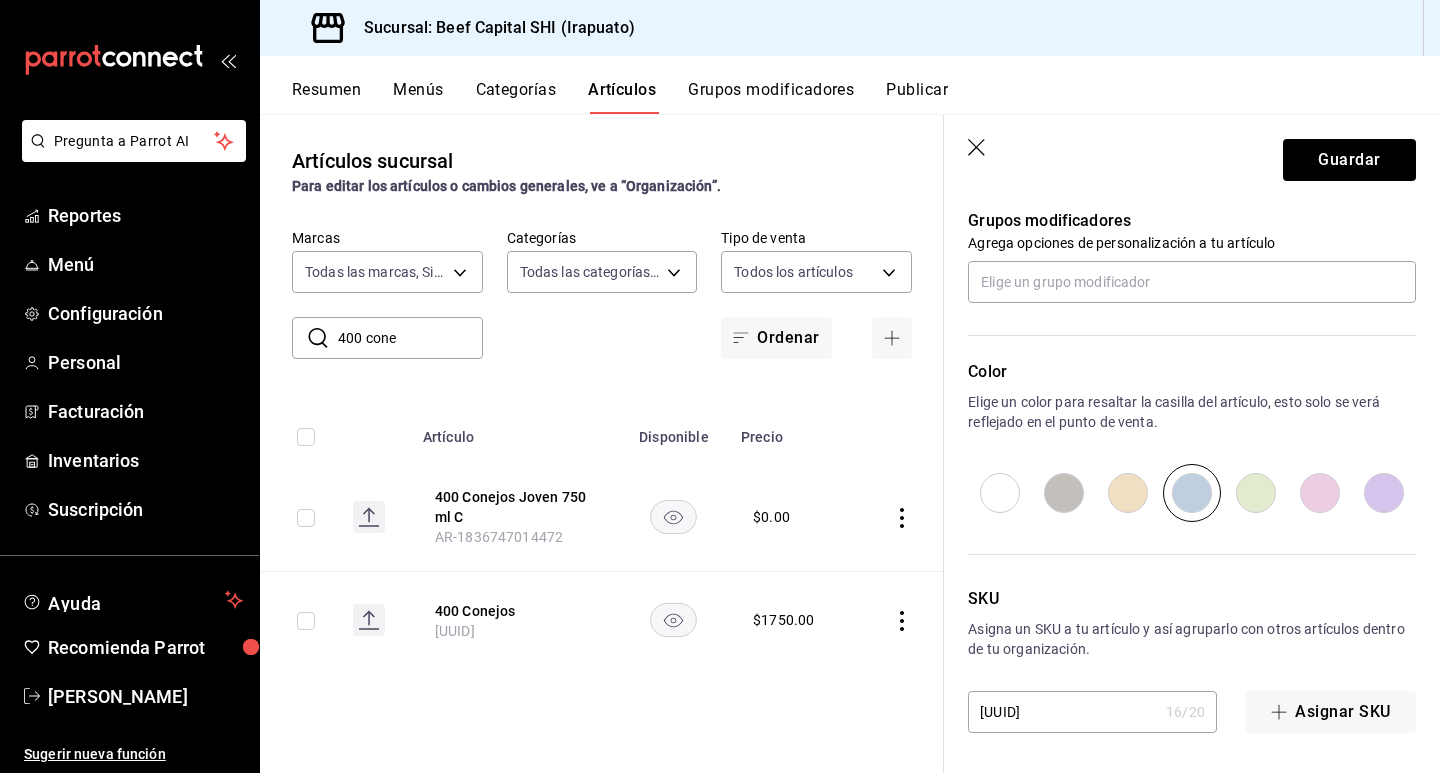 click at bounding box center [1128, 493] 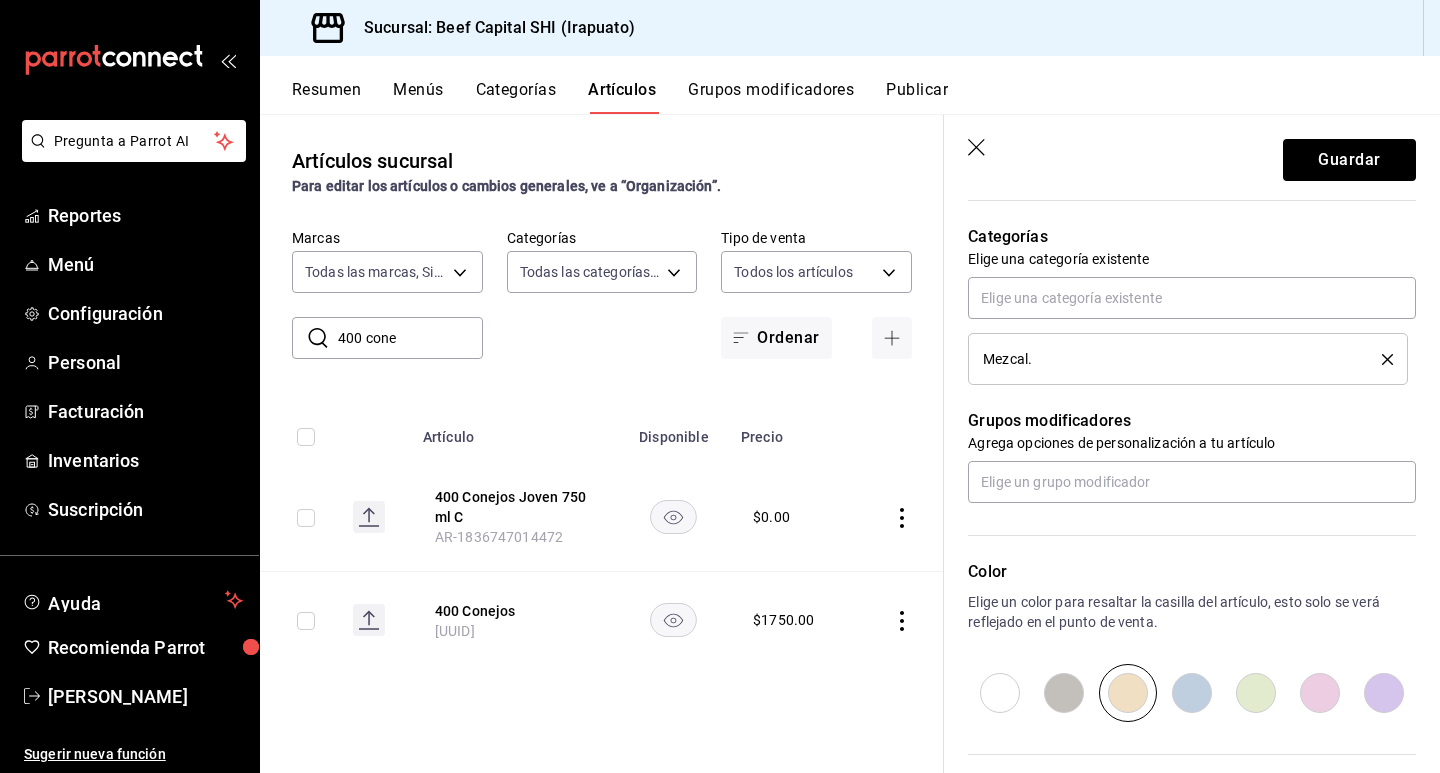 scroll, scrollTop: 592, scrollLeft: 0, axis: vertical 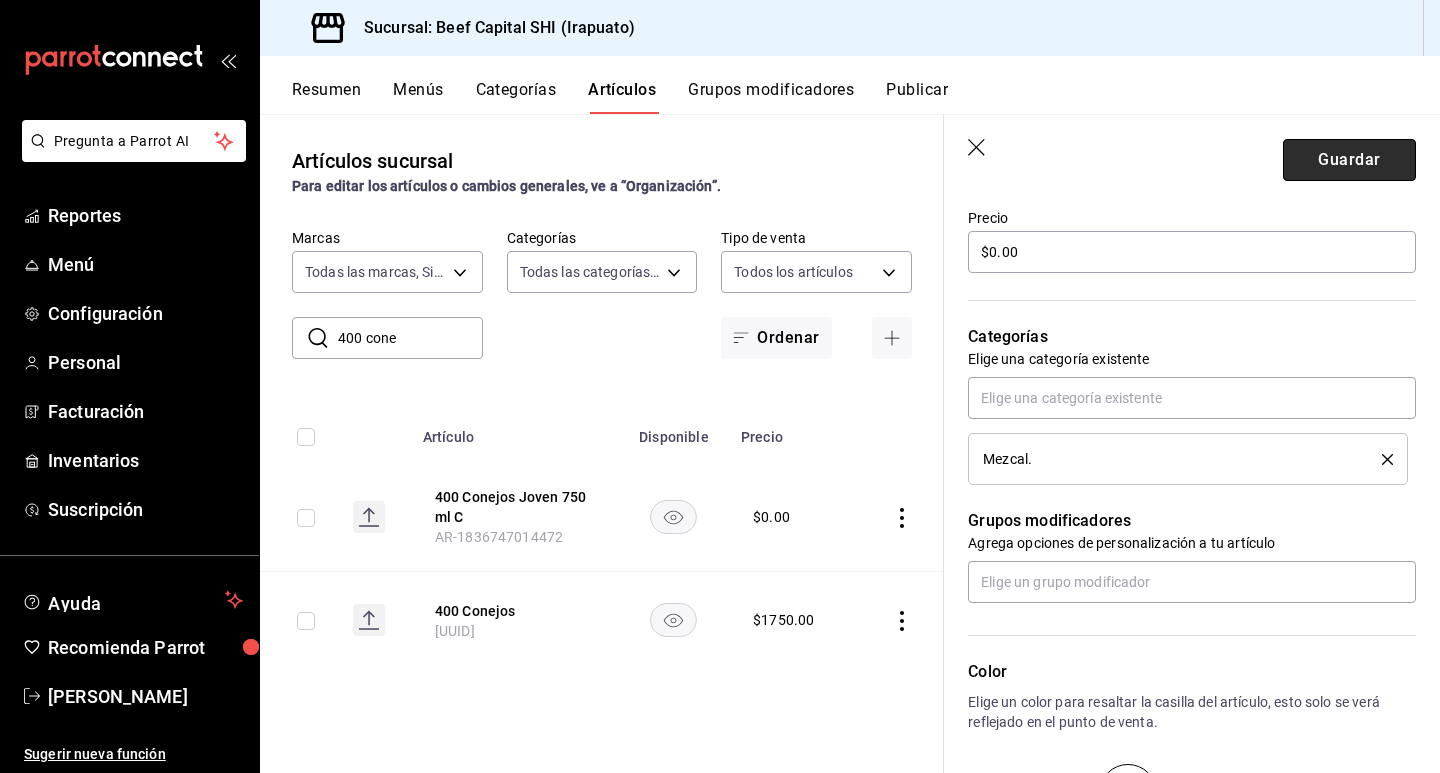 click on "Guardar" at bounding box center [1349, 160] 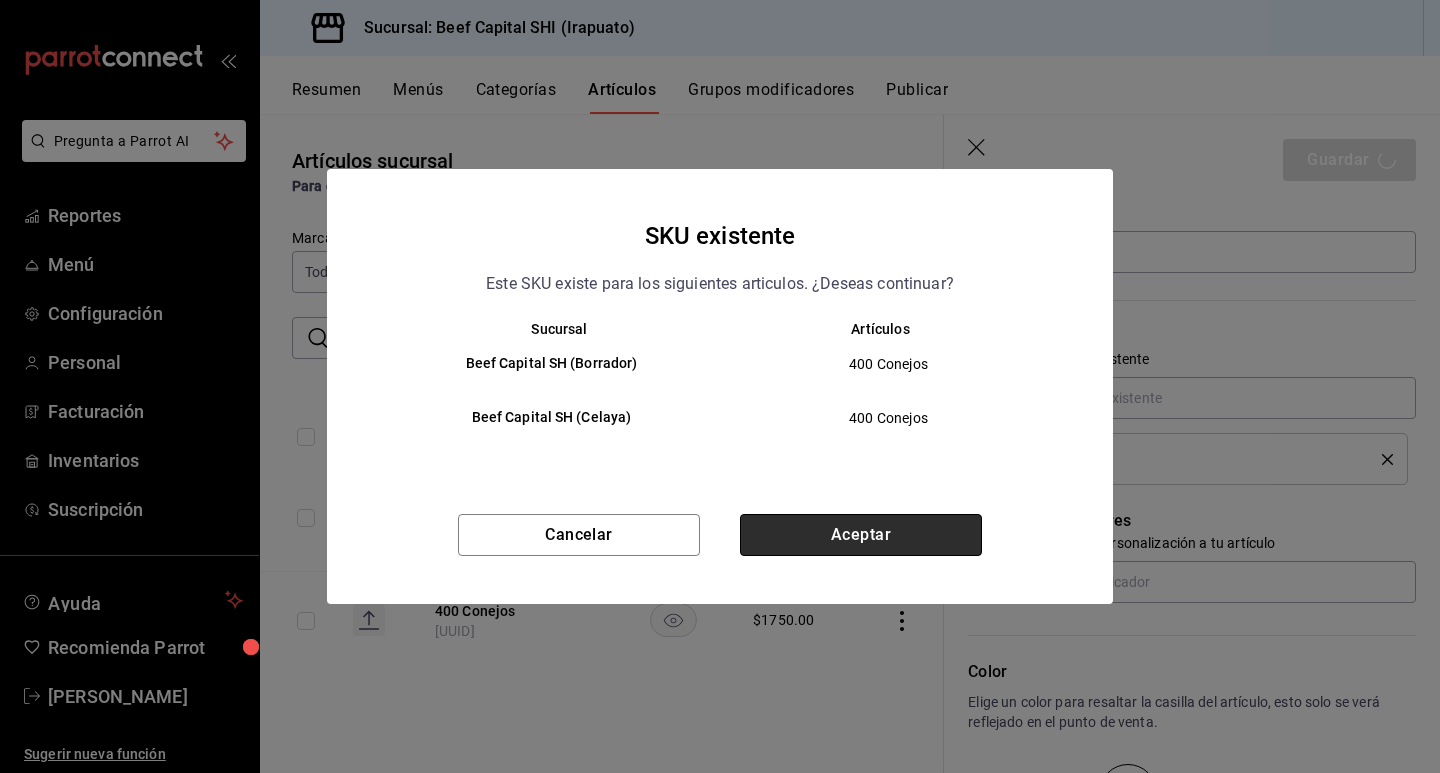 click on "Aceptar" at bounding box center [861, 535] 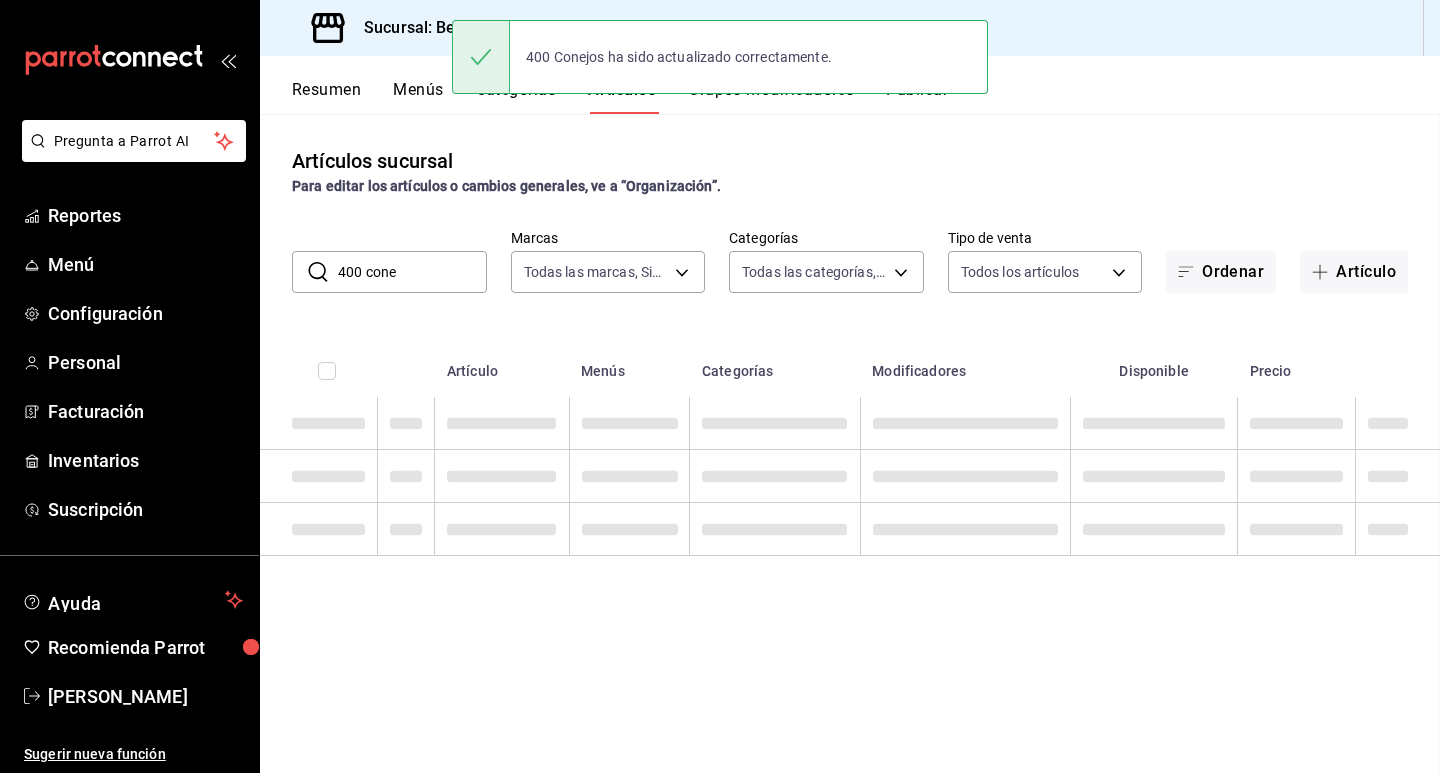 scroll, scrollTop: 0, scrollLeft: 0, axis: both 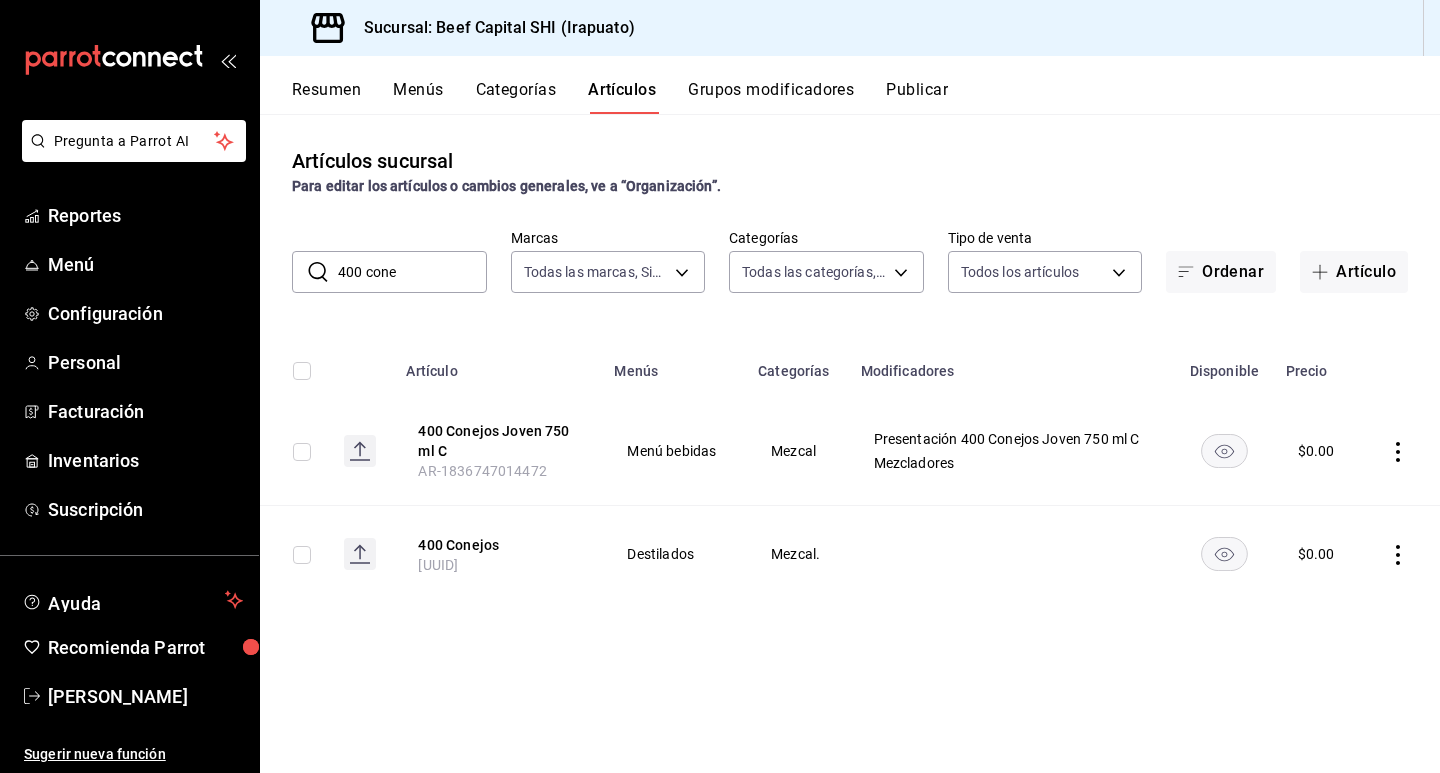 click on "Grupos modificadores" at bounding box center [771, 97] 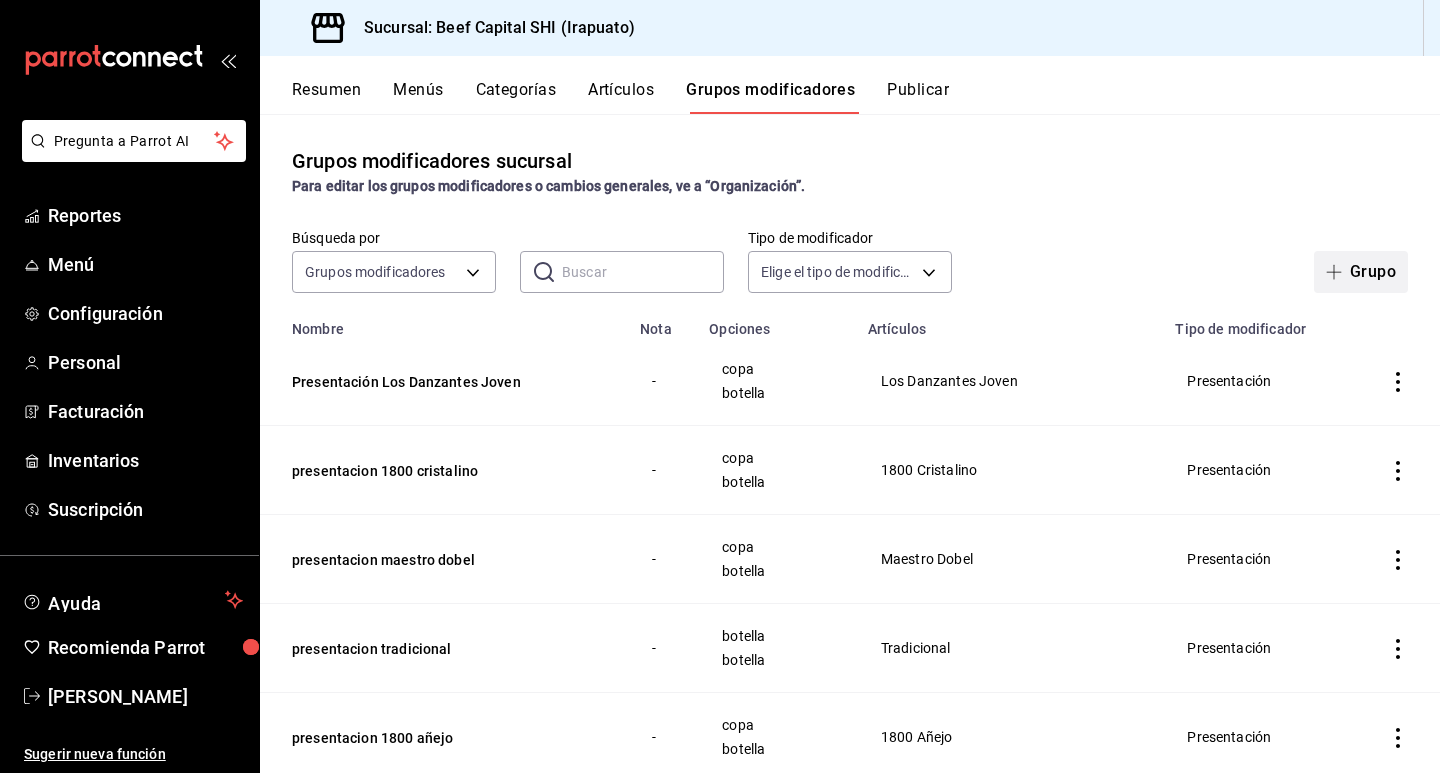 click 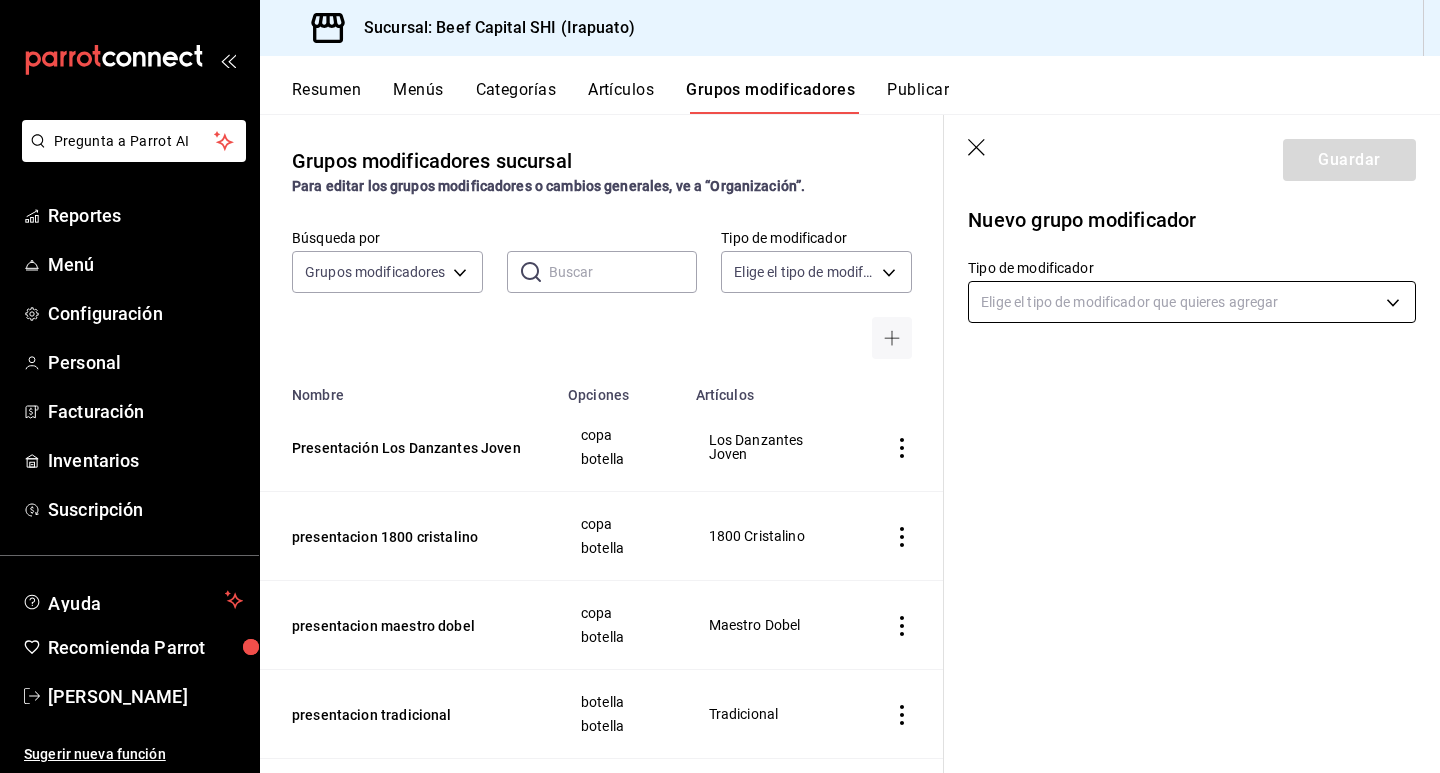 click on "Pregunta a Parrot AI Reportes   Menú   Configuración   Personal   Facturación   Inventarios   Suscripción   Ayuda Recomienda Parrot   [PERSON_NAME]   Sugerir nueva función   Sucursal: Beef Capital SHI (Irapuato) Resumen Menús Categorías Artículos Grupos modificadores Publicar Grupos modificadores sucursal Para editar los grupos modificadores o cambios generales, ve a “Organización”. Búsqueda por Grupos modificadores GROUP ​ ​ Tipo de modificador Elige el tipo de modificador Nombre Opciones Artículos Presentación Los Danzantes Joven copa botella Los Danzantes Joven presentacion 1800 cristalino copa botella 1800 Cristalino presentacion maestro dobel copa botella Maestro Dobel presentacion tradicional botella botella Tradicional presentacion 1800 añejo copa botella 1800 Añejo presentacion 1800 blanco copa botella 1800 Blanco presentacion 1800reposado copa botella 1800 Reposado presentacion centario añejo copa botella Centenario Añejo presentacion centenario plata copa botella copa" at bounding box center (720, 386) 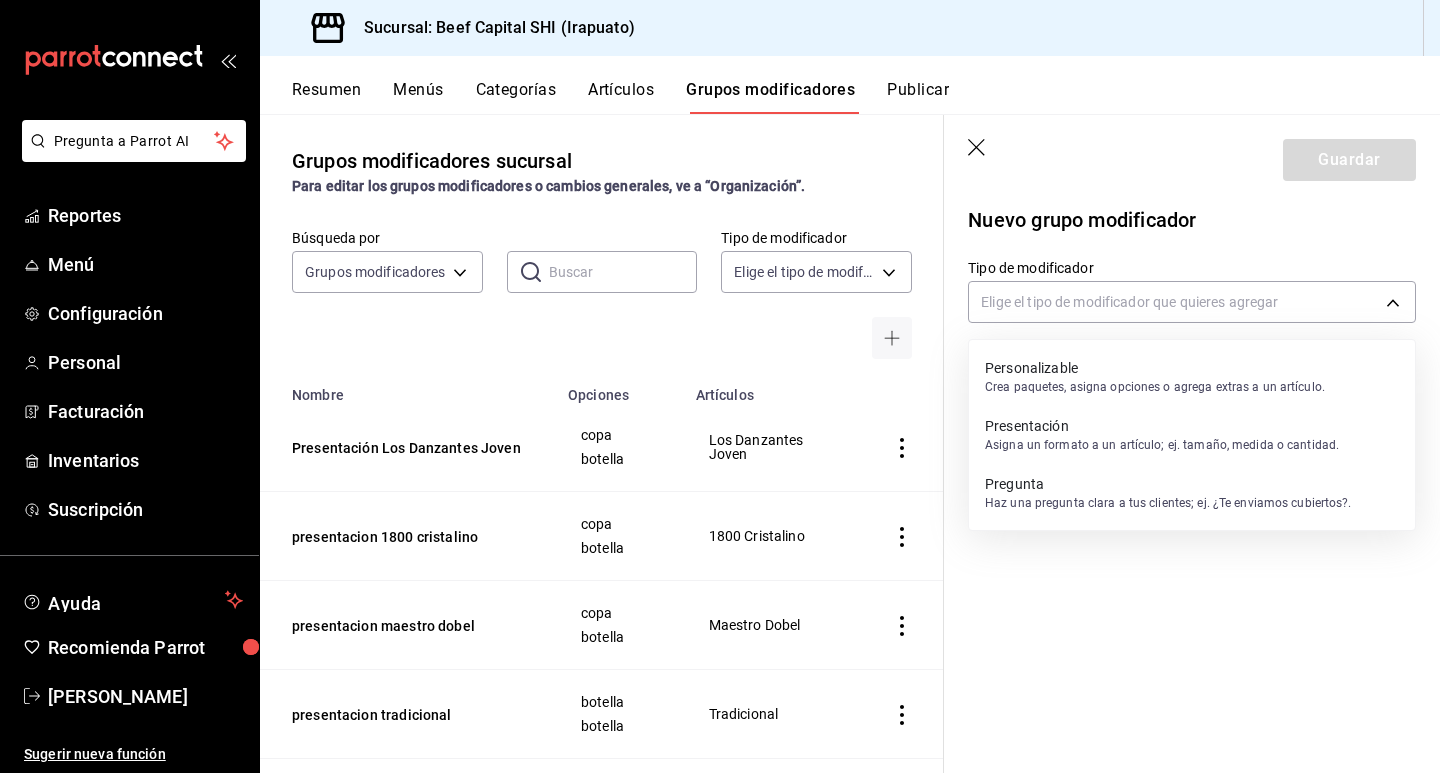 click on "Asigna un formato a un artículo; ej. tamaño, medida o cantidad." at bounding box center [1162, 445] 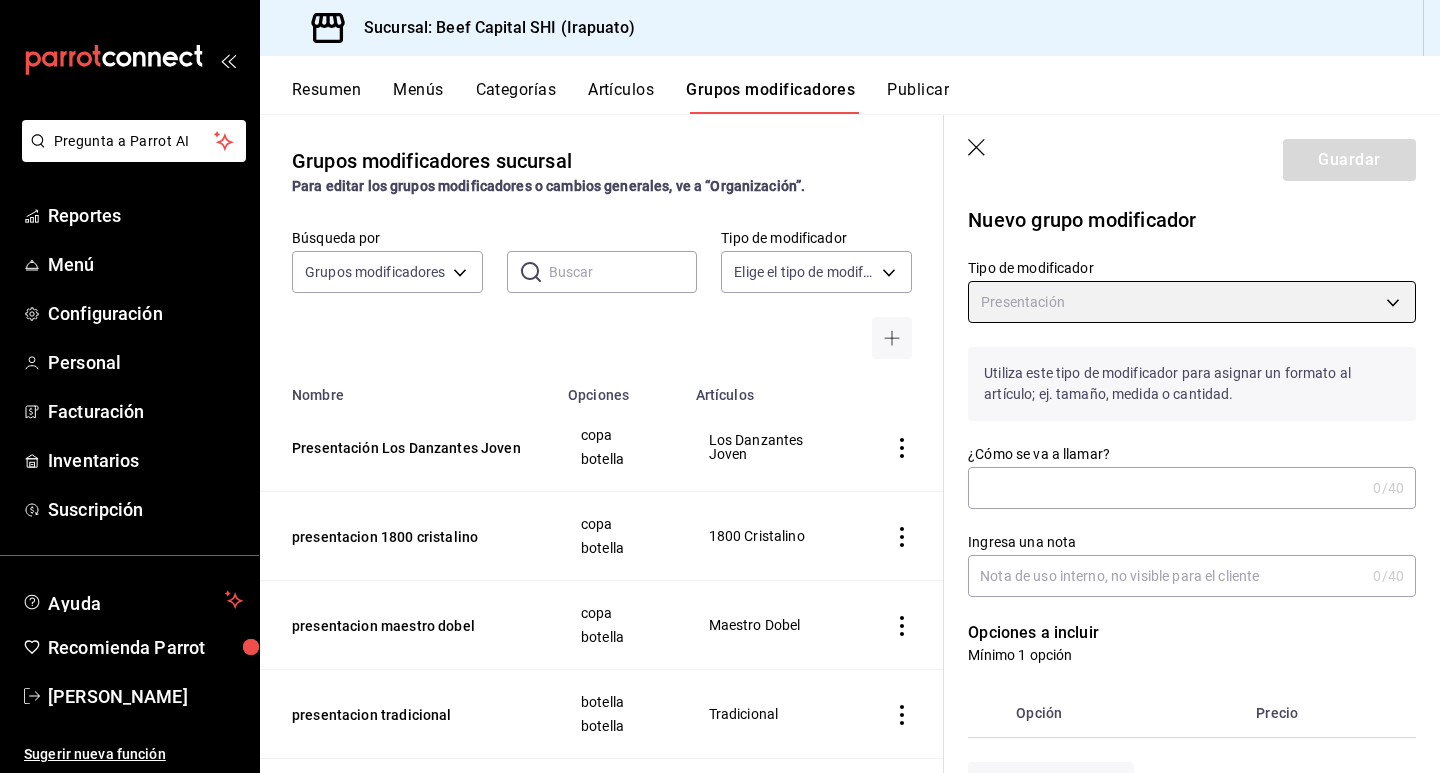 type on "PRESENTATION" 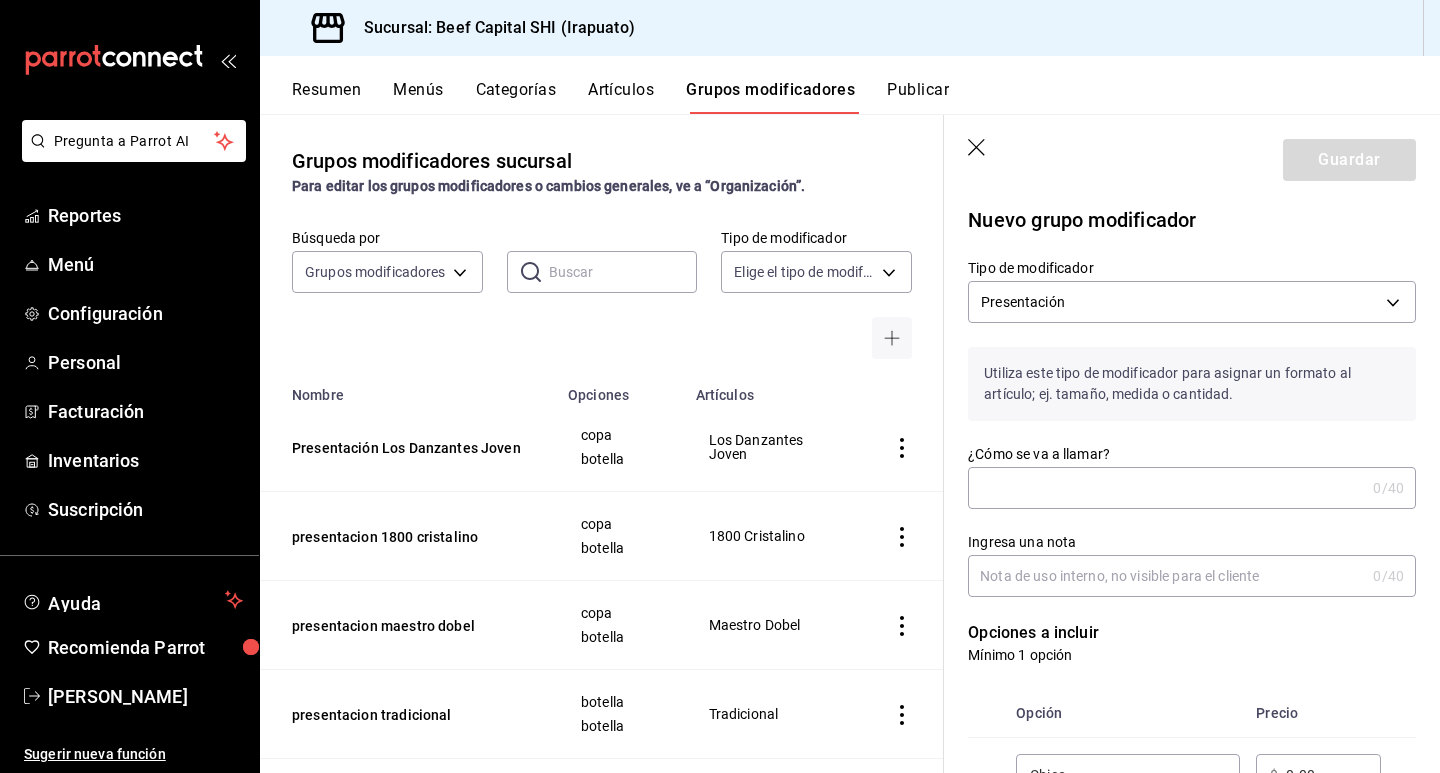 click on "¿Cómo se va a llamar?" at bounding box center [1166, 488] 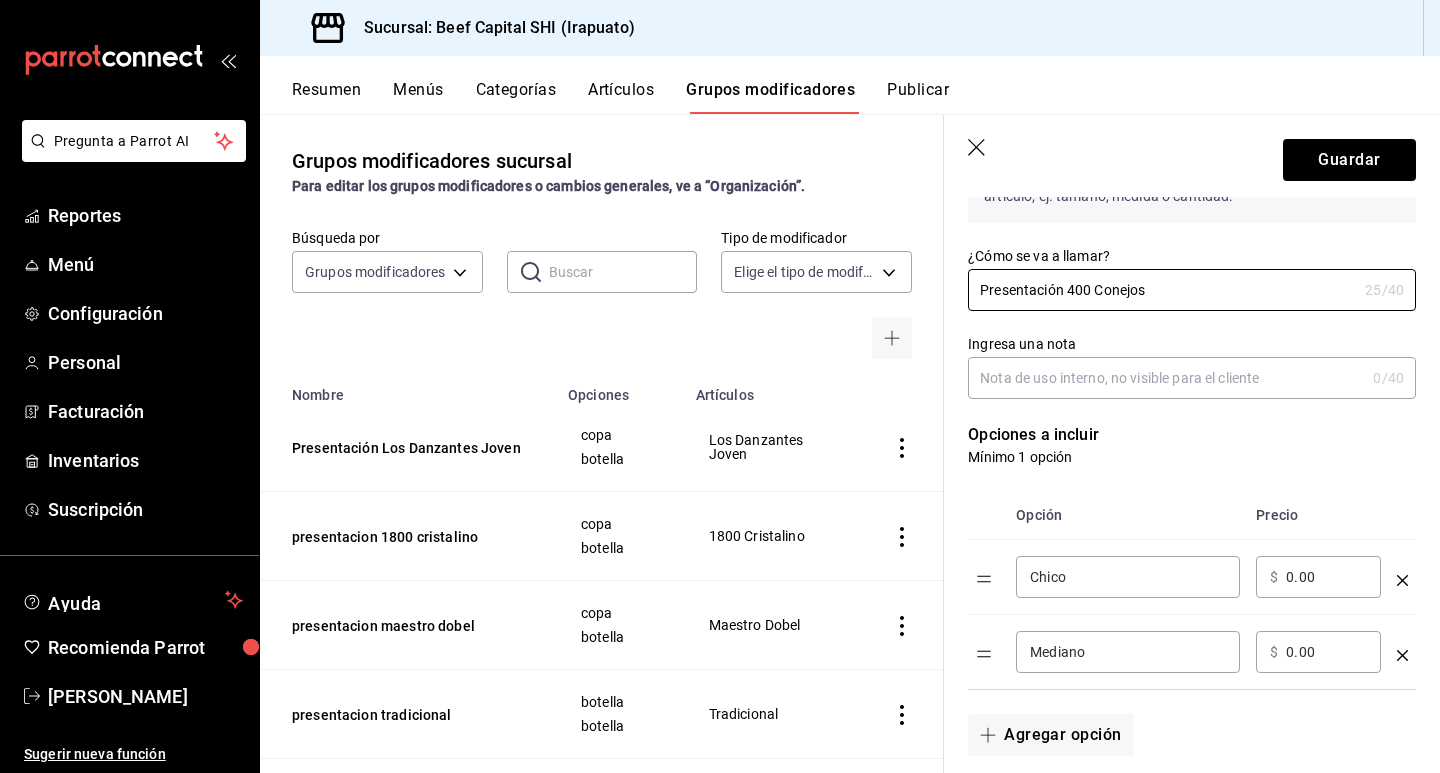 scroll, scrollTop: 200, scrollLeft: 0, axis: vertical 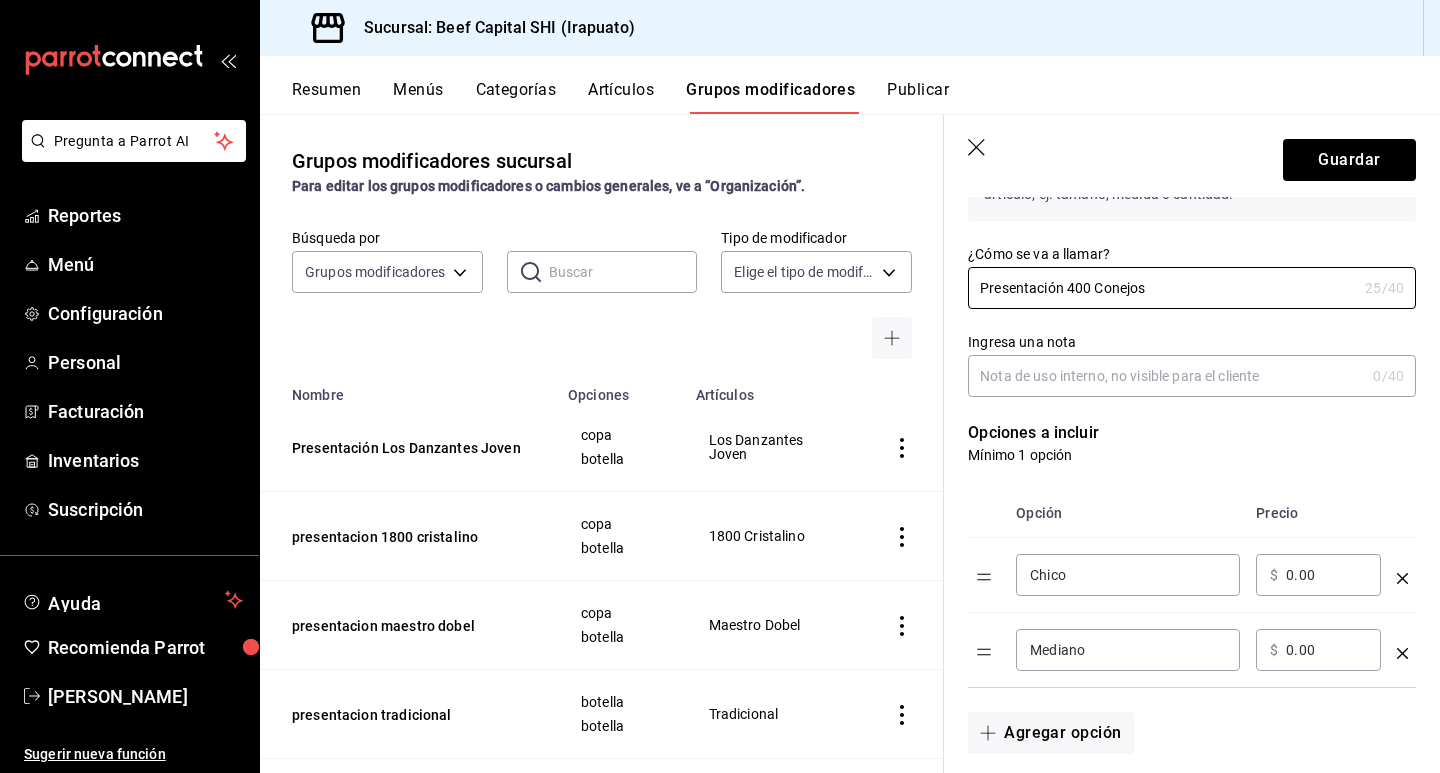 type on "Presentación 400 Conejos" 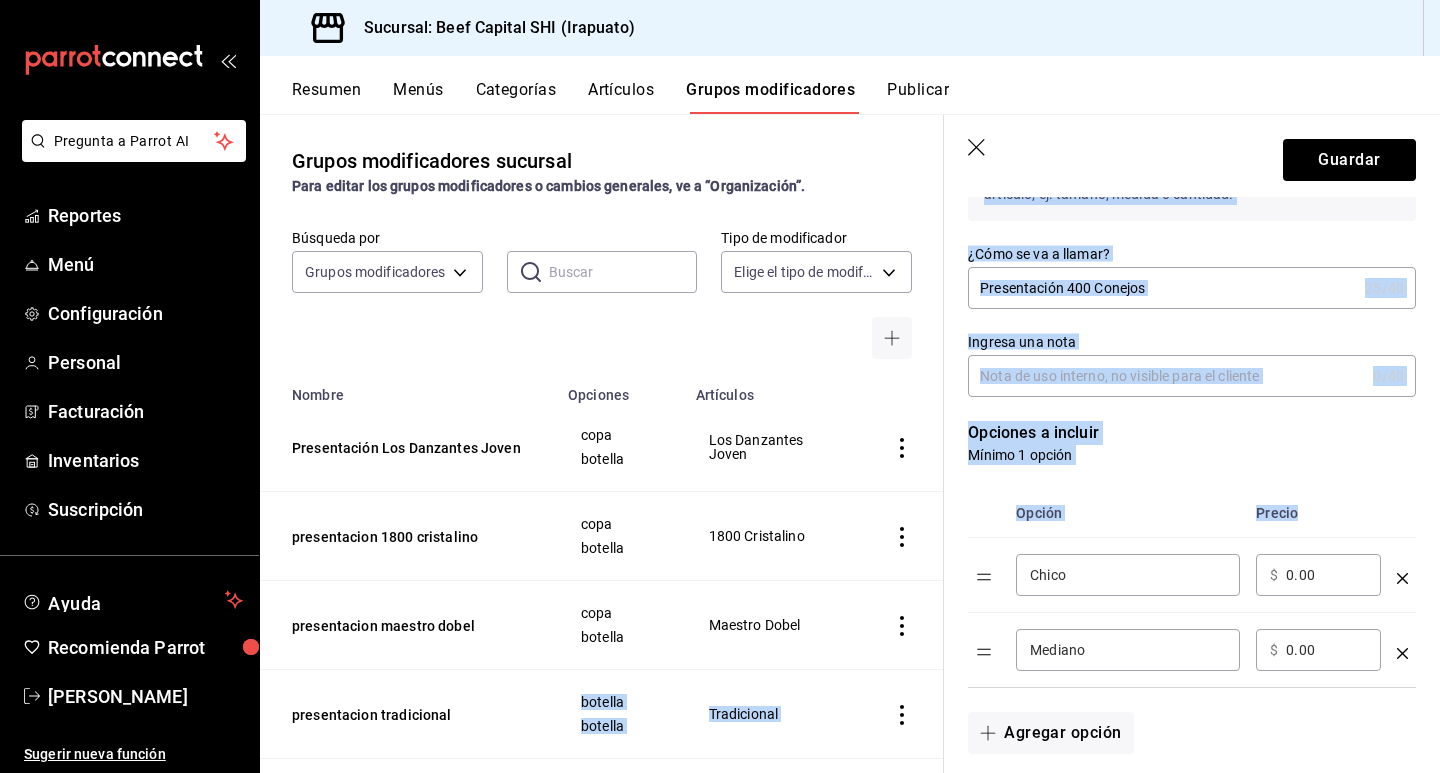 drag, startPoint x: 1125, startPoint y: 591, endPoint x: 830, endPoint y: 592, distance: 295.0017 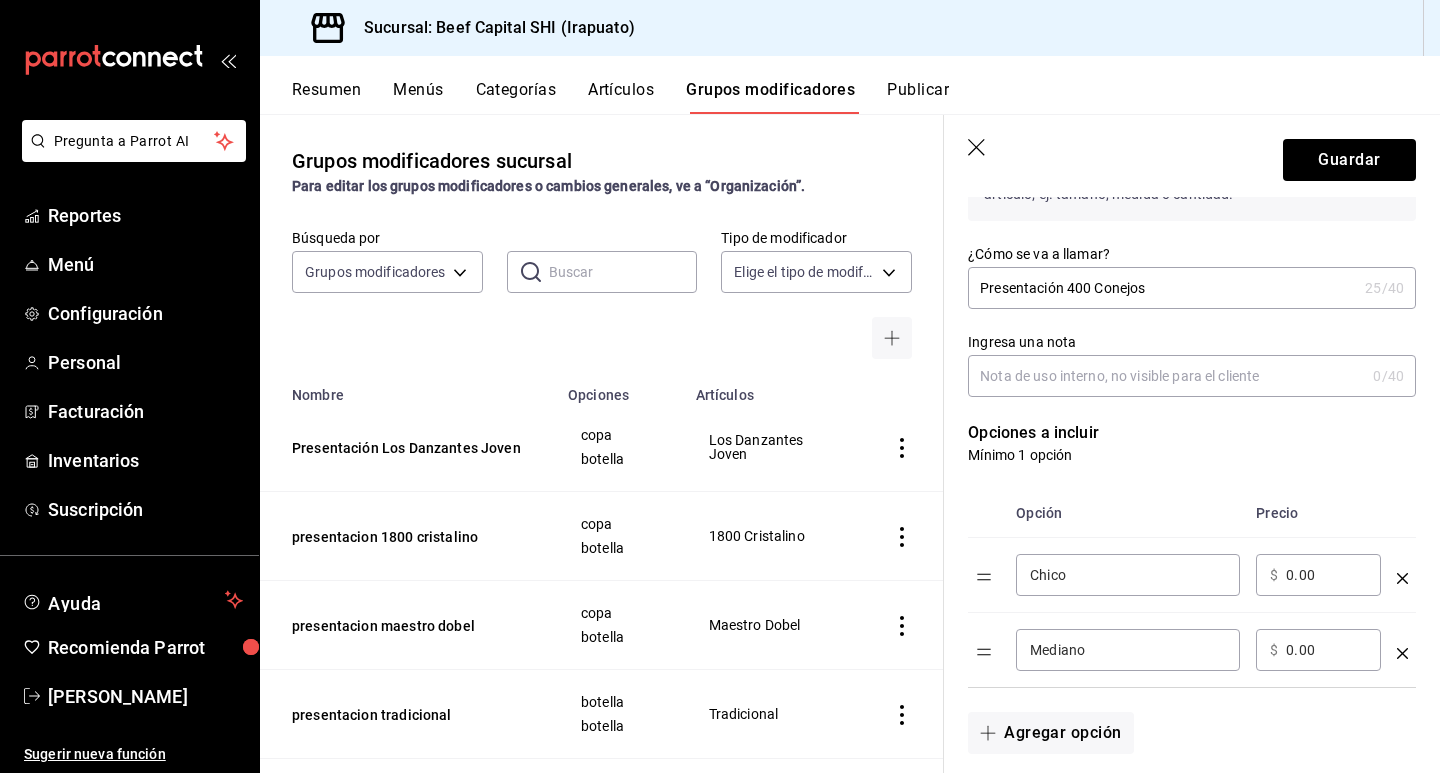 click on "Chico ​" at bounding box center (1128, 575) 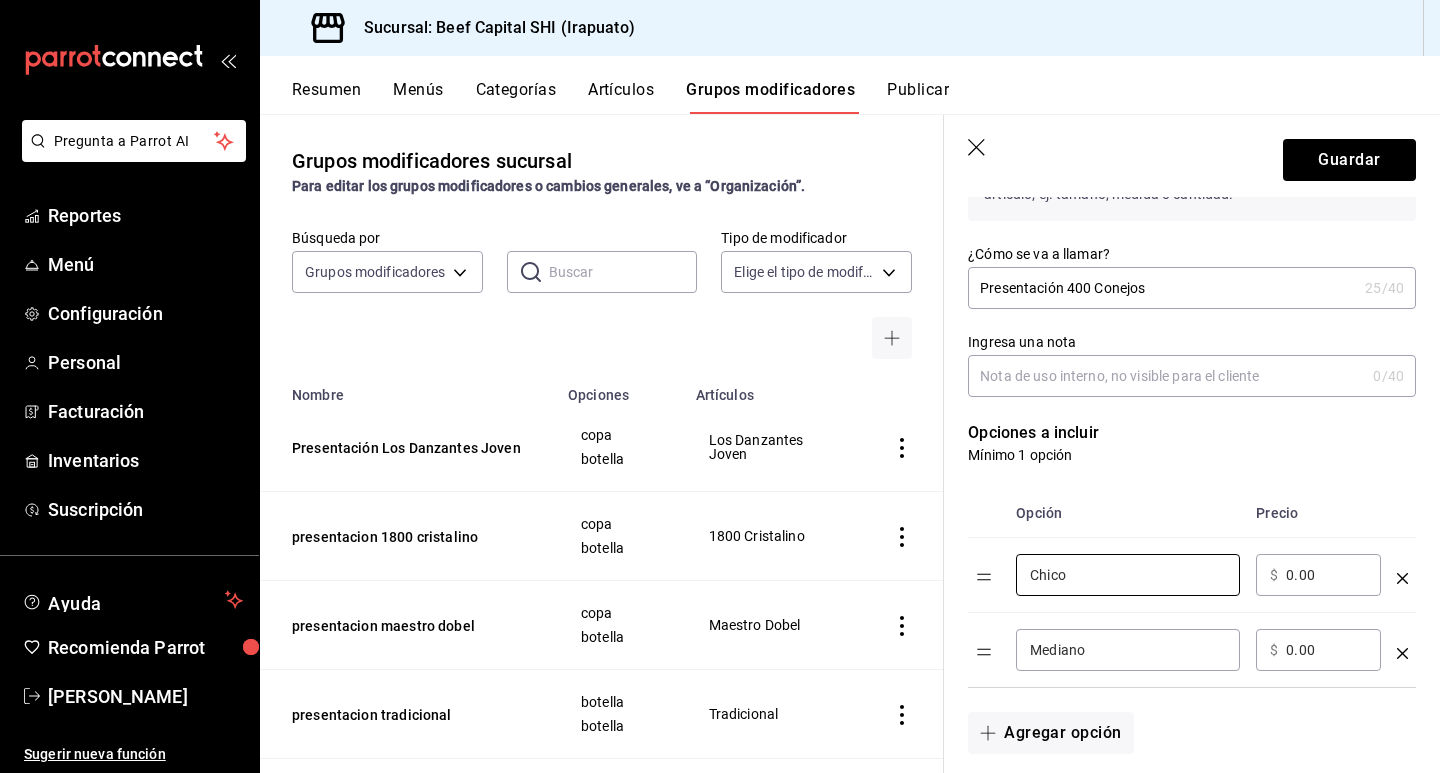 drag, startPoint x: 1074, startPoint y: 570, endPoint x: 1008, endPoint y: 570, distance: 66 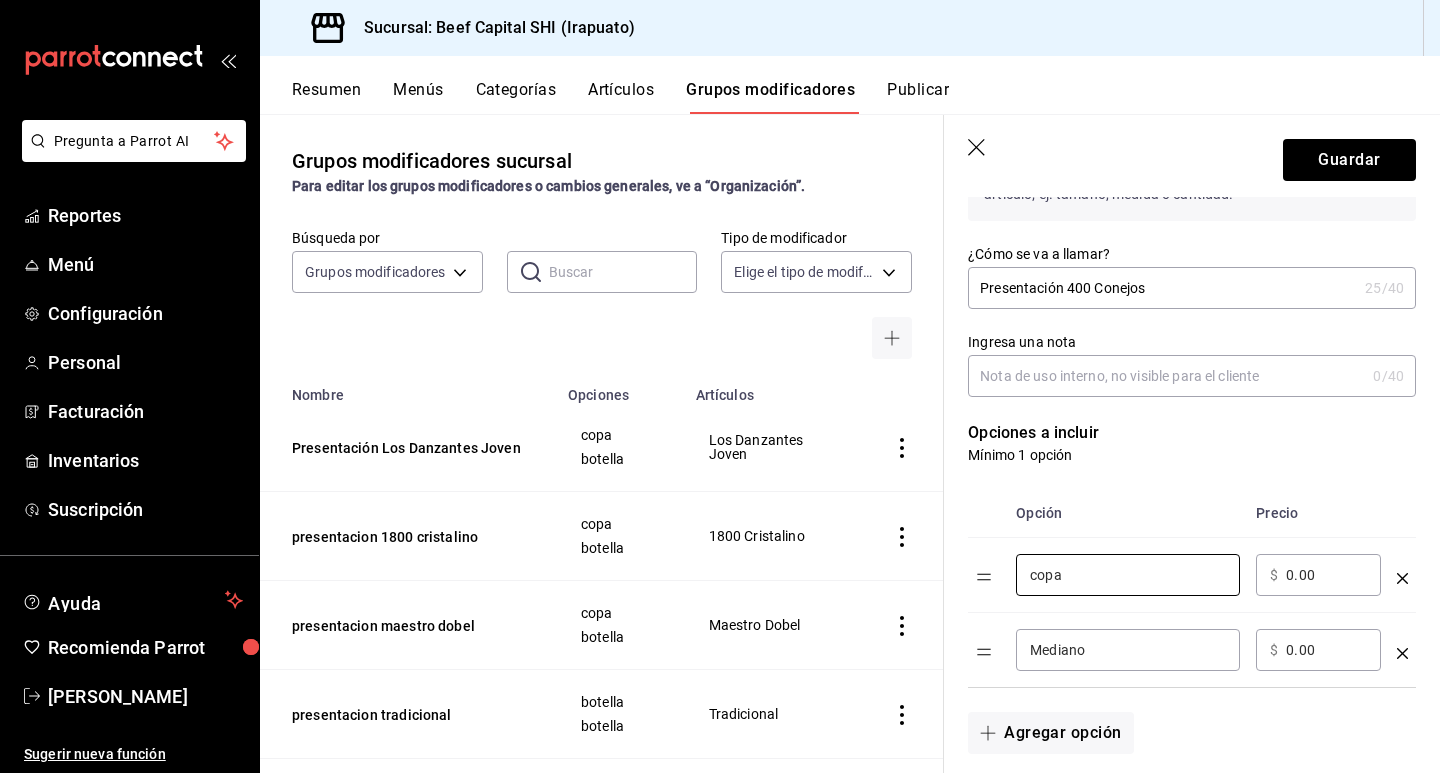 type on "copa" 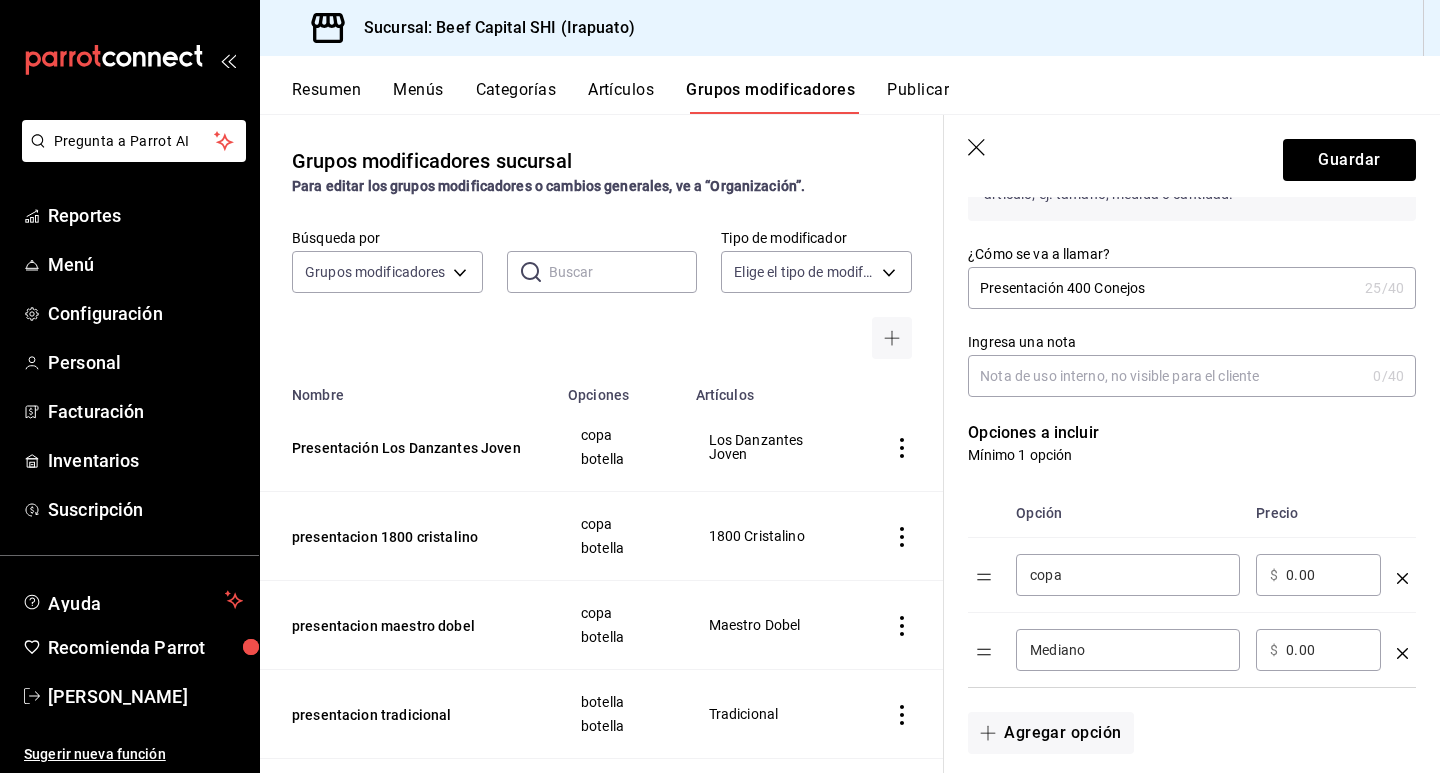 drag, startPoint x: 1317, startPoint y: 578, endPoint x: 1276, endPoint y: 581, distance: 41.109608 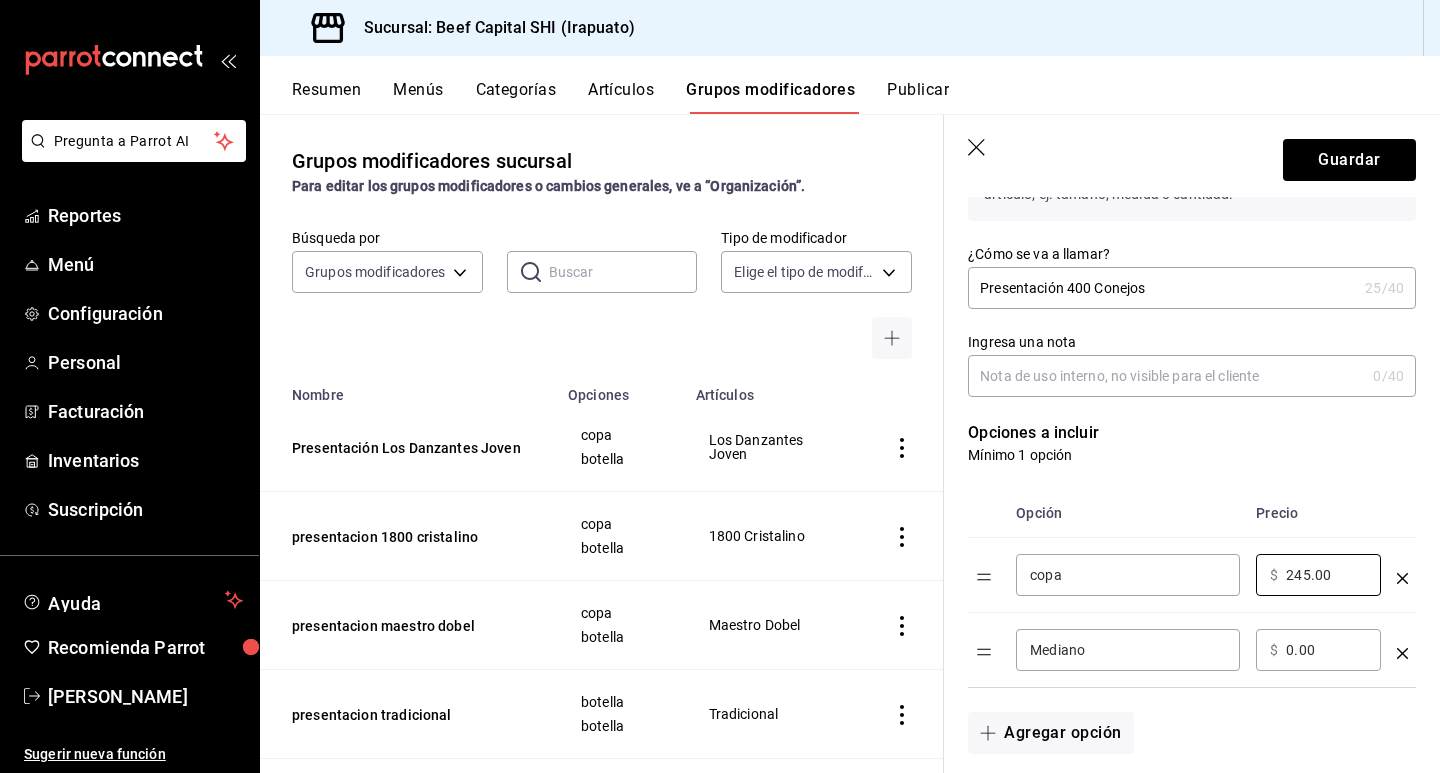 type on "245.00" 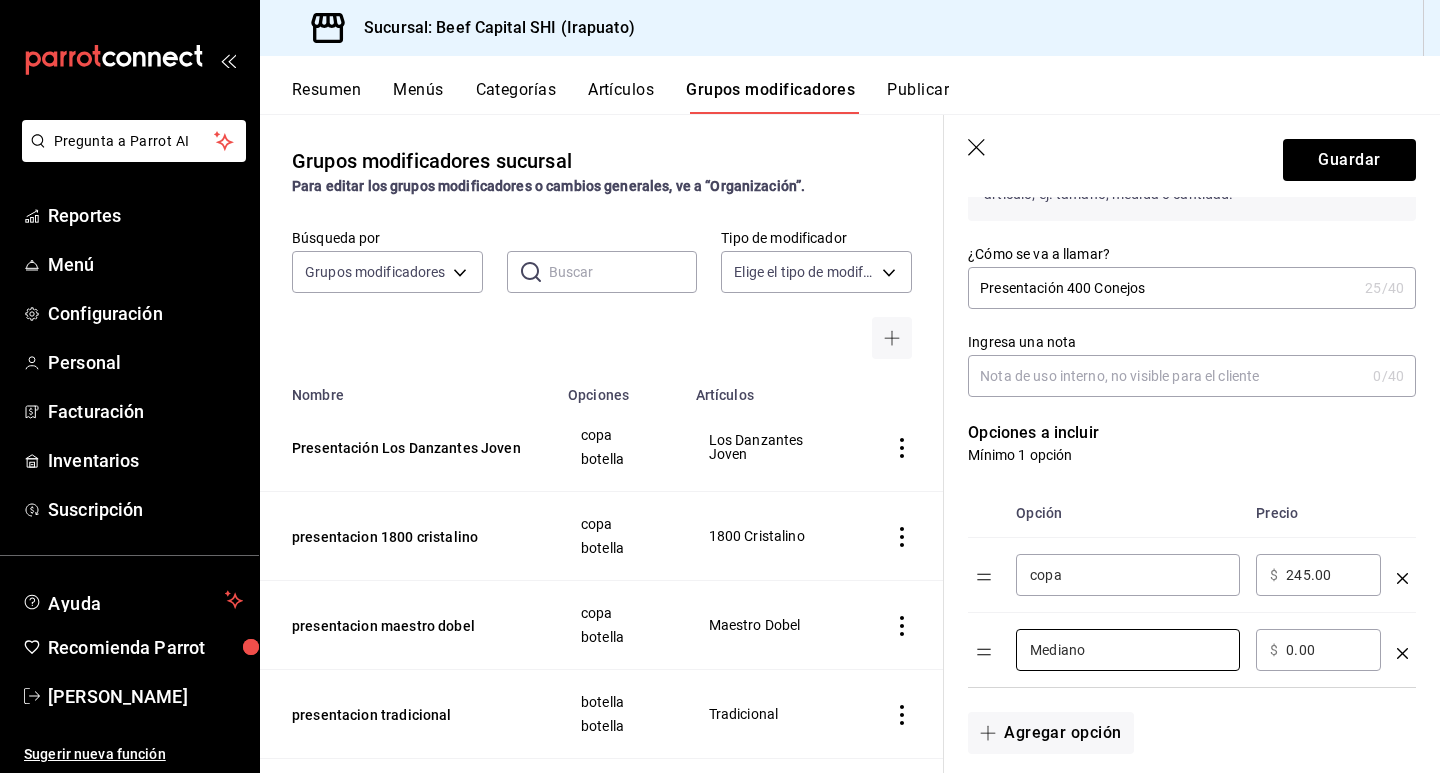 drag, startPoint x: 1097, startPoint y: 649, endPoint x: 927, endPoint y: 653, distance: 170.04706 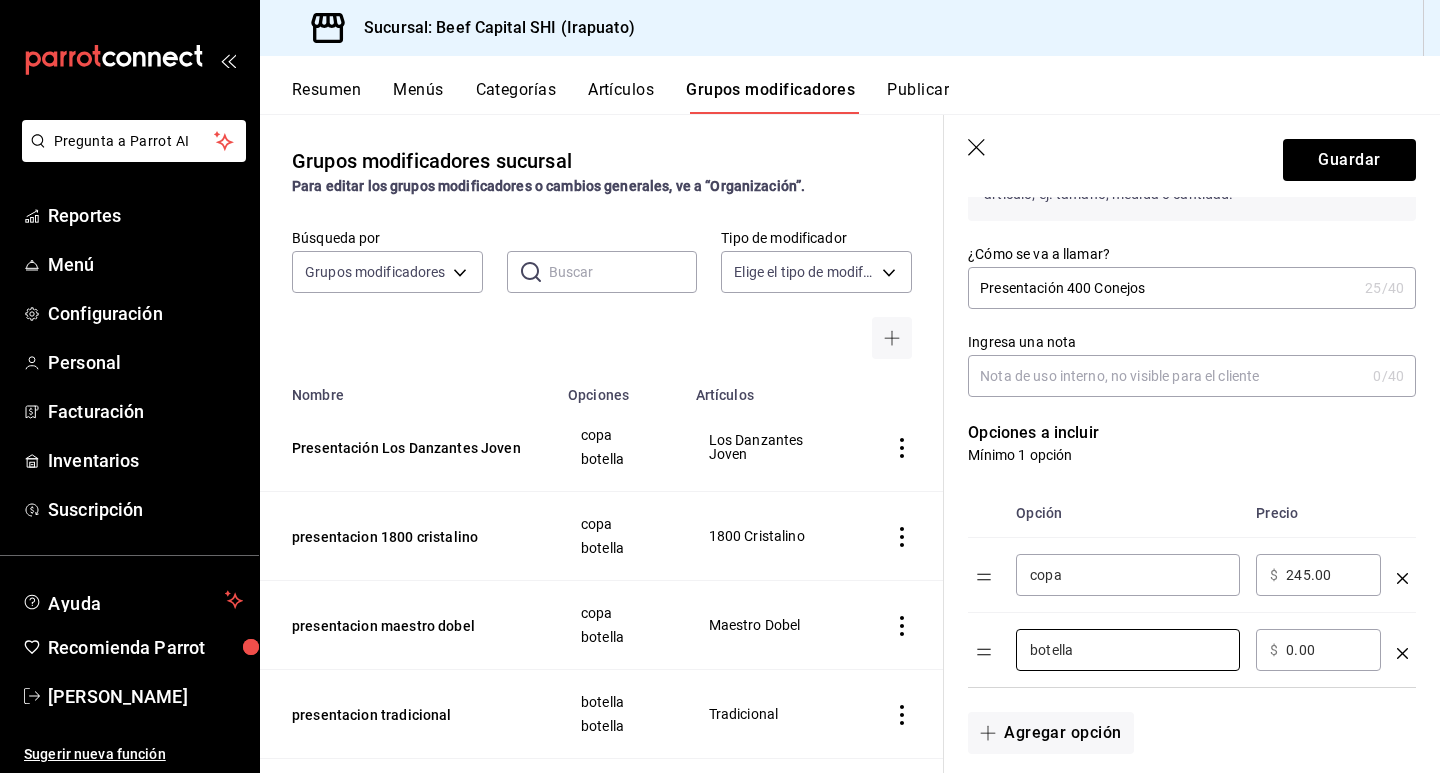 type on "botella" 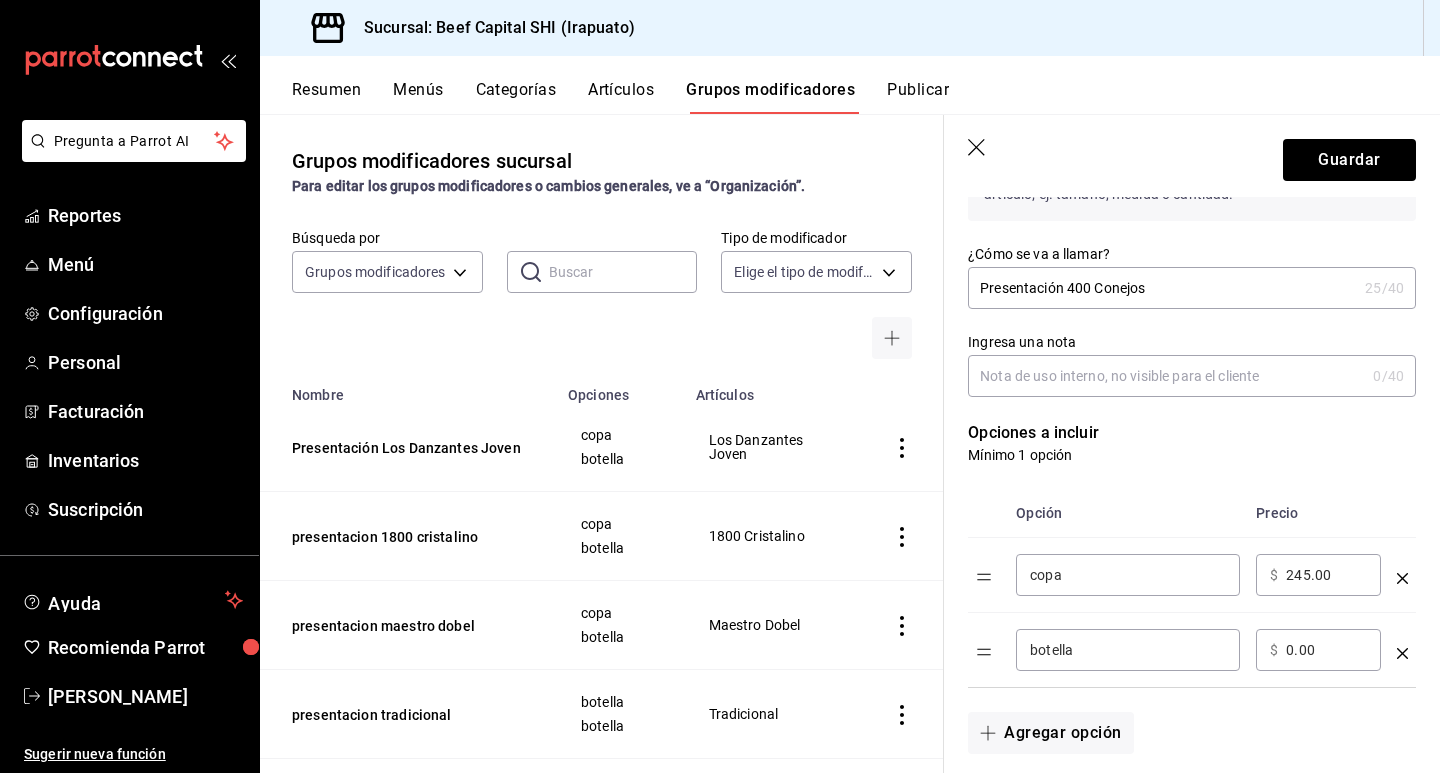 drag, startPoint x: 1324, startPoint y: 647, endPoint x: 1273, endPoint y: 647, distance: 51 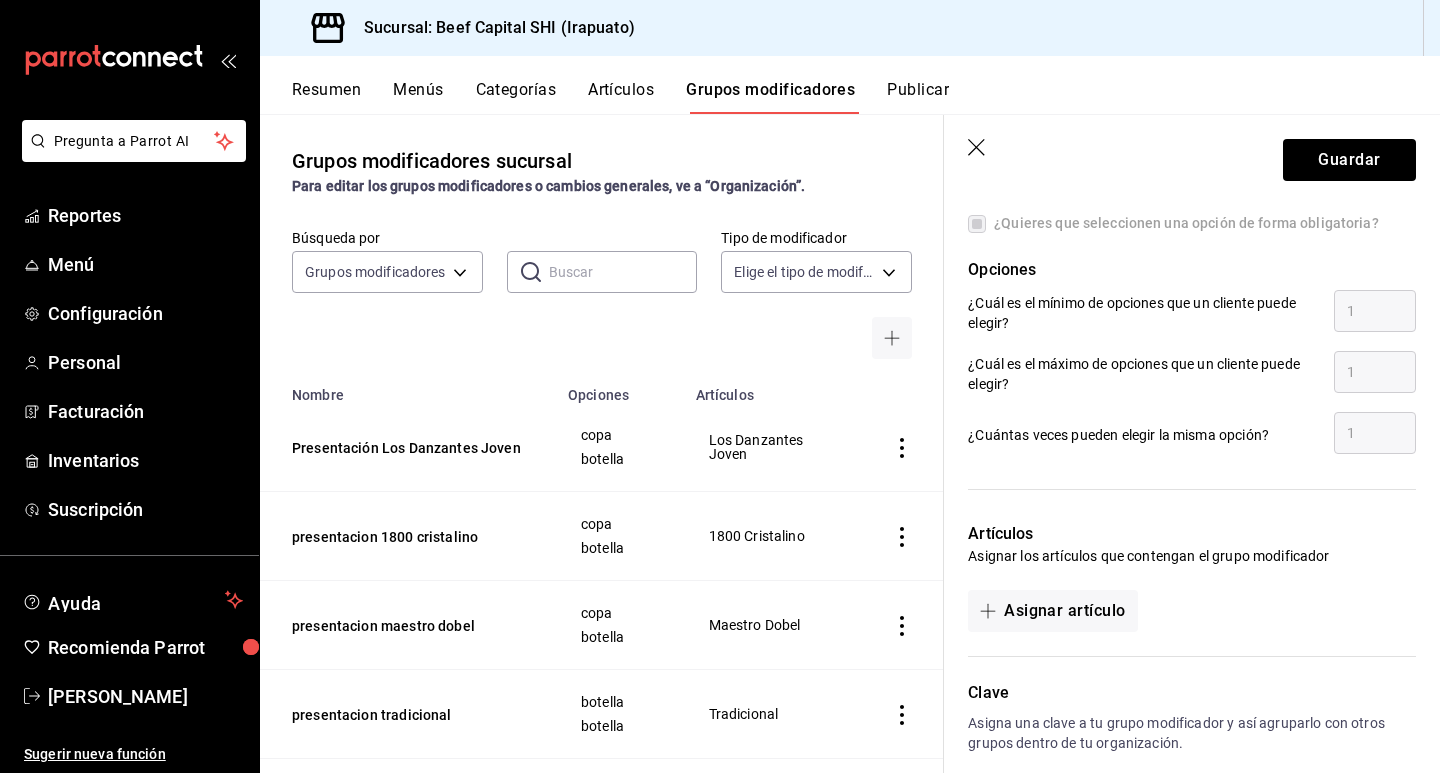 scroll, scrollTop: 900, scrollLeft: 0, axis: vertical 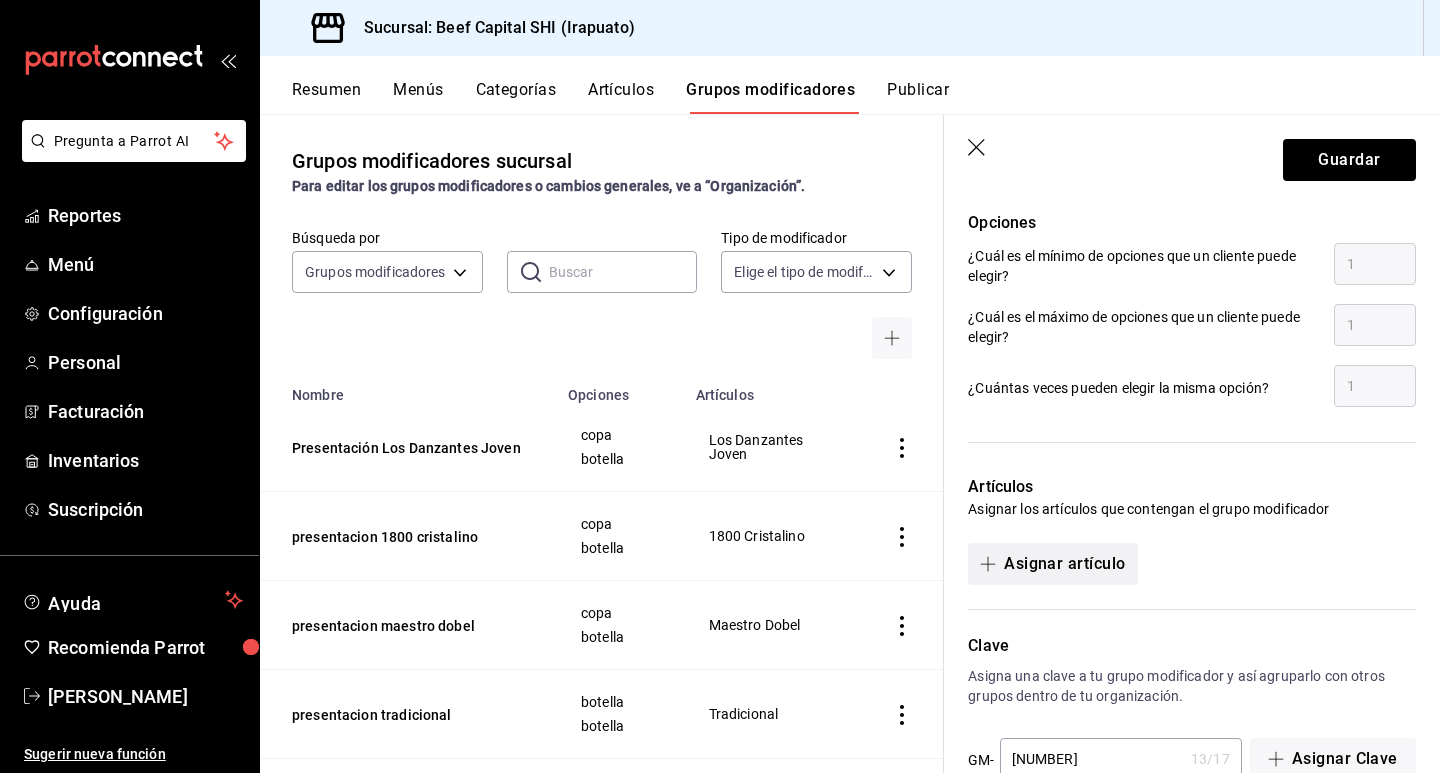 type on "1750.00" 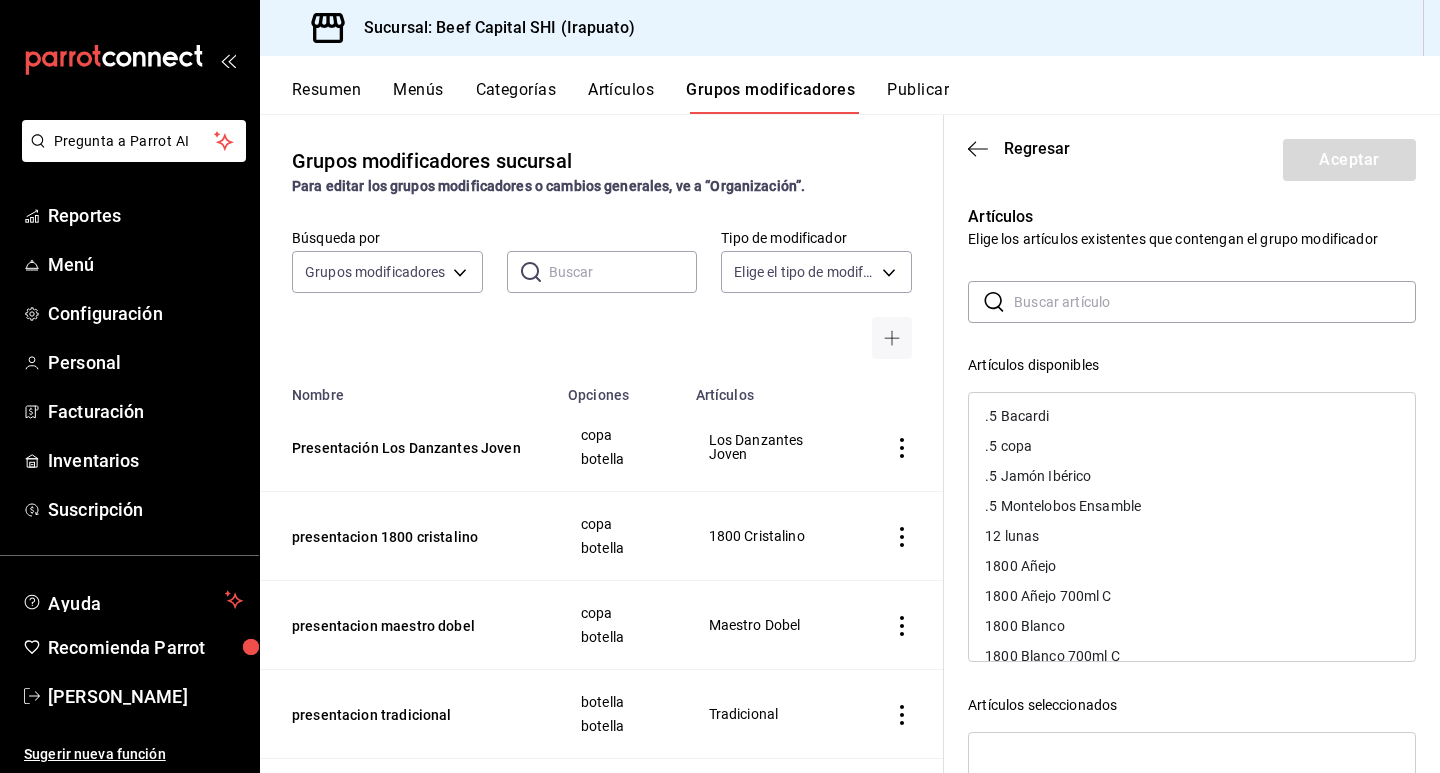 click at bounding box center [1215, 302] 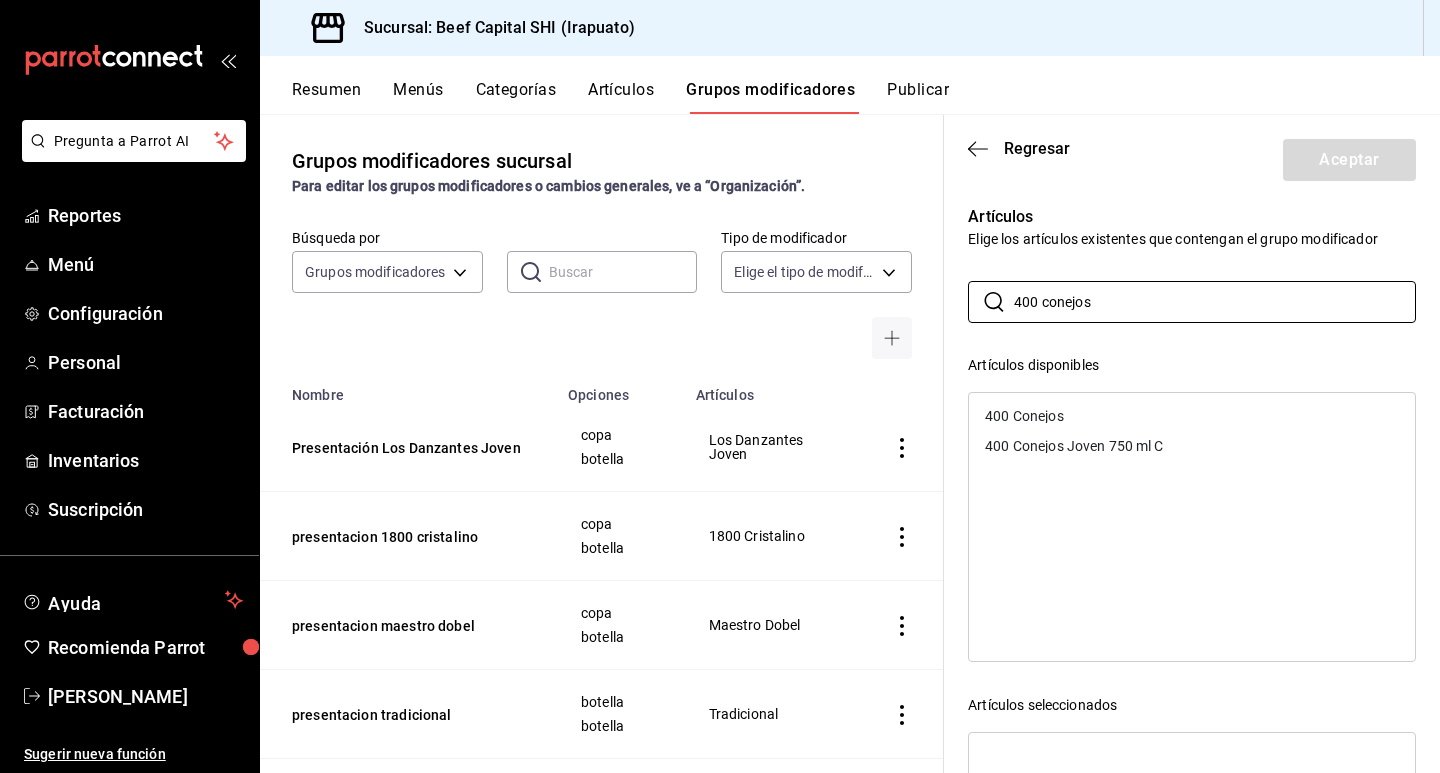 type on "400 conejos" 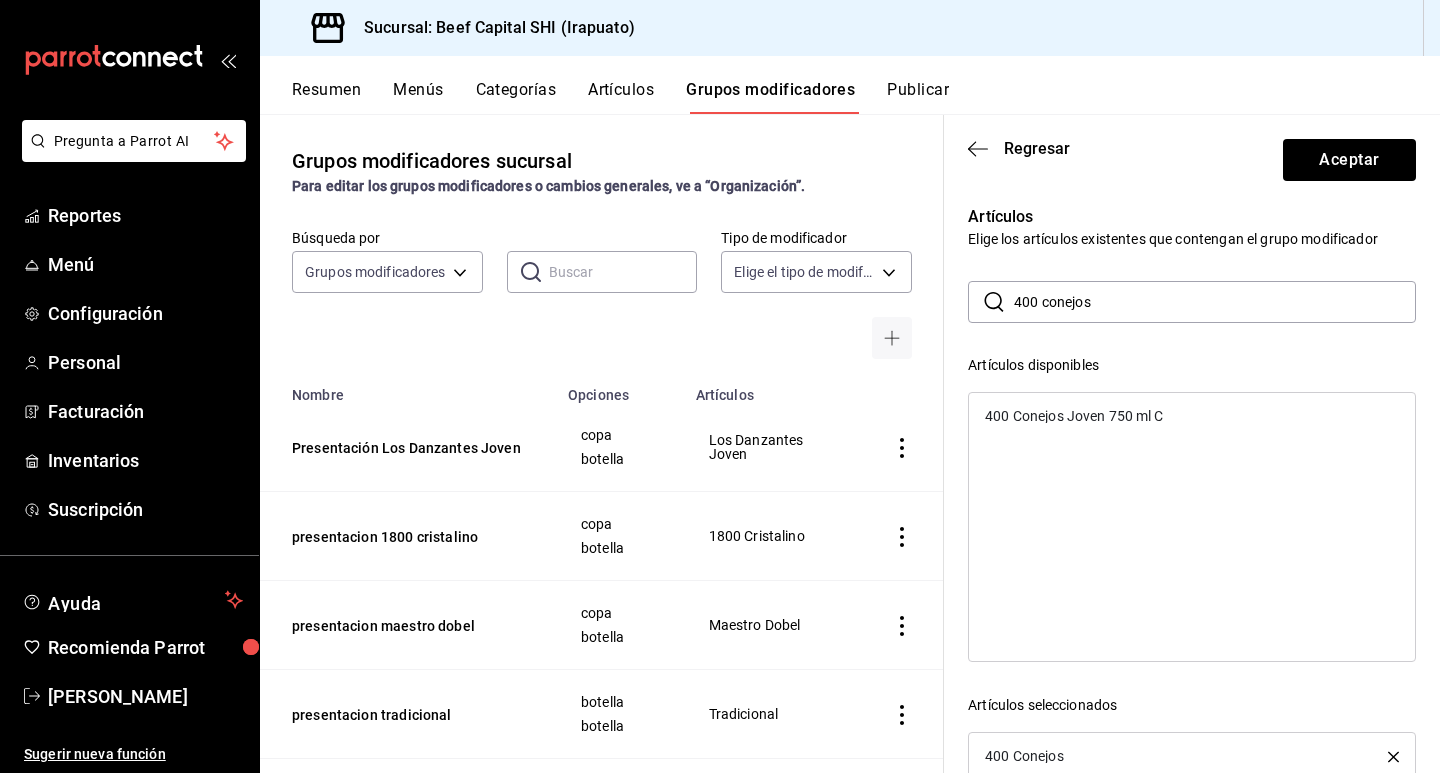 click on "400 Conejos Joven 750 ml C" at bounding box center (1074, 416) 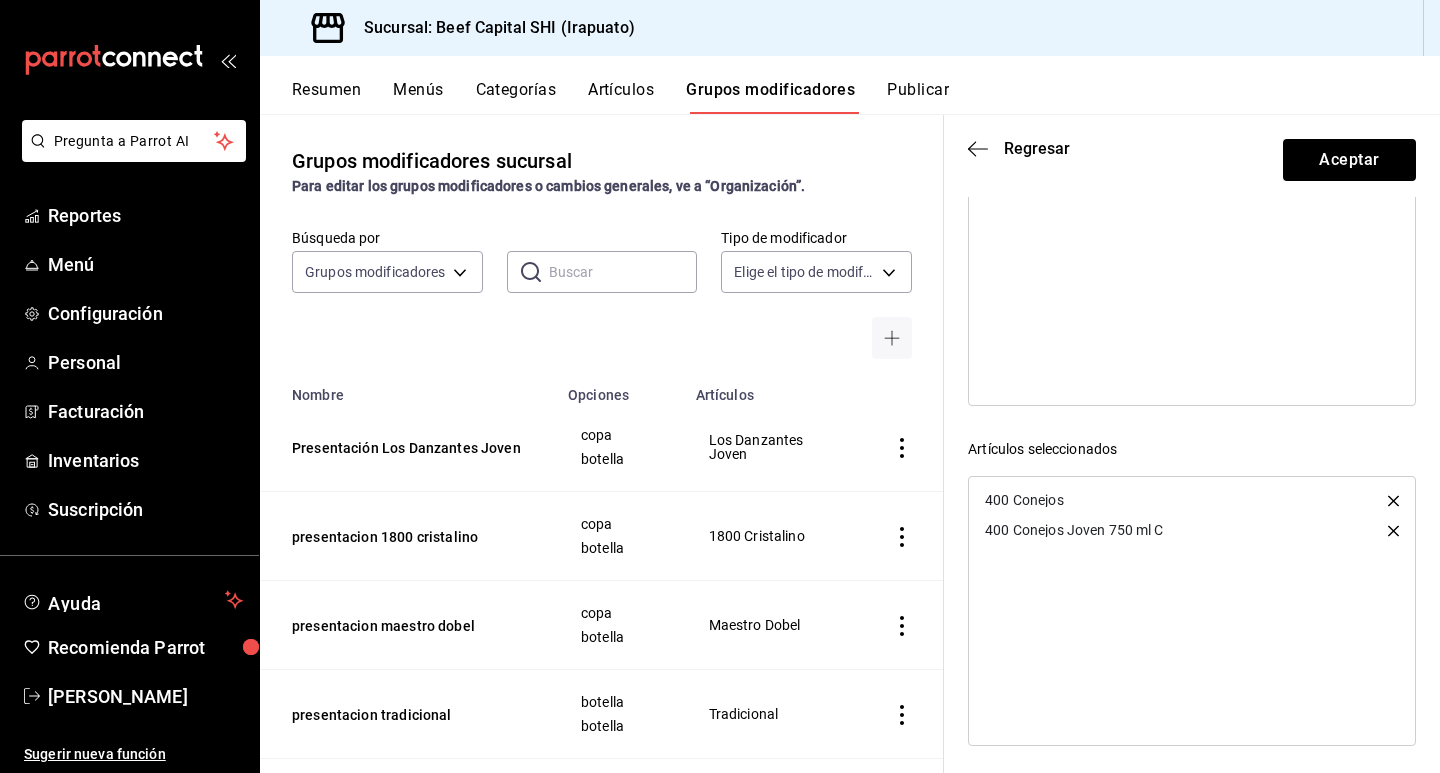 scroll, scrollTop: 262, scrollLeft: 0, axis: vertical 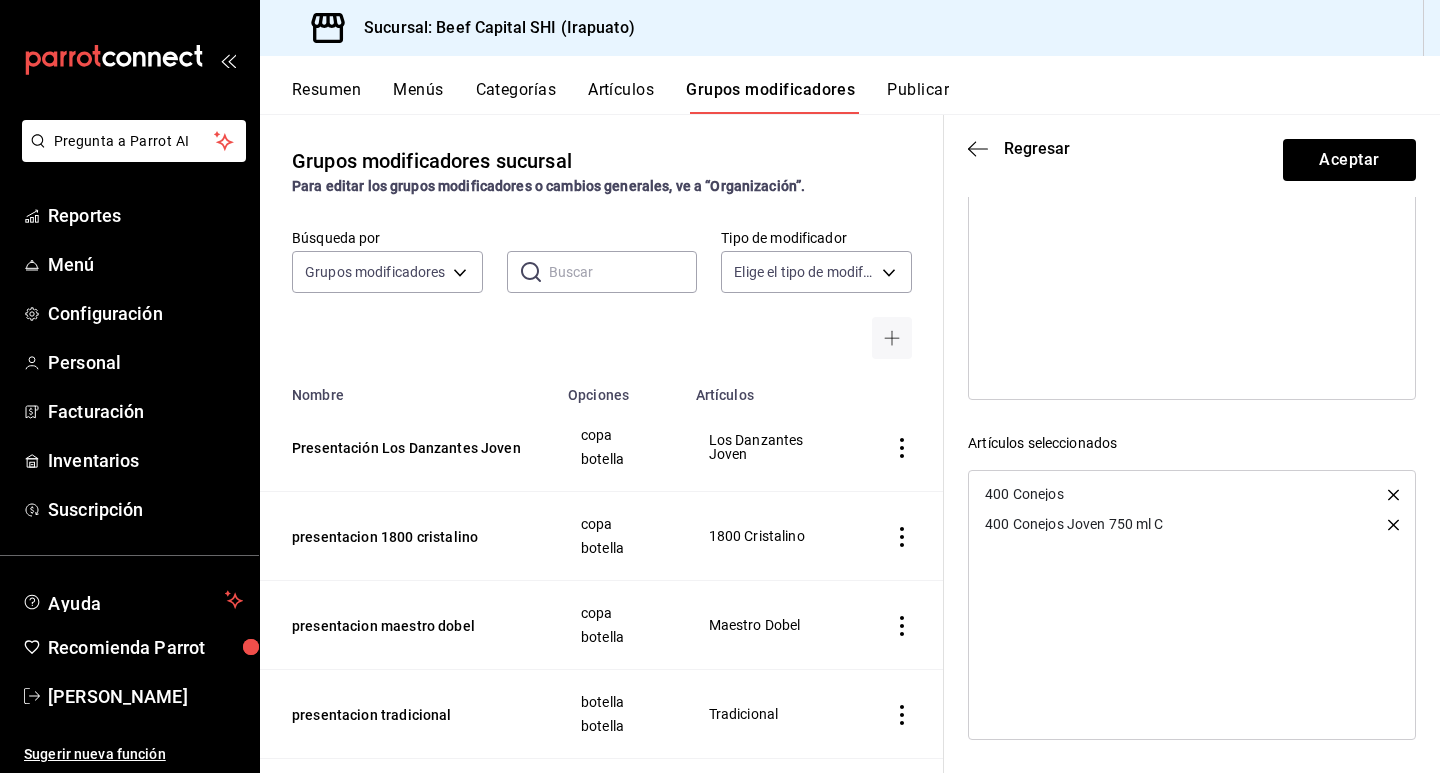 click 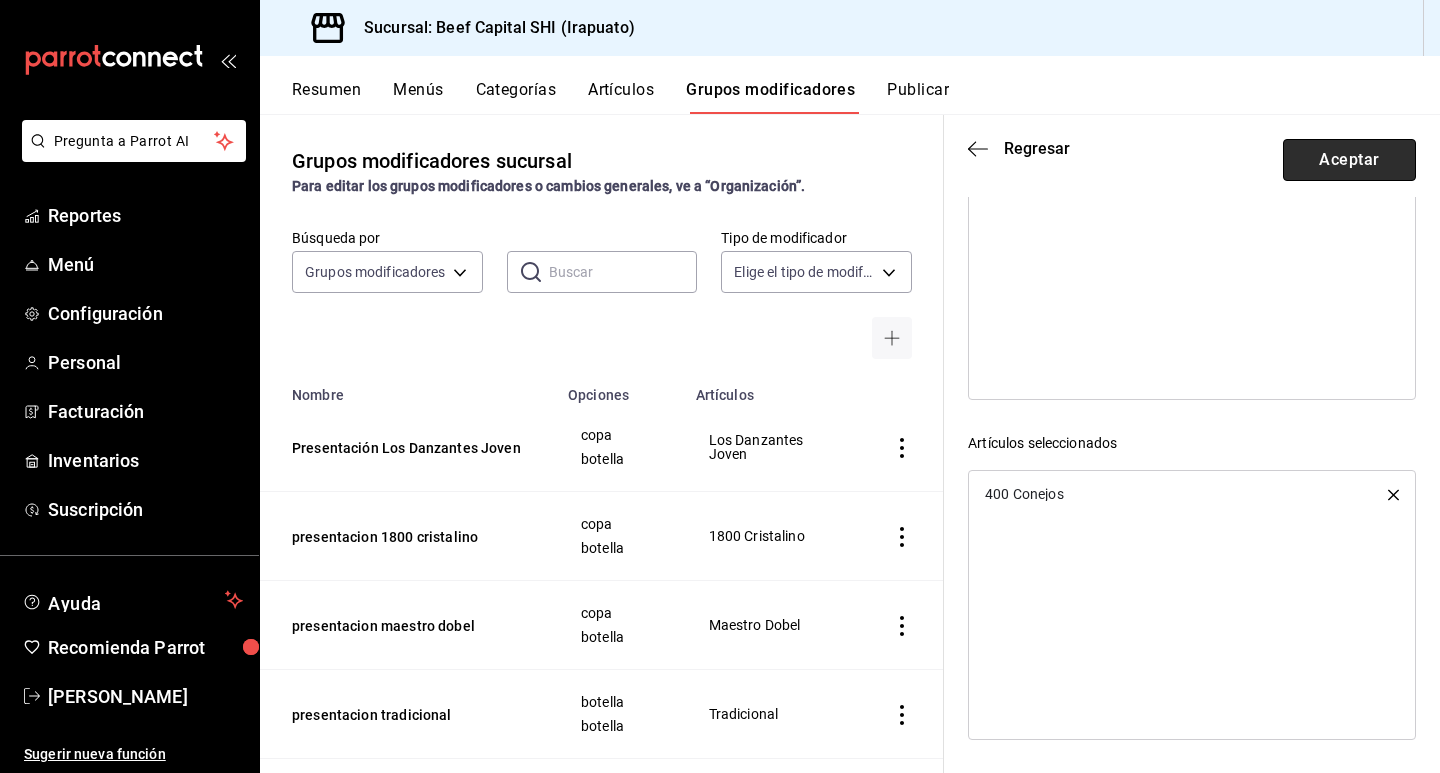 click on "Aceptar" at bounding box center (1349, 160) 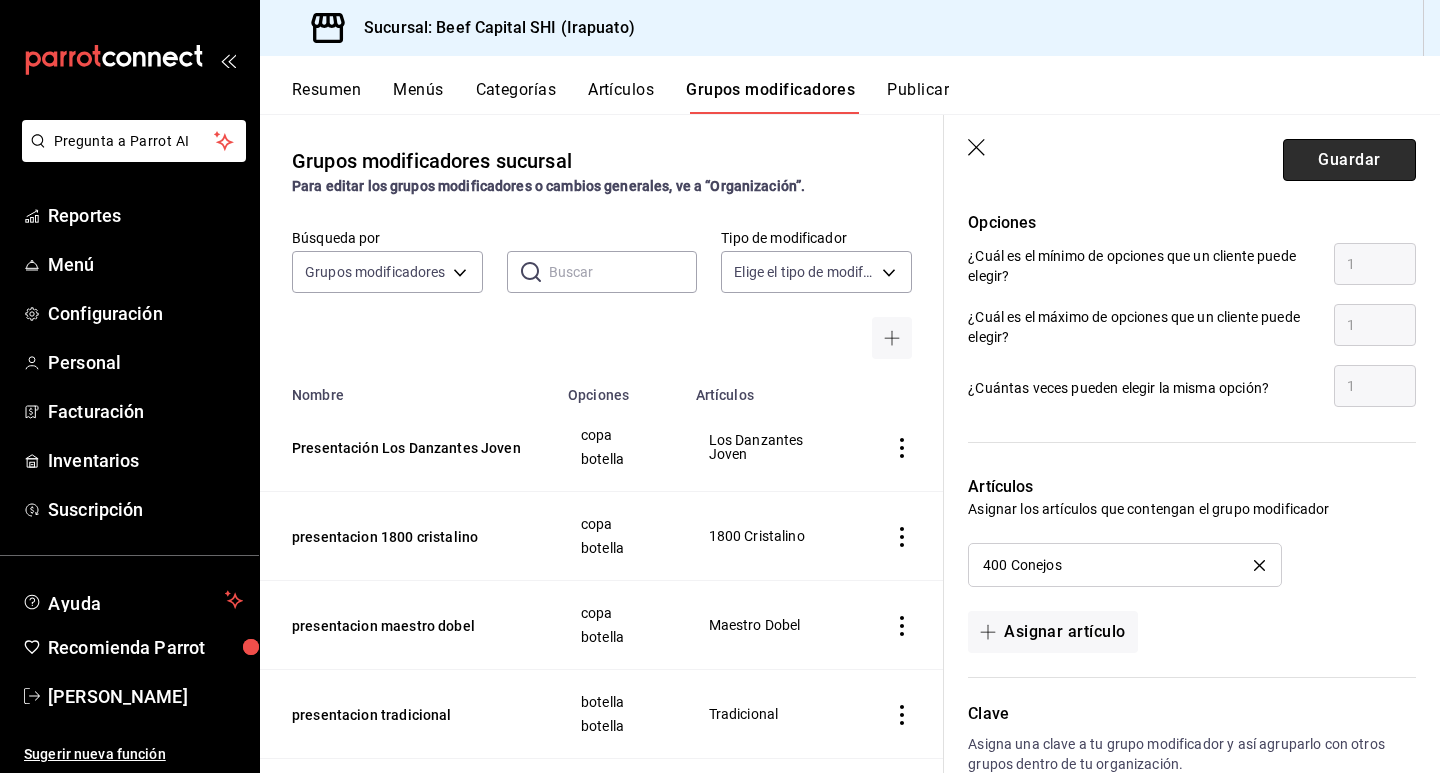 click on "Guardar" at bounding box center [1349, 160] 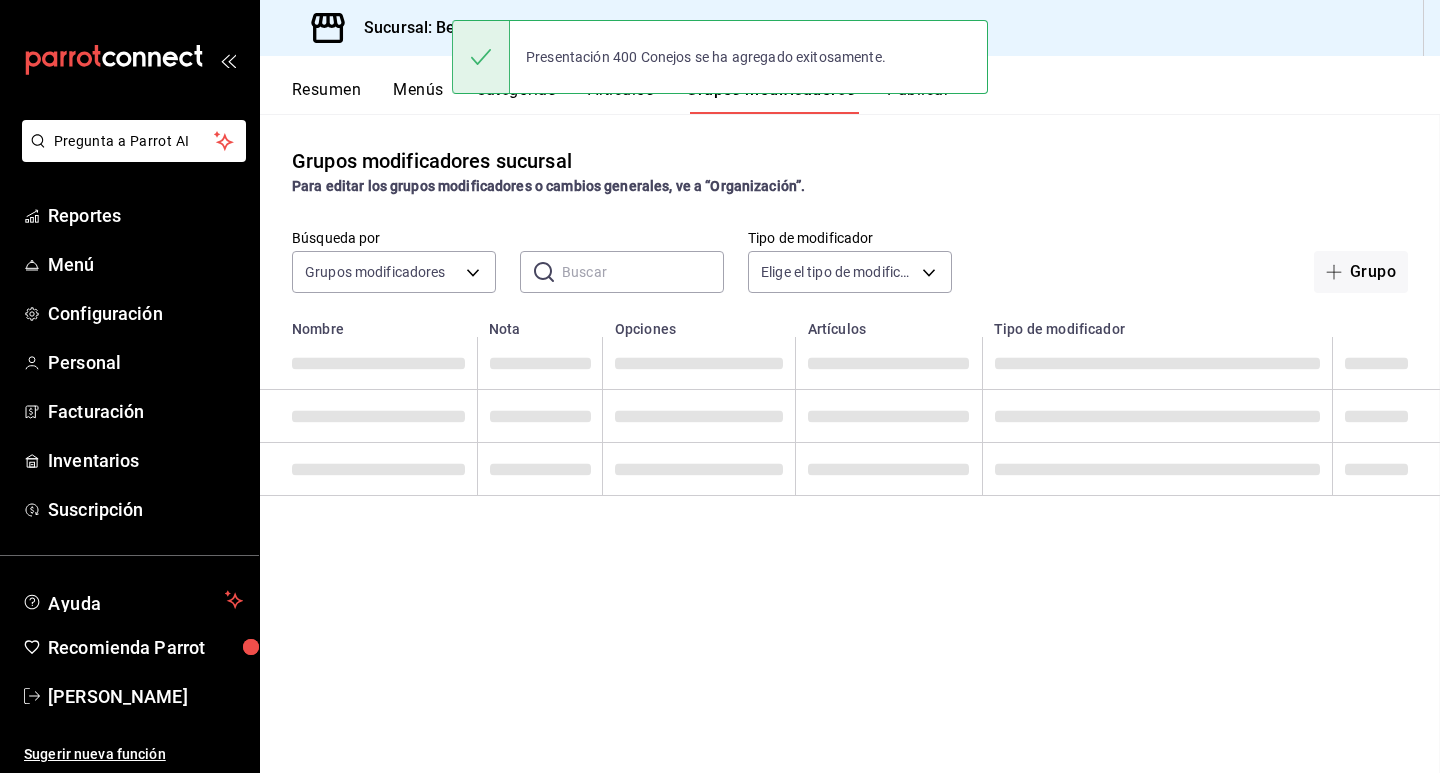 scroll, scrollTop: 0, scrollLeft: 0, axis: both 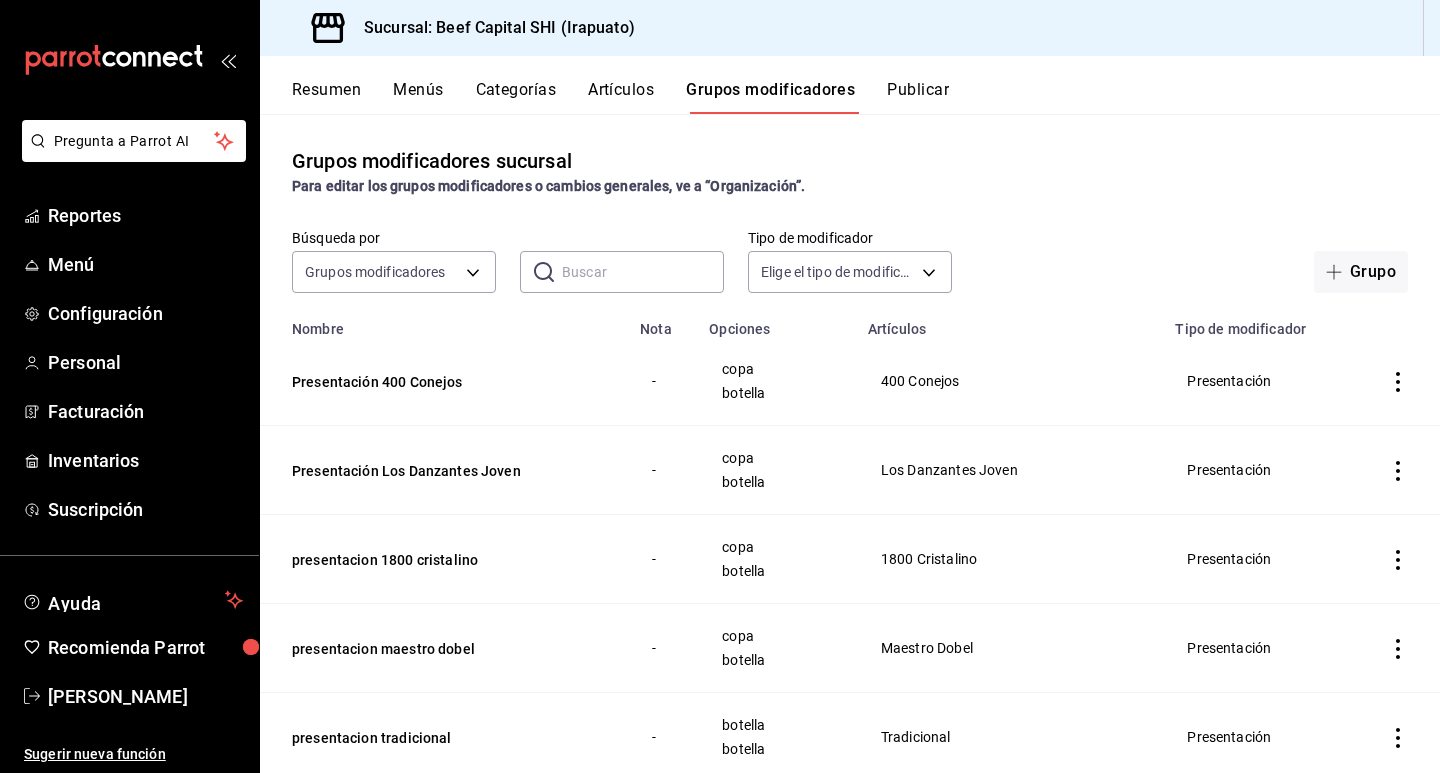 click on "Artículos" at bounding box center [621, 97] 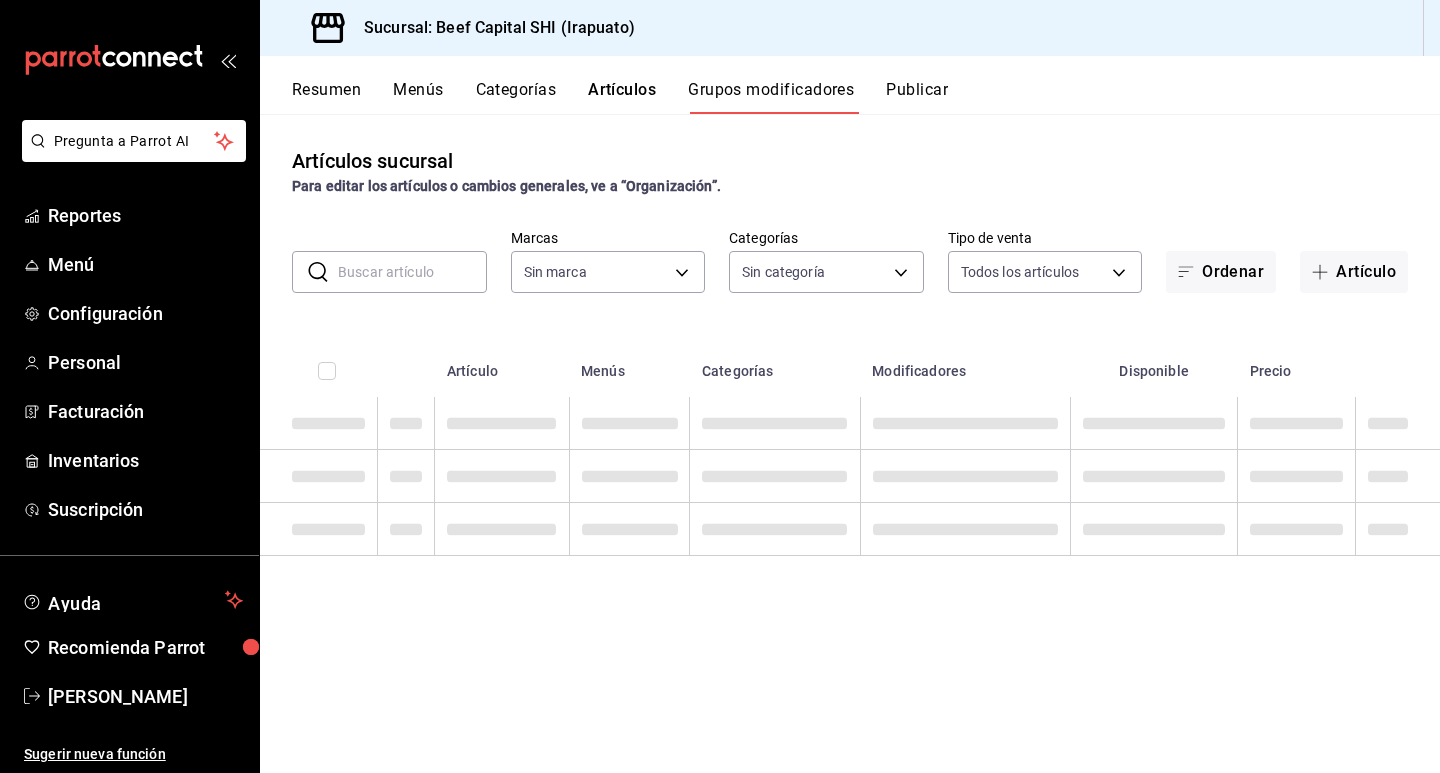 type on "605647f7-5ddc-403a-84da-aa3c8a25865f" 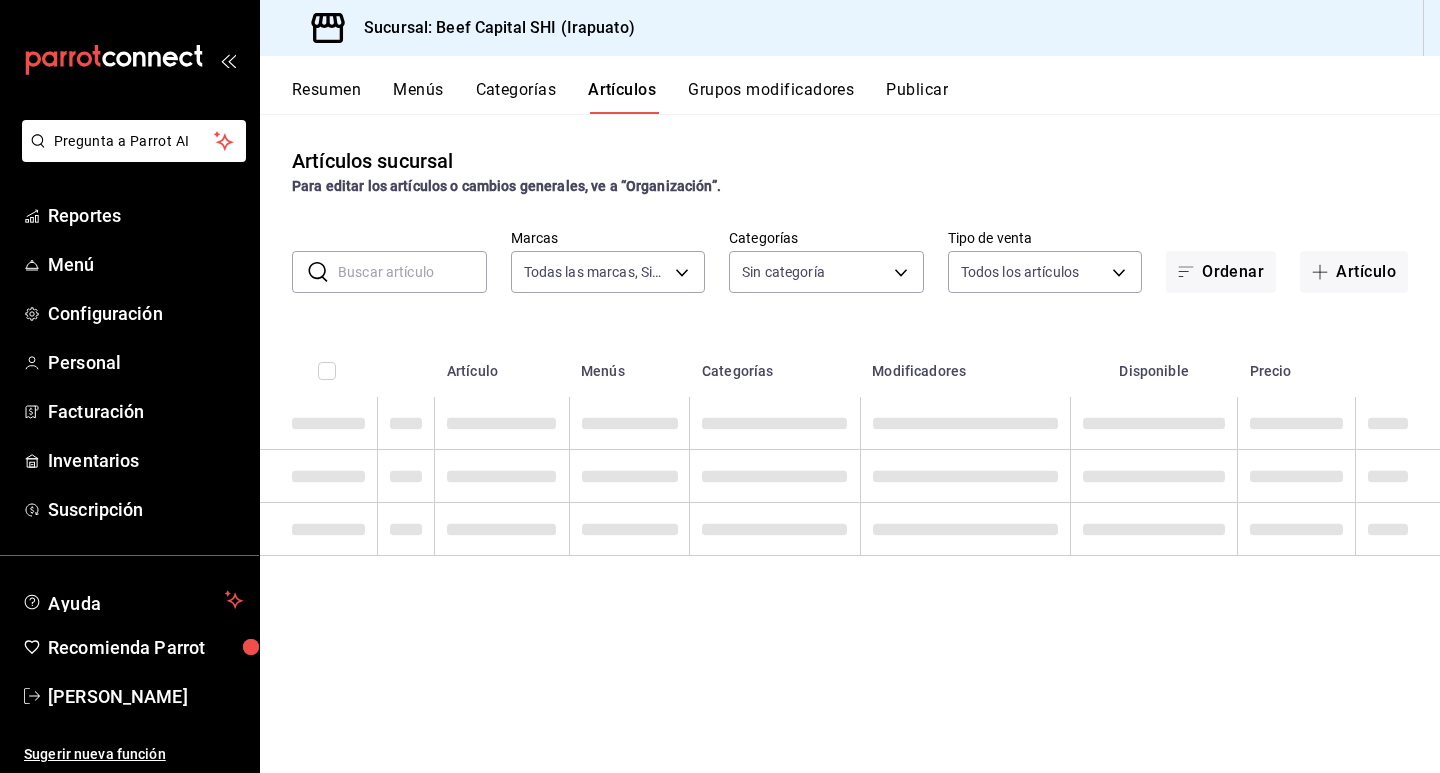 type on "605647f7-5ddc-403a-84da-aa3c8a25865f" 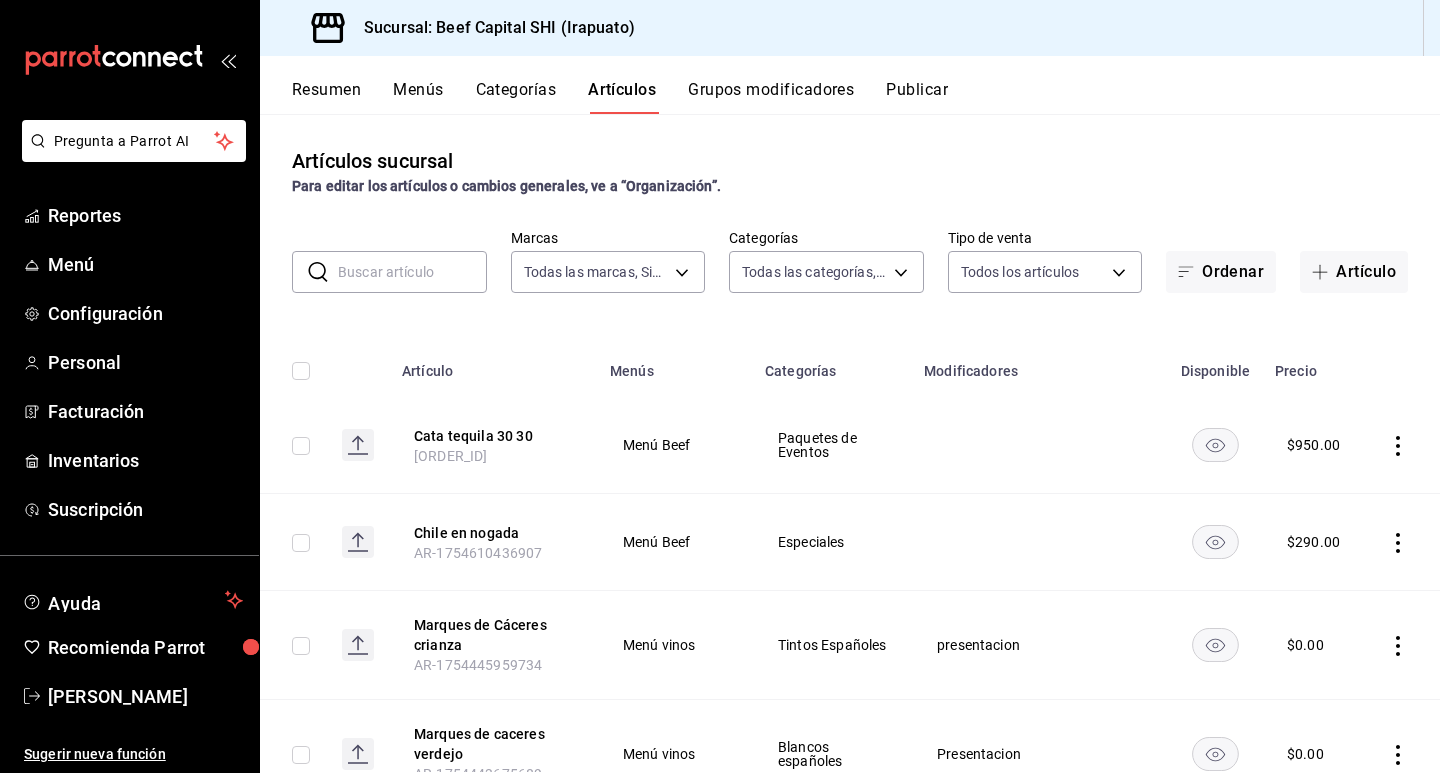 click at bounding box center (412, 272) 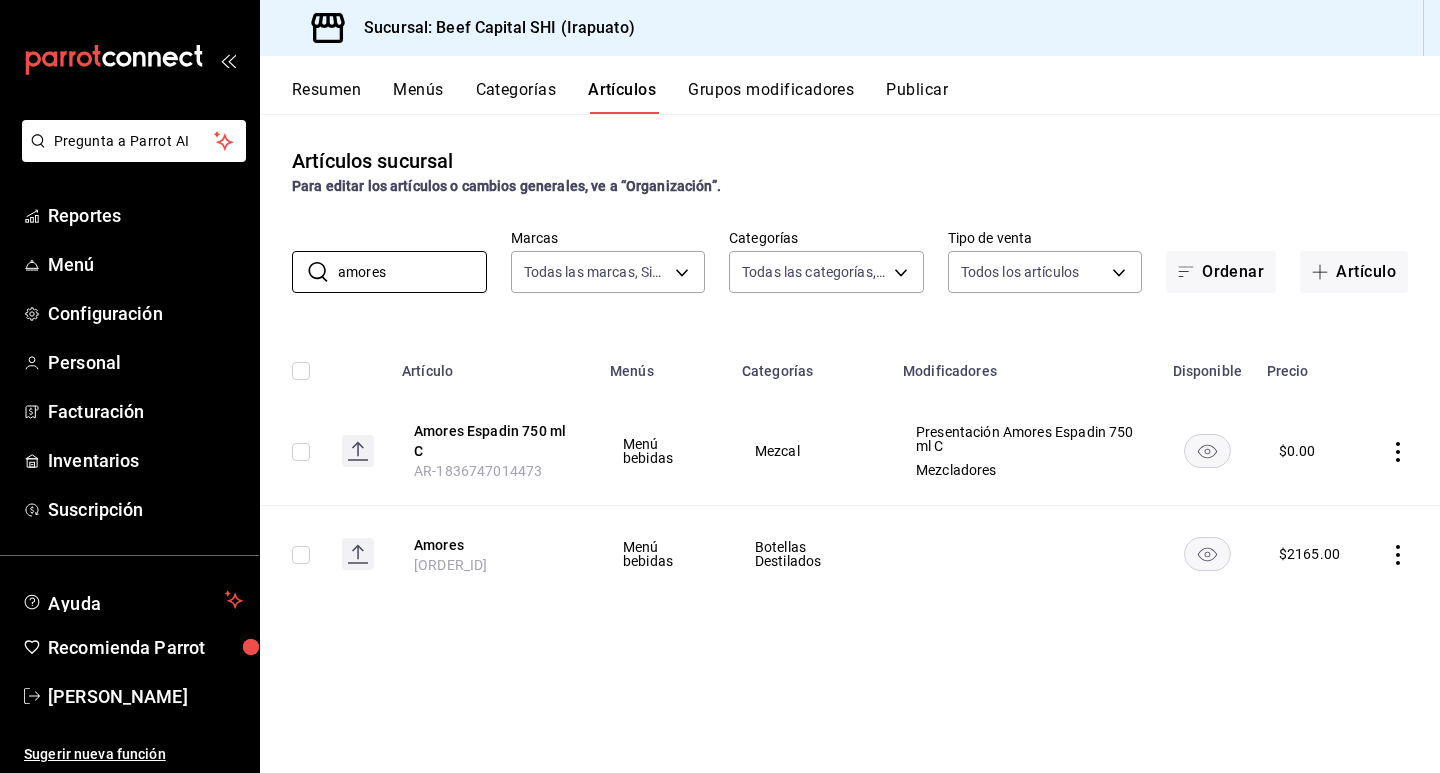 type on "amores" 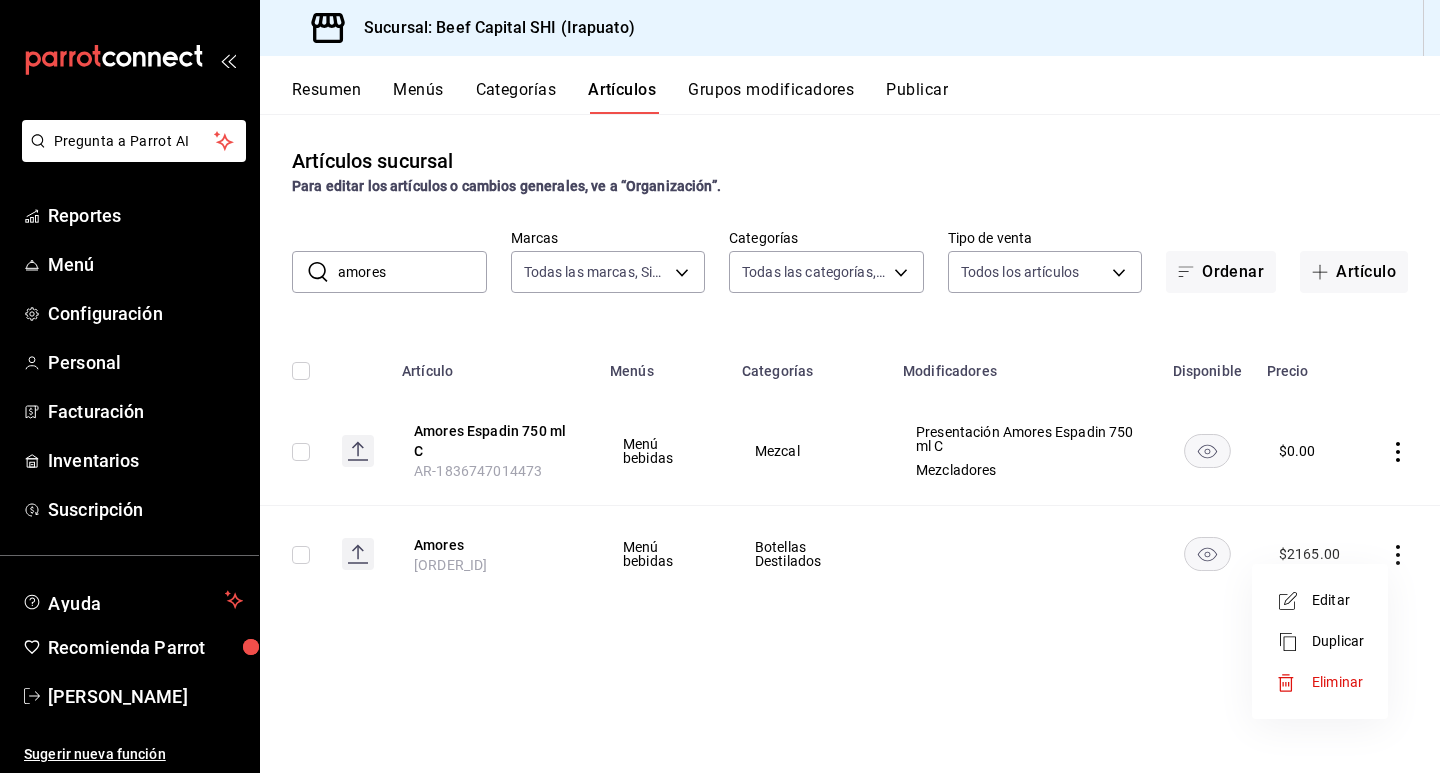 click on "Editar" at bounding box center [1338, 600] 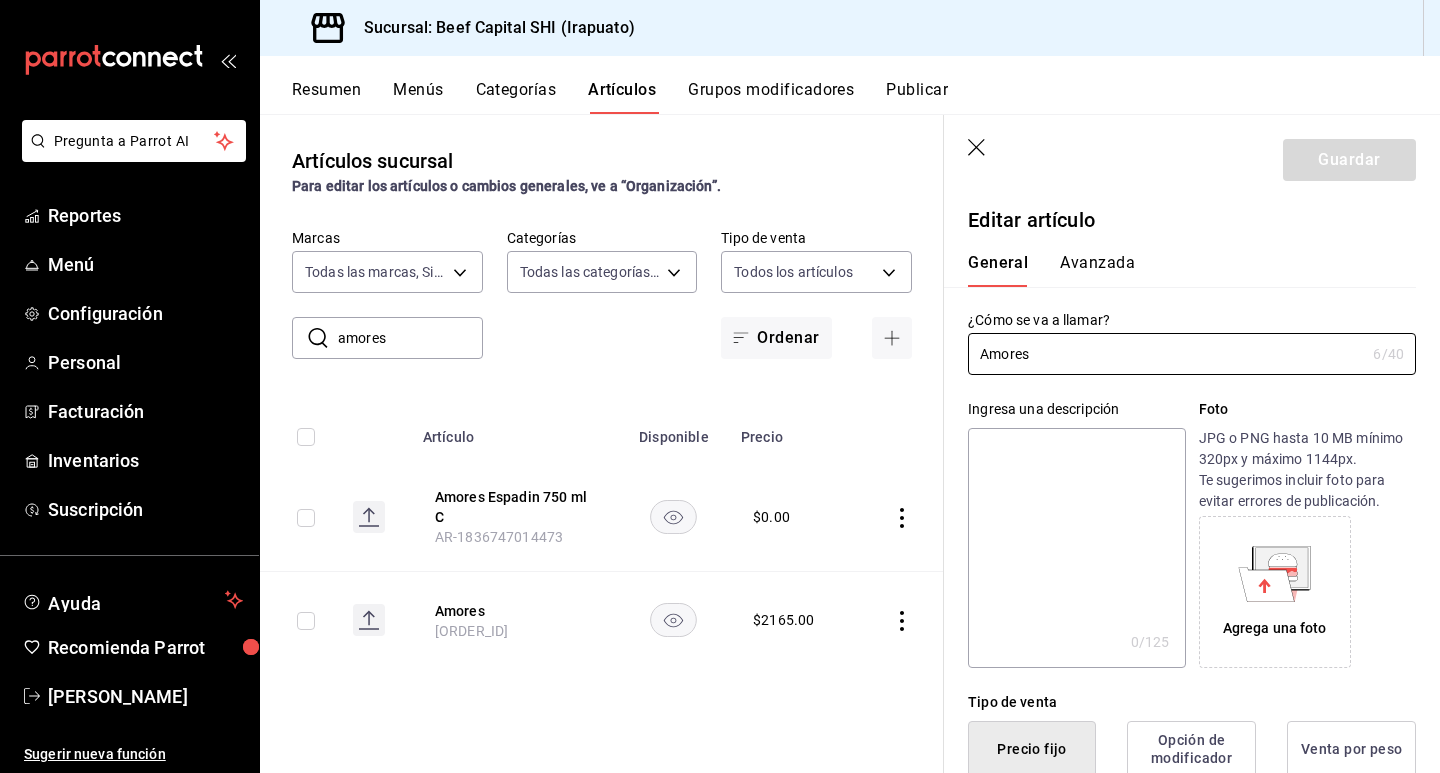 type on "$2165.00" 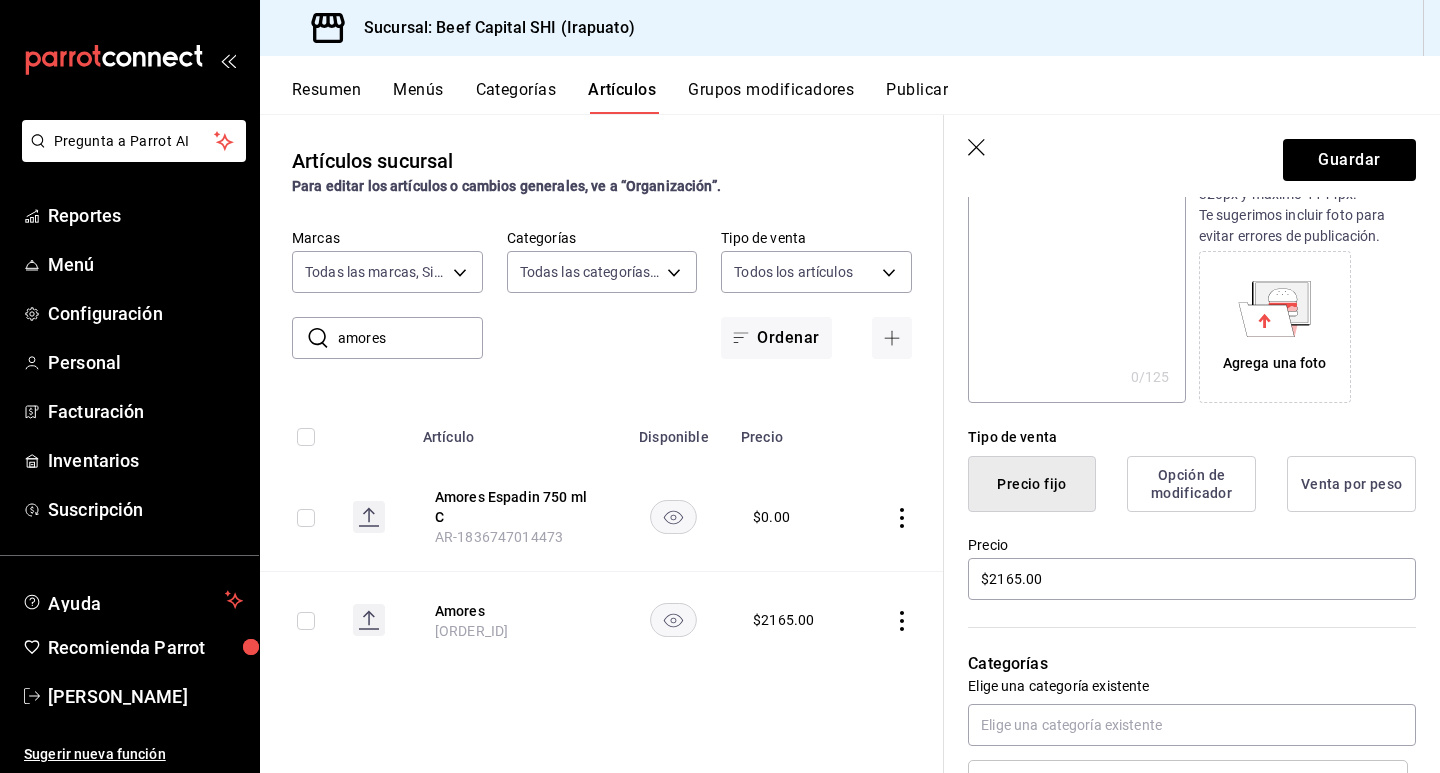 scroll, scrollTop: 300, scrollLeft: 0, axis: vertical 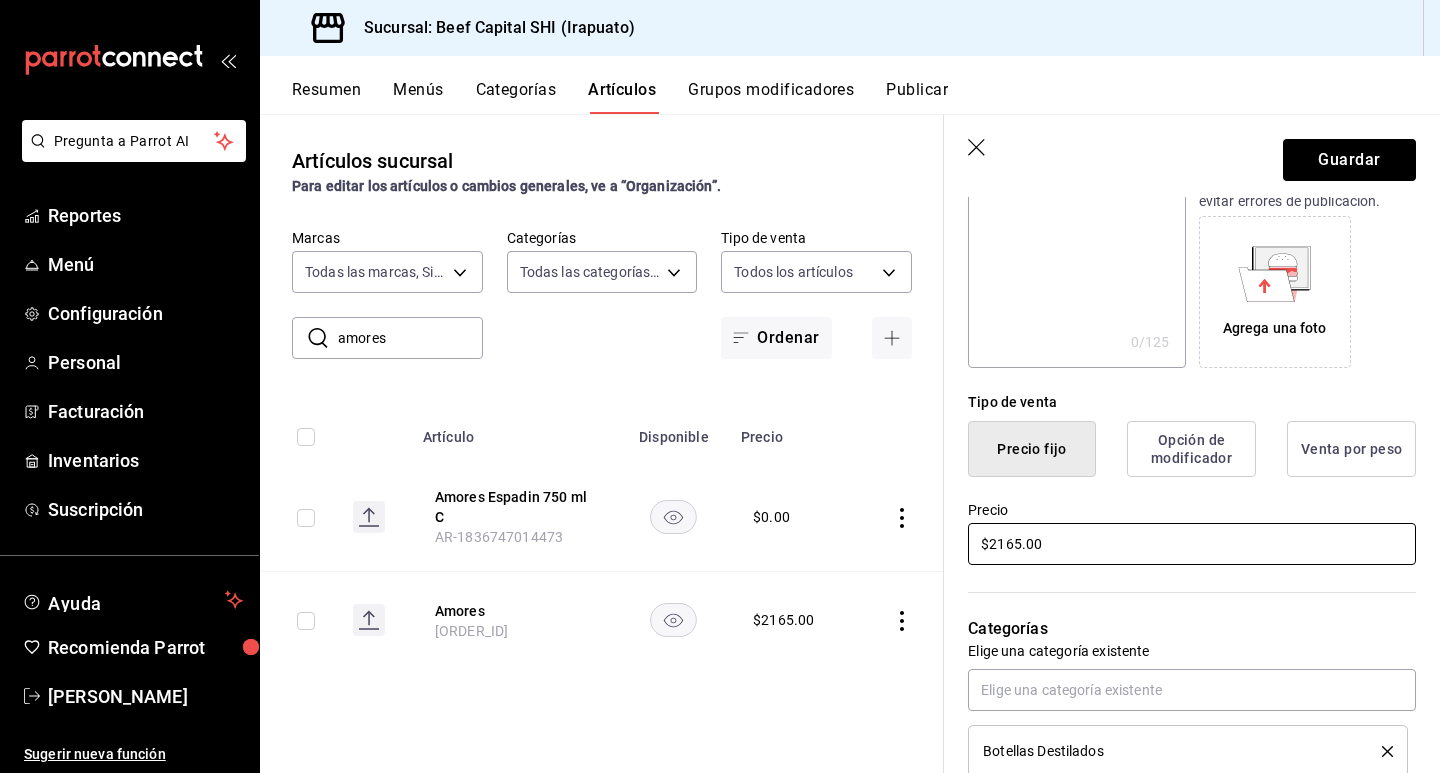 type on "Amores Espadín" 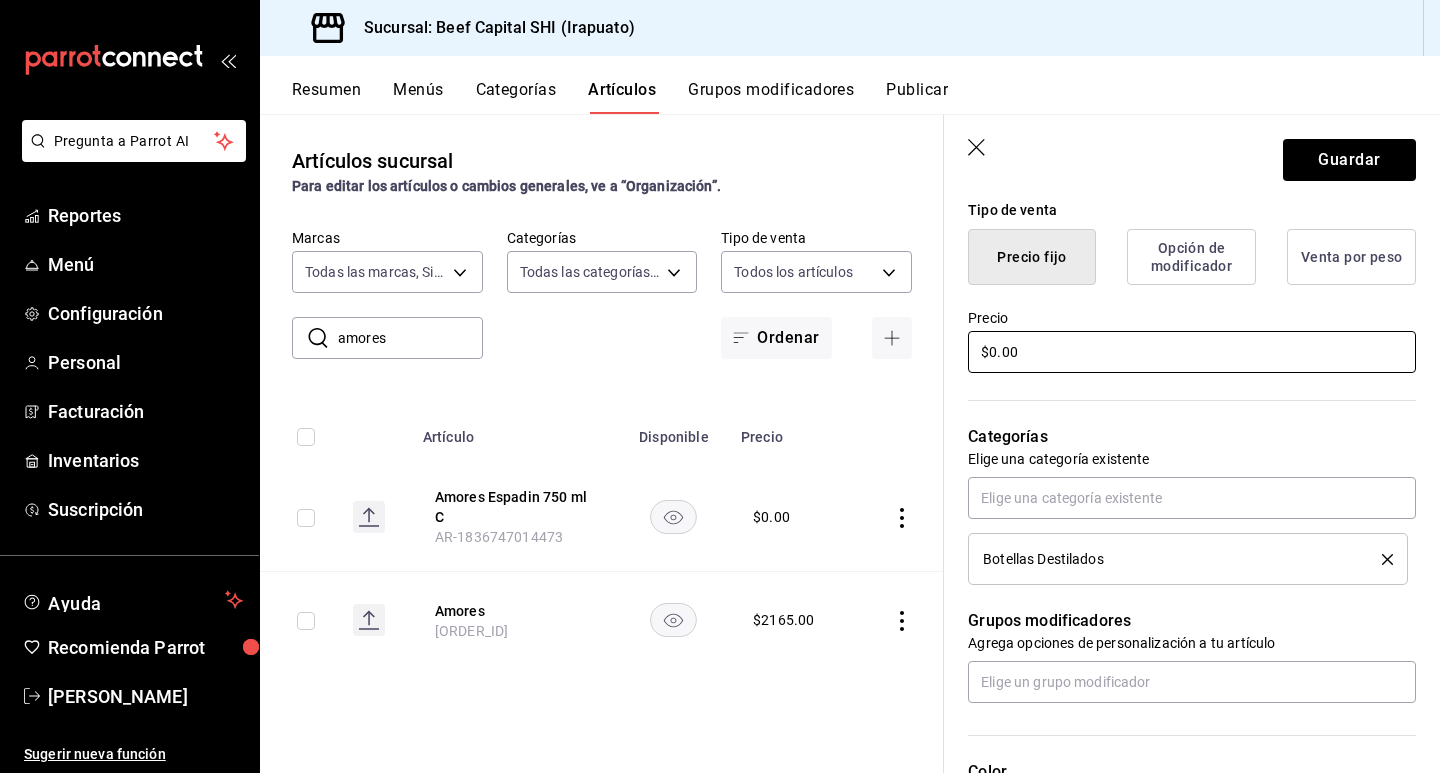 scroll, scrollTop: 500, scrollLeft: 0, axis: vertical 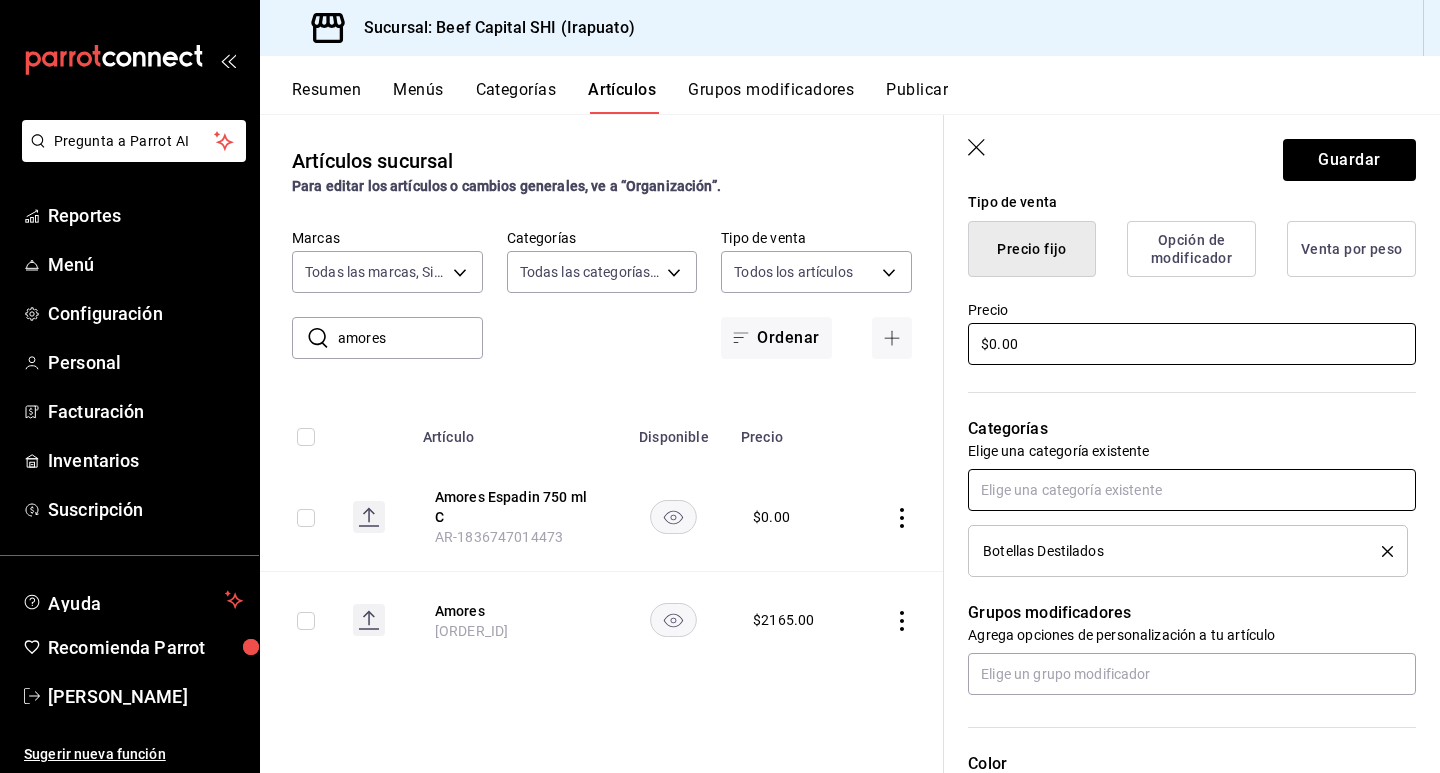 type on "$0.00" 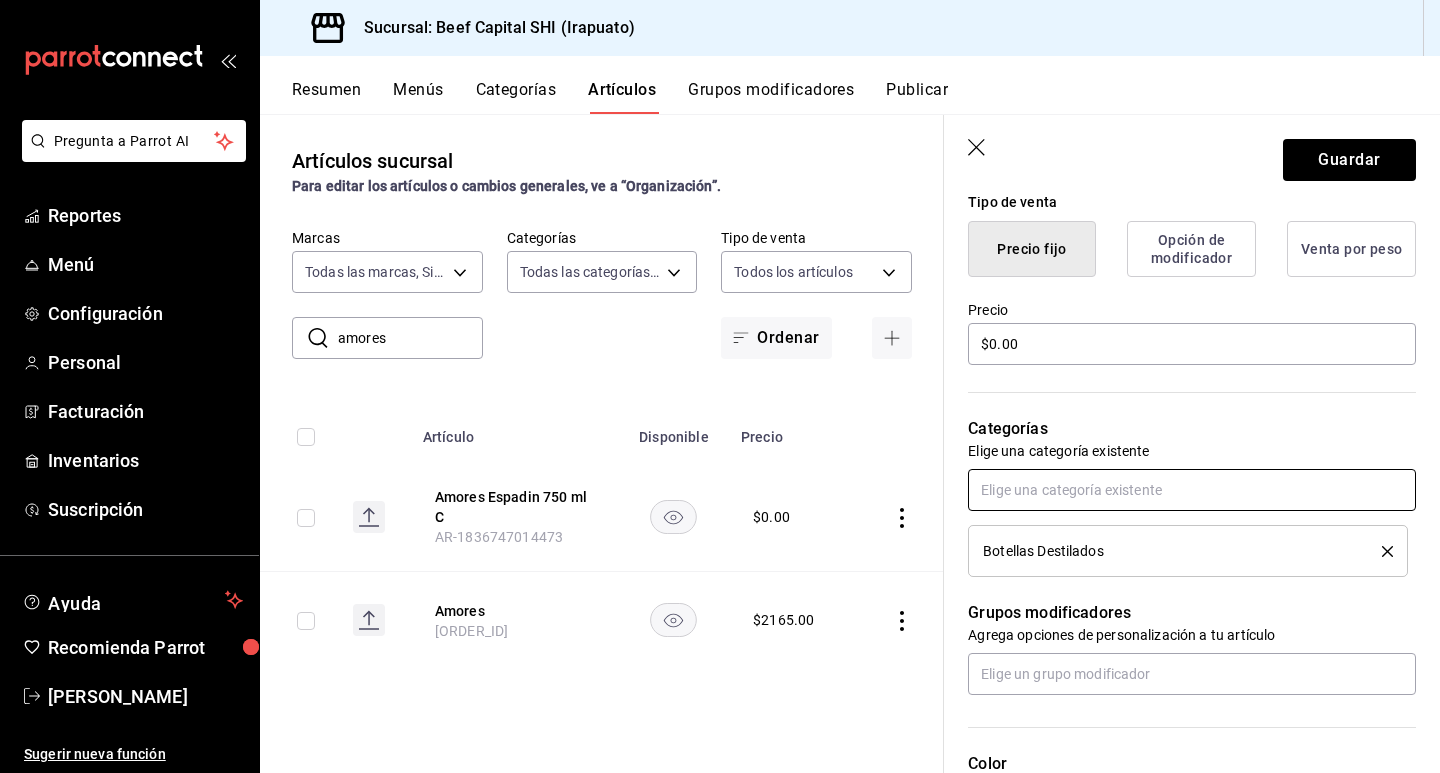 click at bounding box center (1192, 490) 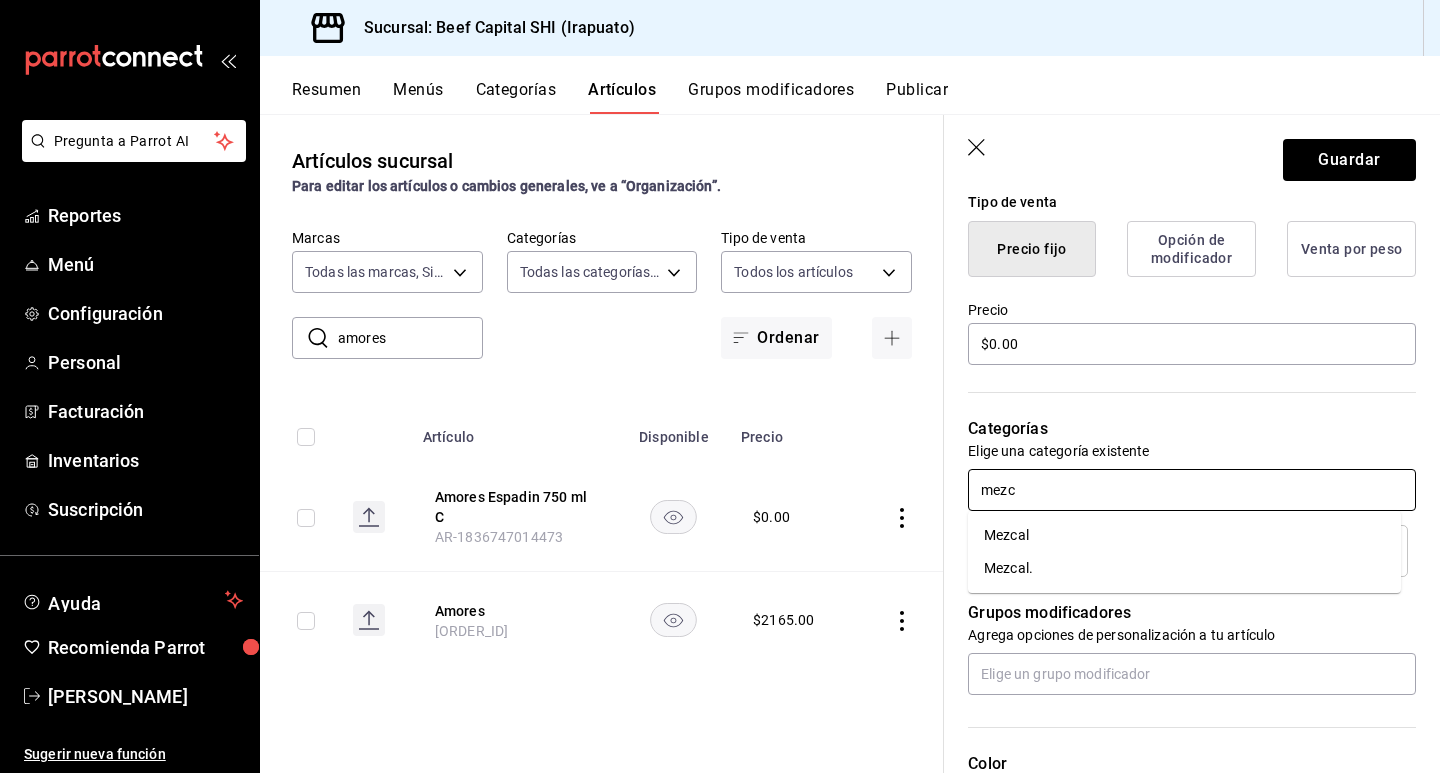 type on "mezca" 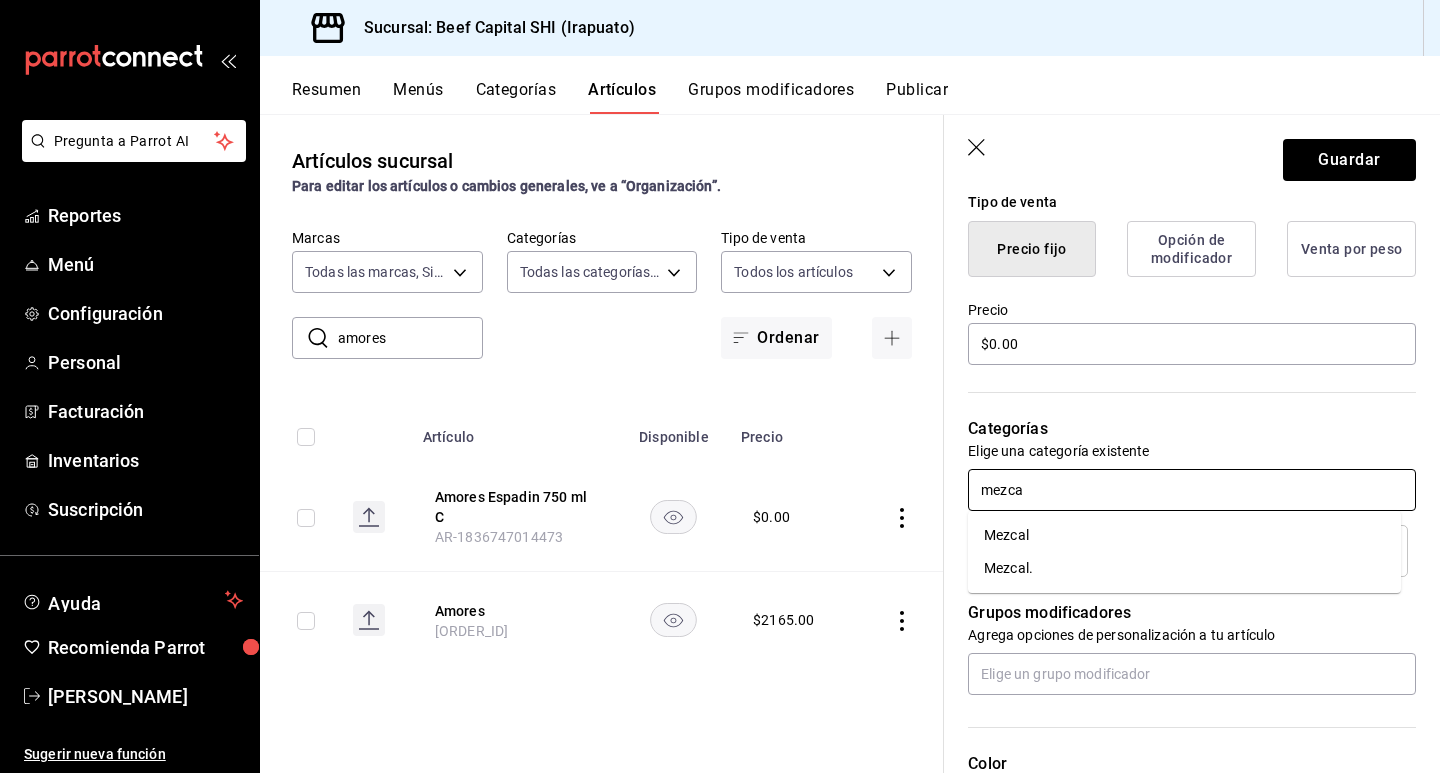 click on "Mezcal." at bounding box center [1184, 568] 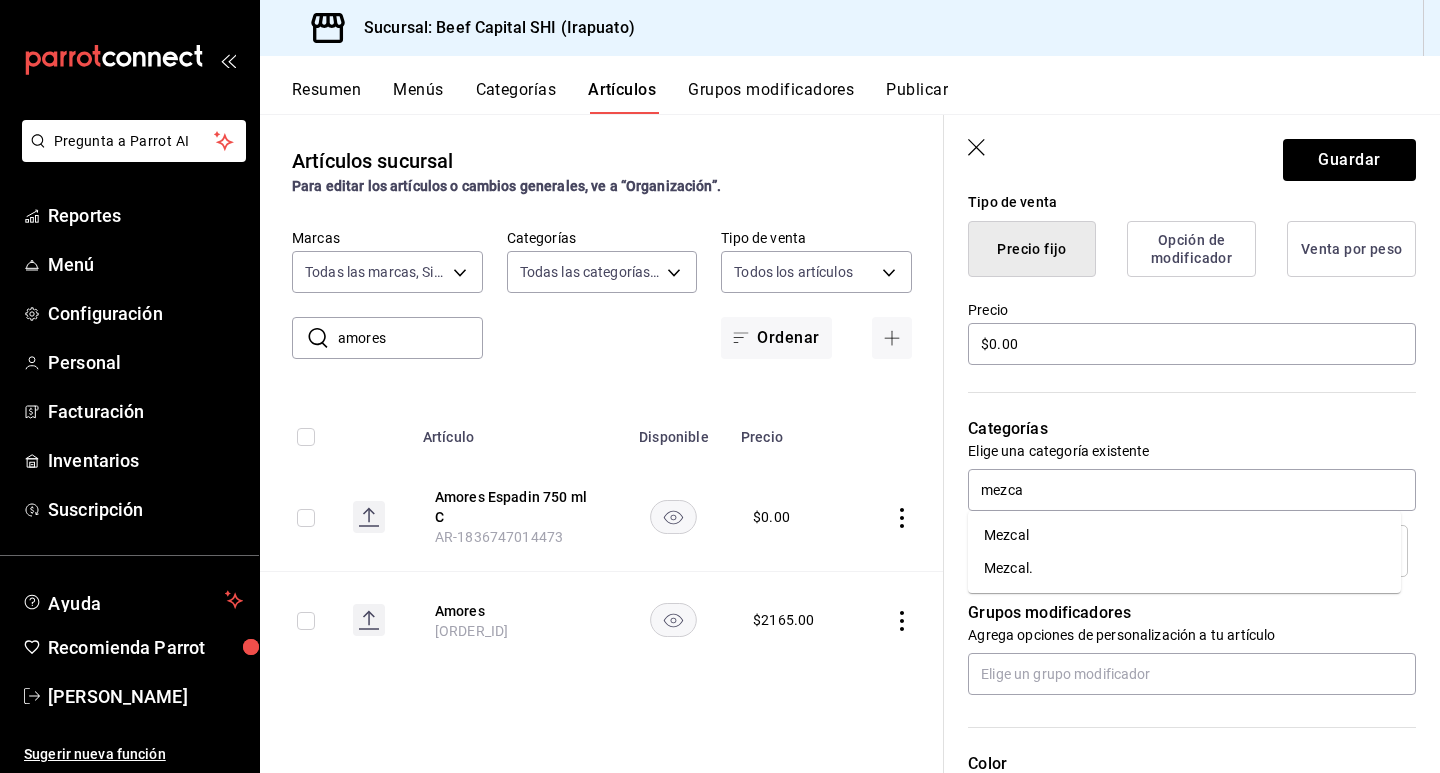 type 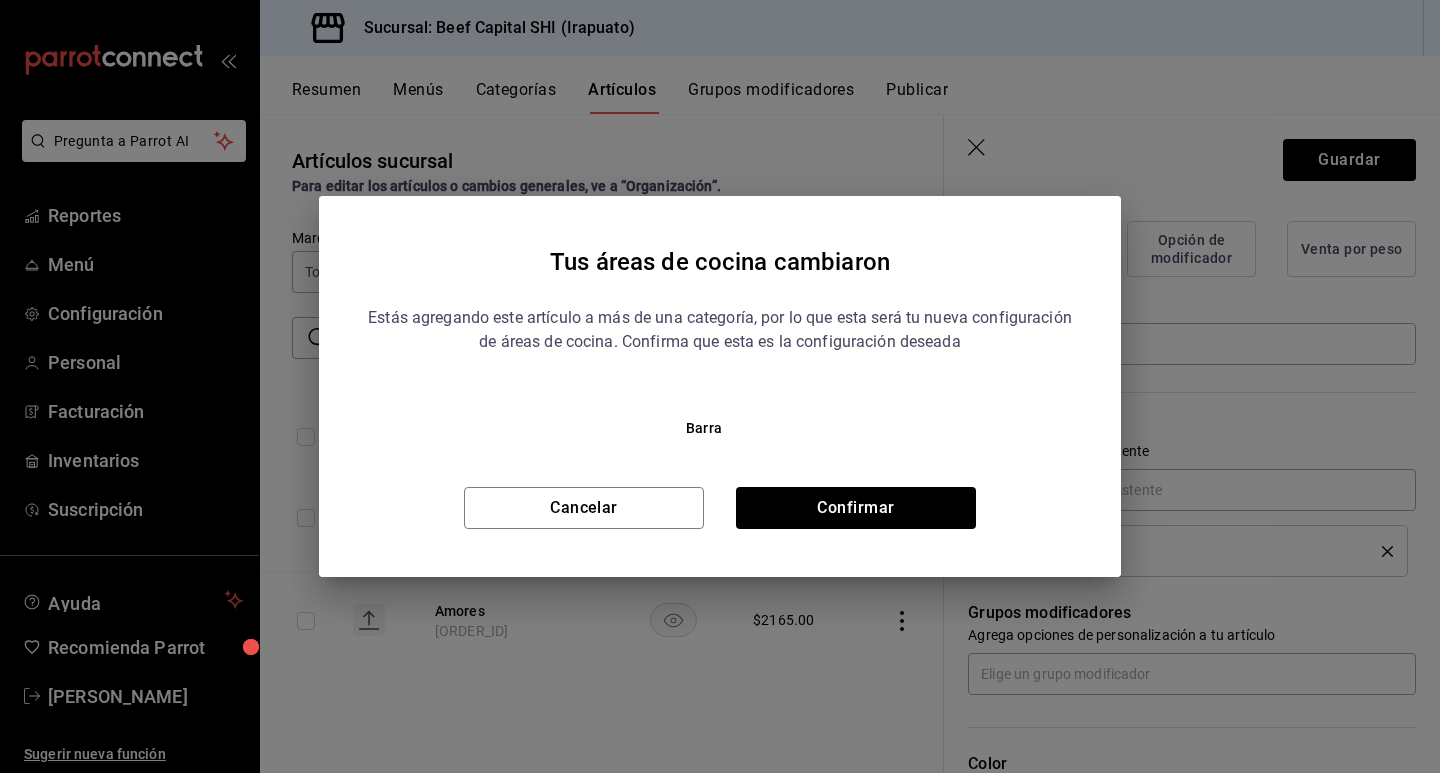click on "Tus áreas de cocina cambiaron Estás agregando este artículo a más de una categoría, por lo que esta será tu nueva configuración de áreas de cocina. Confirma que esta es la configuración deseada Barra Cancelar Confirmar" at bounding box center (720, 386) 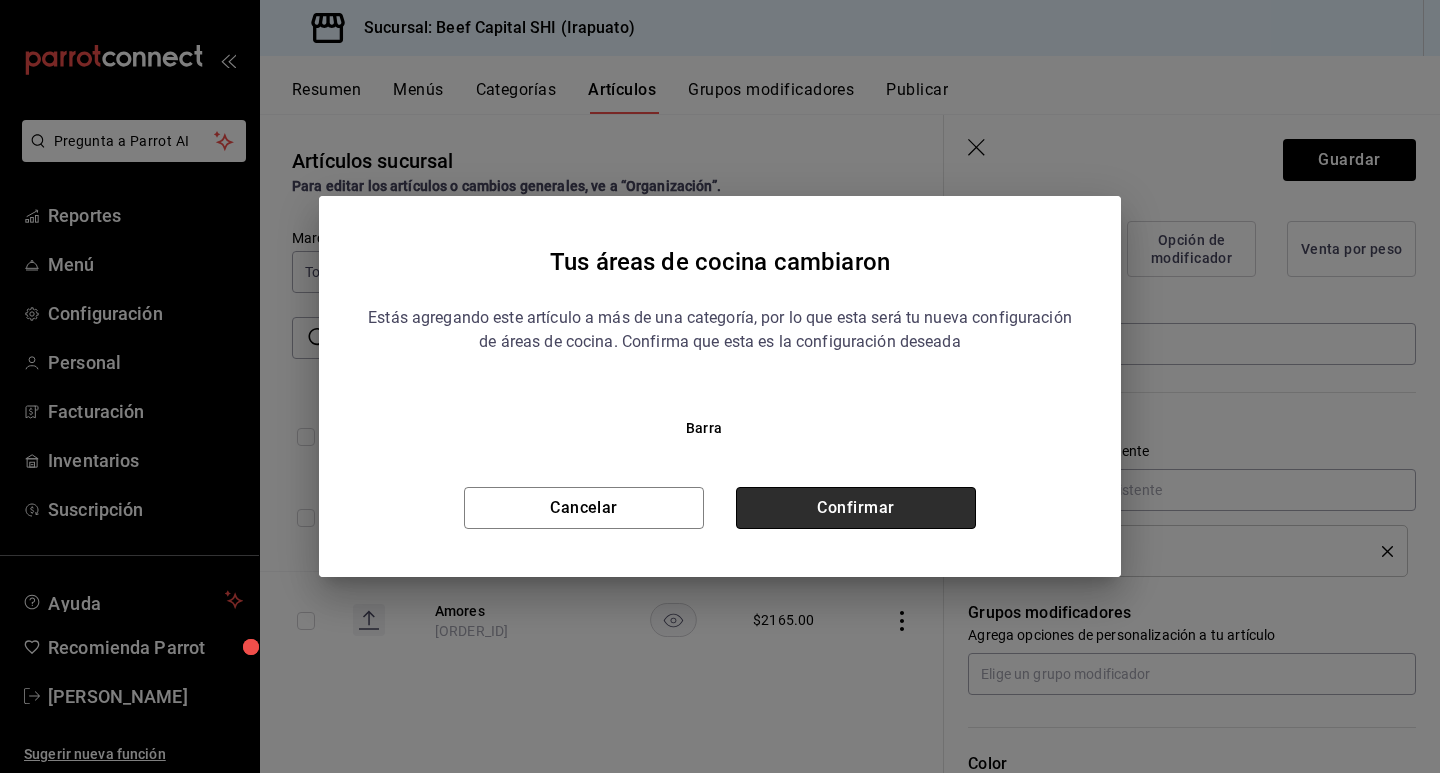 click on "Confirmar" at bounding box center [856, 508] 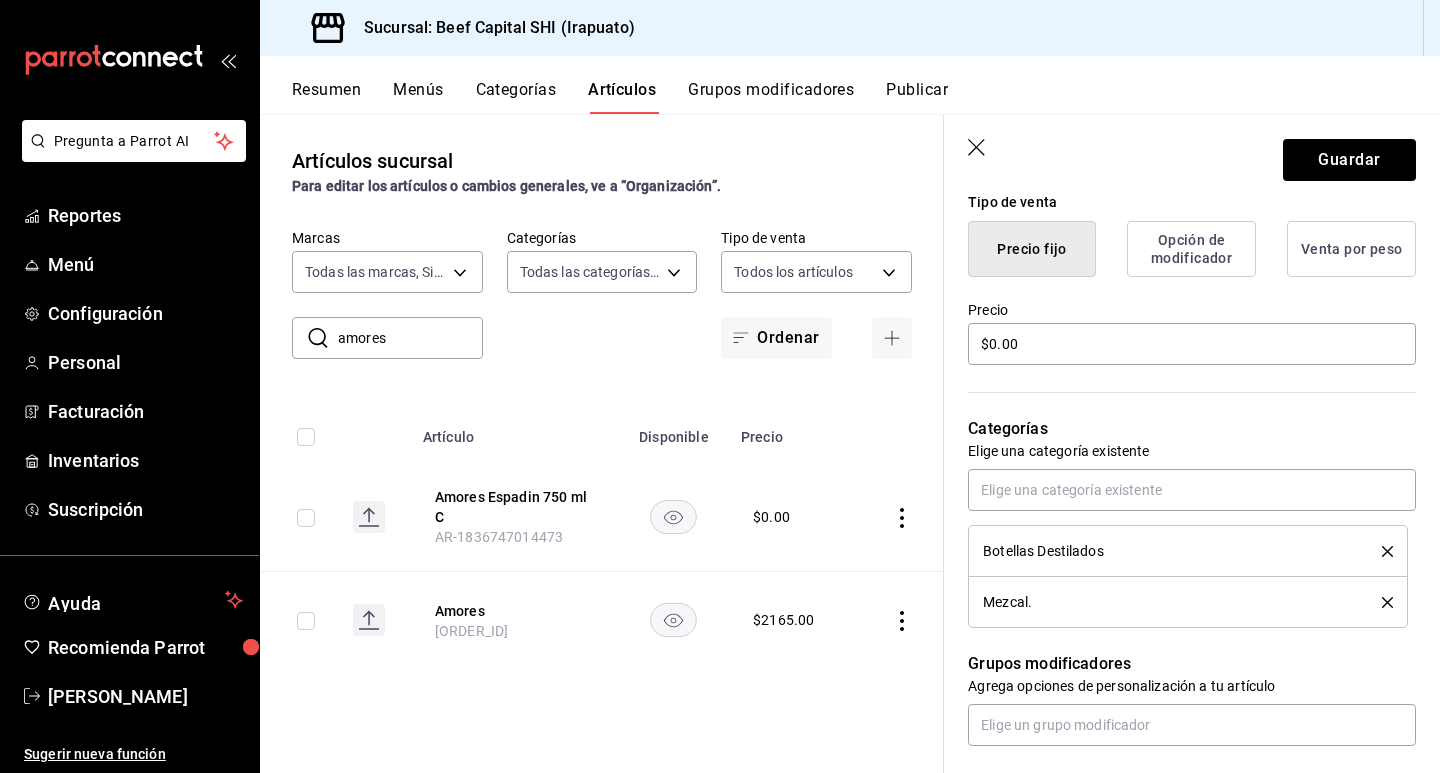 click 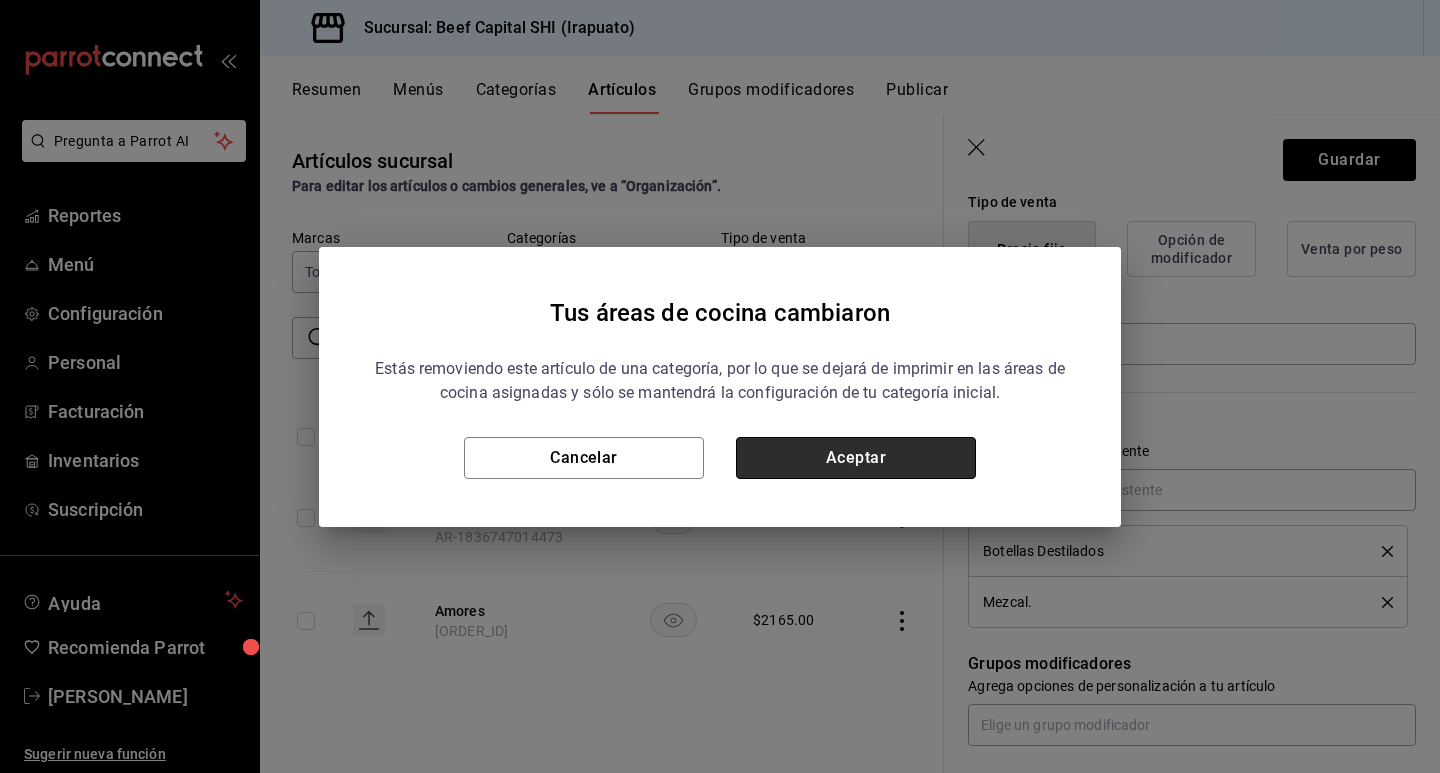 click on "Aceptar" at bounding box center [856, 458] 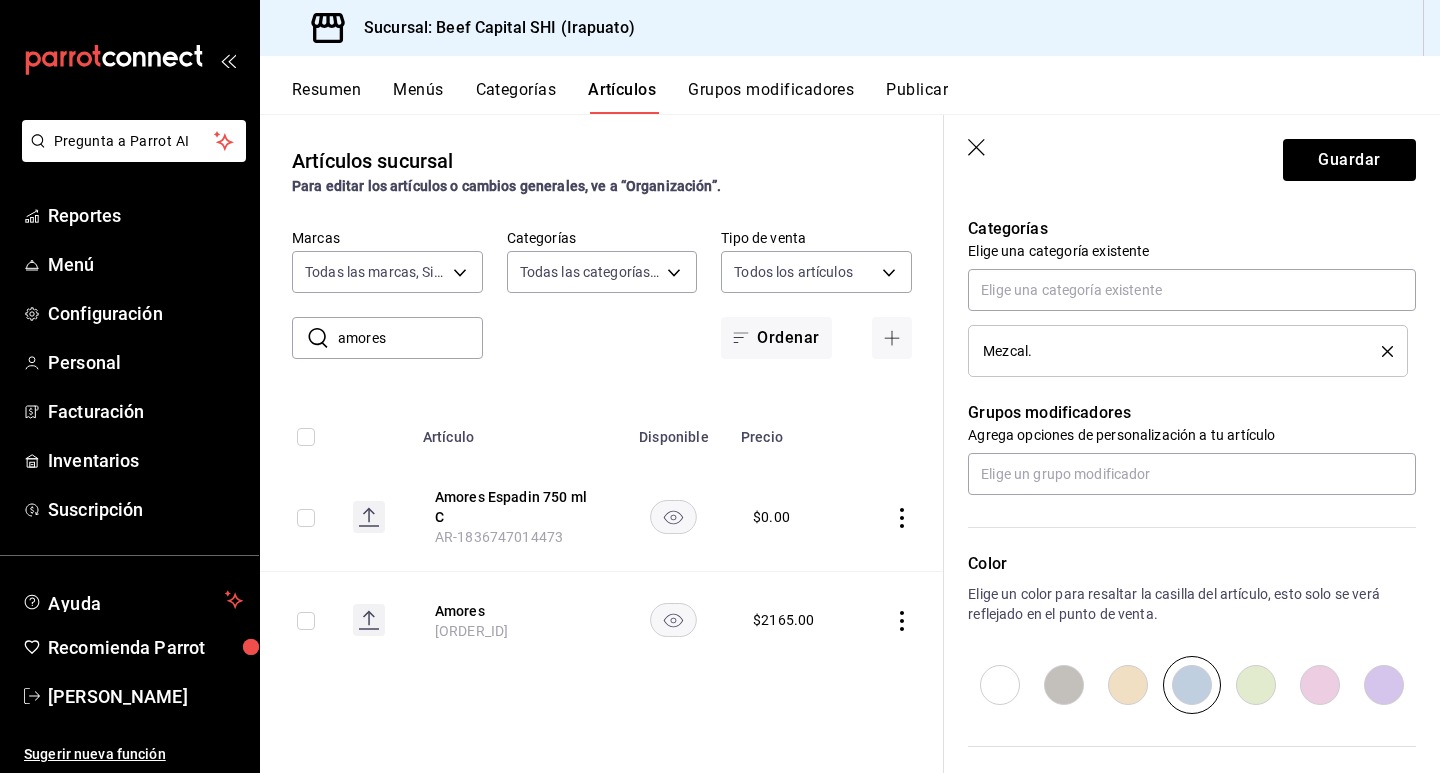 scroll, scrollTop: 800, scrollLeft: 0, axis: vertical 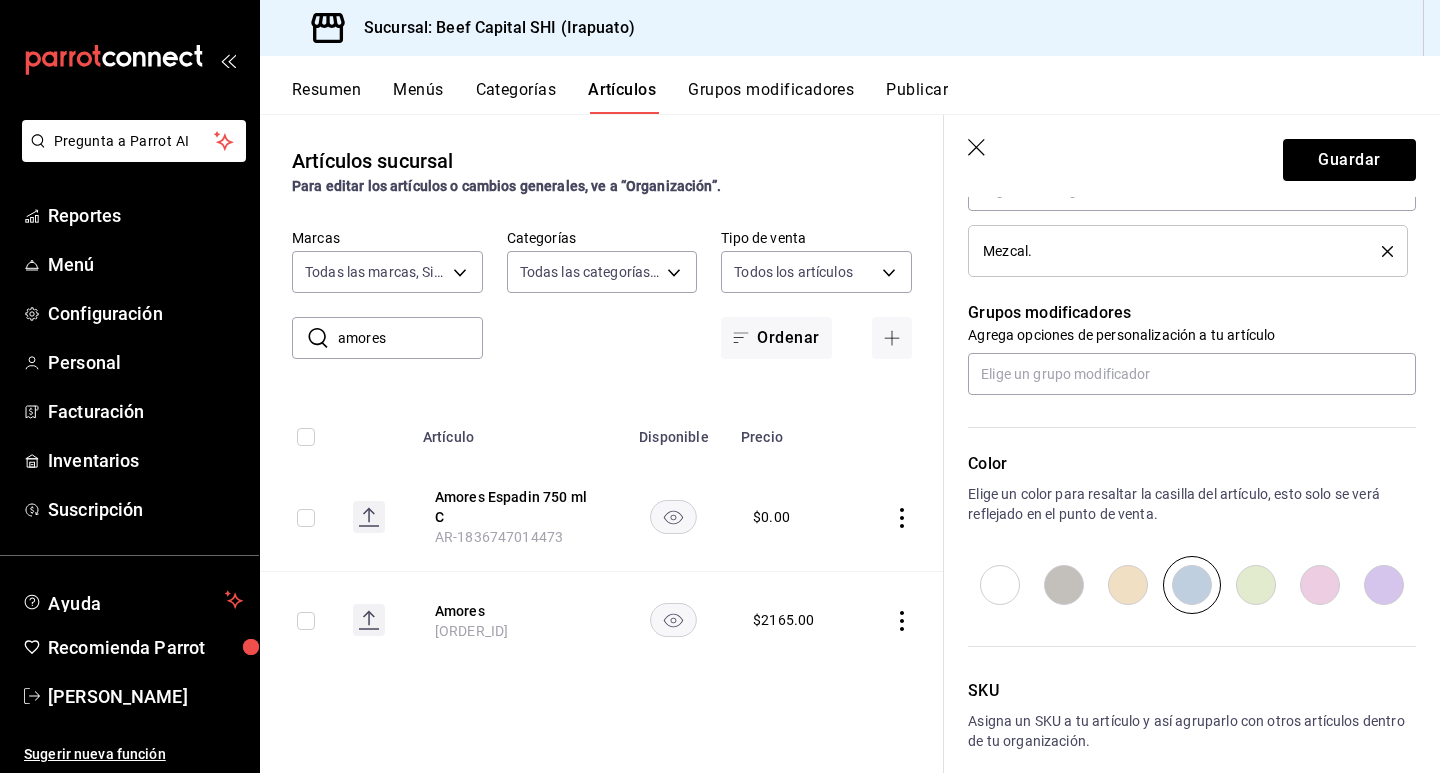 click at bounding box center (1128, 585) 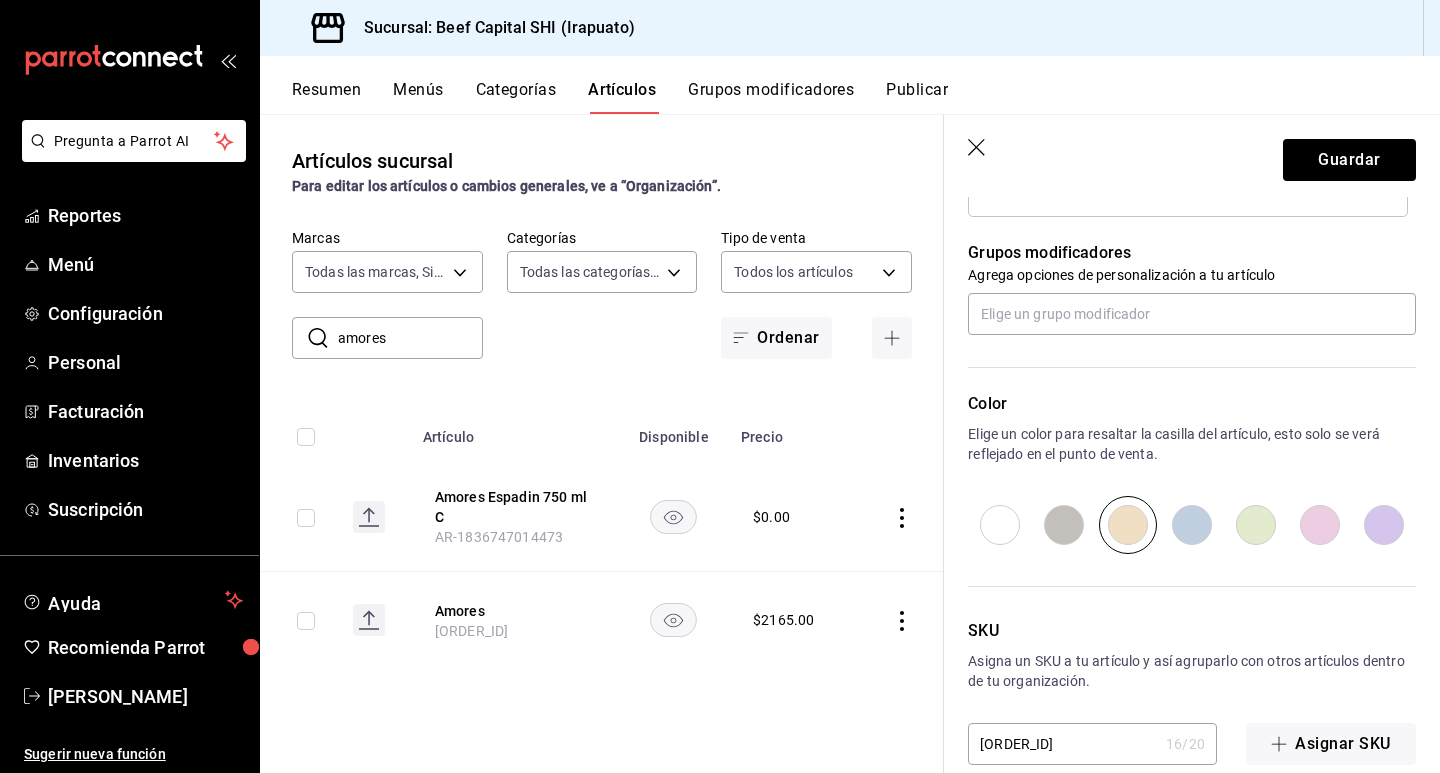 scroll, scrollTop: 892, scrollLeft: 0, axis: vertical 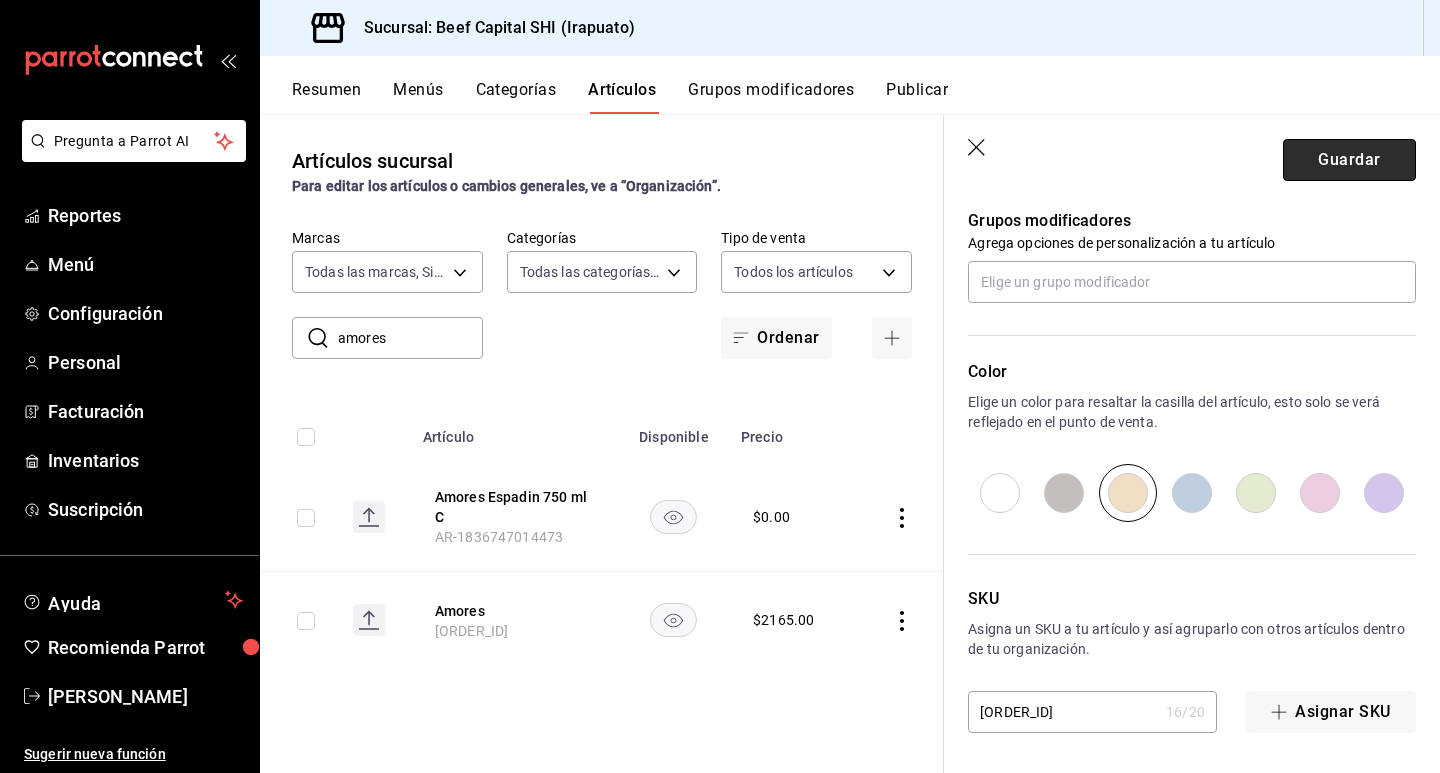 click on "Guardar" at bounding box center [1349, 160] 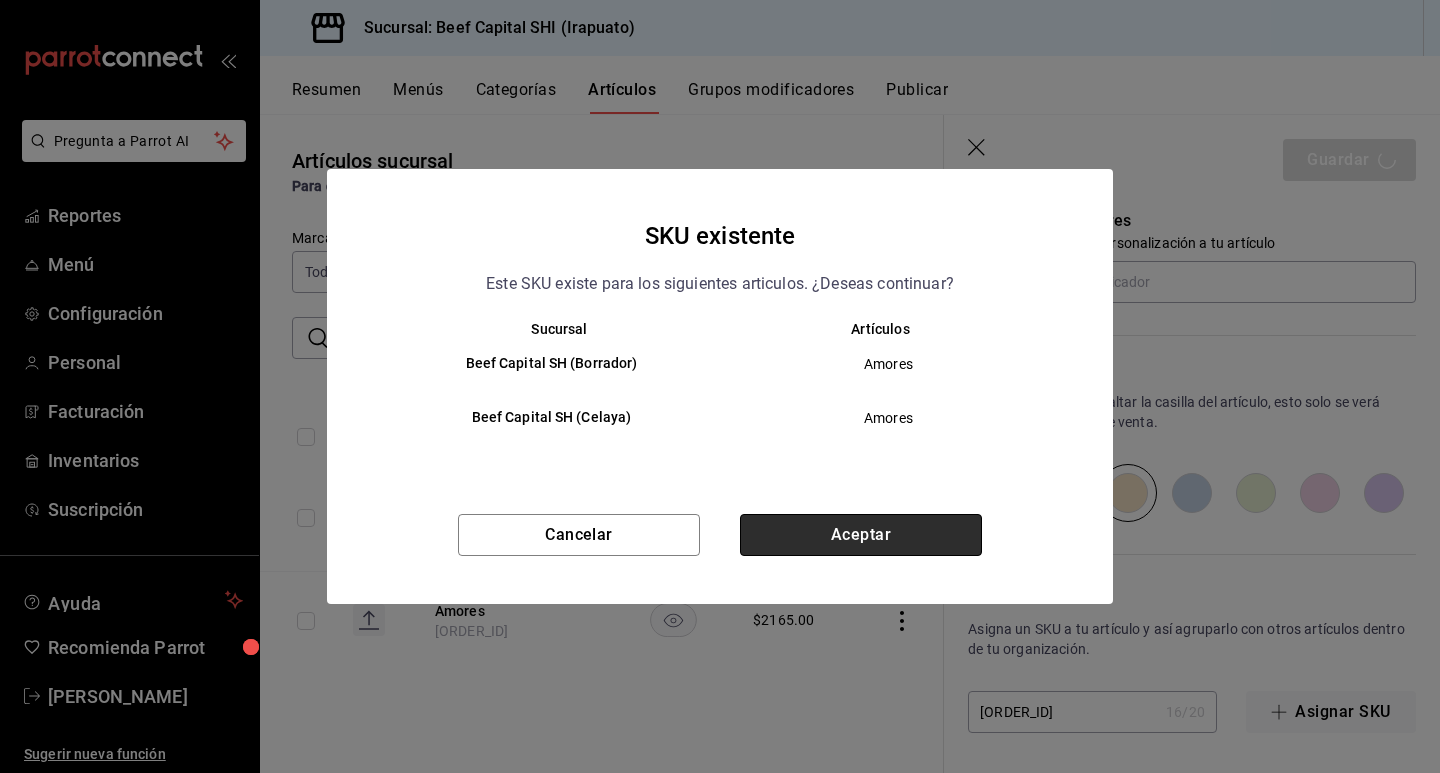click on "Aceptar" at bounding box center (861, 535) 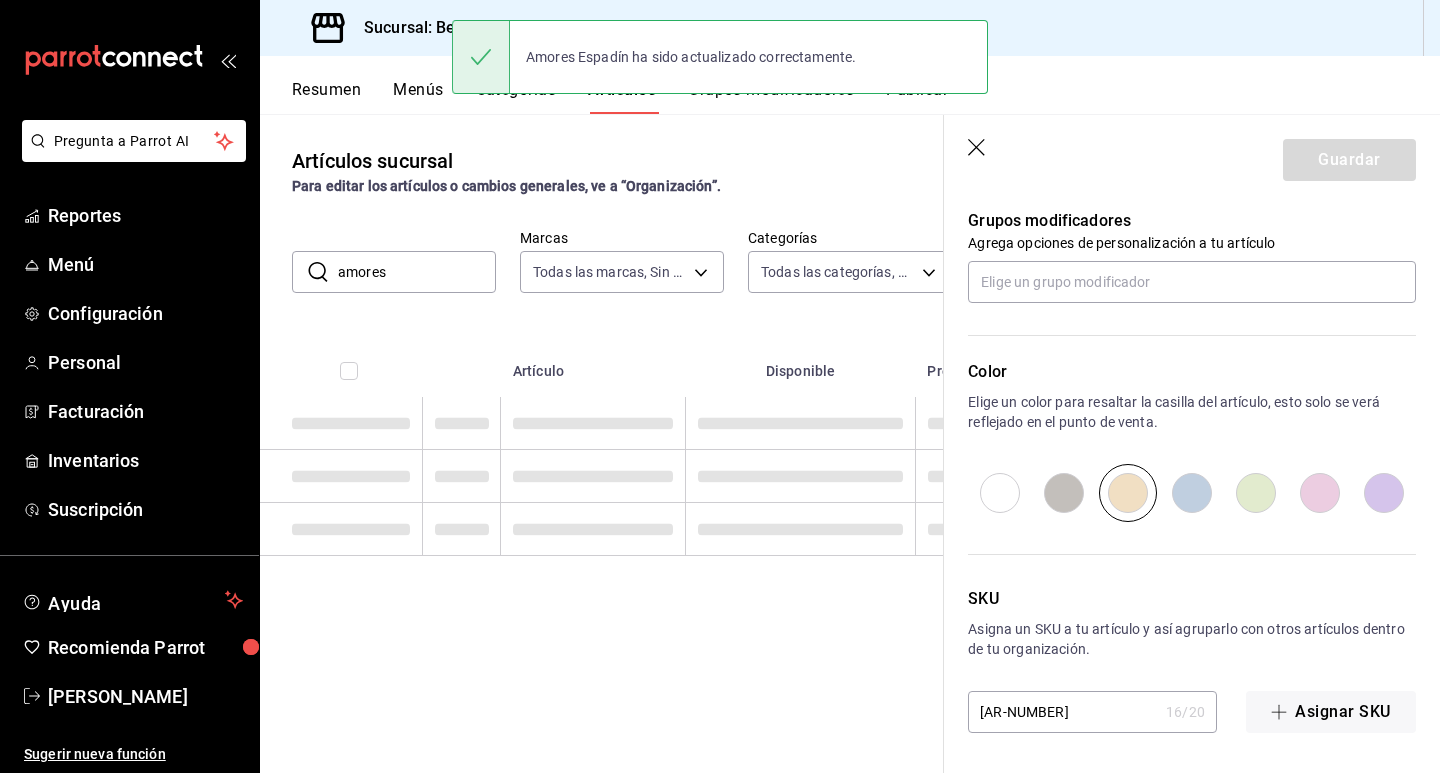 scroll, scrollTop: 0, scrollLeft: 0, axis: both 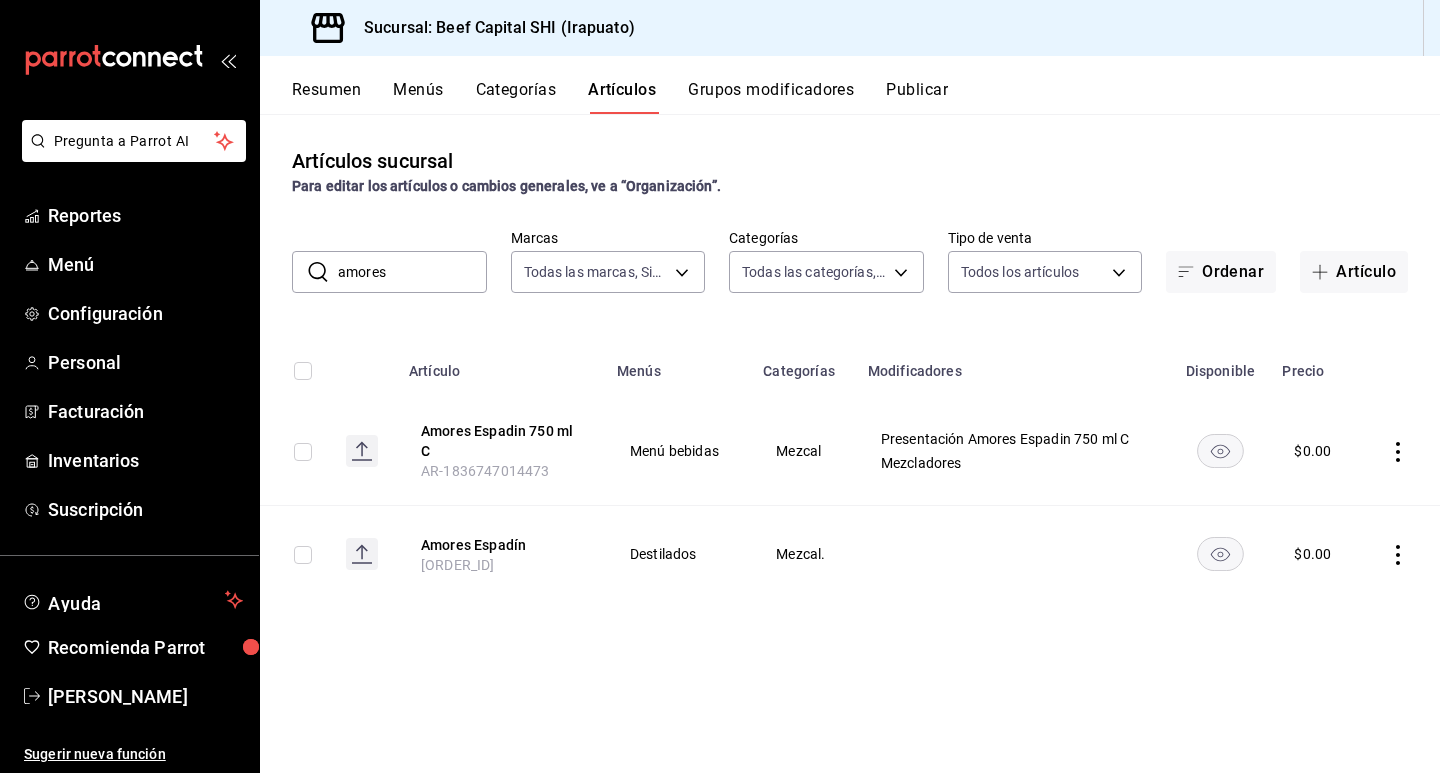 click on "Grupos modificadores" at bounding box center [771, 97] 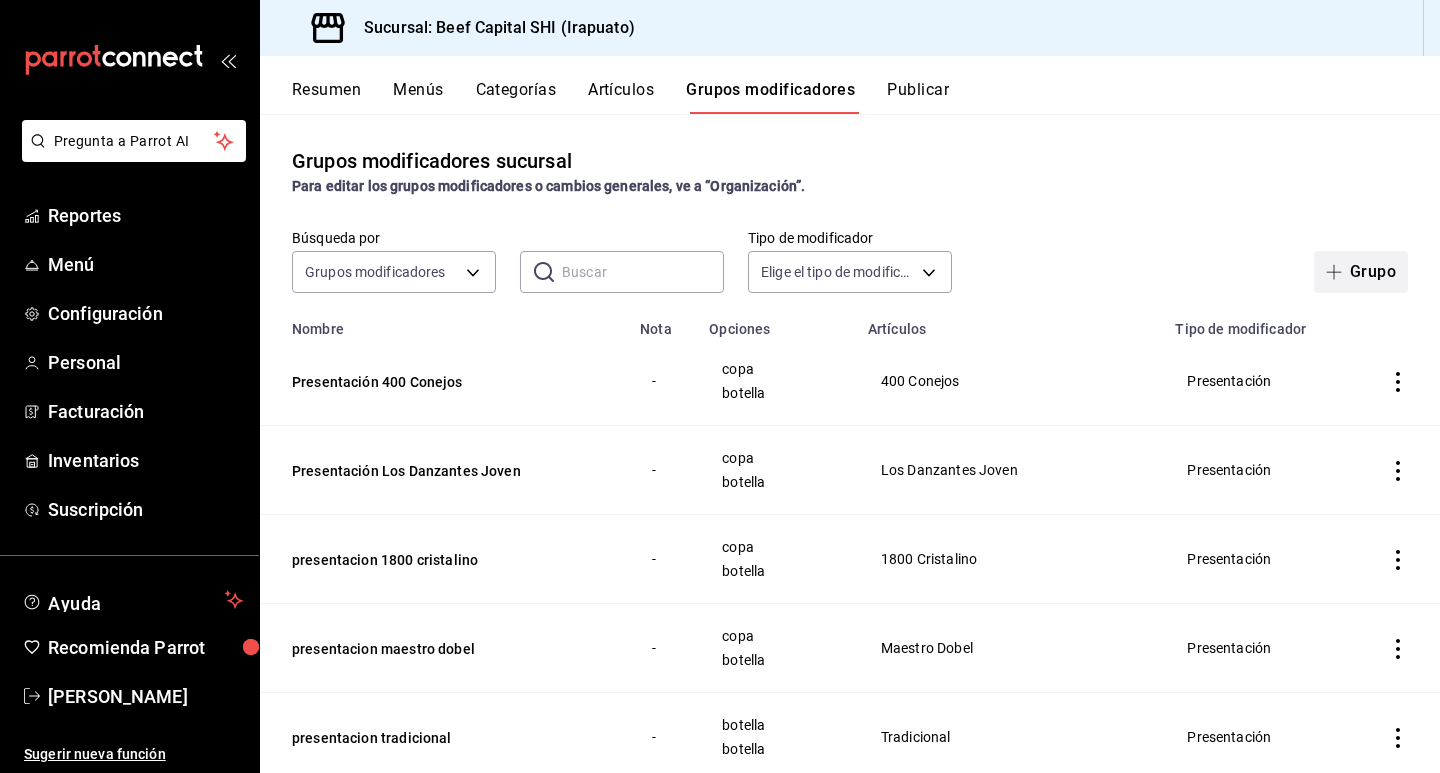 click 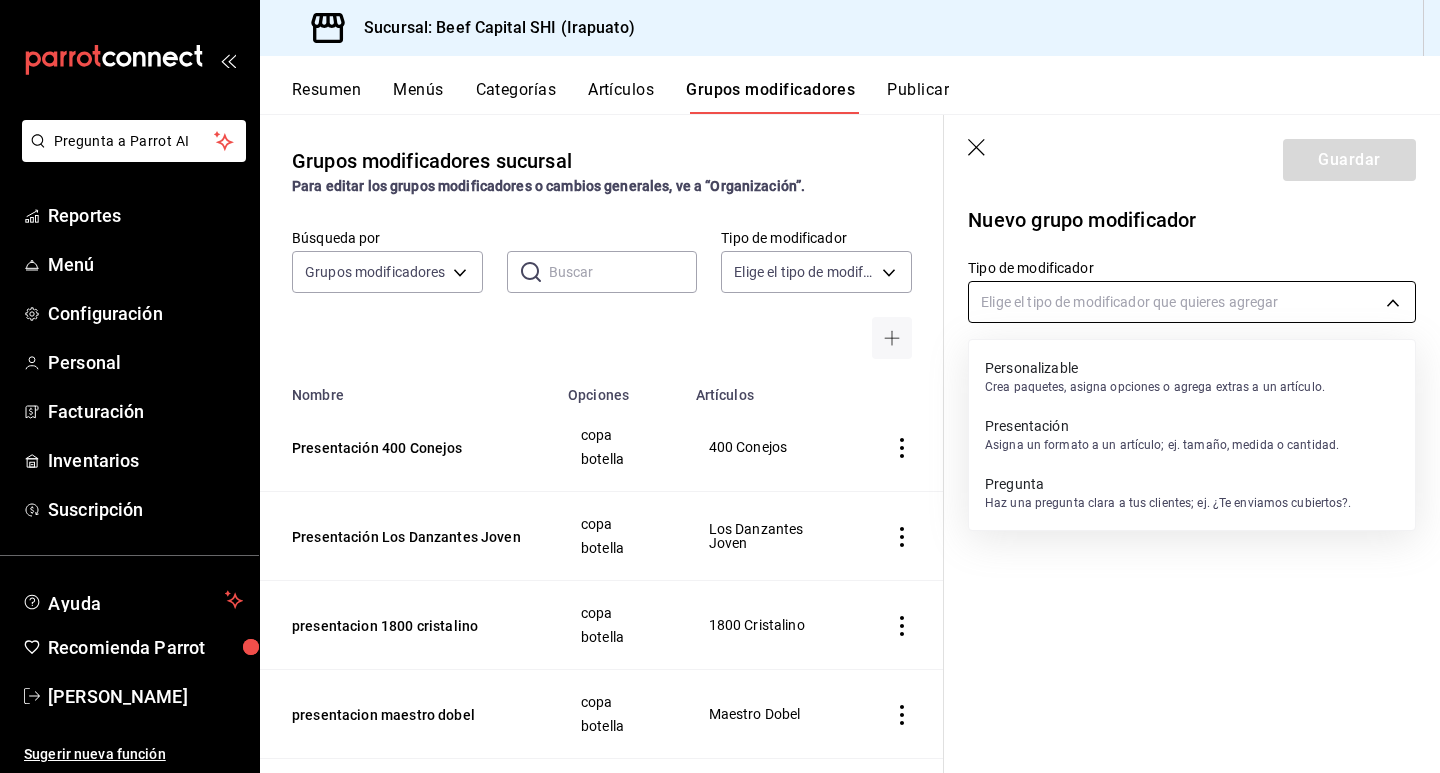 click on "Pregunta a Parrot AI Reportes   Menú   Configuración   Personal   Facturación   Inventarios   Suscripción   Ayuda Recomienda Parrot   NATALY GARCIA ESTRADA   Sugerir nueva función   Sucursal: Beef Capital SHI ([CITY]) Resumen Menús Categorías Artículos Grupos modificadores Publicar Grupos modificadores sucursal Para editar los grupos modificadores o cambios generales, ve a “Organización”. Búsqueda por Grupos modificadores GROUP ​ ​ Tipo de modificador Elige el tipo de modificador Nombre Opciones Artículos Presentación 400 Conejos copa botella 400 Conejos Presentación Los Danzantes Joven copa botella Los Danzantes Joven presentacion 1800 cristalino copa botella 1800 Cristalino presentacion maestro dobel copa botella Maestro Dobel presentacion tradicional botella botella Tradicional presentacion 1800 añejo copa botella 1800 Añejo presentacion 1800 blanco copa botella 1800 Blanco presentacion 1800reposado copa botella 1800 Reposado presentacion centario añejo copa botella copa botella -" at bounding box center (720, 386) 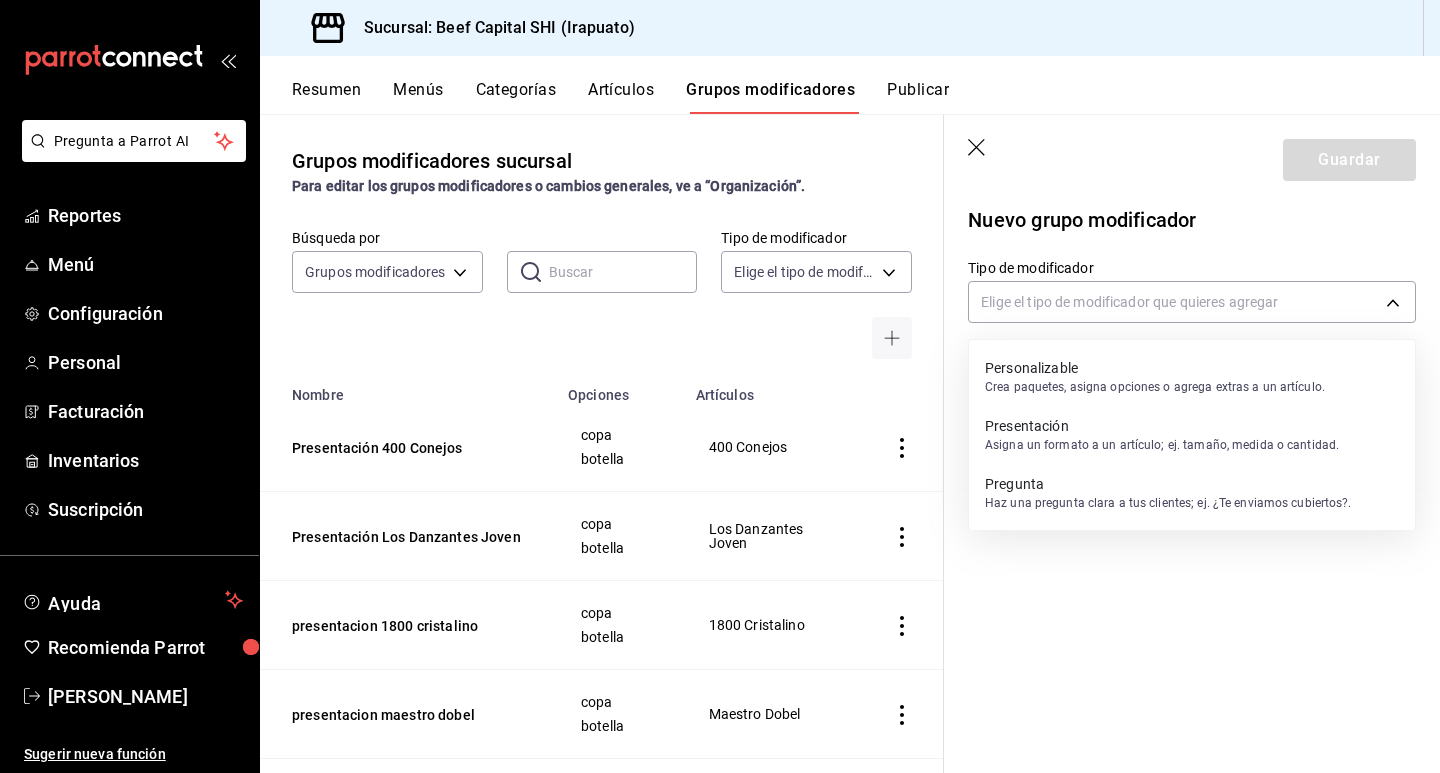 click on "Asigna un formato a un artículo; ej. tamaño, medida o cantidad." at bounding box center (1162, 445) 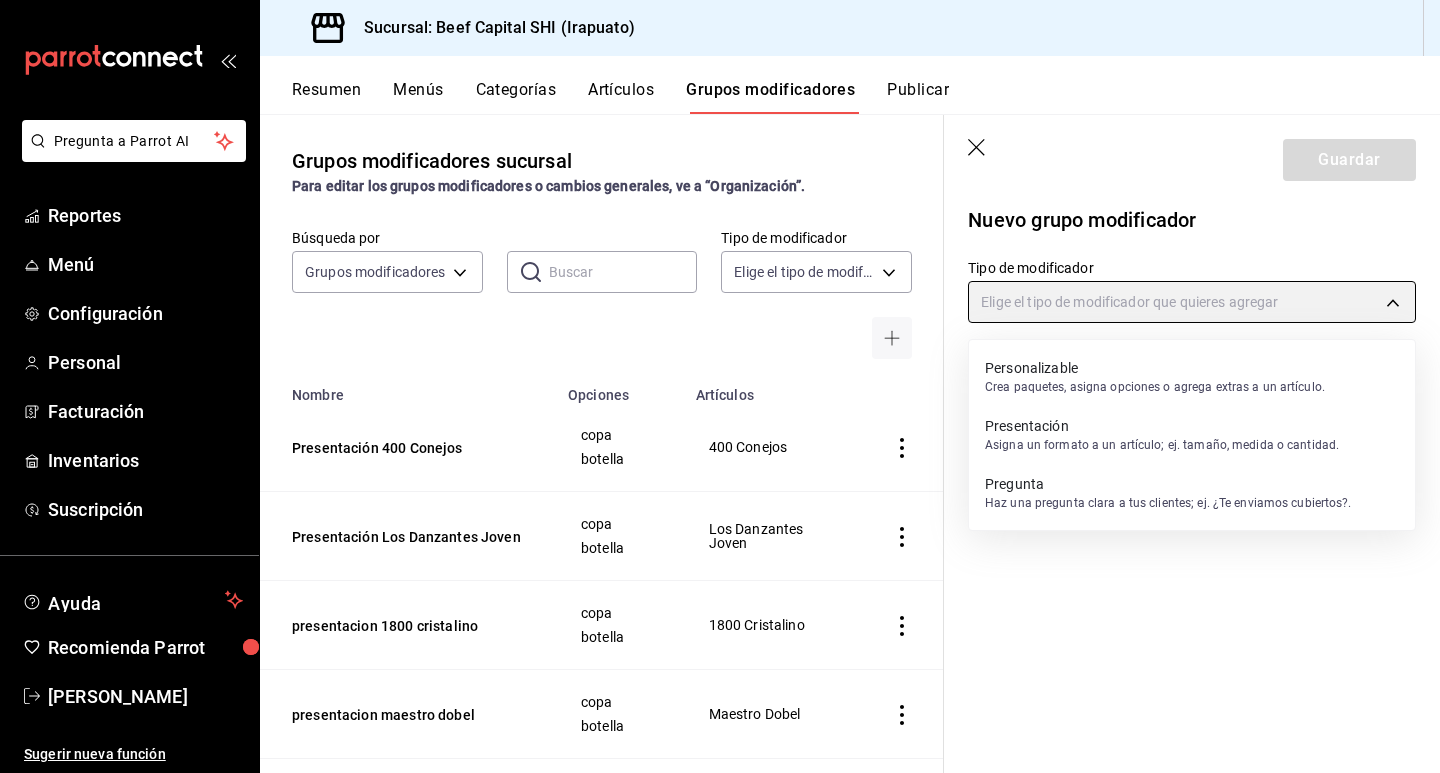 type on "PRESENTATION" 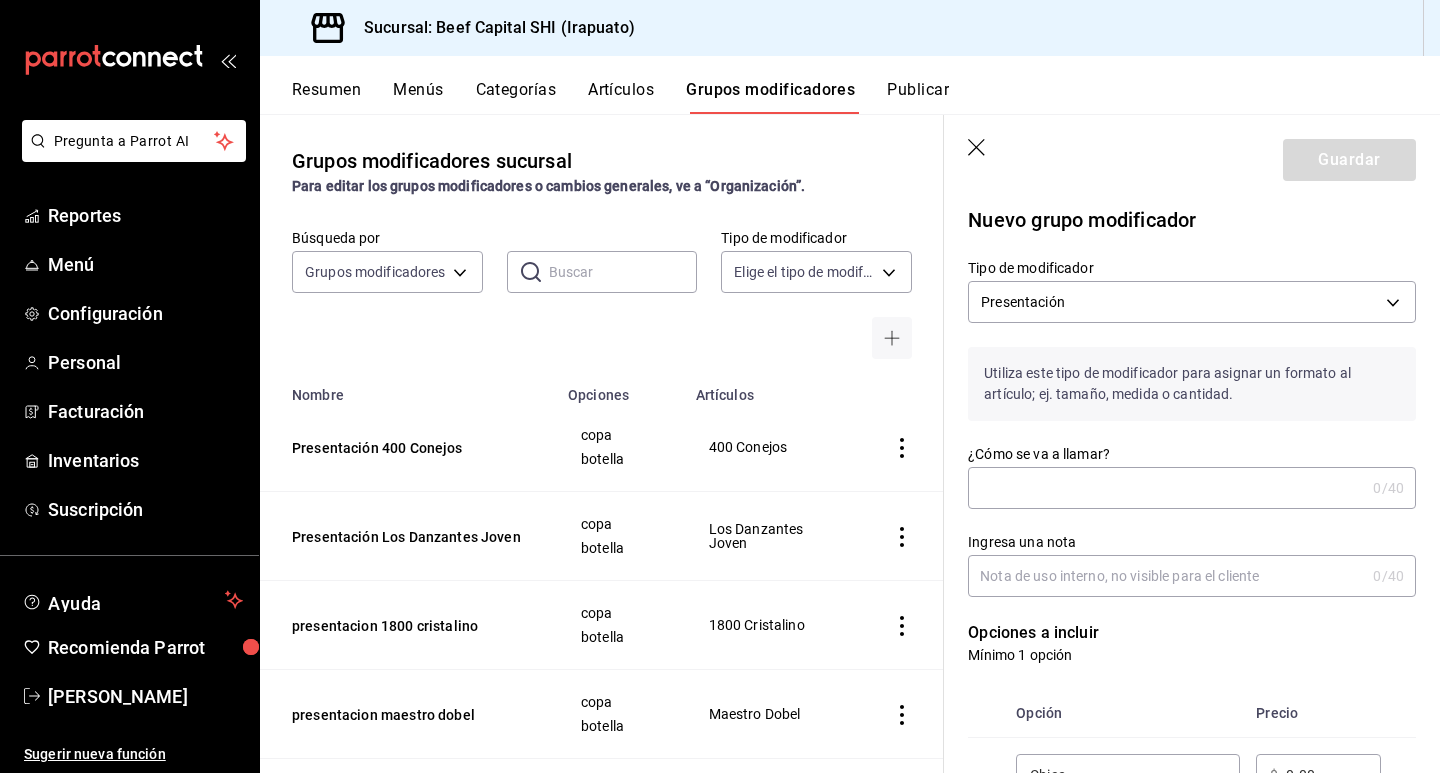 drag, startPoint x: 1033, startPoint y: 484, endPoint x: 850, endPoint y: 504, distance: 184.08965 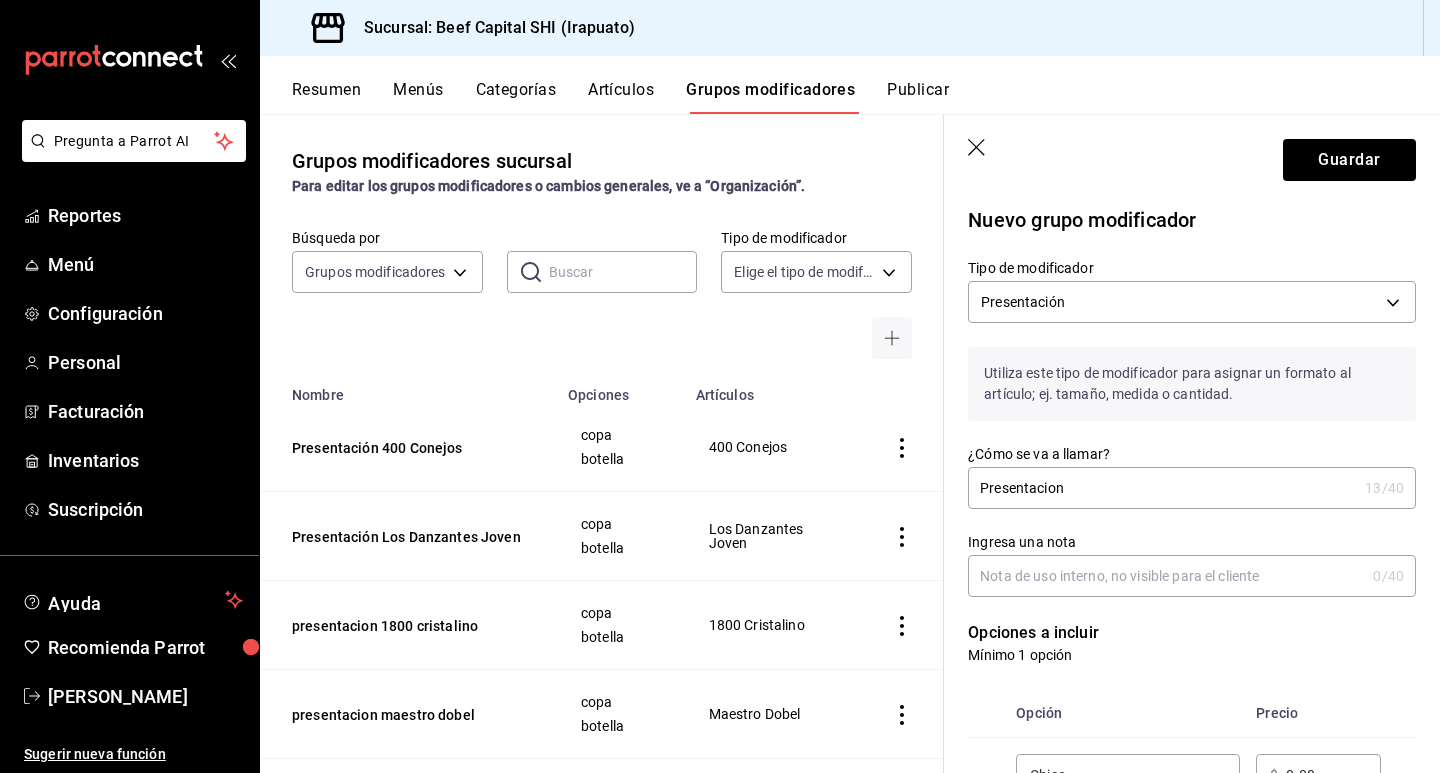click on "Presentacion" at bounding box center [1162, 488] 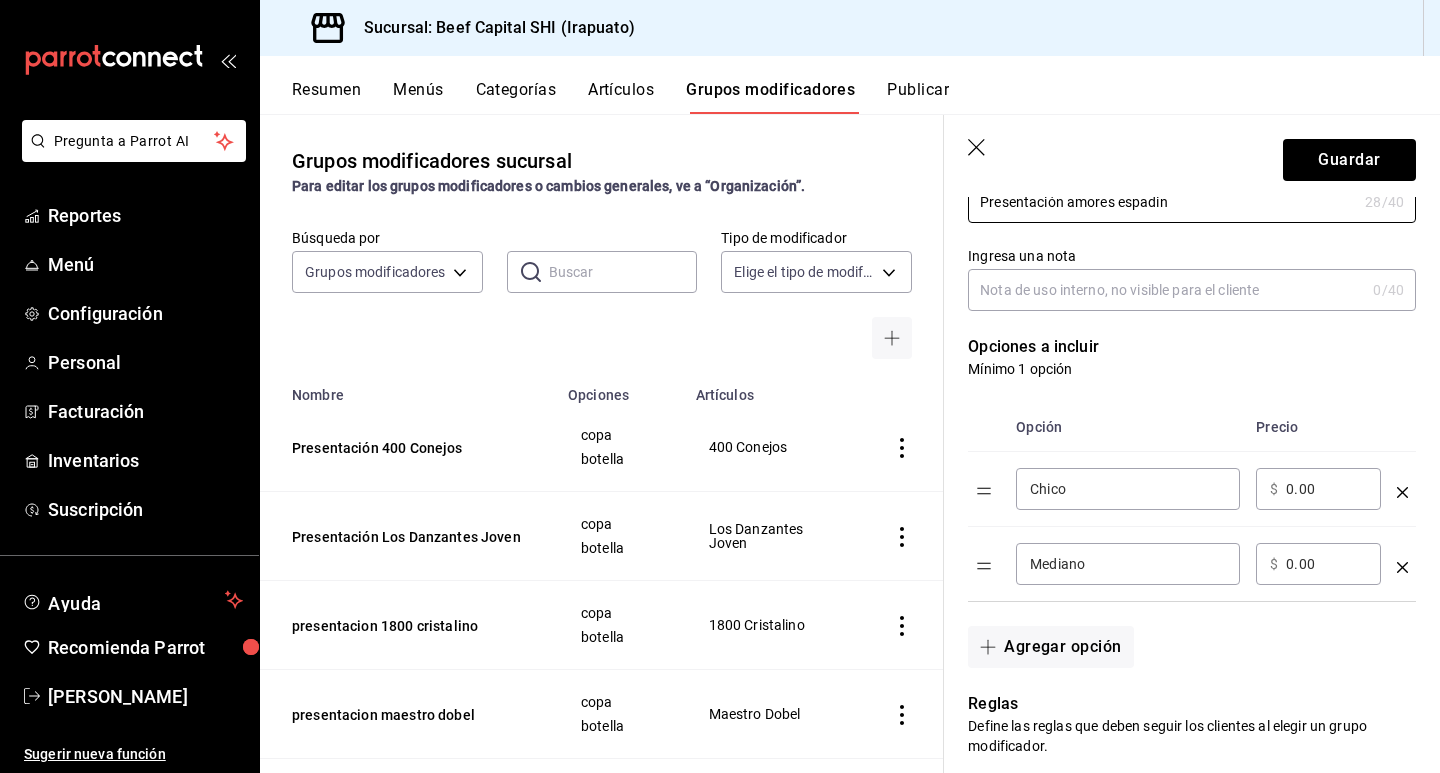 scroll, scrollTop: 300, scrollLeft: 0, axis: vertical 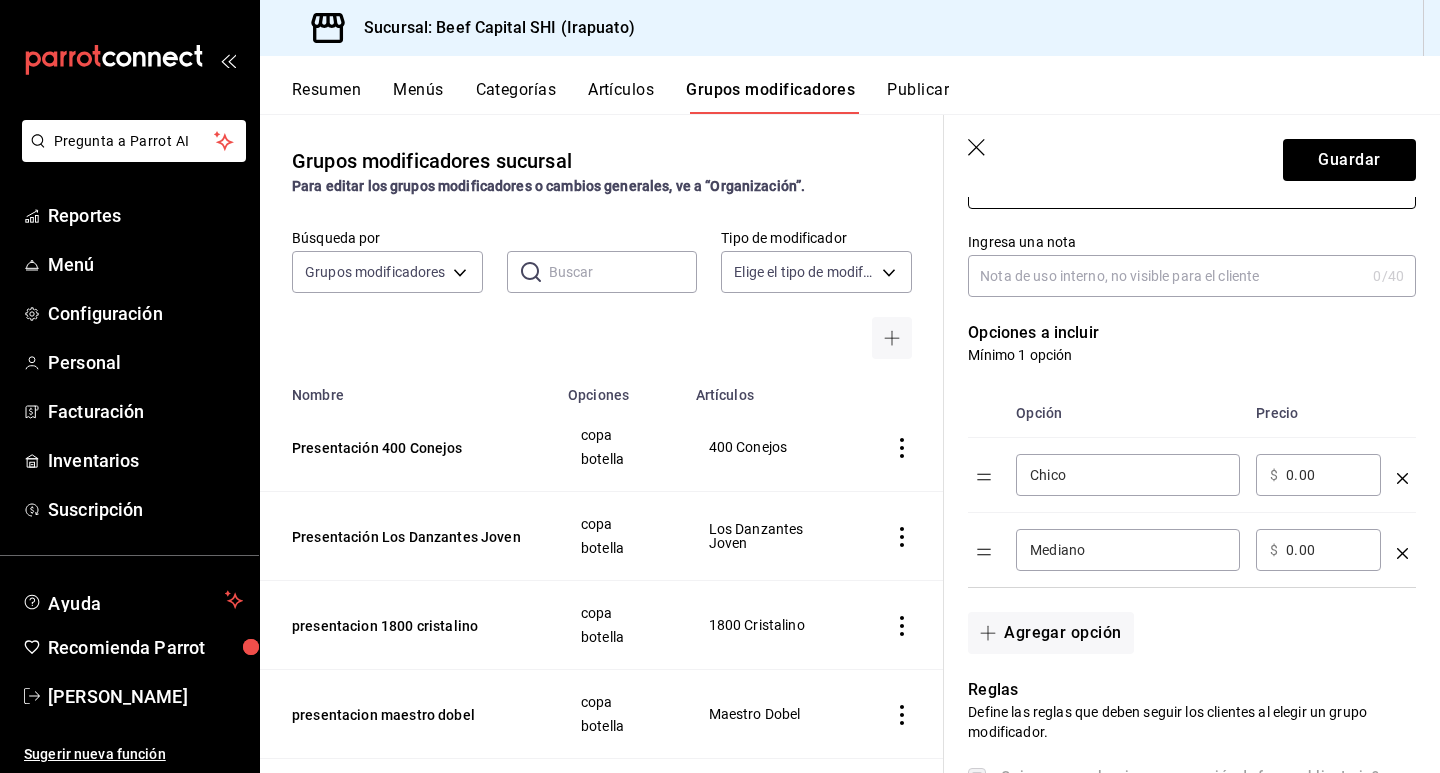 type on "Presentación amores espadin" 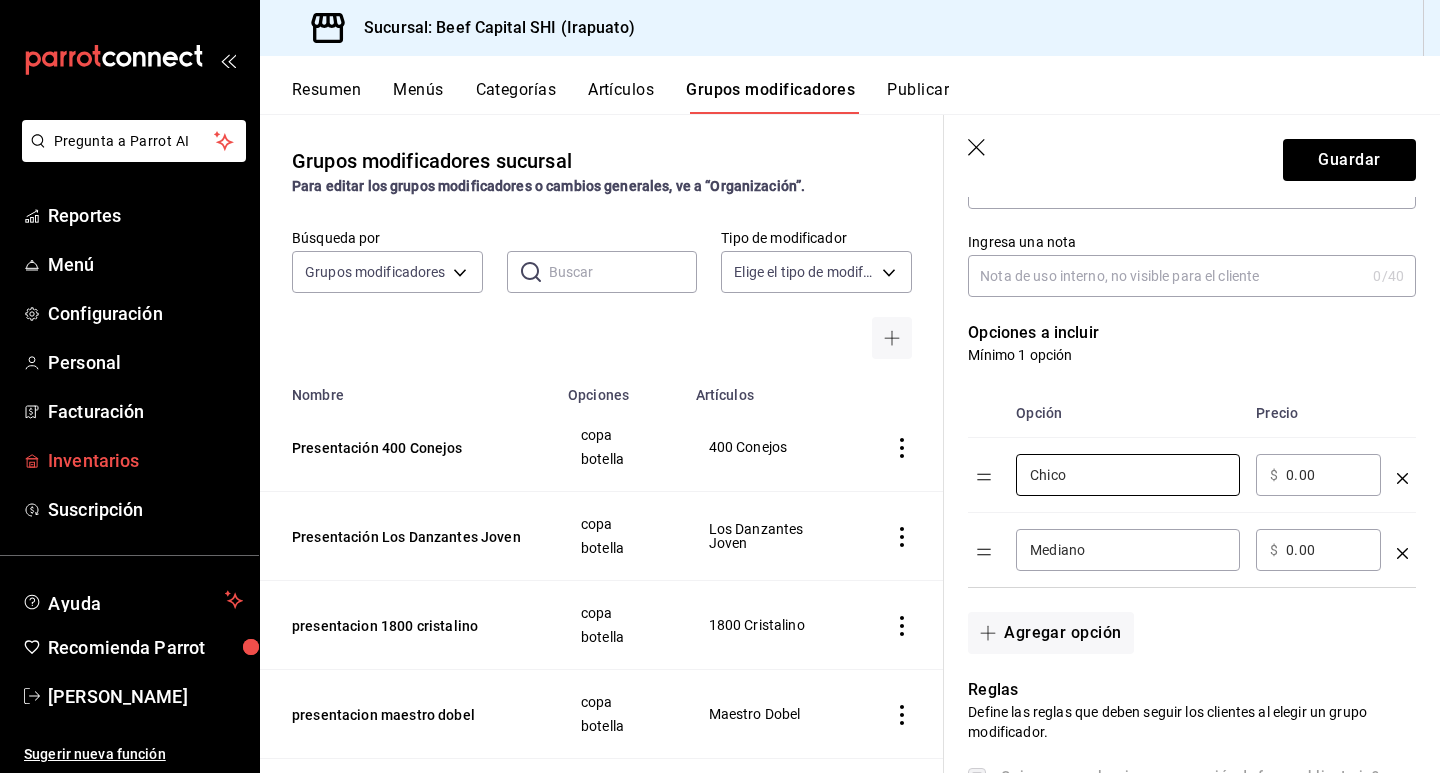 drag, startPoint x: 1082, startPoint y: 472, endPoint x: 200, endPoint y: 451, distance: 882.24994 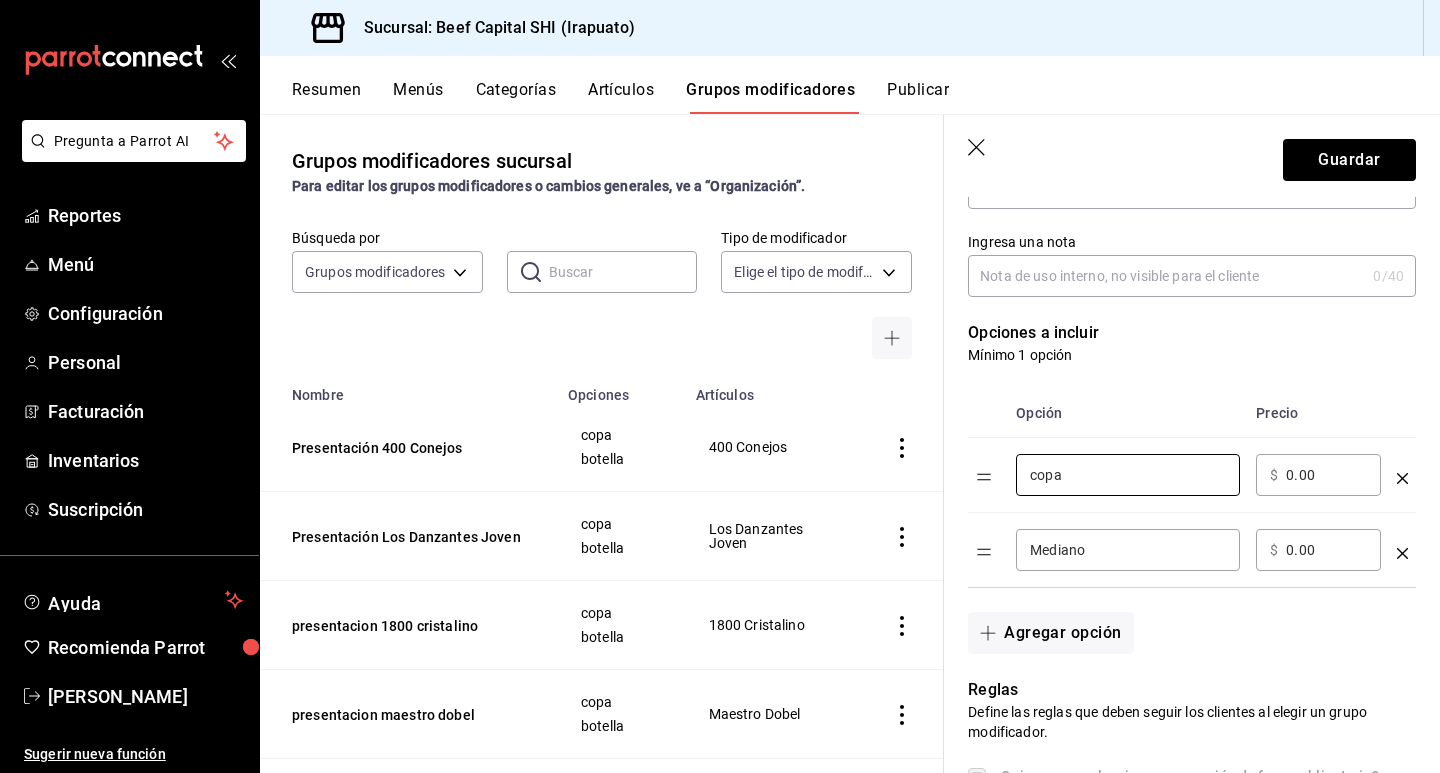 type on "copa" 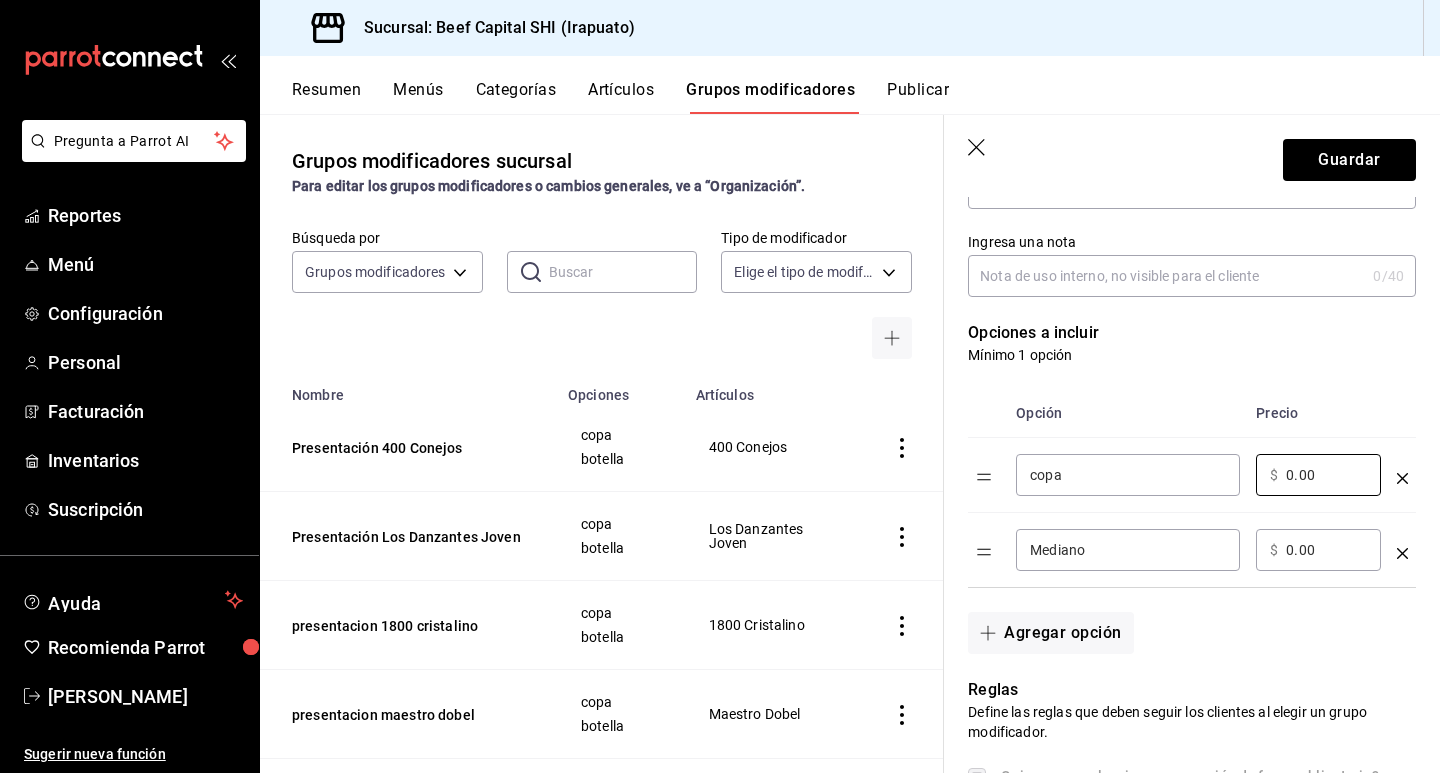 drag, startPoint x: 1319, startPoint y: 483, endPoint x: 1253, endPoint y: 471, distance: 67.08204 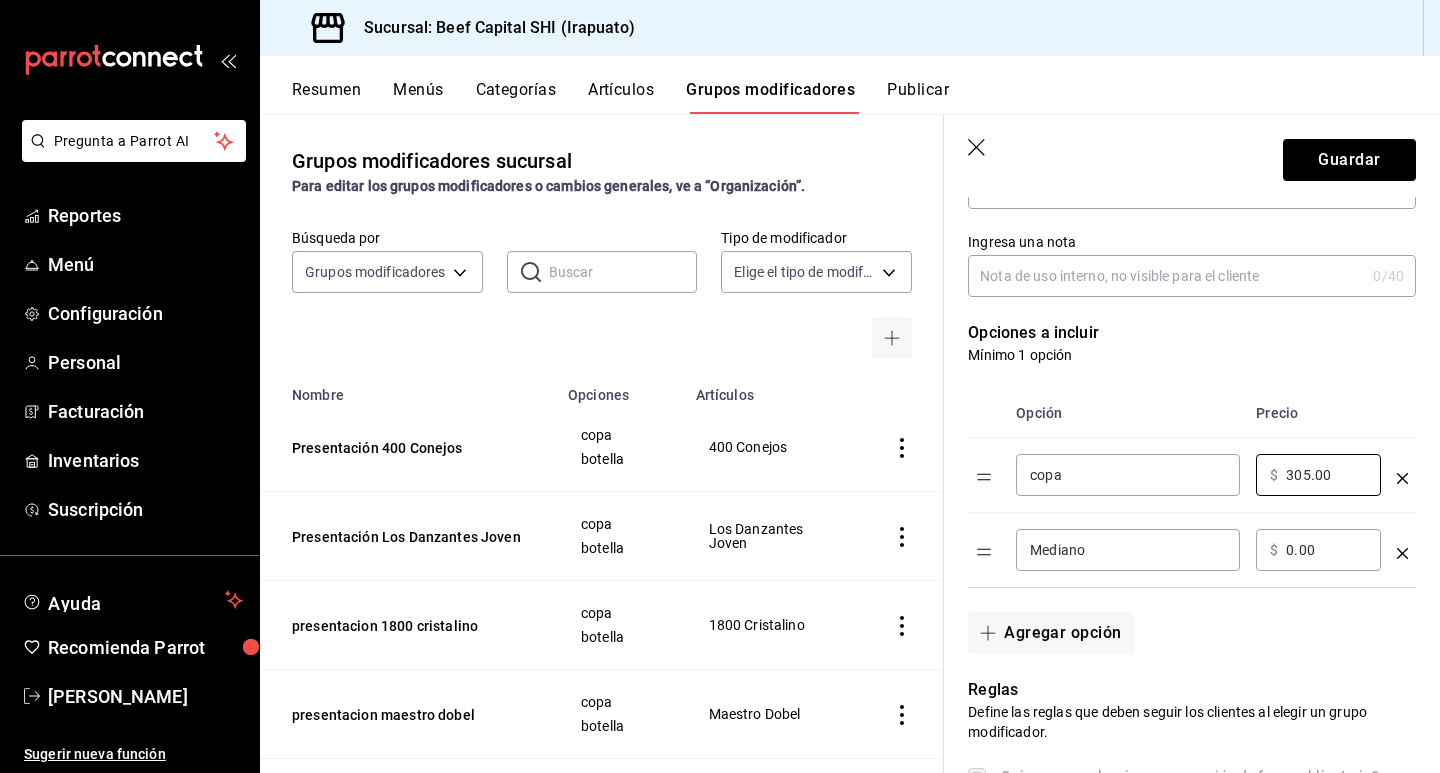 type on "305.00" 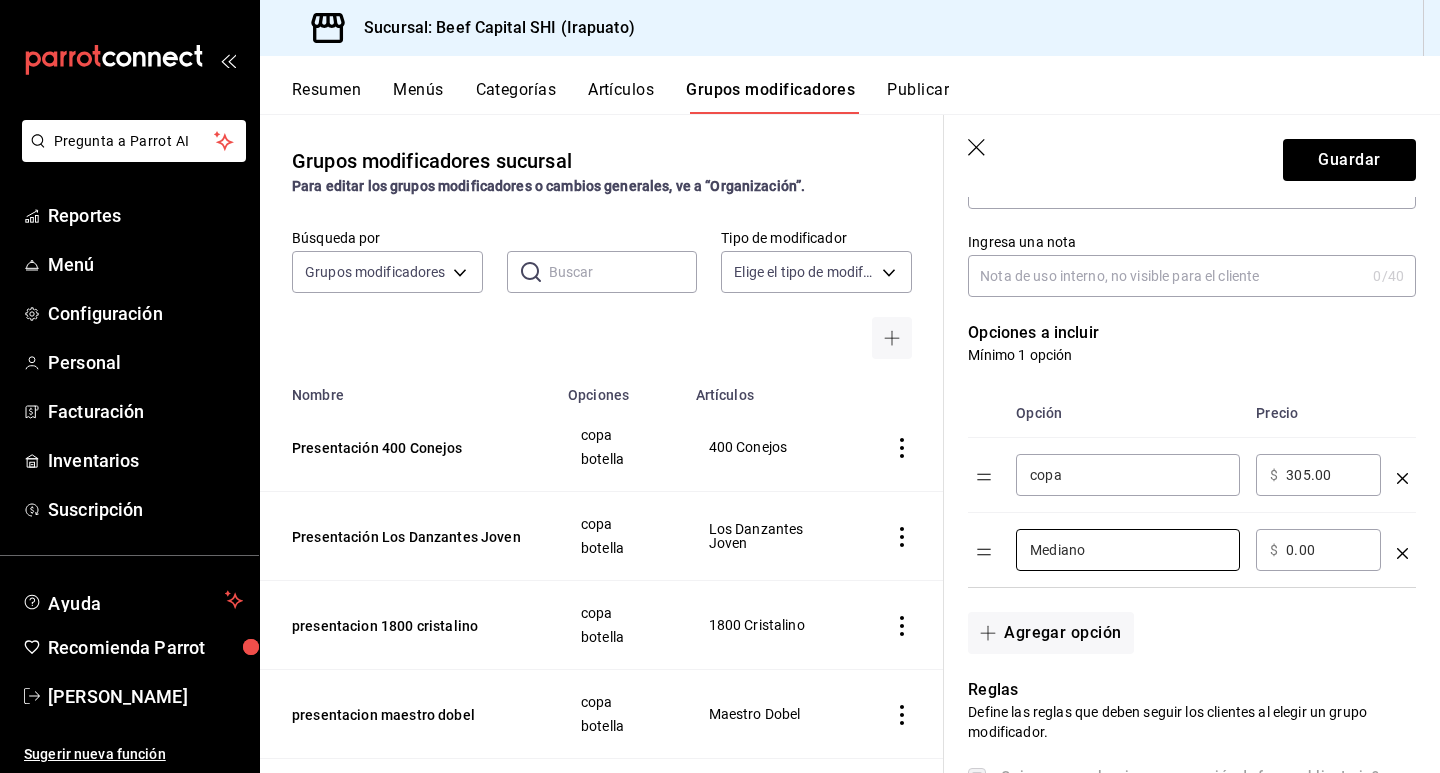drag, startPoint x: 1095, startPoint y: 553, endPoint x: 711, endPoint y: 551, distance: 384.00522 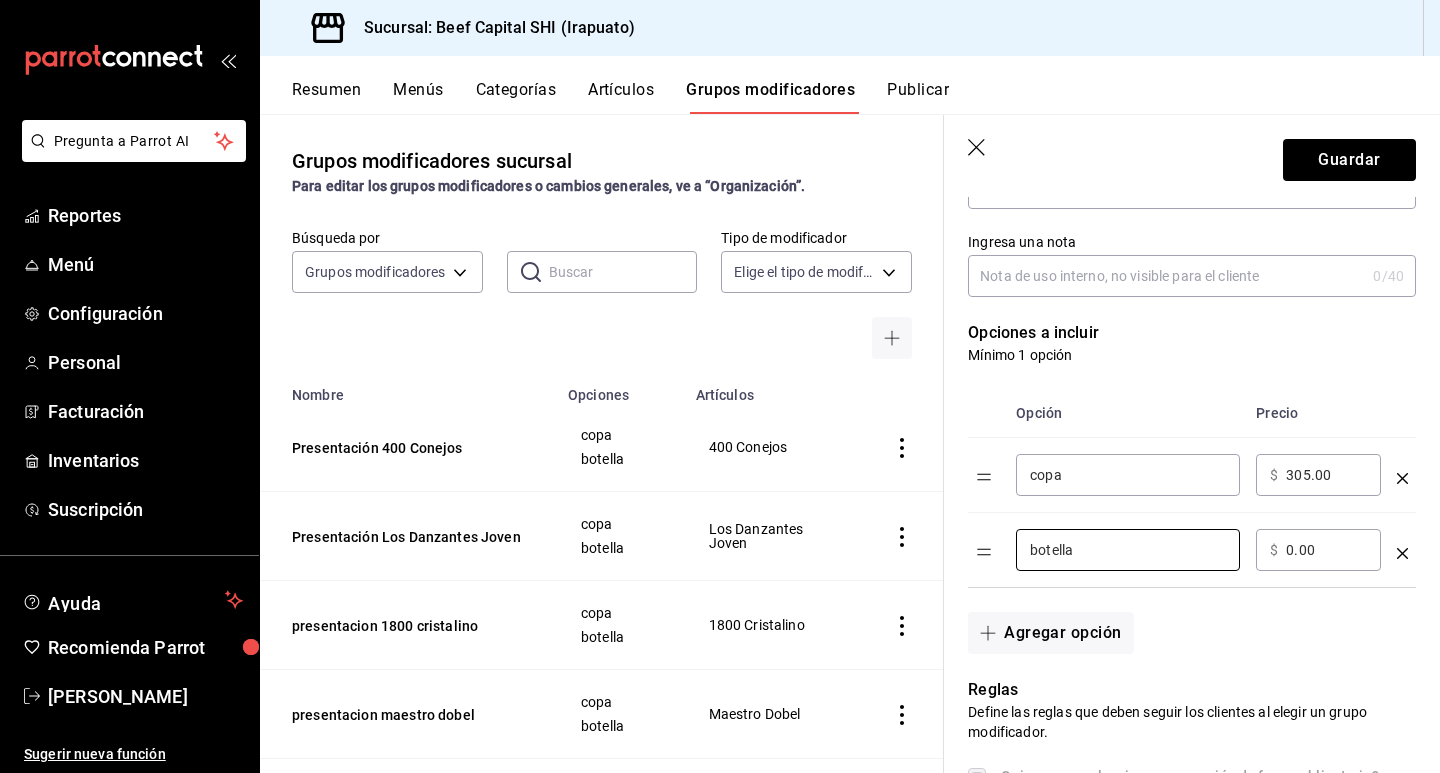 type on "botella" 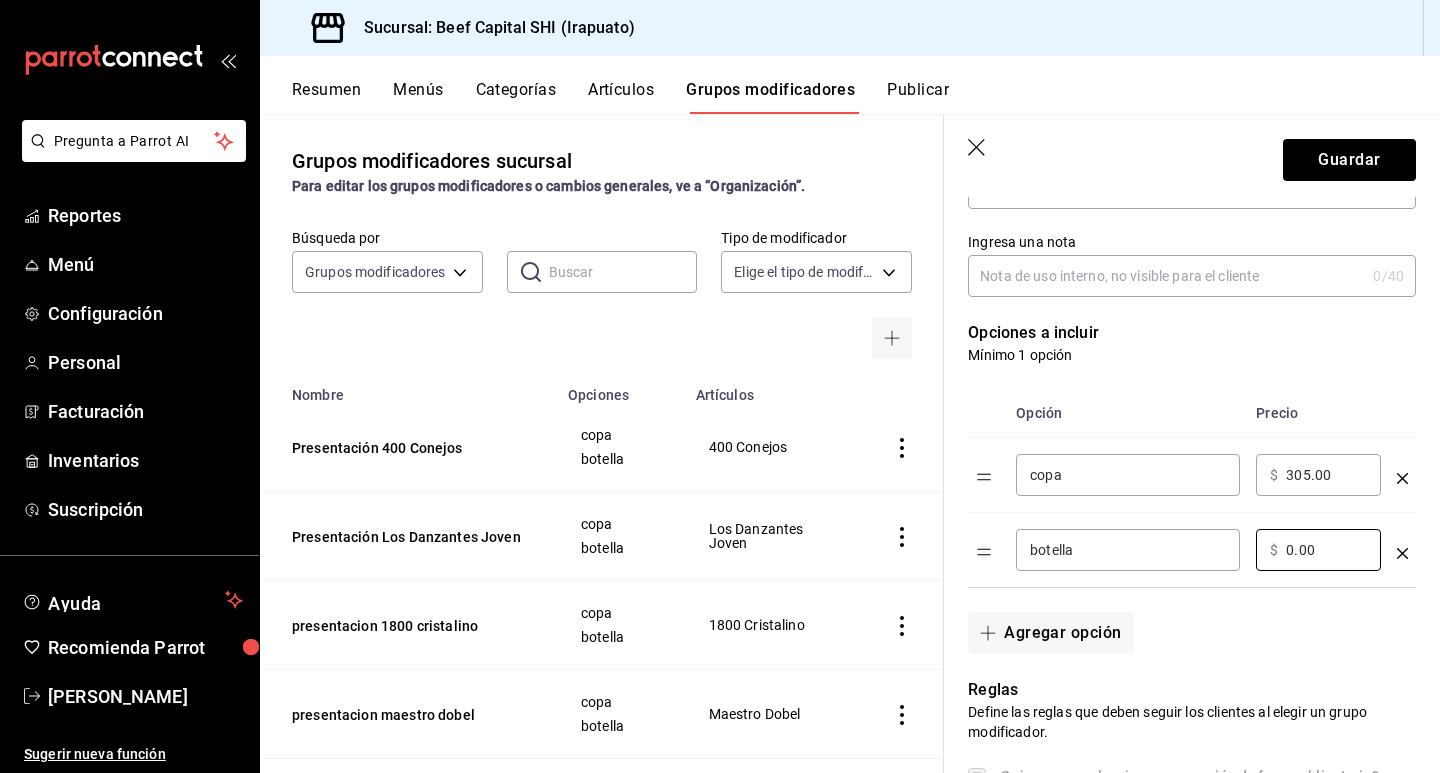 drag, startPoint x: 1341, startPoint y: 553, endPoint x: 1100, endPoint y: 527, distance: 242.39844 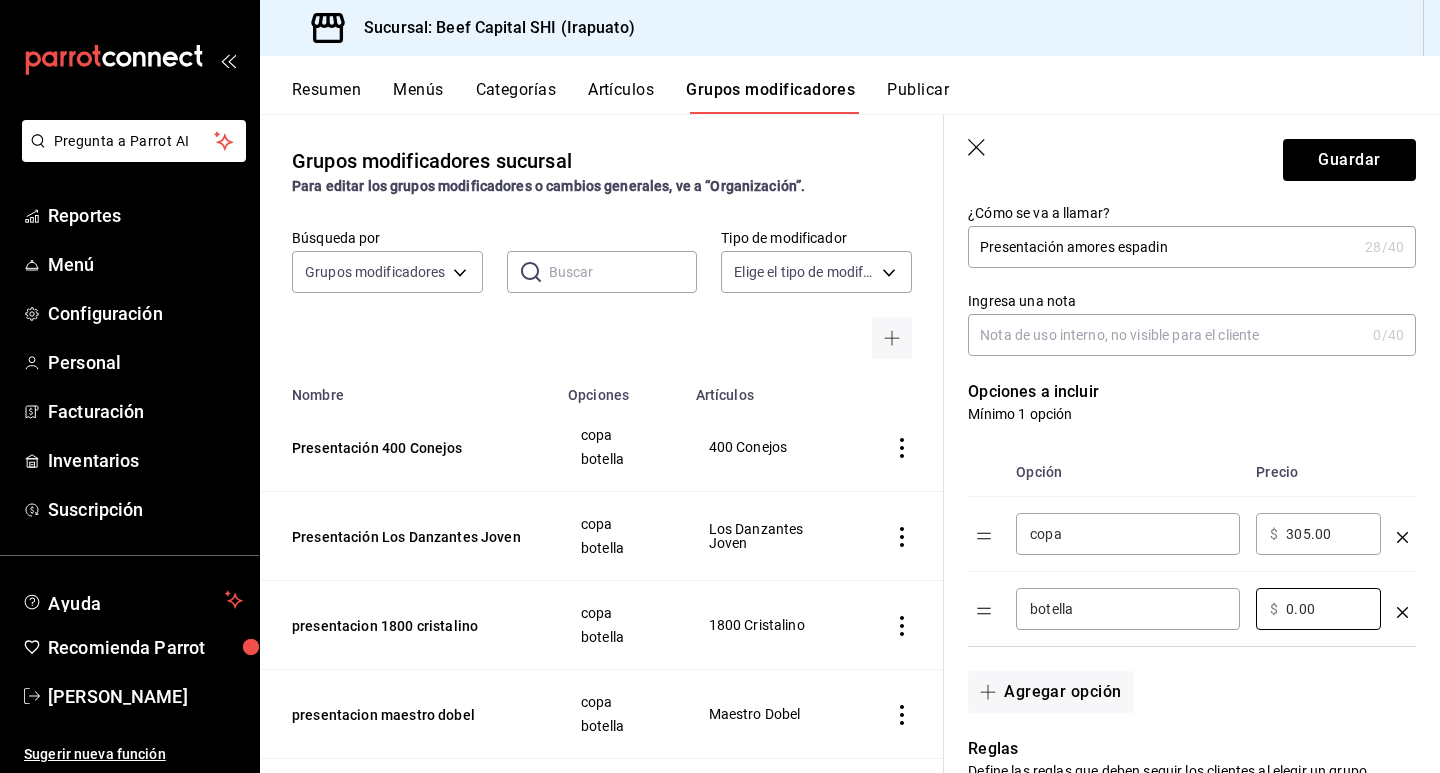 scroll, scrollTop: 200, scrollLeft: 0, axis: vertical 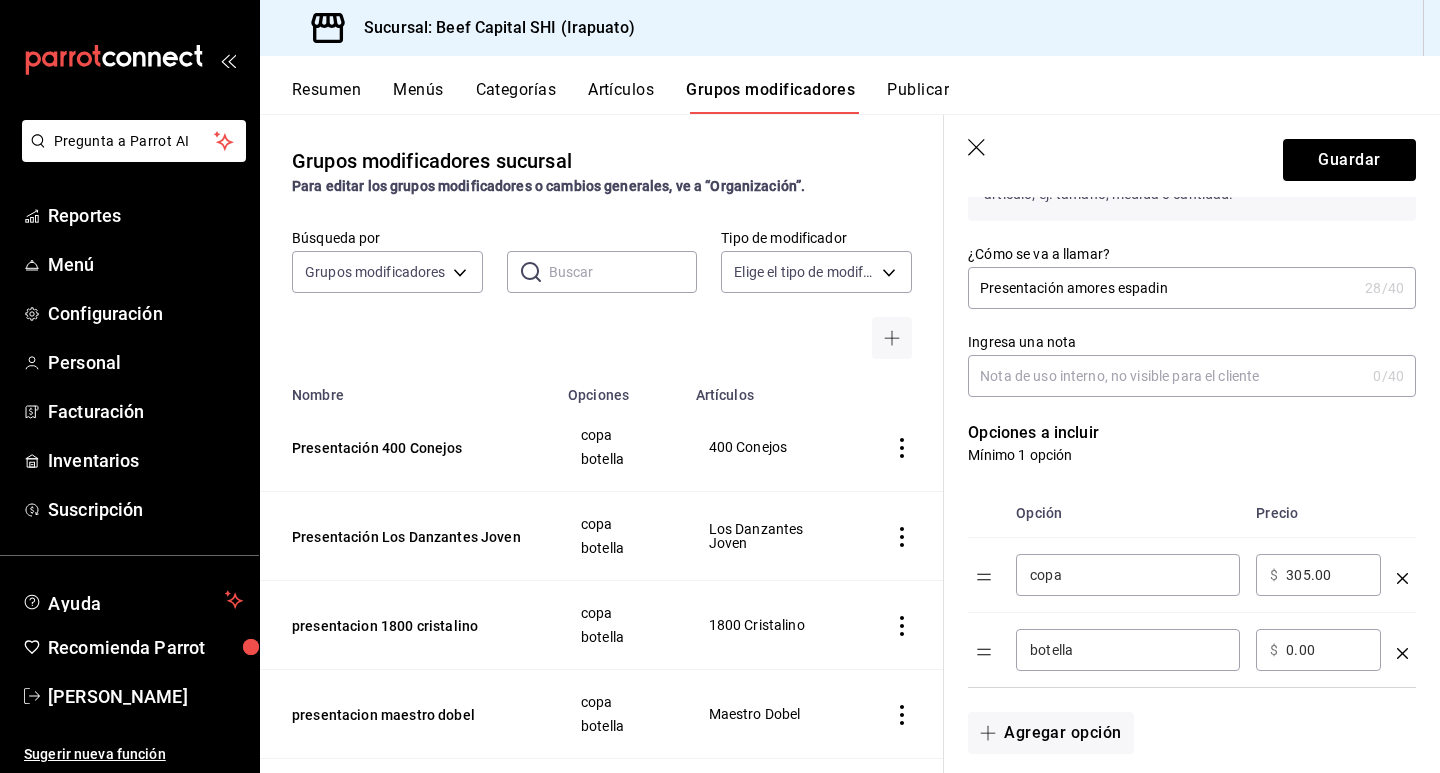 click on "Artículos" at bounding box center (621, 97) 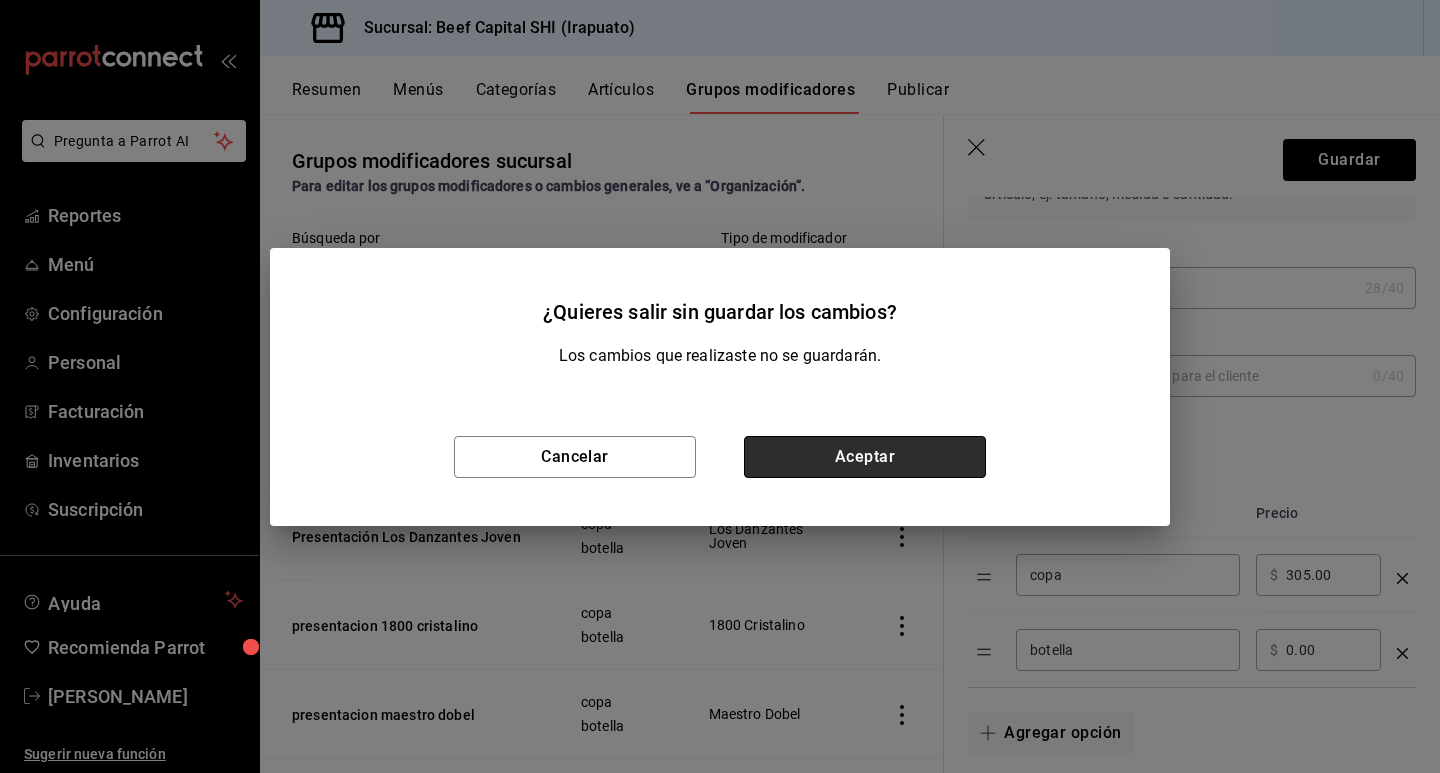 click on "Aceptar" at bounding box center (865, 457) 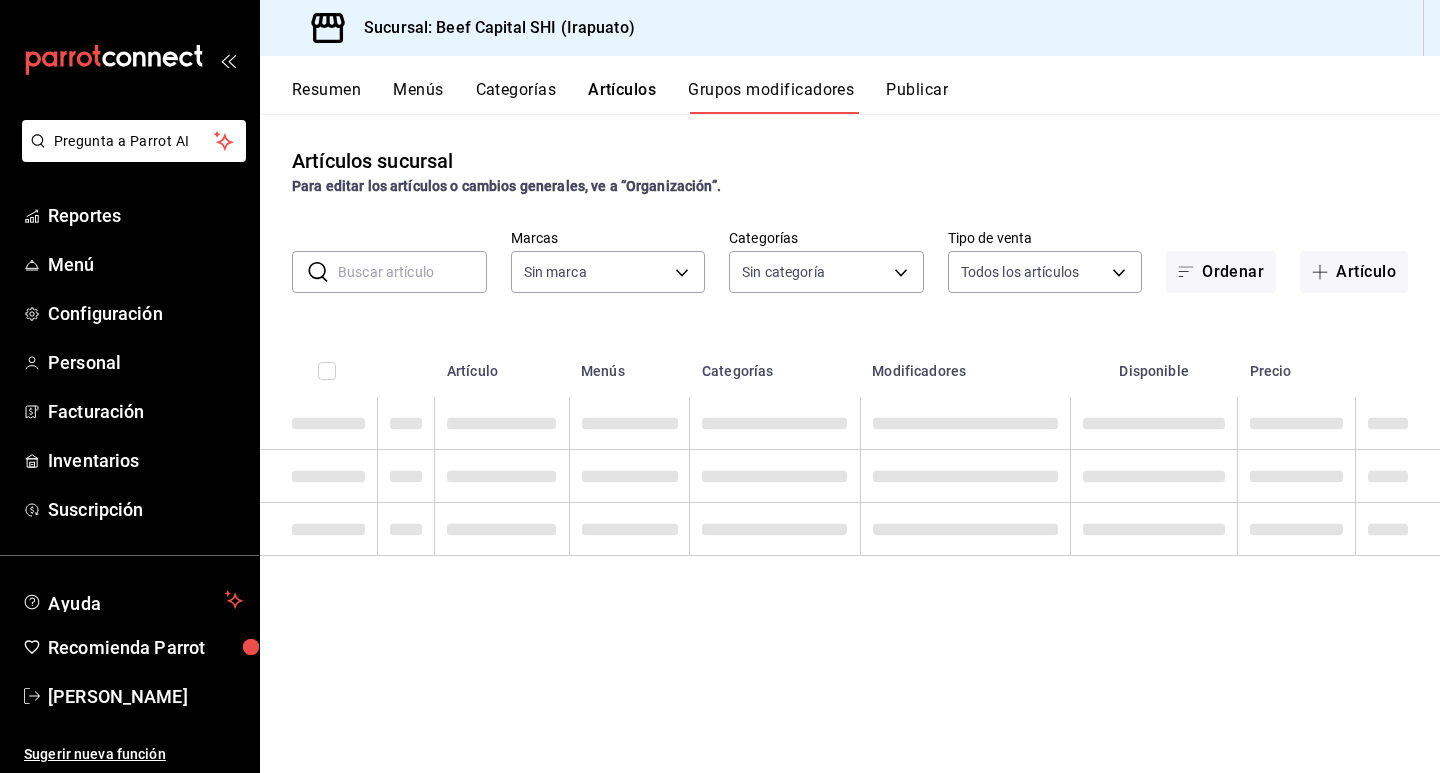 type on "605647f7-5ddc-403a-84da-aa3c8a25865f" 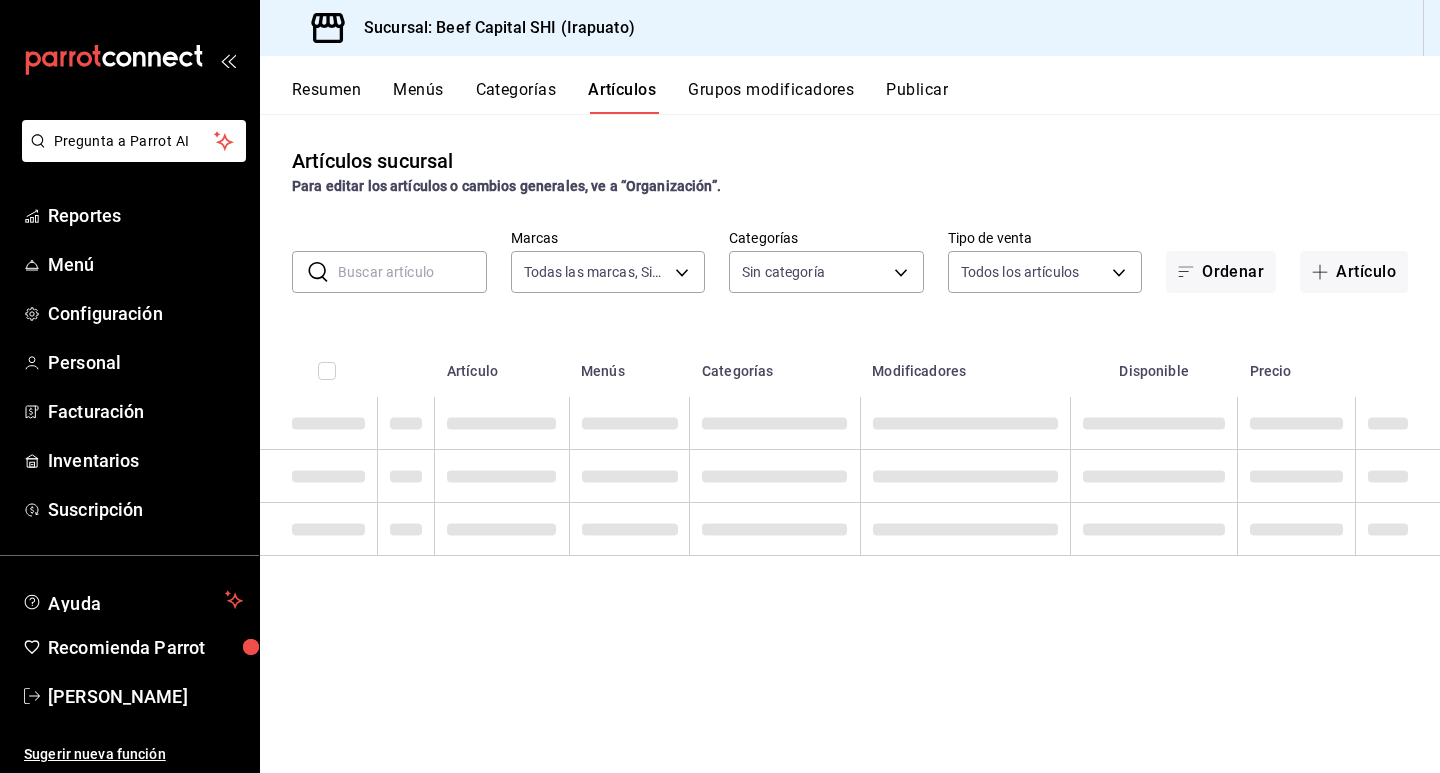 type on "605647f7-5ddc-403a-84da-aa3c8a25865f" 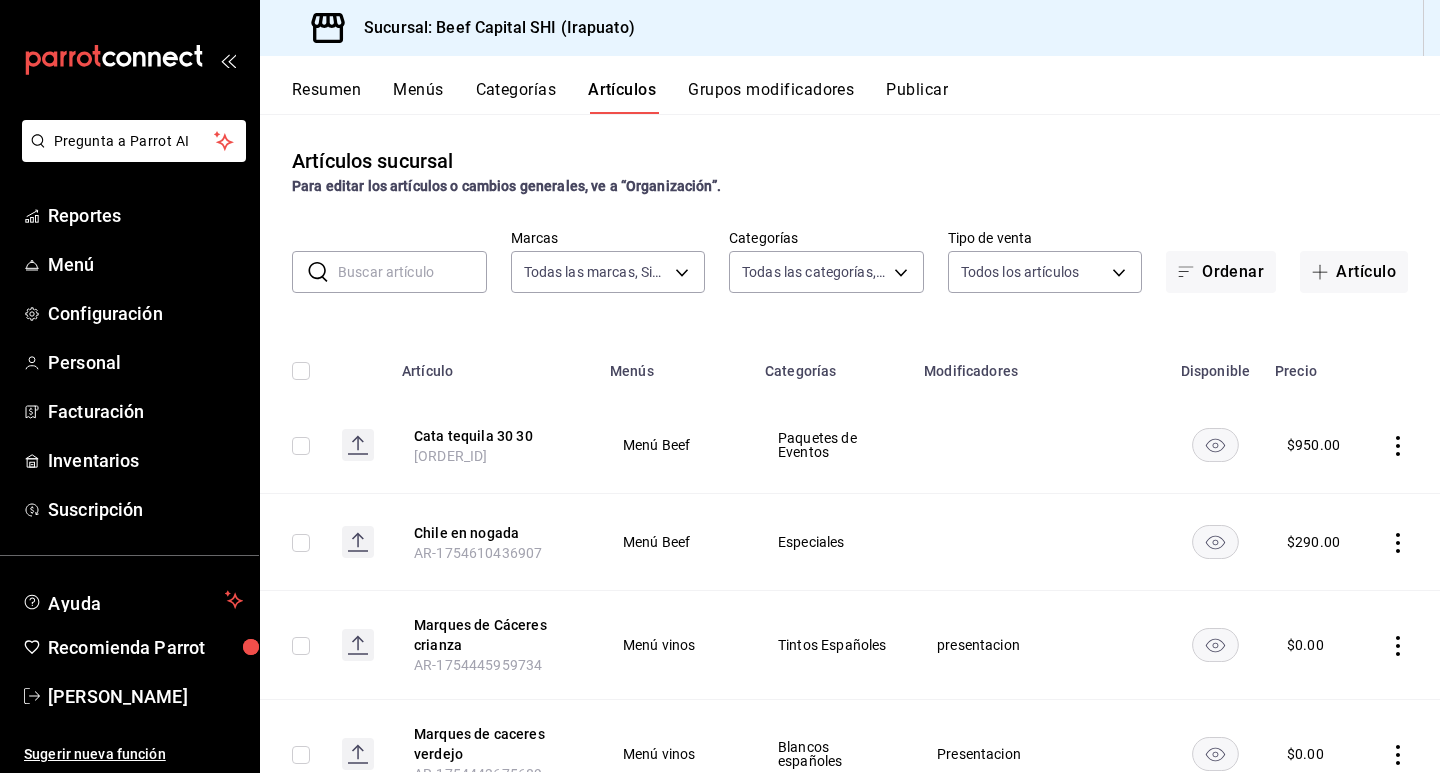 click on "Grupos modificadores" at bounding box center [771, 97] 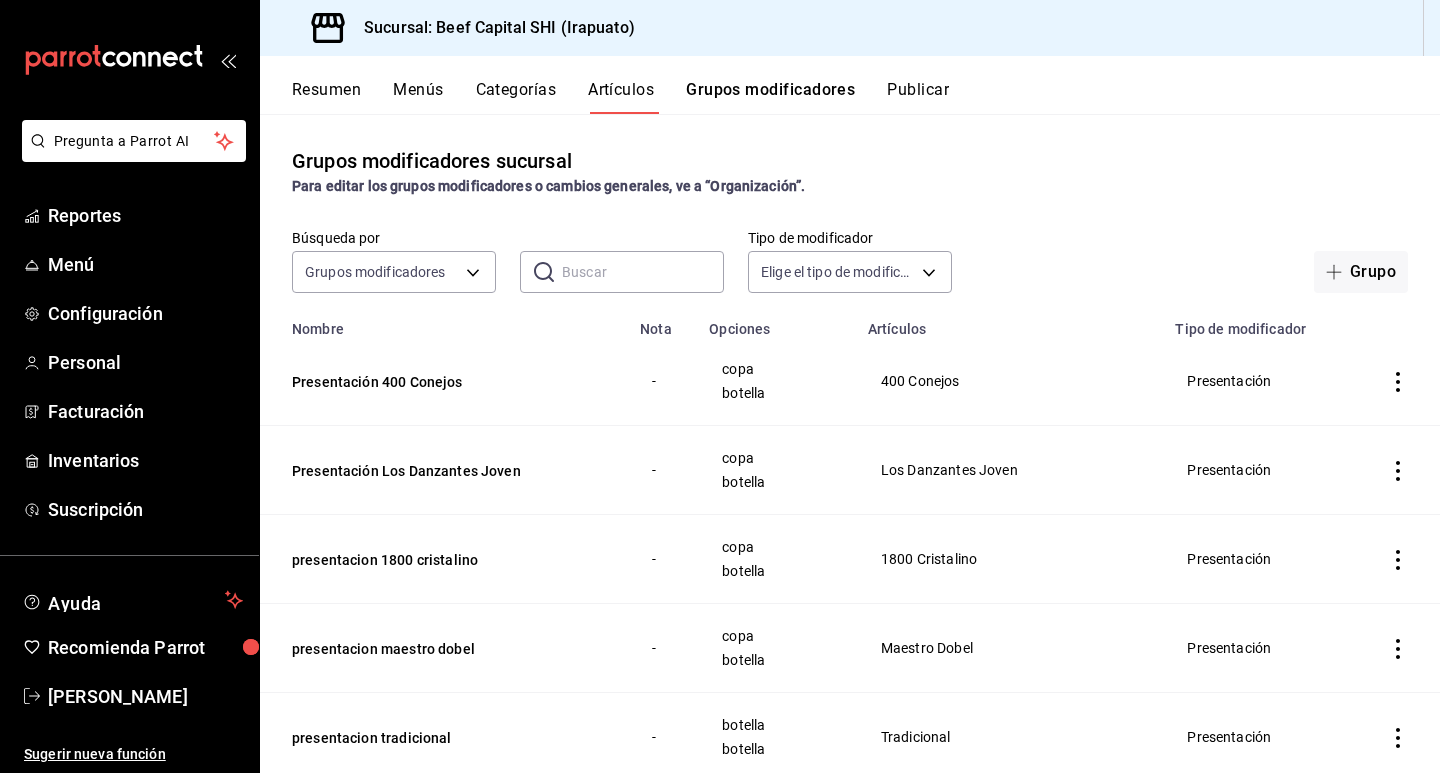 click on "Grupos modificadores" at bounding box center (770, 97) 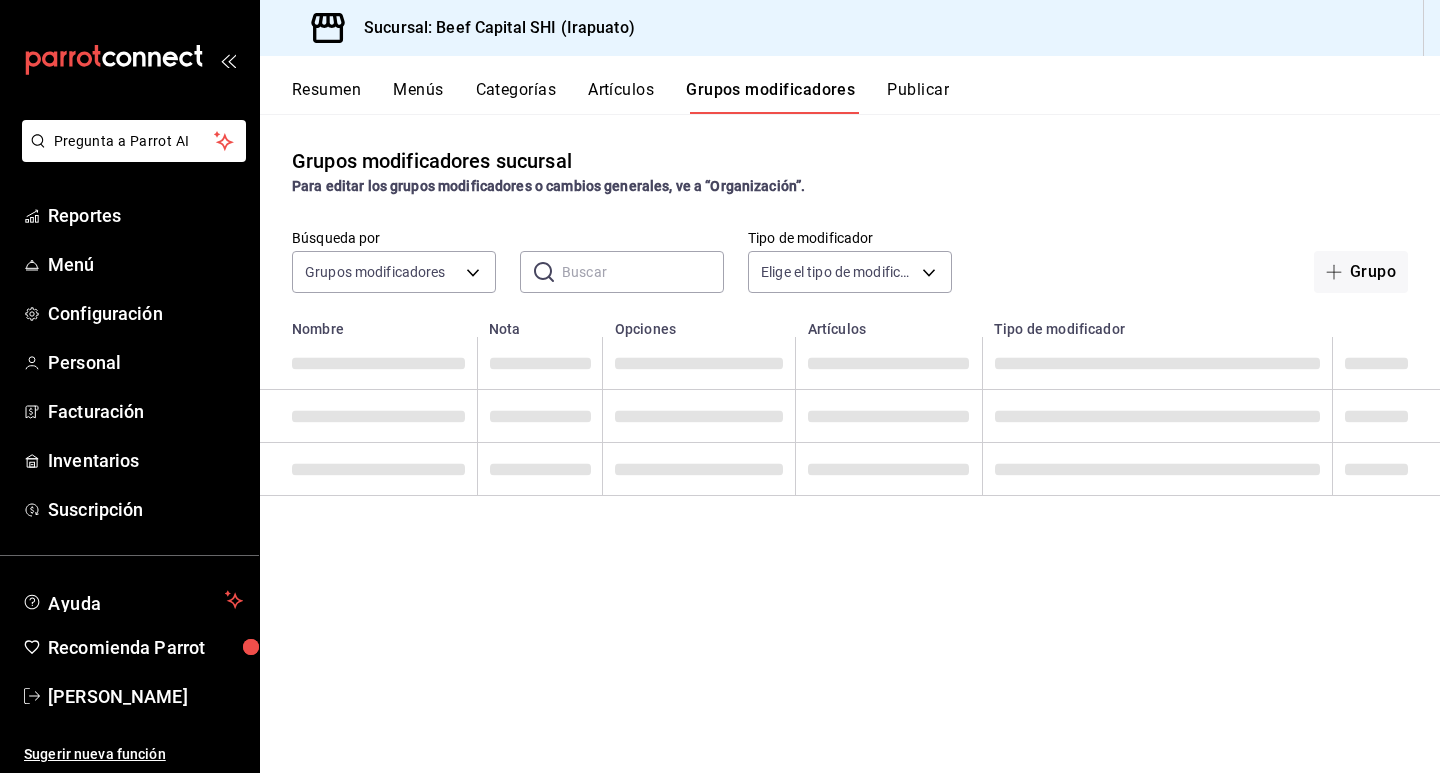 click on "Grupos modificadores" at bounding box center [770, 97] 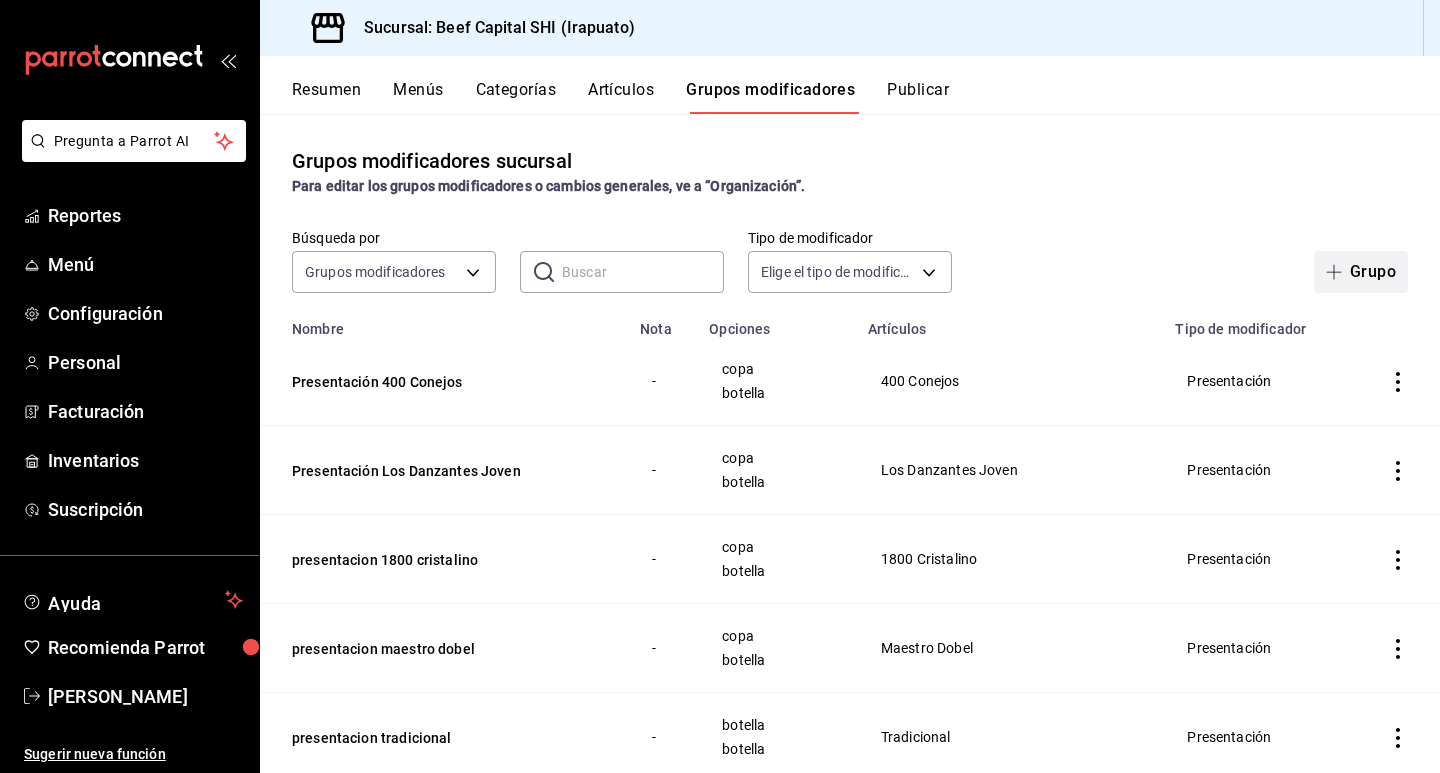 click 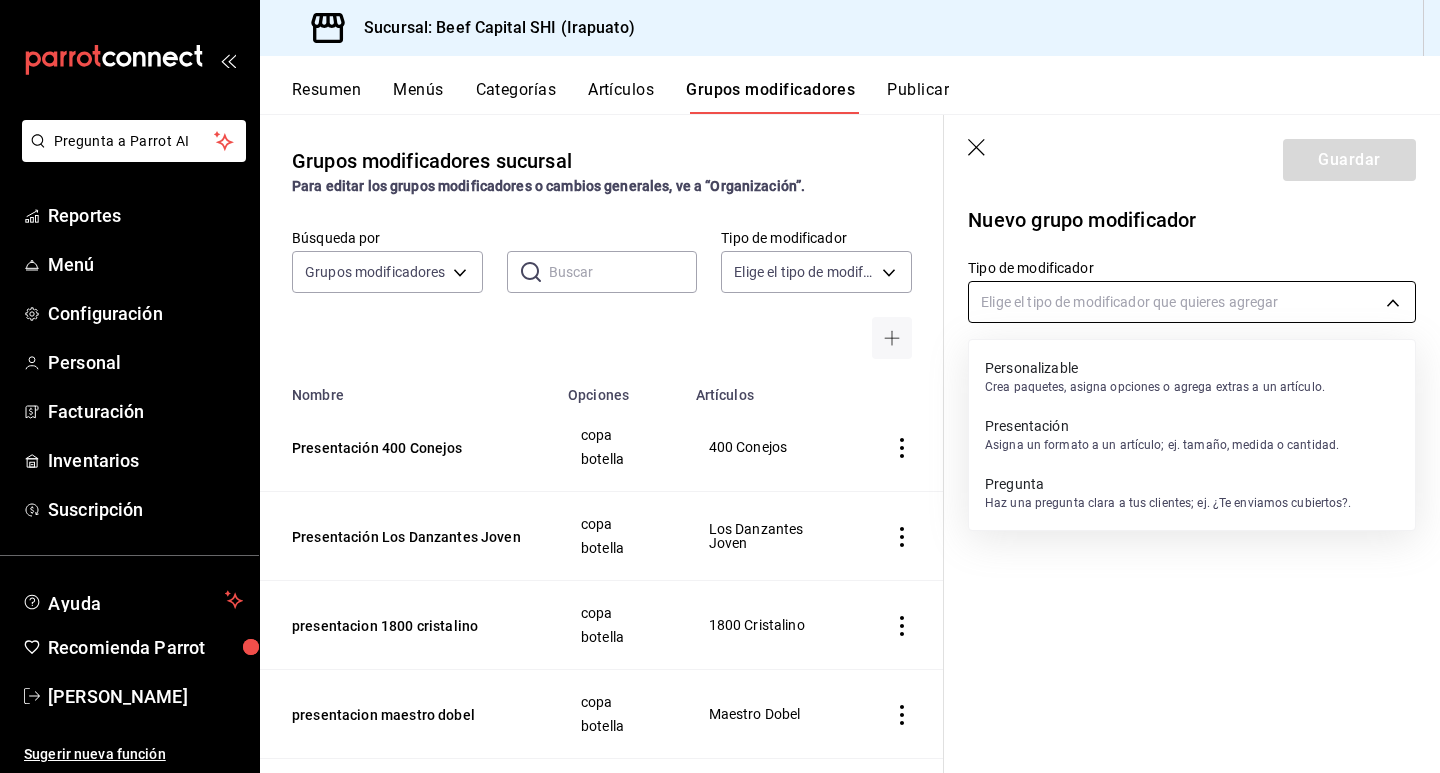 click on "Pregunta a Parrot AI Reportes   Menú   Configuración   Personal   Facturación   Inventarios   Suscripción   Ayuda Recomienda Parrot   NATALY GARCIA ESTRADA   Sugerir nueva función   Sucursal: Beef Capital SHI ([CITY]) Resumen Menús Categorías Artículos Grupos modificadores Publicar Grupos modificadores sucursal Para editar los grupos modificadores o cambios generales, ve a “Organización”. Búsqueda por Grupos modificadores GROUP ​ ​ Tipo de modificador Elige el tipo de modificador Nombre Opciones Artículos Presentación 400 Conejos copa botella 400 Conejos Presentación Los Danzantes Joven copa botella Los Danzantes Joven presentacion 1800 cristalino copa botella 1800 Cristalino presentacion maestro dobel copa botella Maestro Dobel presentacion tradicional botella botella Tradicional presentacion 1800 añejo copa botella 1800 Añejo presentacion 1800 blanco copa botella 1800 Blanco presentacion 1800reposado copa botella 1800 Reposado presentacion centario añejo copa botella copa botella -" at bounding box center [720, 386] 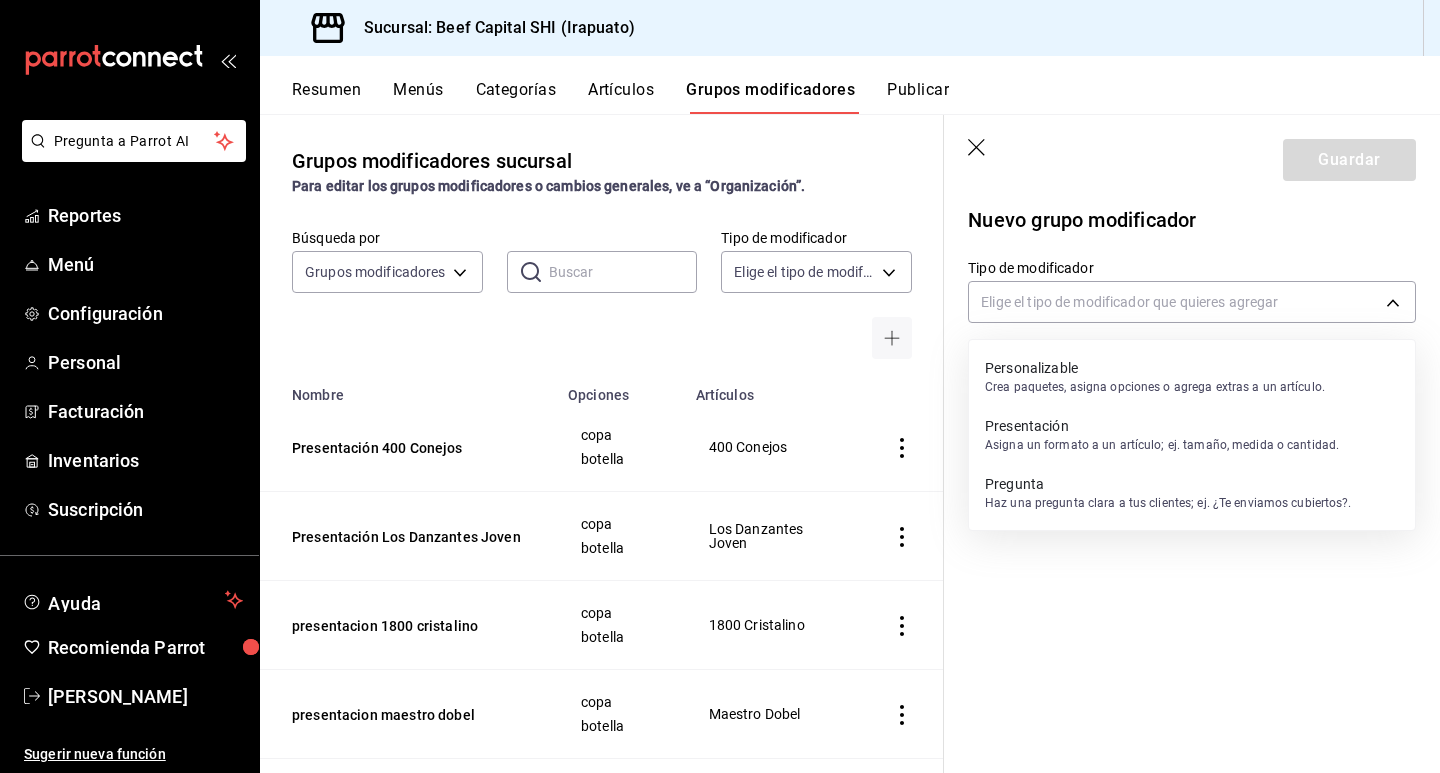 click at bounding box center [720, 386] 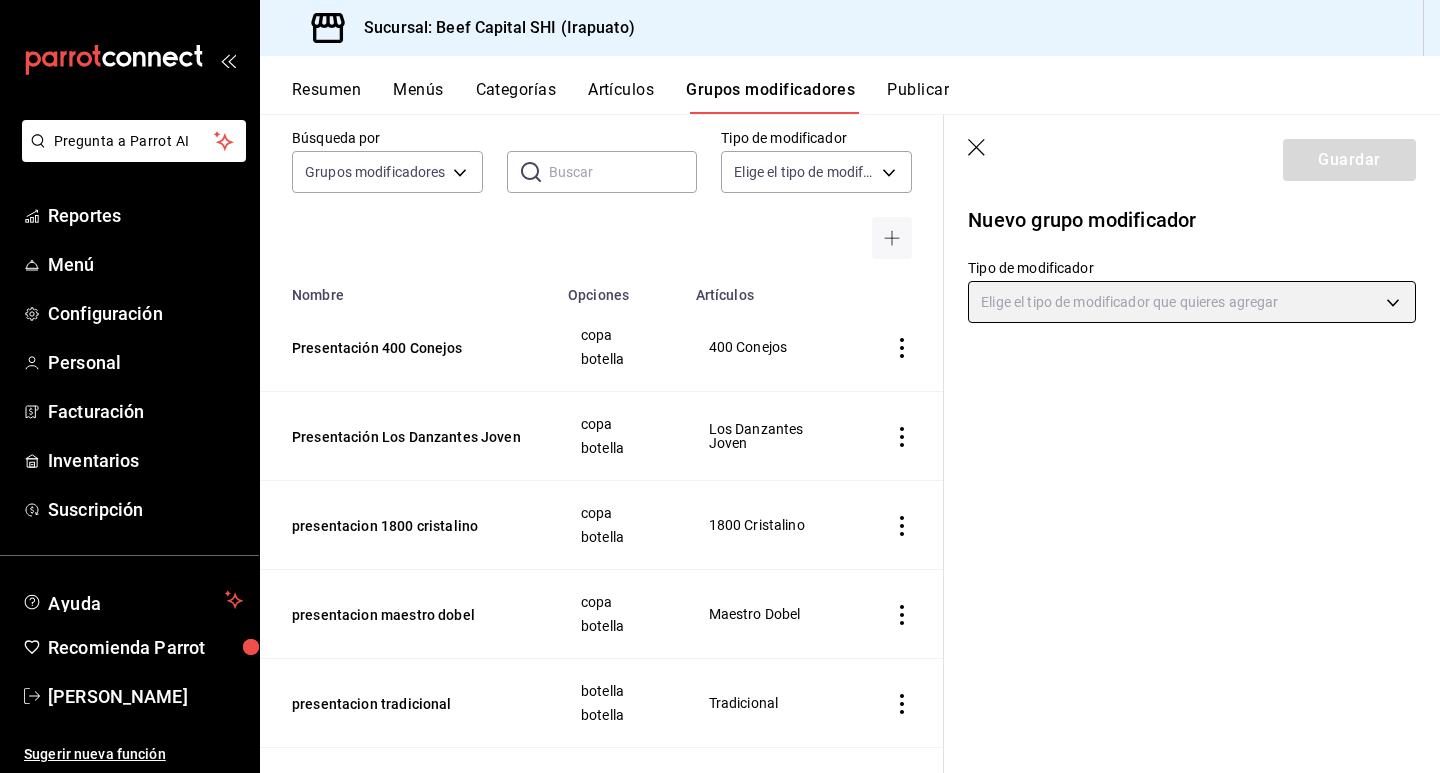 scroll, scrollTop: 300, scrollLeft: 0, axis: vertical 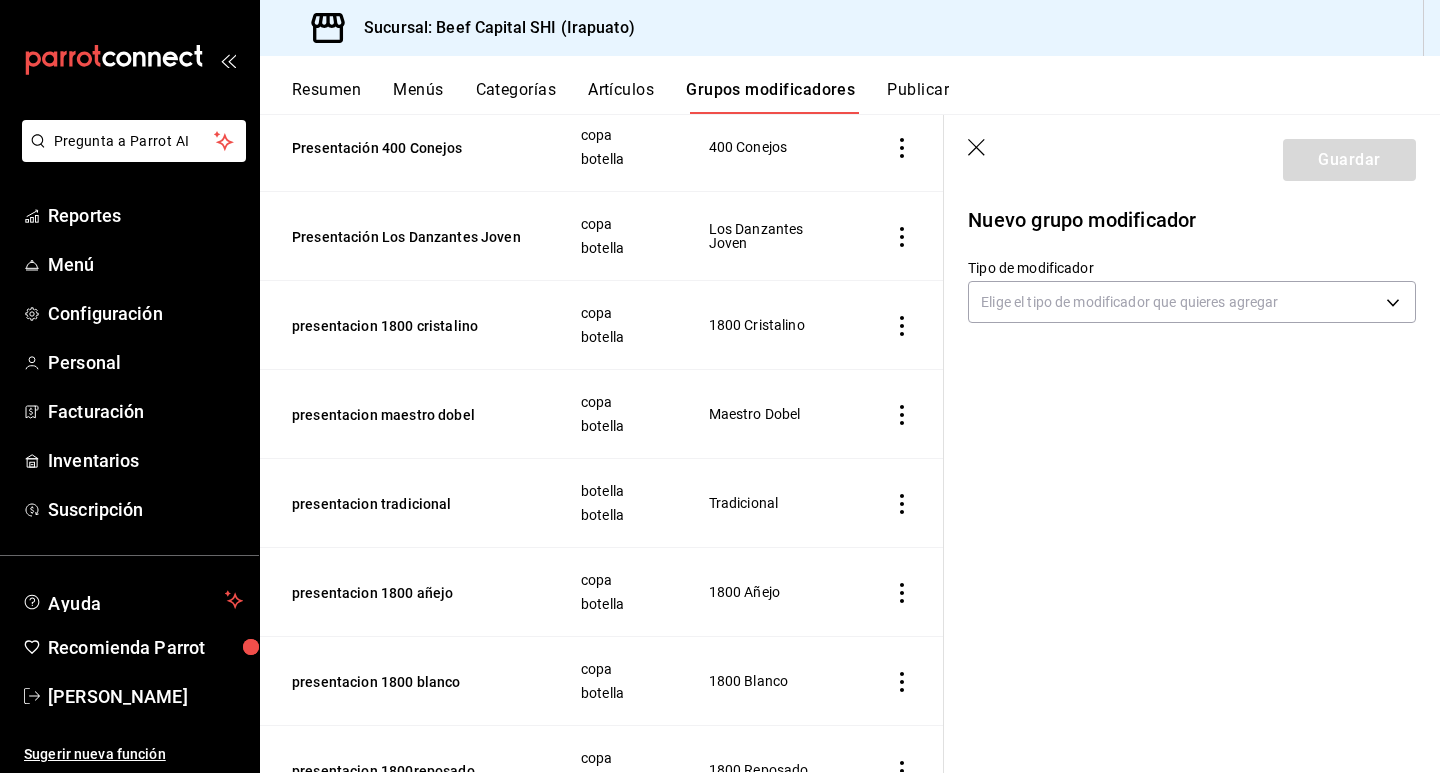 click 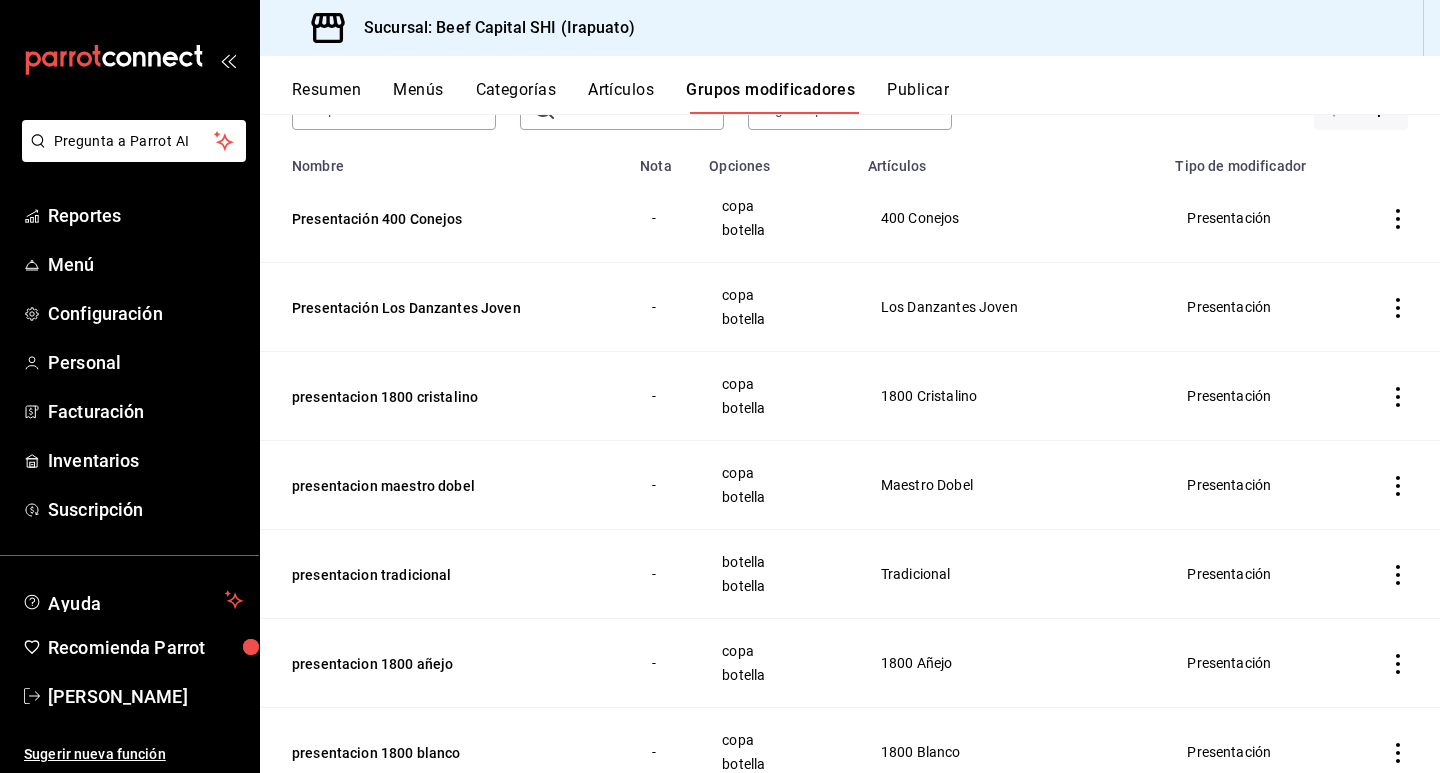 scroll, scrollTop: 151, scrollLeft: 0, axis: vertical 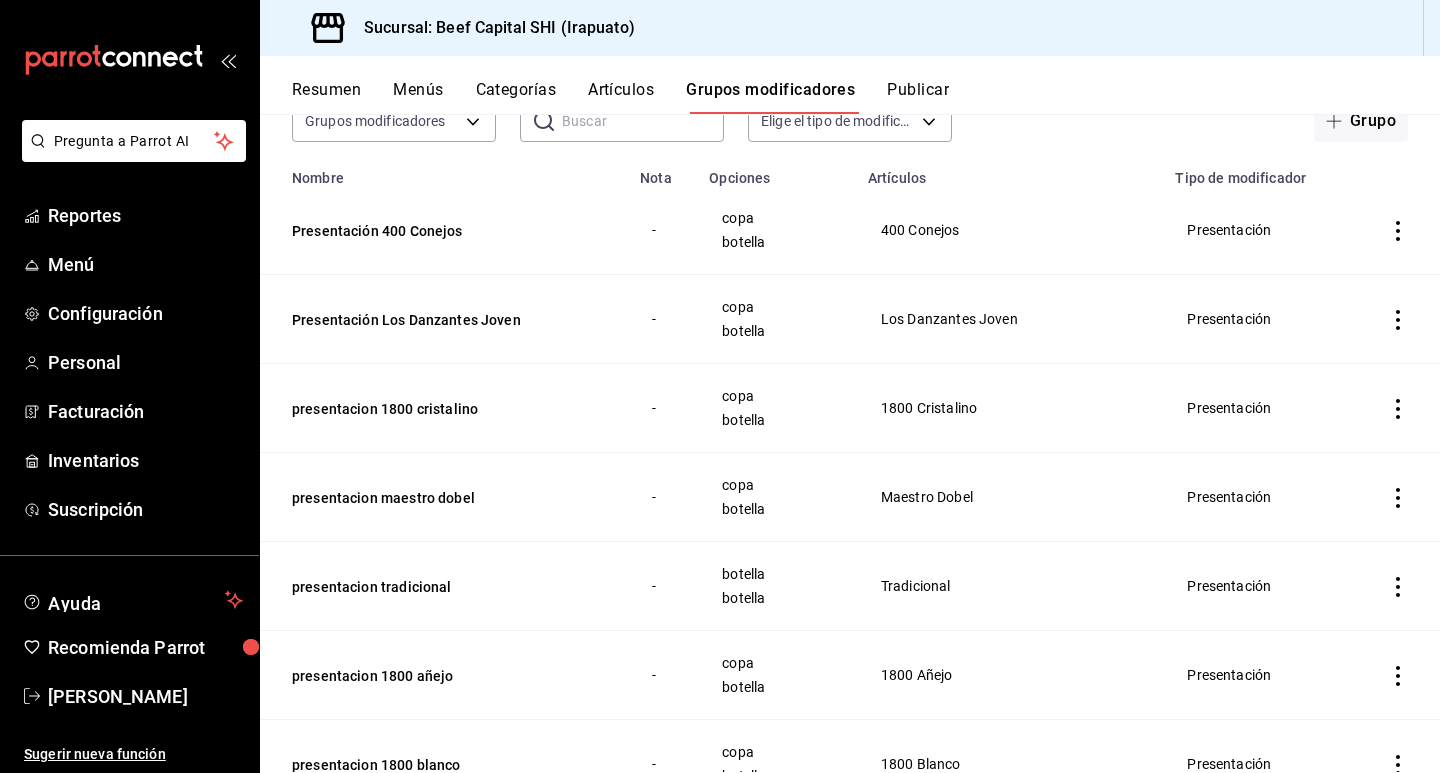 click 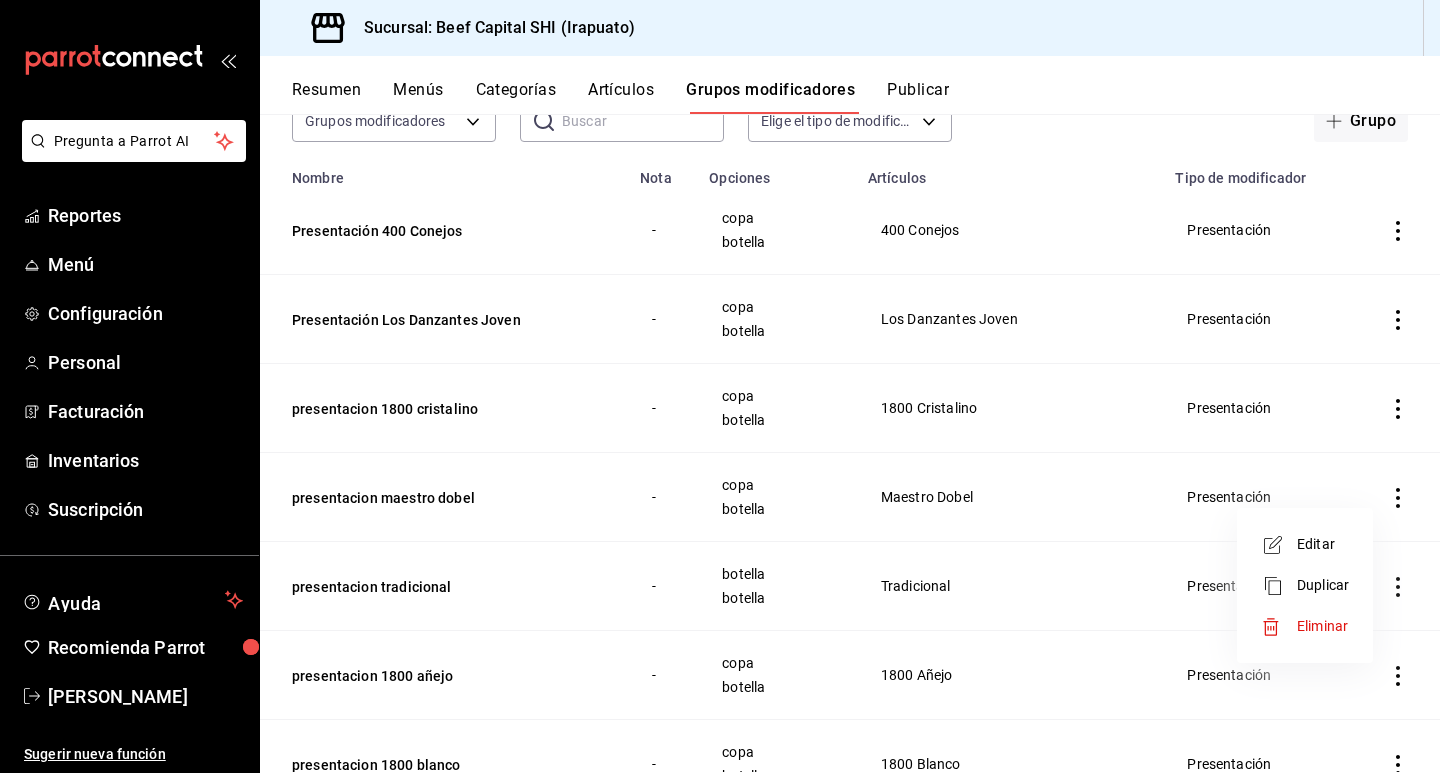 click on "Editar" at bounding box center (1323, 544) 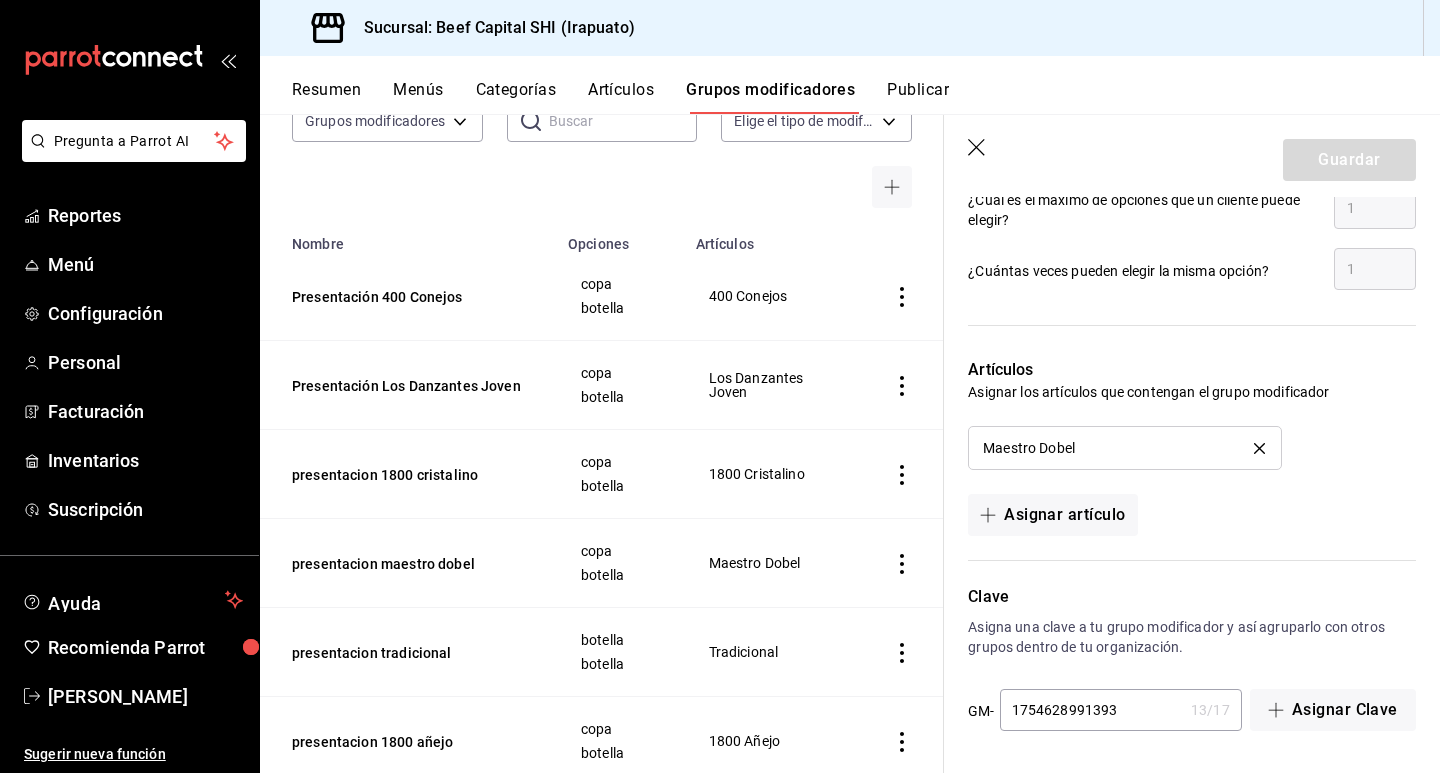 scroll, scrollTop: 1116, scrollLeft: 0, axis: vertical 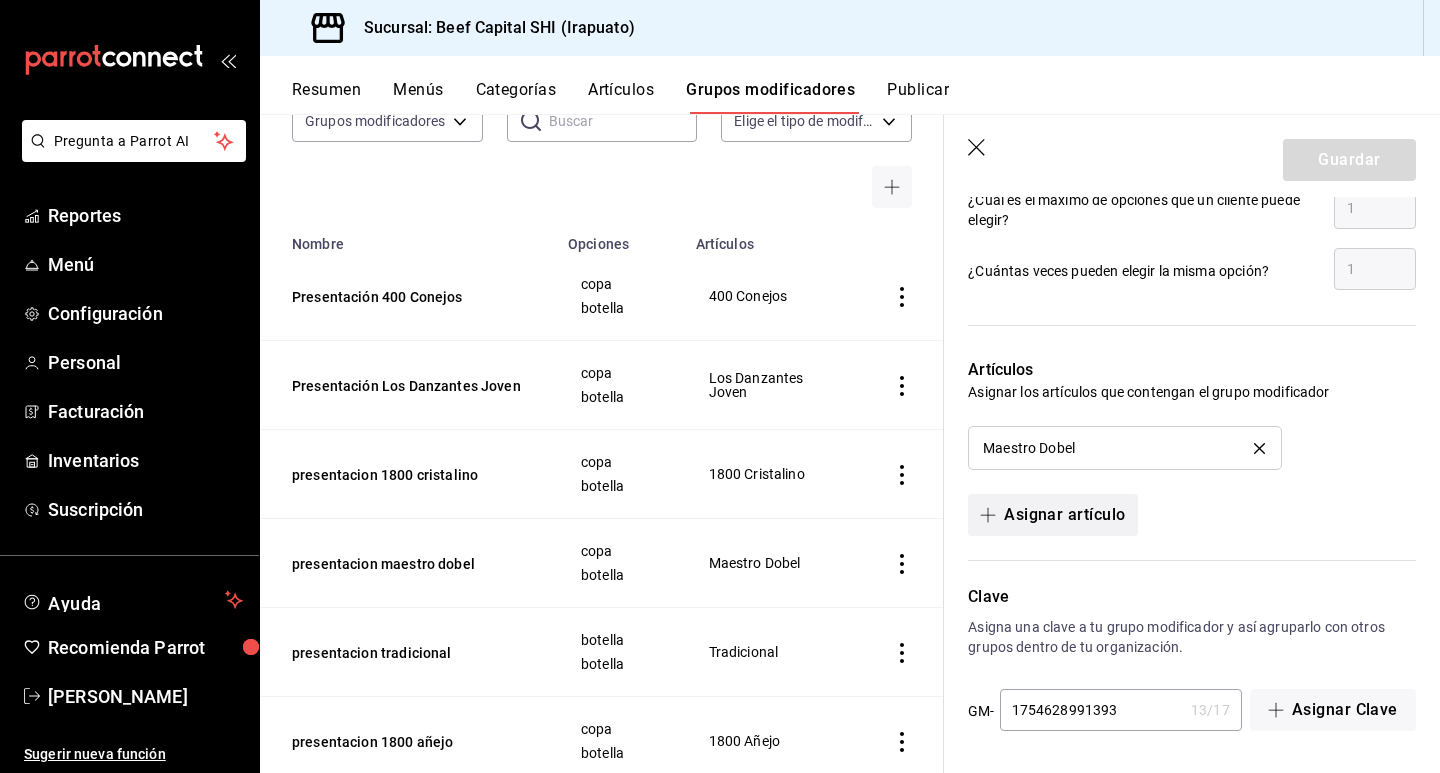 click on "Asignar artículo" at bounding box center (1052, 515) 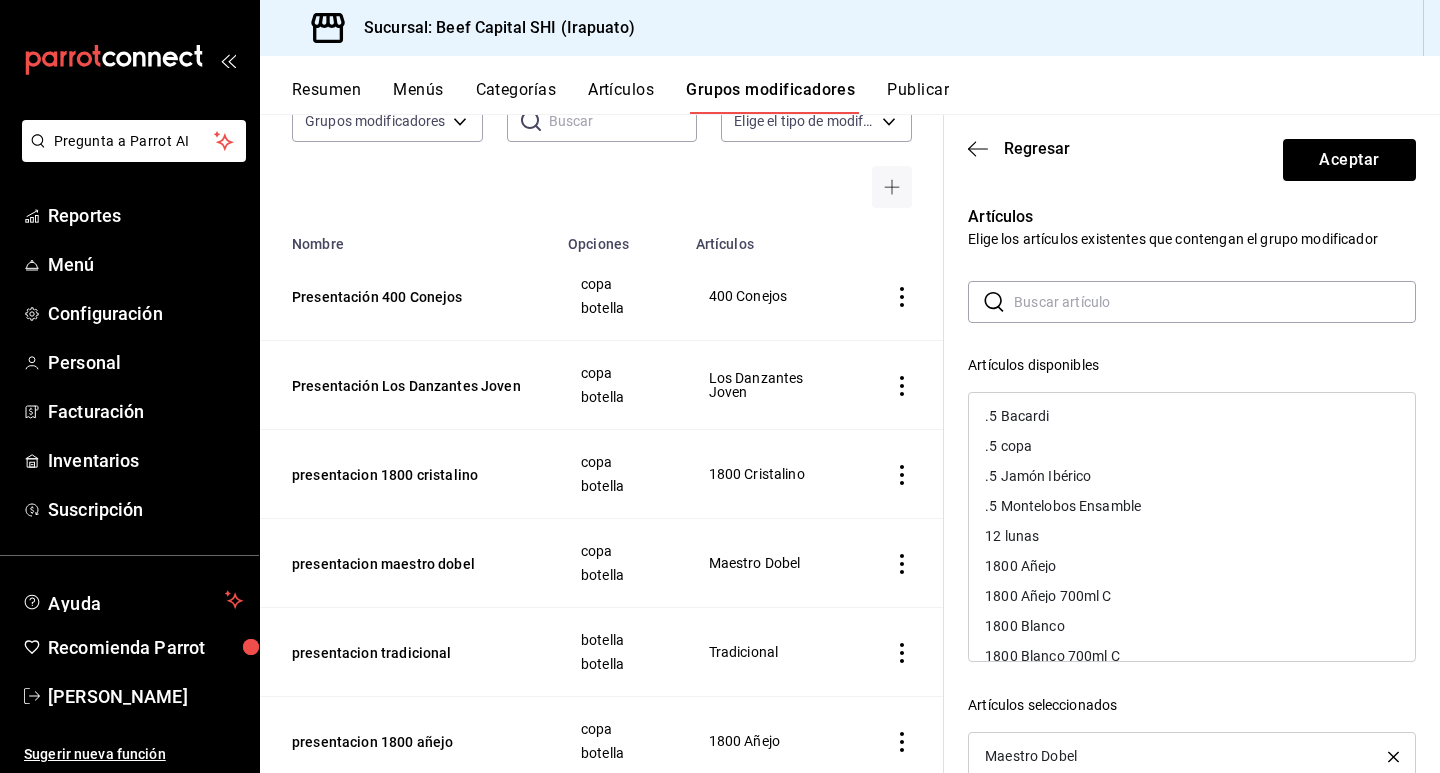 click at bounding box center [1215, 302] 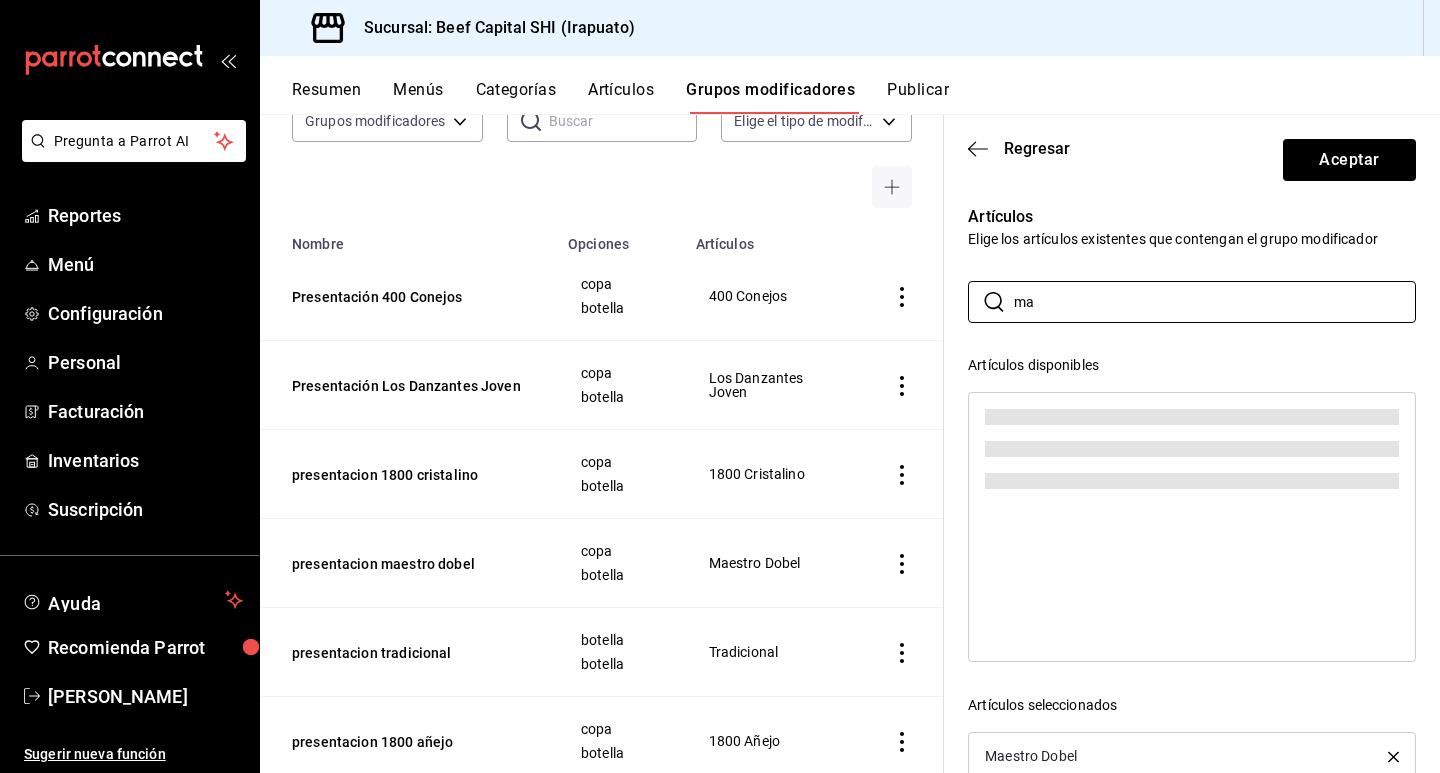 type on "m" 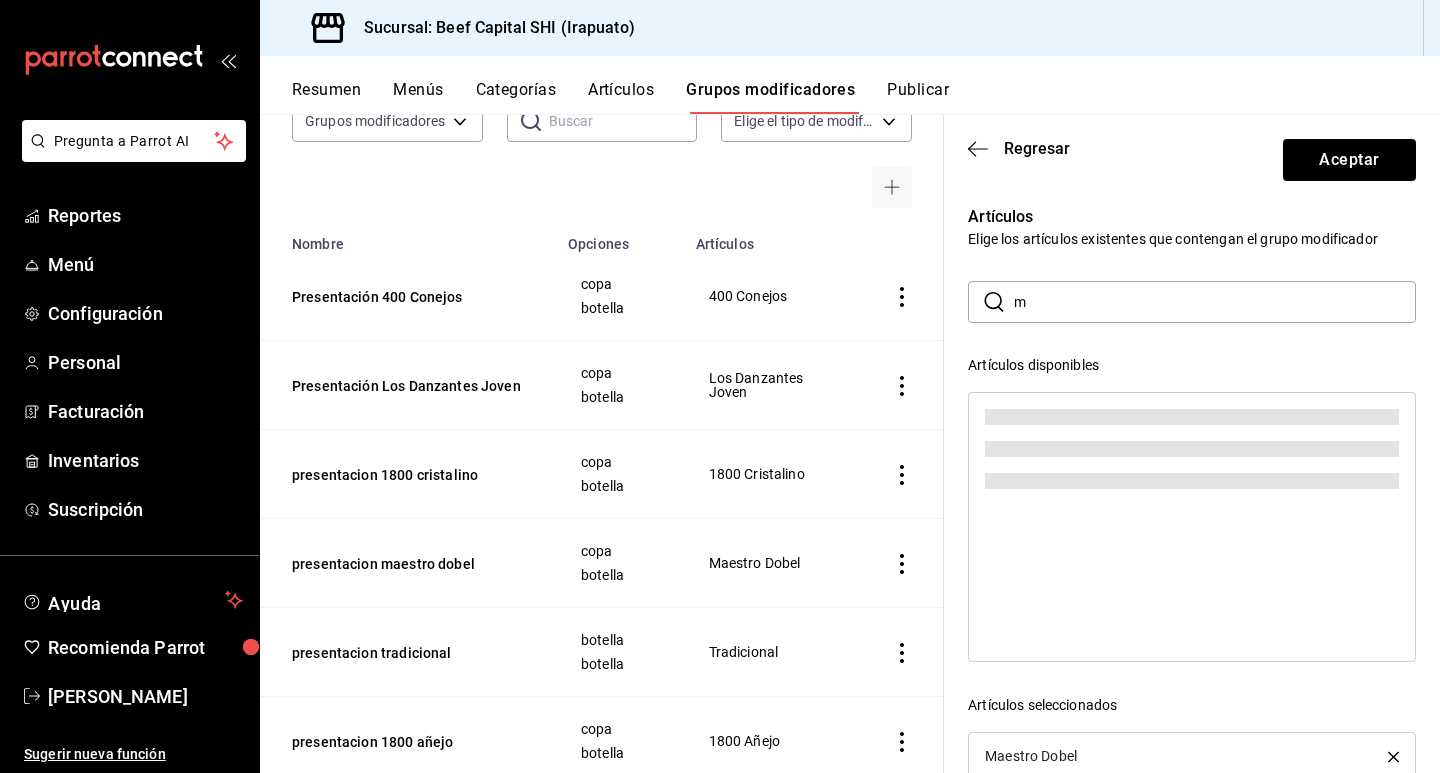 scroll, scrollTop: 0, scrollLeft: 0, axis: both 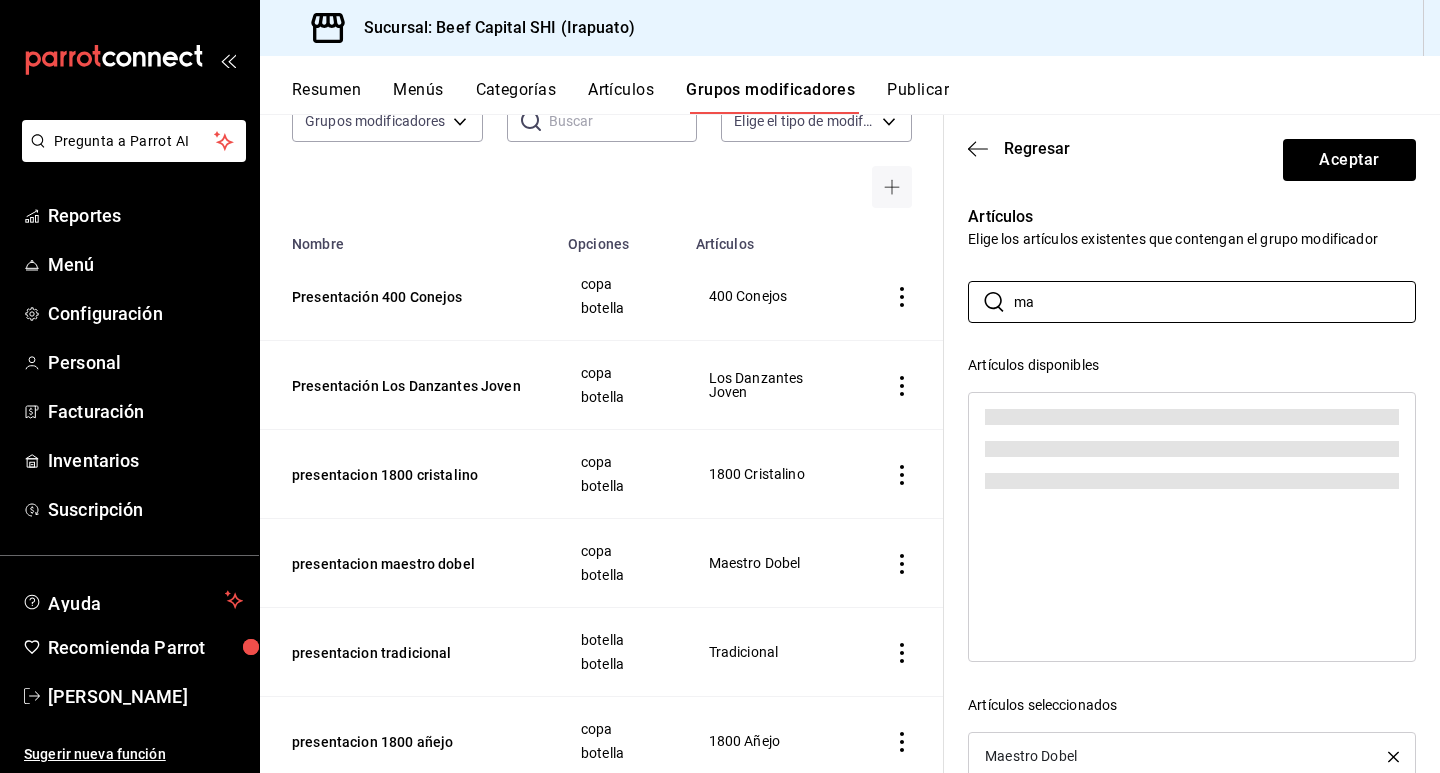 type on "m" 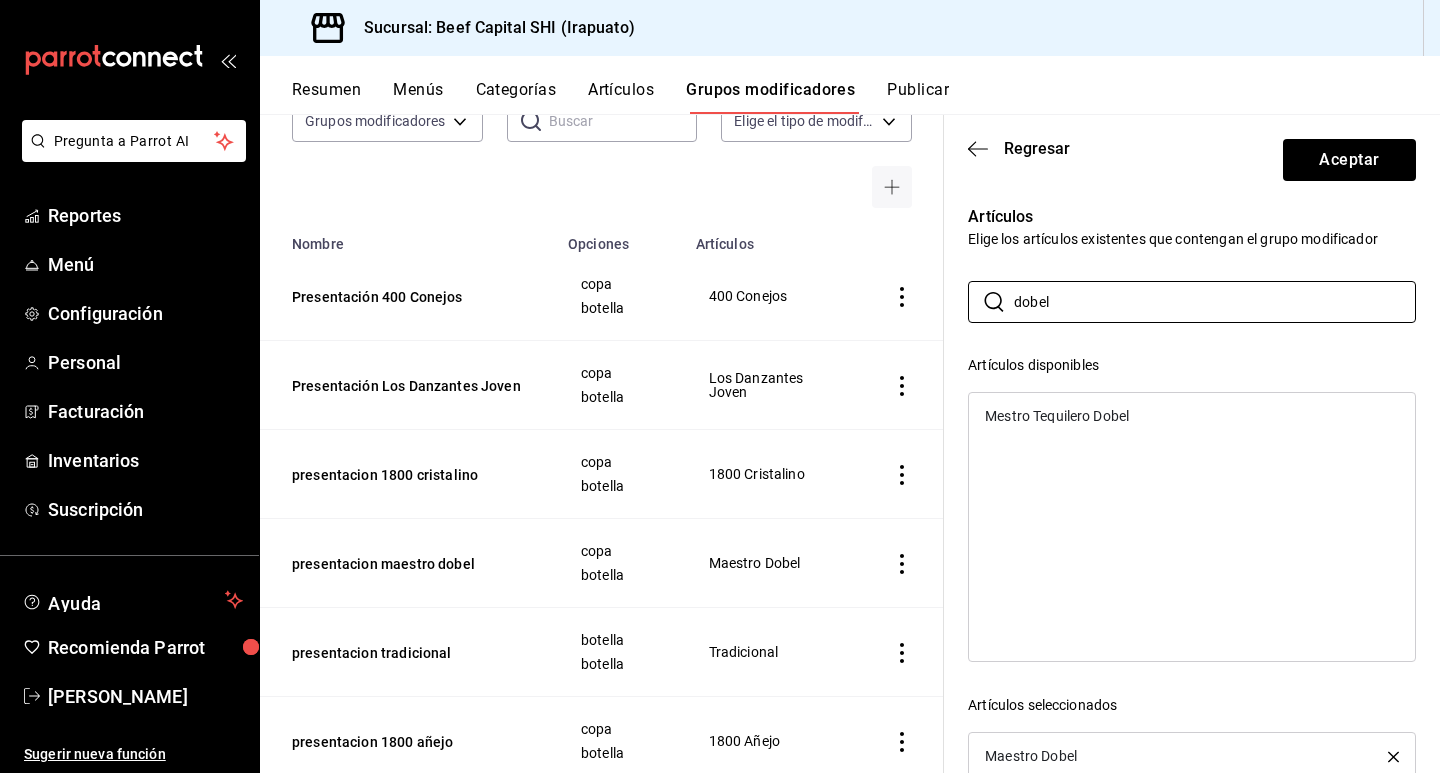 type on "dobel" 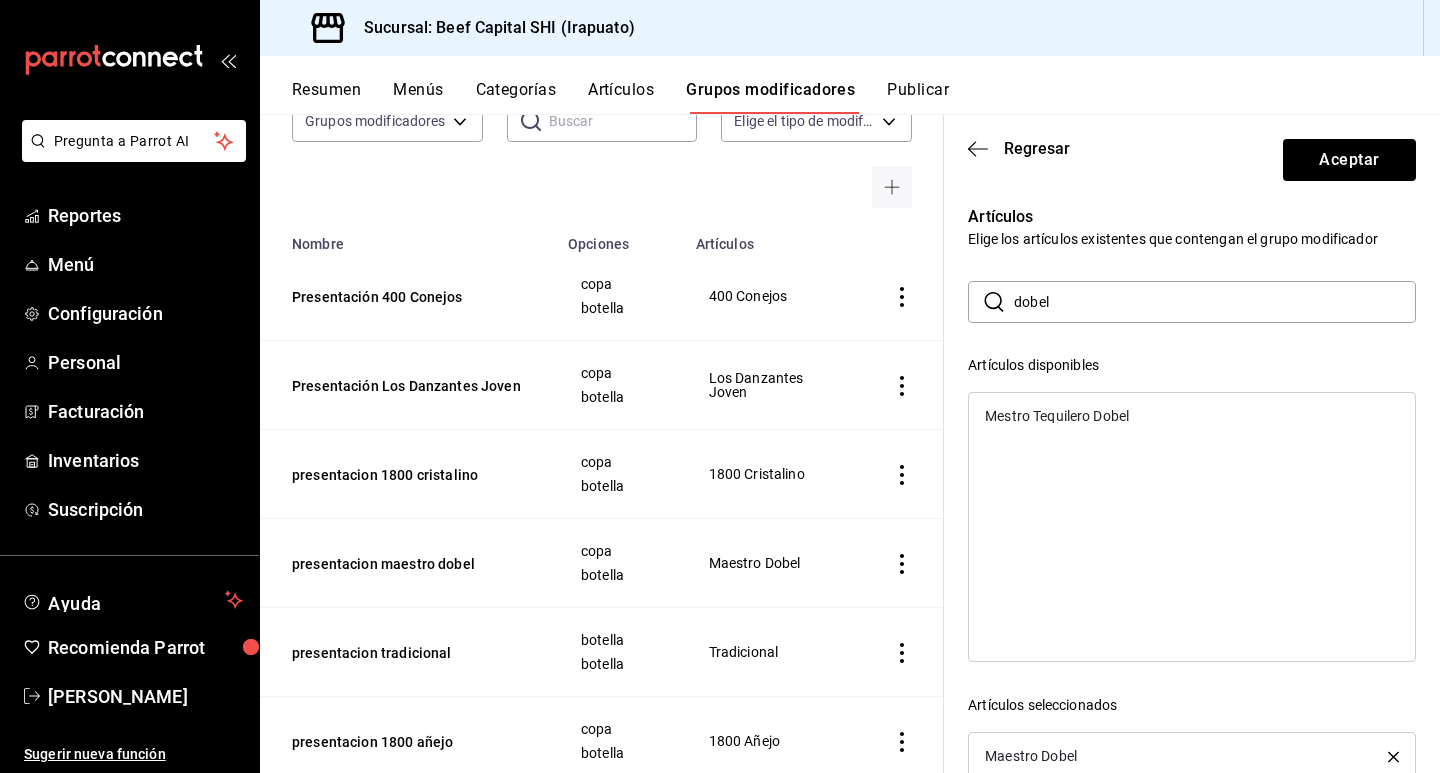 click on "Mestro Tequilero Dobel" at bounding box center [1057, 416] 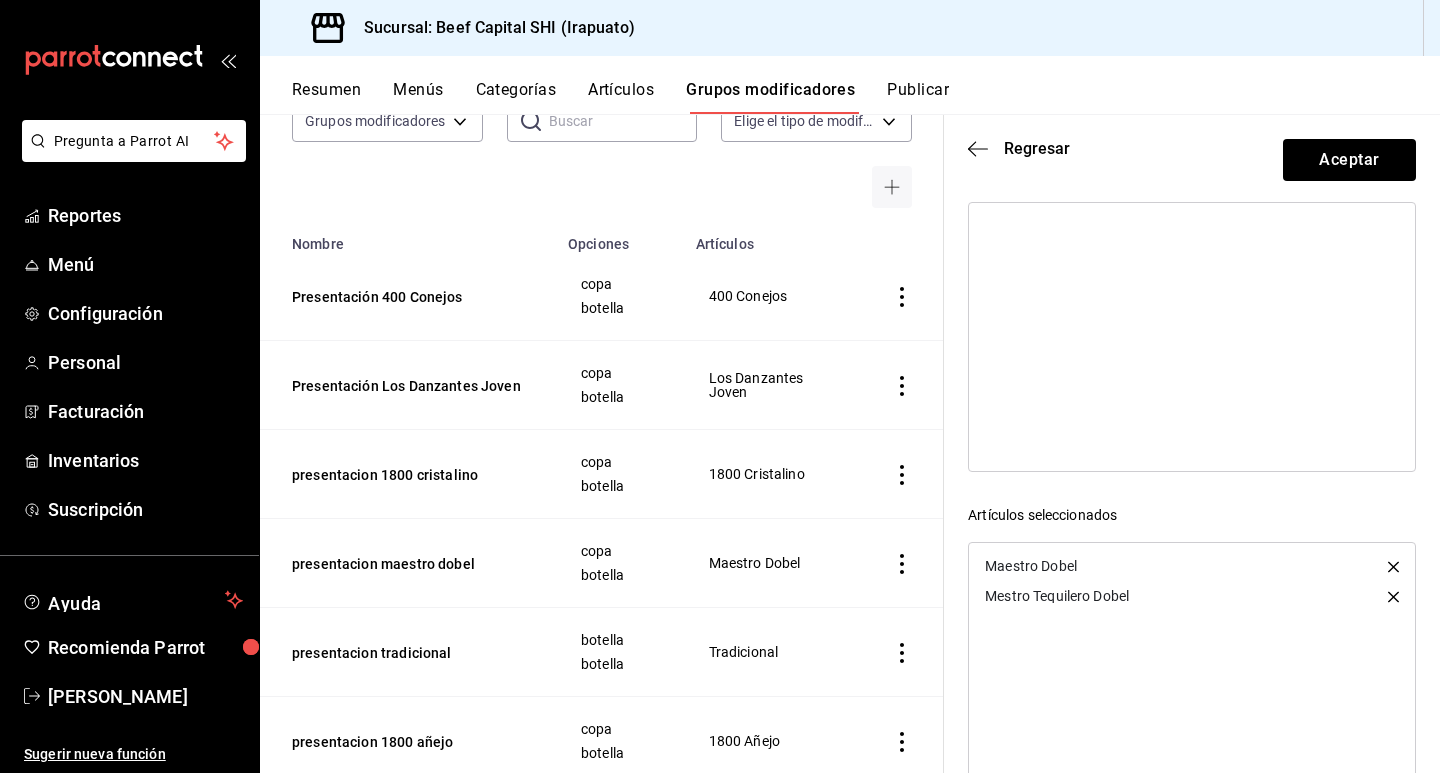 scroll, scrollTop: 262, scrollLeft: 0, axis: vertical 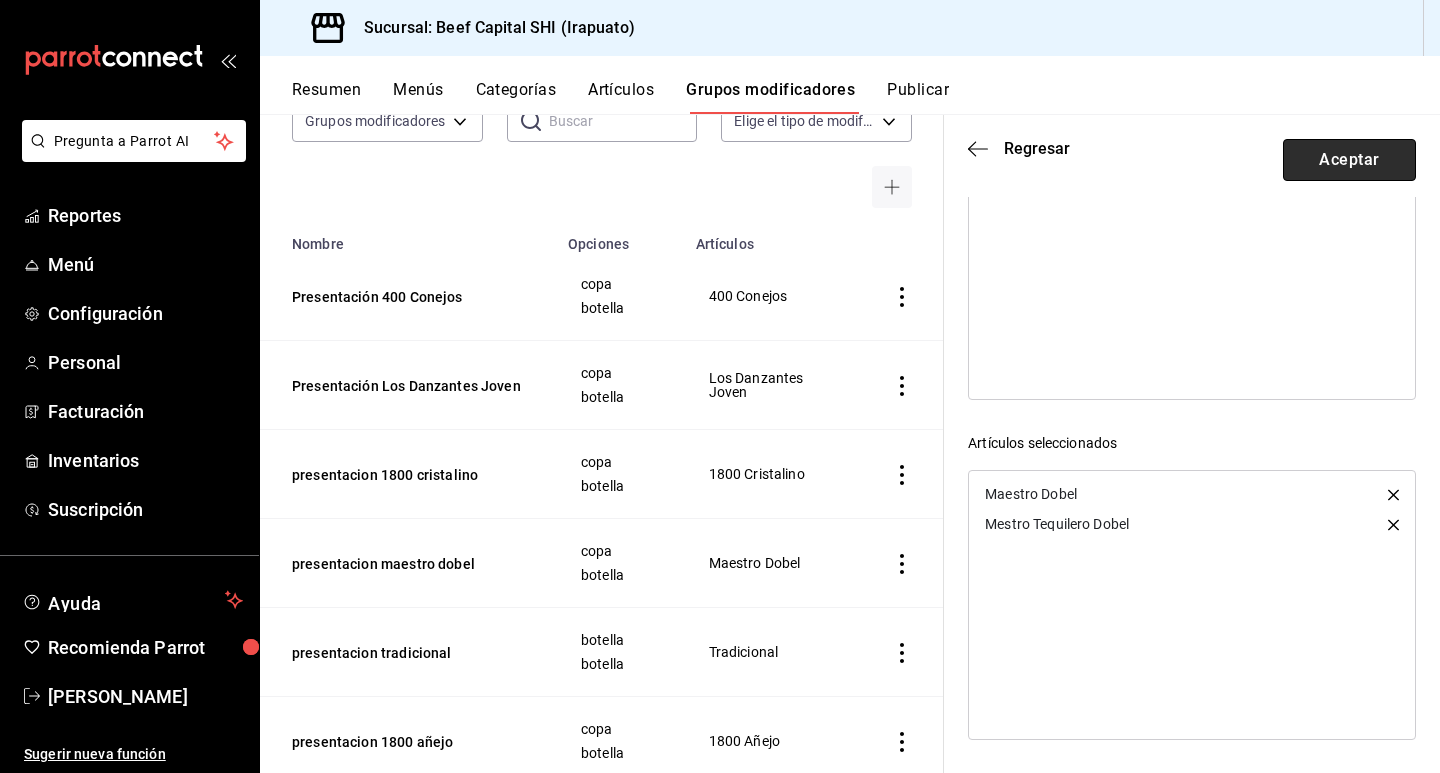 click on "Aceptar" at bounding box center [1349, 160] 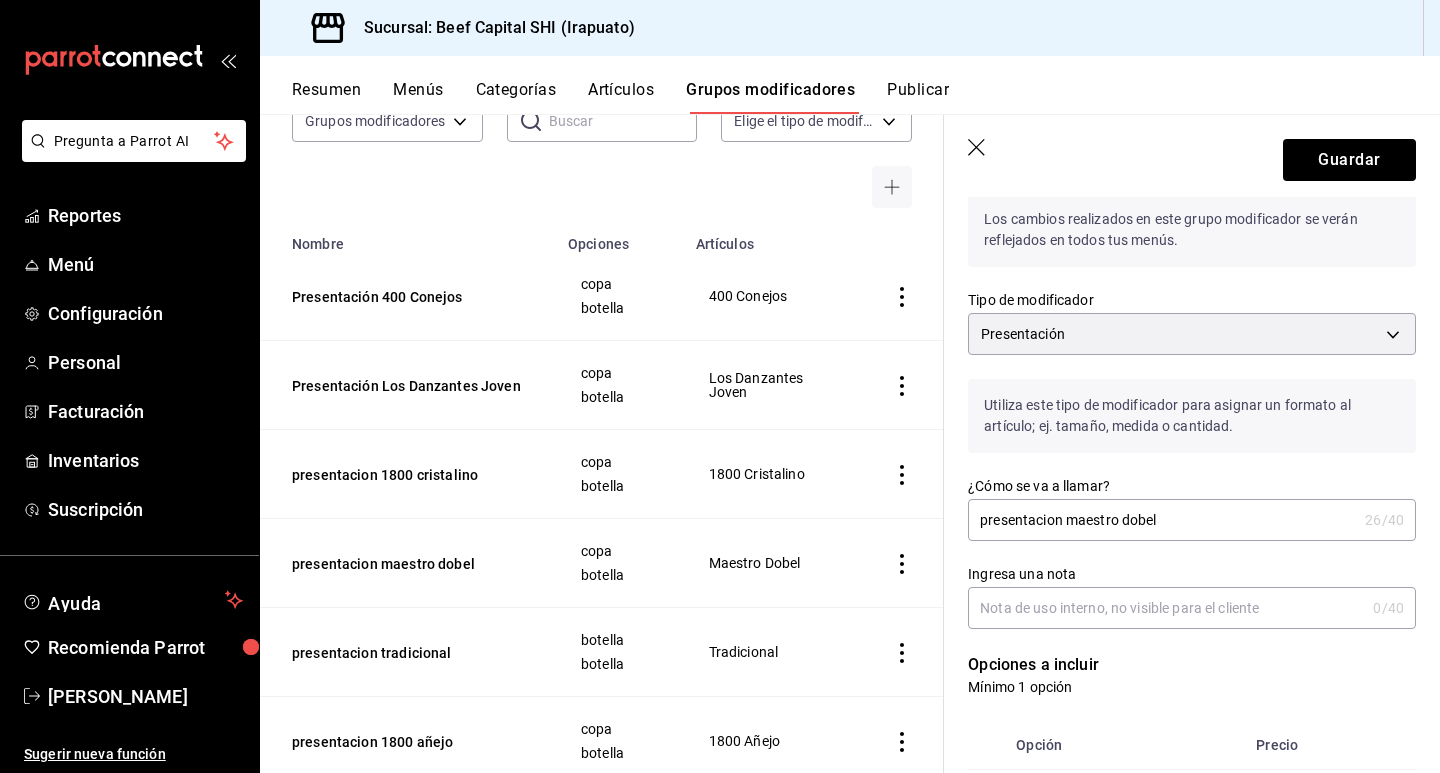 scroll, scrollTop: 0, scrollLeft: 0, axis: both 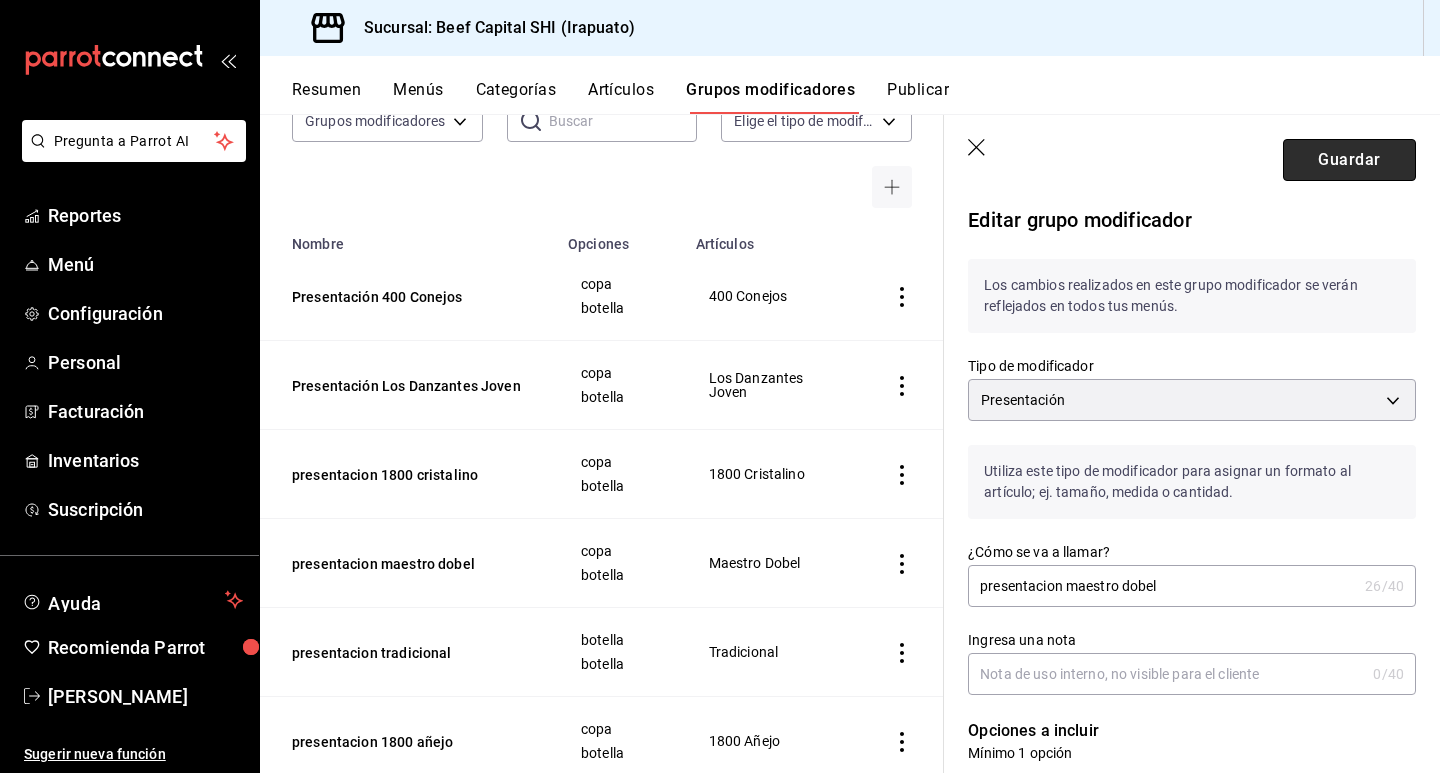click on "Guardar" at bounding box center [1349, 160] 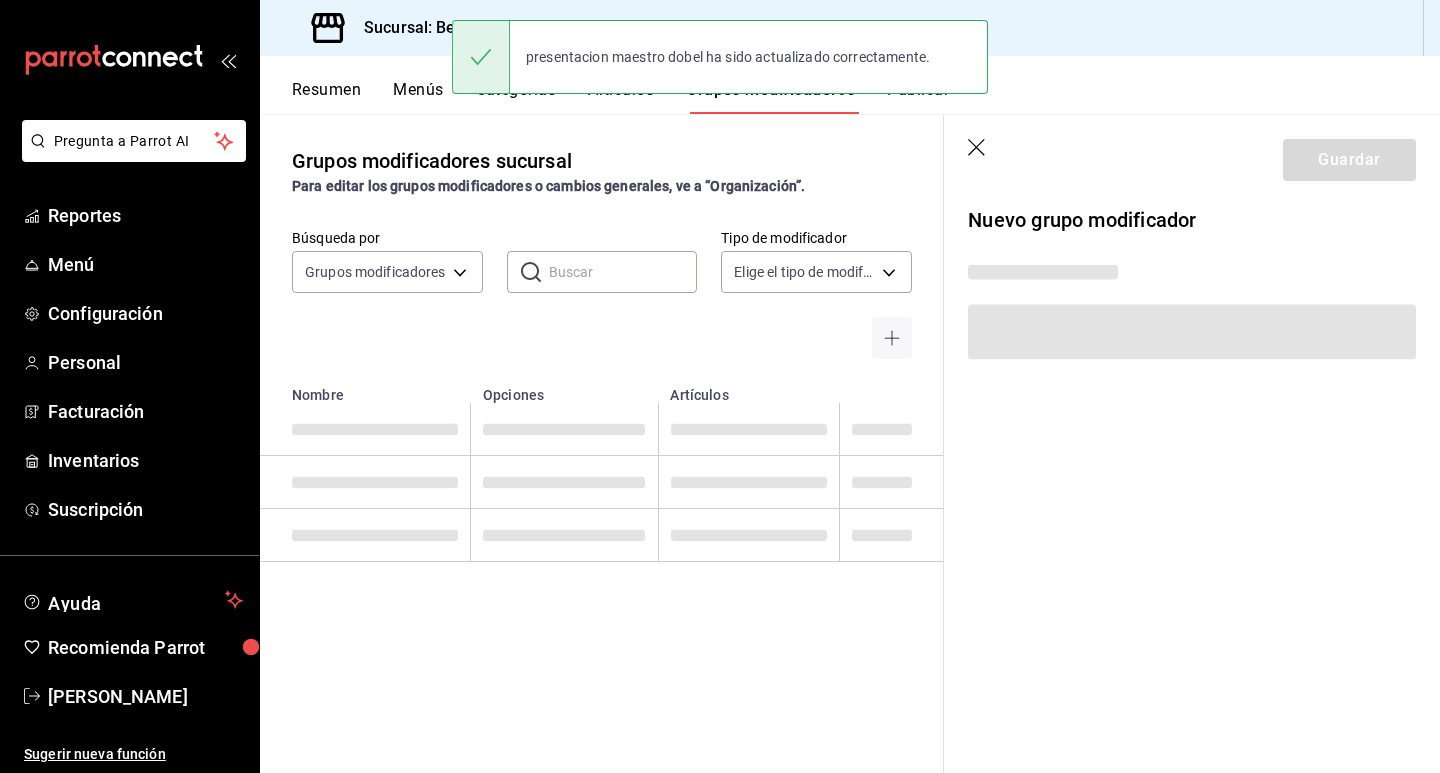 scroll, scrollTop: 0, scrollLeft: 0, axis: both 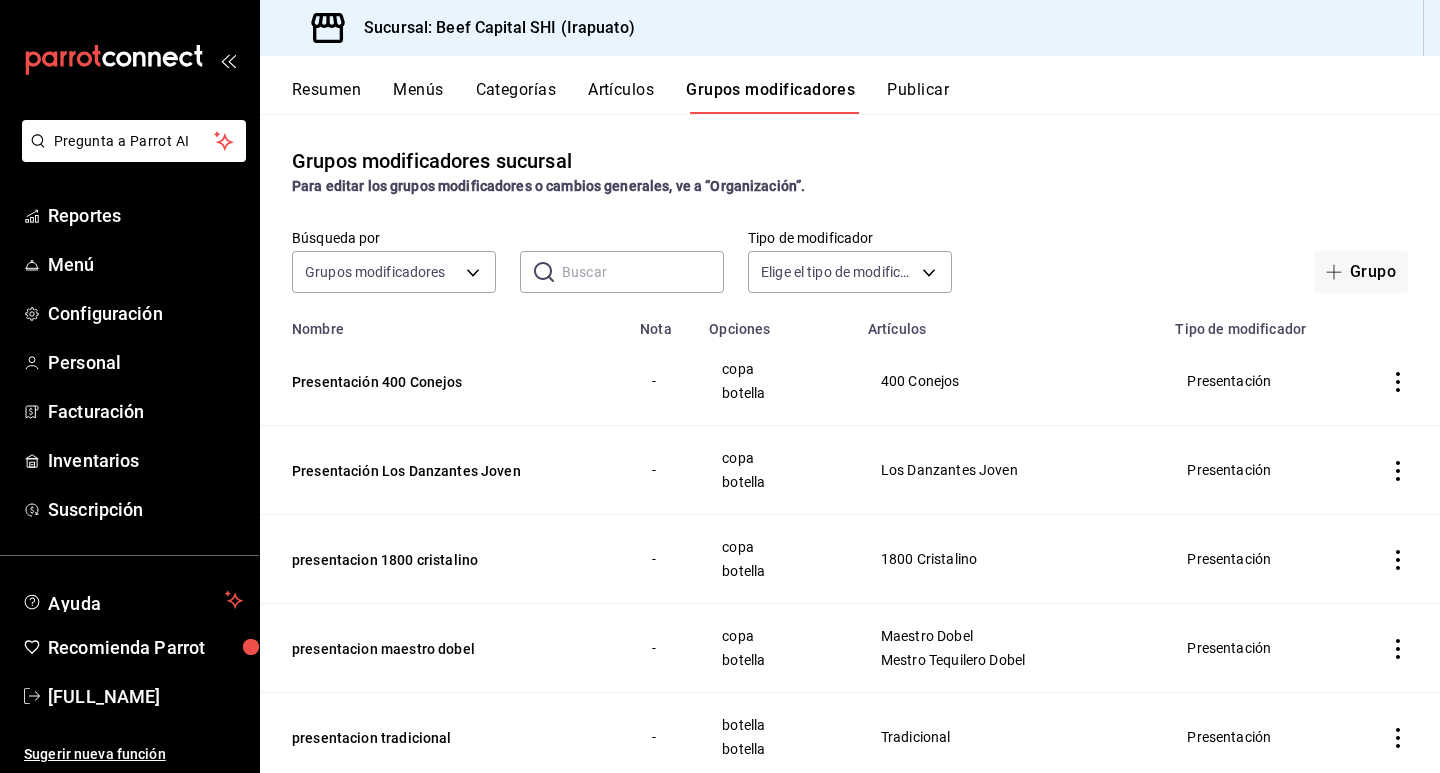 click on "Menús" at bounding box center [418, 97] 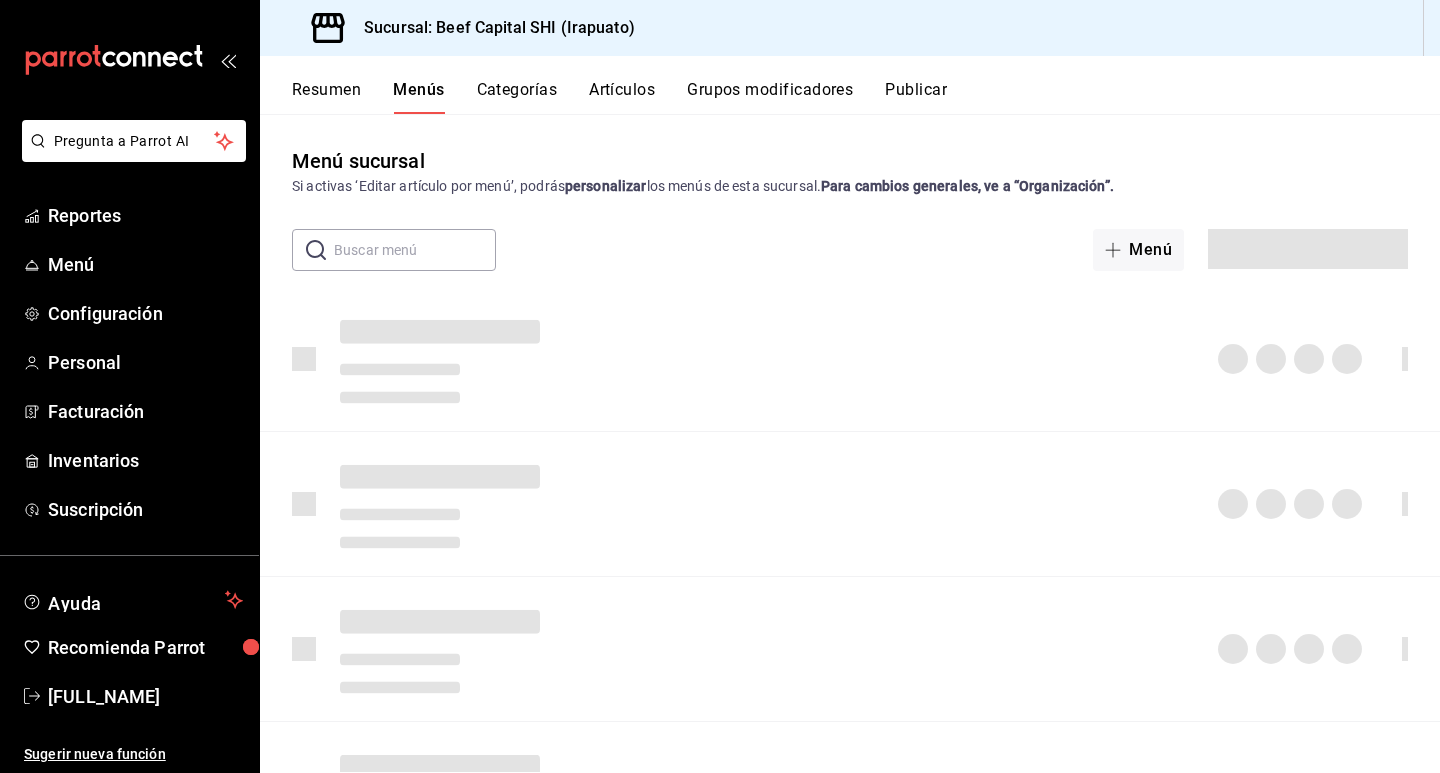 click on "Artículos" at bounding box center [622, 97] 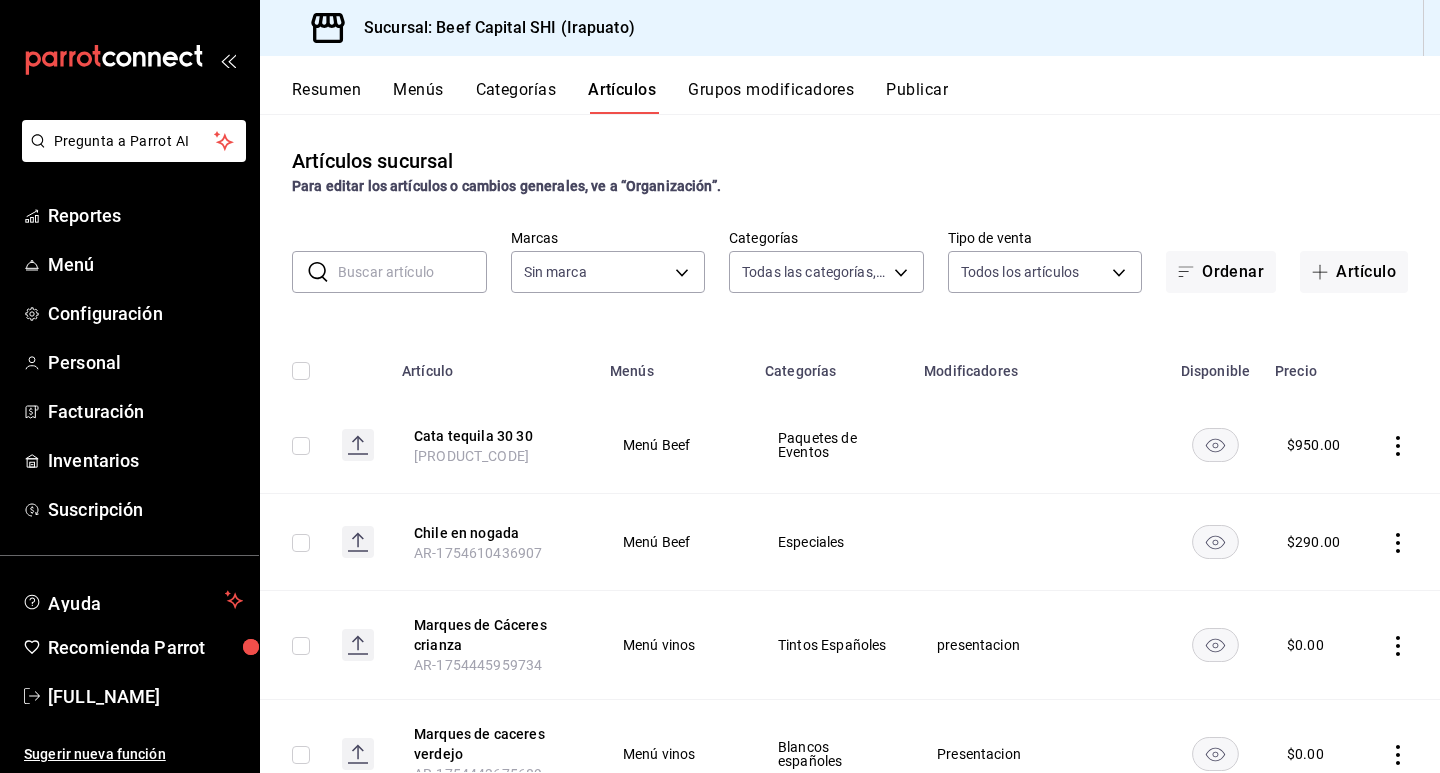 type on "230c4a31-dbb7-4585-b22f-1c5c36cb302b,19d1c6a5-4e01-4bbd-af12-f5acee8fbe0d,5710f986-51b4-43bd-8c79-b655f055f127,add07562-8d05-4785-a2e5-d563d7824e6a,2310d169-38da-49f4-afae-9baf331824d4,3e34bff9-4dd6-44dd-a81f-1b0079b8d960,c1b39be9-fc16-435a-bed4-7914f0f9ecf4,5accff15-a2b6-450e-933b-21f2d85de5fa,746b9459-d29d-4144-b0b2-31e451dece40,bd086e43-5b7e-4af3-bcd2-5e4de1799ad8,5aaa2e03-870a-4139-a5ee-c0adf652e721,b9d03865-b415-493f-a2ea-e4353c441588,3c7d2ad2-1d43-4c0a-865e-ca5f70957830,f23f0945-c331-47c3-a78d-c8adfdb22f29,70fc7f8b-7193-4205-9978-c70e370b88ec,15fc0098-a8a6-4625-ad8b-91a15c1bbf05,a2cfab74-379c-4389-8d06-b32e88edb388,c5d70b27-e86d-4c7d-a5f3-dfc541fd6873,f88518ab-b853-4dd6-aa6c-53ca66c6ccf4,8828723a-0015-47f9-bab0-107c99beb256,8ec04016-420a-44a2-b3e3-785083b6f673,318d6cbe-7b2b-4a39-a82d-239c927cd86f,48f7fb61-45c2-42d0-b0ba-021fa4206c9a,c0e257bc-c66b-4af4-bb53-edede752b9d2,13358f1b-fc32-4a6c-b044-12be6e04d9e6,03cf777b-250c-4d50-8c5f-234c926fe296,0d09ec44-93f8-4950-a2ba-8b5bbde65602,160f20af-4788-4aa6-9e1..." 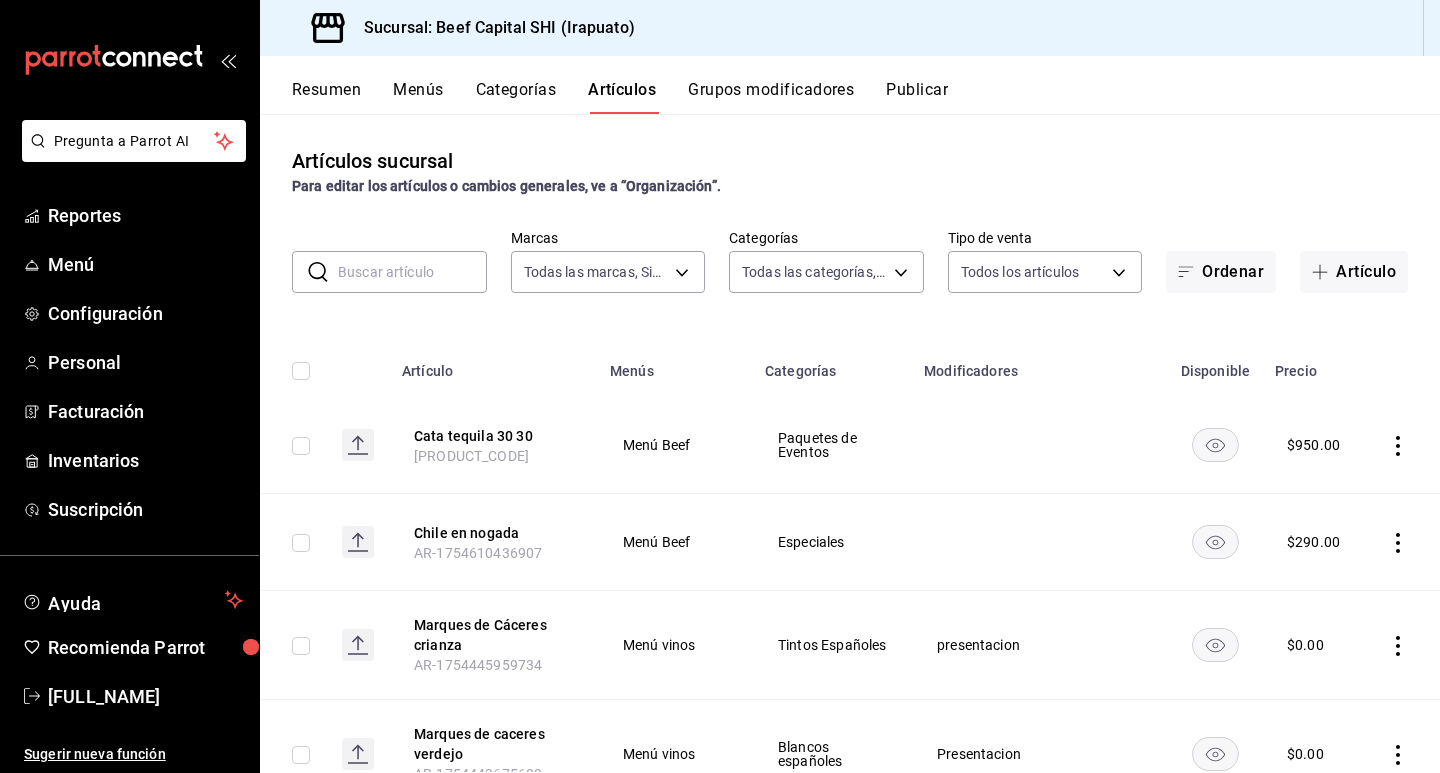 click on "Categorías" at bounding box center [516, 97] 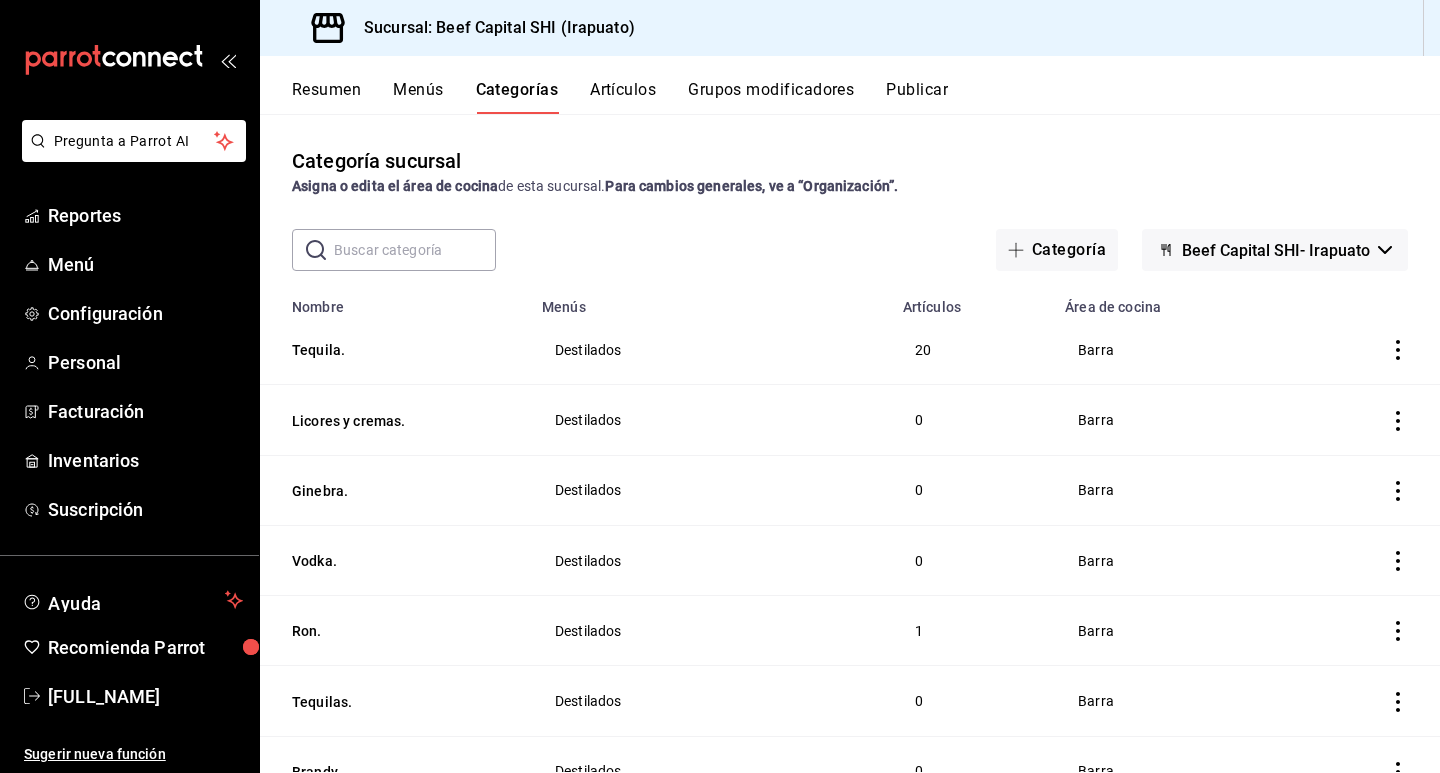 click on "Artículos" at bounding box center (623, 97) 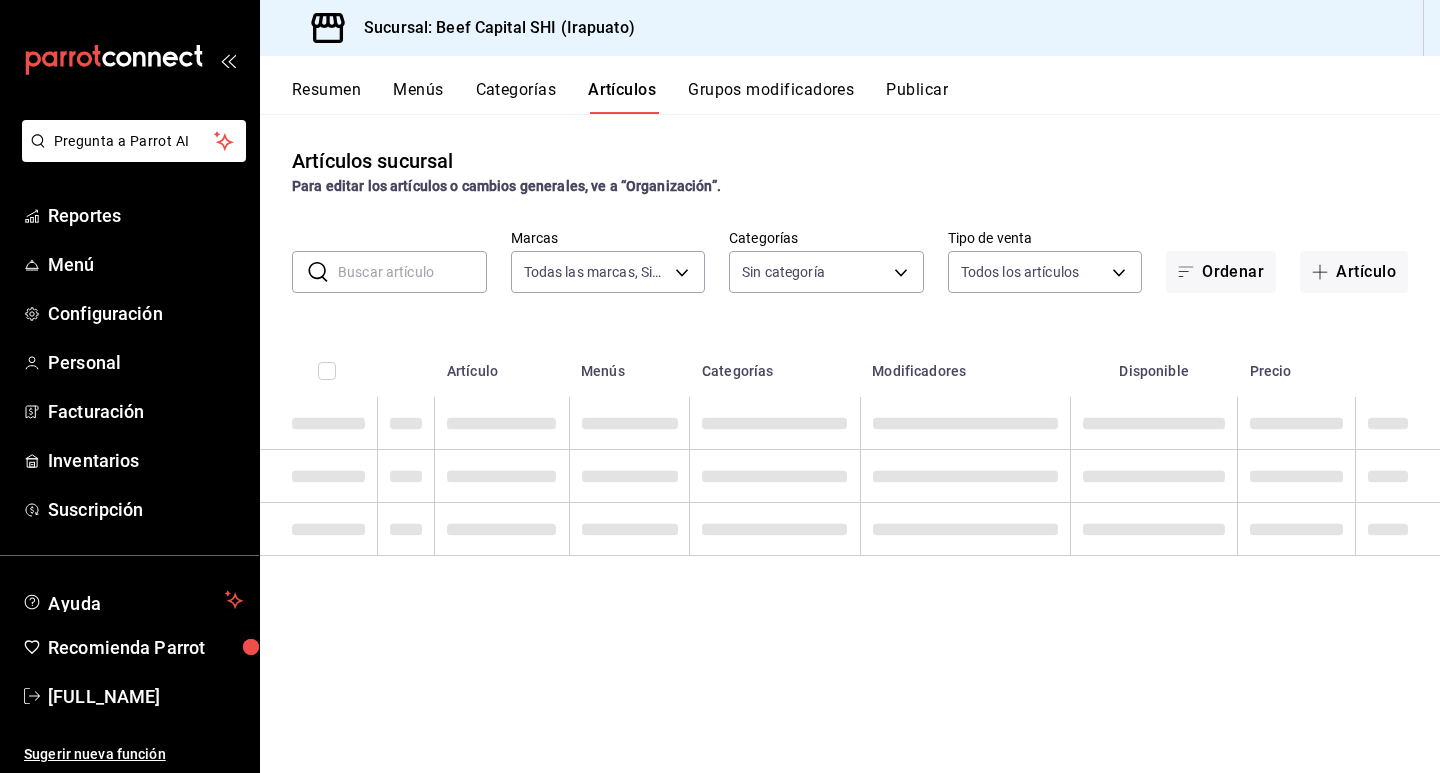 type on "605647f7-5ddc-403a-84da-aa3c8a25865f" 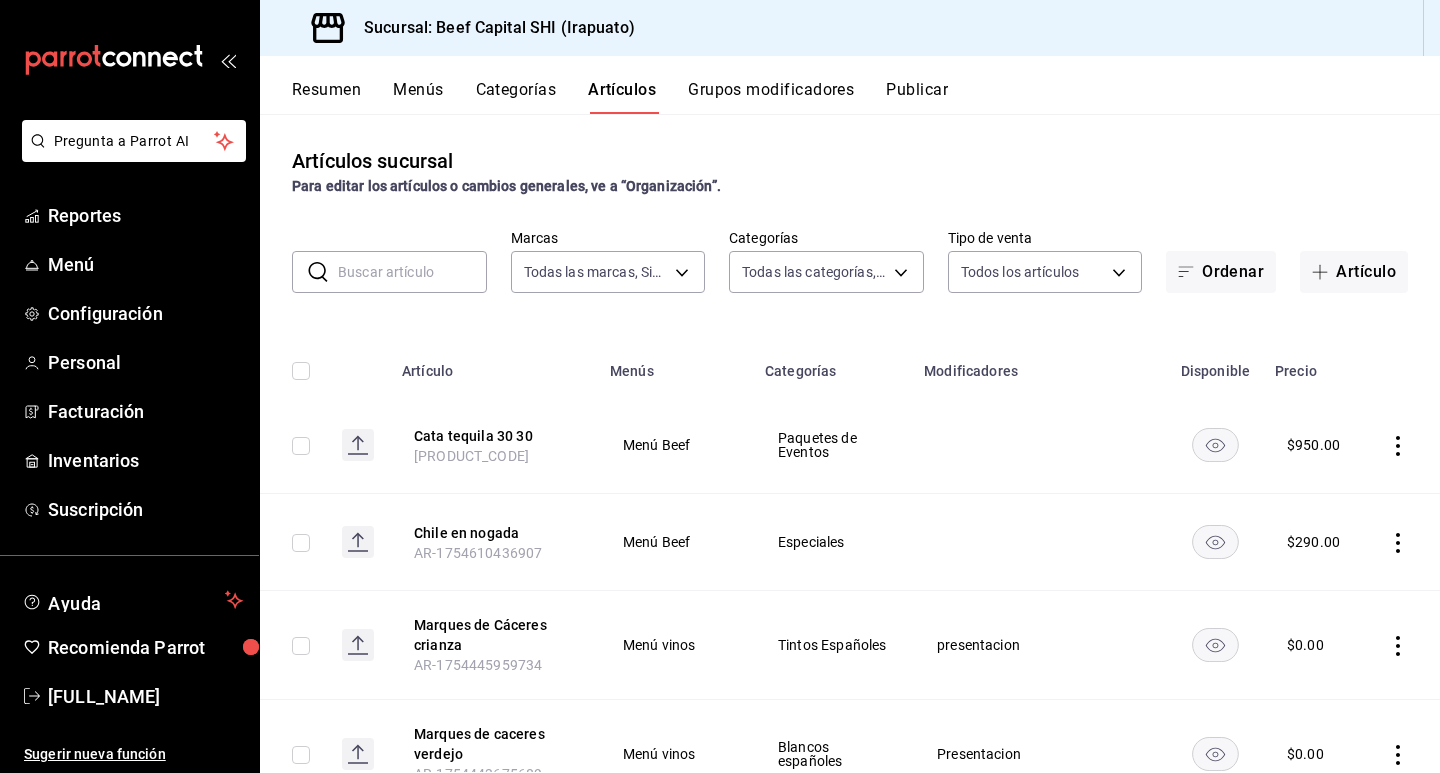type on "230c4a31-dbb7-4585-b22f-1c5c36cb302b,19d1c6a5-4e01-4bbd-af12-f5acee8fbe0d,5710f986-51b4-43bd-8c79-b655f055f127,add07562-8d05-4785-a2e5-d563d7824e6a,2310d169-38da-49f4-afae-9baf331824d4,3e34bff9-4dd6-44dd-a81f-1b0079b8d960,c1b39be9-fc16-435a-bed4-7914f0f9ecf4,5accff15-a2b6-450e-933b-21f2d85de5fa,746b9459-d29d-4144-b0b2-31e451dece40,bd086e43-5b7e-4af3-bcd2-5e4de1799ad8,5aaa2e03-870a-4139-a5ee-c0adf652e721,b9d03865-b415-493f-a2ea-e4353c441588,3c7d2ad2-1d43-4c0a-865e-ca5f70957830,f23f0945-c331-47c3-a78d-c8adfdb22f29,70fc7f8b-7193-4205-9978-c70e370b88ec,15fc0098-a8a6-4625-ad8b-91a15c1bbf05,a2cfab74-379c-4389-8d06-b32e88edb388,c5d70b27-e86d-4c7d-a5f3-dfc541fd6873,f88518ab-b853-4dd6-aa6c-53ca66c6ccf4,8828723a-0015-47f9-bab0-107c99beb256,8ec04016-420a-44a2-b3e3-785083b6f673,318d6cbe-7b2b-4a39-a82d-239c927cd86f,48f7fb61-45c2-42d0-b0ba-021fa4206c9a,c0e257bc-c66b-4af4-bb53-edede752b9d2,13358f1b-fc32-4a6c-b044-12be6e04d9e6,03cf777b-250c-4d50-8c5f-234c926fe296,0d09ec44-93f8-4950-a2ba-8b5bbde65602,160f20af-4788-4aa6-9e1..." 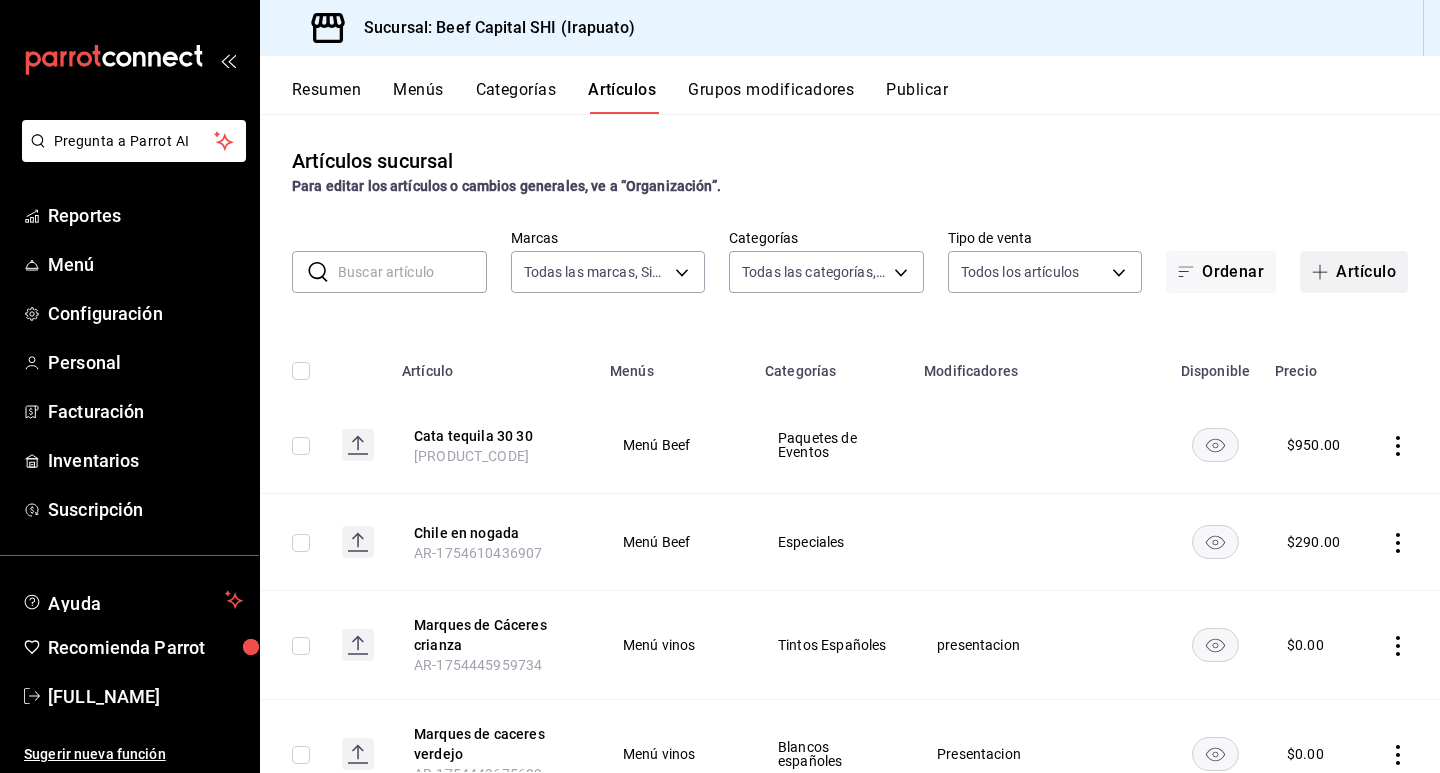 click 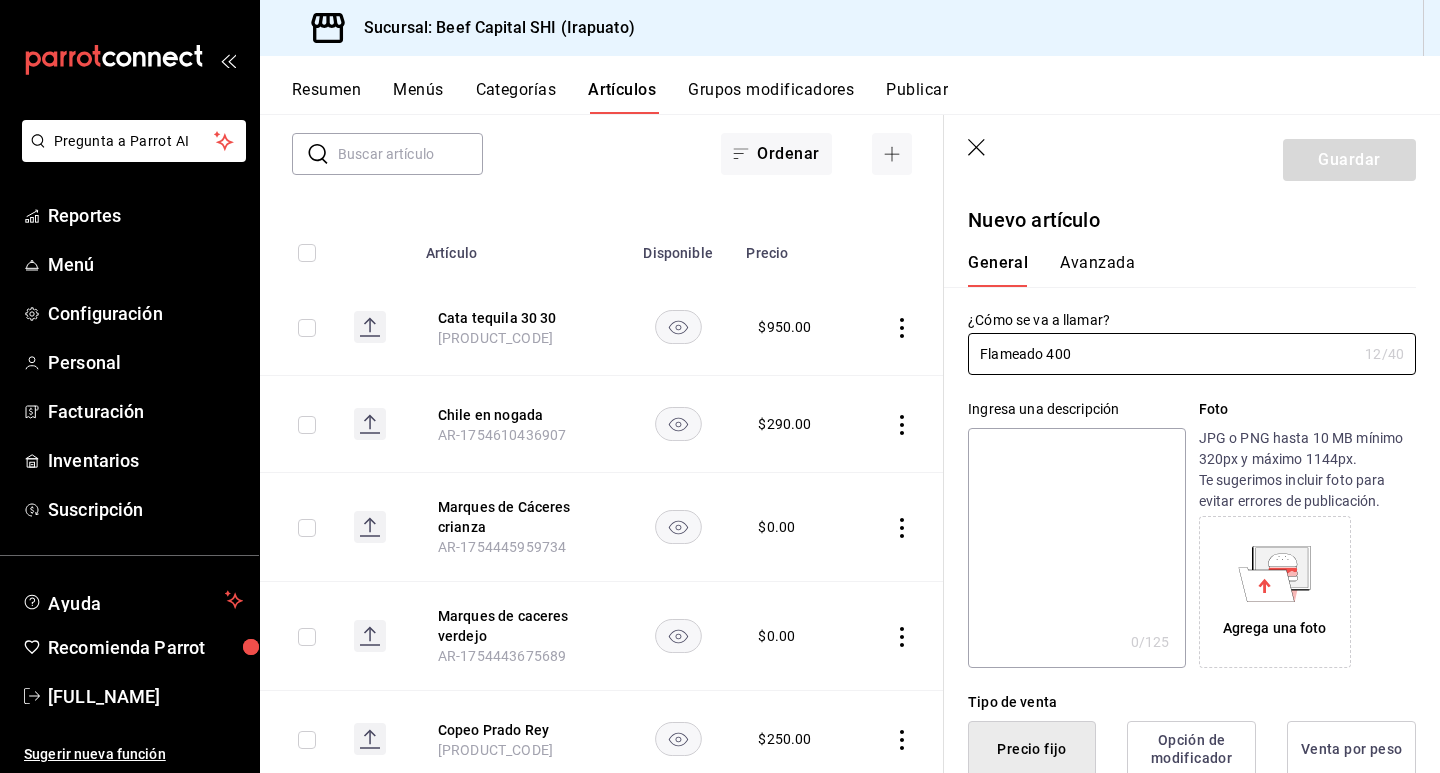scroll, scrollTop: 200, scrollLeft: 0, axis: vertical 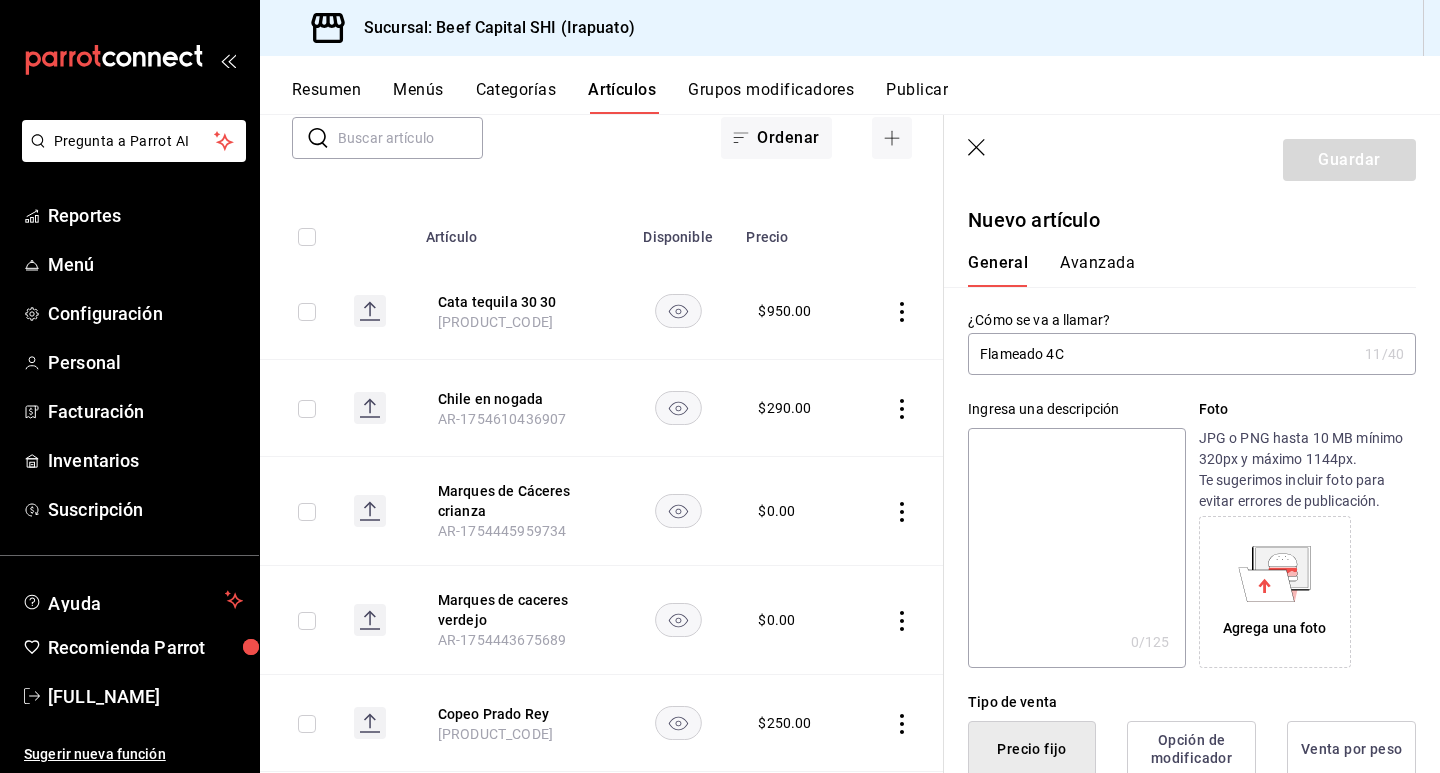 click on "Flameado 4C" at bounding box center [1162, 354] 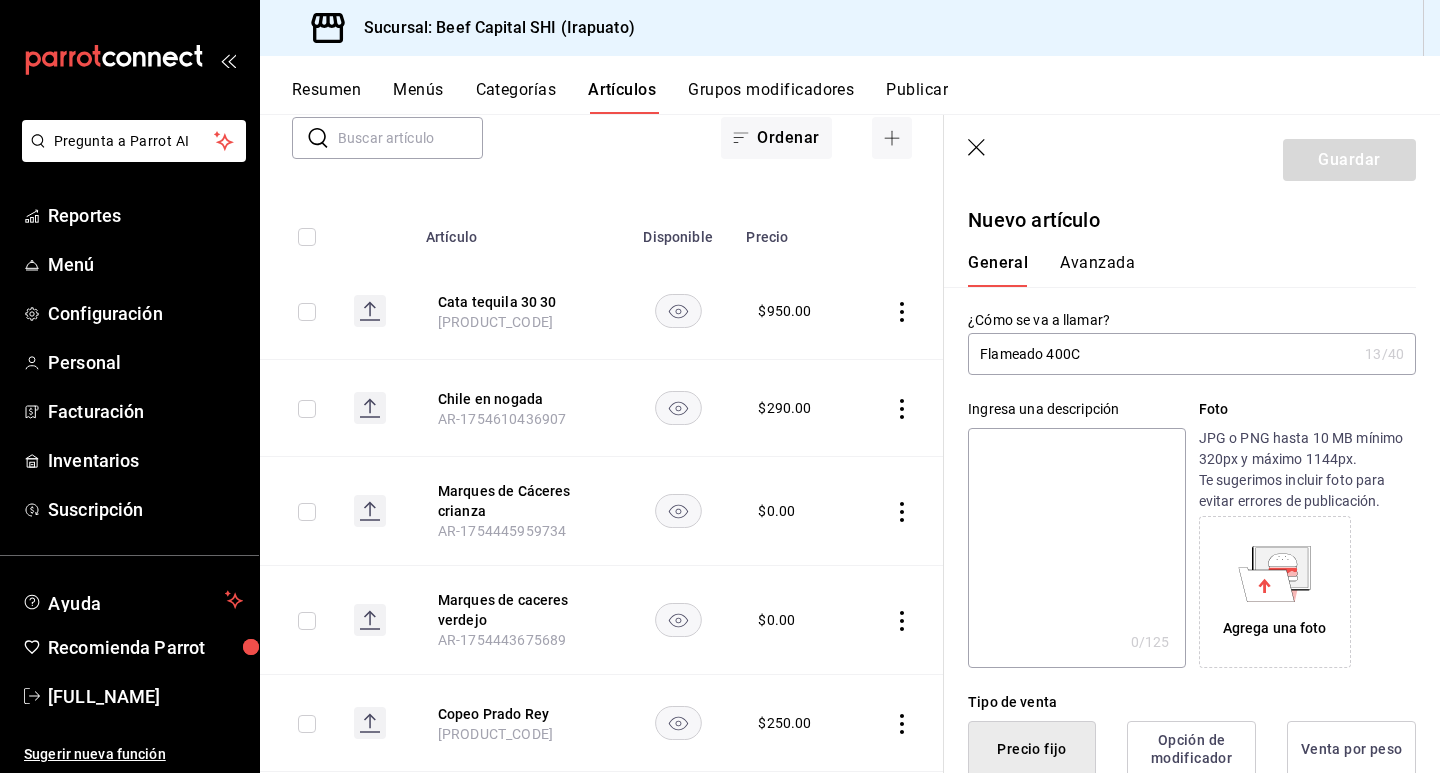 click on "Flameado 400C" at bounding box center [1162, 354] 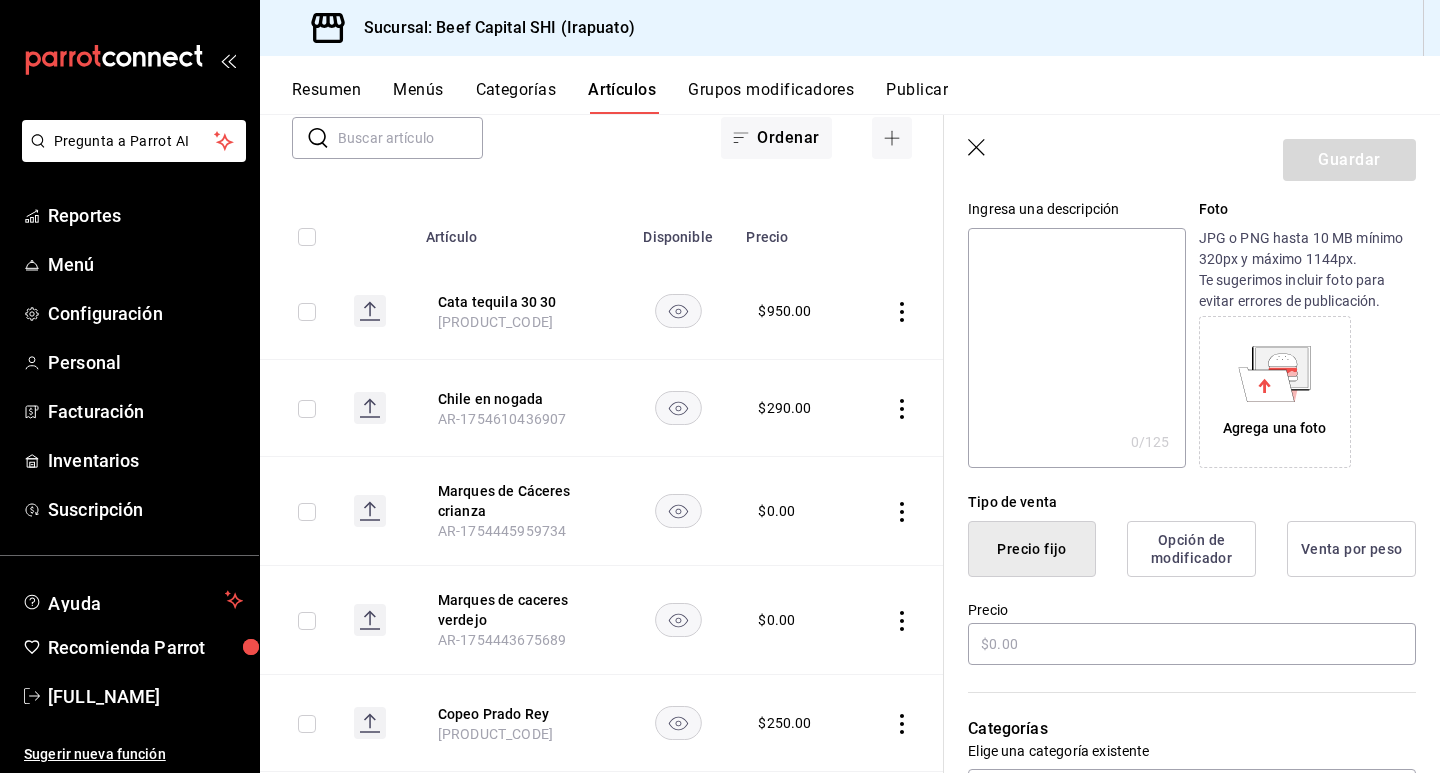 scroll, scrollTop: 300, scrollLeft: 0, axis: vertical 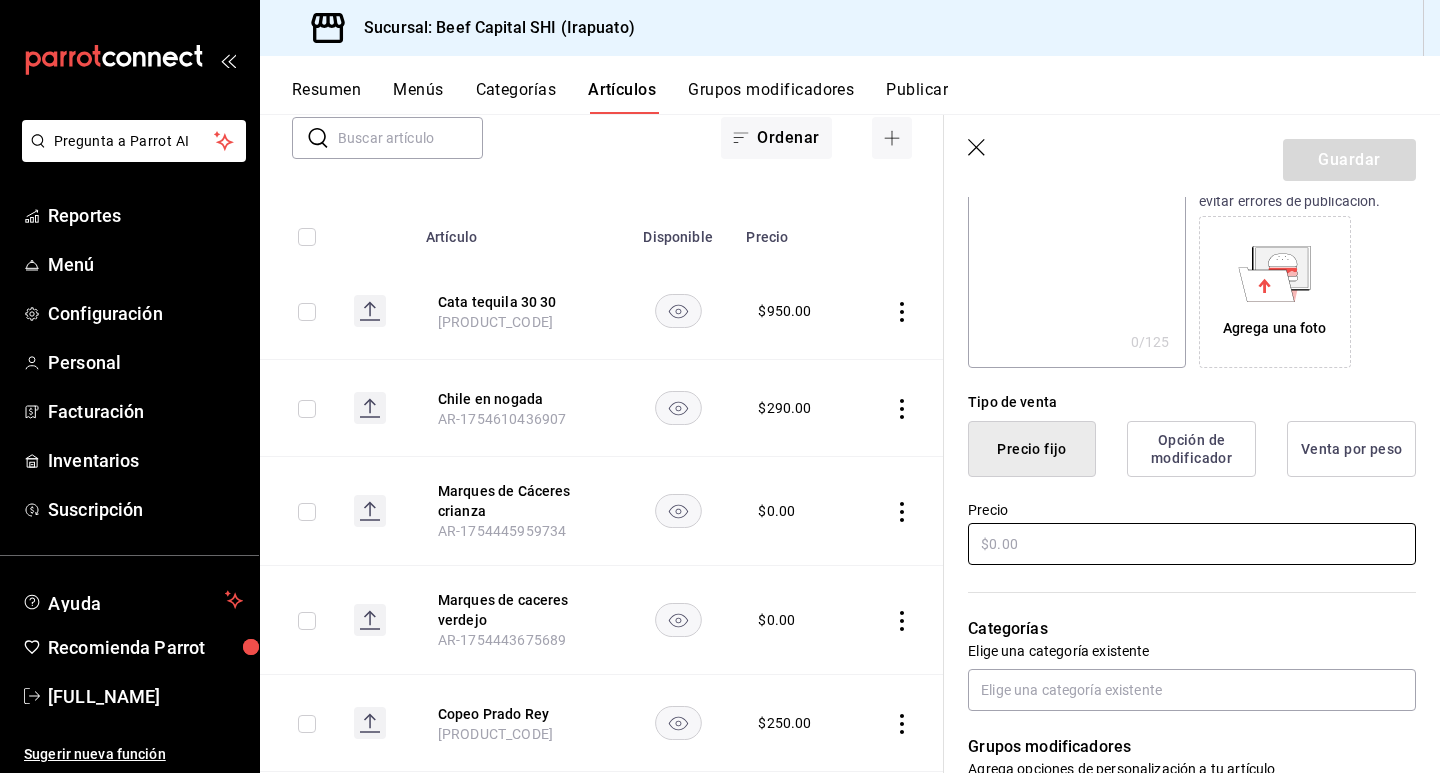 type on "Flameado 400C" 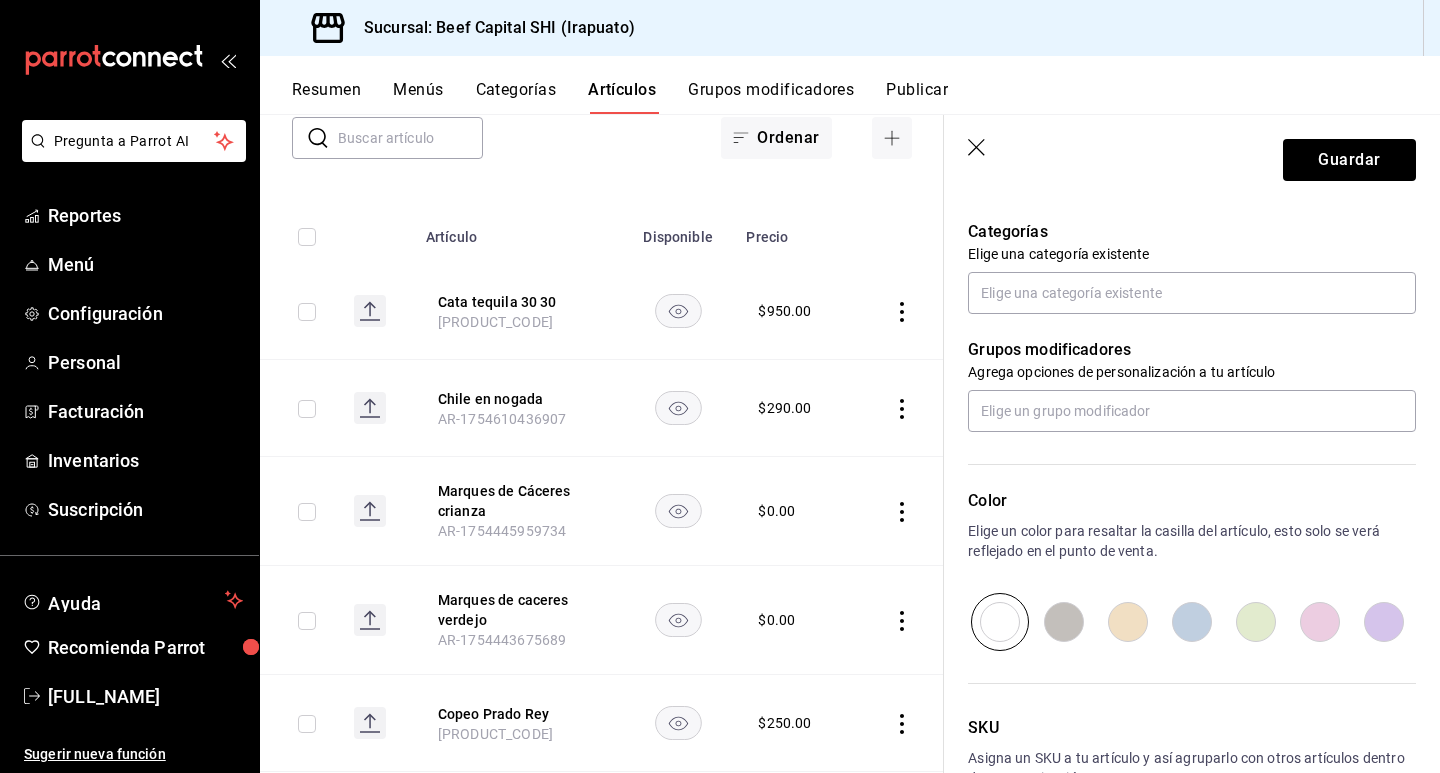 scroll, scrollTop: 700, scrollLeft: 0, axis: vertical 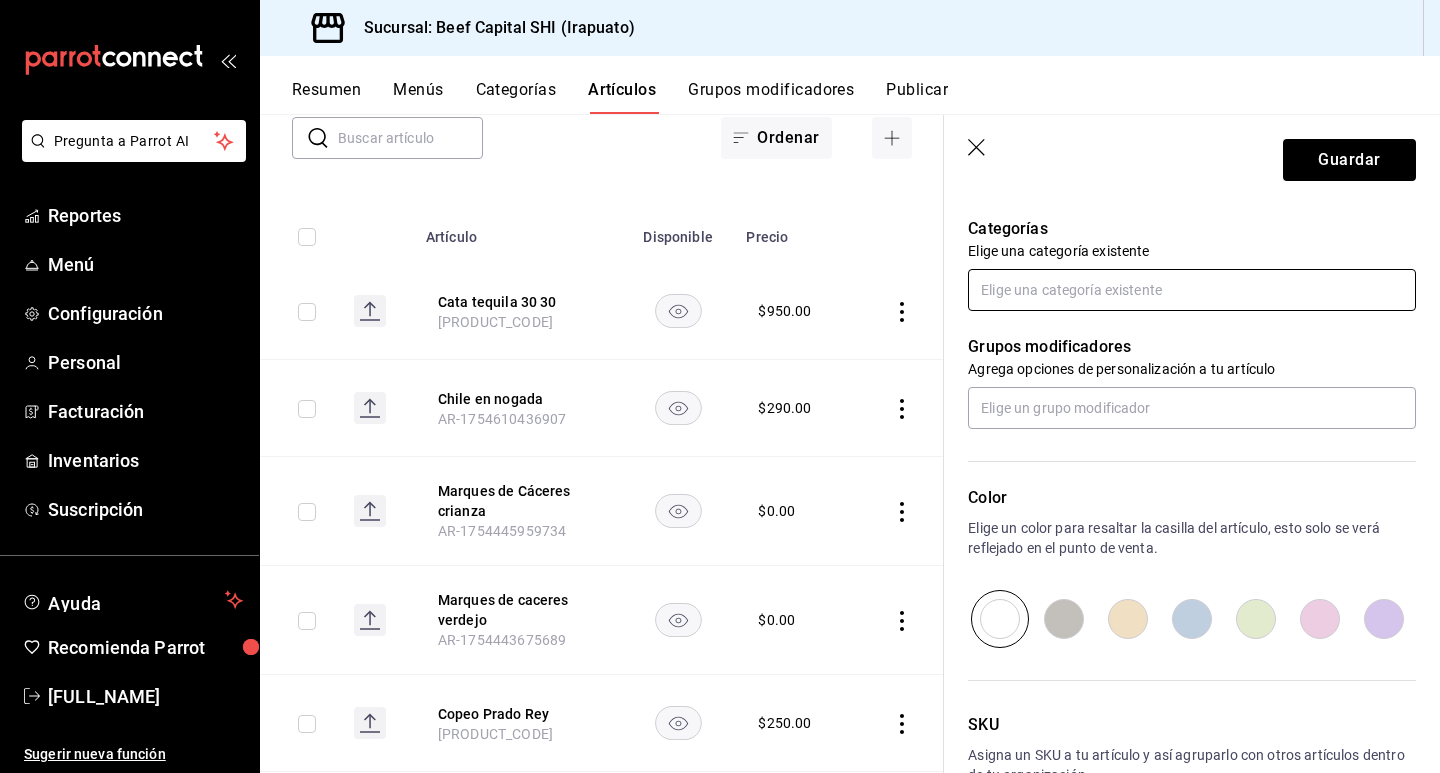 type on "$300.00" 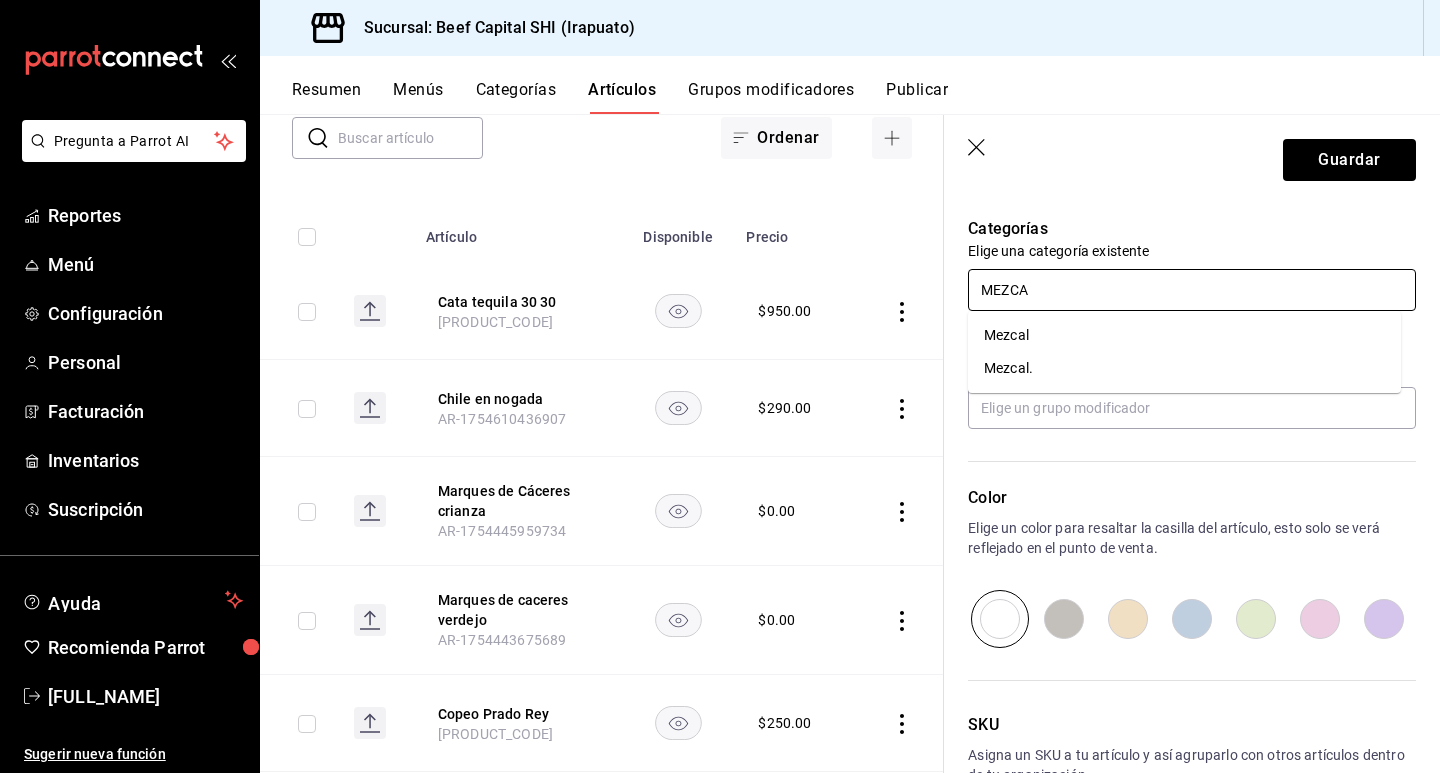 type on "MEZCAL" 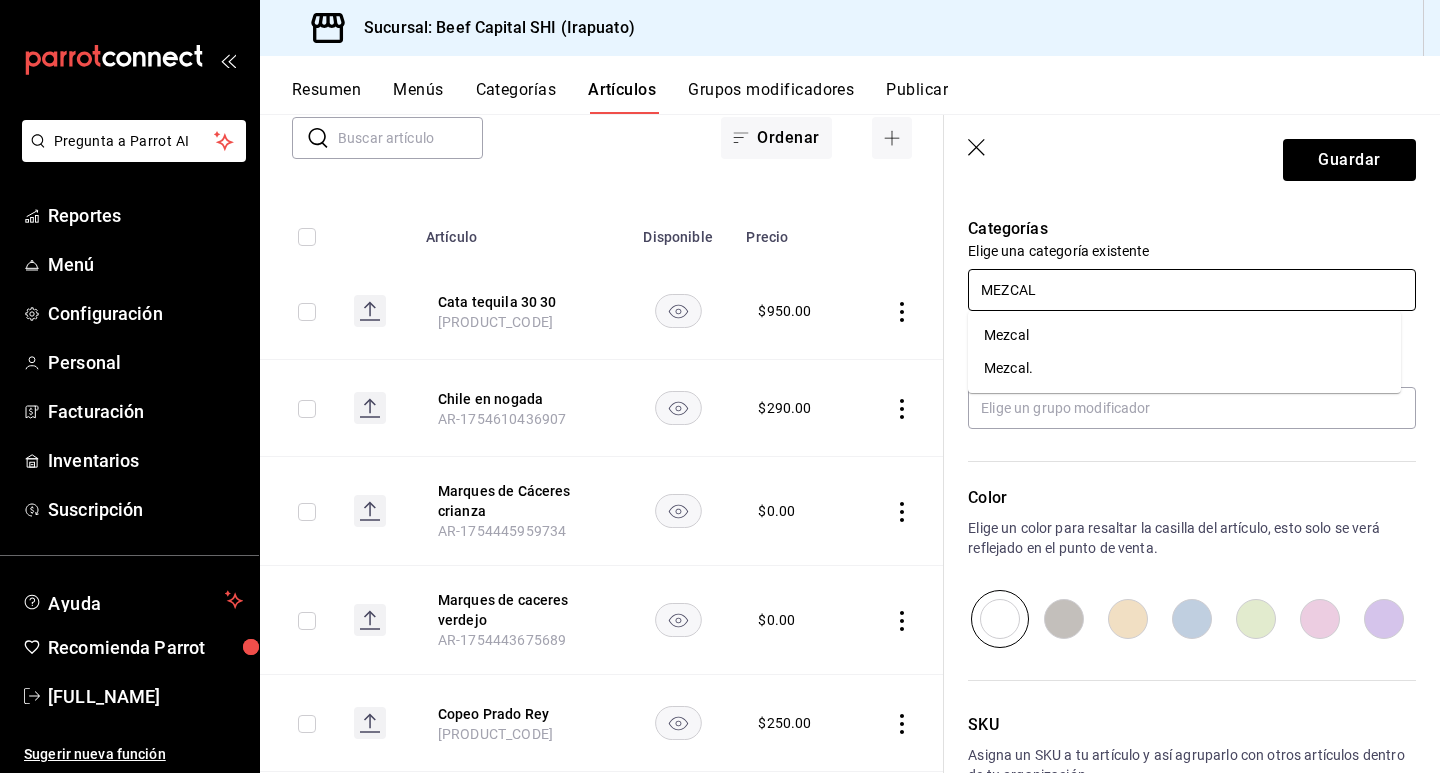 click on "Mezcal." at bounding box center (1184, 368) 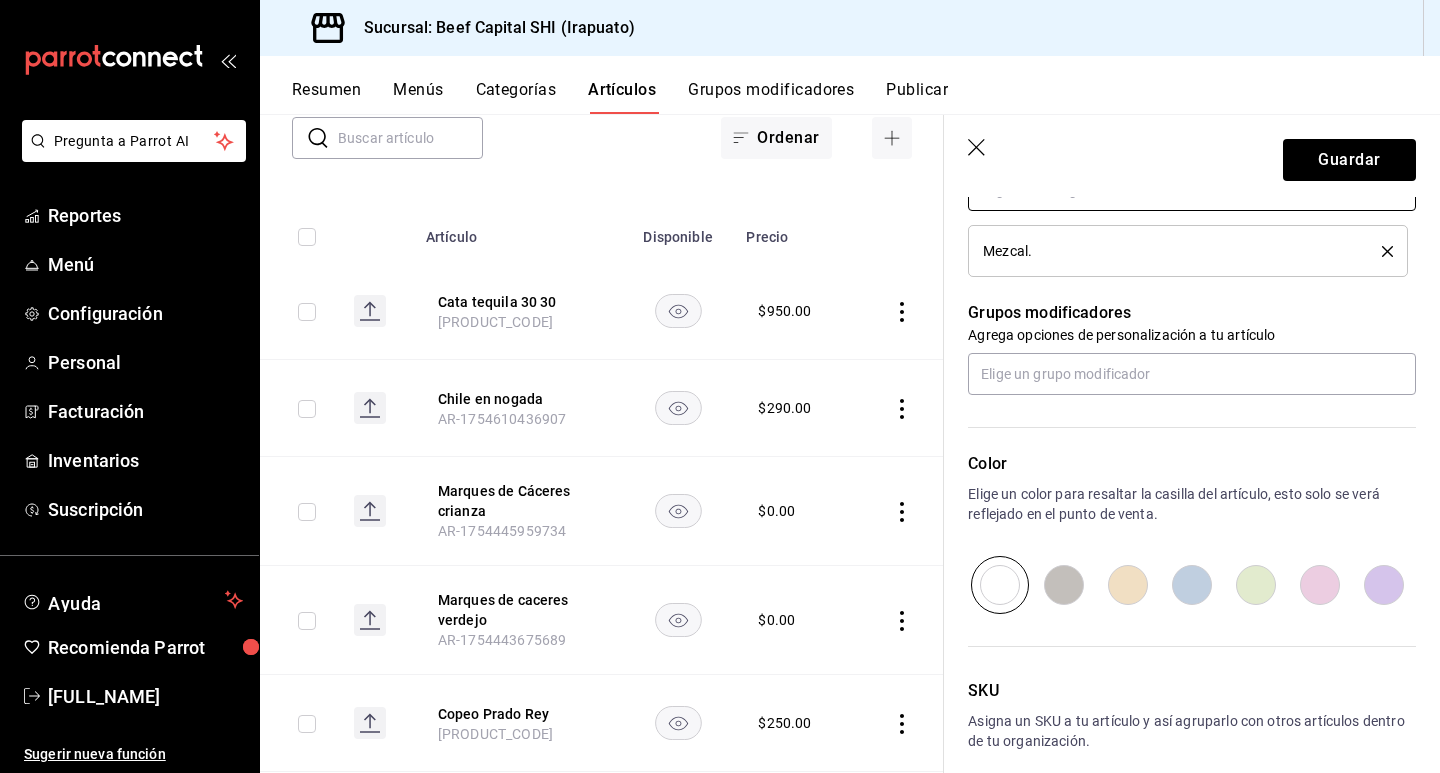 scroll, scrollTop: 892, scrollLeft: 0, axis: vertical 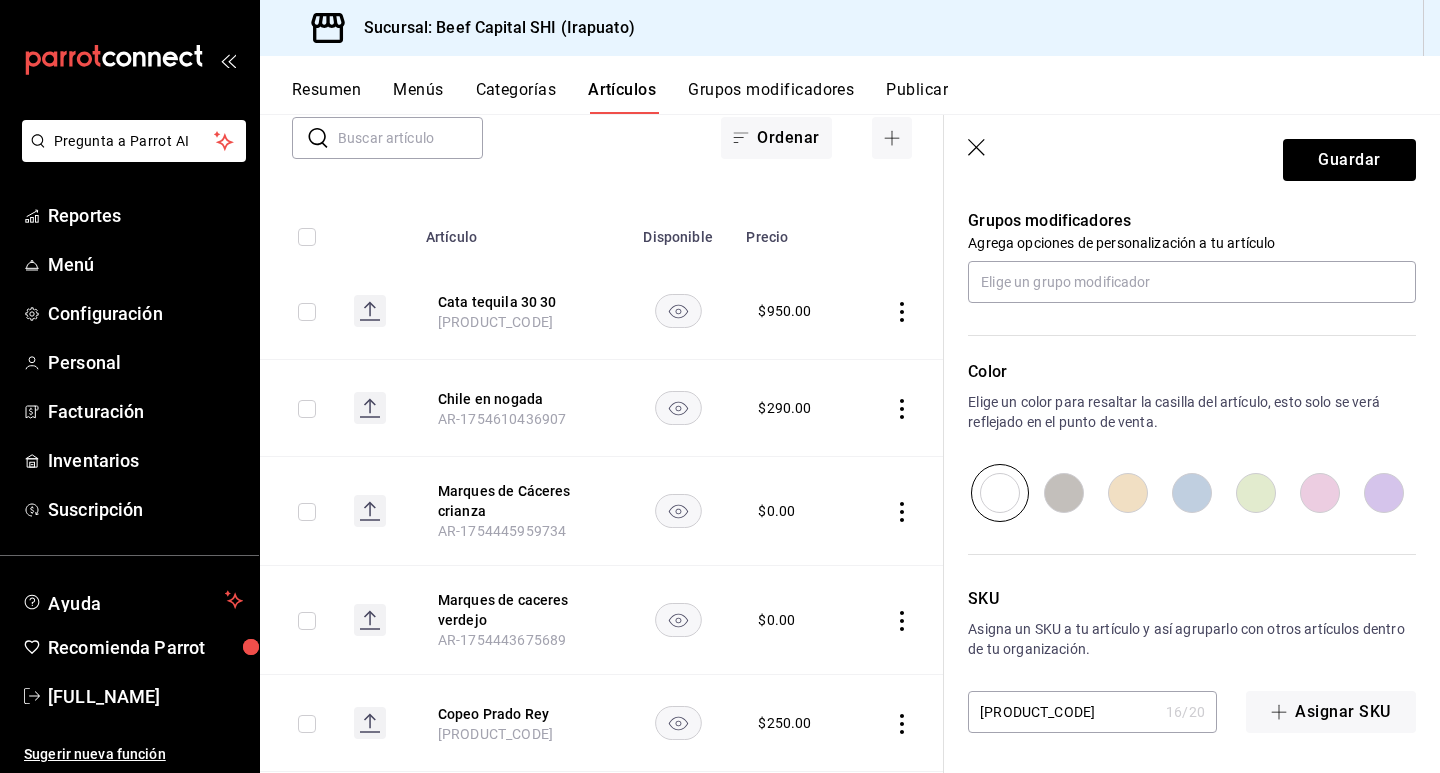 click at bounding box center [1128, 493] 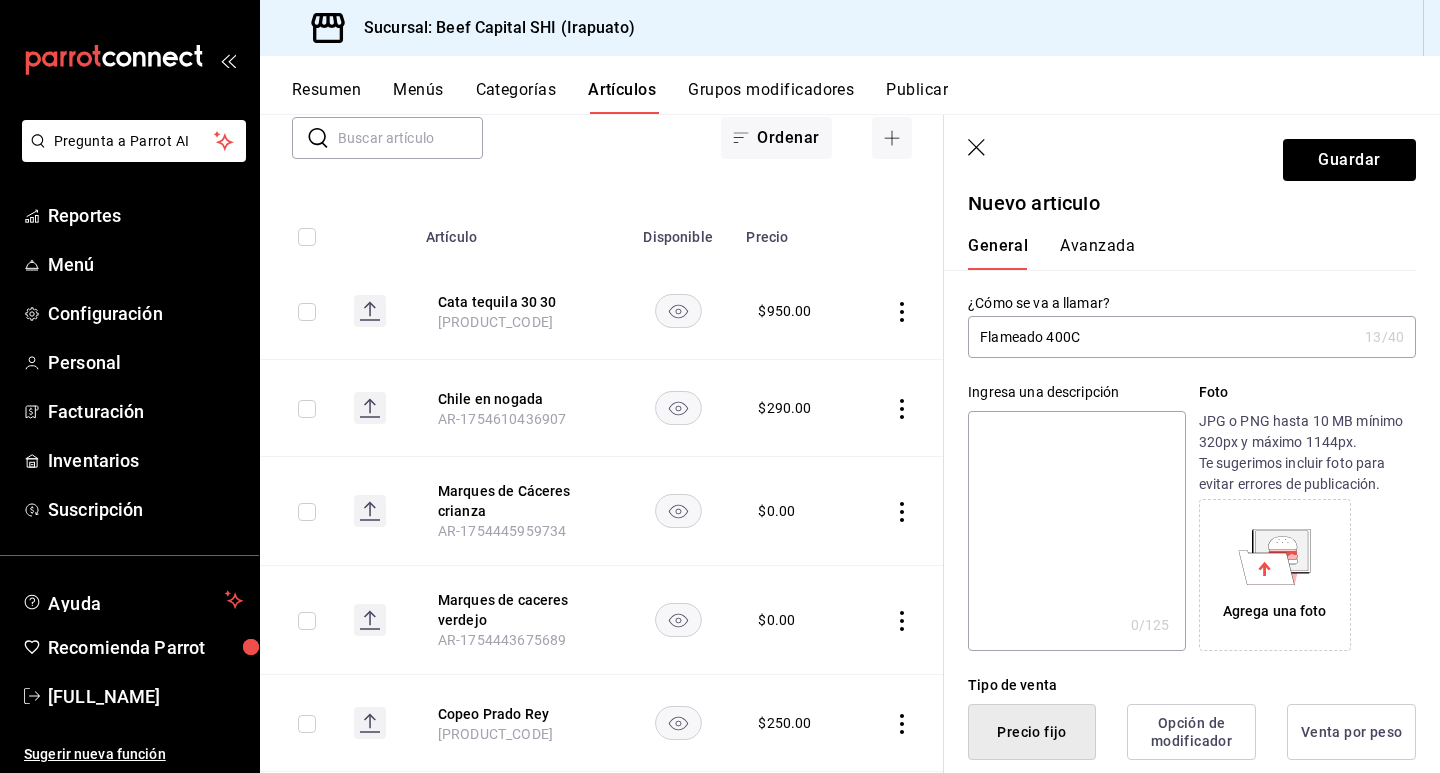 scroll, scrollTop: 0, scrollLeft: 0, axis: both 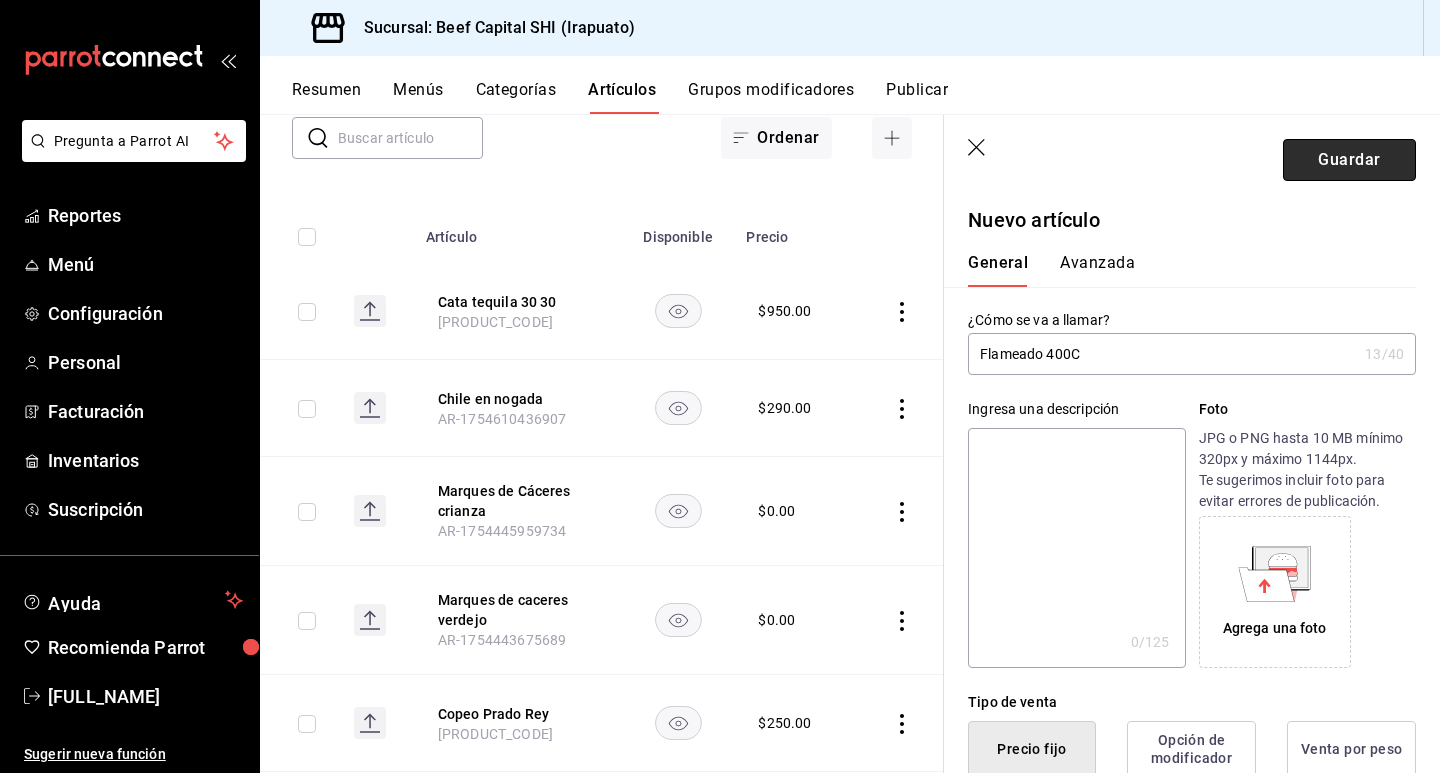 click on "Guardar" at bounding box center [1349, 160] 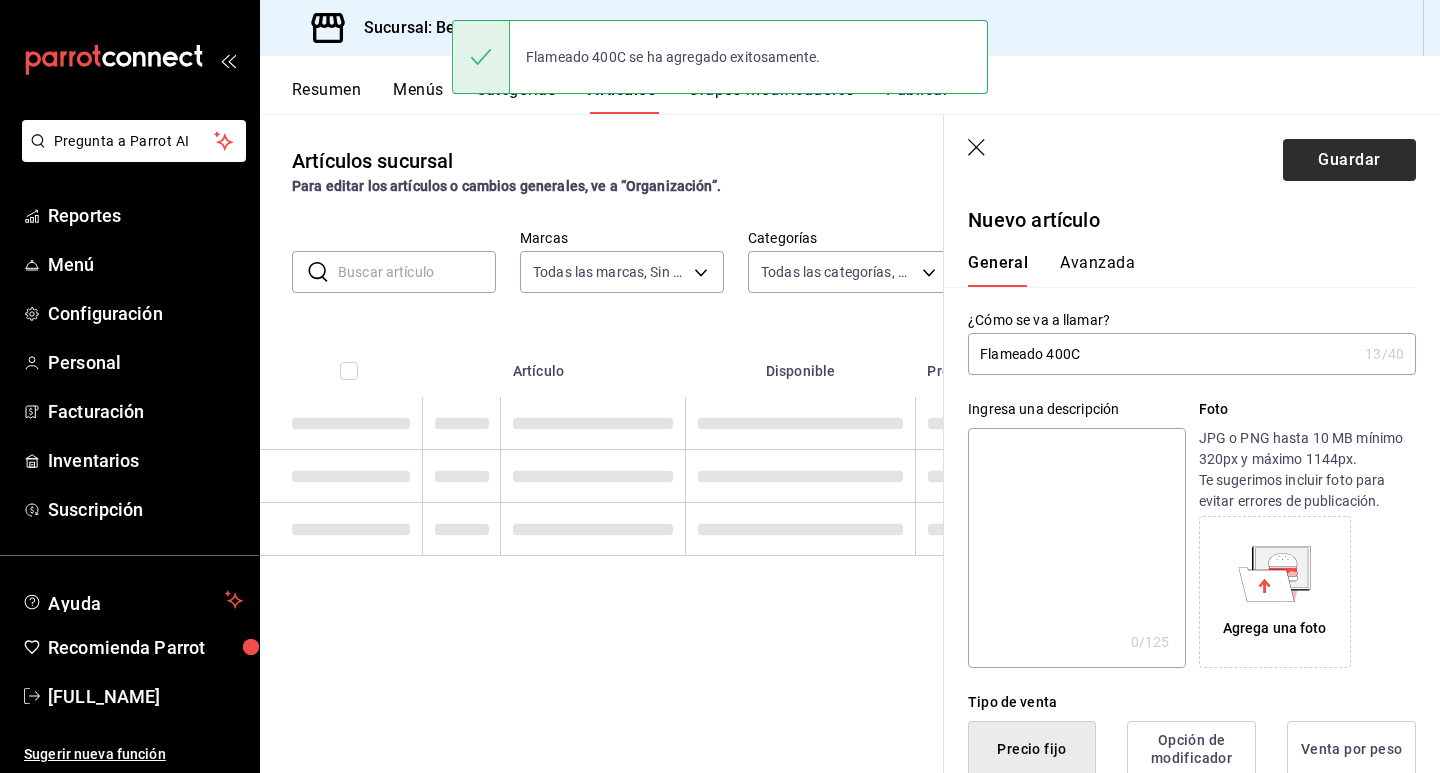 scroll, scrollTop: 0, scrollLeft: 0, axis: both 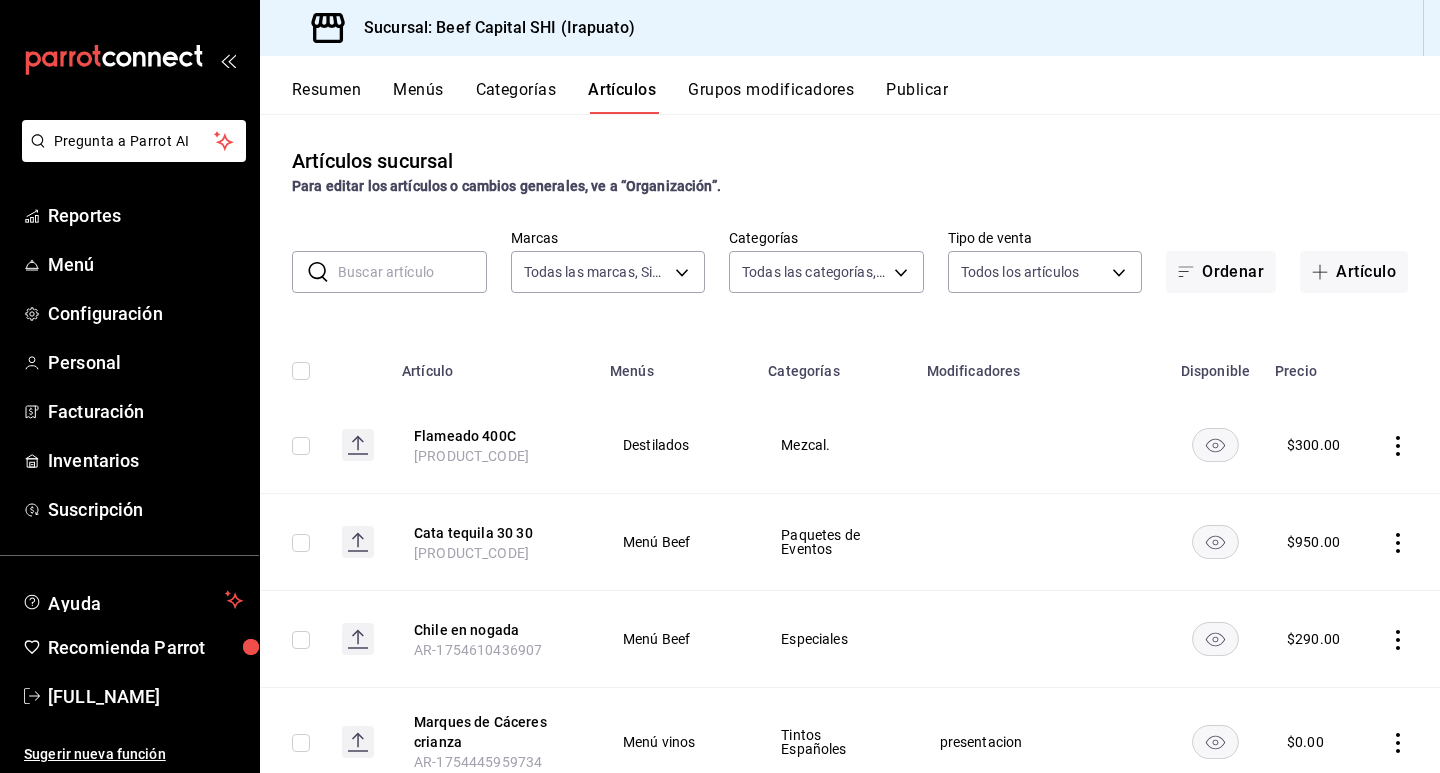 click at bounding box center (412, 272) 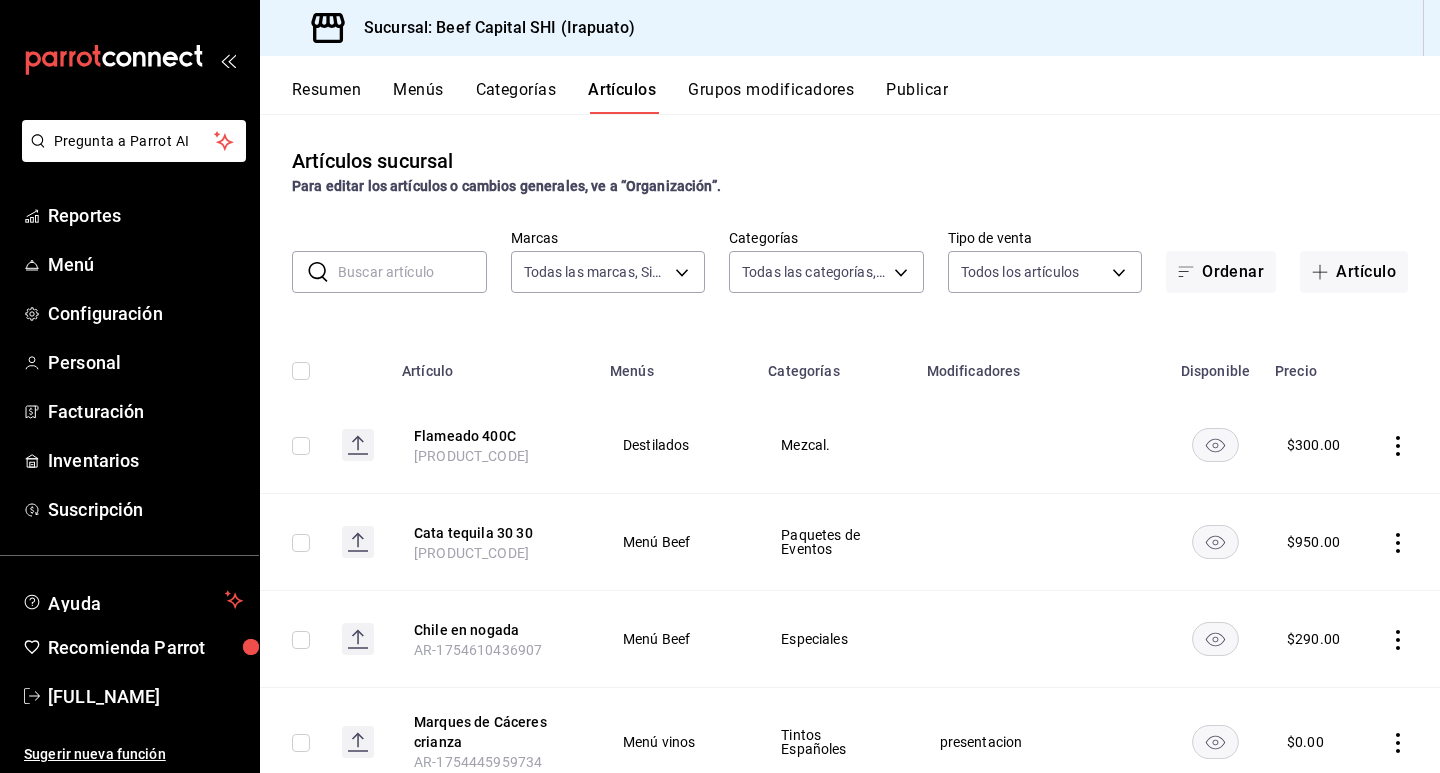 click on "Grupos modificadores" at bounding box center (771, 97) 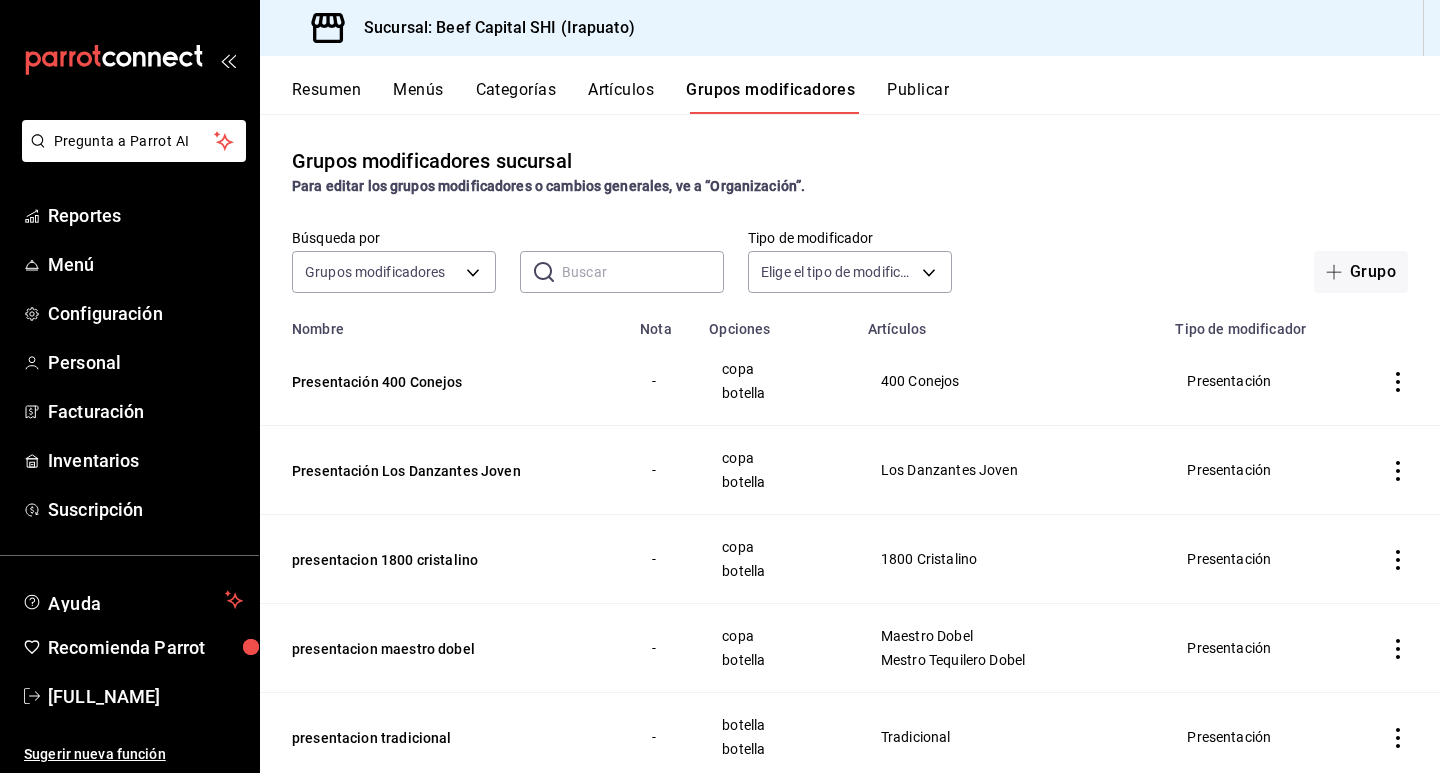 click on "Artículos" at bounding box center (621, 97) 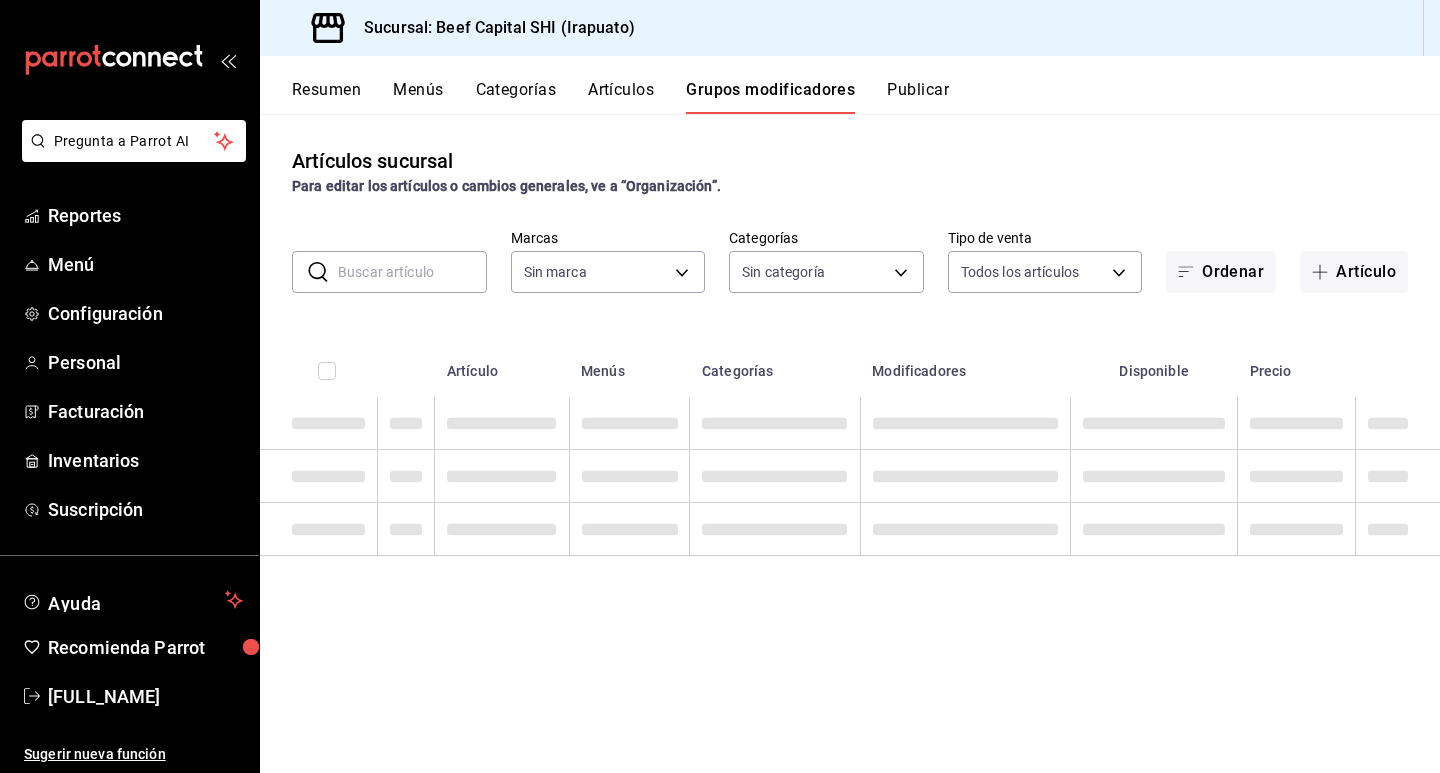 type on "605647f7-5ddc-403a-84da-aa3c8a25865f" 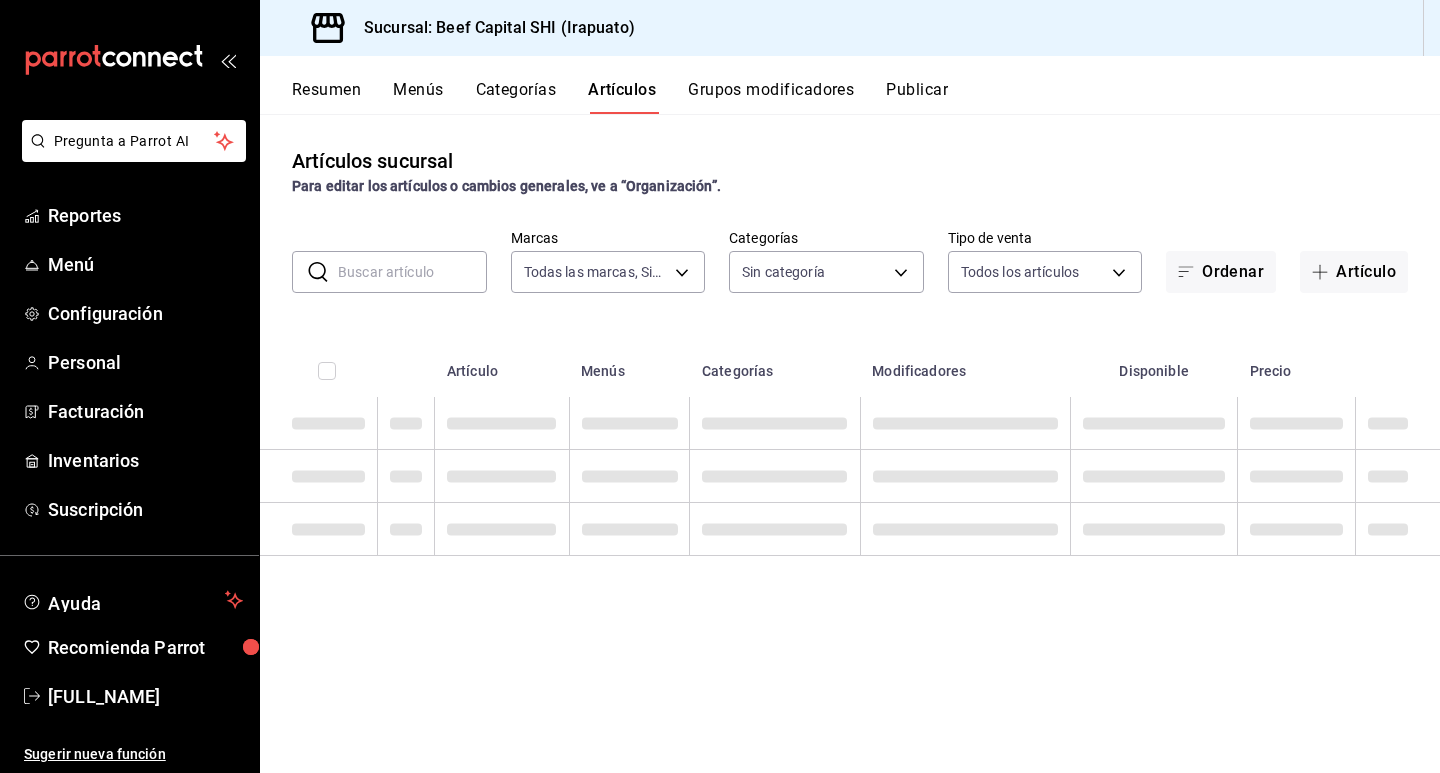 type on "605647f7-5ddc-403a-84da-aa3c8a25865f" 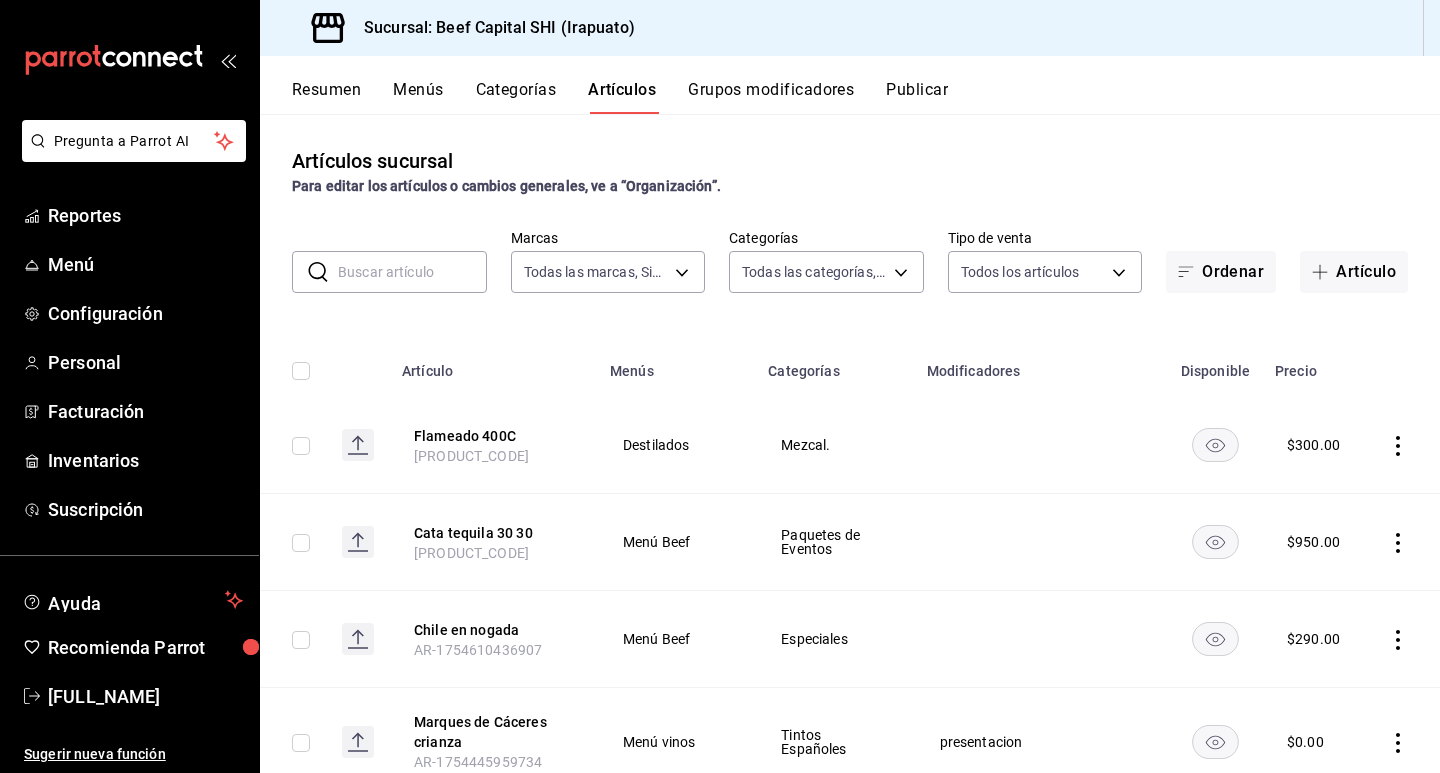 type on "230c4a31-dbb7-4585-b22f-1c5c36cb302b,19d1c6a5-4e01-4bbd-af12-f5acee8fbe0d,5710f986-51b4-43bd-8c79-b655f055f127,add07562-8d05-4785-a2e5-d563d7824e6a,2310d169-38da-49f4-afae-9baf331824d4,3e34bff9-4dd6-44dd-a81f-1b0079b8d960,c1b39be9-fc16-435a-bed4-7914f0f9ecf4,5accff15-a2b6-450e-933b-21f2d85de5fa,746b9459-d29d-4144-b0b2-31e451dece40,bd086e43-5b7e-4af3-bcd2-5e4de1799ad8,5aaa2e03-870a-4139-a5ee-c0adf652e721,b9d03865-b415-493f-a2ea-e4353c441588,3c7d2ad2-1d43-4c0a-865e-ca5f70957830,f23f0945-c331-47c3-a78d-c8adfdb22f29,70fc7f8b-7193-4205-9978-c70e370b88ec,15fc0098-a8a6-4625-ad8b-91a15c1bbf05,a2cfab74-379c-4389-8d06-b32e88edb388,c5d70b27-e86d-4c7d-a5f3-dfc541fd6873,f88518ab-b853-4dd6-aa6c-53ca66c6ccf4,8828723a-0015-47f9-bab0-107c99beb256,8ec04016-420a-44a2-b3e3-785083b6f673,318d6cbe-7b2b-4a39-a82d-239c927cd86f,48f7fb61-45c2-42d0-b0ba-021fa4206c9a,c0e257bc-c66b-4af4-bb53-edede752b9d2,13358f1b-fc32-4a6c-b044-12be6e04d9e6,03cf777b-250c-4d50-8c5f-234c926fe296,0d09ec44-93f8-4950-a2ba-8b5bbde65602,160f20af-4788-4aa6-9e1..." 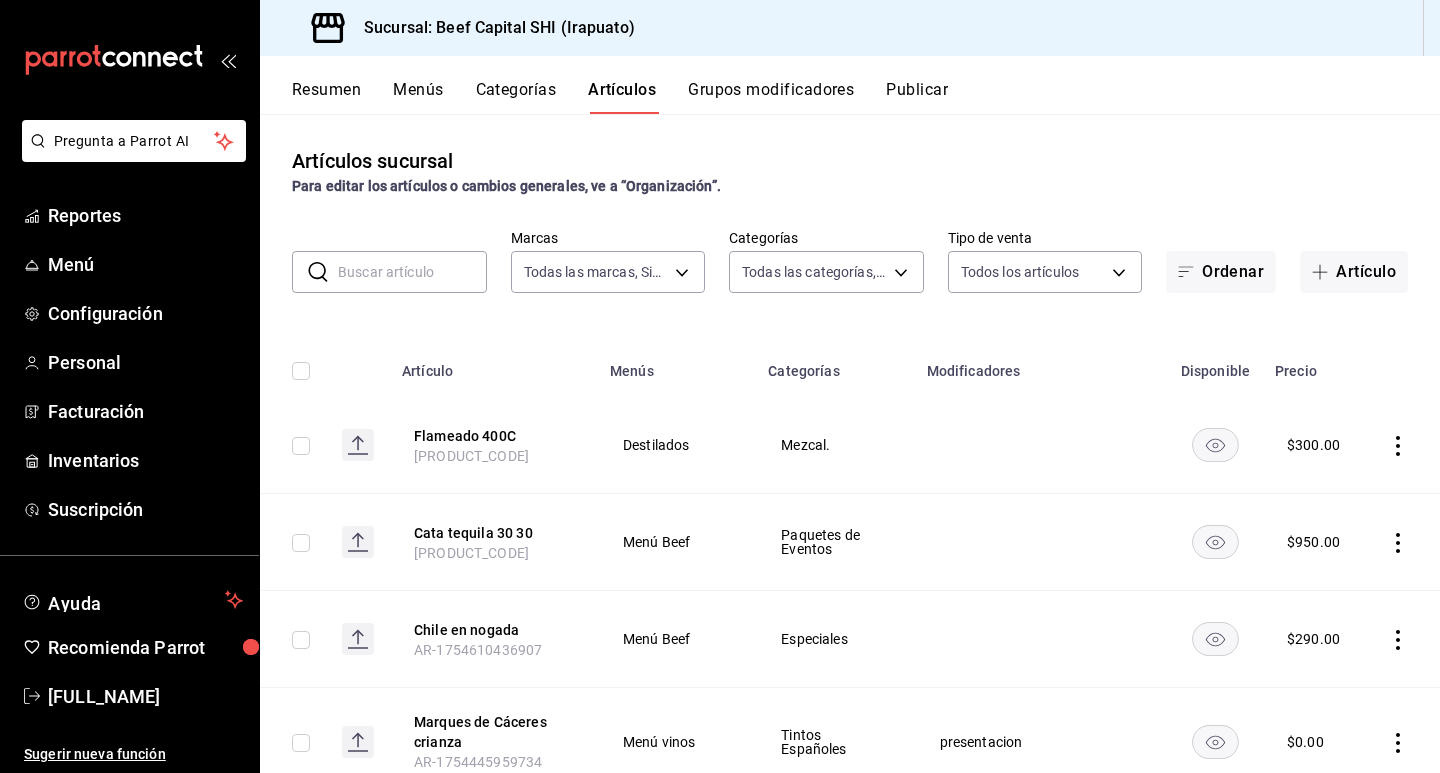 click at bounding box center (412, 272) 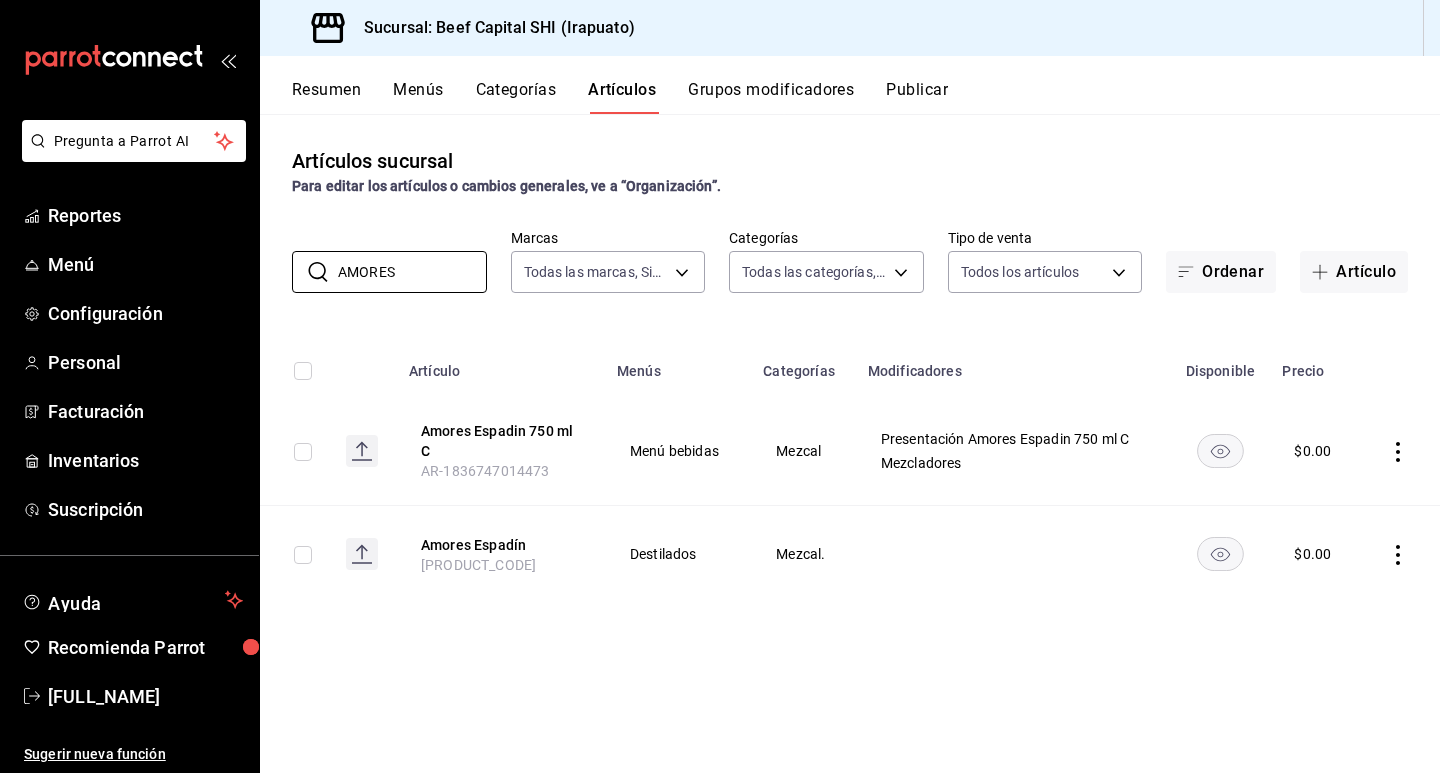 type on "AMORES" 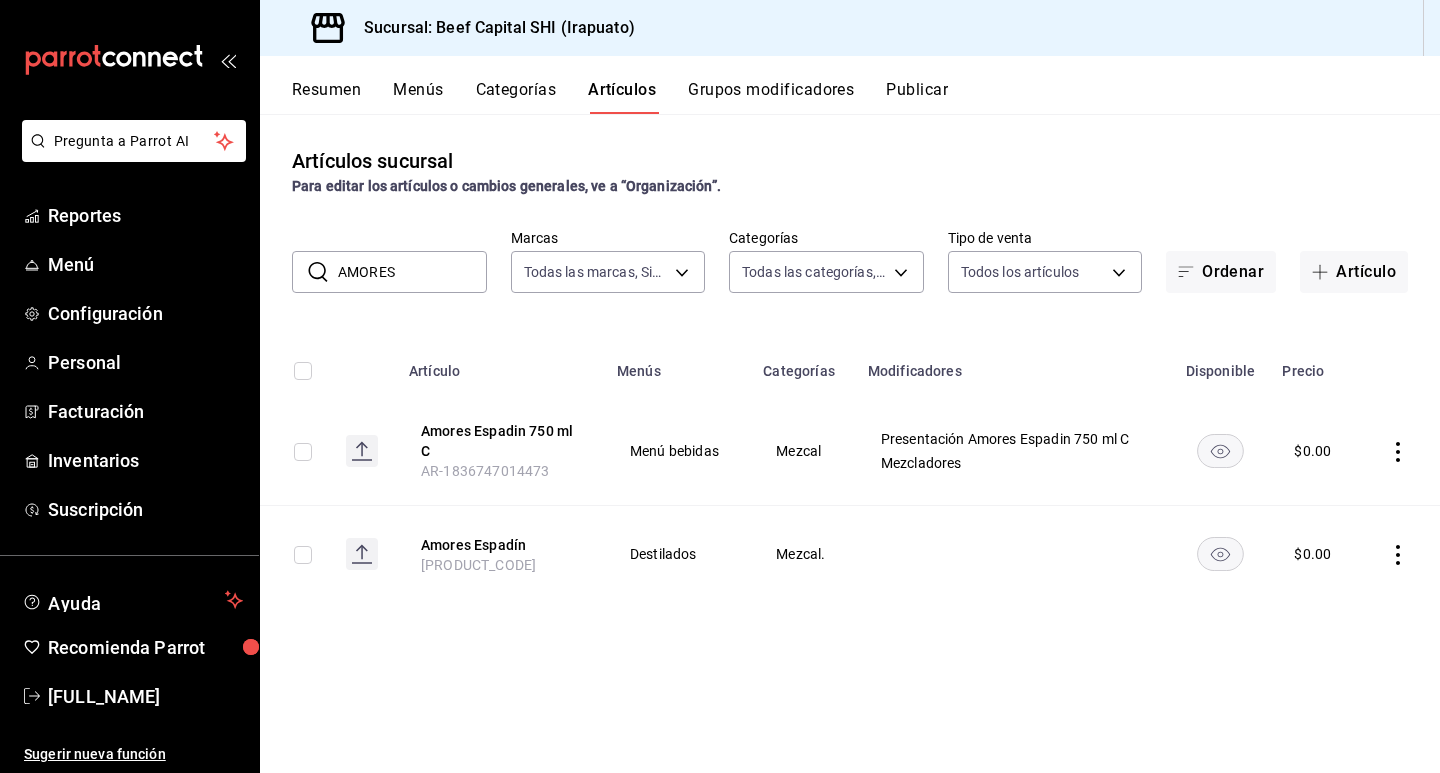 click 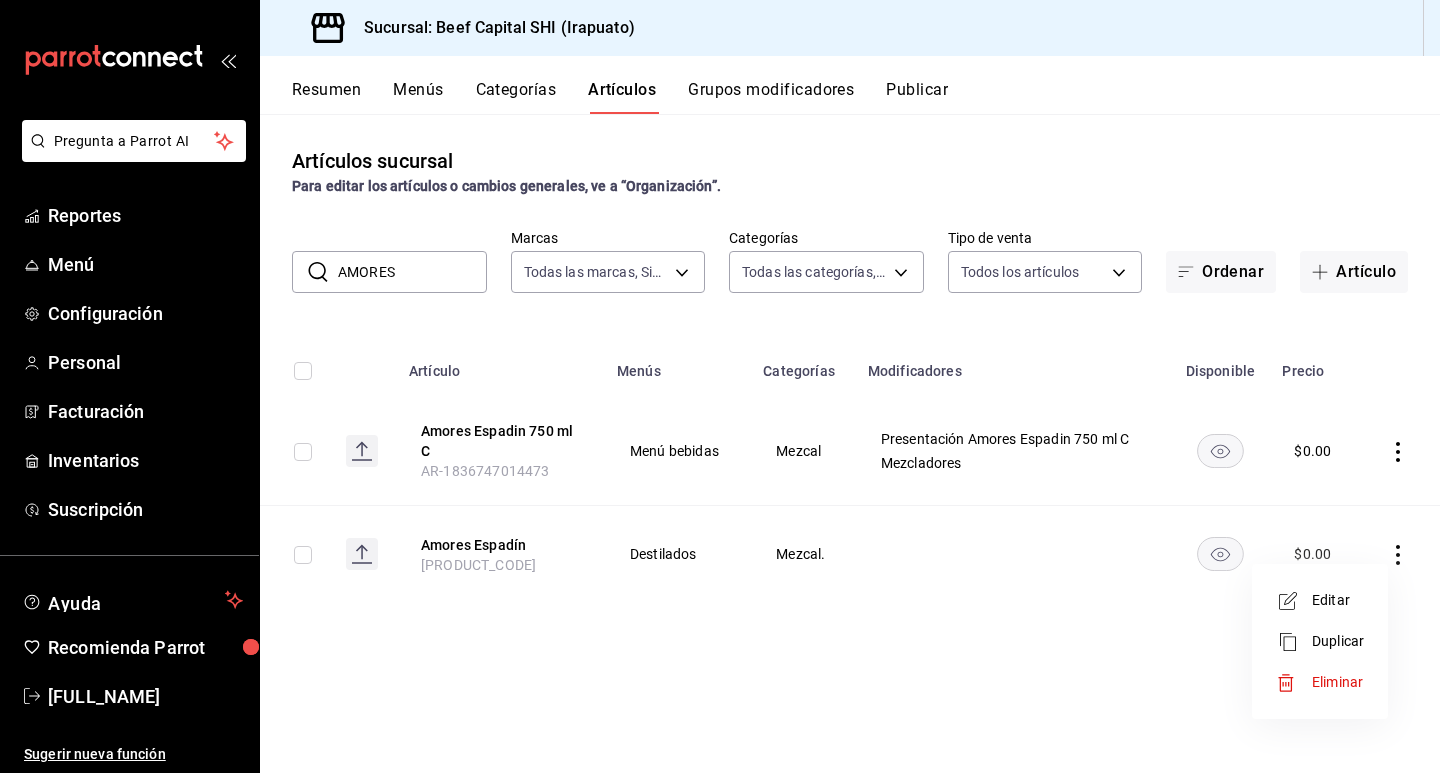 click on "Editar" at bounding box center (1338, 600) 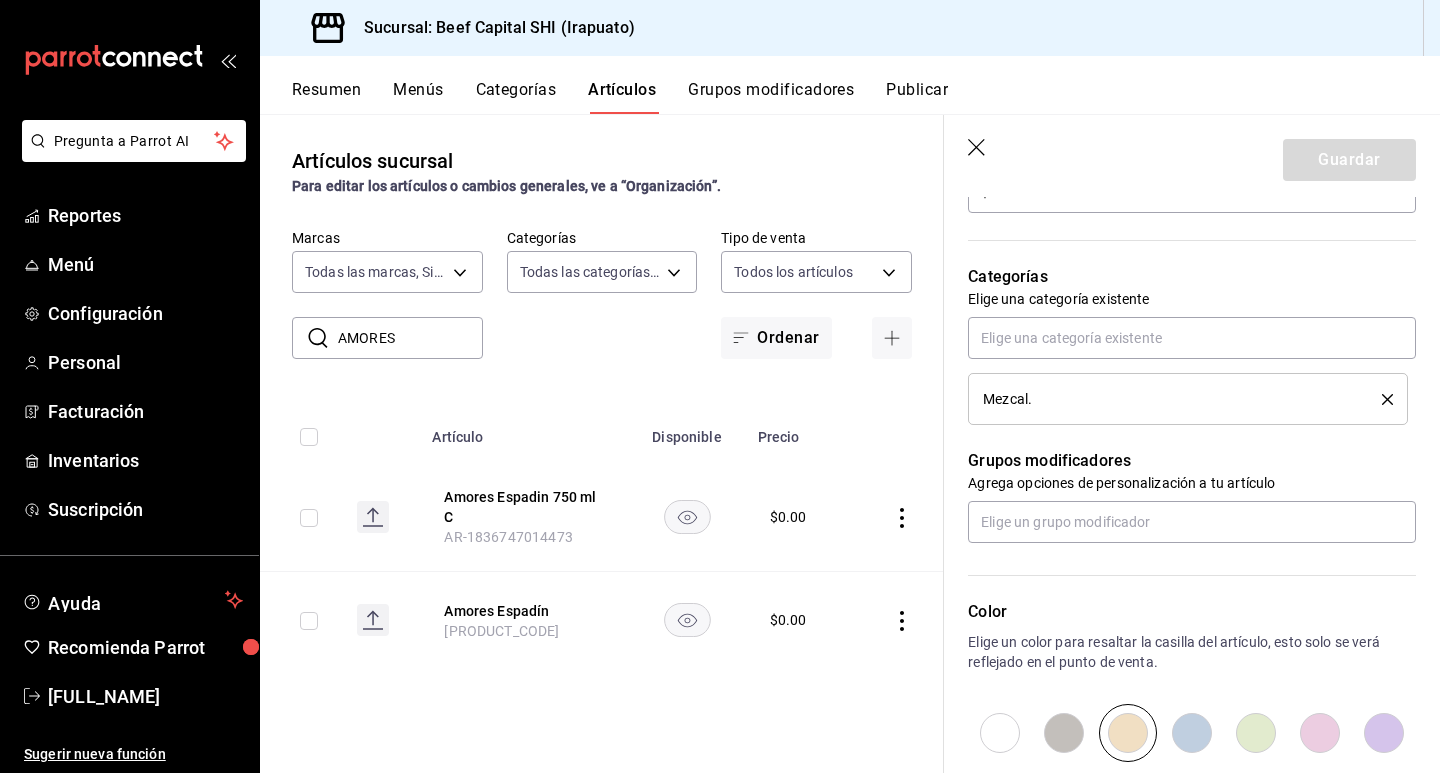 scroll, scrollTop: 592, scrollLeft: 0, axis: vertical 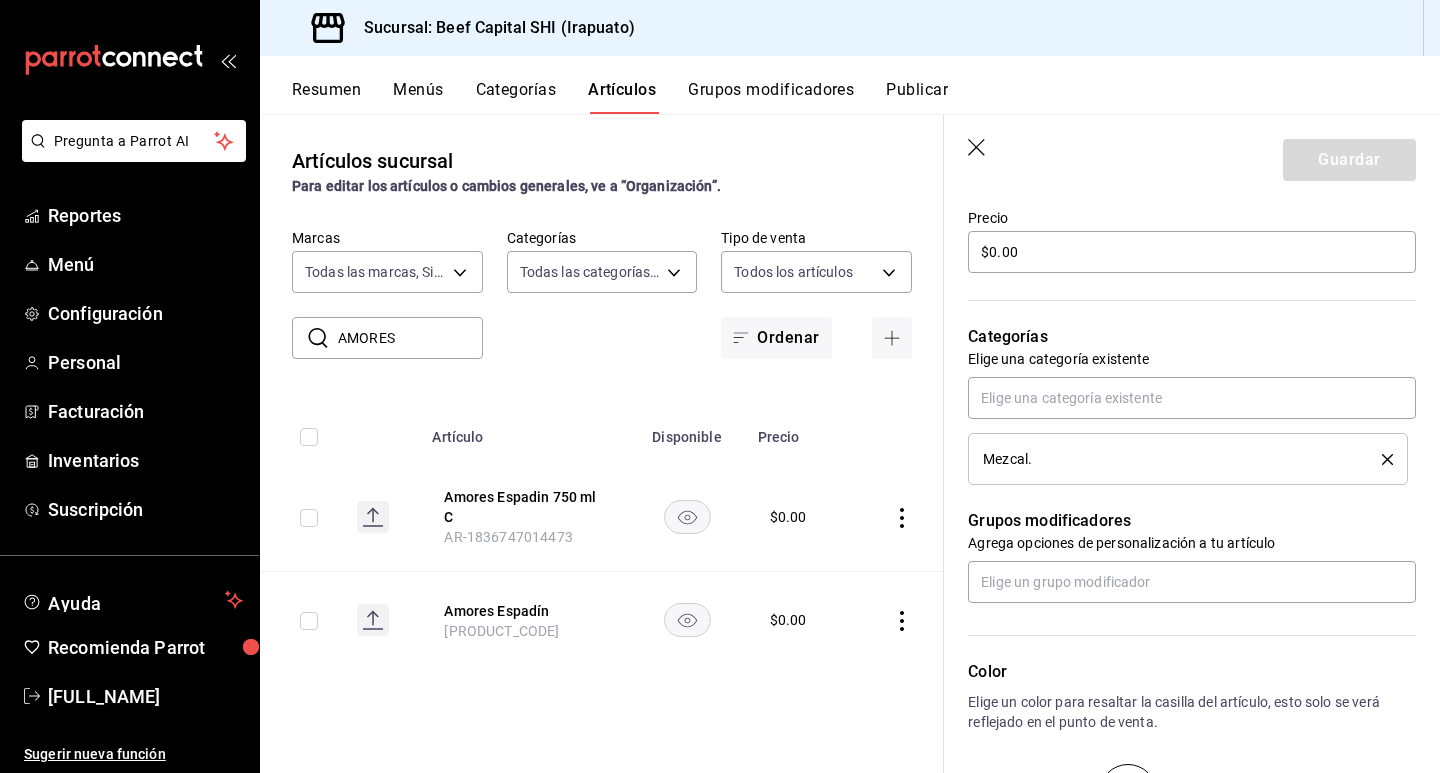 click 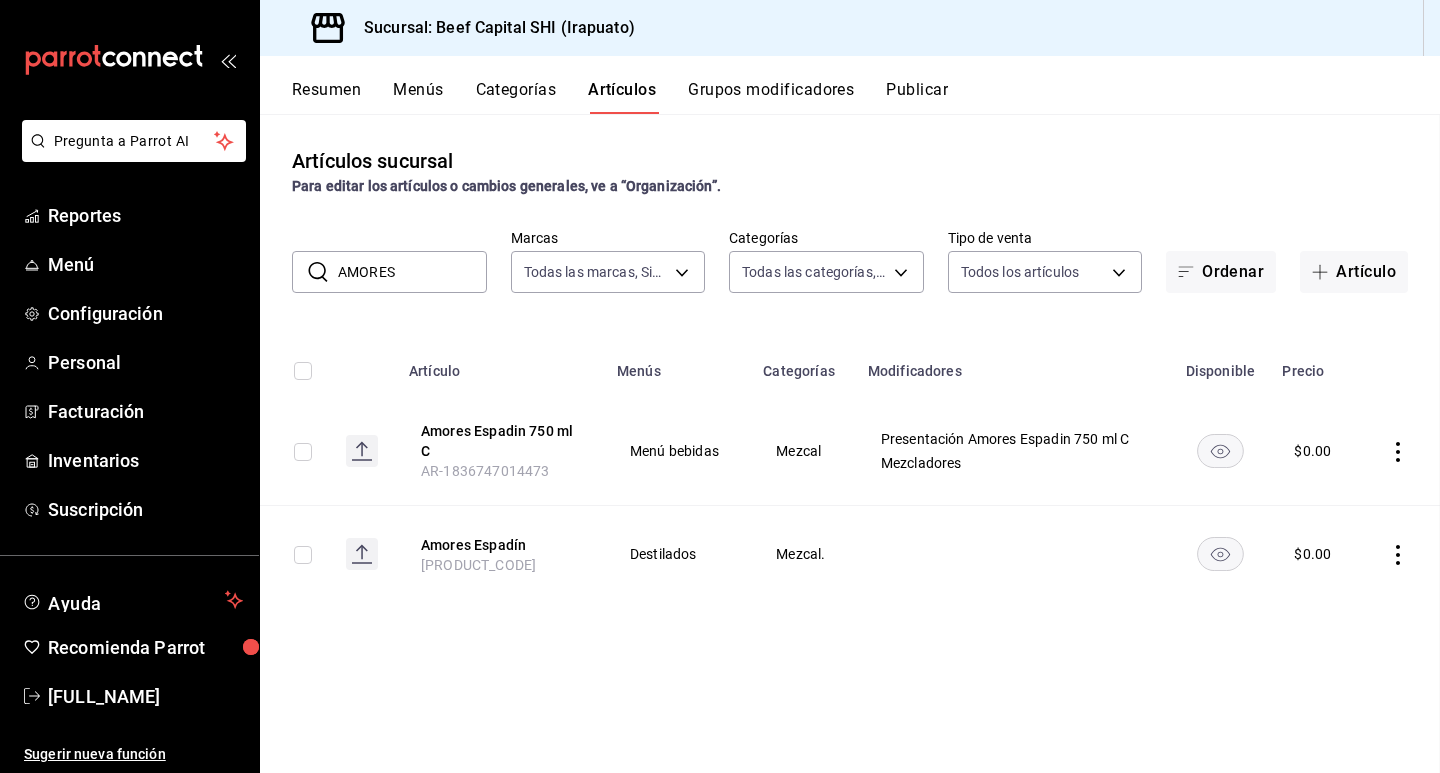 scroll, scrollTop: 0, scrollLeft: 0, axis: both 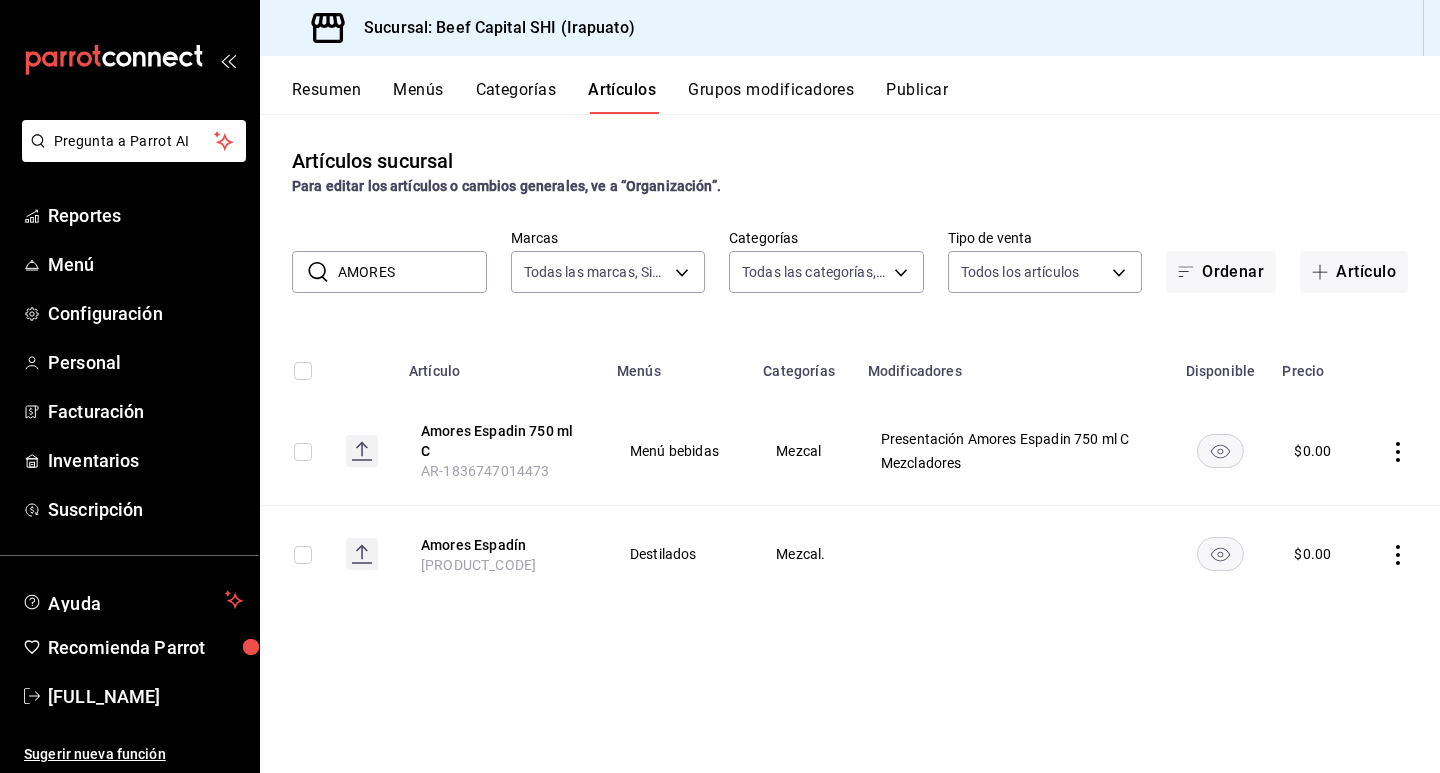 click on "Grupos modificadores" at bounding box center [771, 97] 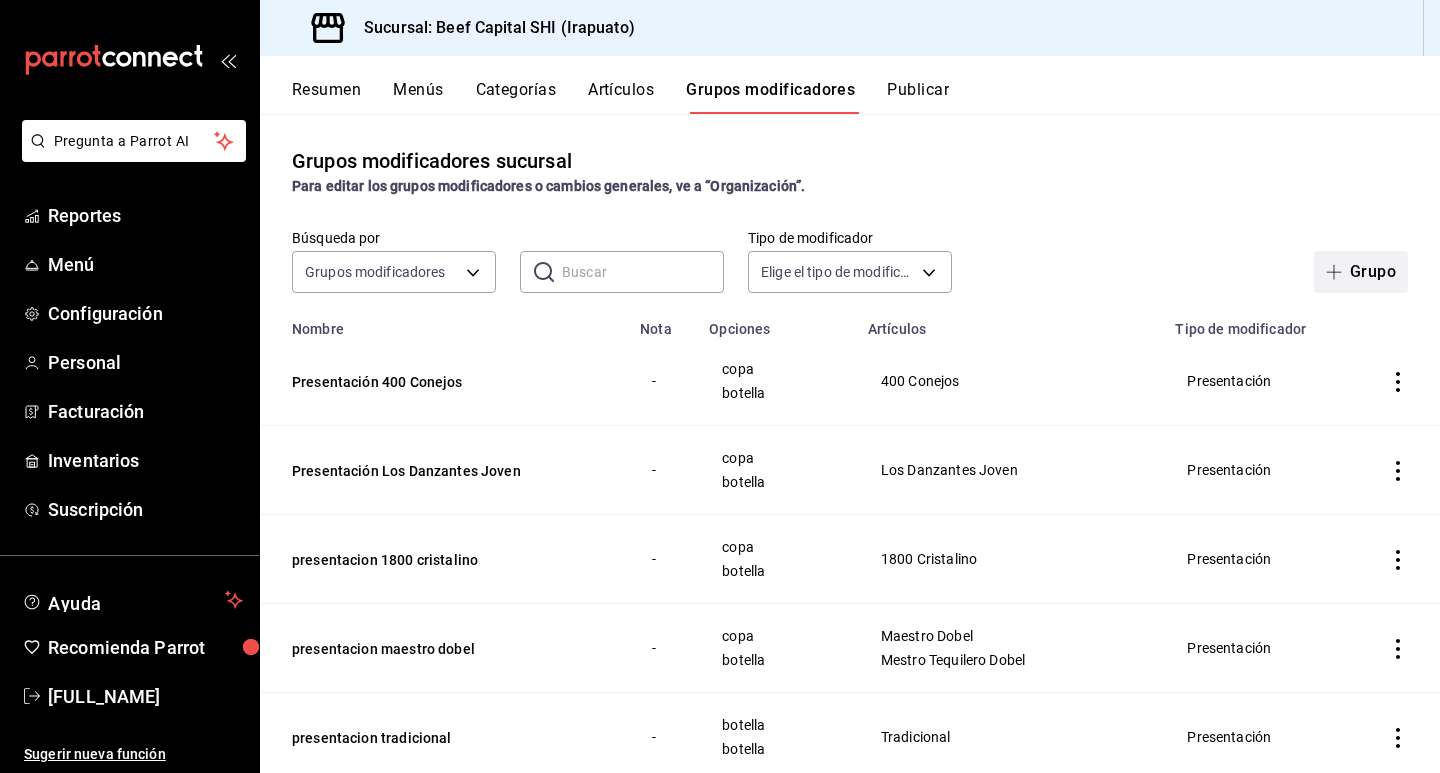 click 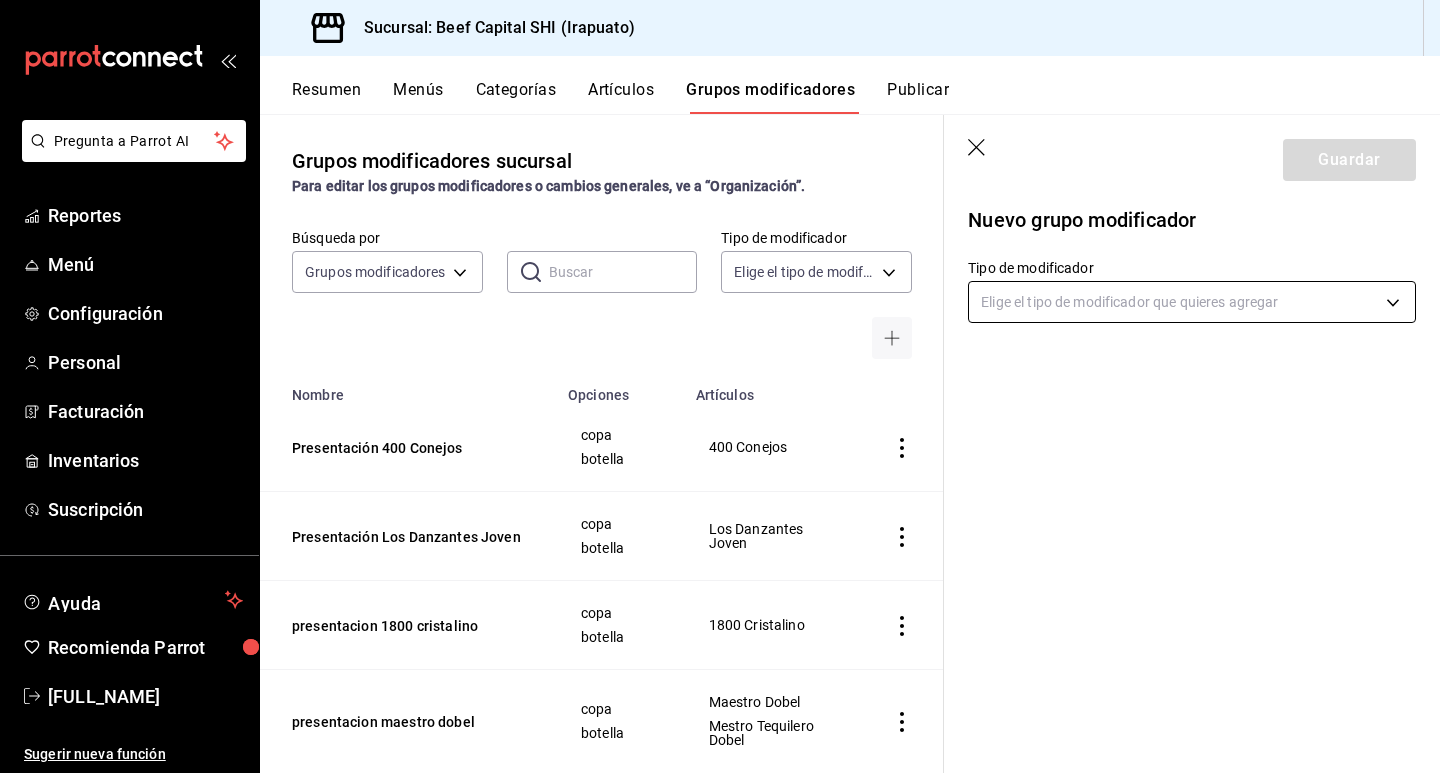 click on "Pregunta a Parrot AI Reportes   Menú   Configuración   Personal   Facturación   Inventarios   Suscripción   Ayuda Recomienda Parrot   NATALY GARCIA ESTRADA   Sugerir nueva función   Sucursal: Beef Capital SHI (Irapuato) Resumen Menús Categorías Artículos Grupos modificadores Publicar Grupos modificadores sucursal Para editar los grupos modificadores o cambios generales, ve a “Organización”. Búsqueda por Grupos modificadores GROUP ​ ​ Tipo de modificador Elige el tipo de modificador Nombre Opciones Artículos Presentación 400 Conejos copa botella 400 Conejos Presentación Los Danzantes Joven copa botella Los Danzantes Joven presentacion 1800 cristalino copa botella 1800 Cristalino presentacion maestro dobel copa botella Maestro Dobel Mestro Tequilero Dobel presentacion tradicional botella botella Tradicional presentacion 1800 añejo copa botella 1800 Añejo presentacion 1800 blanco copa botella 1800 Blanco presentacion 1800reposado copa botella 1800 Reposado presentacion centario añejo copa" at bounding box center (720, 386) 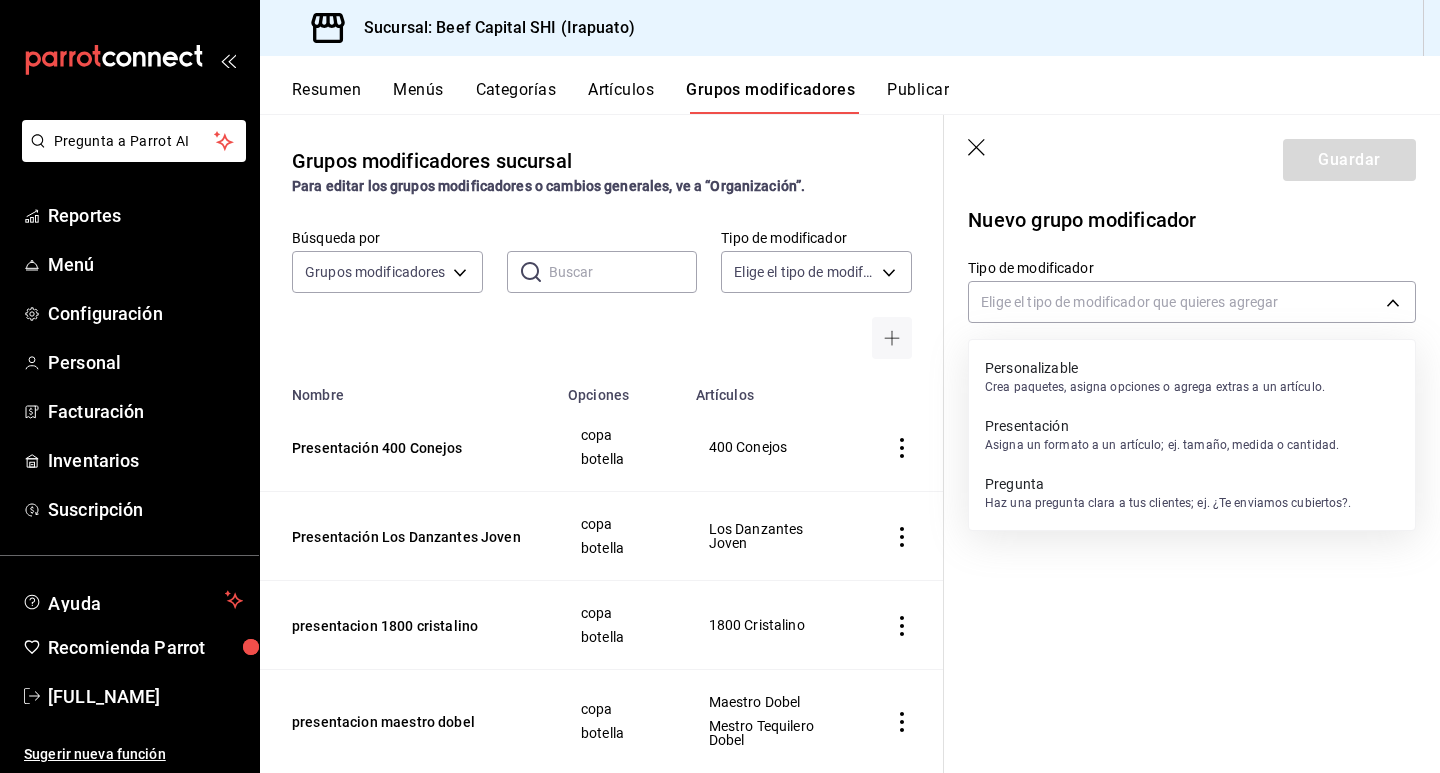 click on "Presentación" at bounding box center (1162, 426) 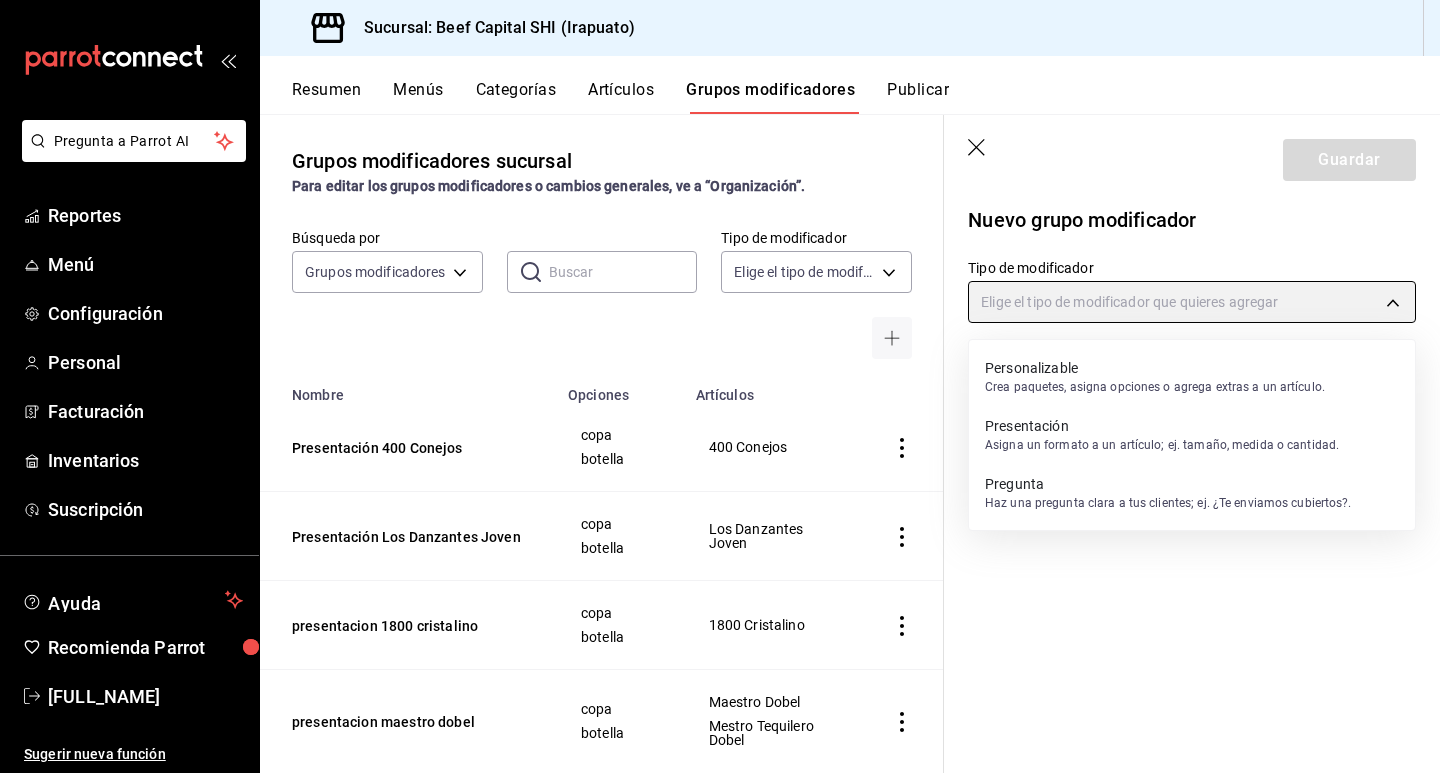 type on "PRESENTATION" 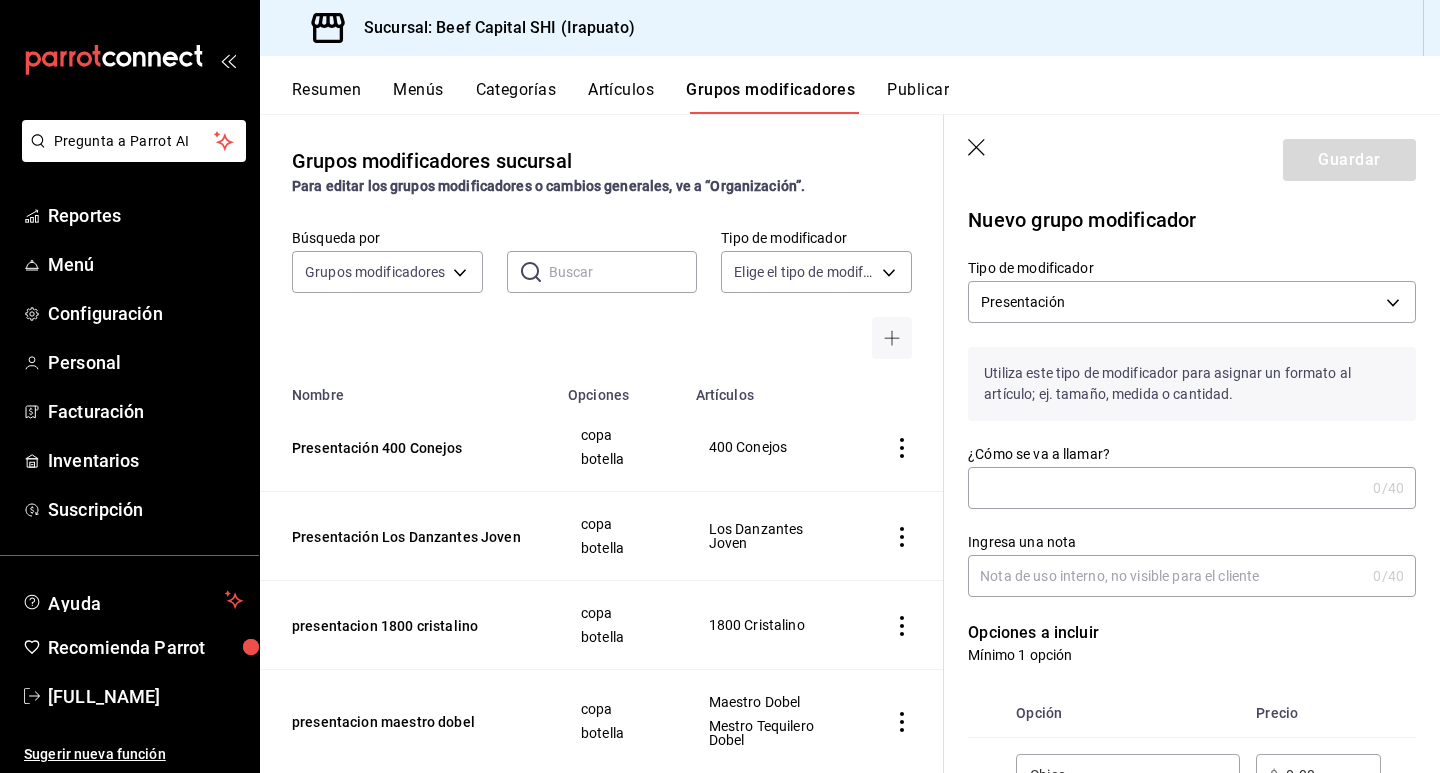 click on "¿Cómo se va a llamar?" at bounding box center (1166, 488) 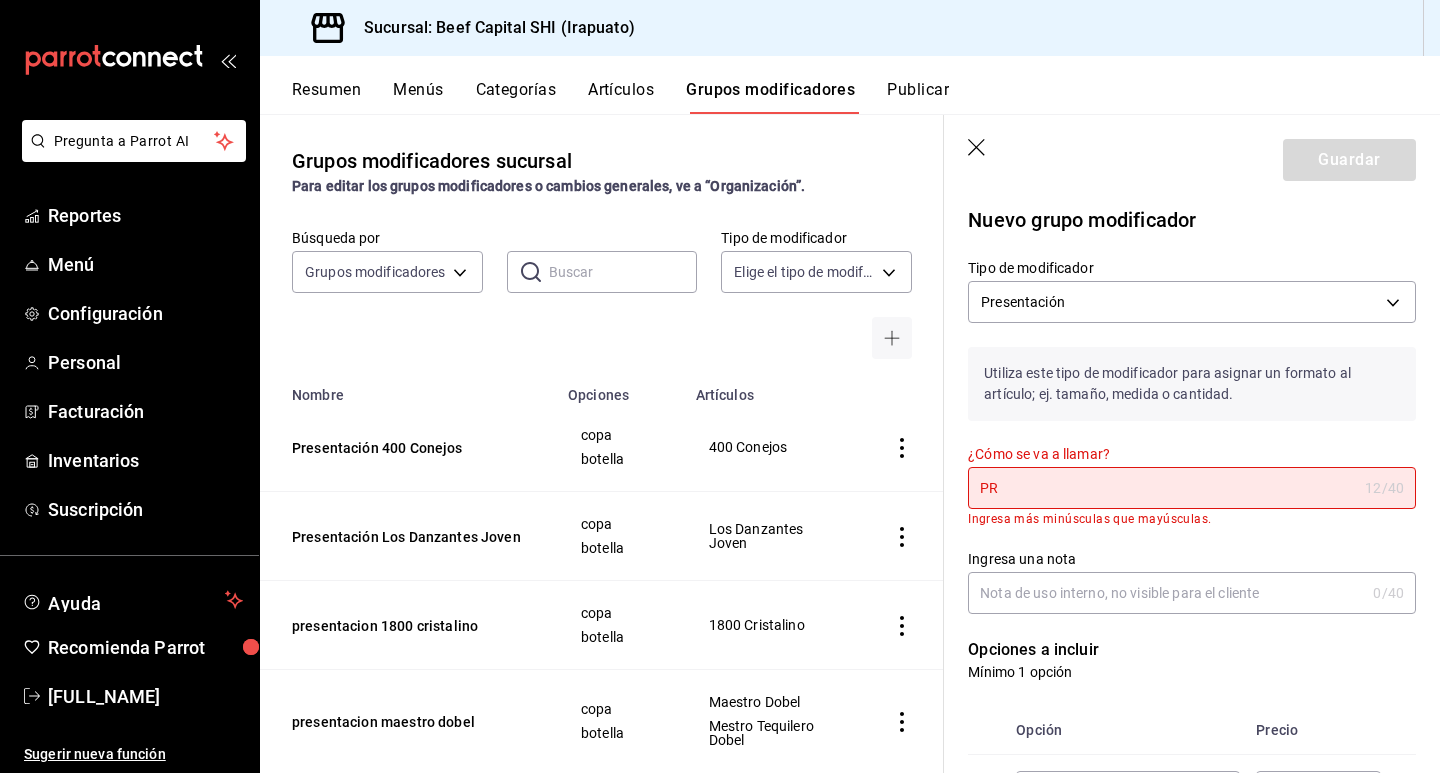 type on "P" 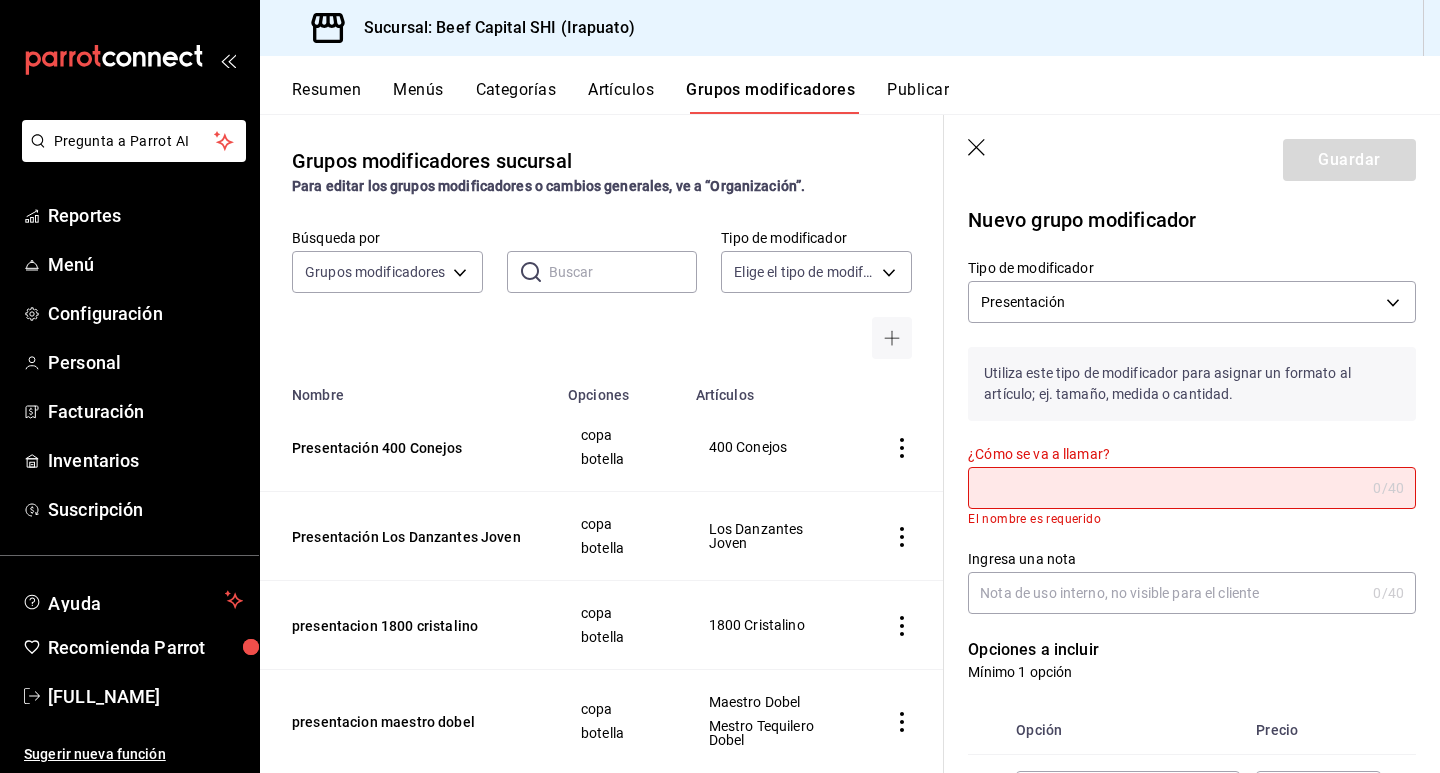 type on "p" 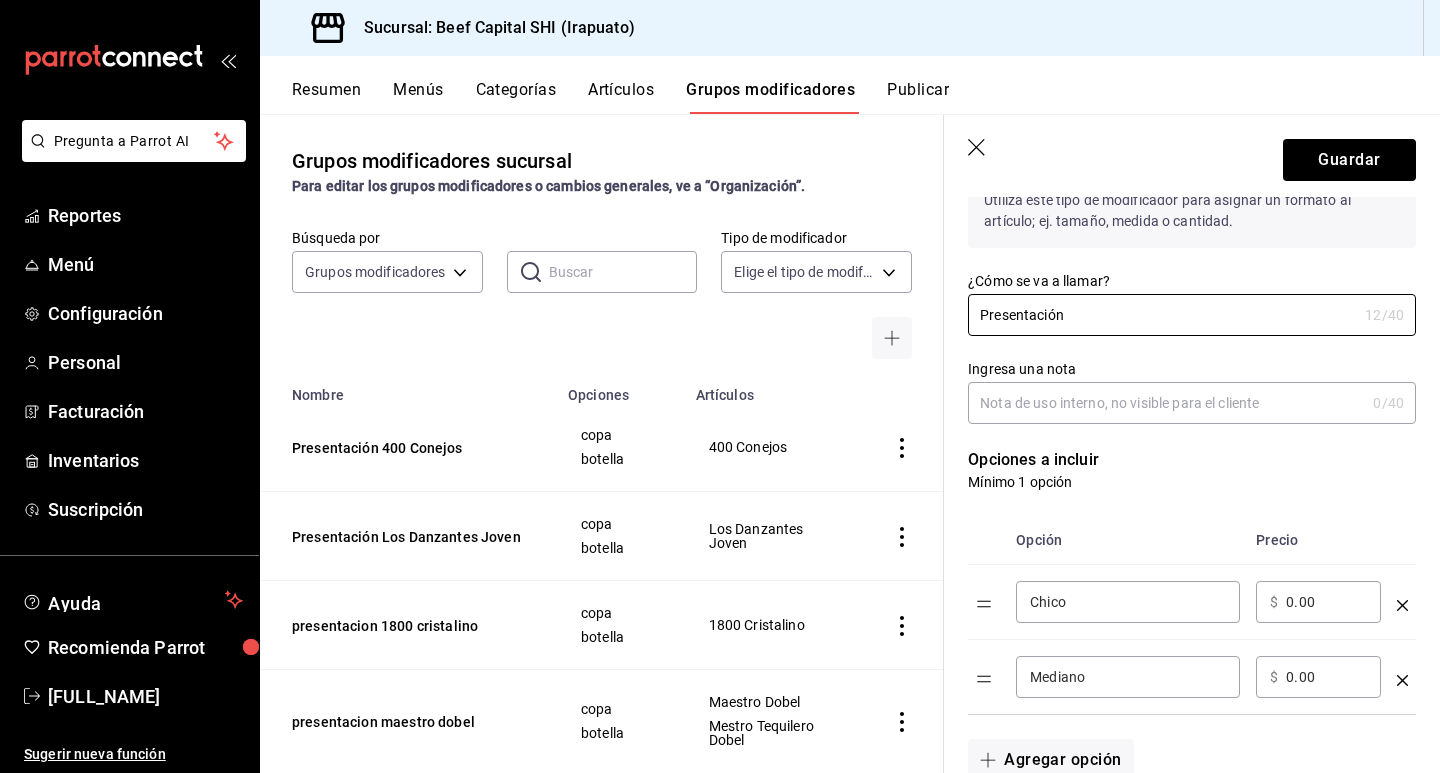 scroll, scrollTop: 200, scrollLeft: 0, axis: vertical 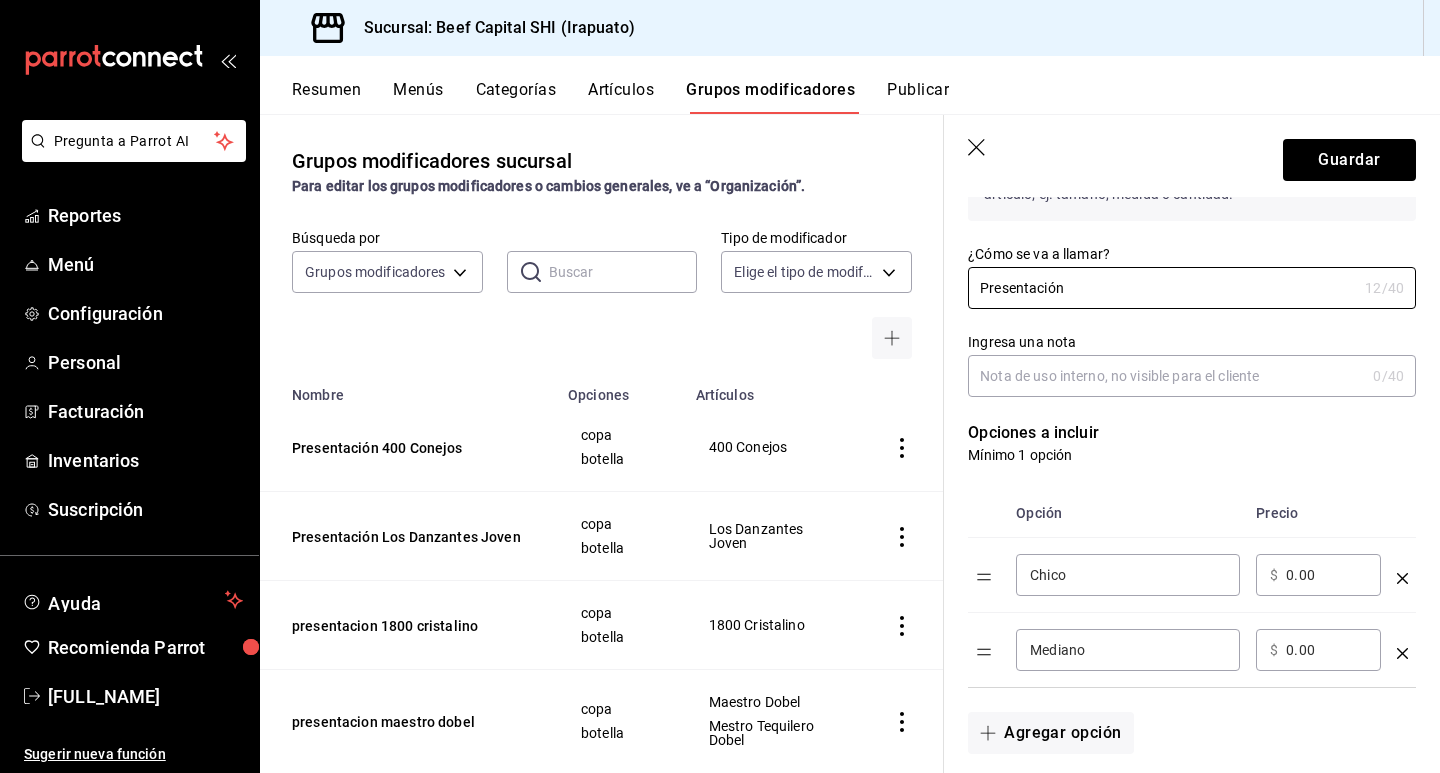 type on "Presentación" 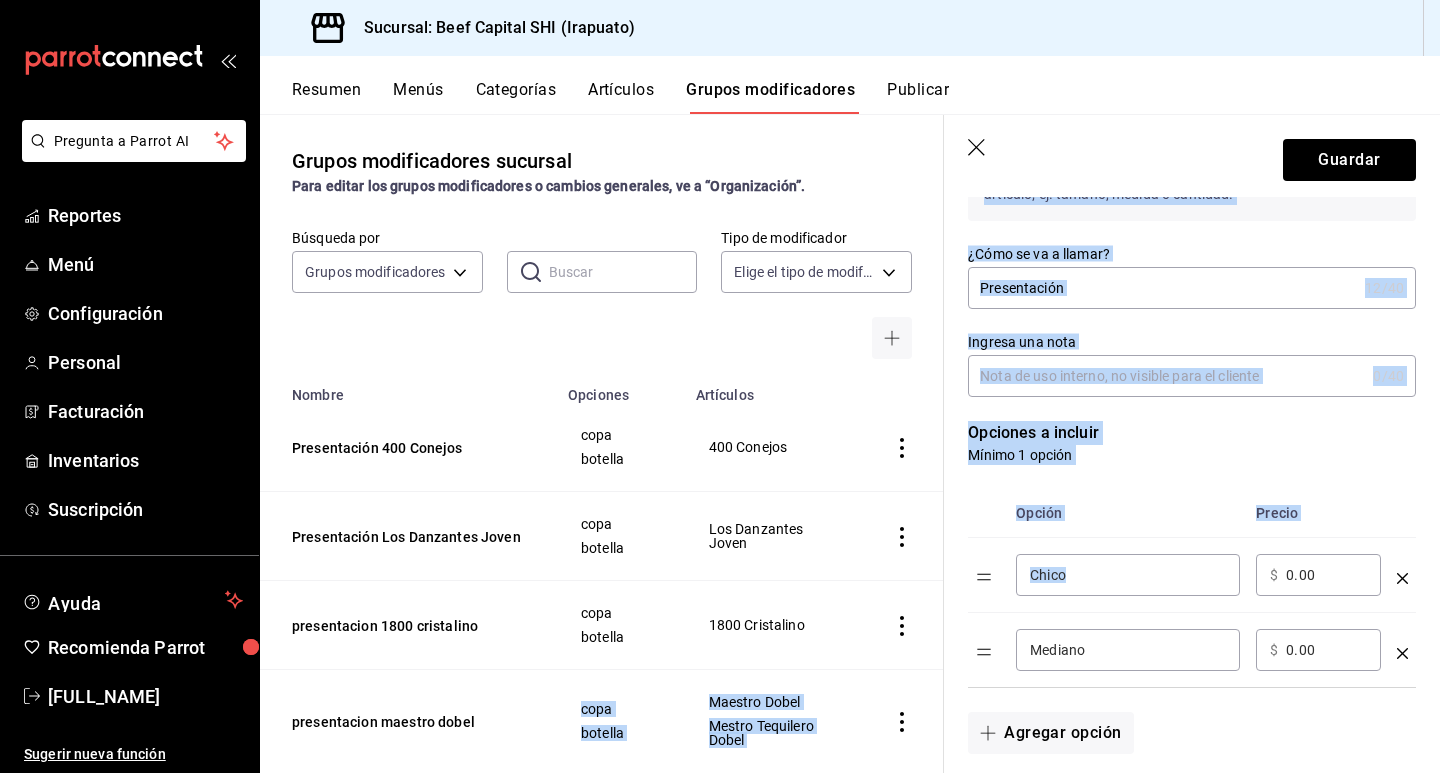 drag, startPoint x: 1163, startPoint y: 590, endPoint x: 860, endPoint y: 593, distance: 303.01486 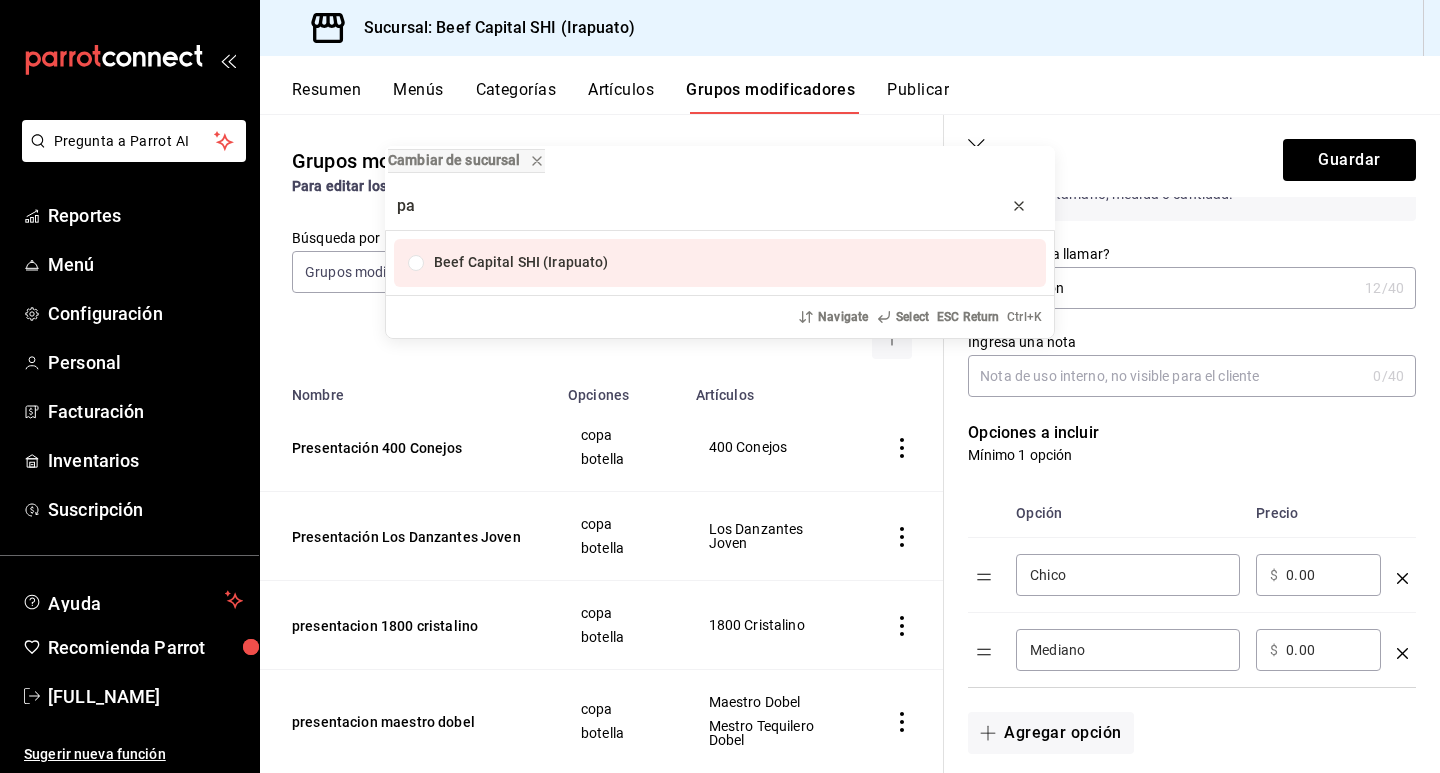 type on "pa" 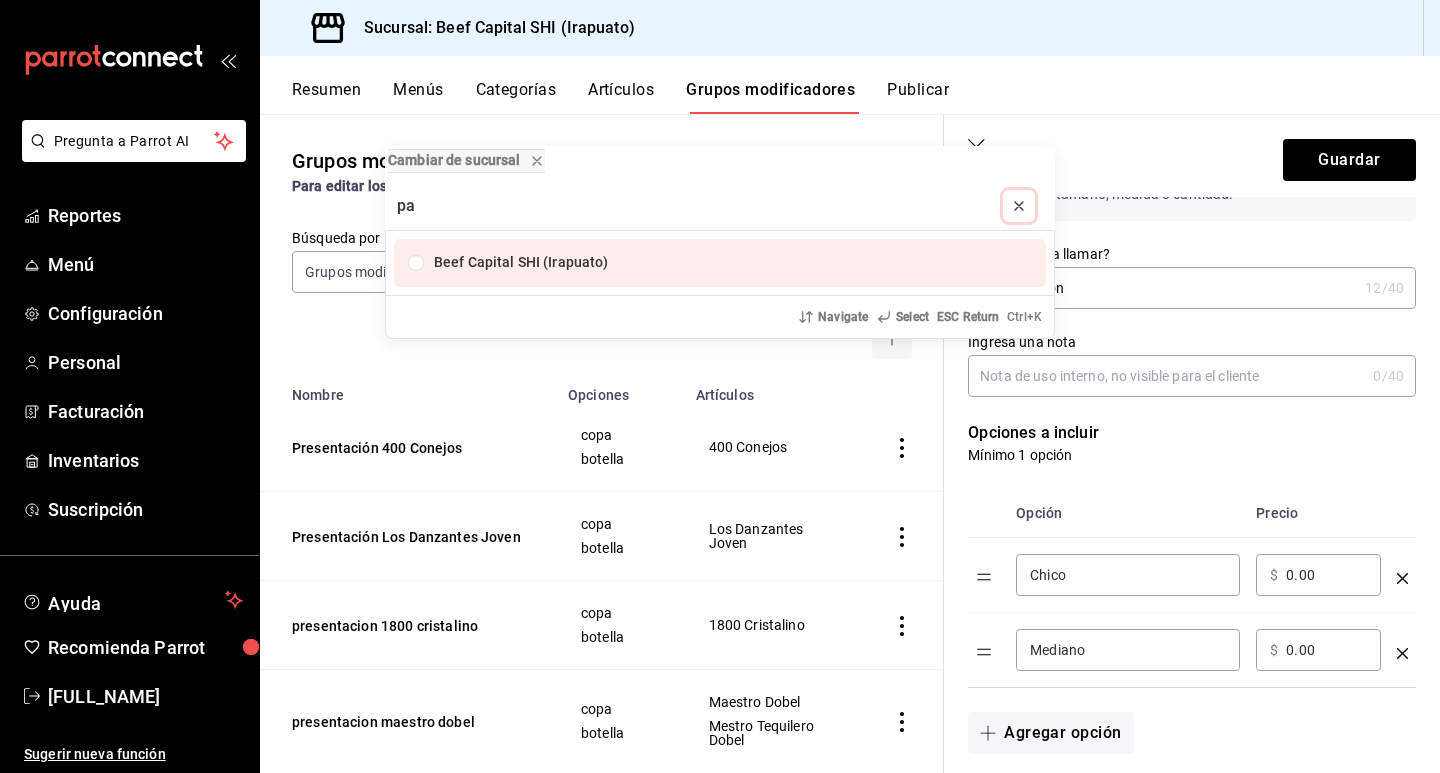 click 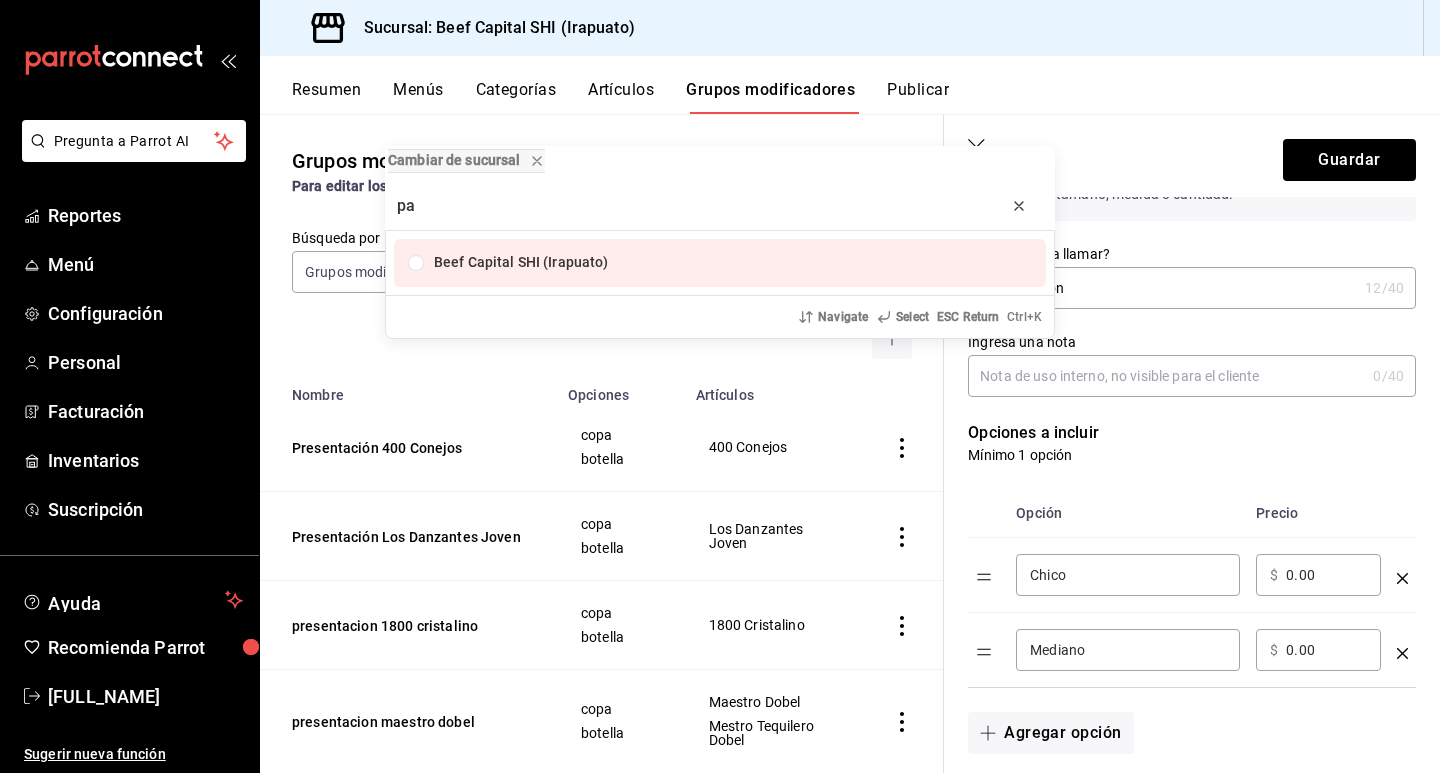 type 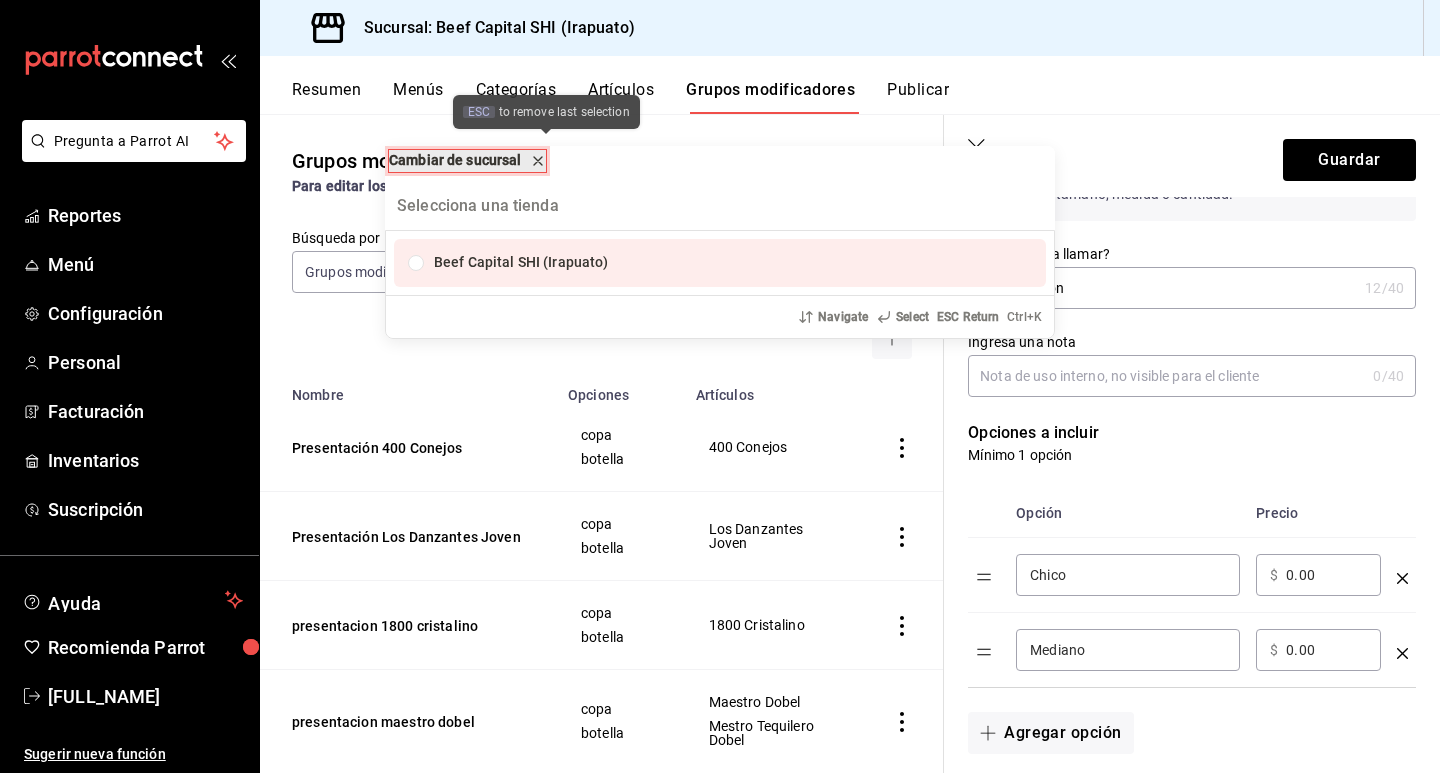 click 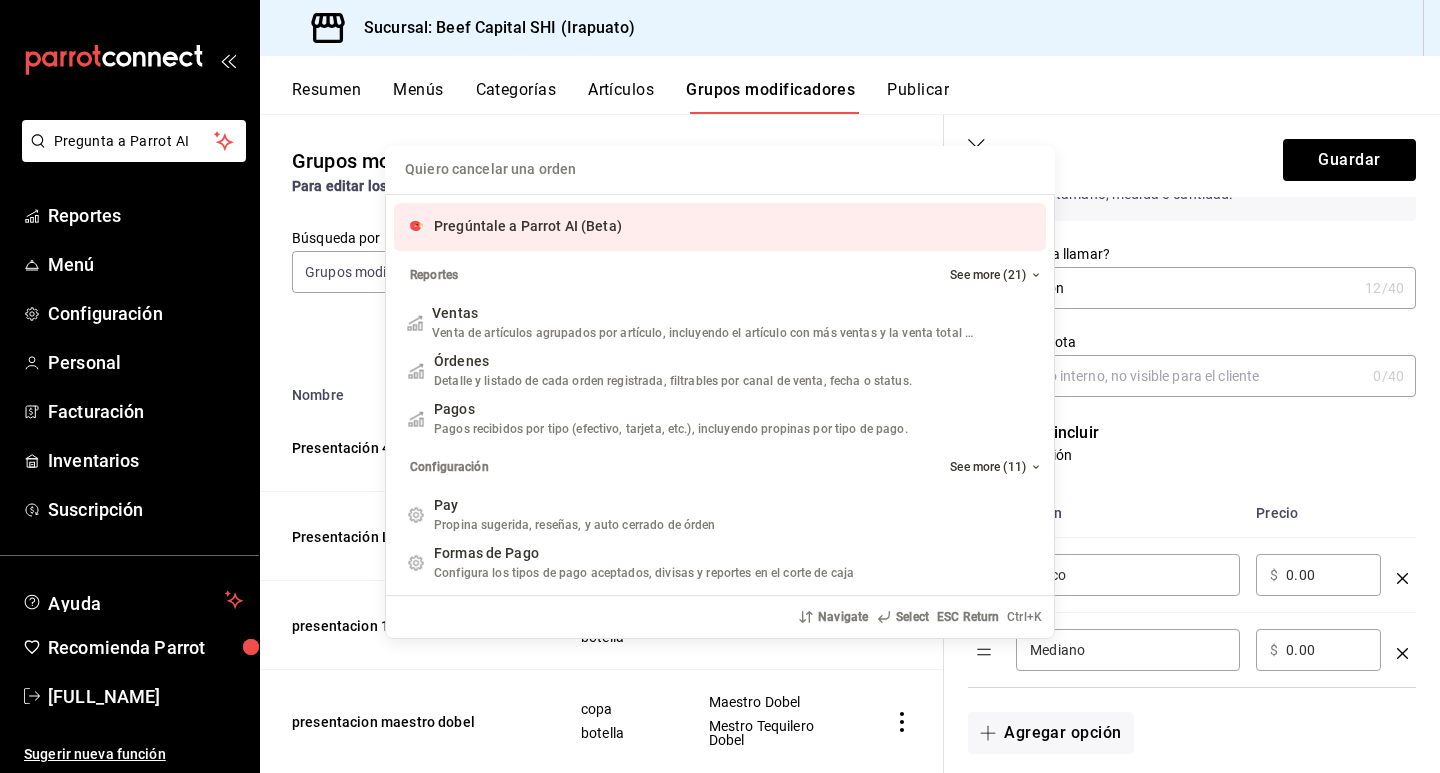 click on "Quiero cancelar una orden Pregúntale a Parrot AI (Beta) Reportes See more (21) Ventas Venta de artículos agrupados por artículo, incluyendo el artículo con más ventas y la venta total por periodo. Add shortcut Órdenes Detalle y listado de cada orden registrada, filtrables por canal de venta, fecha o status. Add shortcut Pagos Pagos recibidos por tipo (efectivo, tarjeta, etc.), incluyendo propinas por tipo de pago. Add shortcut Configuración See more (11) Pay Propina sugerida, reseñas, y auto cerrado de órden Add shortcut Formas de Pago Configura los tipos de pago aceptados, divisas y reportes en el corte de caja Add shortcut Descuentos Configura los descuentos aplicables a órdenes o artículos en el restaurante. Add shortcut Personal Roles Administra los roles de permisos disponibles en tu restaurante Add shortcut Usuarios Administra los usuarios, sus accesos y permisos así como notificaciones. Add shortcut Referidos Referidos Refiérenos a través de WhatsApp y recibe 1 mes gratis de suscripción" at bounding box center (720, 386) 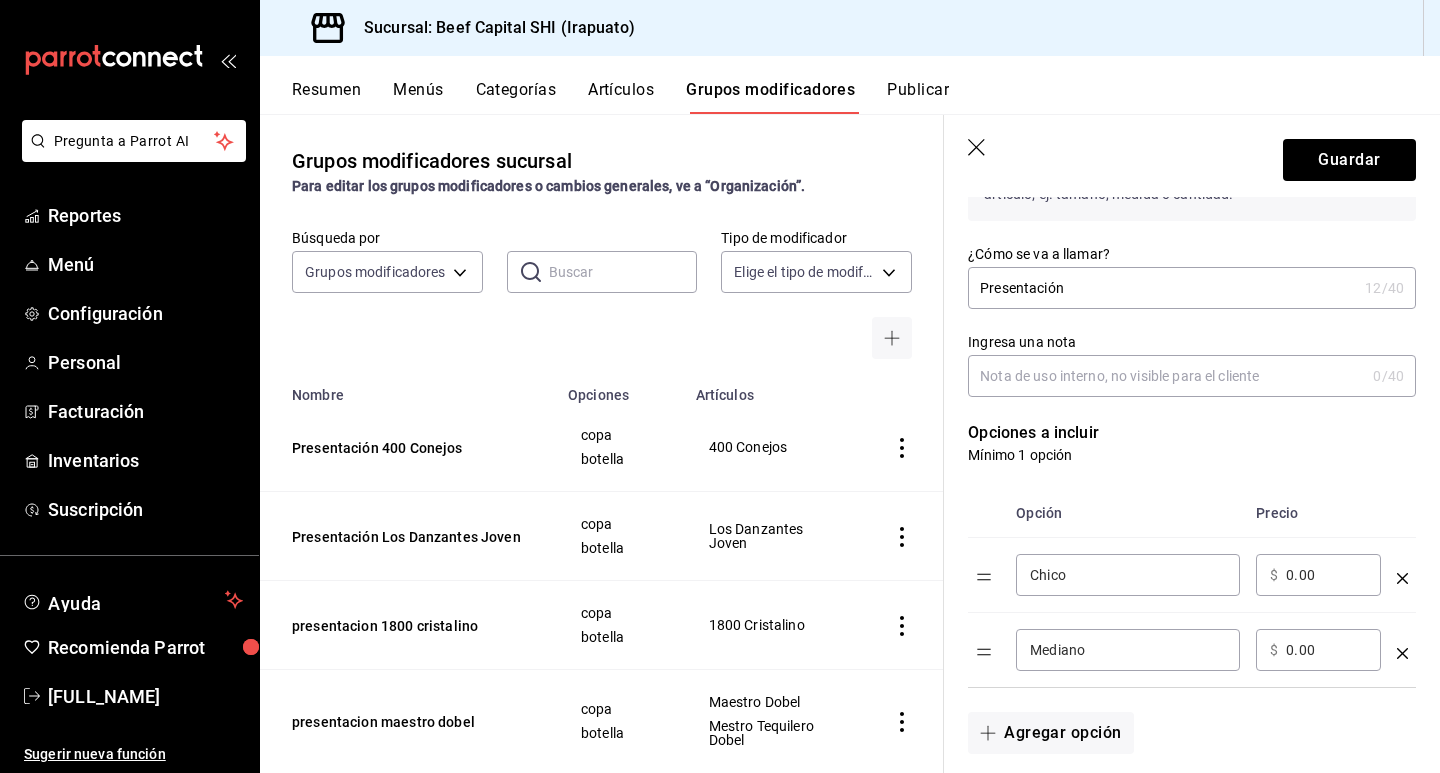 drag, startPoint x: 1152, startPoint y: 567, endPoint x: 1016, endPoint y: 575, distance: 136.23509 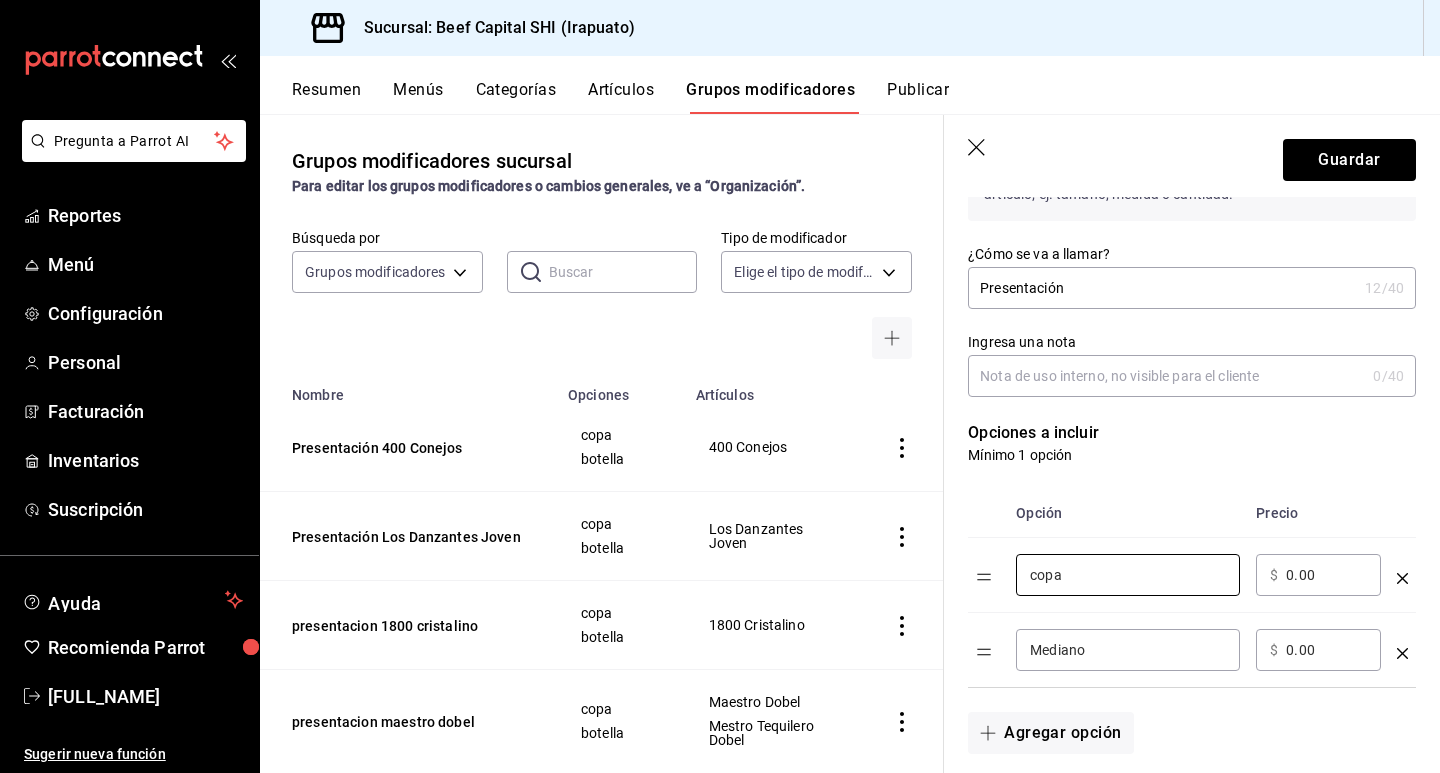 type on "copa" 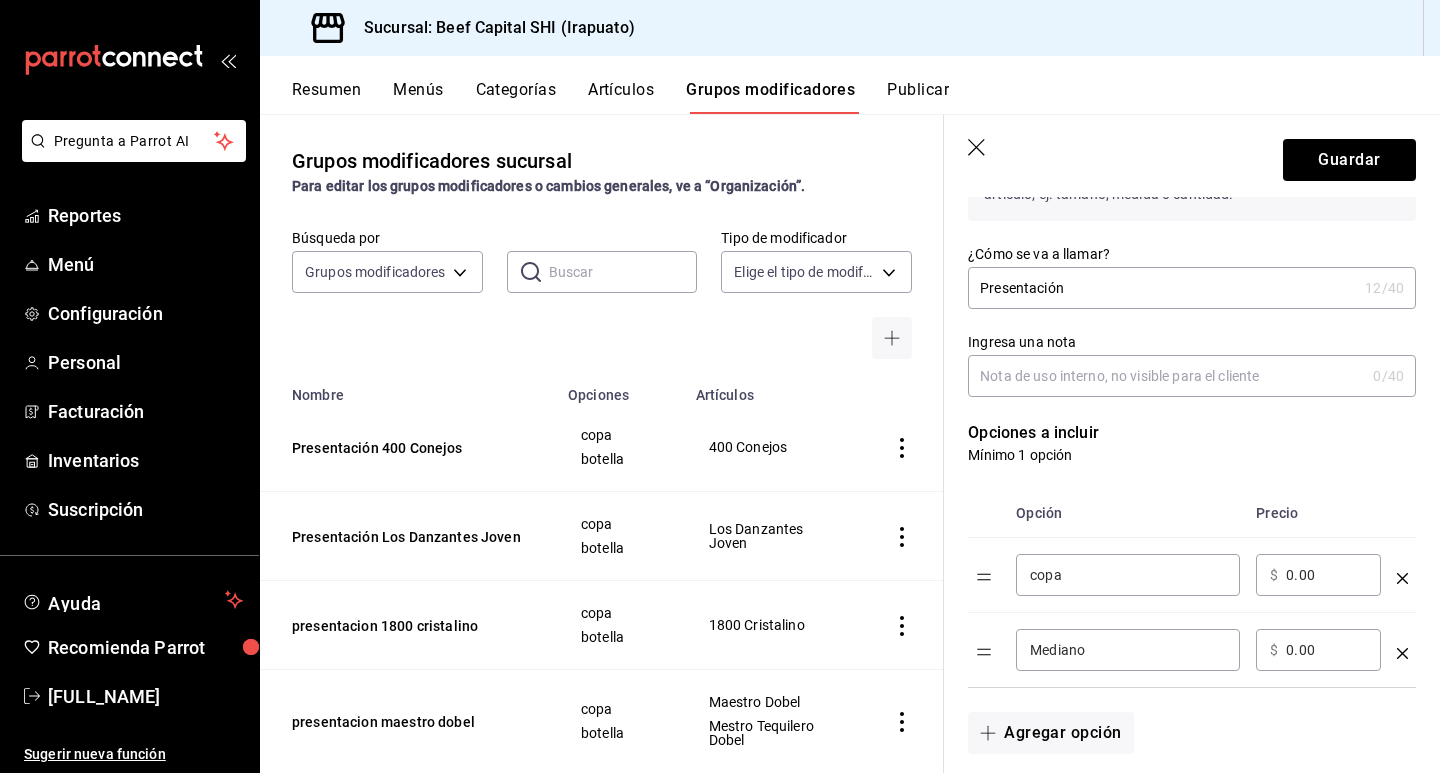 drag, startPoint x: 1312, startPoint y: 577, endPoint x: 1275, endPoint y: 575, distance: 37.054016 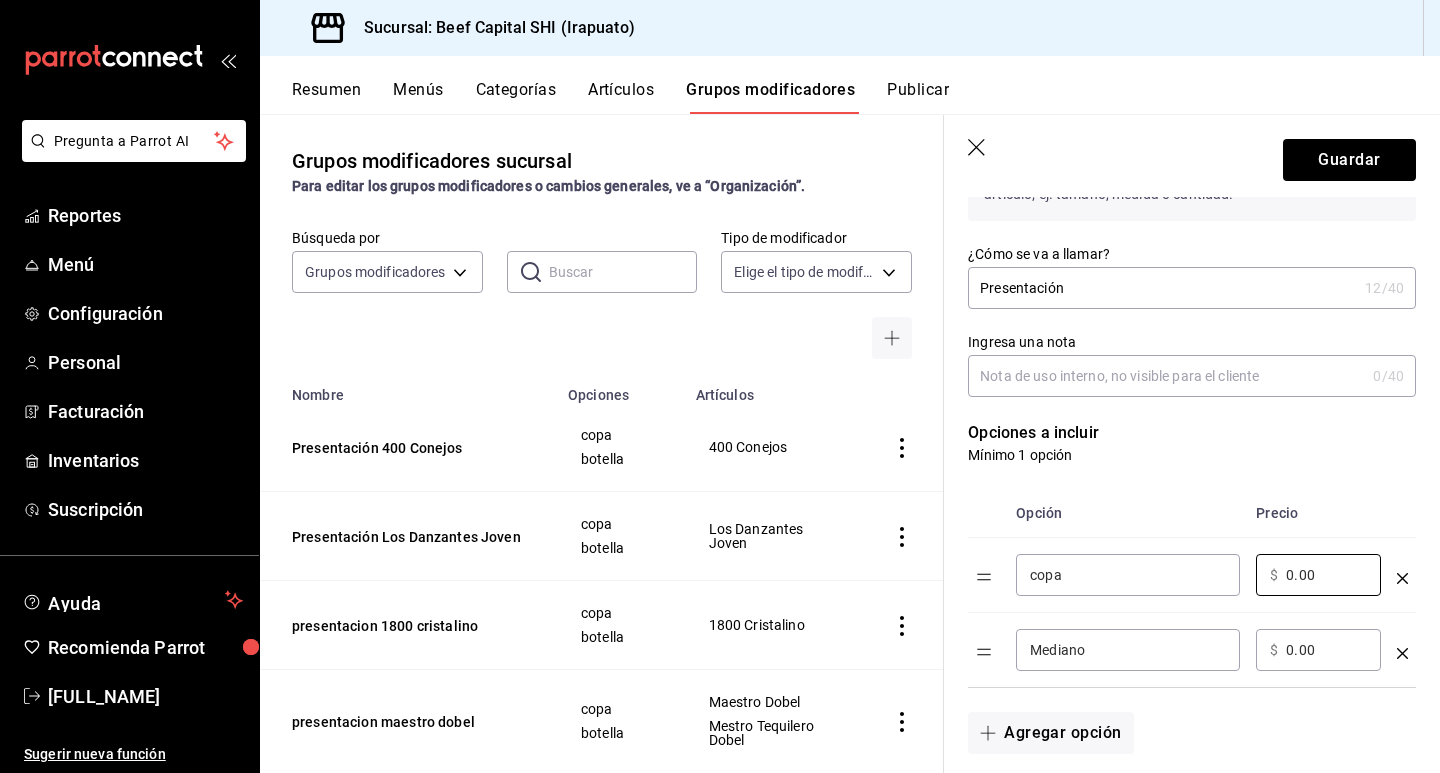 scroll, scrollTop: 0, scrollLeft: 0, axis: both 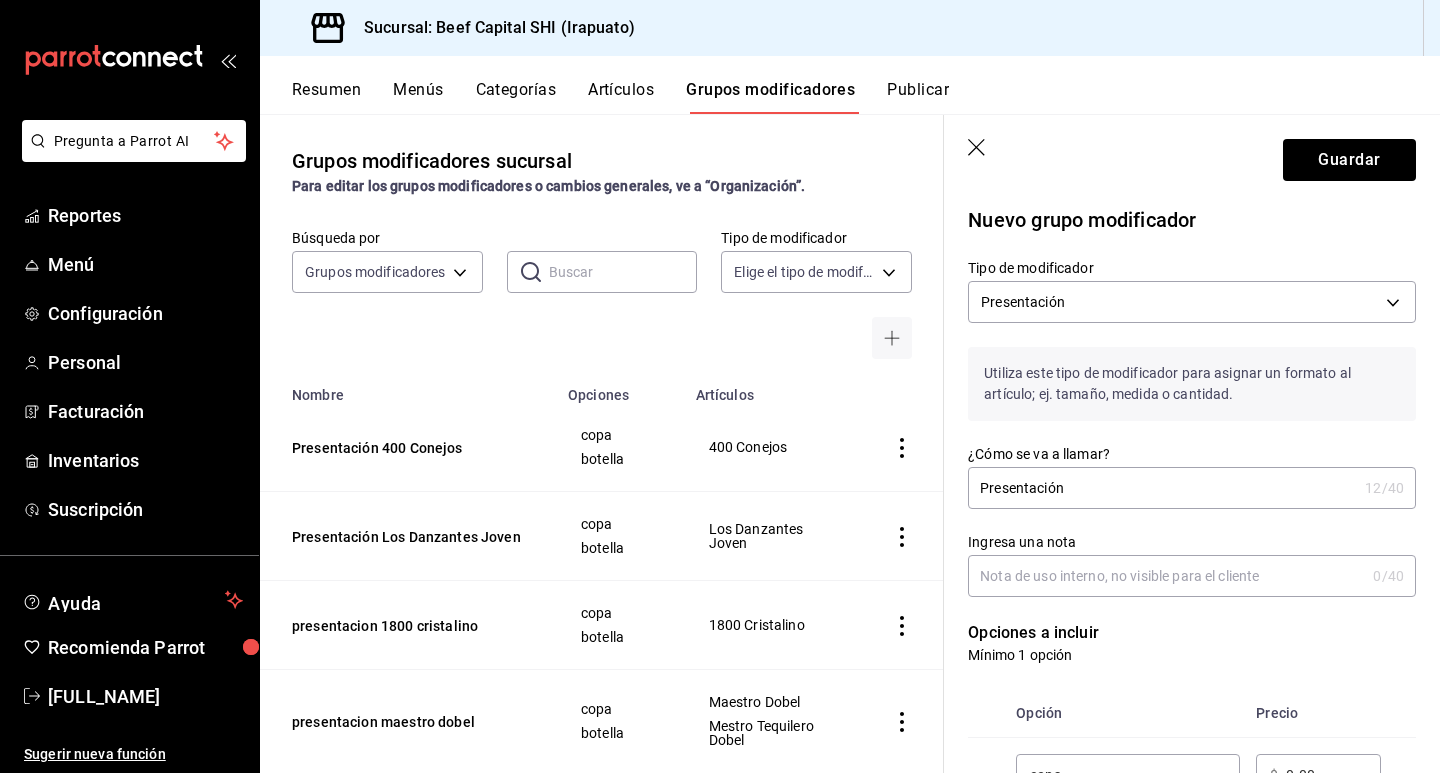 click 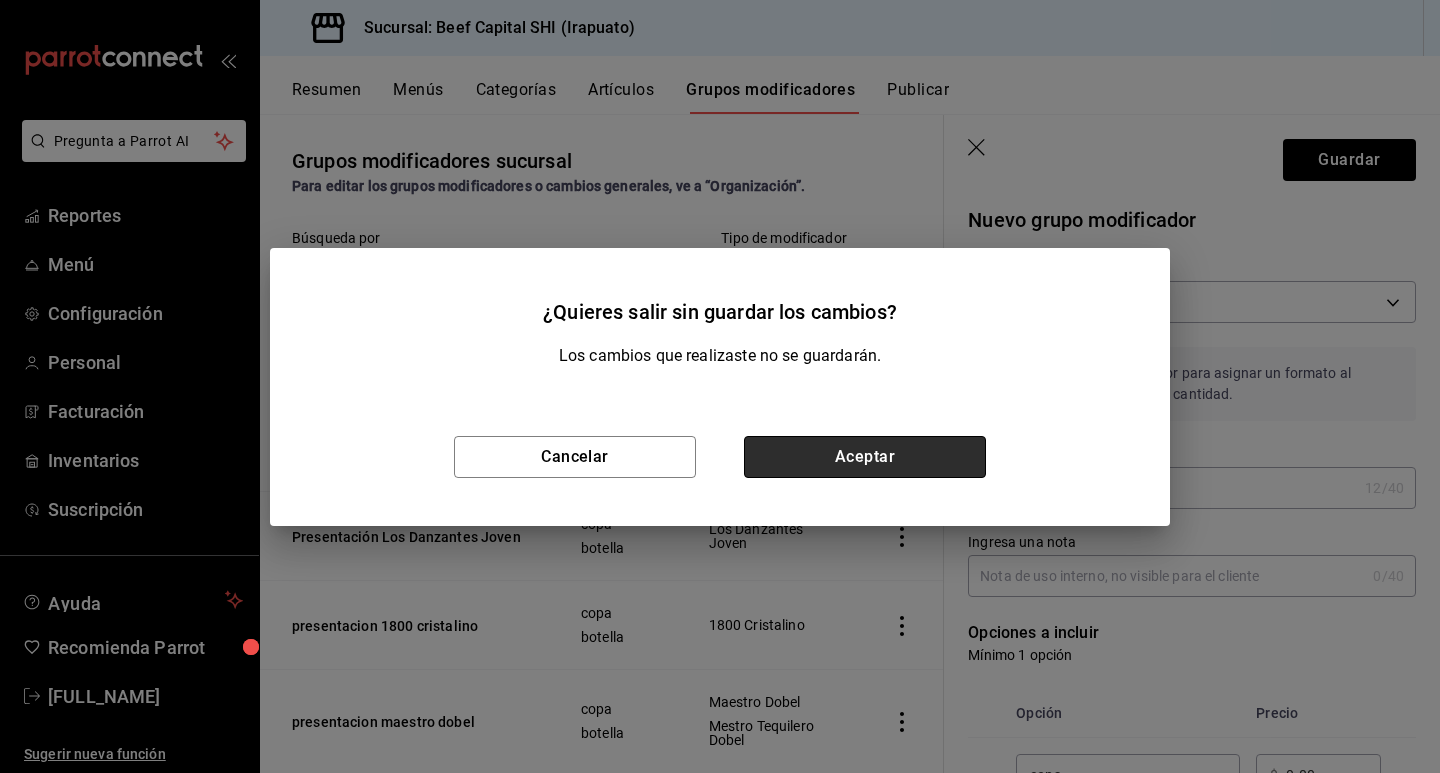 click on "Aceptar" at bounding box center (865, 457) 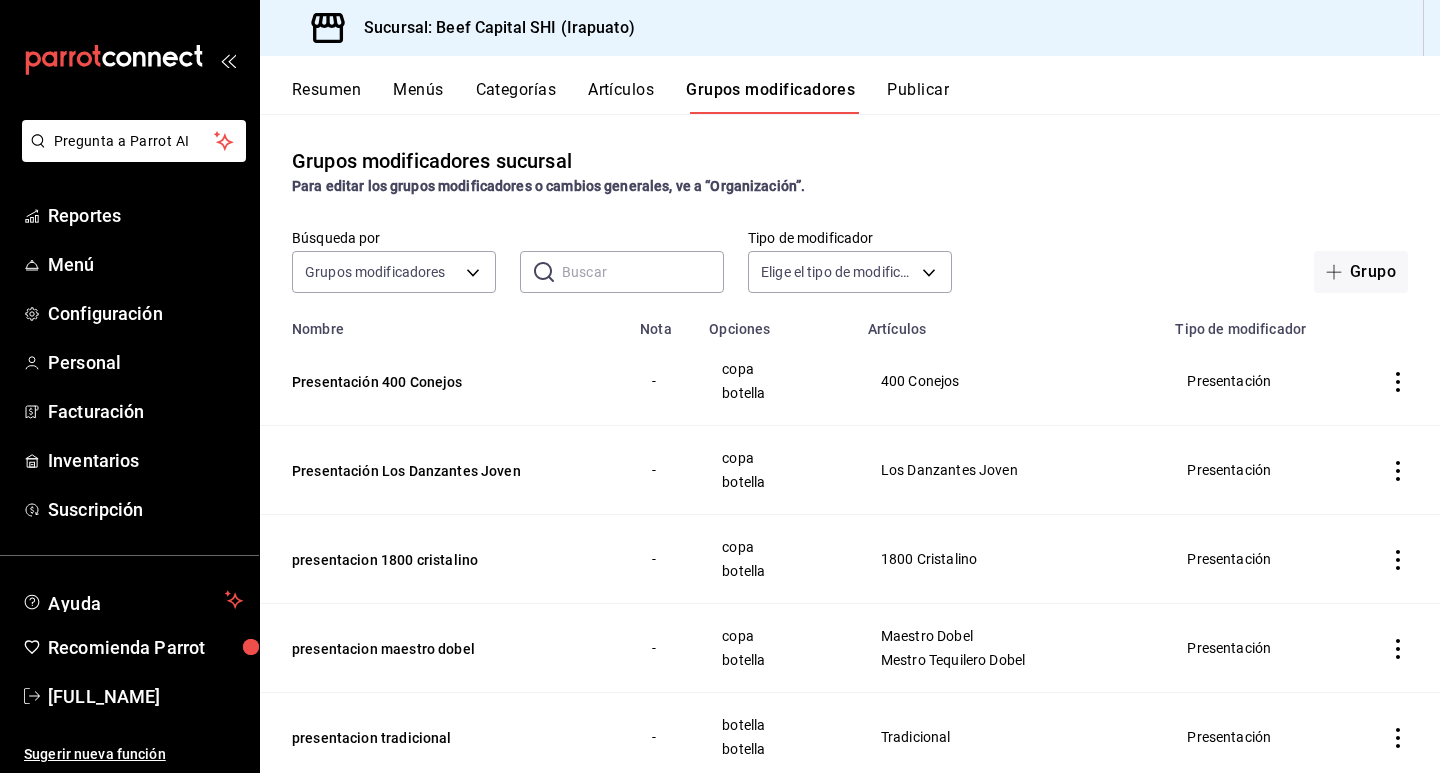 click on "Artículos" at bounding box center (621, 97) 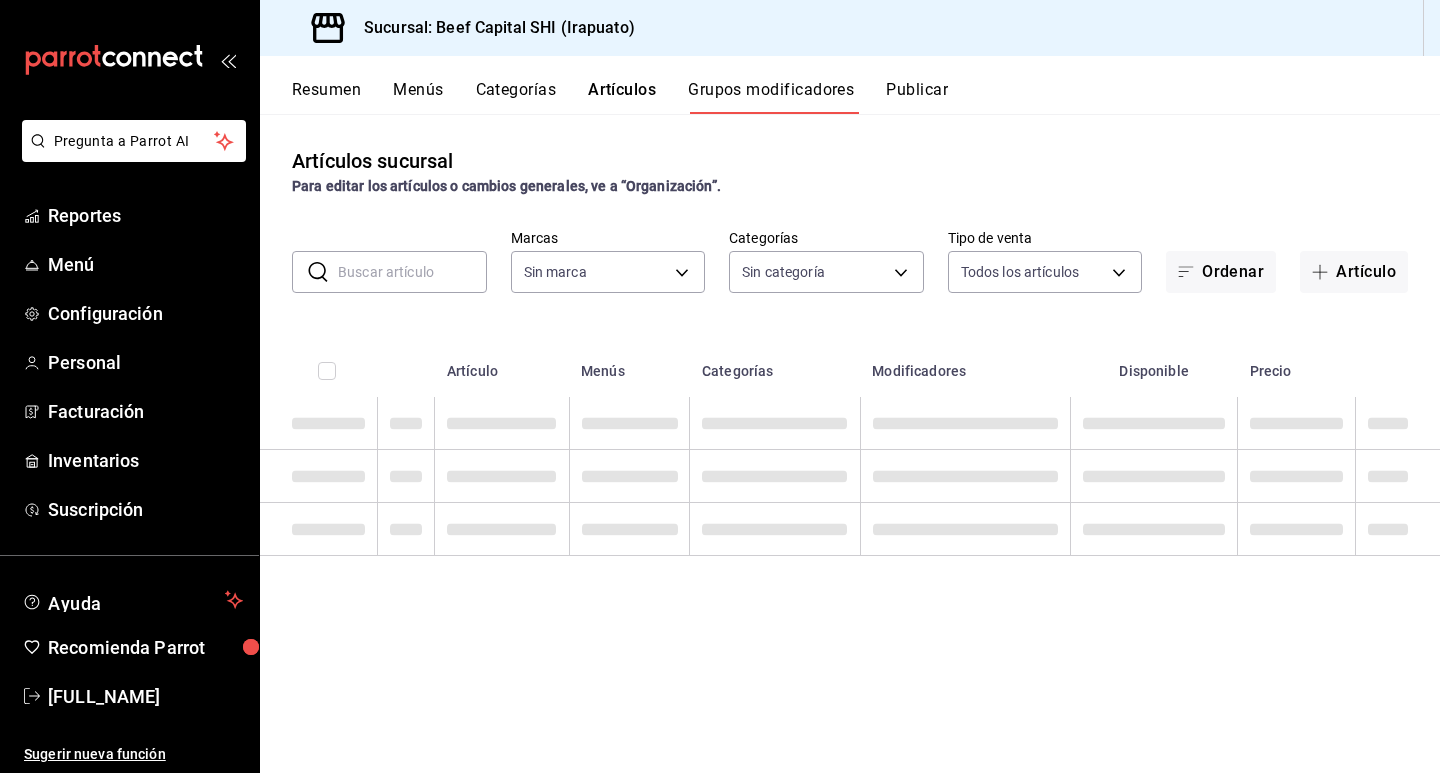 type on "605647f7-5ddc-403a-84da-aa3c8a25865f" 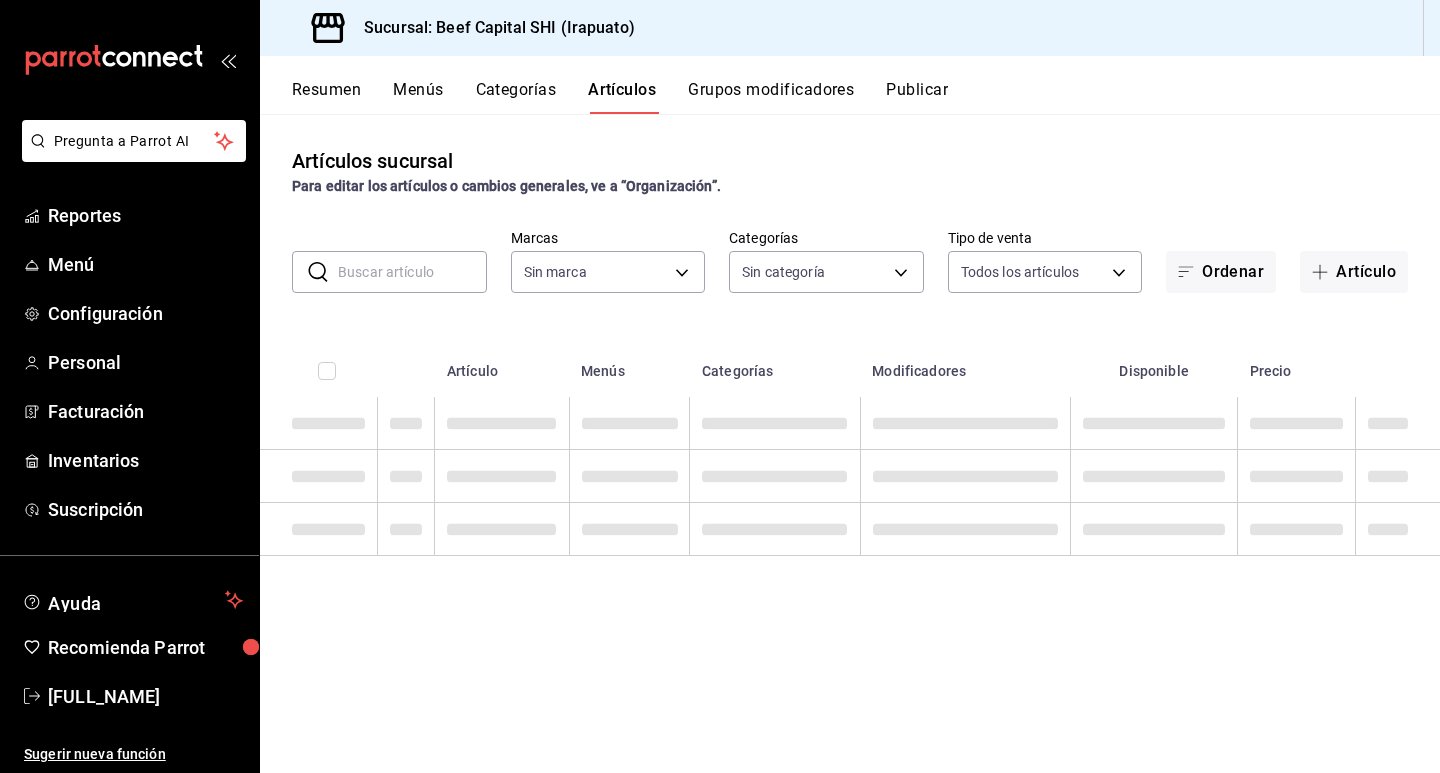 type on "605647f7-5ddc-403a-84da-aa3c8a25865f" 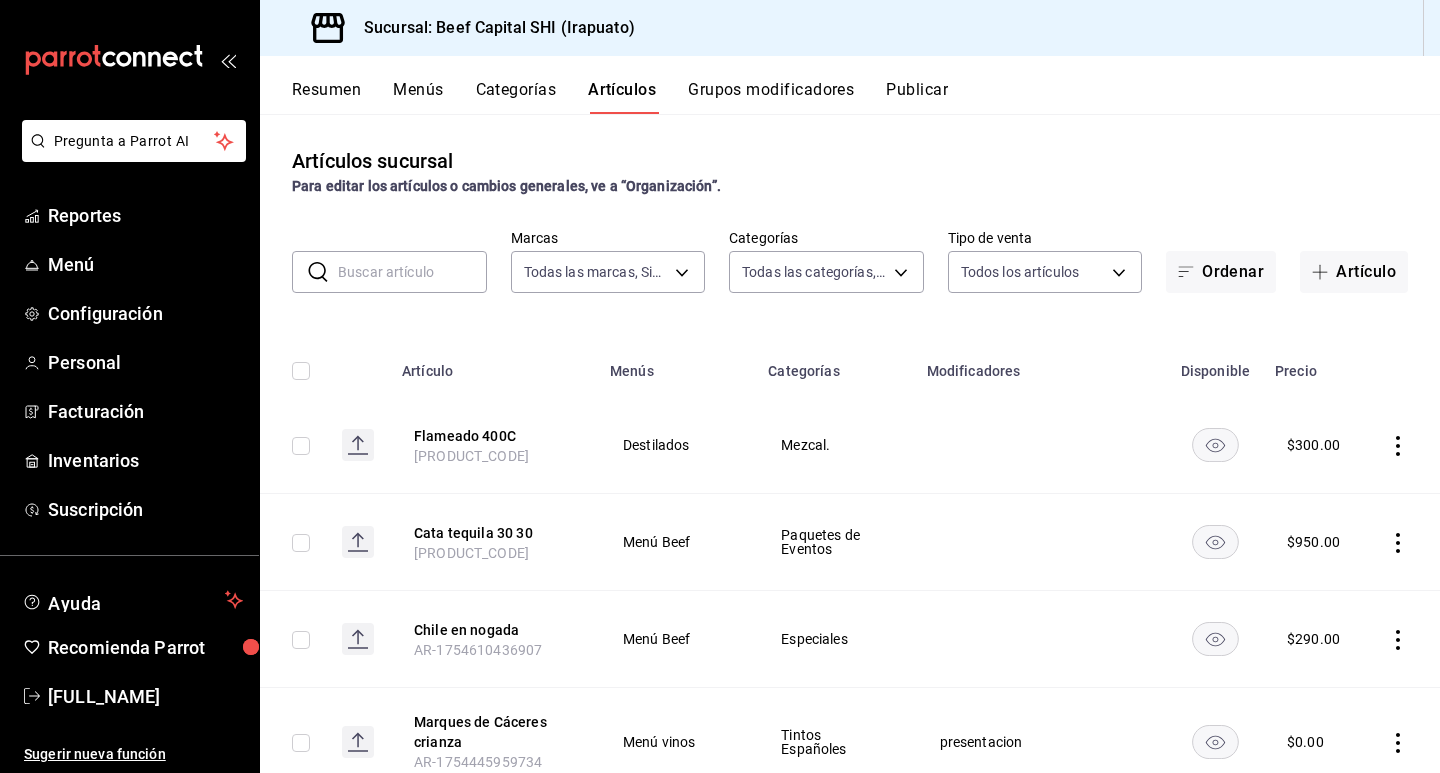 type on "230c4a31-dbb7-4585-b22f-1c5c36cb302b,19d1c6a5-4e01-4bbd-af12-f5acee8fbe0d,5710f986-51b4-43bd-8c79-b655f055f127,add07562-8d05-4785-a2e5-d563d7824e6a,2310d169-38da-49f4-afae-9baf331824d4,3e34bff9-4dd6-44dd-a81f-1b0079b8d960,c1b39be9-fc16-435a-bed4-7914f0f9ecf4,5accff15-a2b6-450e-933b-21f2d85de5fa,746b9459-d29d-4144-b0b2-31e451dece40,bd086e43-5b7e-4af3-bcd2-5e4de1799ad8,5aaa2e03-870a-4139-a5ee-c0adf652e721,b9d03865-b415-493f-a2ea-e4353c441588,3c7d2ad2-1d43-4c0a-865e-ca5f70957830,f23f0945-c331-47c3-a78d-c8adfdb22f29,70fc7f8b-7193-4205-9978-c70e370b88ec,15fc0098-a8a6-4625-ad8b-91a15c1bbf05,a2cfab74-379c-4389-8d06-b32e88edb388,c5d70b27-e86d-4c7d-a5f3-dfc541fd6873,f88518ab-b853-4dd6-aa6c-53ca66c6ccf4,8828723a-0015-47f9-bab0-107c99beb256,8ec04016-420a-44a2-b3e3-785083b6f673,318d6cbe-7b2b-4a39-a82d-239c927cd86f,48f7fb61-45c2-42d0-b0ba-021fa4206c9a,c0e257bc-c66b-4af4-bb53-edede752b9d2,13358f1b-fc32-4a6c-b044-12be6e04d9e6,03cf777b-250c-4d50-8c5f-234c926fe296,0d09ec44-93f8-4950-a2ba-8b5bbde65602,160f20af-4788-4aa6-9e1..." 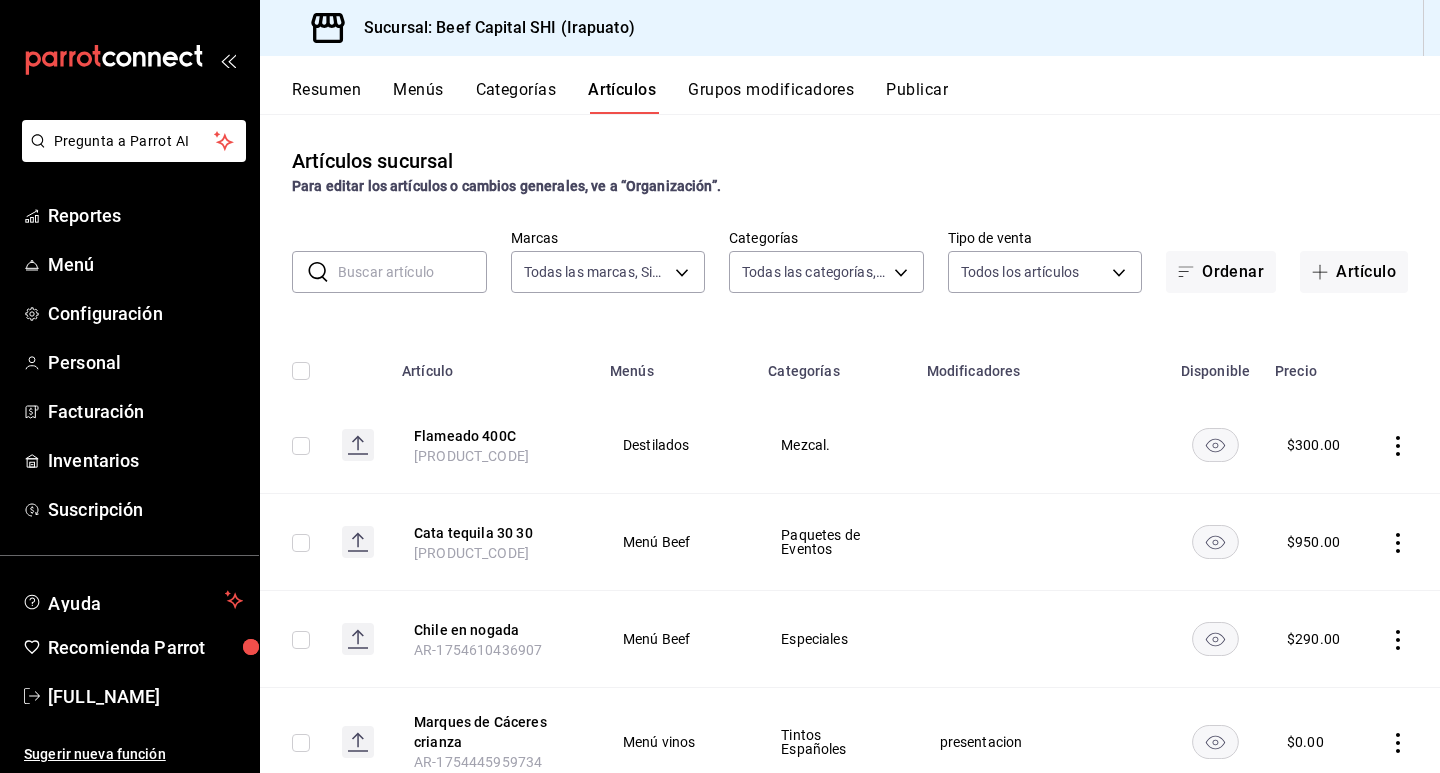 click at bounding box center [412, 272] 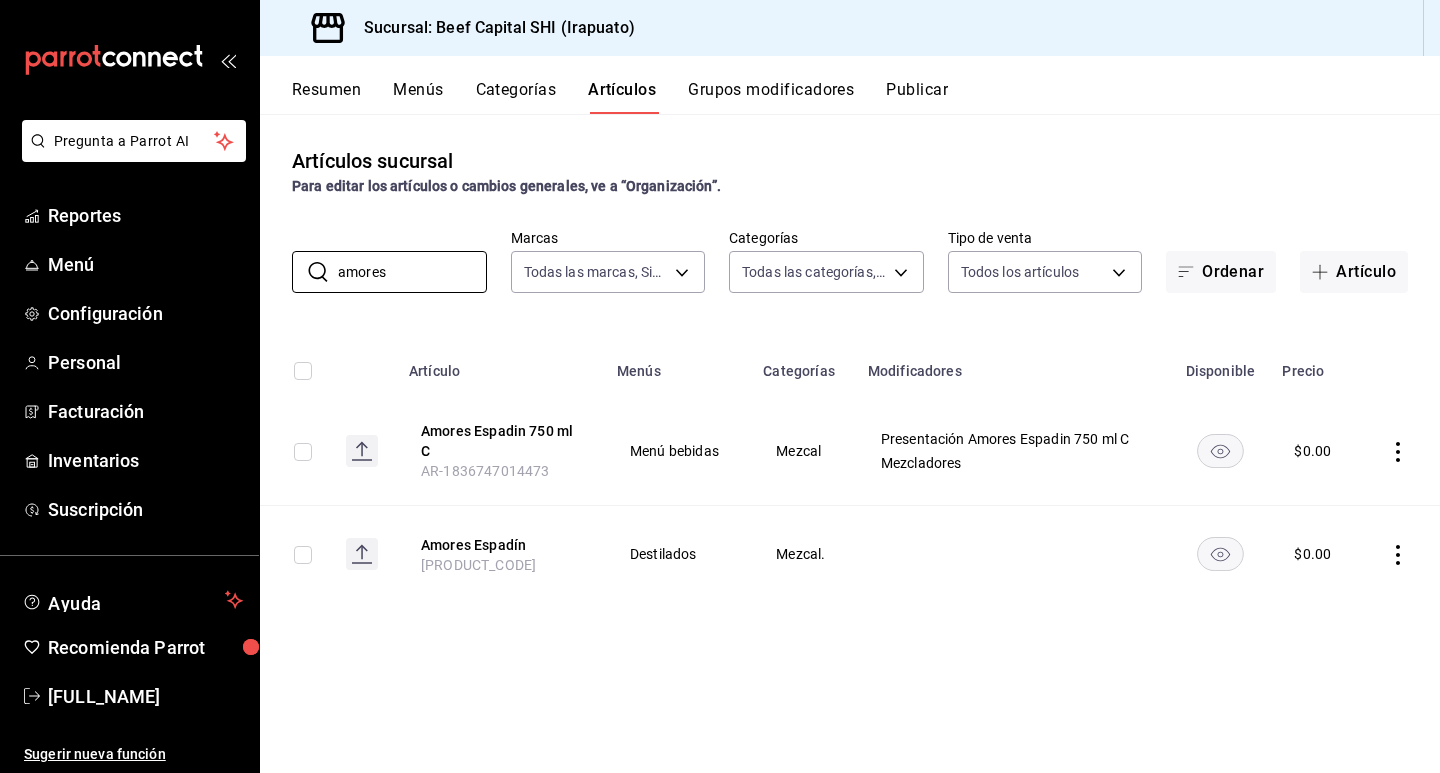 type on "amores" 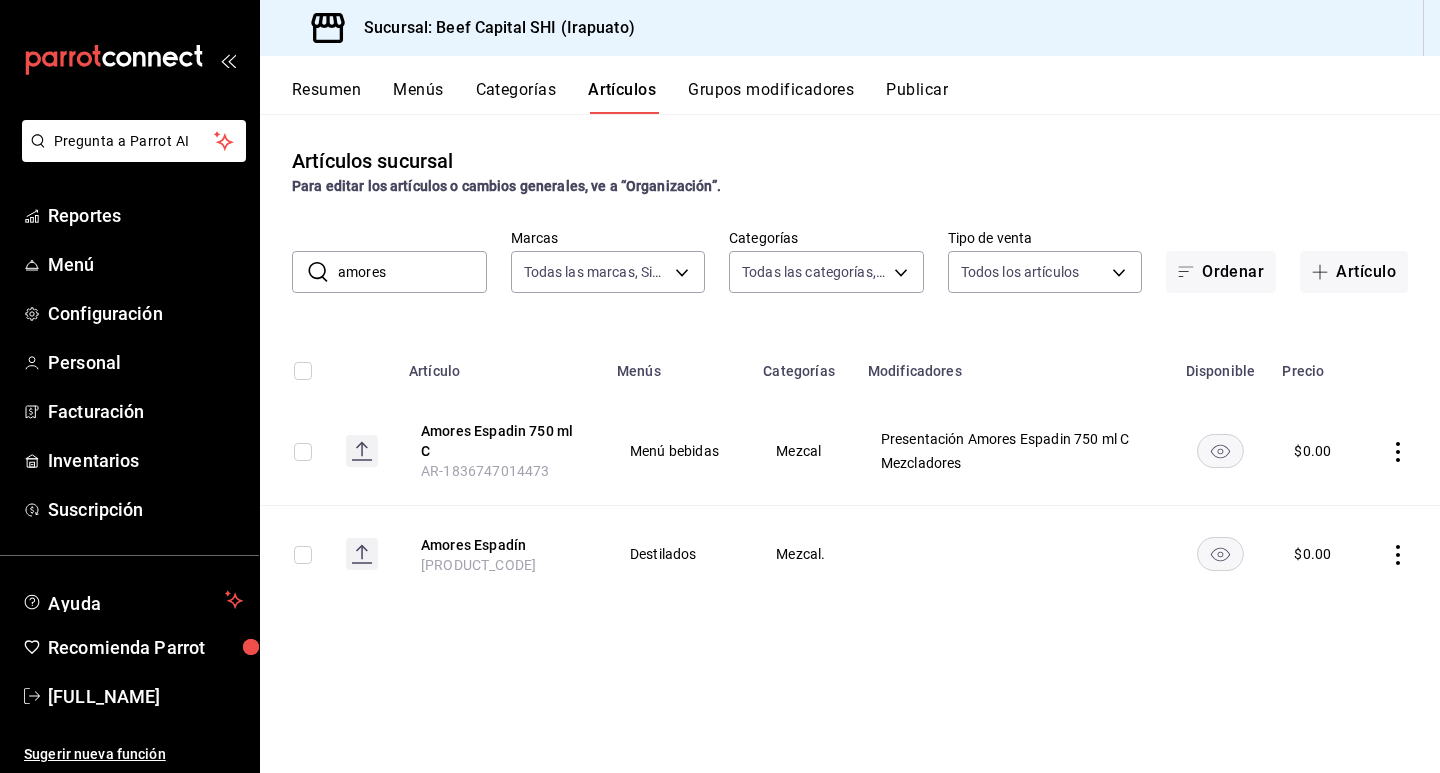 click on "Grupos modificadores" at bounding box center (771, 97) 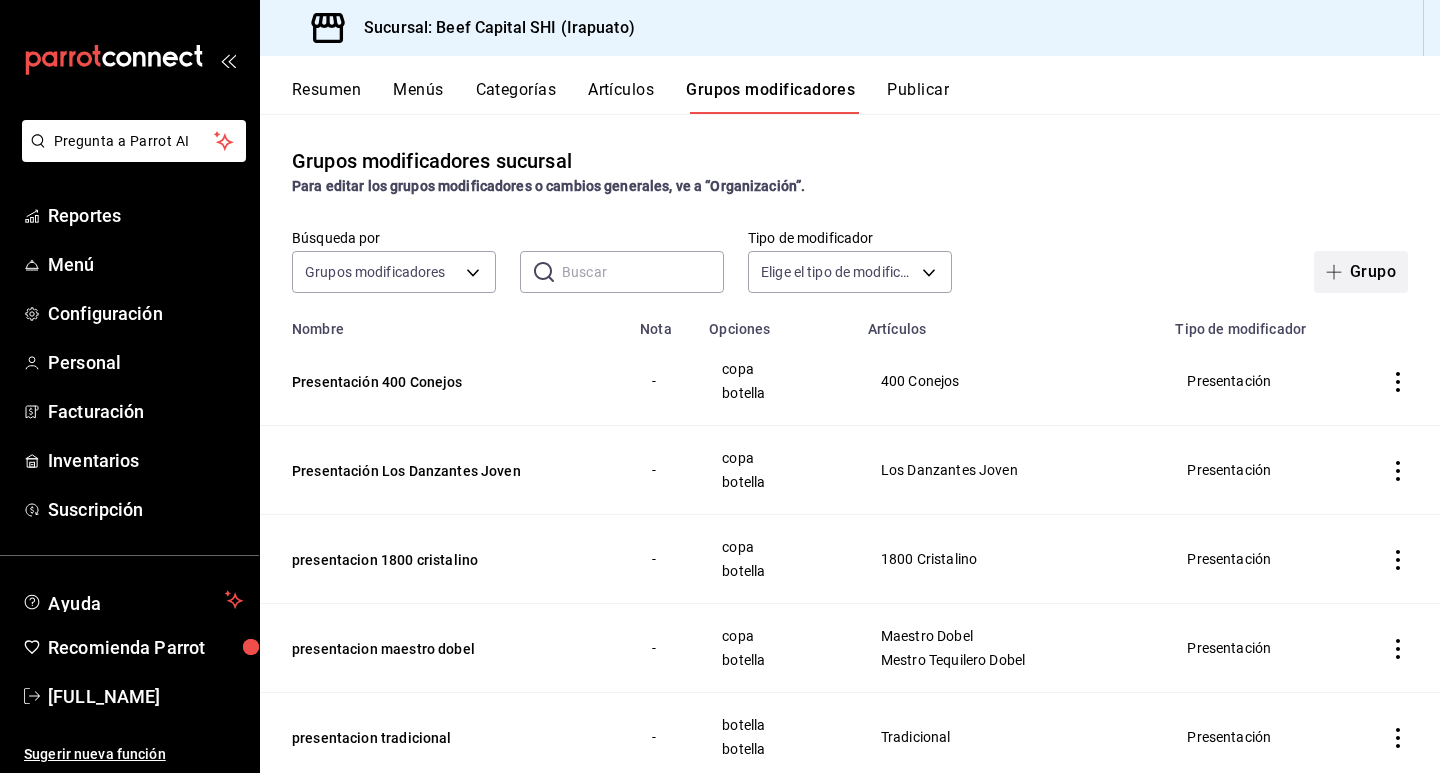 click 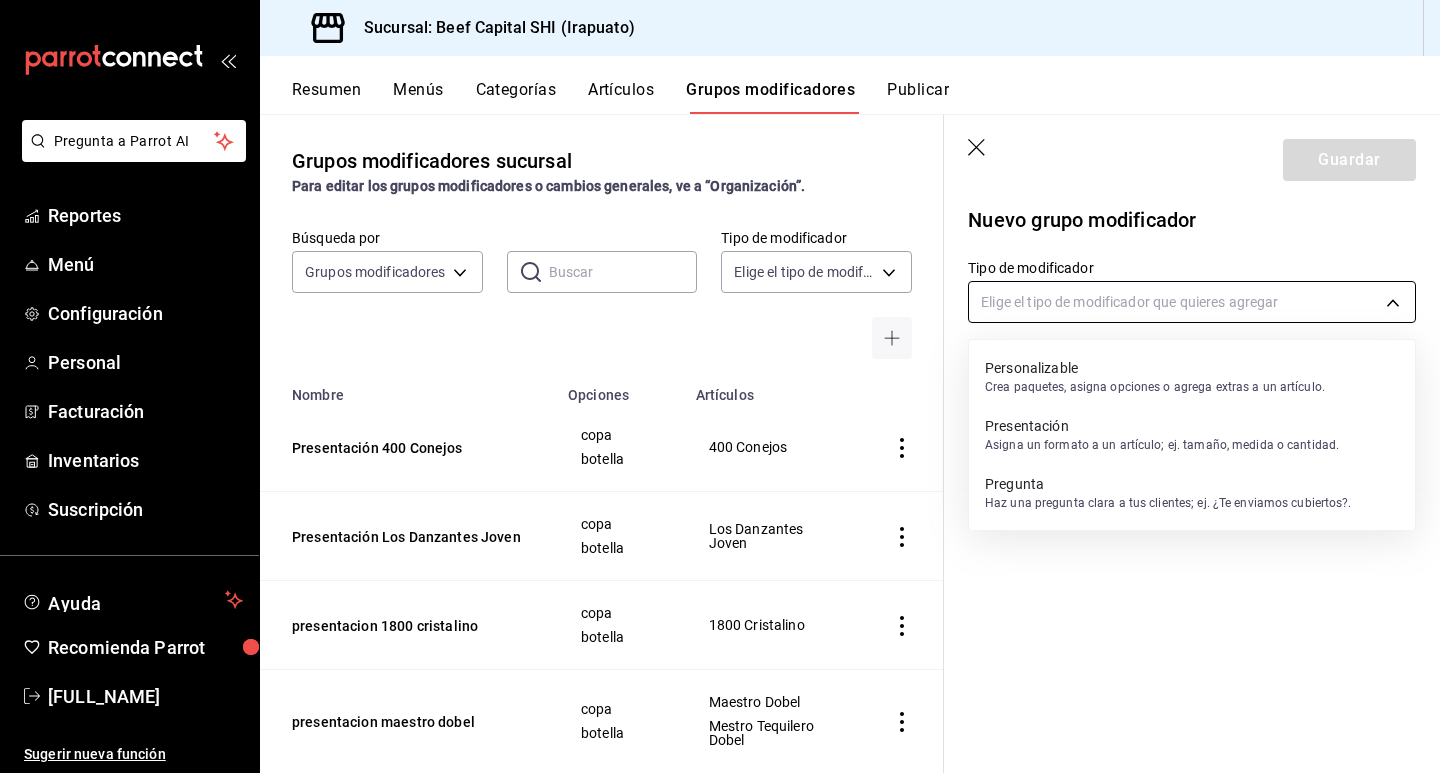click on "Pregunta a Parrot AI Reportes   Menú   Configuración   Personal   Facturación   Inventarios   Suscripción   Ayuda Recomienda Parrot   NATALY GARCIA ESTRADA   Sugerir nueva función   Sucursal: Beef Capital SHI (Irapuato) Resumen Menús Categorías Artículos Grupos modificadores Publicar Grupos modificadores sucursal Para editar los grupos modificadores o cambios generales, ve a “Organización”. Búsqueda por Grupos modificadores GROUP ​ ​ Tipo de modificador Elige el tipo de modificador Nombre Opciones Artículos Presentación 400 Conejos copa botella 400 Conejos Presentación Los Danzantes Joven copa botella Los Danzantes Joven presentacion 1800 cristalino copa botella 1800 Cristalino presentacion maestro dobel copa botella Maestro Dobel Mestro Tequilero Dobel presentacion tradicional botella botella Tradicional presentacion 1800 añejo copa botella 1800 Añejo presentacion 1800 blanco copa botella 1800 Blanco presentacion 1800reposado copa botella 1800 Reposado presentacion centario añejo copa" at bounding box center (720, 386) 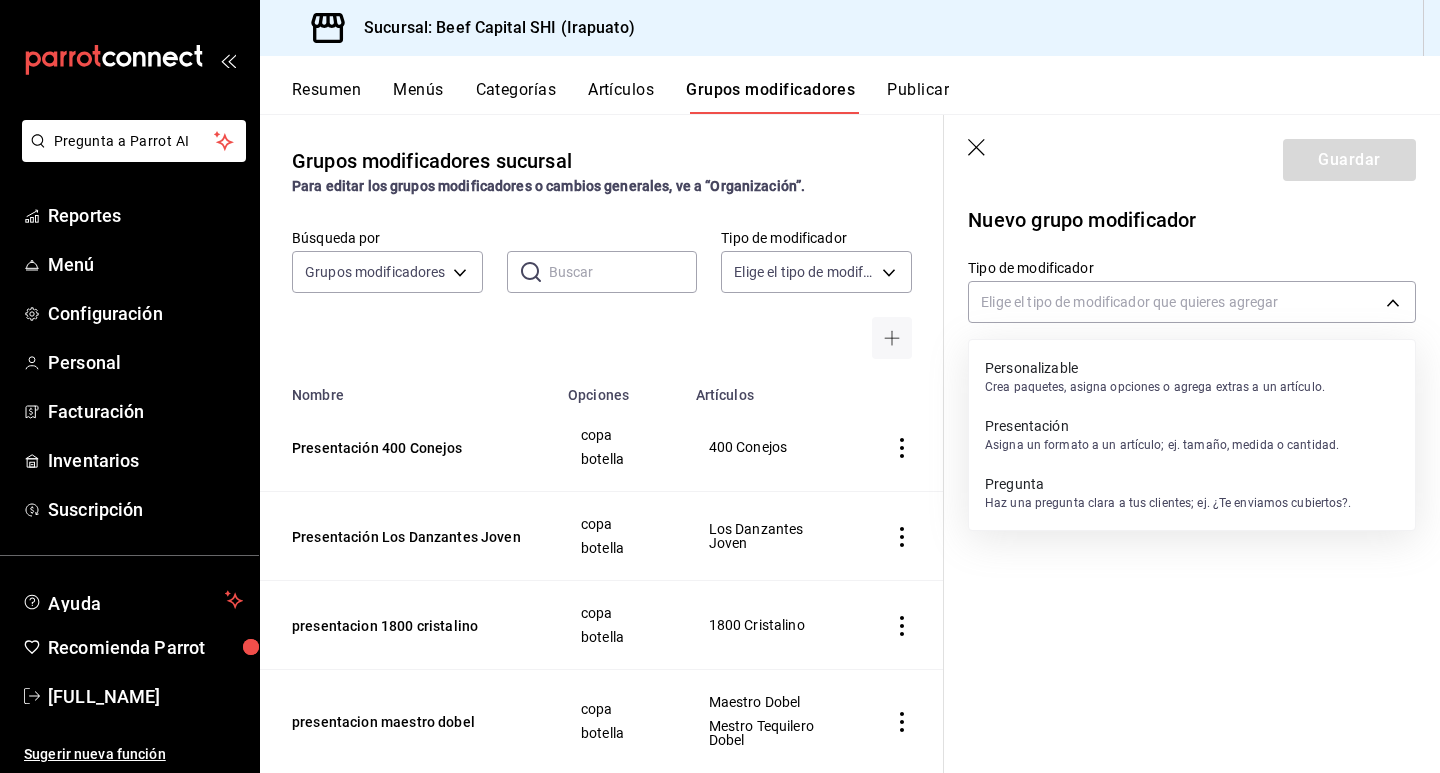 click on "Asigna un formato a un artículo; ej. tamaño, medida o cantidad." at bounding box center [1162, 445] 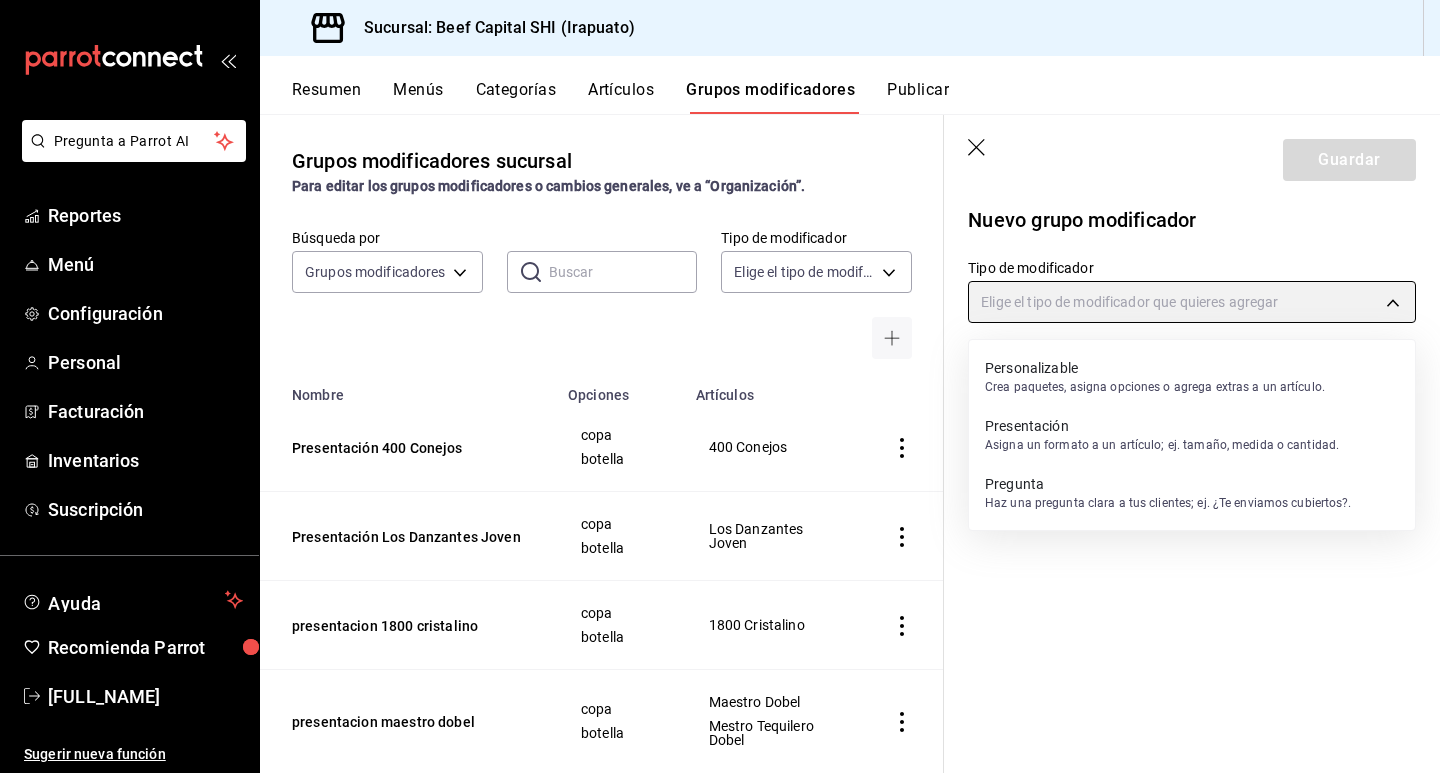 type on "PRESENTATION" 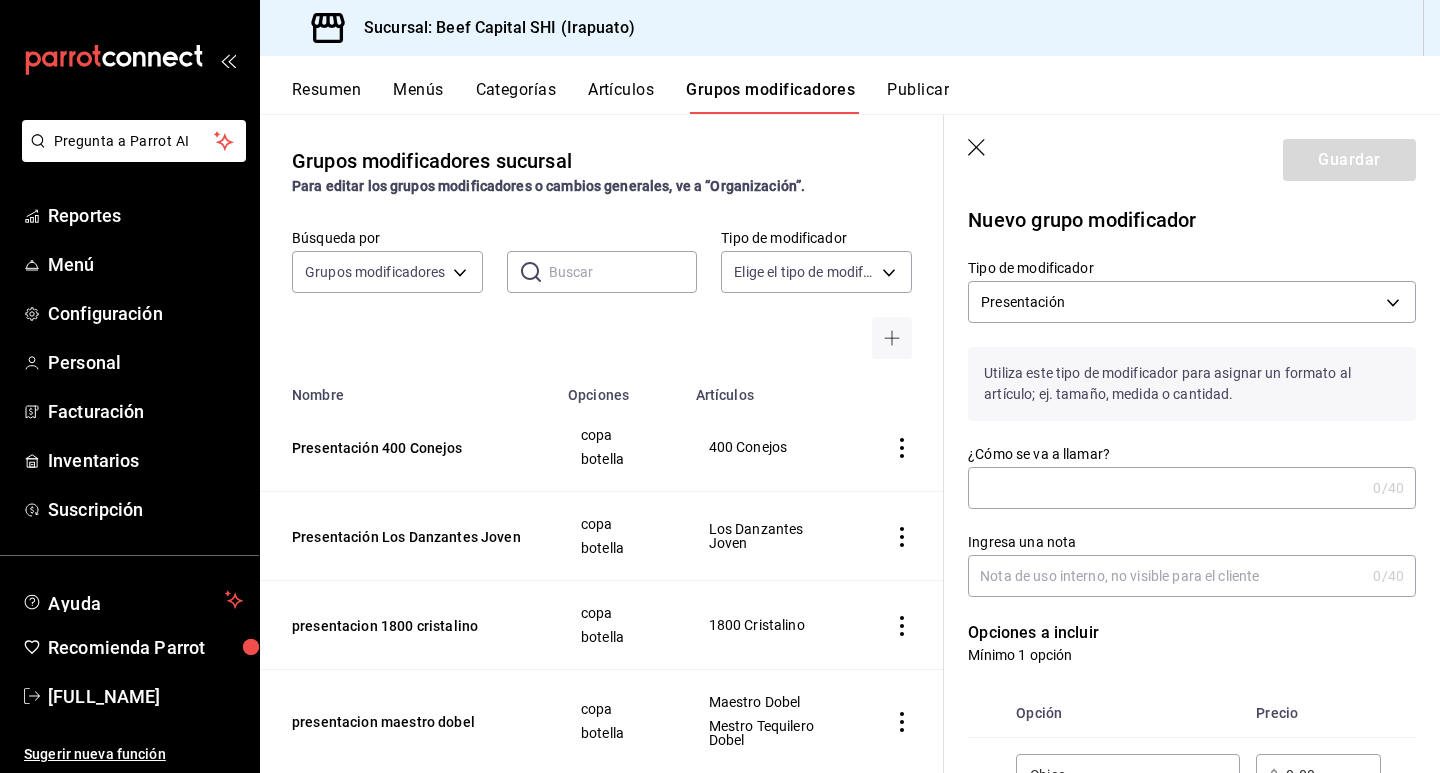 click on "¿Cómo se va a llamar?" at bounding box center (1166, 488) 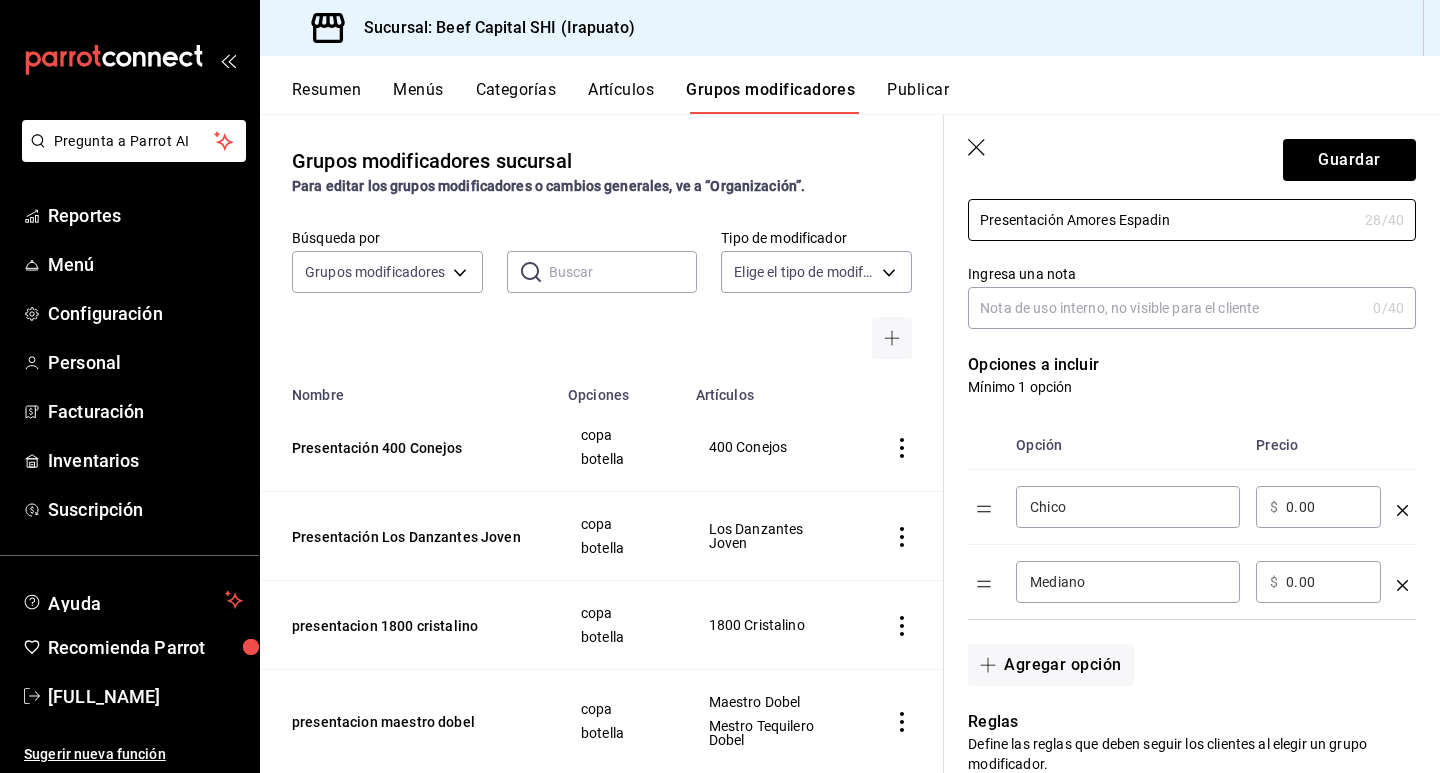 scroll, scrollTop: 300, scrollLeft: 0, axis: vertical 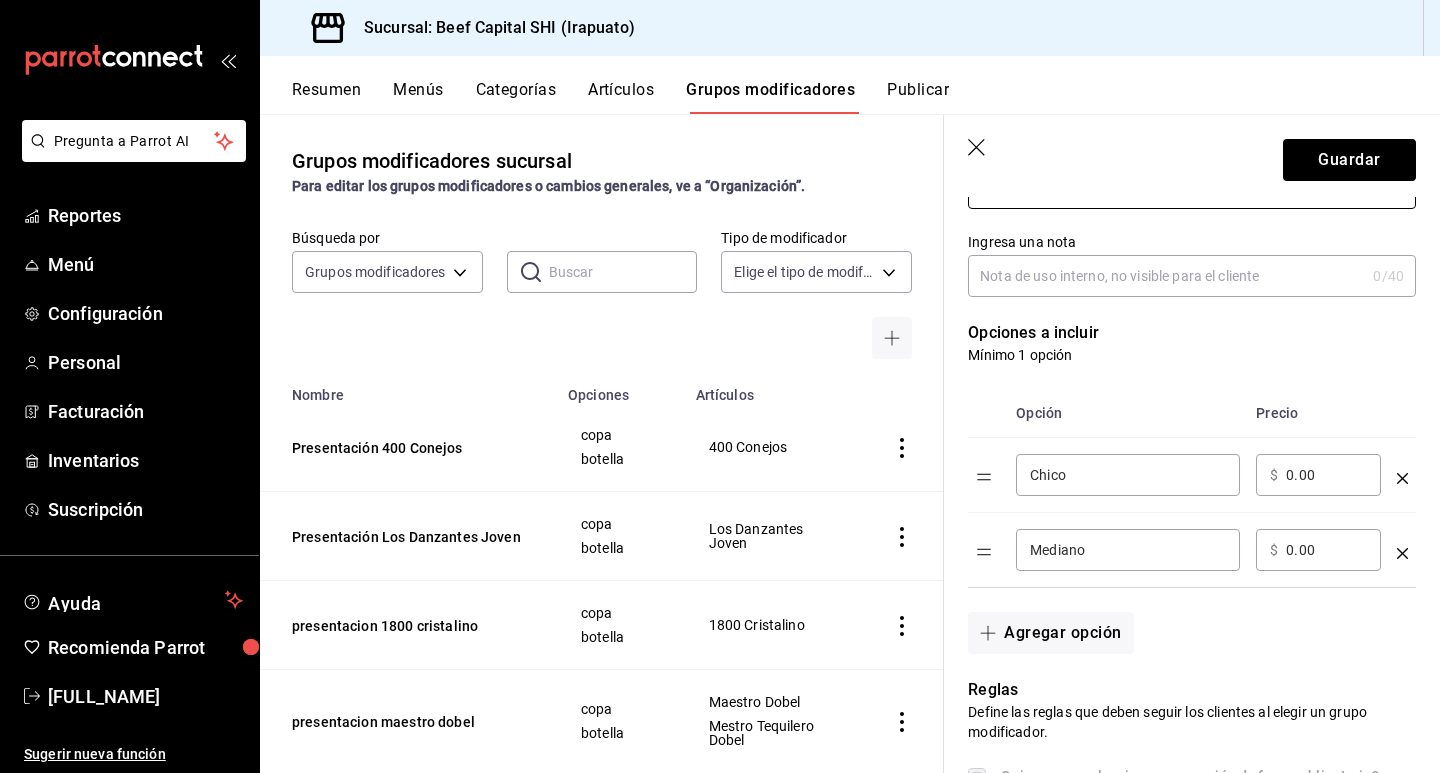 type on "Presentación Amores Espadin" 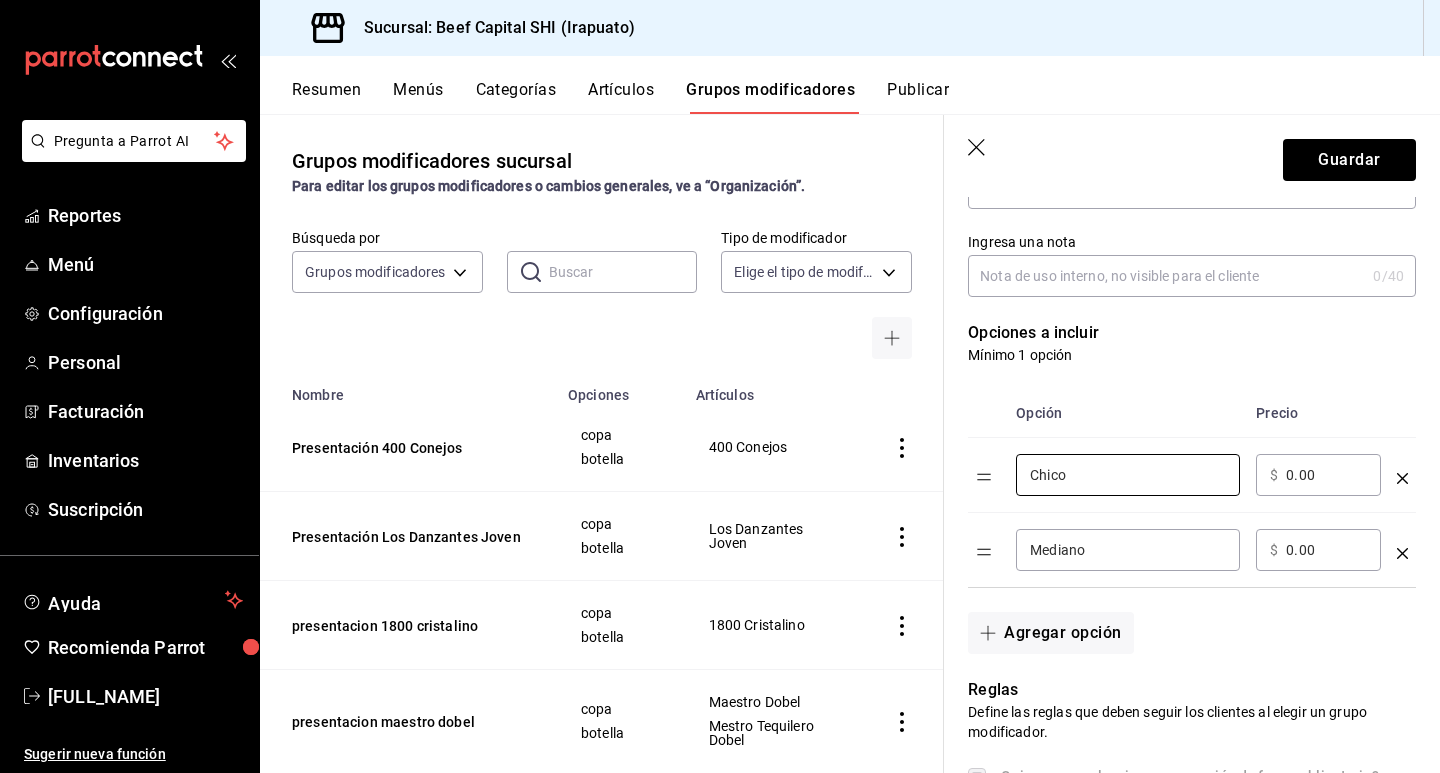 drag, startPoint x: 1080, startPoint y: 480, endPoint x: 998, endPoint y: 480, distance: 82 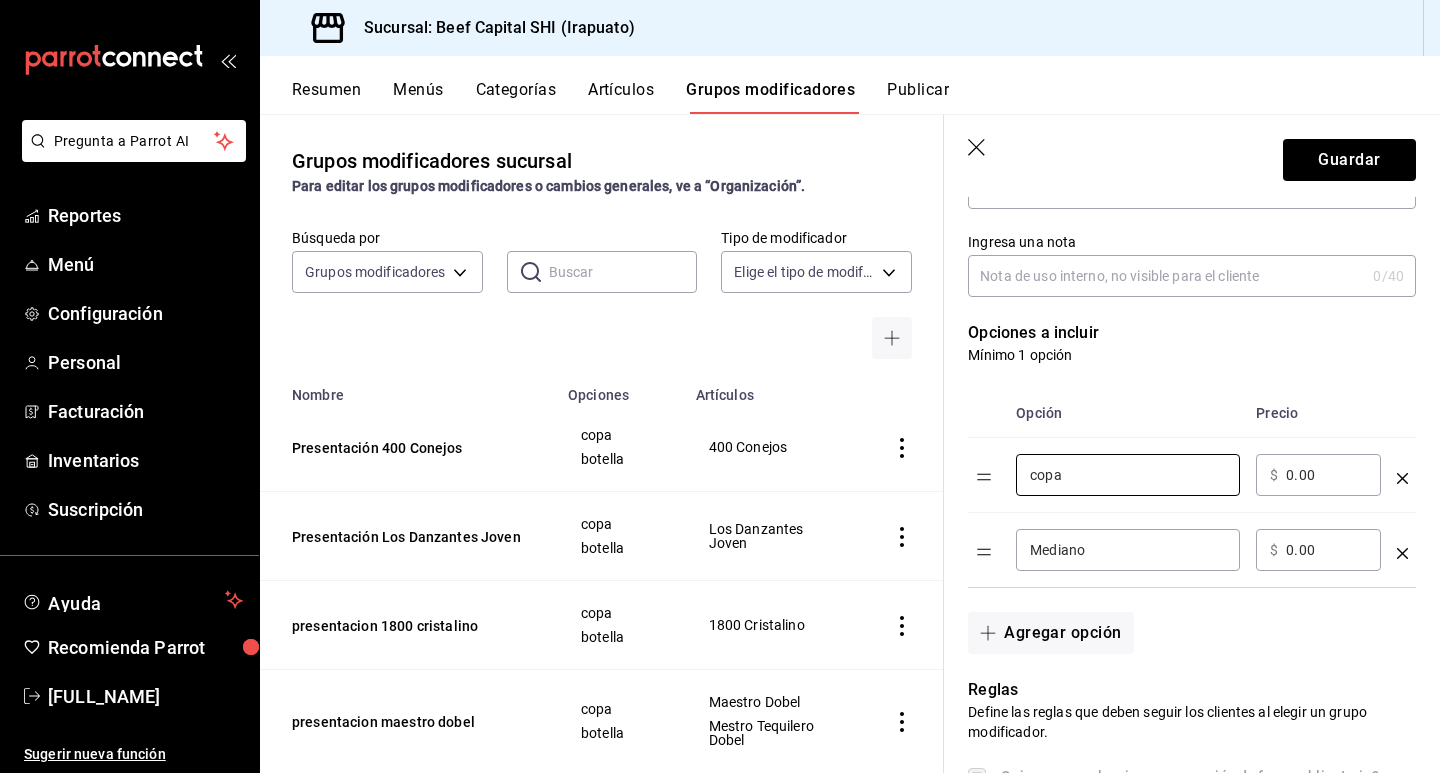 type on "copa" 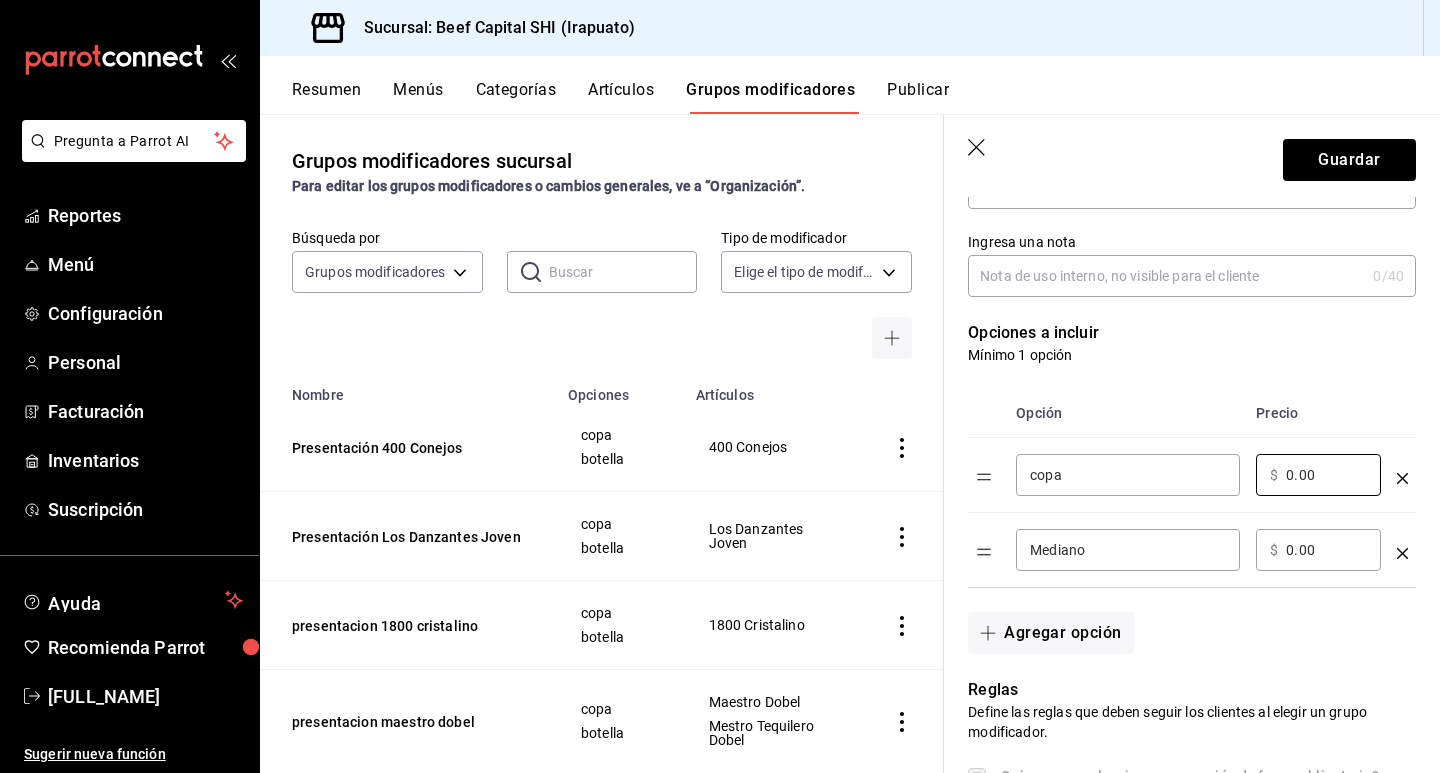 drag, startPoint x: 1327, startPoint y: 482, endPoint x: 1240, endPoint y: 475, distance: 87.28116 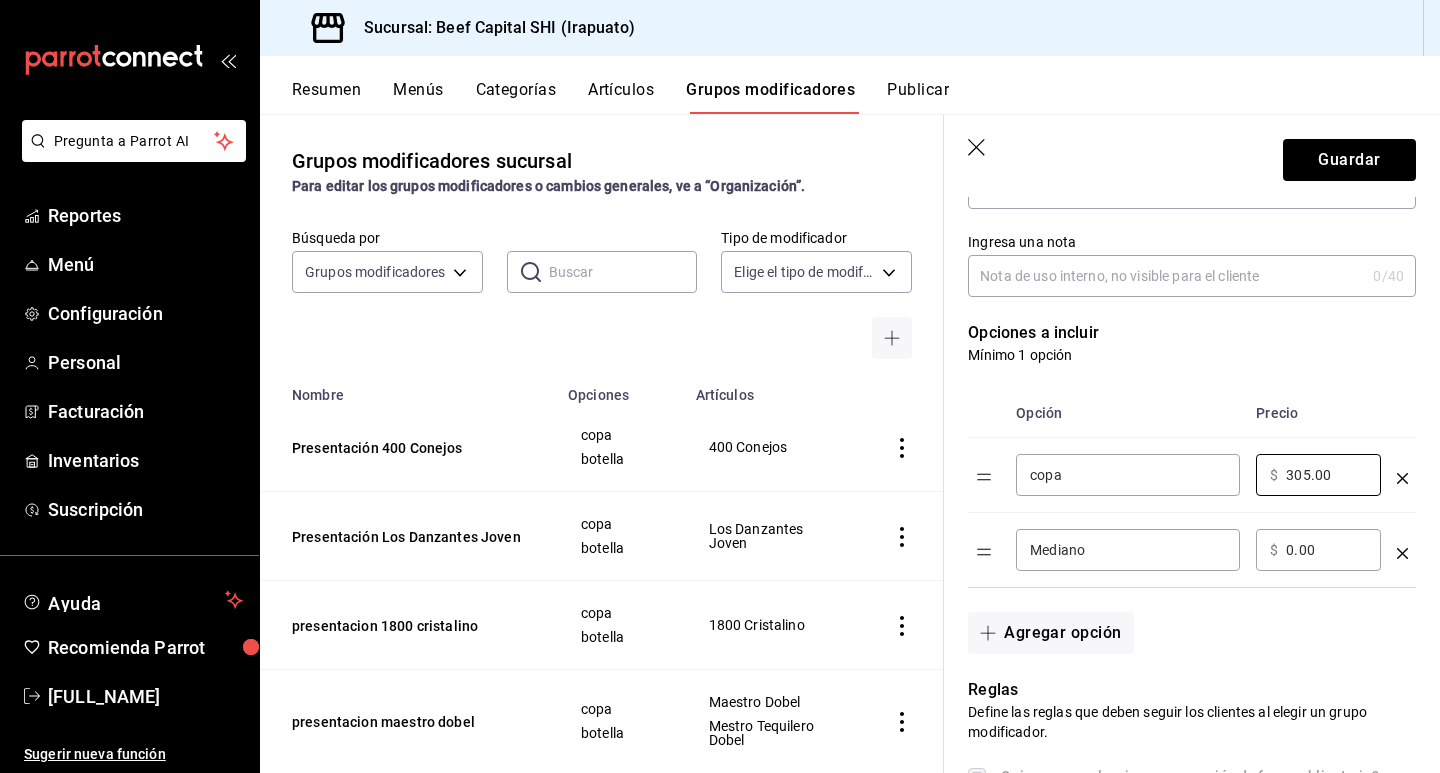 type on "305.00" 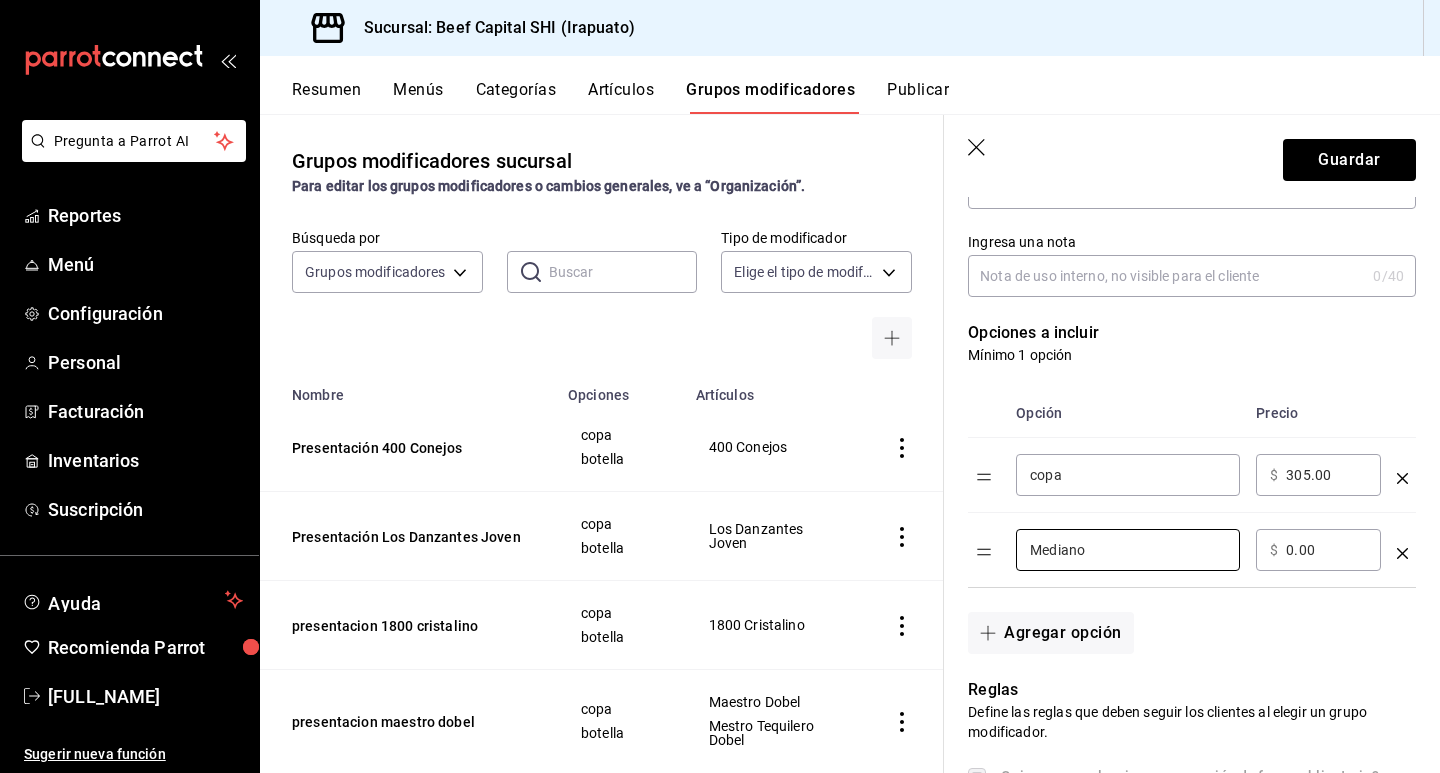 drag, startPoint x: 1172, startPoint y: 551, endPoint x: 204, endPoint y: 551, distance: 968 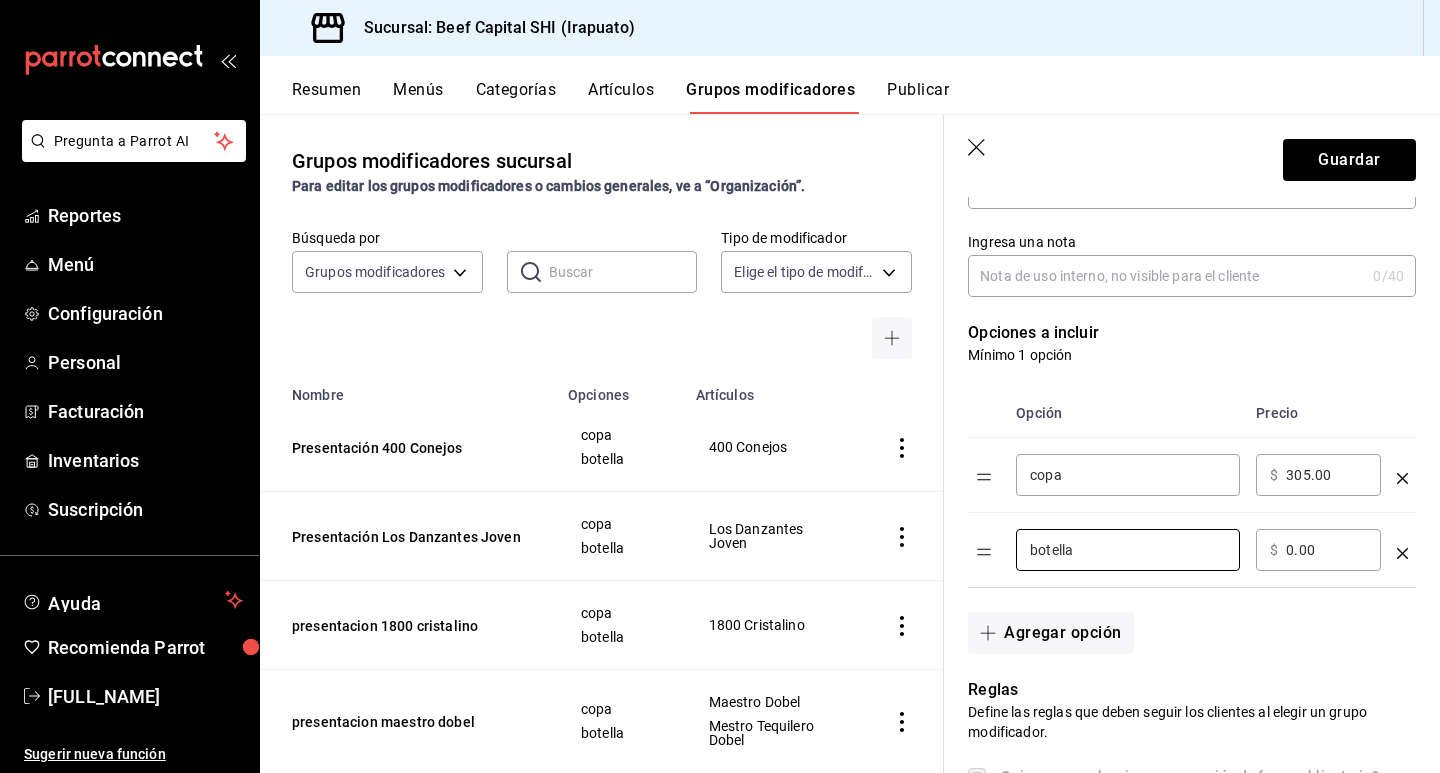 type on "botella" 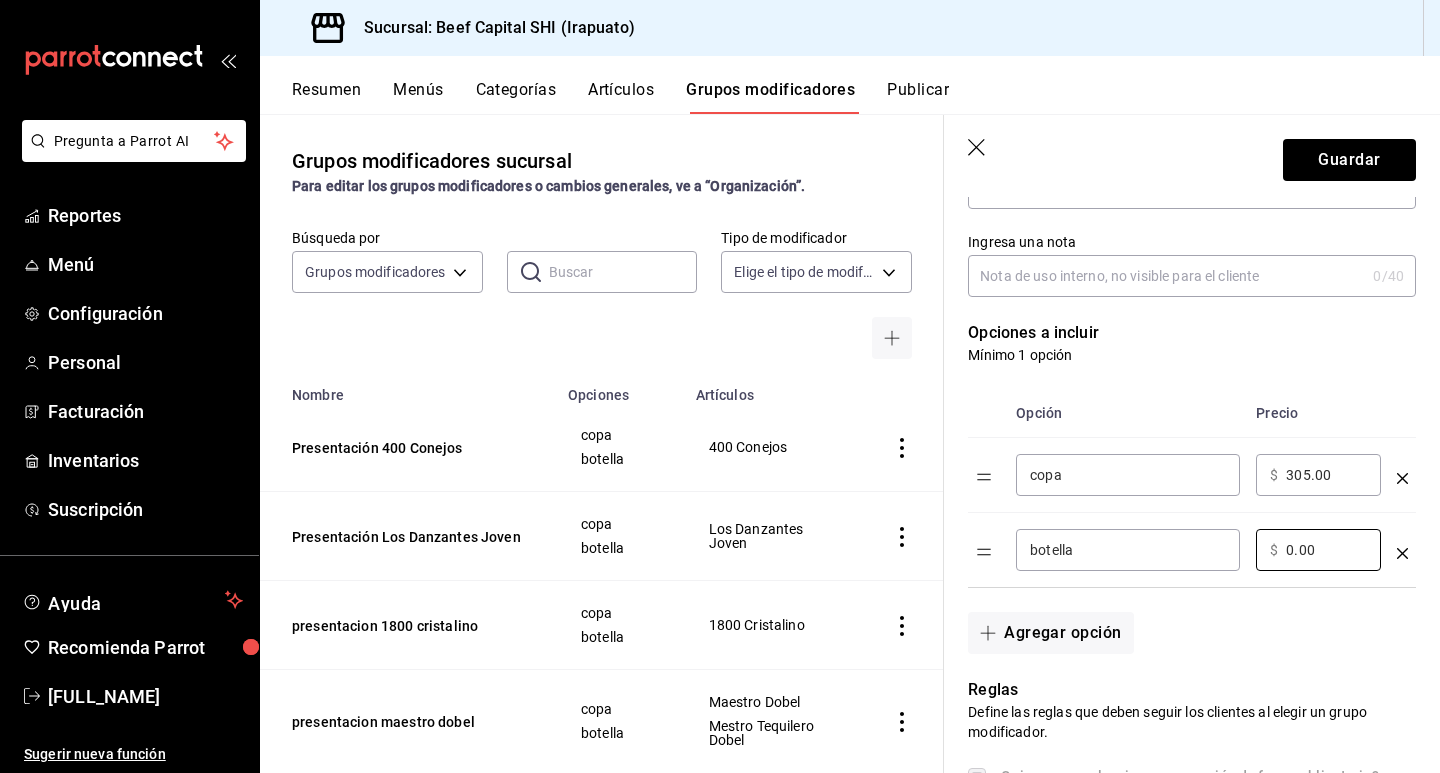 drag, startPoint x: 1327, startPoint y: 560, endPoint x: 1228, endPoint y: 544, distance: 100.28459 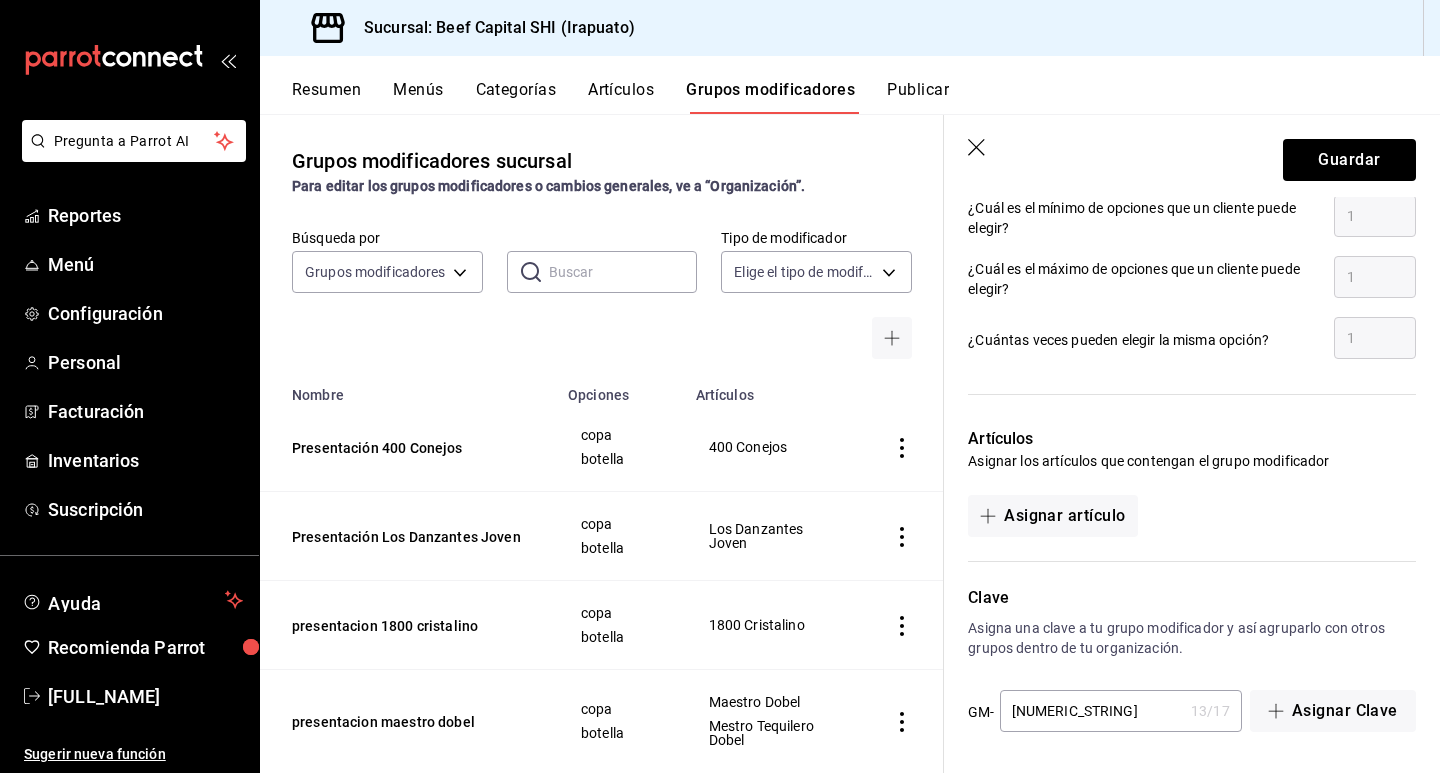 scroll, scrollTop: 950, scrollLeft: 0, axis: vertical 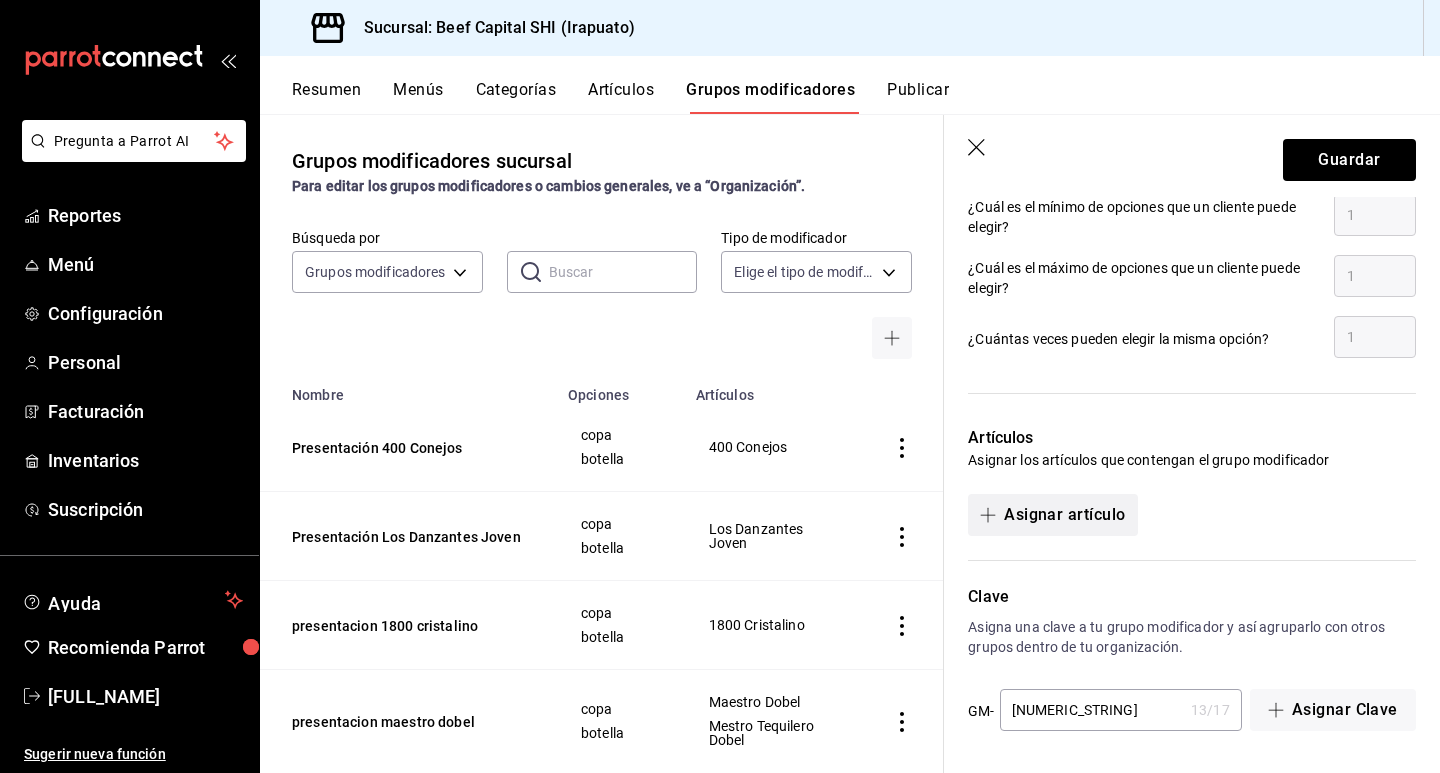 type on "2165.00" 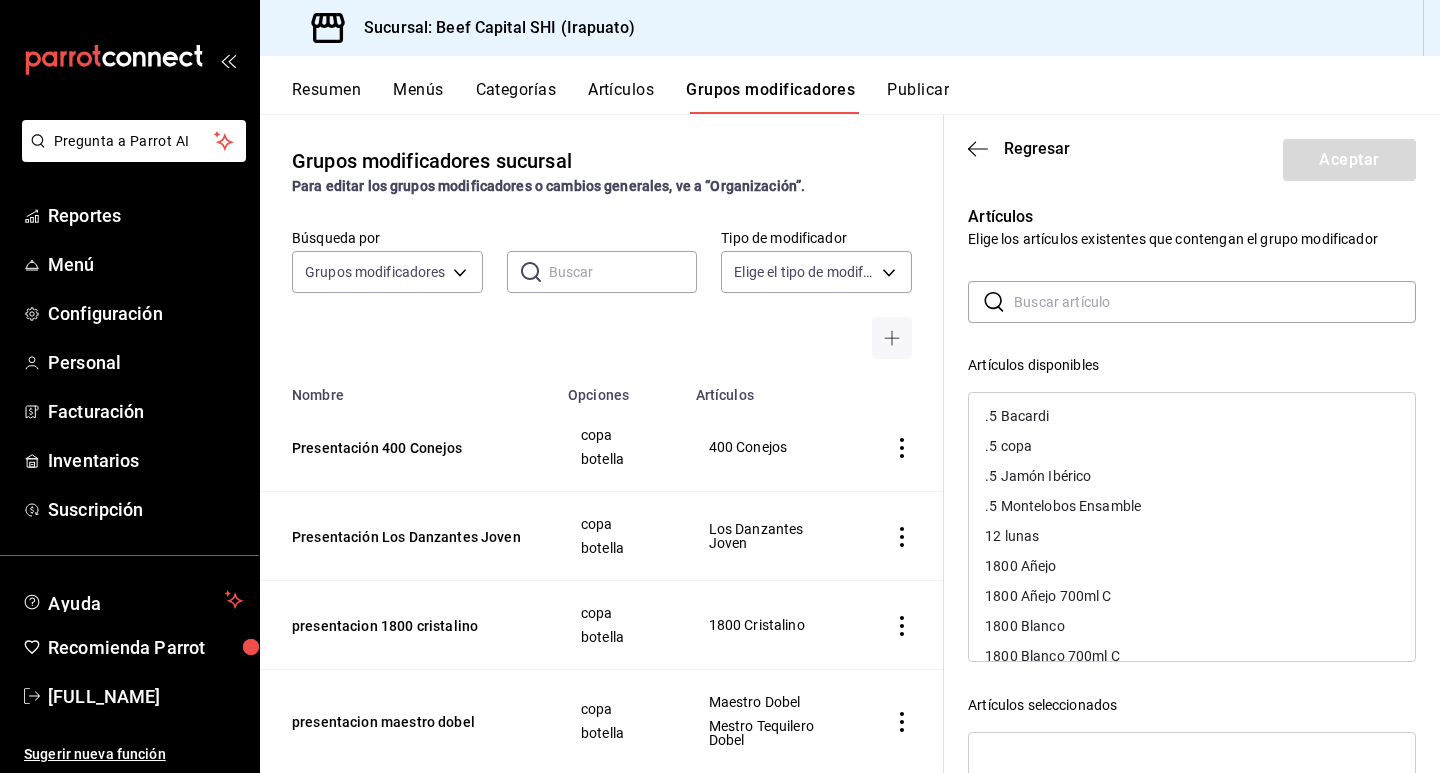 click at bounding box center [1215, 302] 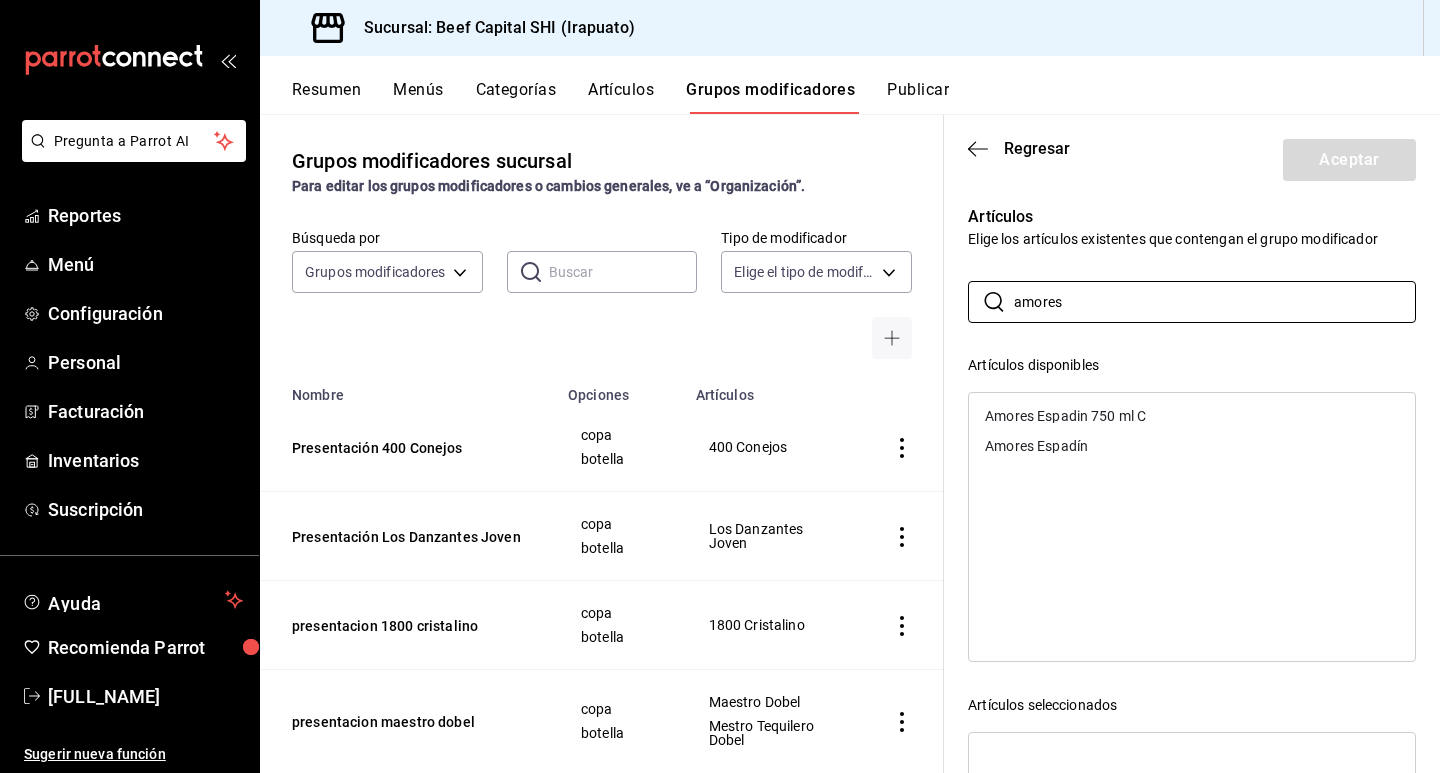 type on "amores" 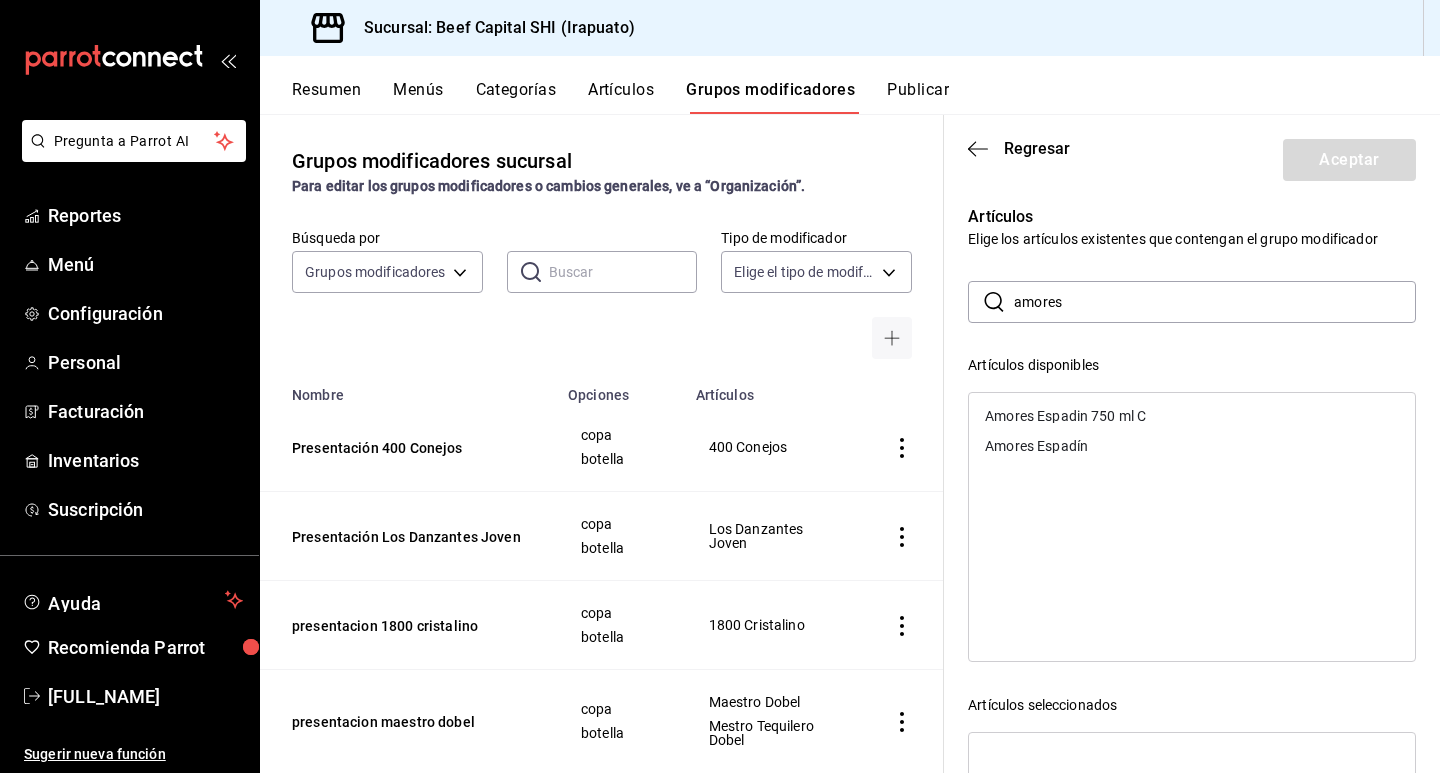 click on "Amores Espadín" at bounding box center (1036, 446) 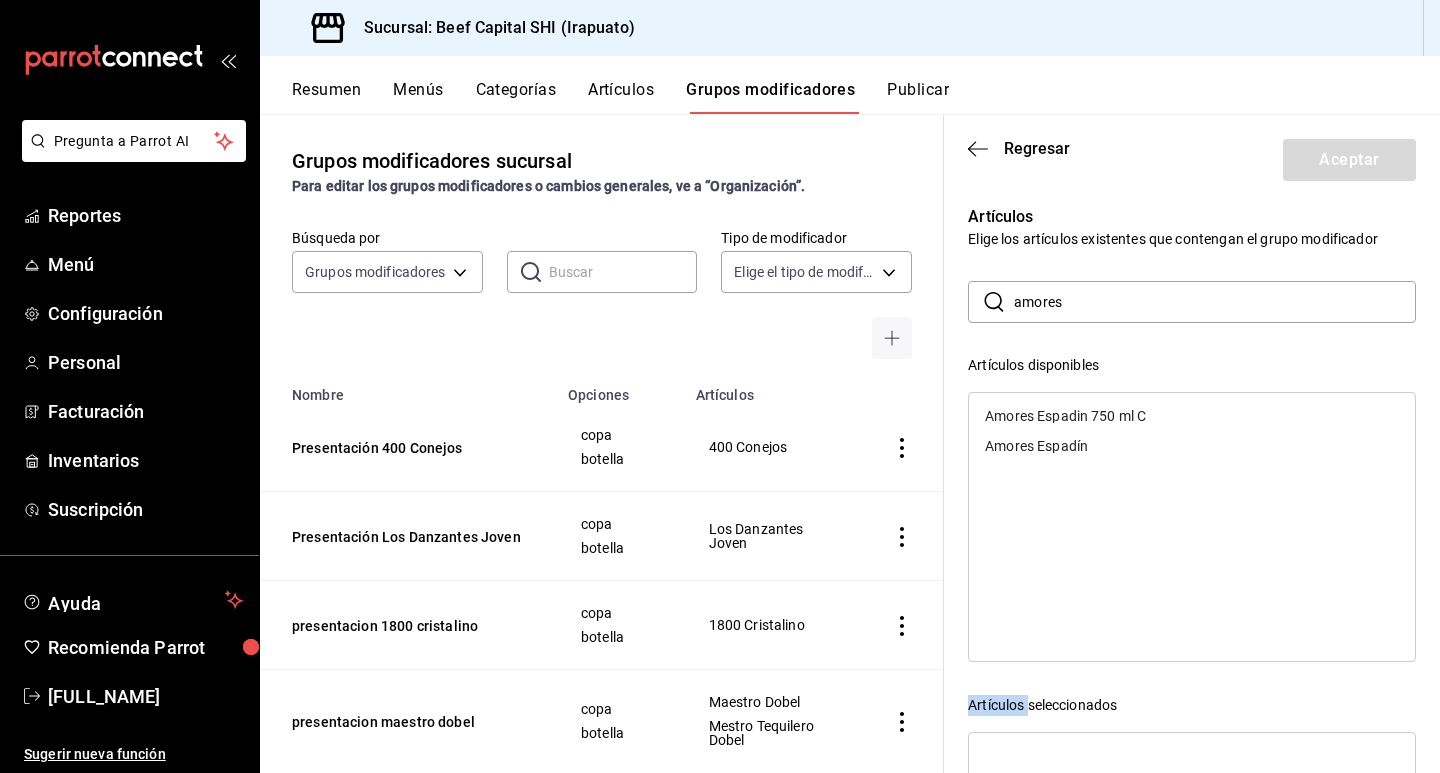click on "Amores Espadin 750 ml C Amores Espadín" at bounding box center [1192, 527] 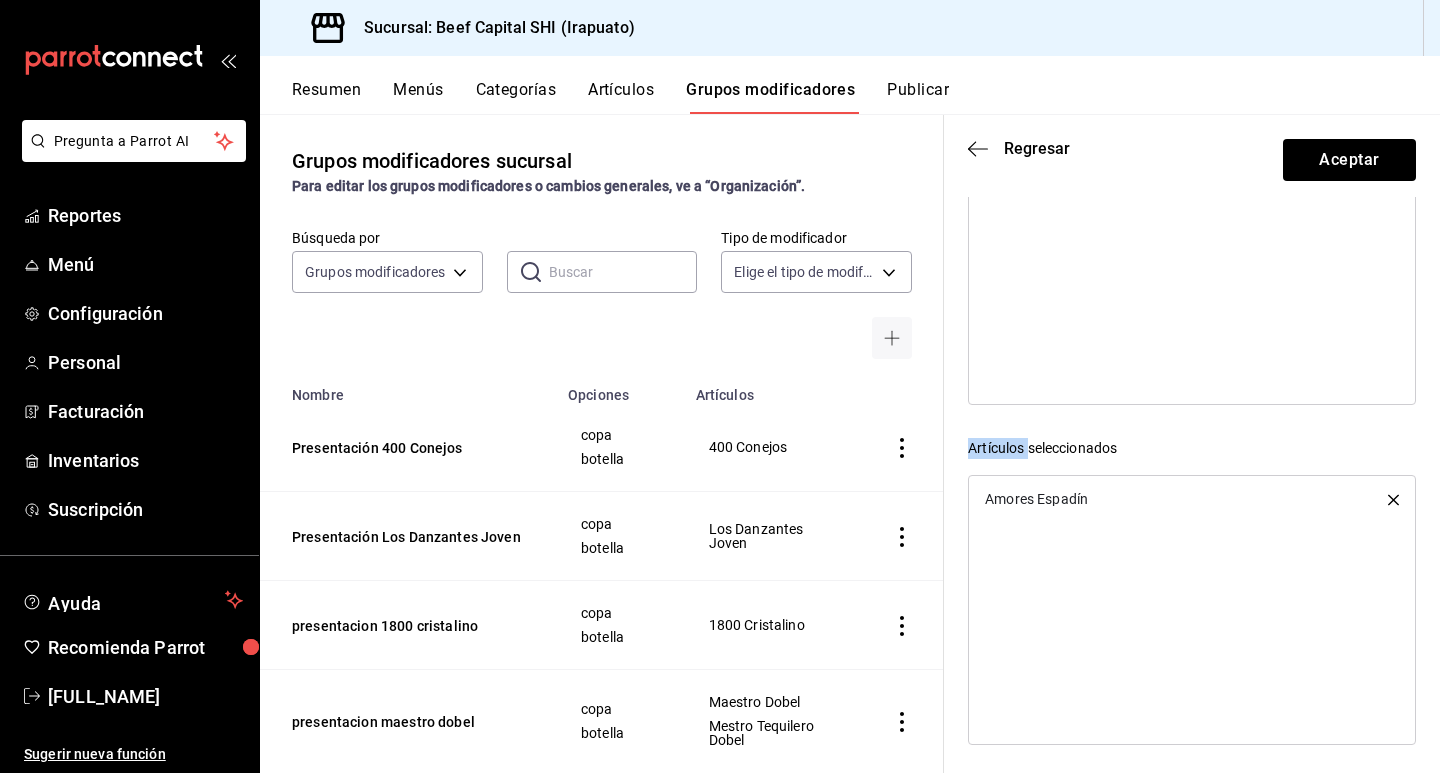 scroll, scrollTop: 262, scrollLeft: 0, axis: vertical 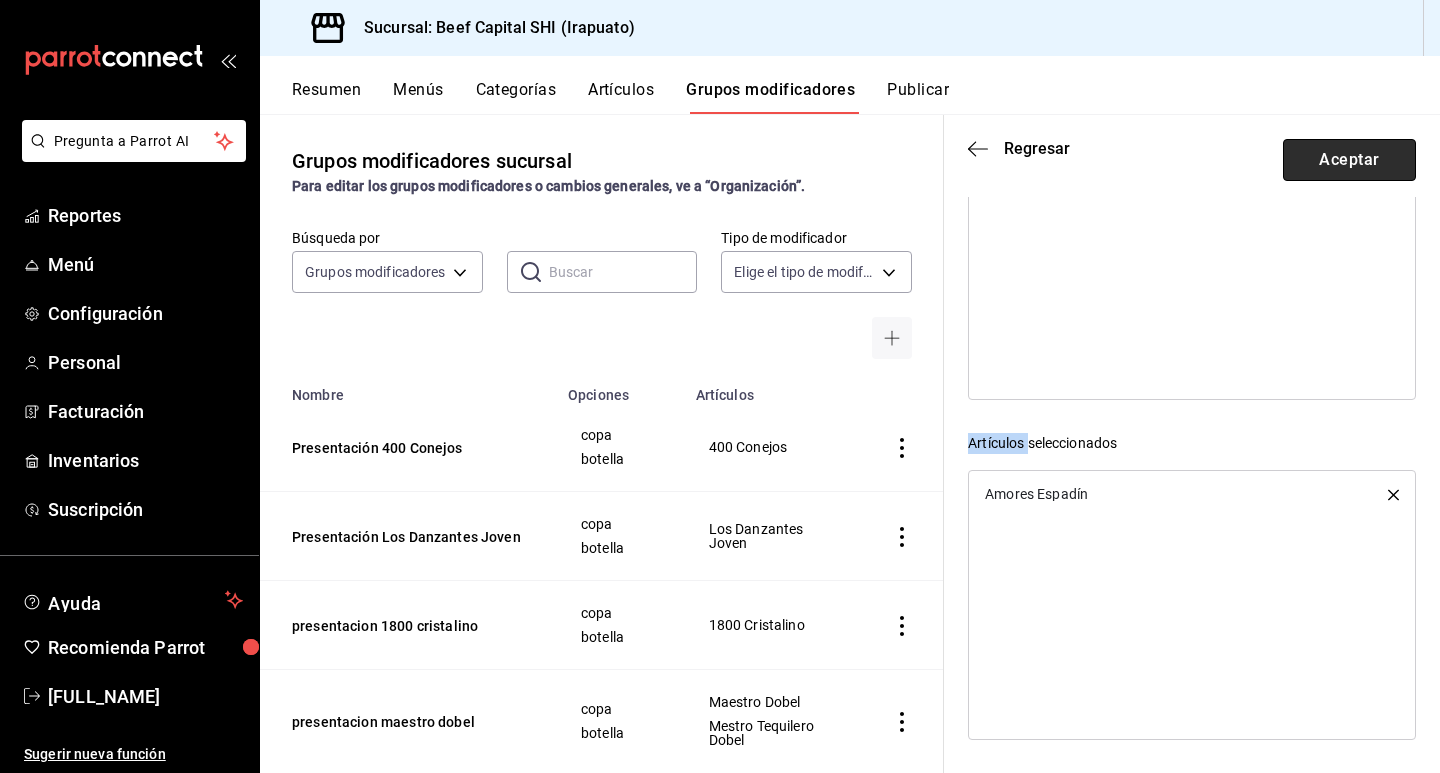 click on "Aceptar" at bounding box center [1349, 160] 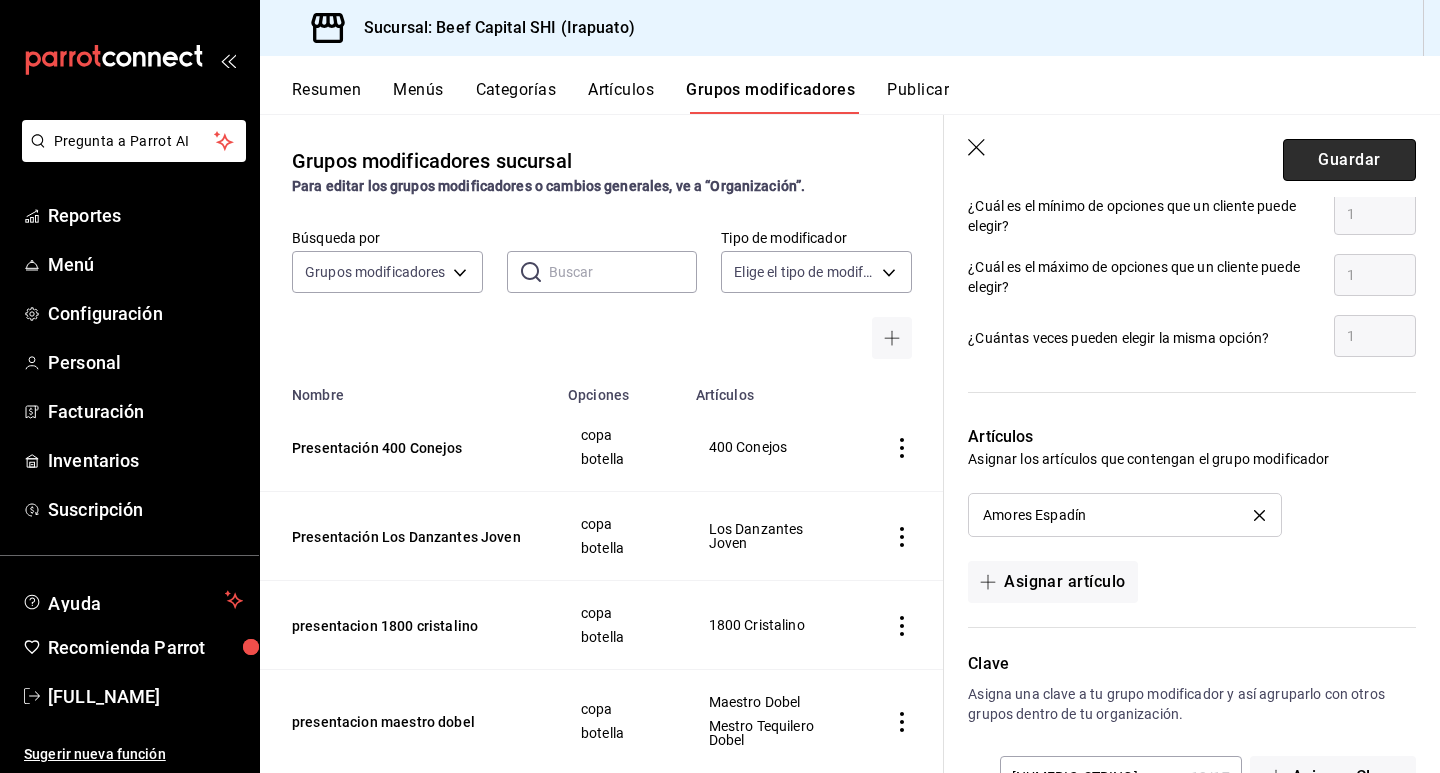 click on "Guardar" at bounding box center [1349, 160] 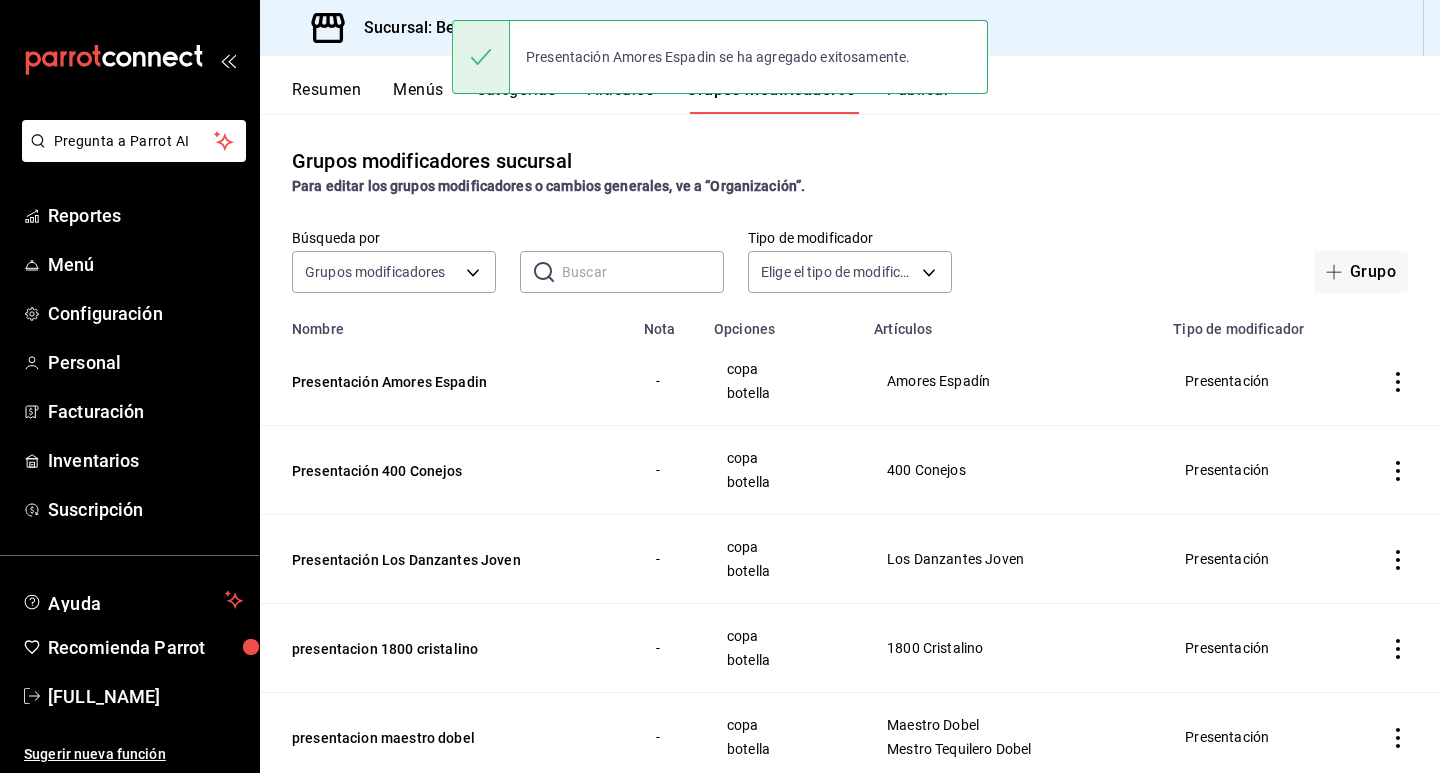 scroll, scrollTop: 0, scrollLeft: 0, axis: both 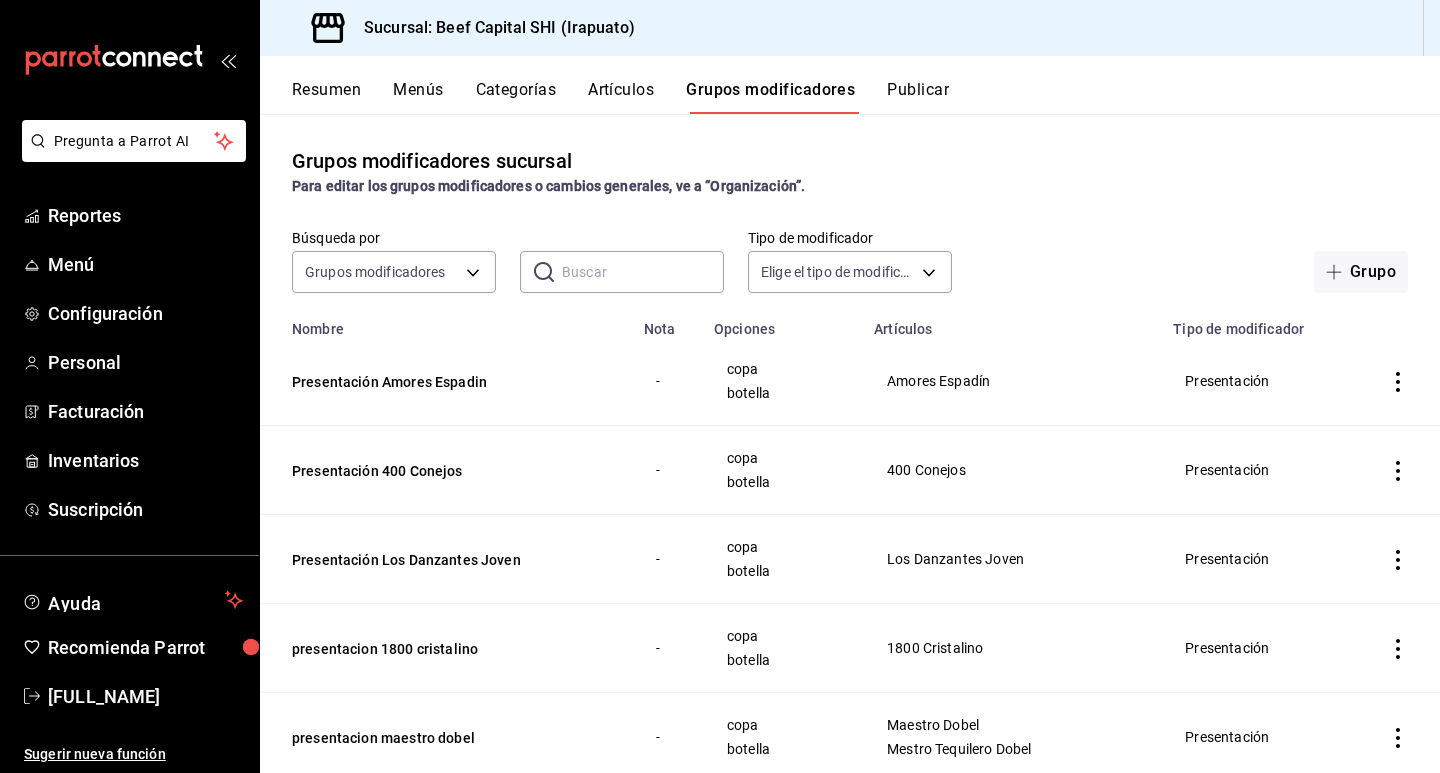 click on "Artículos" at bounding box center (621, 97) 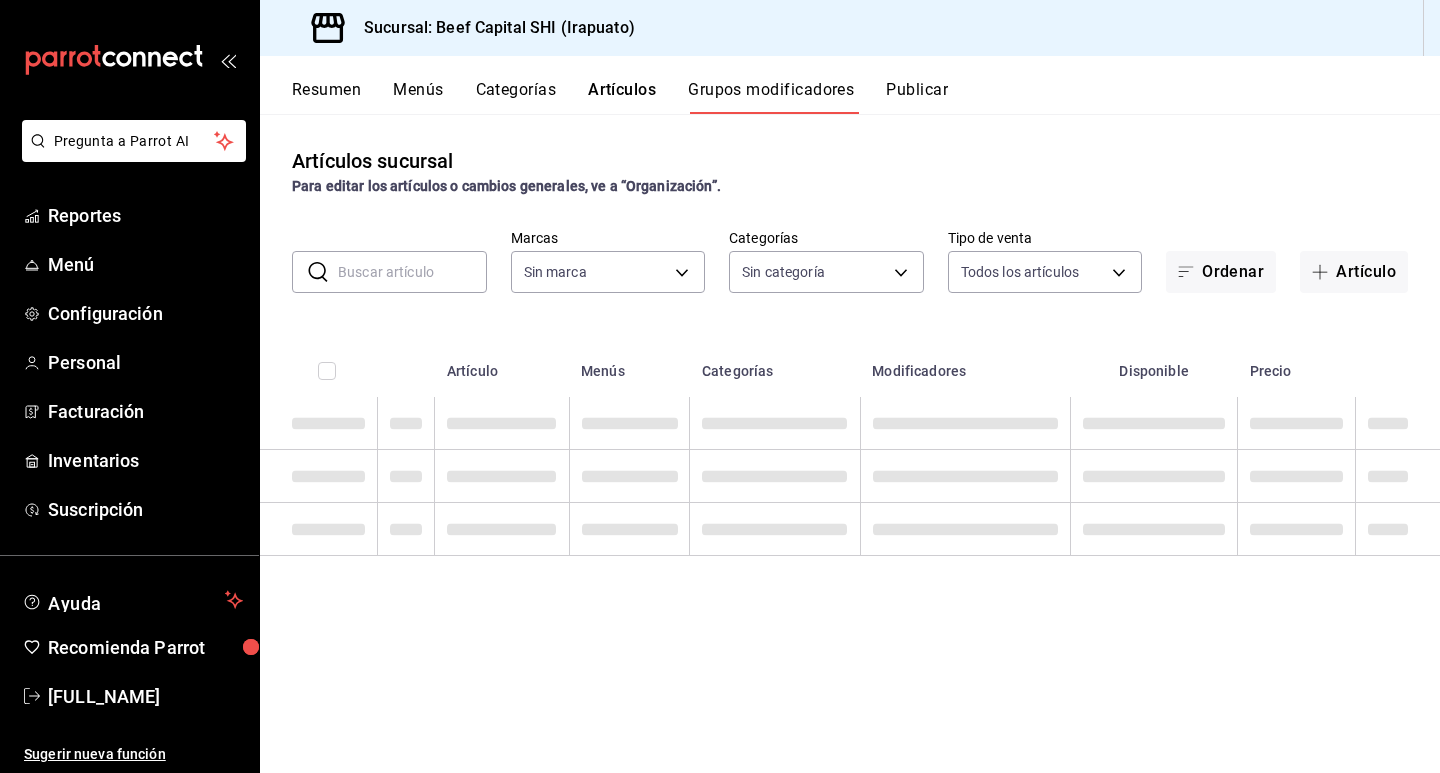 type on "605647f7-5ddc-403a-84da-aa3c8a25865f" 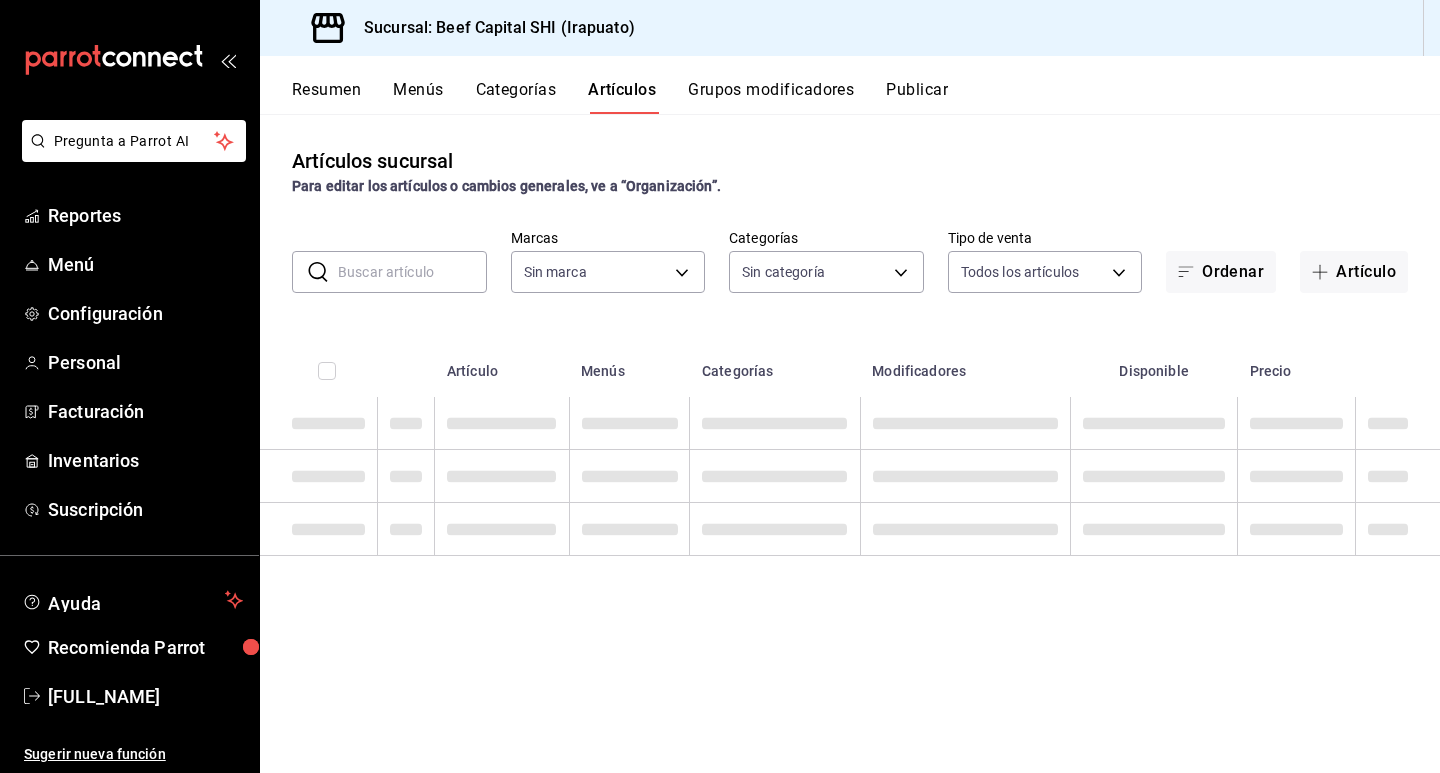 type on "605647f7-5ddc-403a-84da-aa3c8a25865f" 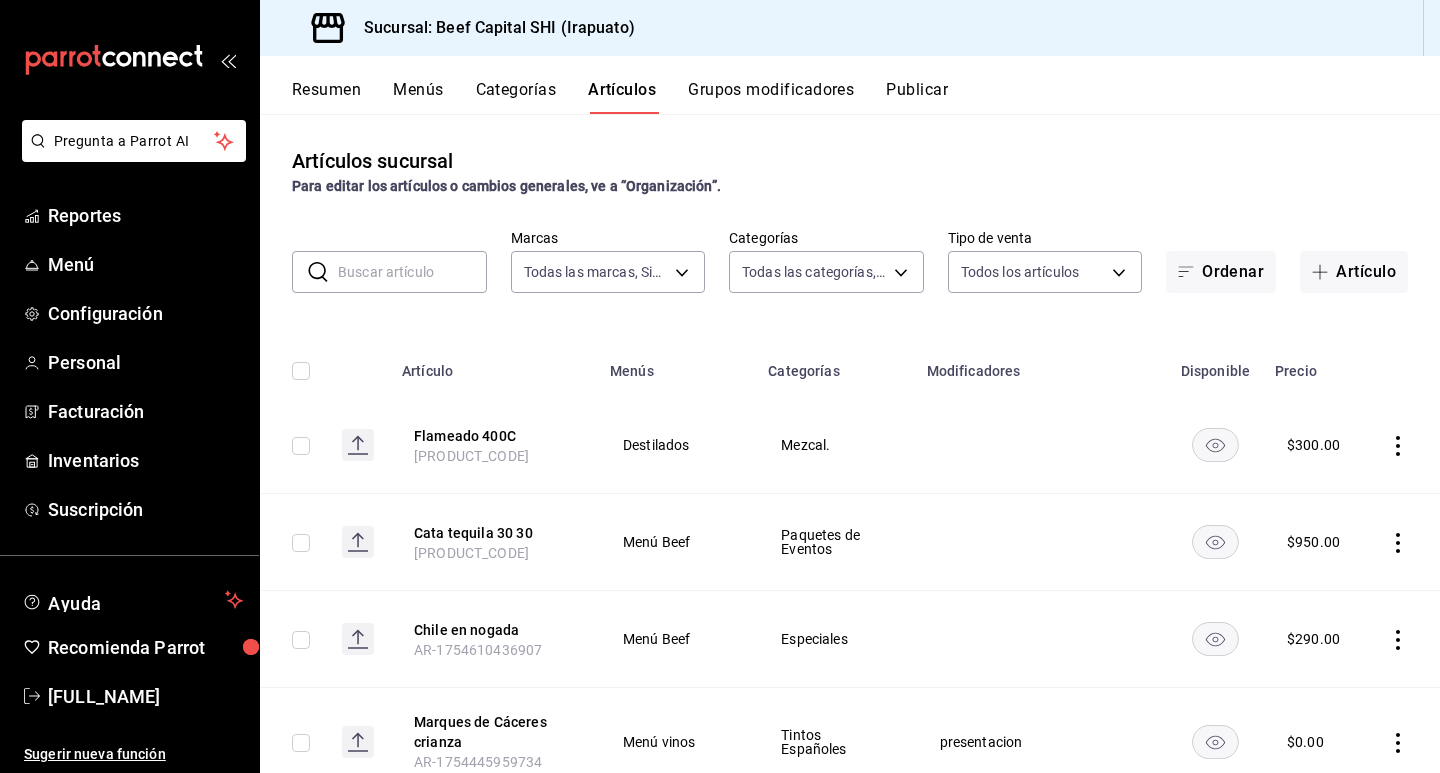 click at bounding box center [412, 272] 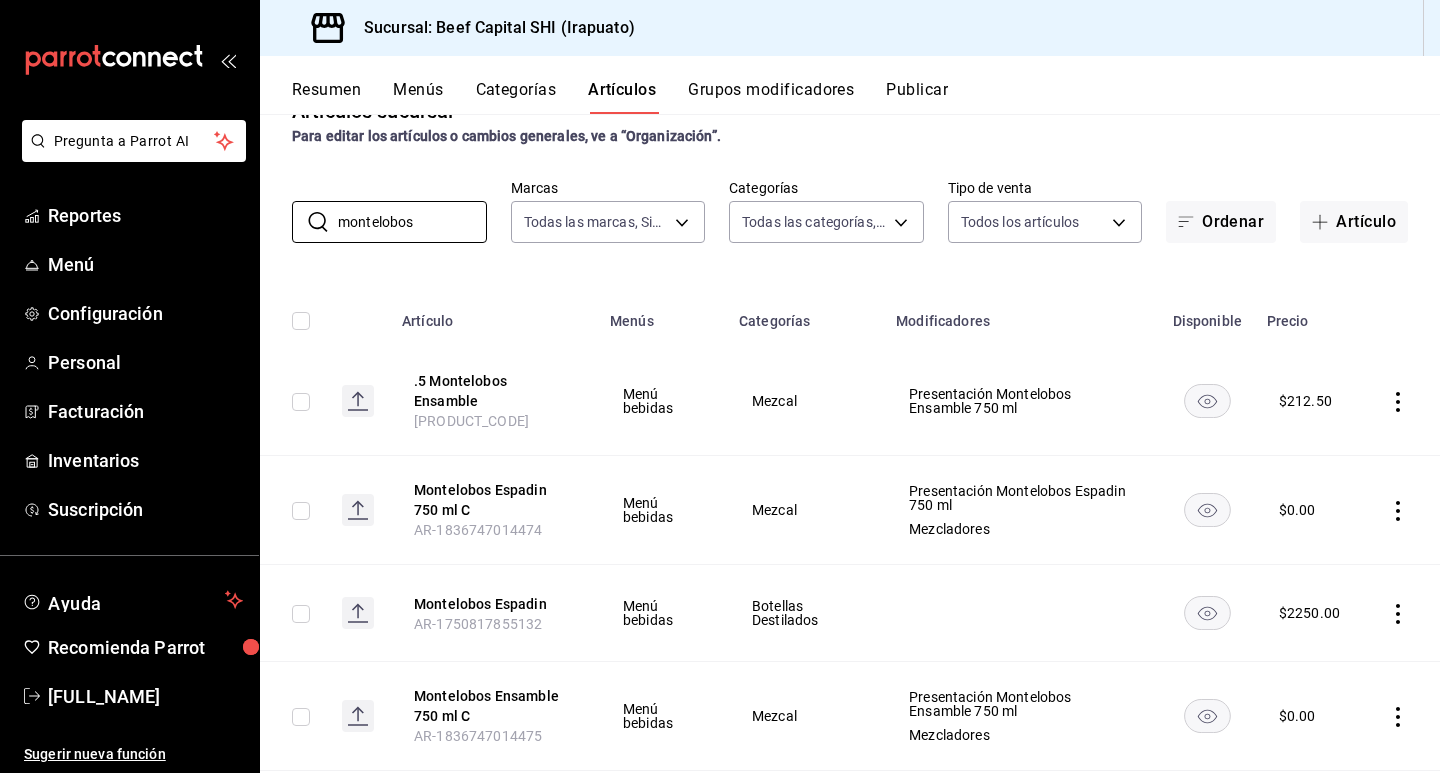scroll, scrollTop: 100, scrollLeft: 0, axis: vertical 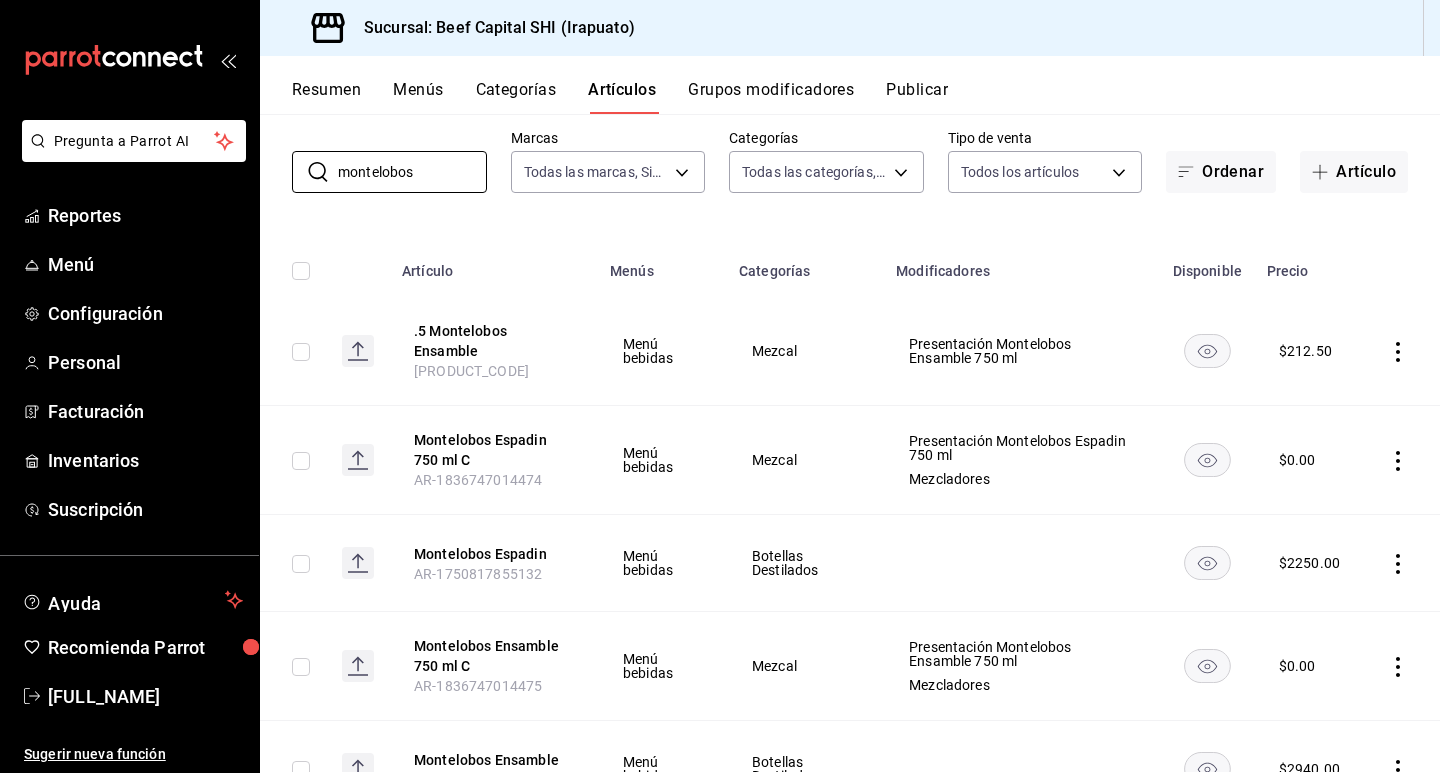 type on "montelobos" 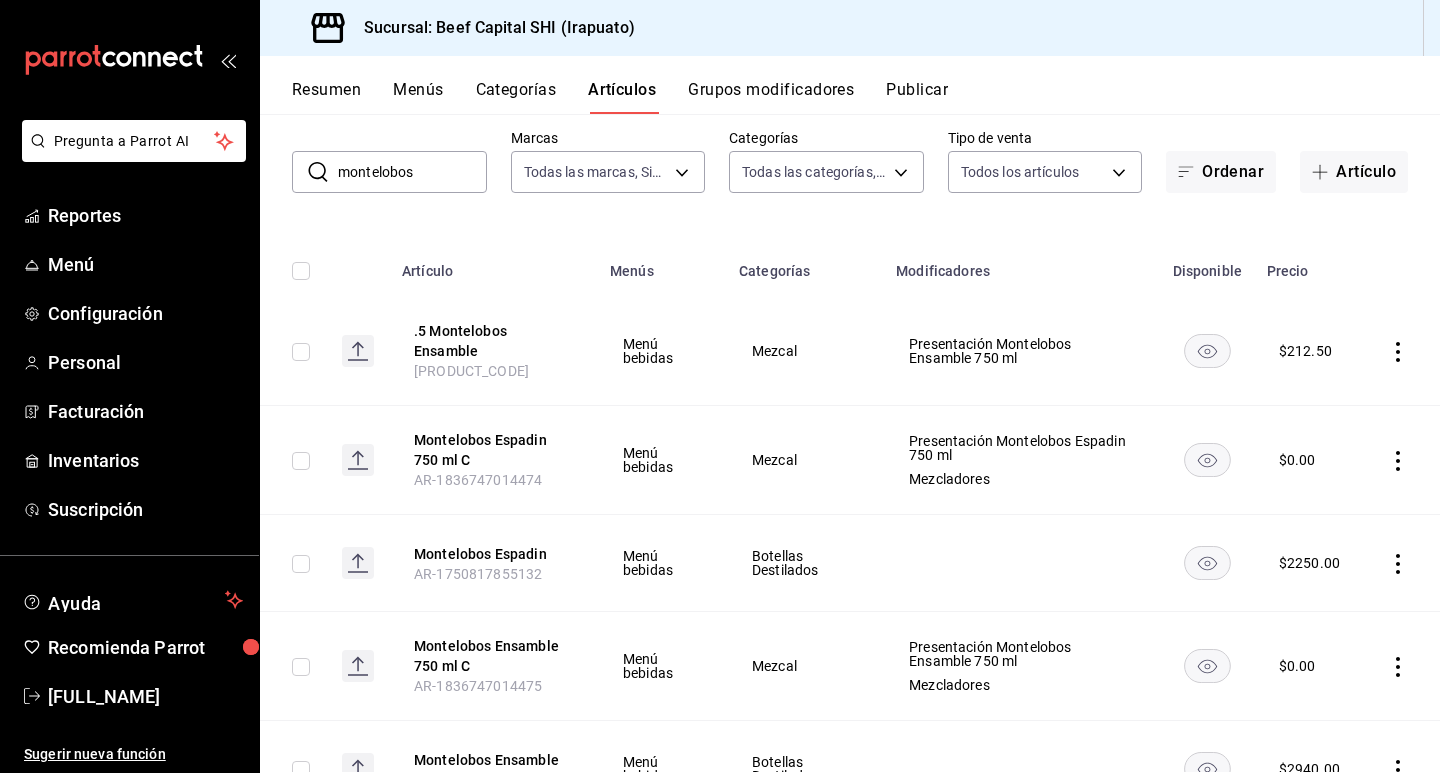 click 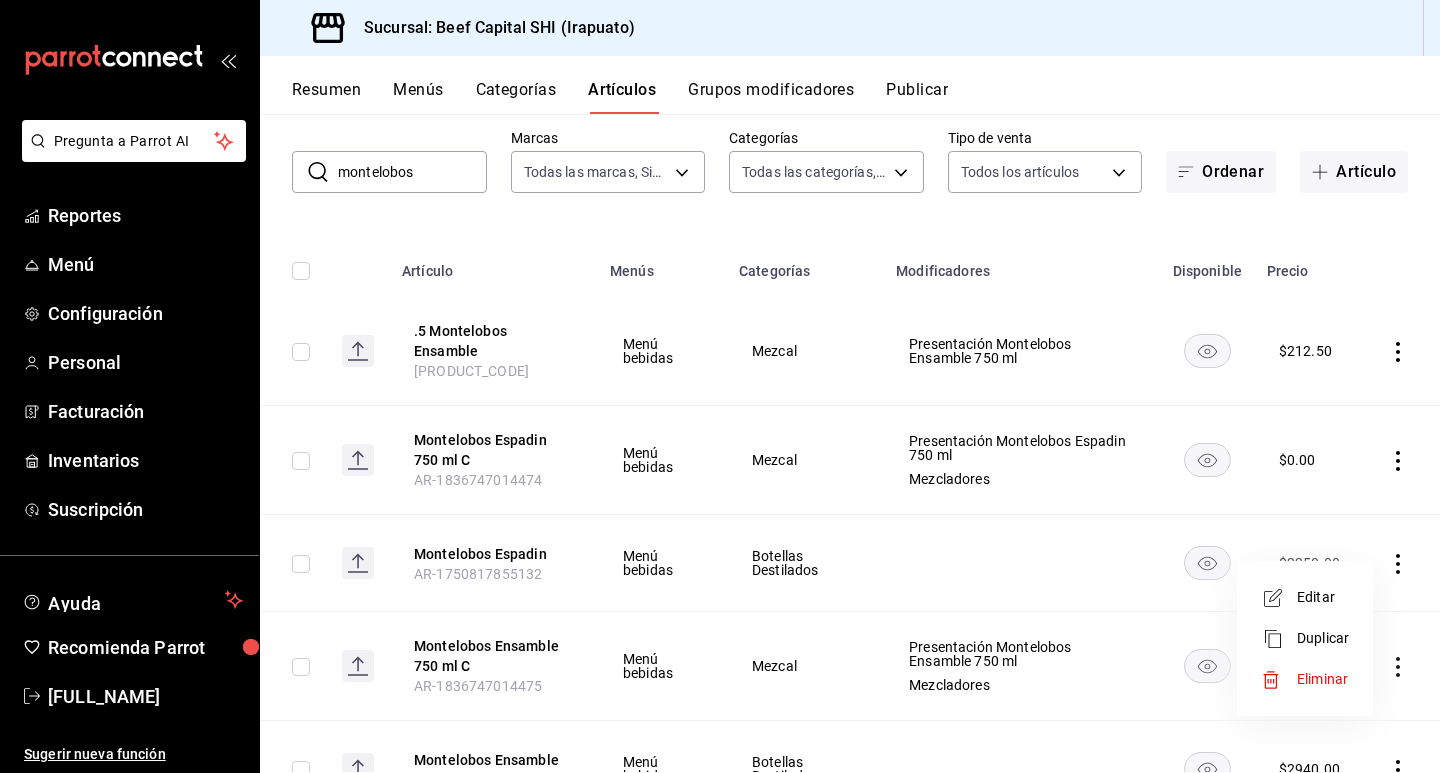 click on "Editar" at bounding box center [1305, 597] 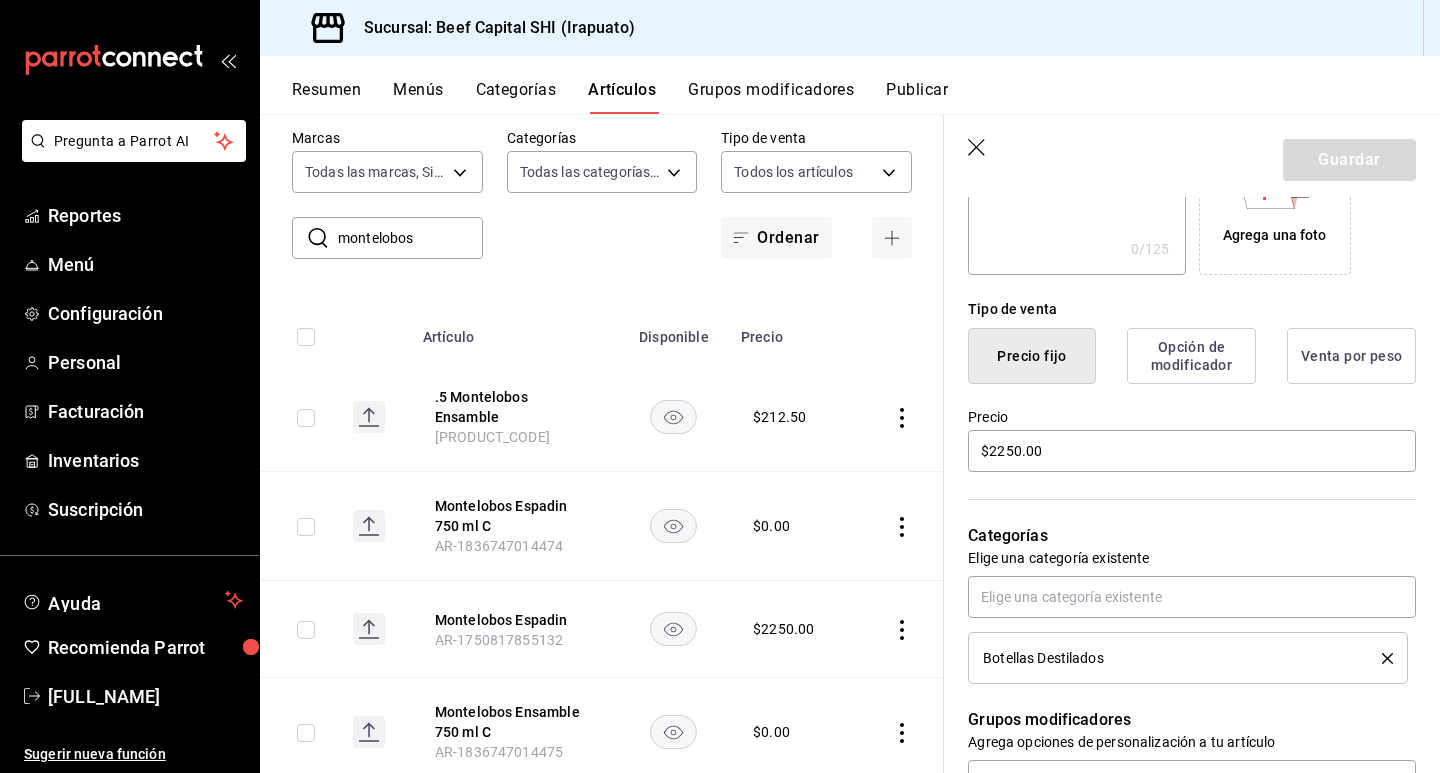 scroll, scrollTop: 400, scrollLeft: 0, axis: vertical 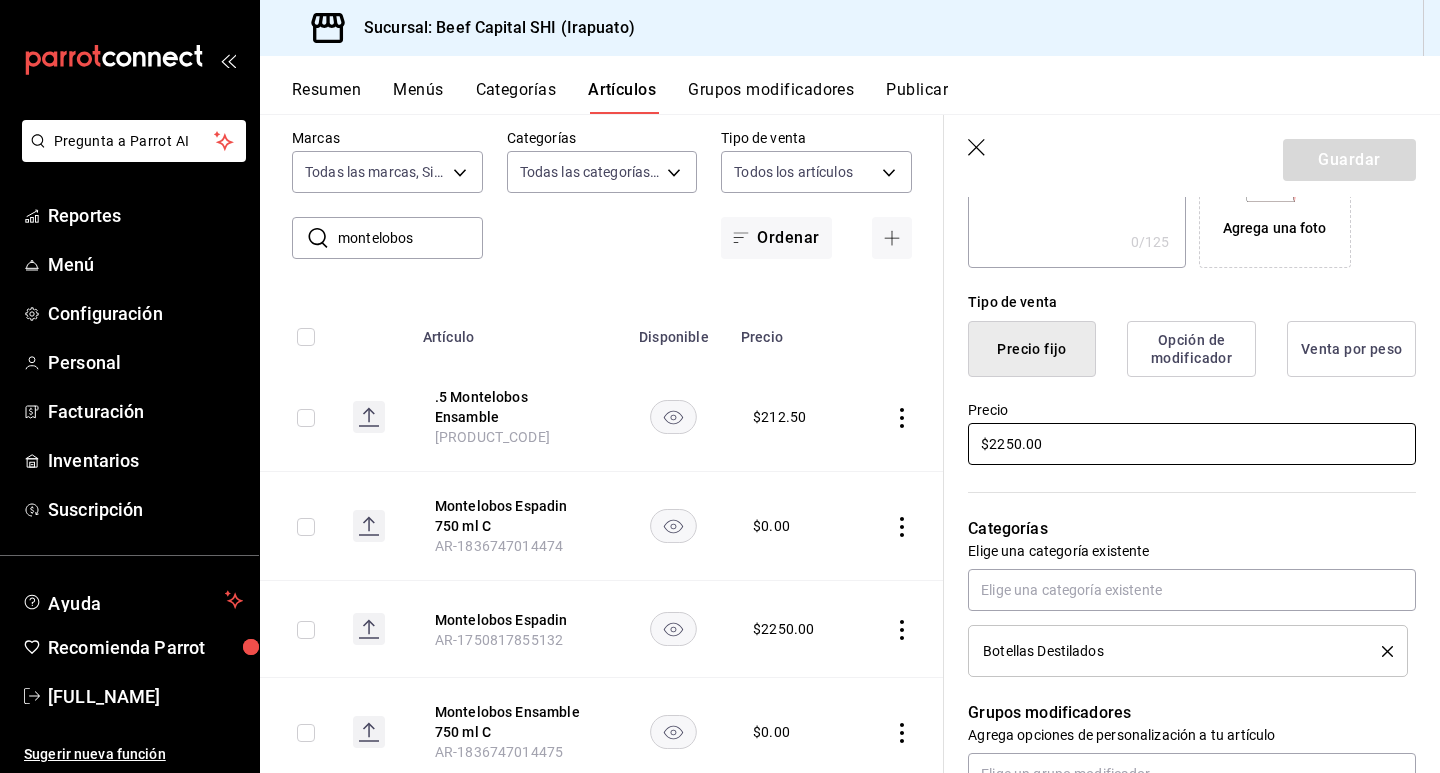 drag, startPoint x: 1087, startPoint y: 450, endPoint x: 628, endPoint y: 446, distance: 459.01743 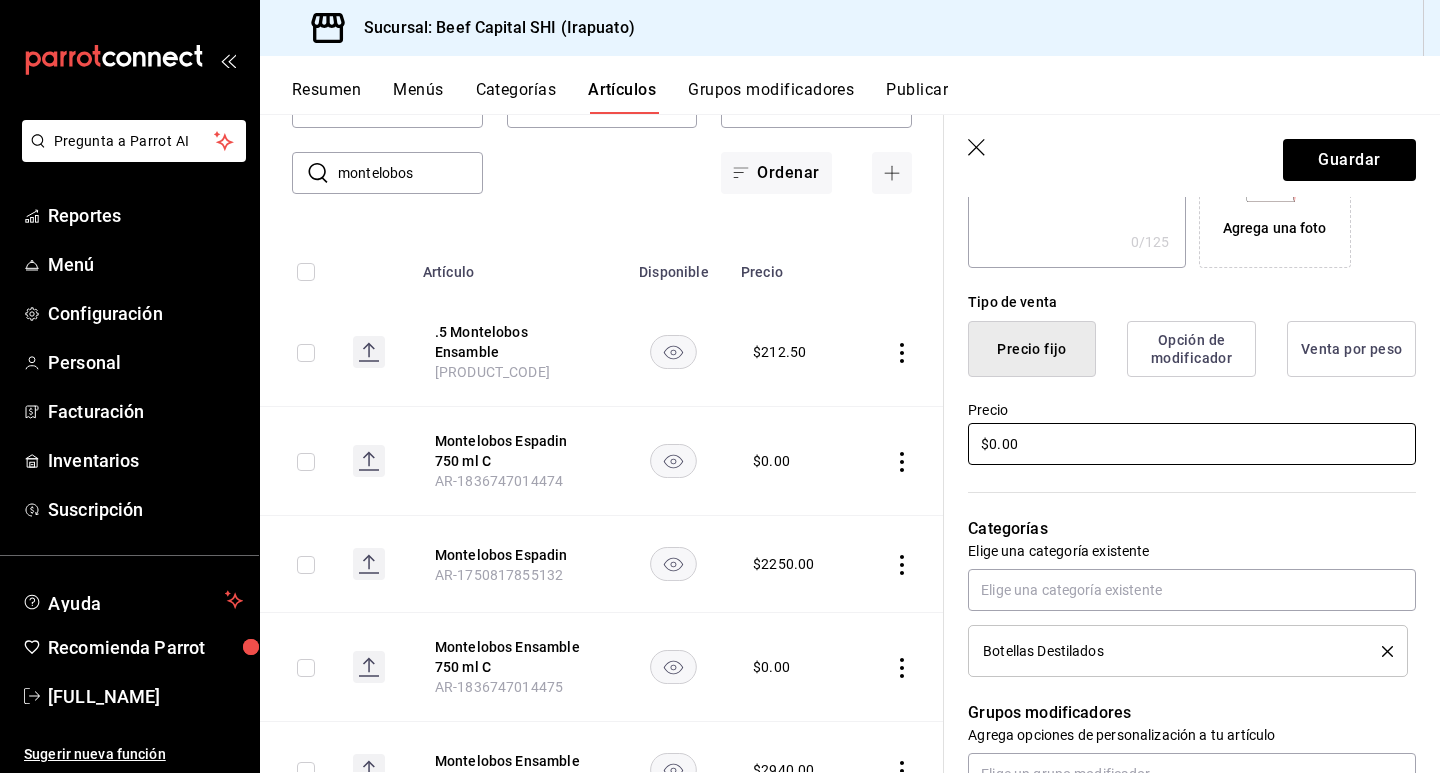 scroll, scrollTop: 200, scrollLeft: 0, axis: vertical 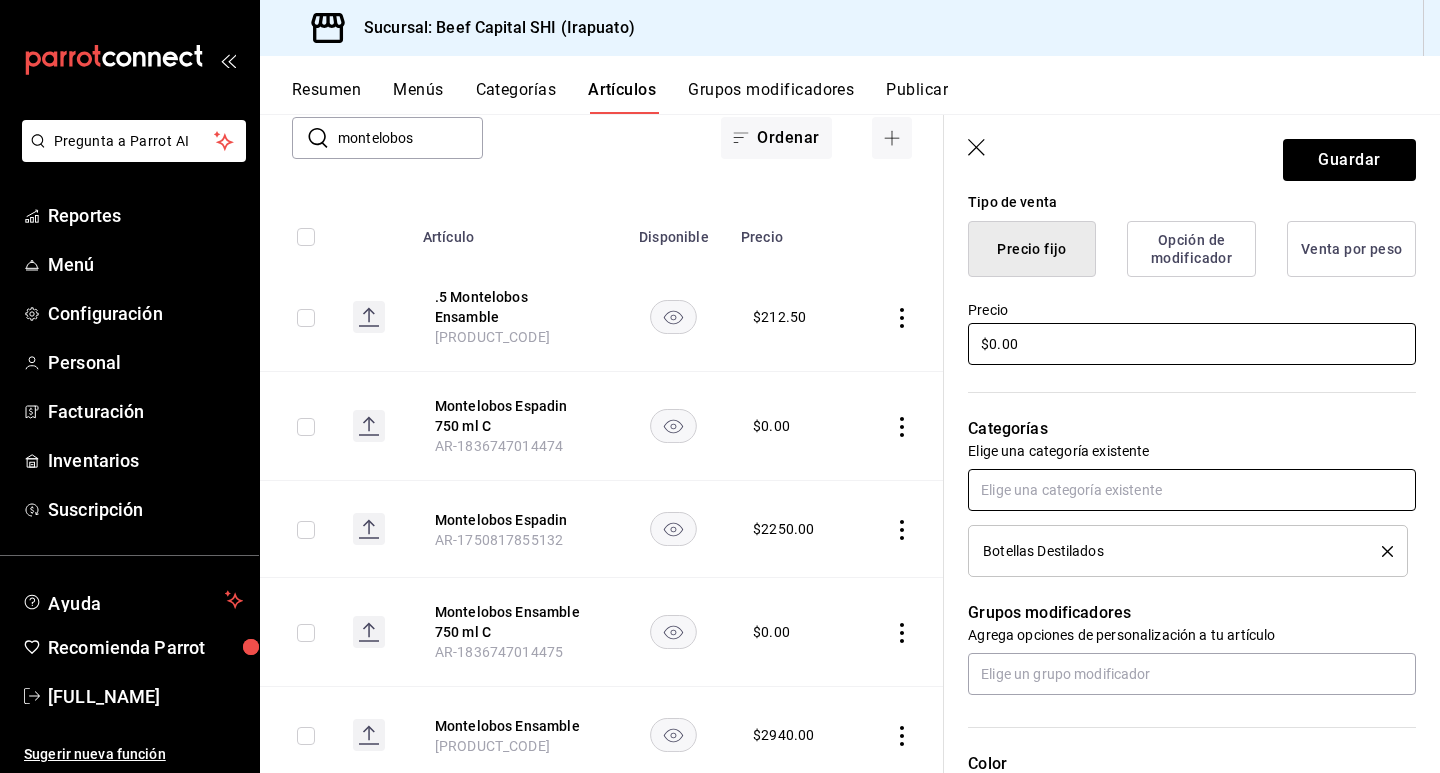 type on "$0.00" 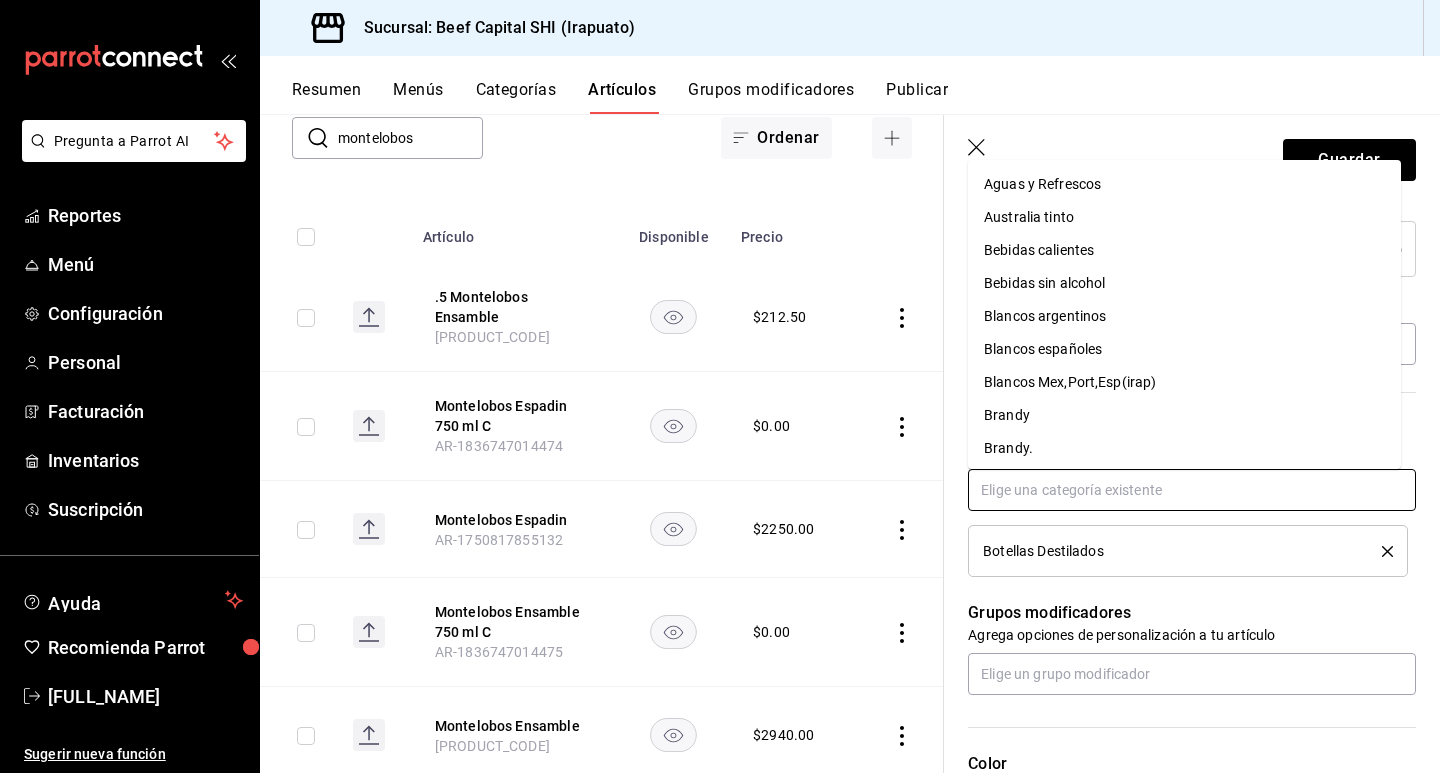 click at bounding box center [1192, 490] 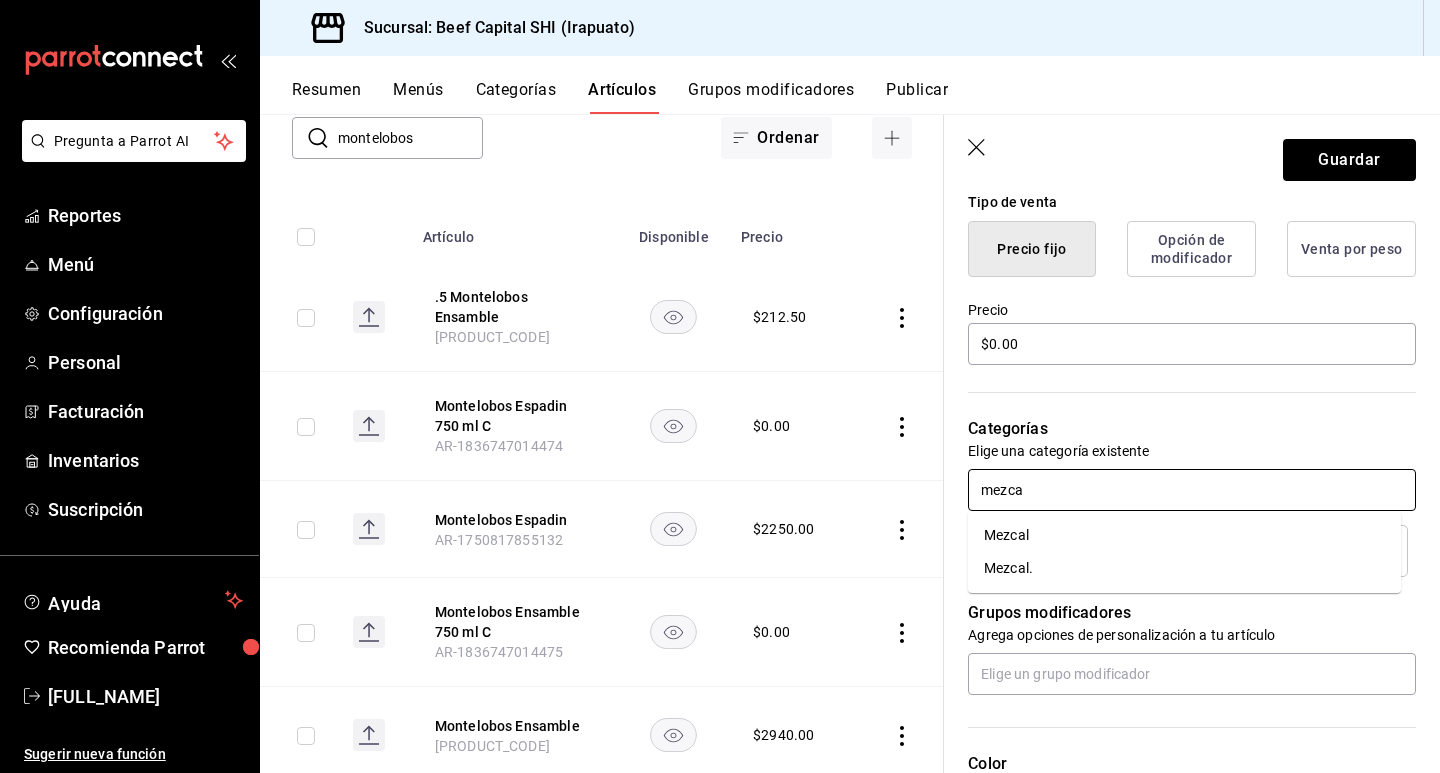 type on "mezcal" 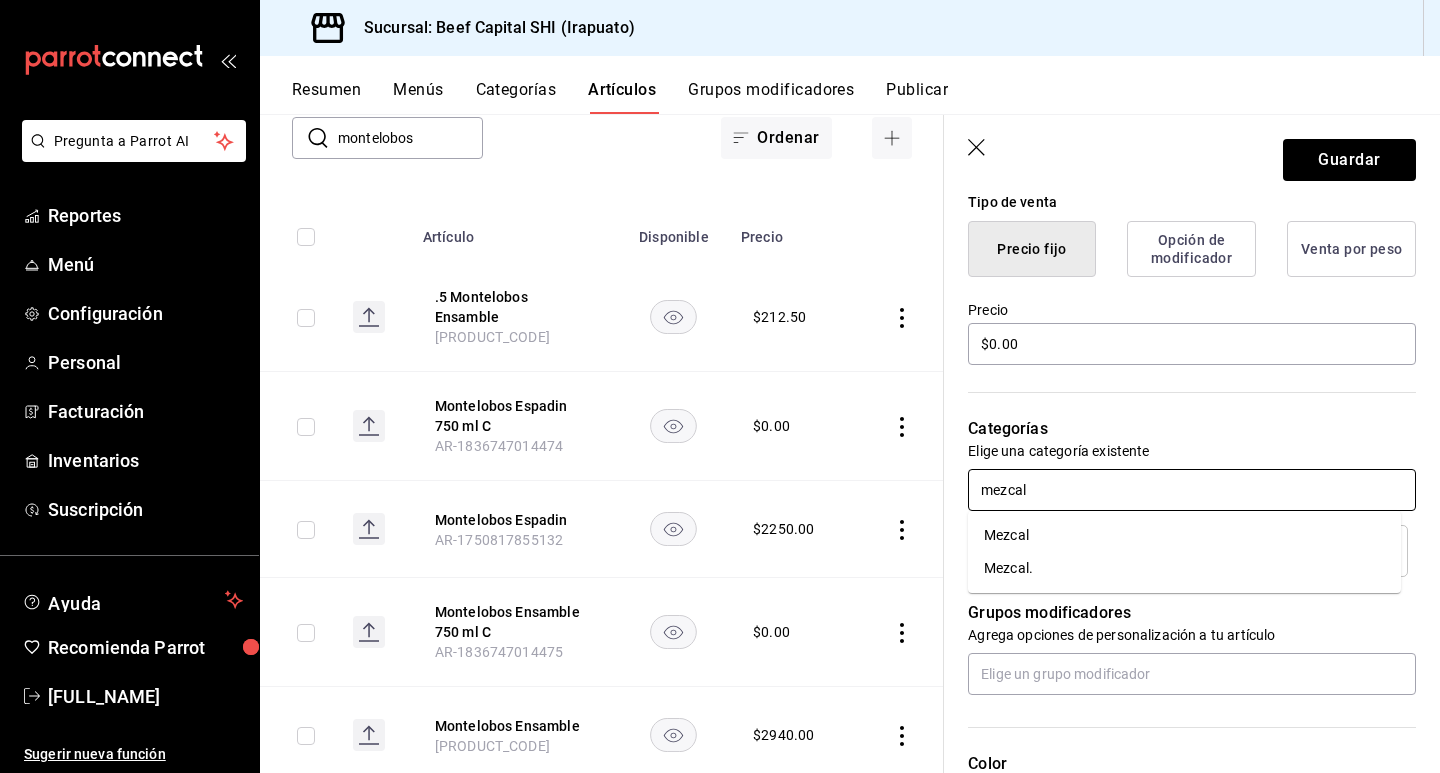 click on "Mezcal." at bounding box center [1184, 568] 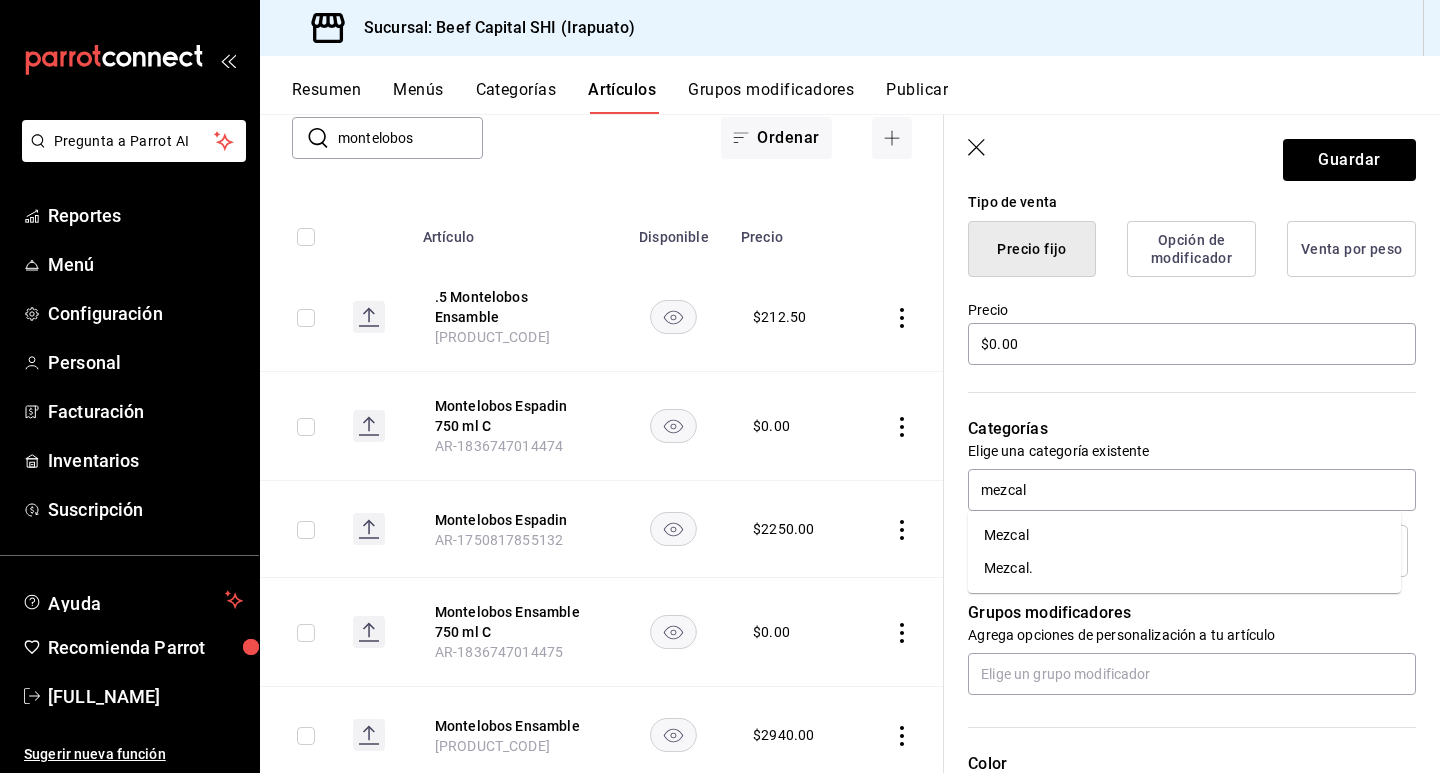 type 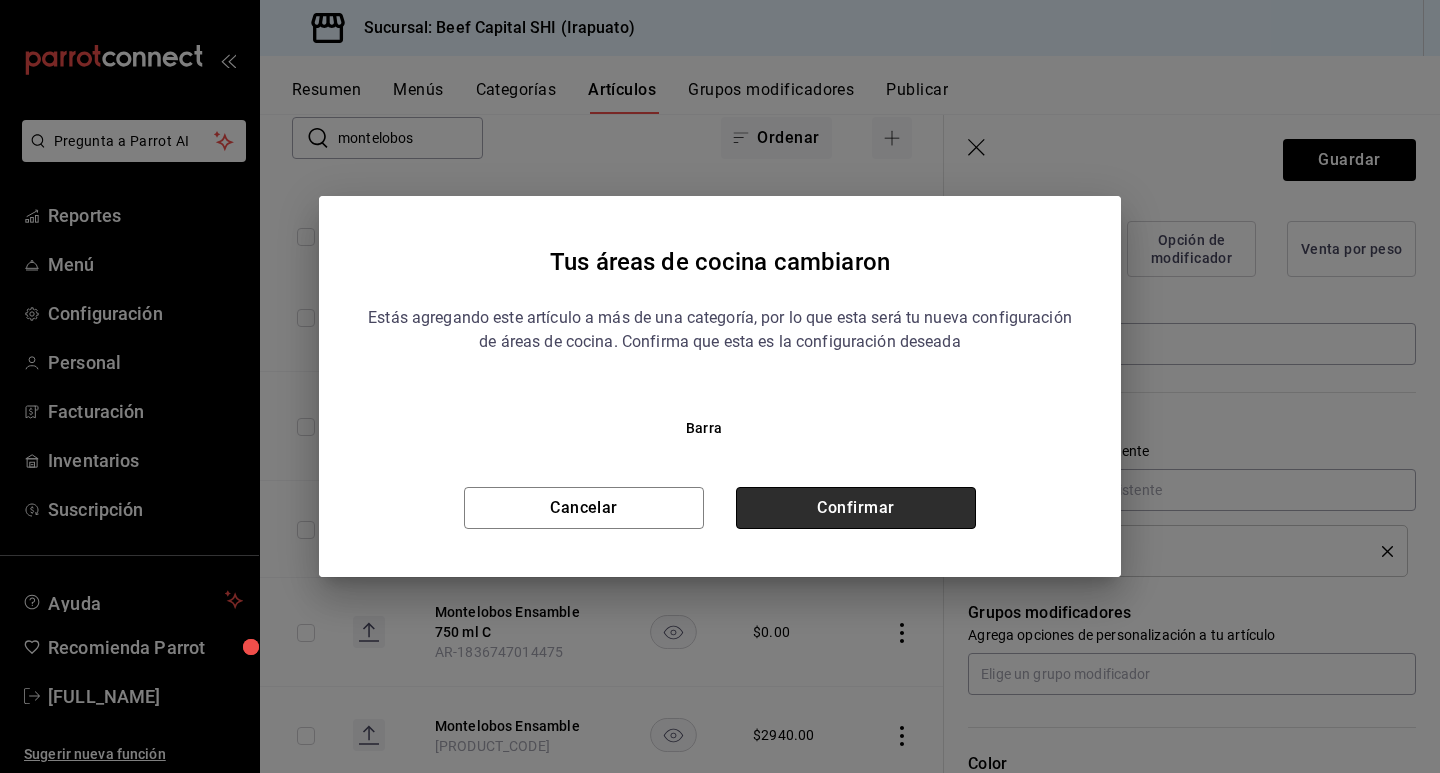 click on "Confirmar" at bounding box center [856, 508] 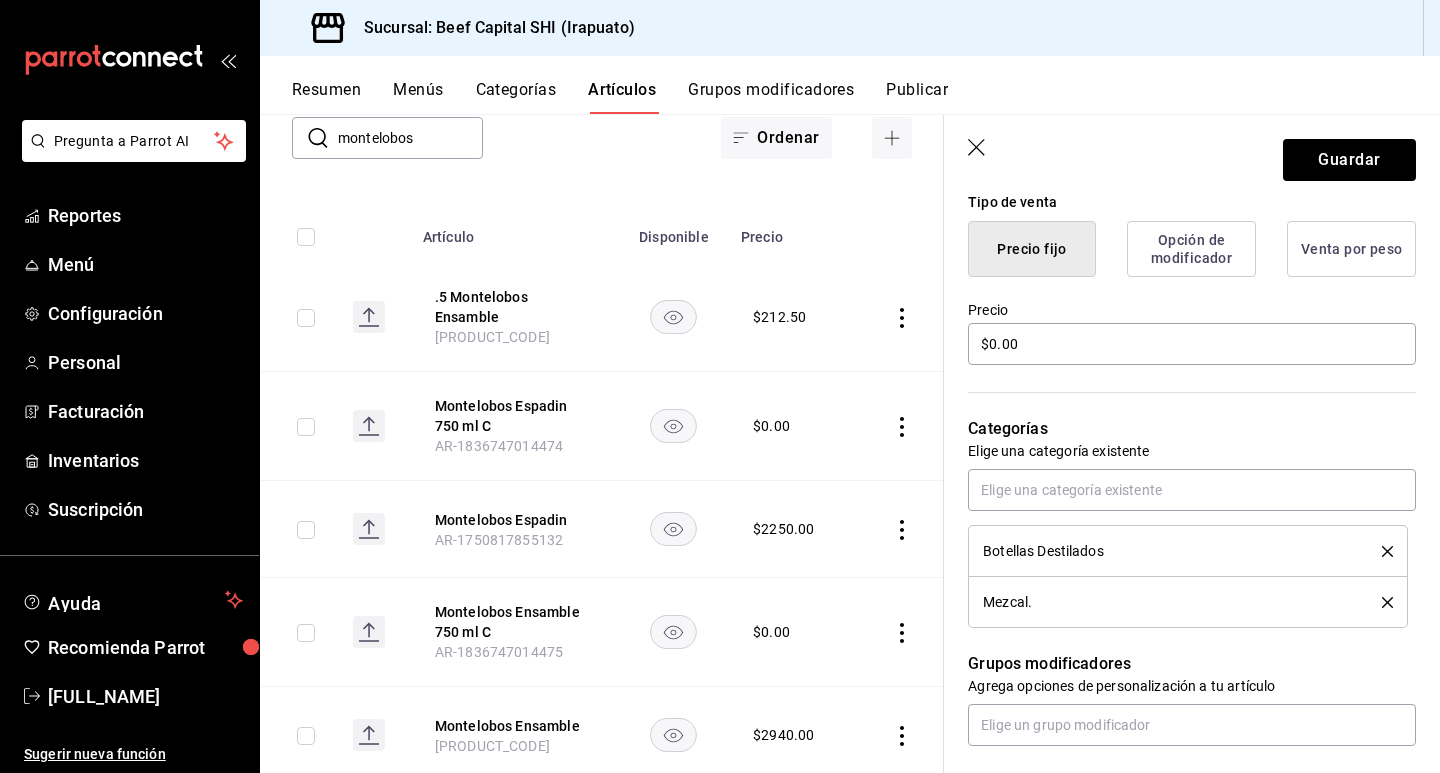 click 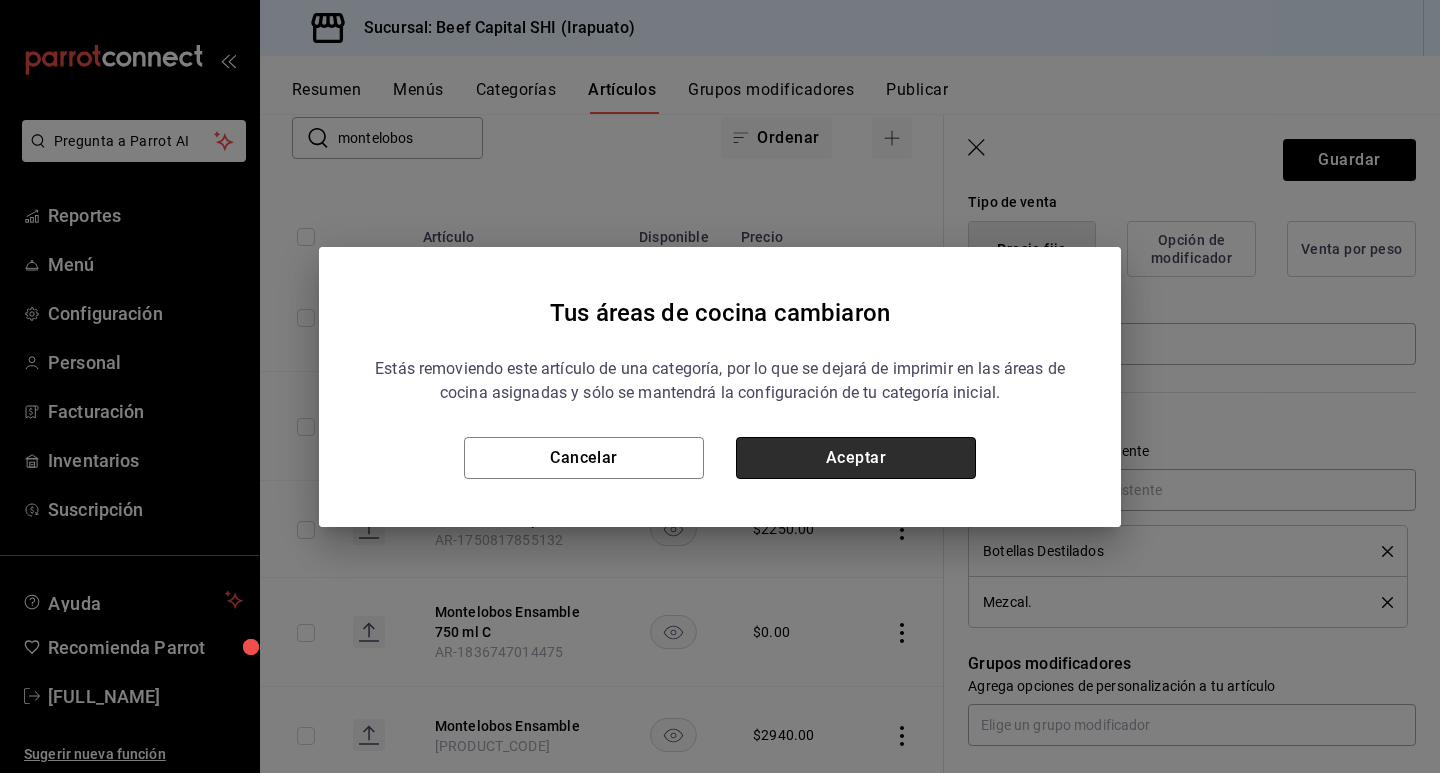 click on "Aceptar" at bounding box center [856, 458] 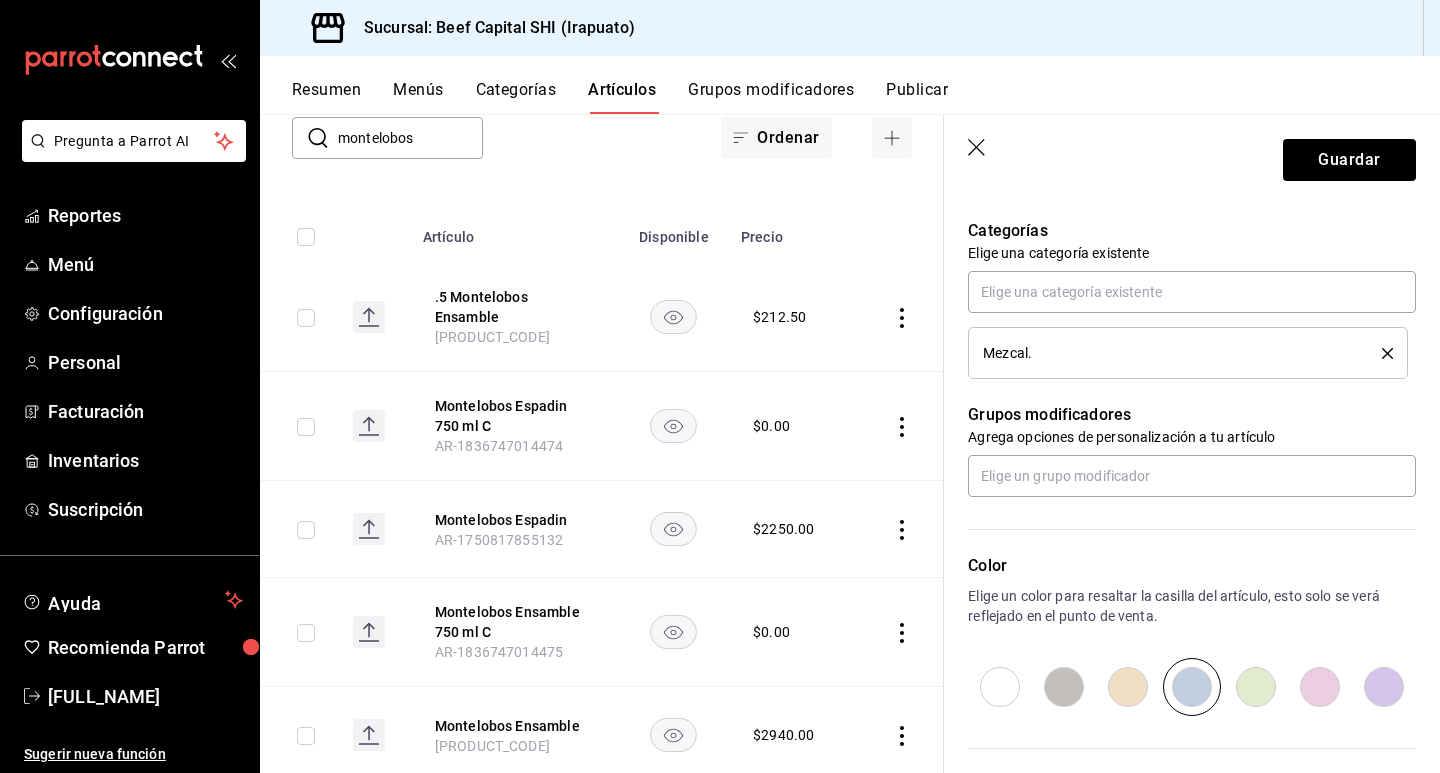 scroll, scrollTop: 800, scrollLeft: 0, axis: vertical 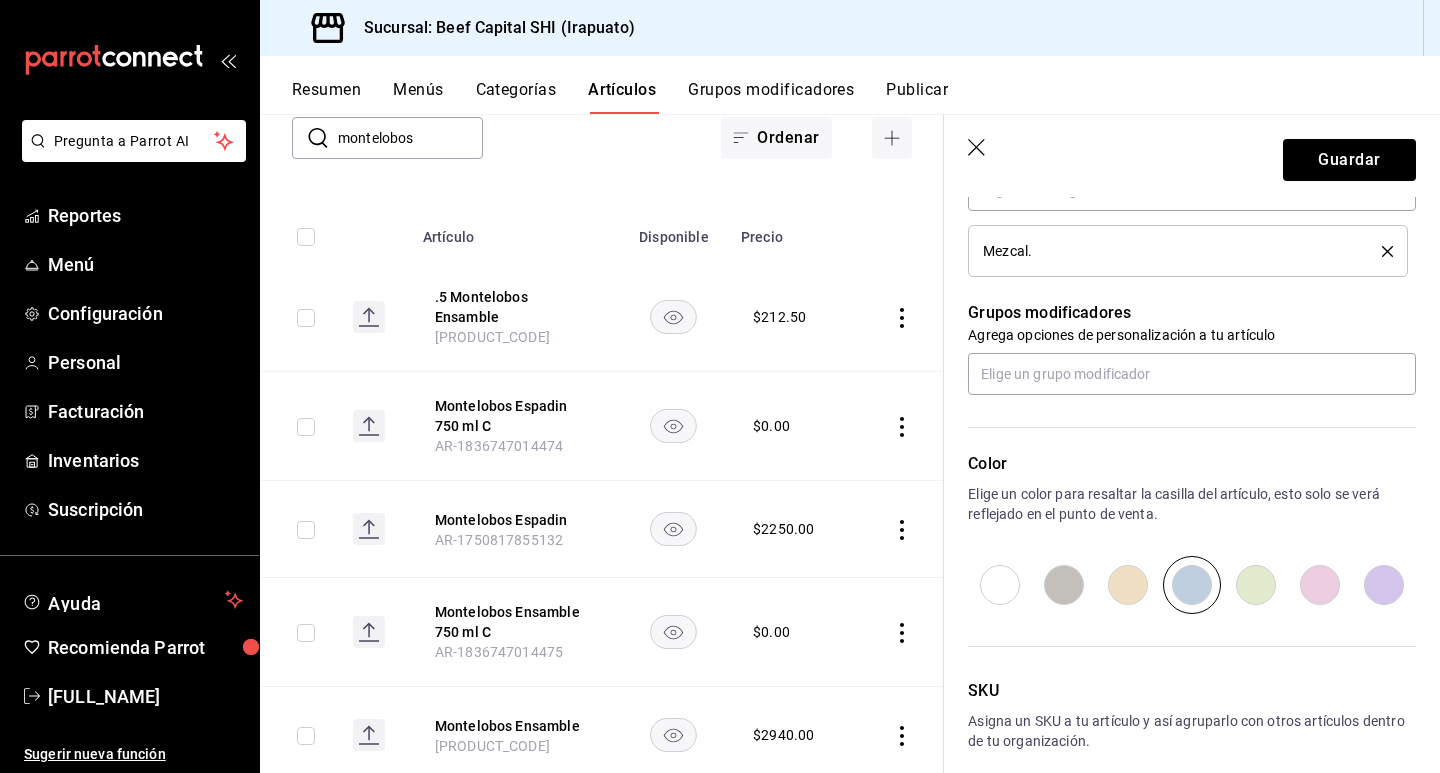 click at bounding box center (1128, 585) 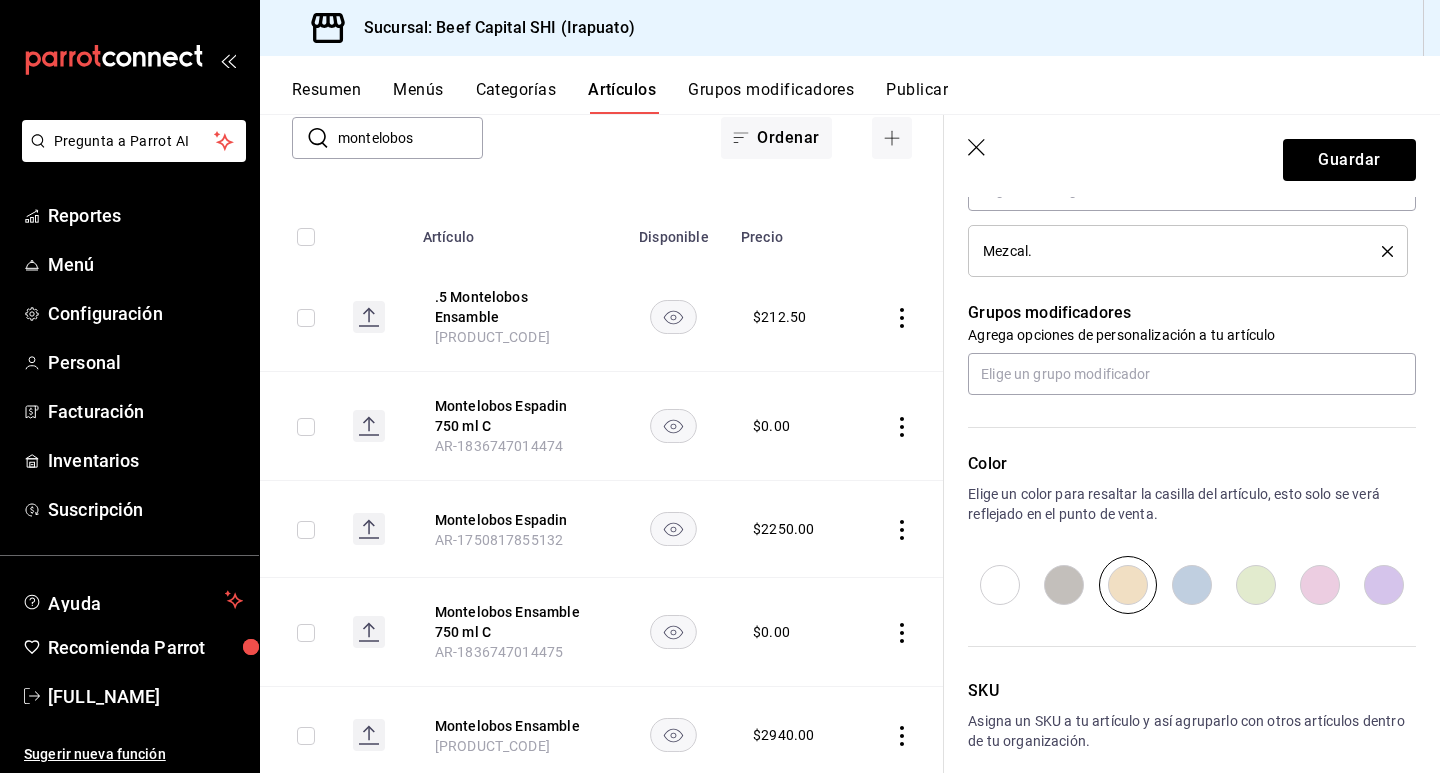 scroll, scrollTop: 892, scrollLeft: 0, axis: vertical 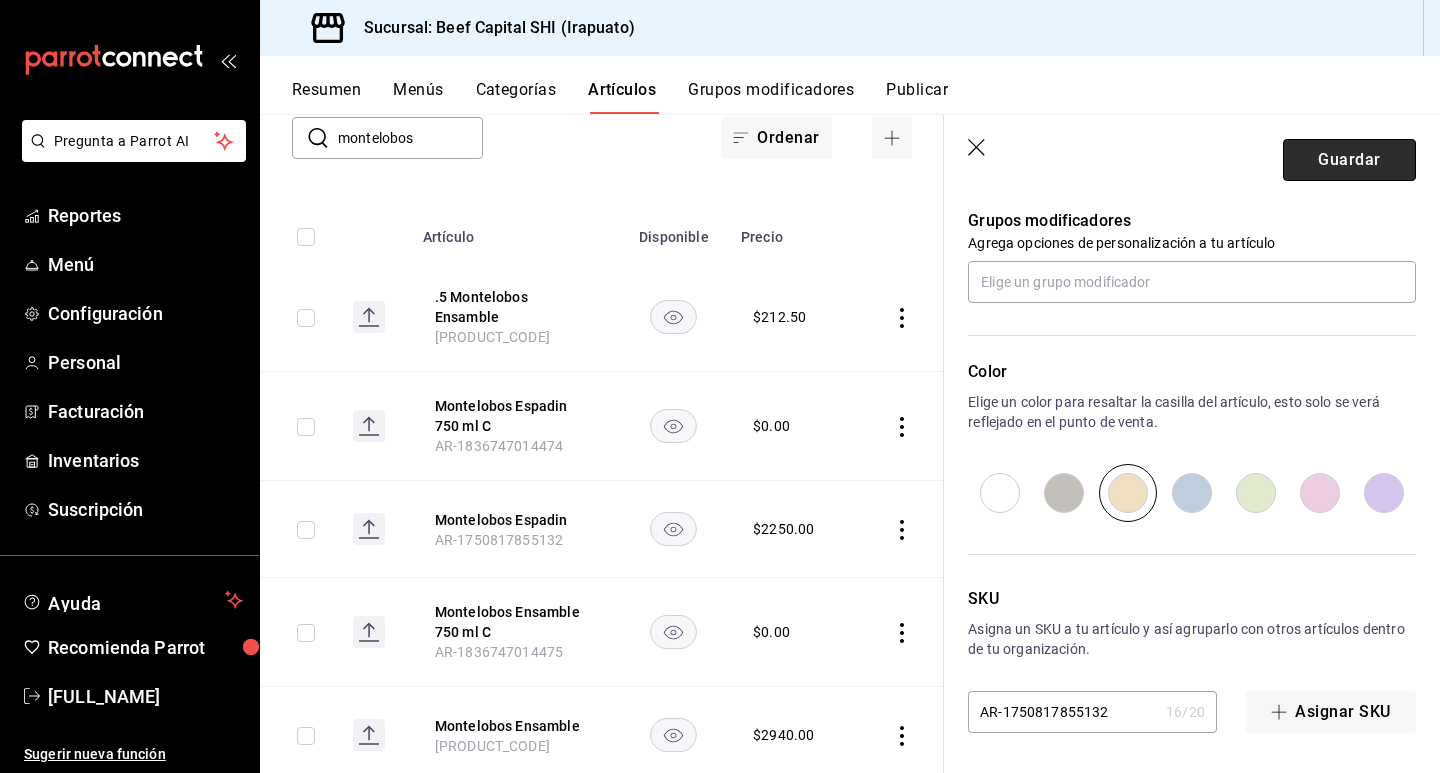 click on "Guardar" at bounding box center (1349, 160) 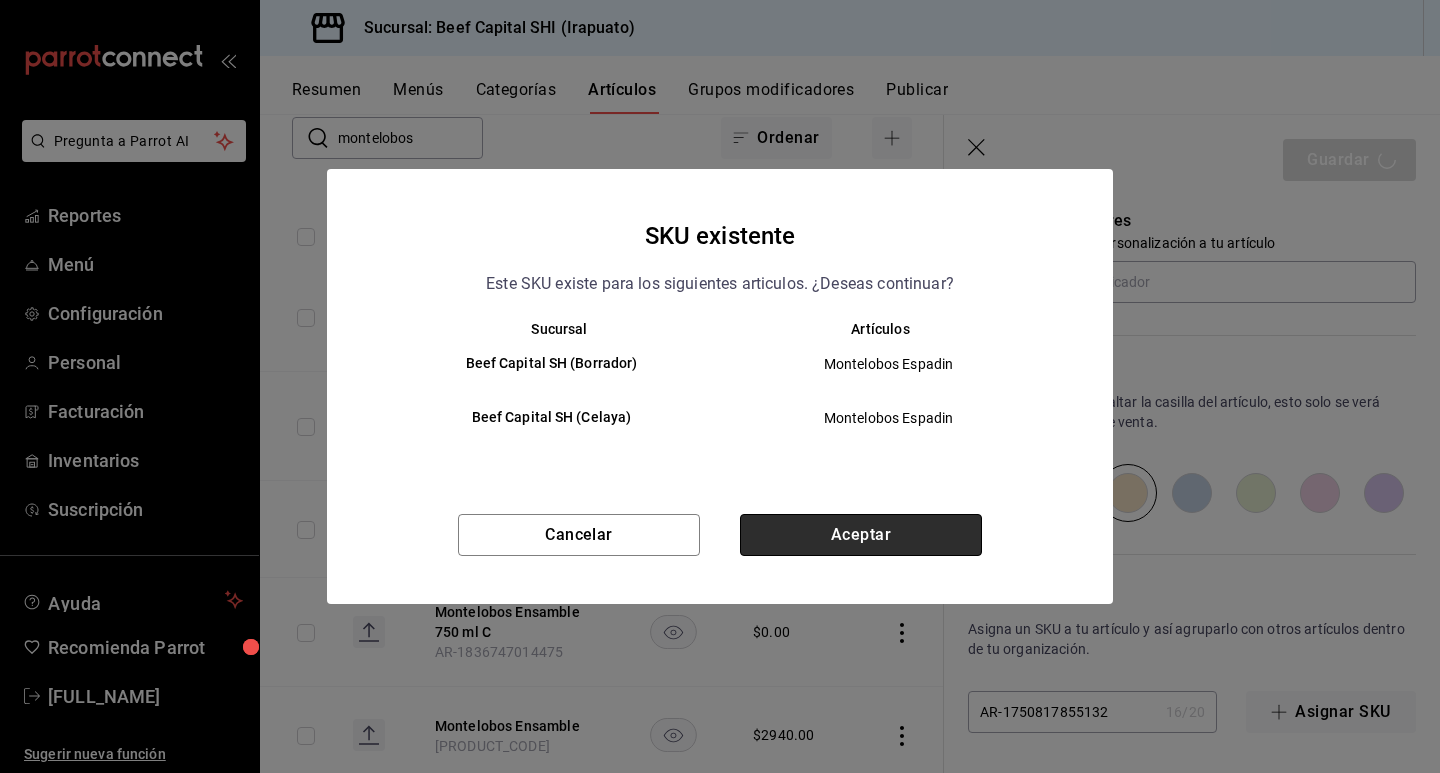 click on "Aceptar" at bounding box center [861, 535] 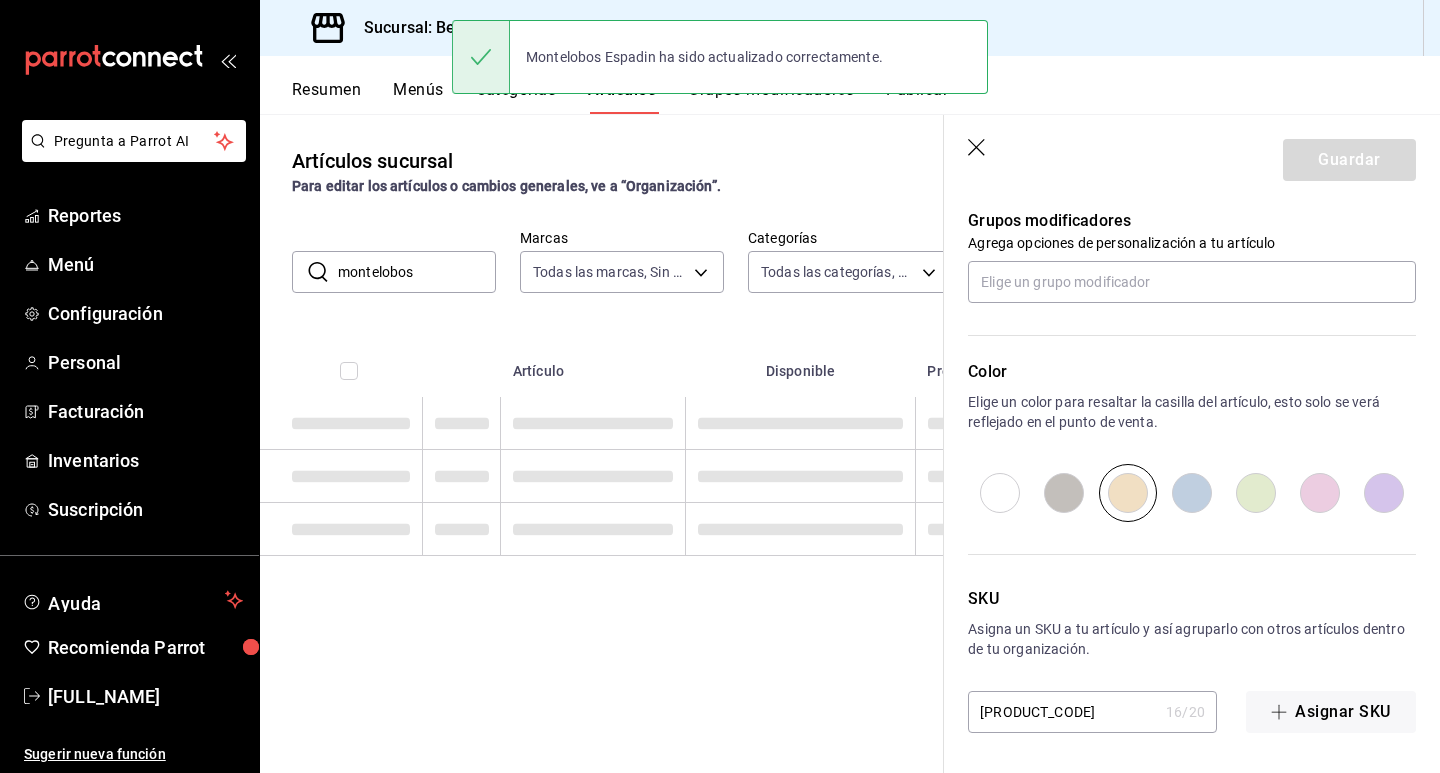 scroll, scrollTop: 0, scrollLeft: 0, axis: both 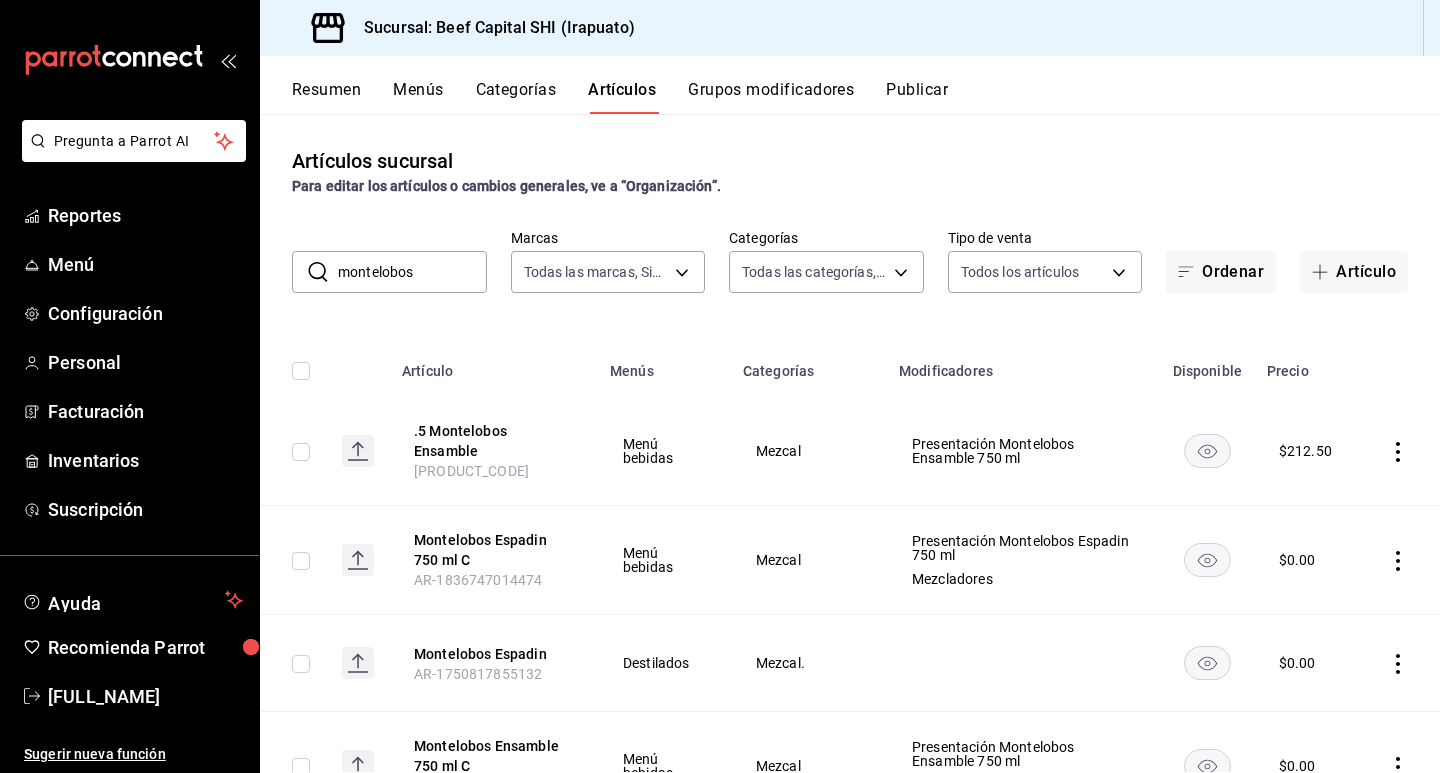 click on "Grupos modificadores" at bounding box center (771, 97) 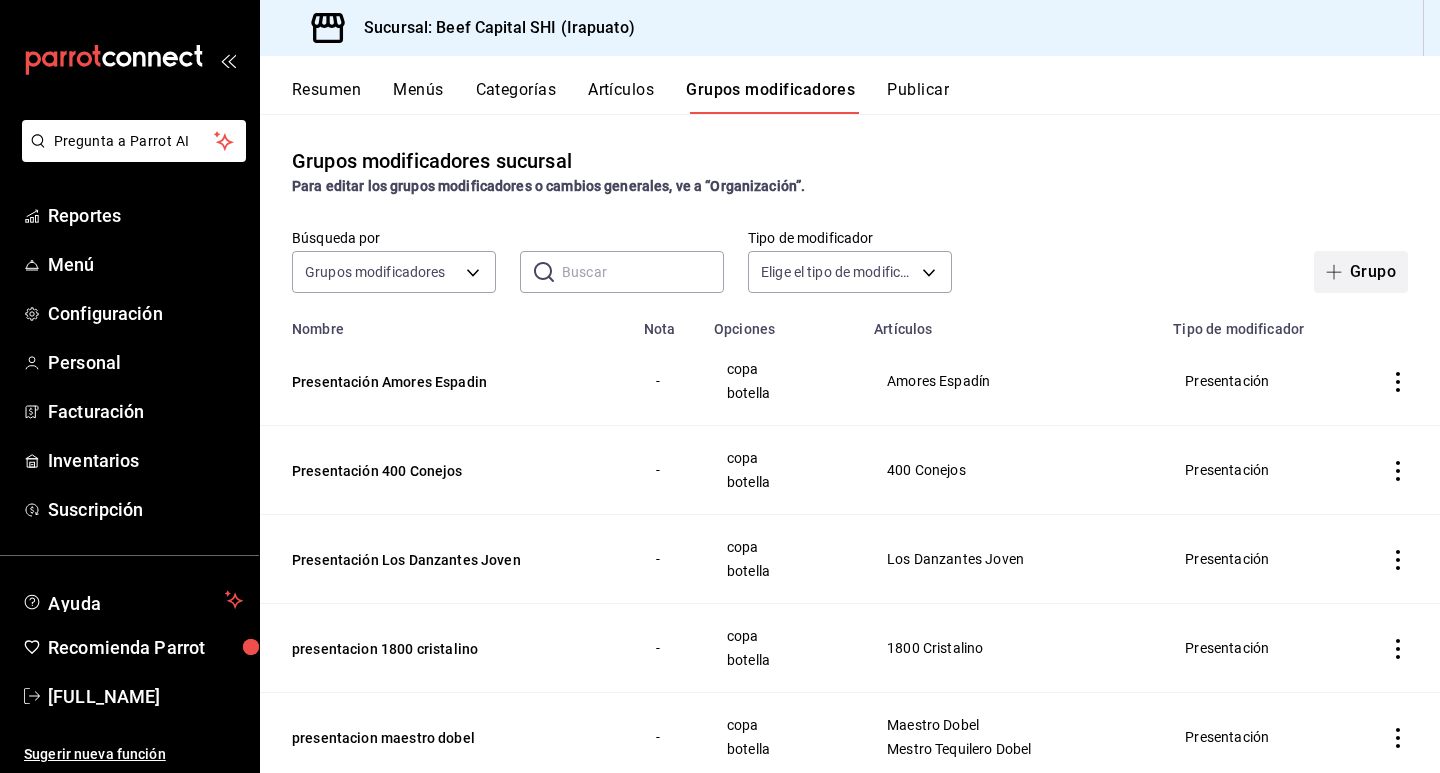 click at bounding box center [1338, 272] 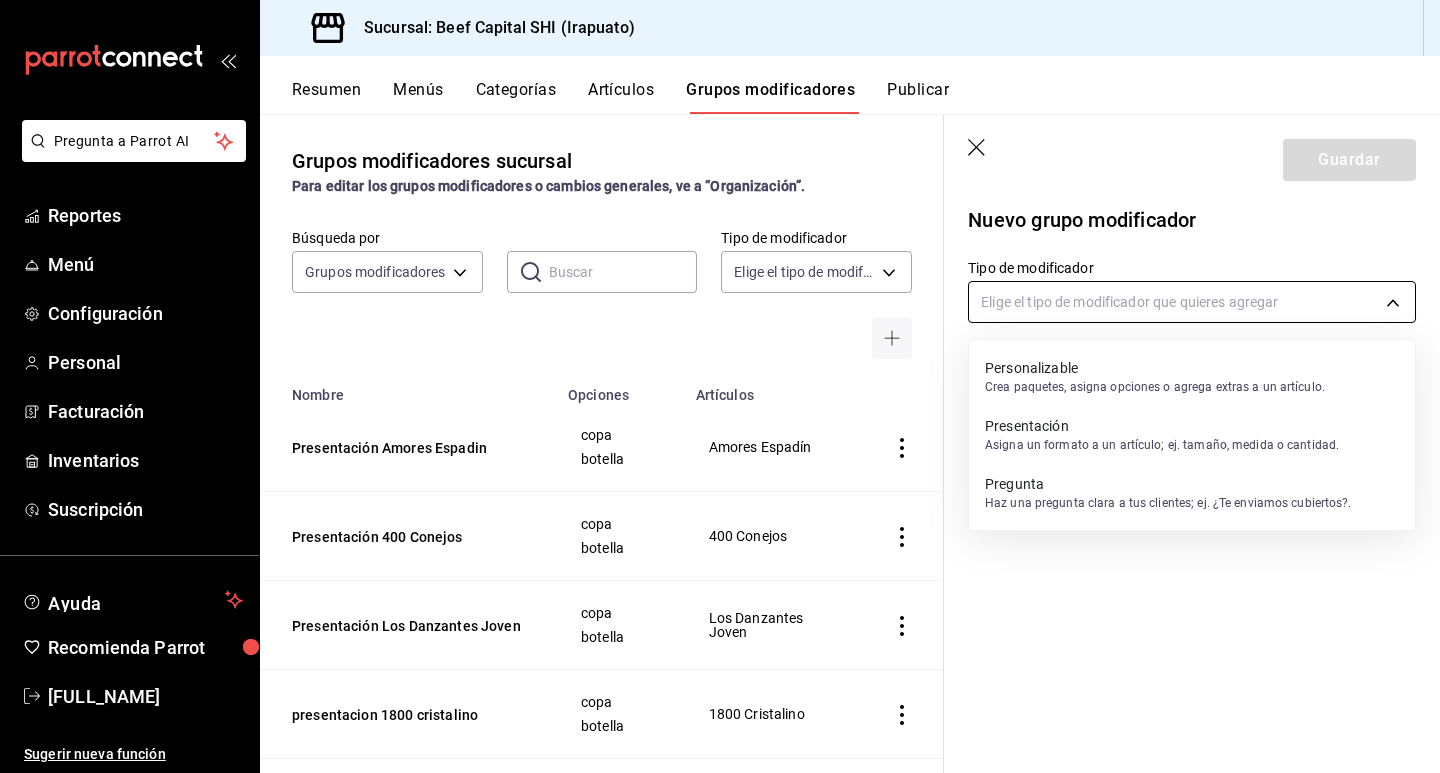 click on "Pregunta a Parrot AI Reportes   Menú   Configuración   Personal   Facturación   Inventarios   Suscripción   Ayuda Recomienda Parrot   NATALY GARCIA ESTRADA   Sugerir nueva función   Sucursal: Beef Capital SHI (Irapuato) Resumen Menús Categorías Artículos Grupos modificadores Publicar Grupos modificadores sucursal Para editar los grupos modificadores o cambios generales, ve a “Organización”. Búsqueda por Grupos modificadores GROUP ​ ​ Tipo de modificador Elige el tipo de modificador Nombre Opciones Artículos Presentación Amores Espadin copa botella Amores Espadín Presentación 400 Conejos copa botella 400 Conejos Presentación Los Danzantes Joven copa botella Los Danzantes Joven presentacion 1800 cristalino copa botella 1800 Cristalino presentacion maestro dobel copa botella Maestro Dobel Mestro Tequilero Dobel presentacion tradicional botella botella Tradicional presentacion 1800 añejo copa botella 1800 Añejo presentacion 1800 blanco copa botella 1800 Blanco presentacion 1800reposado .5" at bounding box center [720, 386] 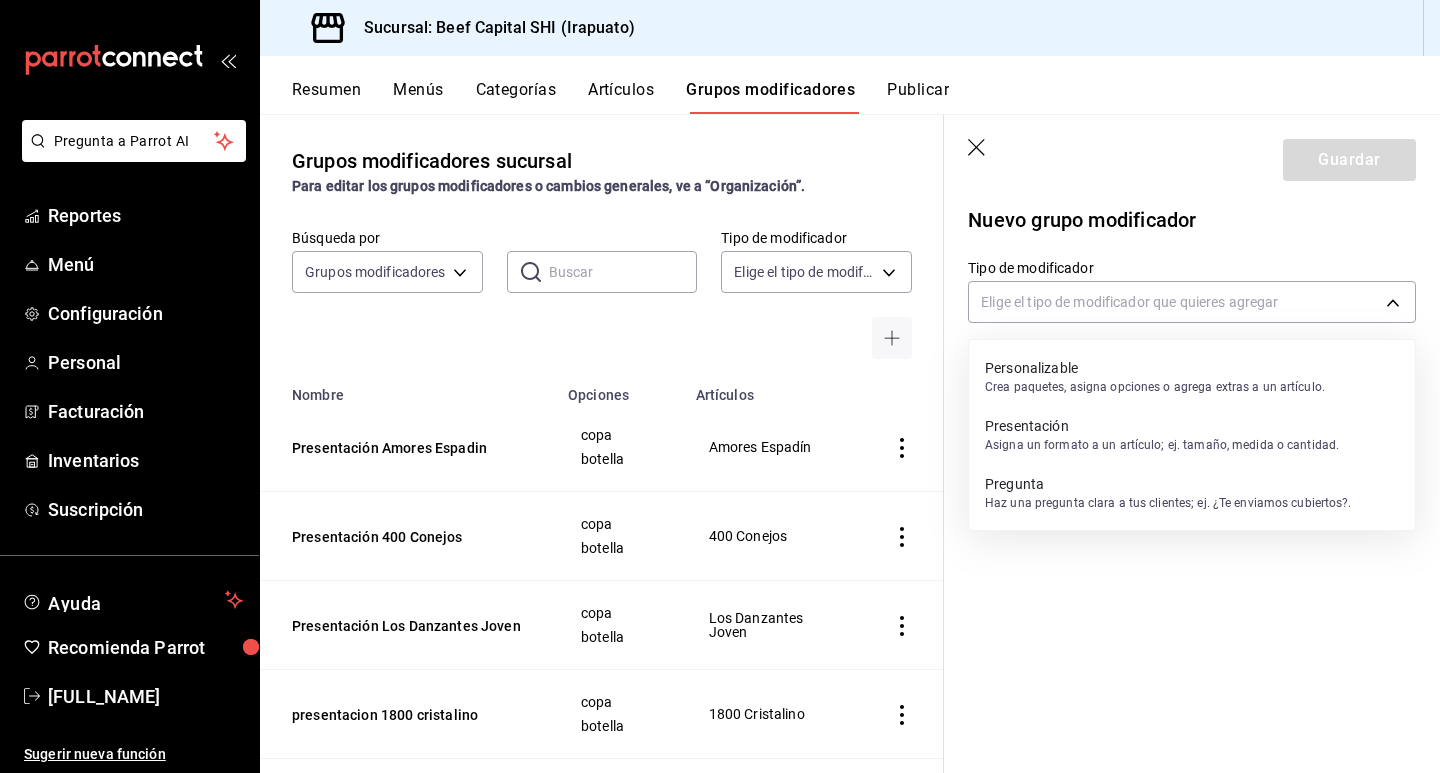 click on "Presentación" at bounding box center [1162, 426] 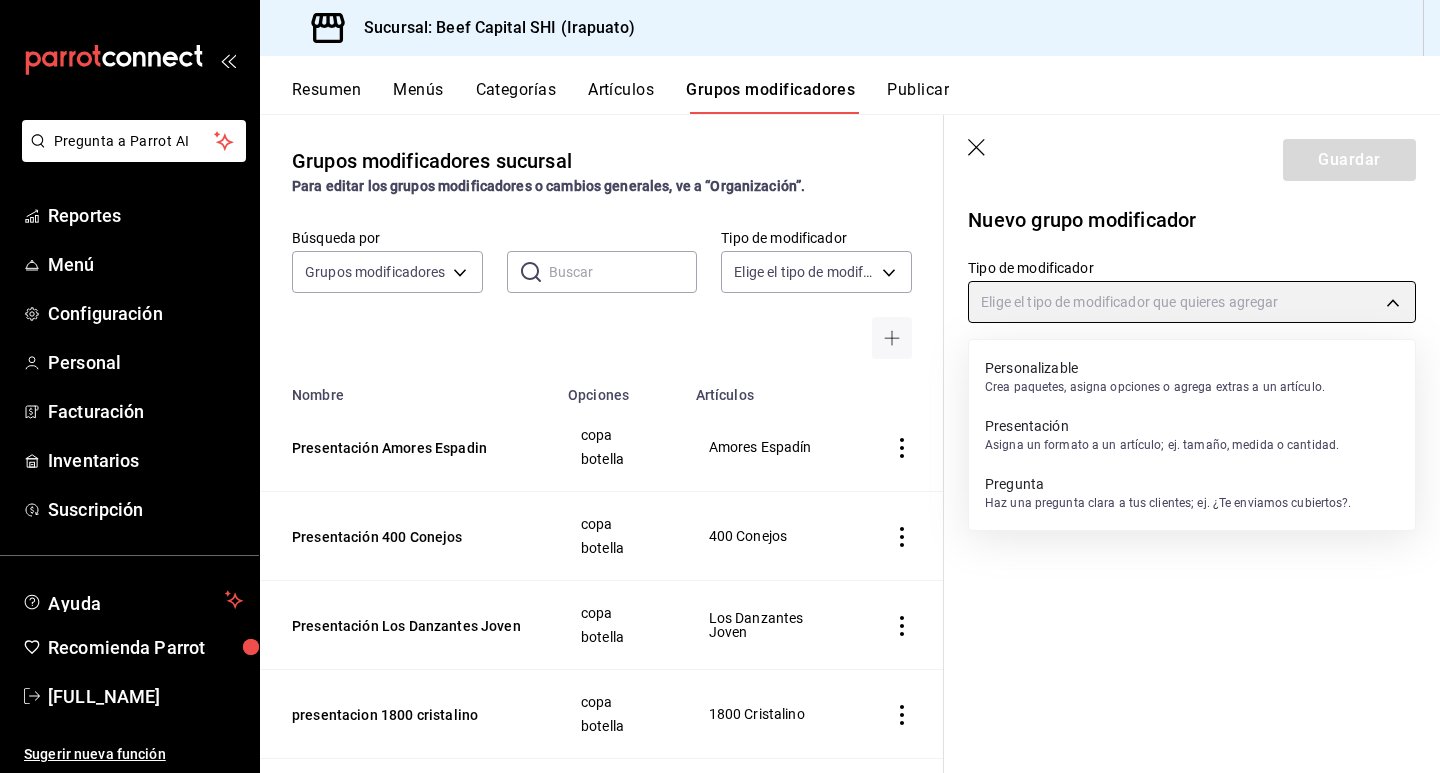 type on "PRESENTATION" 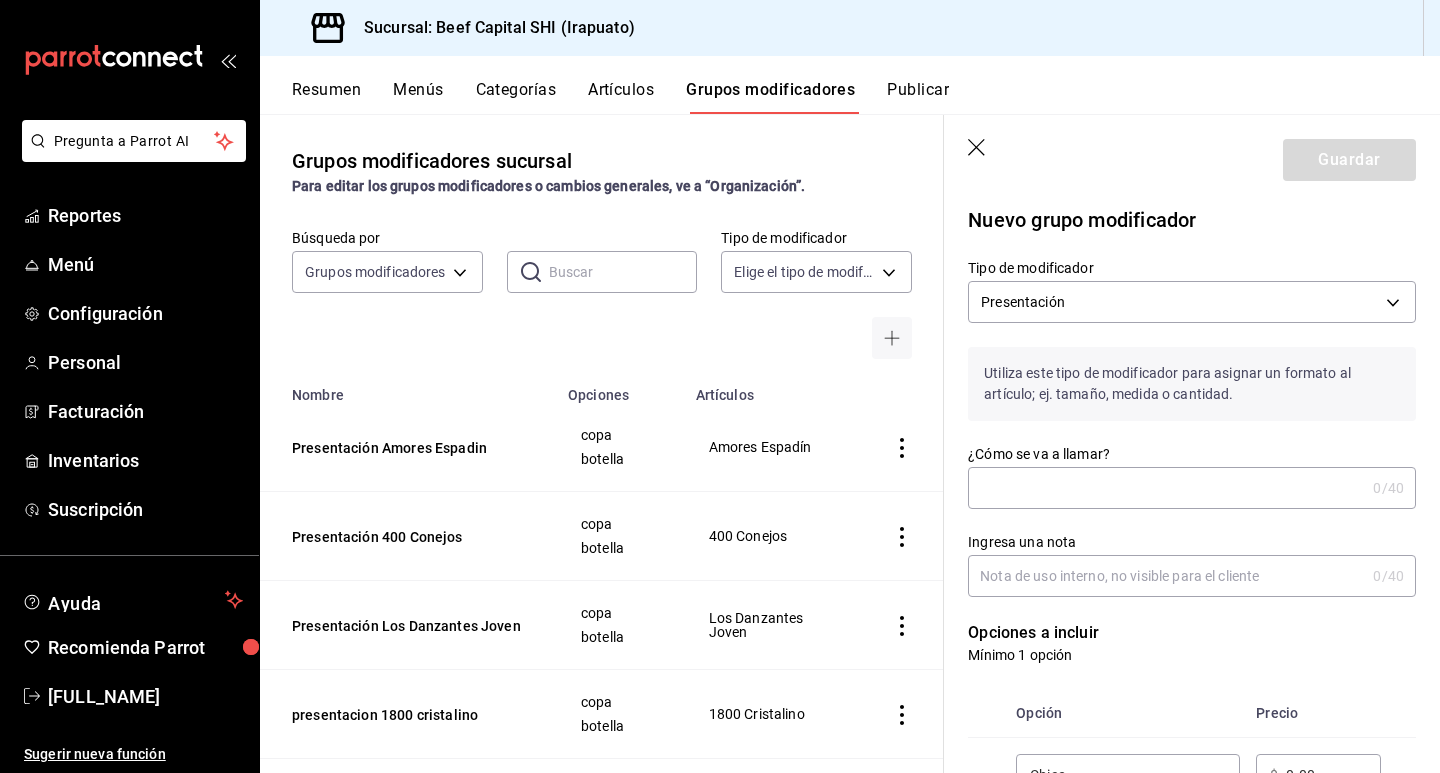 click on "¿Cómo se va a llamar?" at bounding box center [1166, 488] 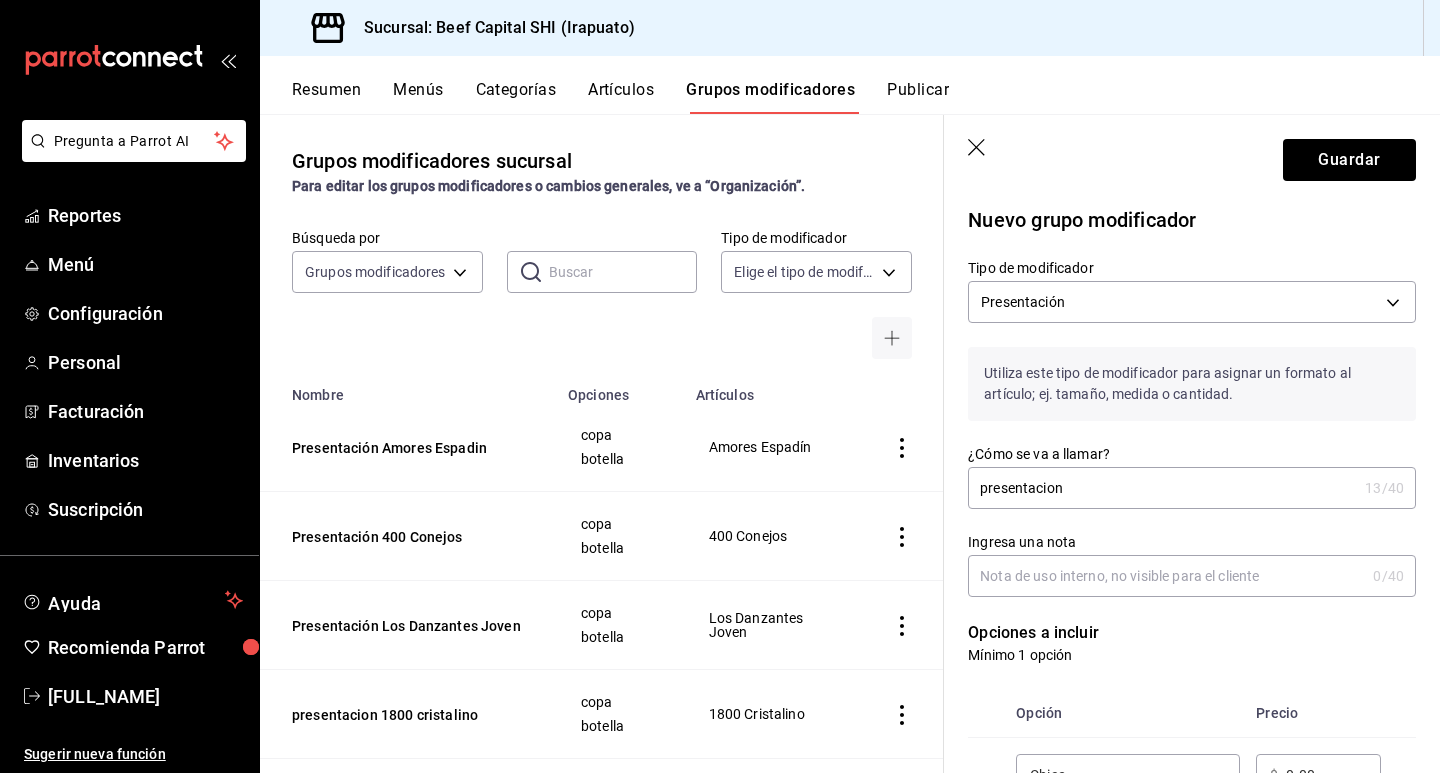 click on "presentacion" at bounding box center (1162, 488) 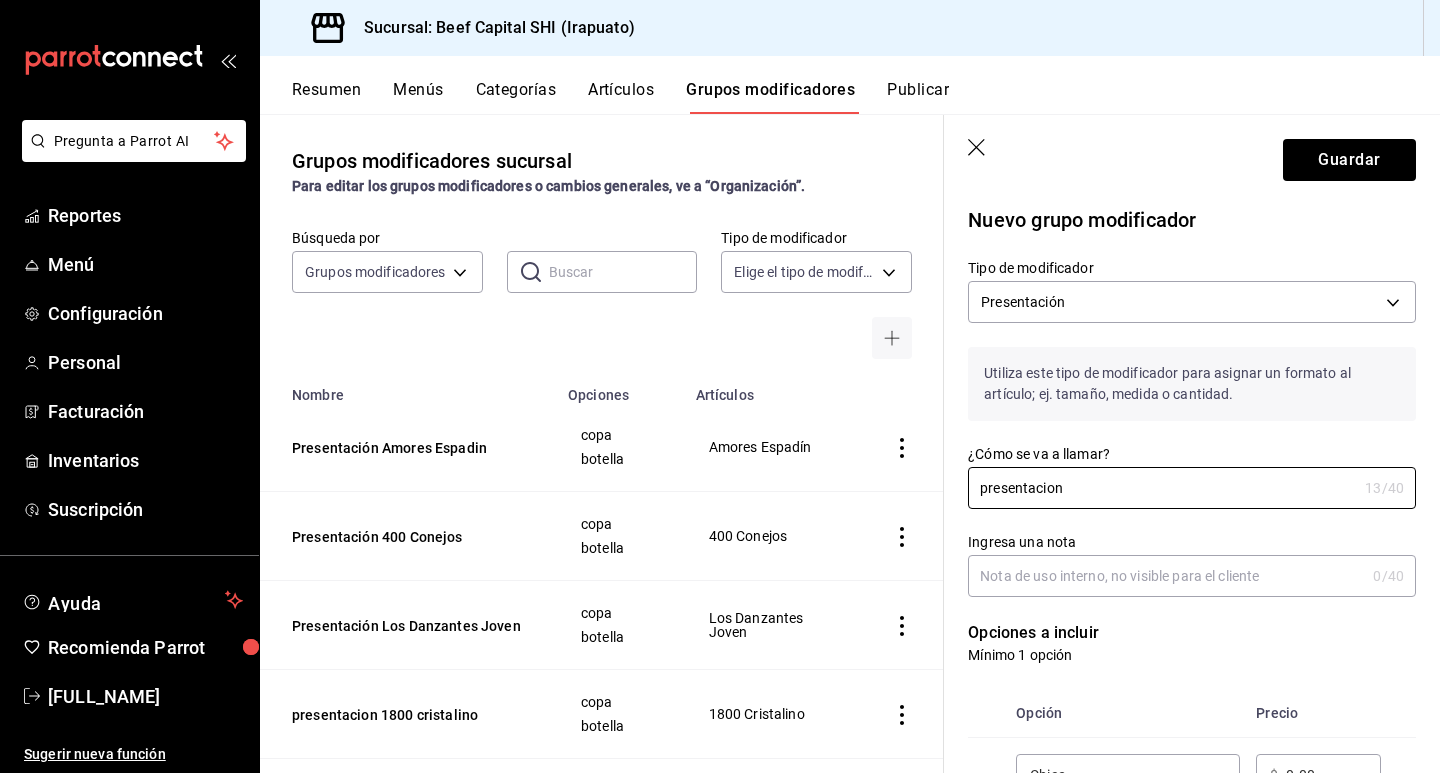 drag, startPoint x: 1069, startPoint y: 502, endPoint x: 925, endPoint y: 472, distance: 147.09181 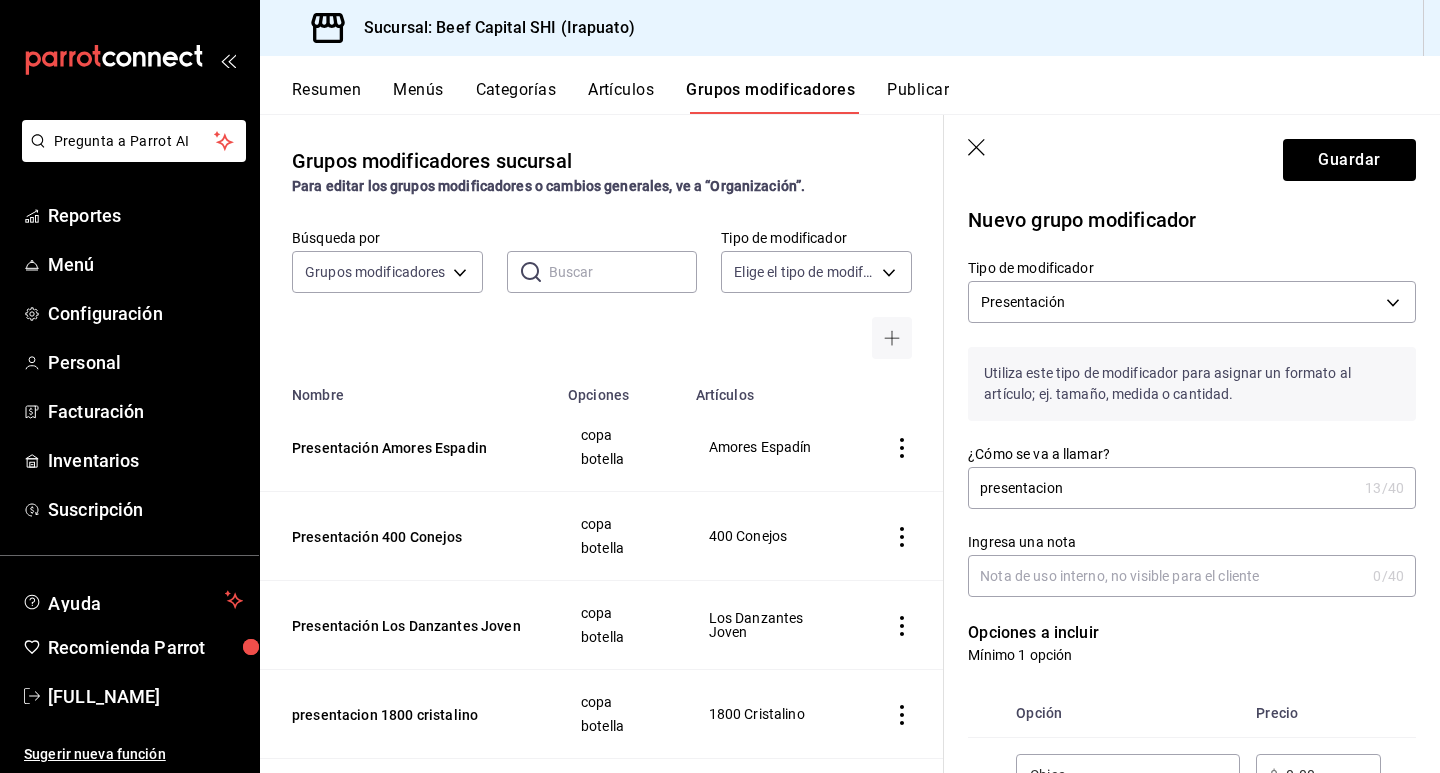 type on "P" 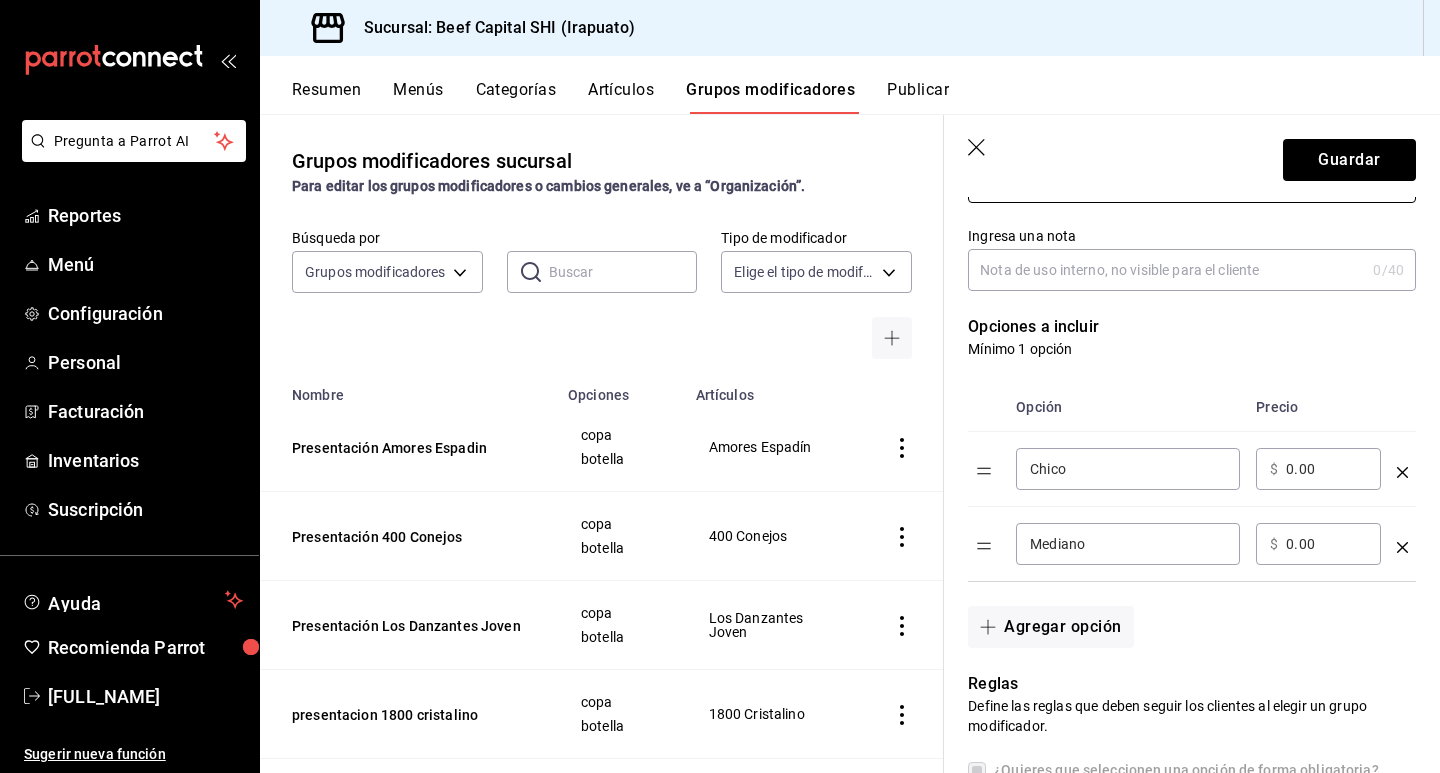 scroll, scrollTop: 400, scrollLeft: 0, axis: vertical 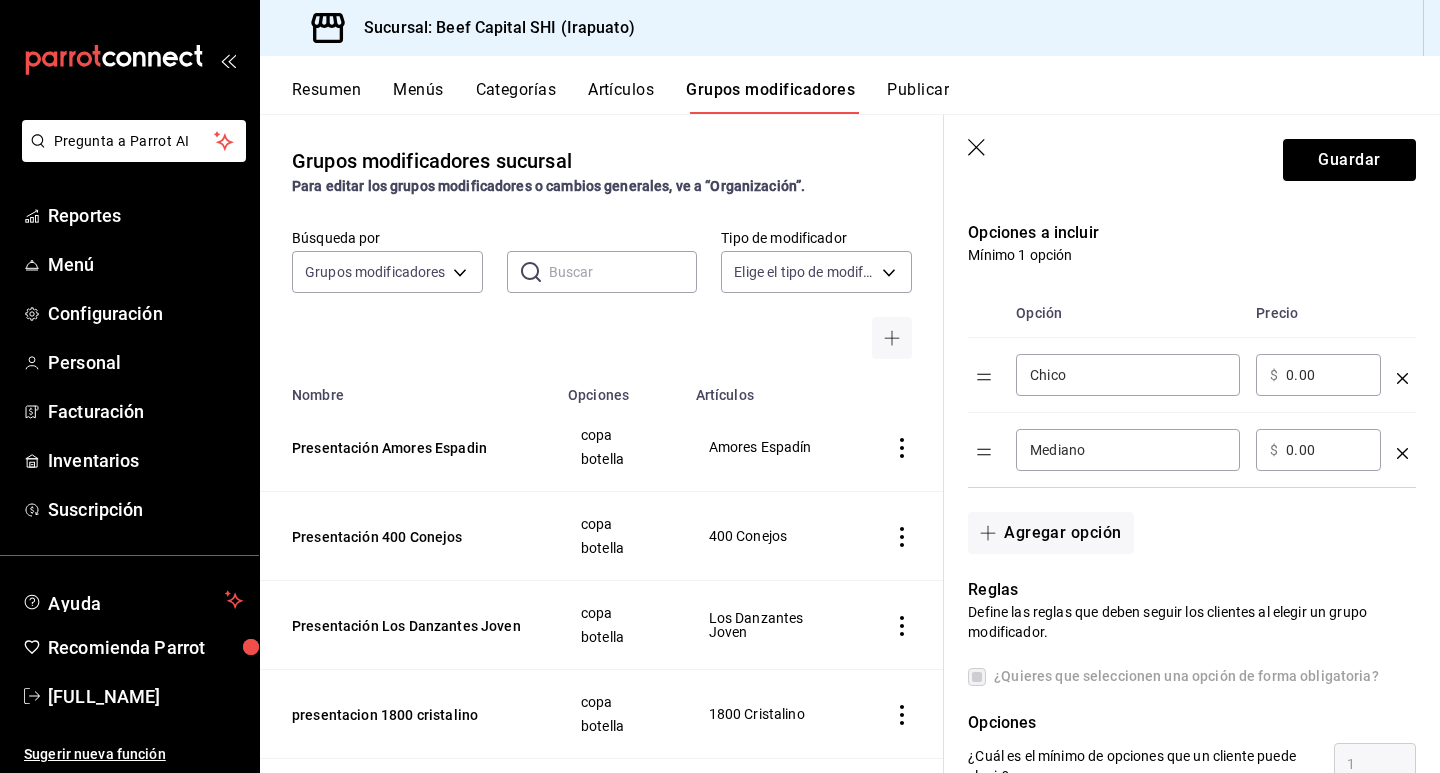 type on "Presentación Montelobos Espadin" 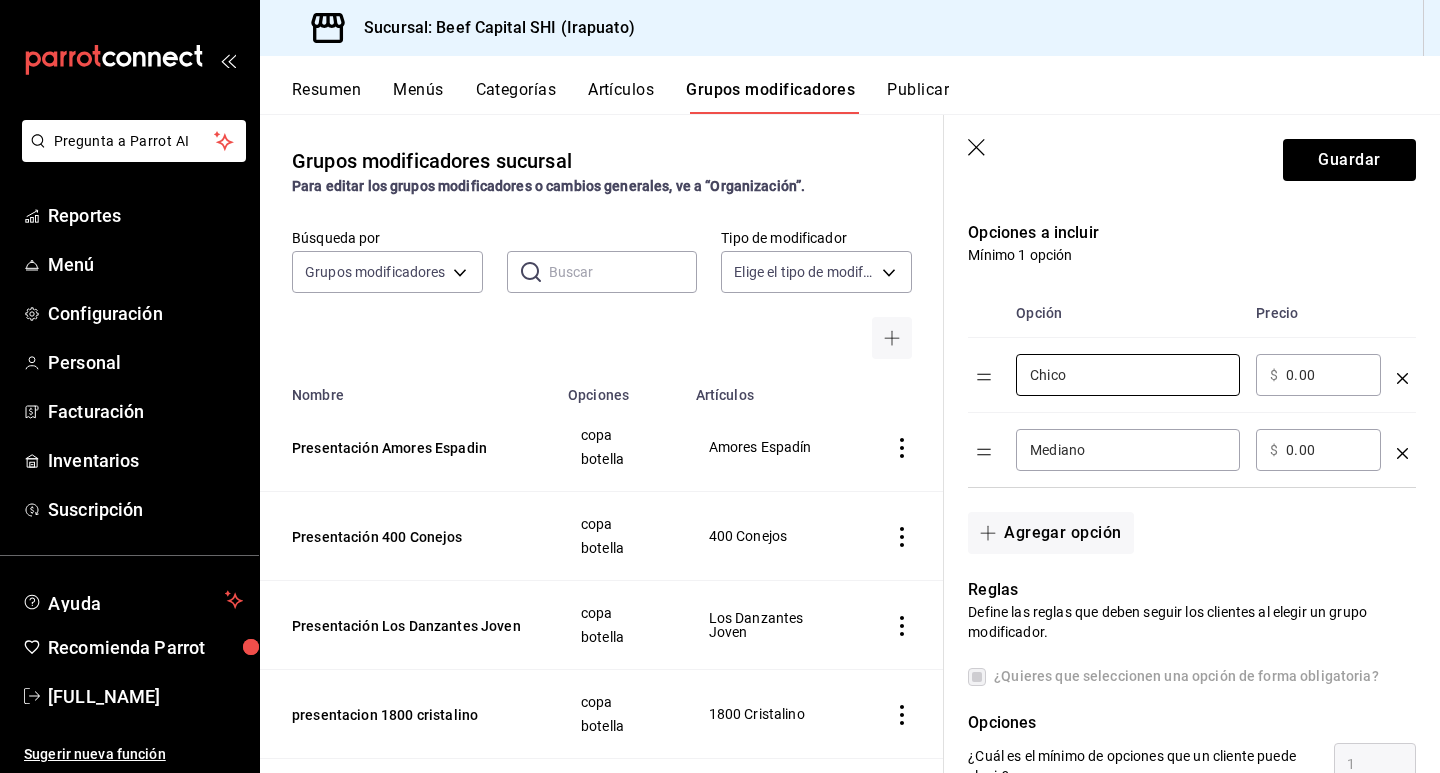 drag, startPoint x: 1114, startPoint y: 384, endPoint x: 892, endPoint y: 372, distance: 222.32408 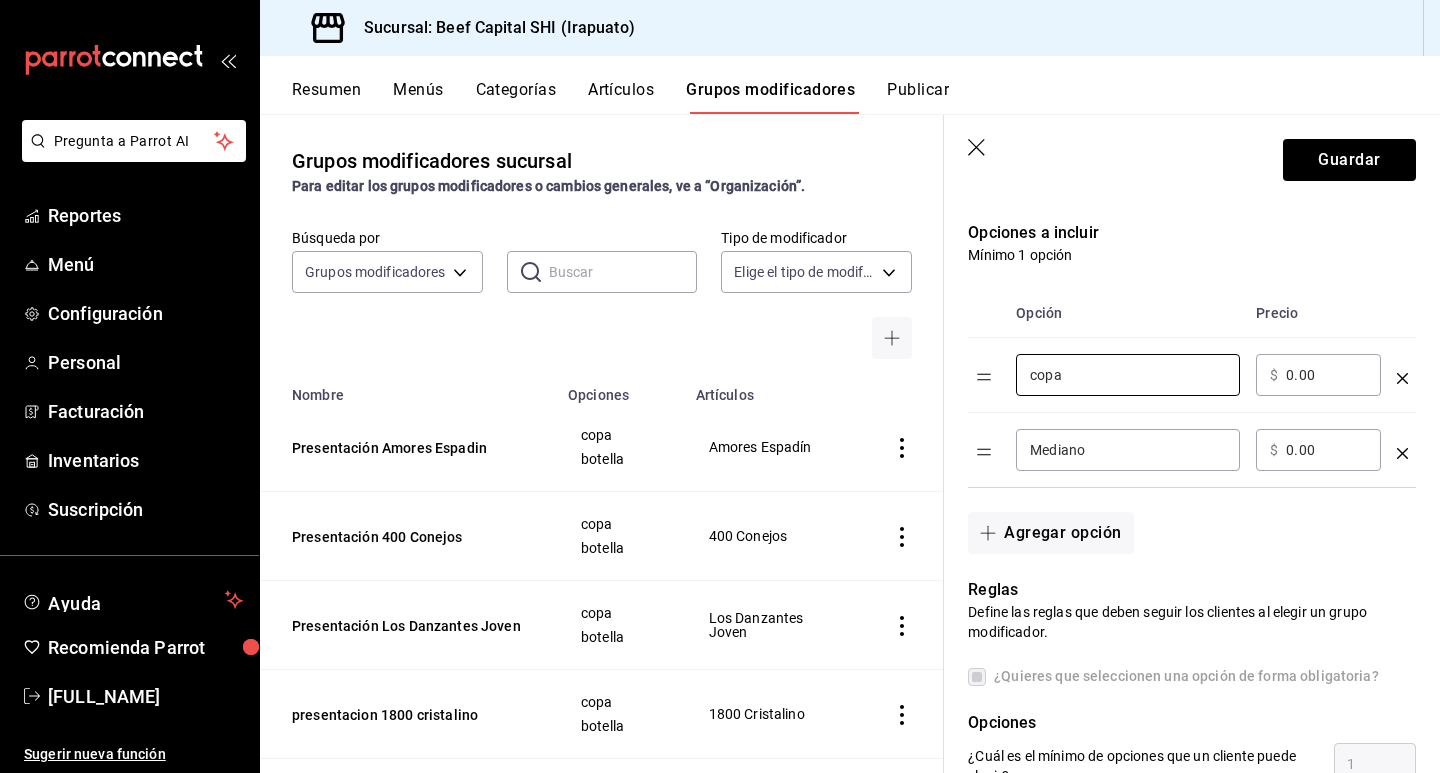 type on "copa" 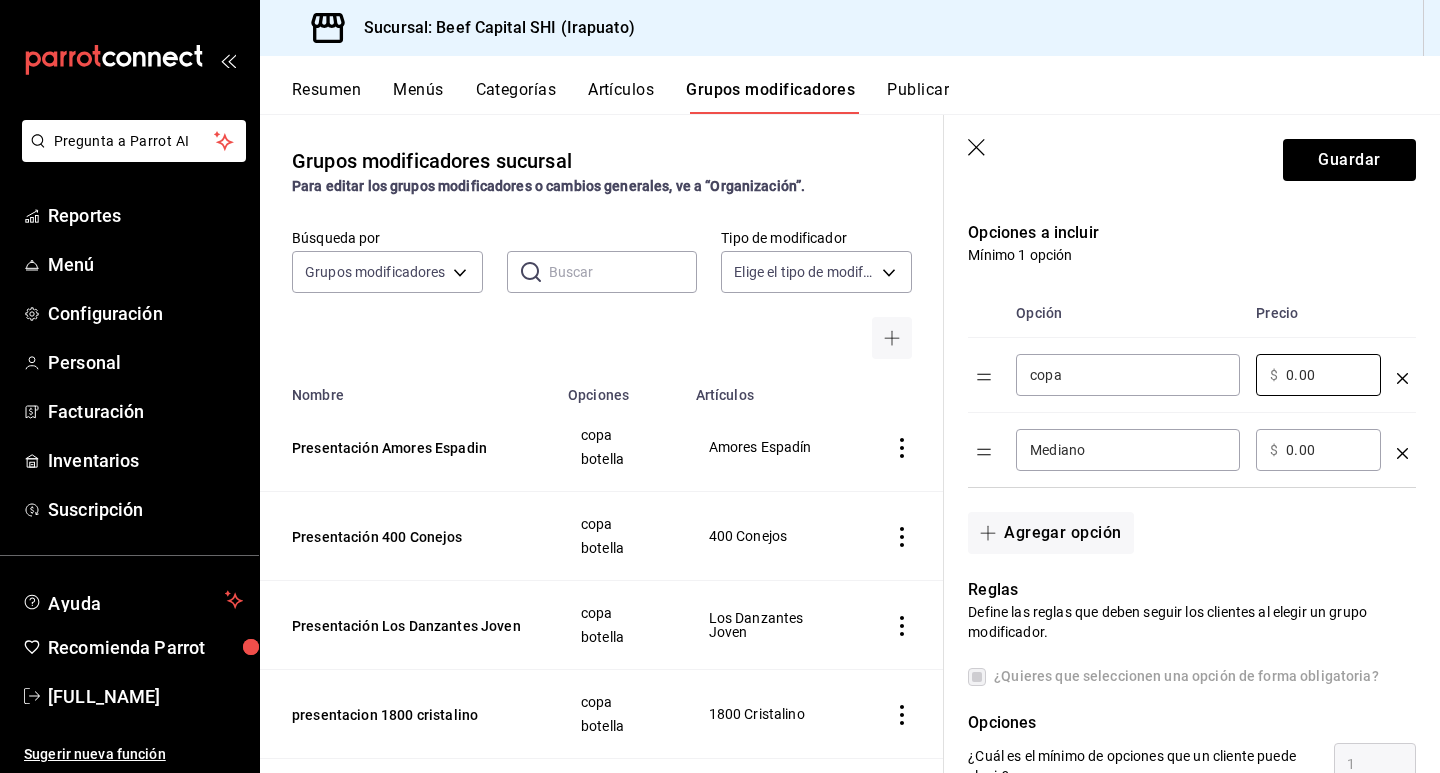 drag, startPoint x: 1317, startPoint y: 373, endPoint x: 1242, endPoint y: 373, distance: 75 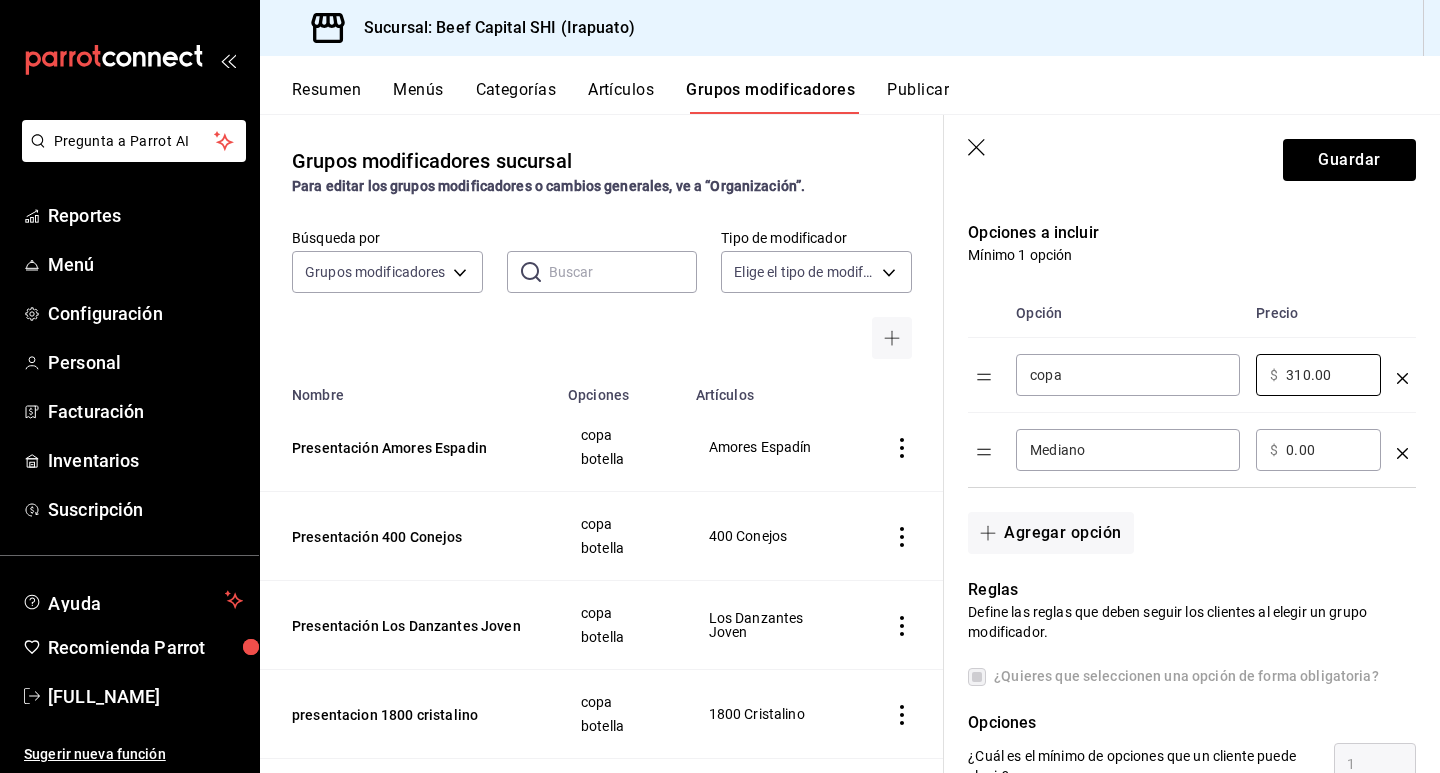 type on "310.00" 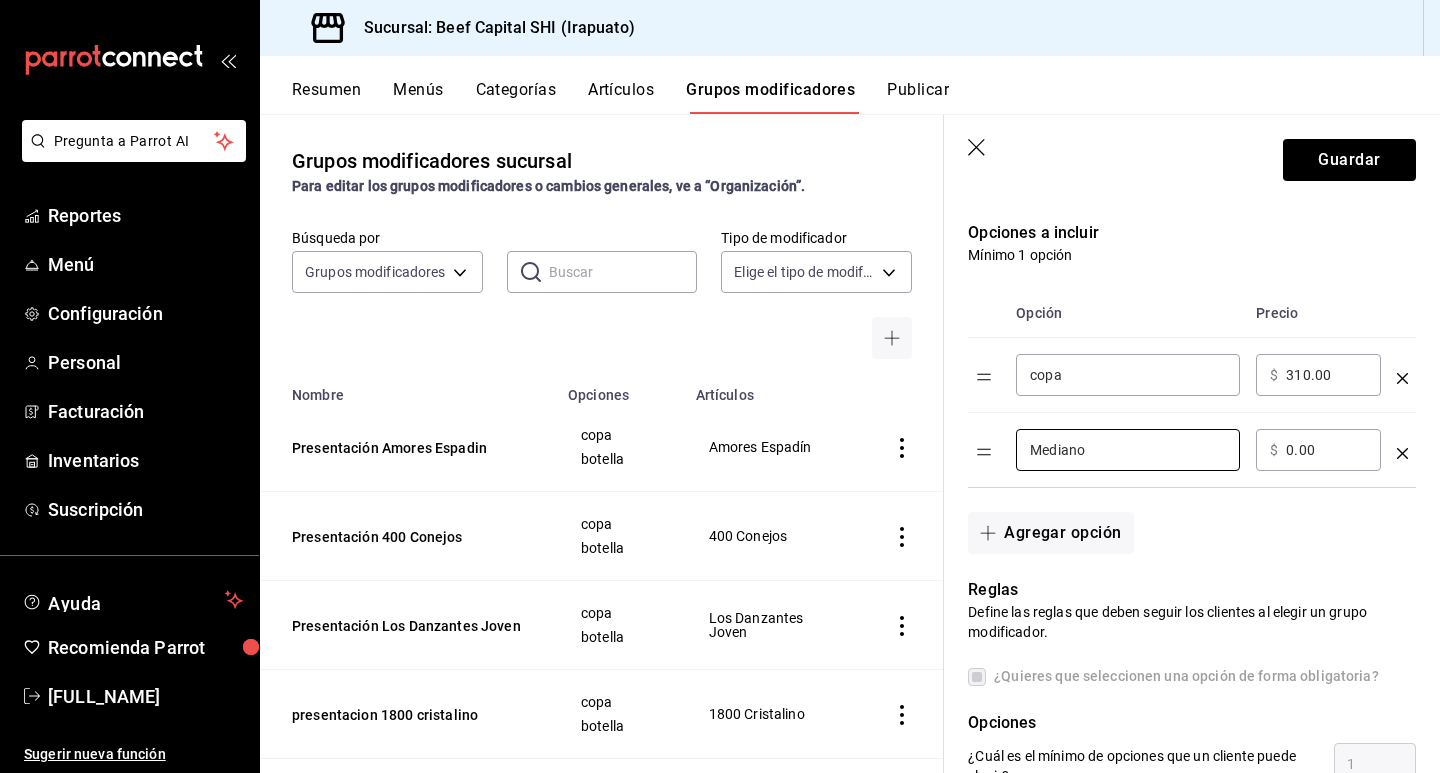 drag, startPoint x: 1097, startPoint y: 457, endPoint x: 974, endPoint y: 449, distance: 123.25989 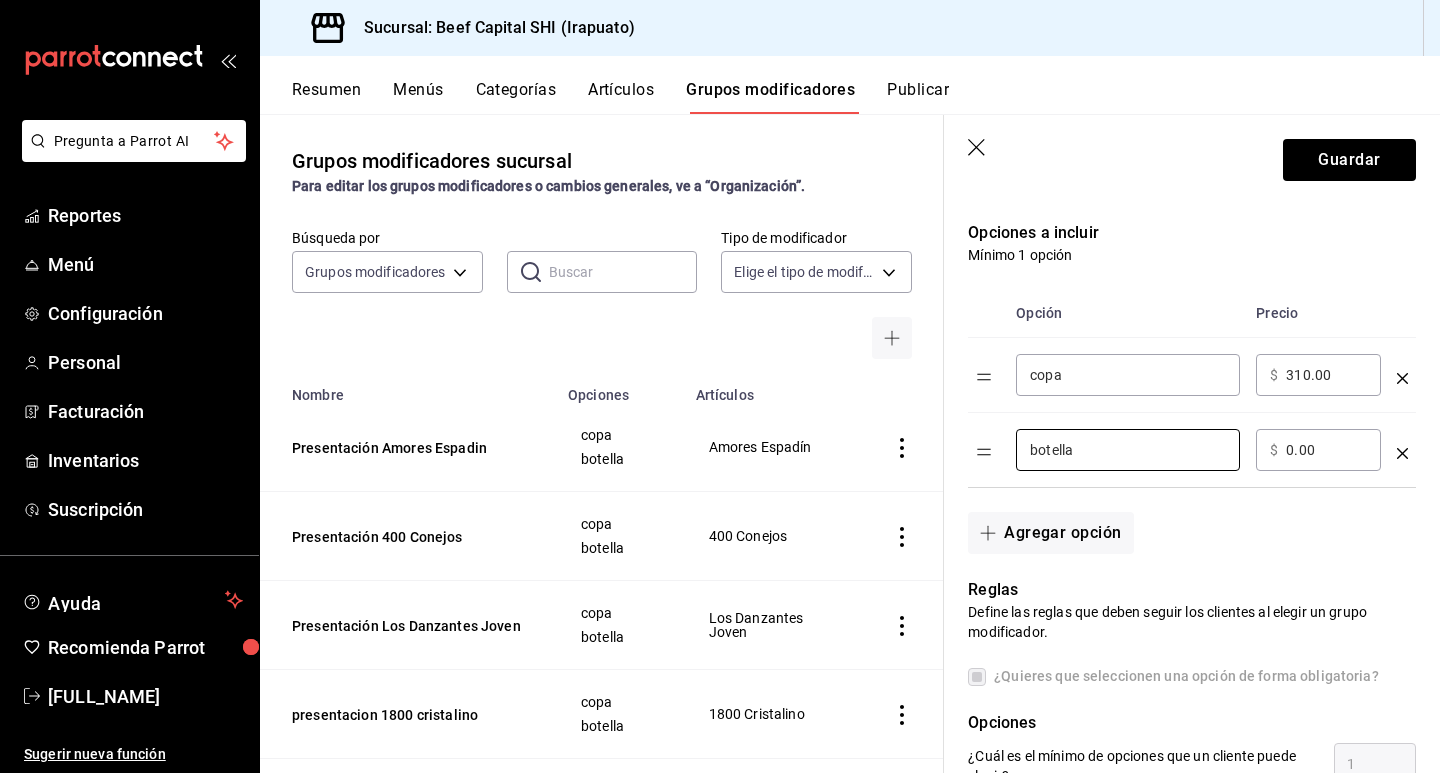 type on "botella" 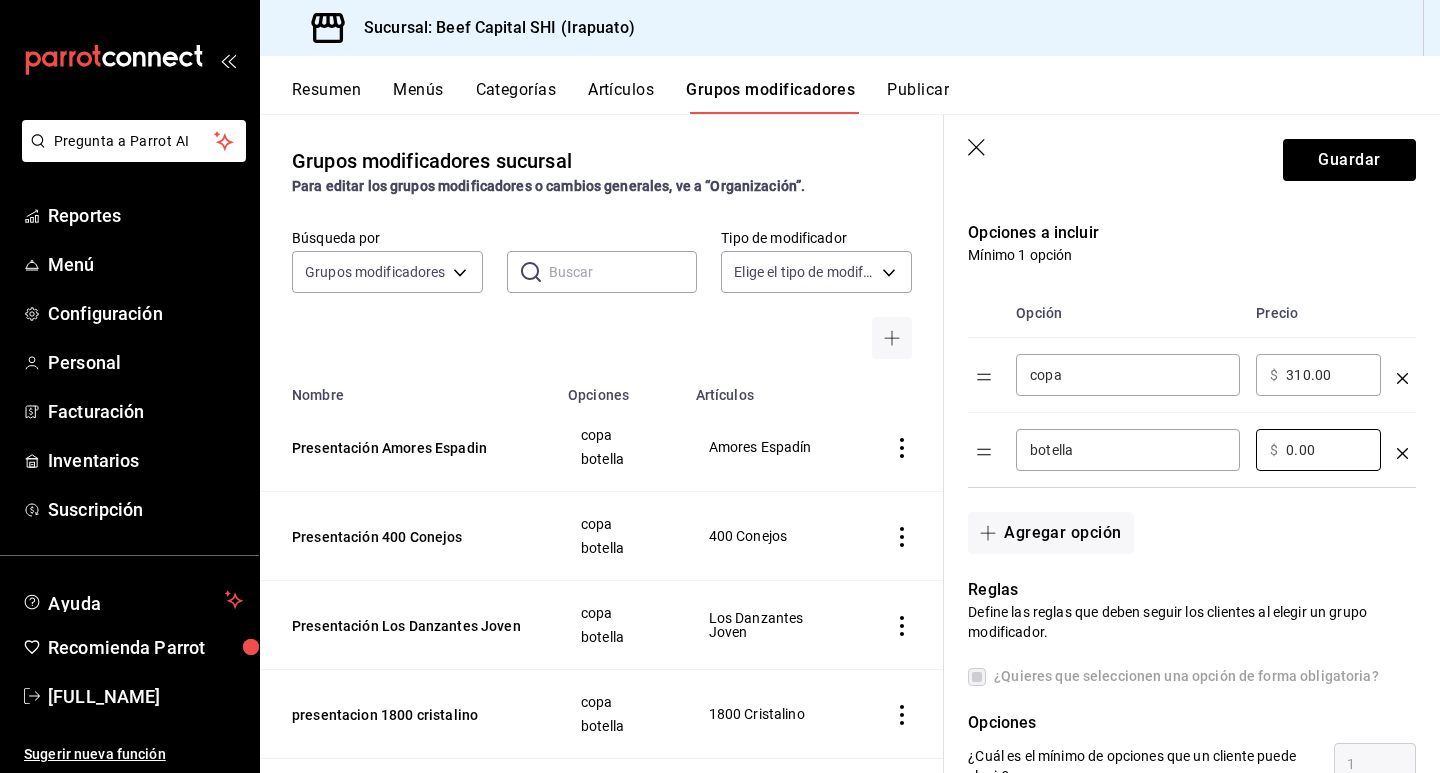 drag, startPoint x: 1309, startPoint y: 451, endPoint x: 1229, endPoint y: 451, distance: 80 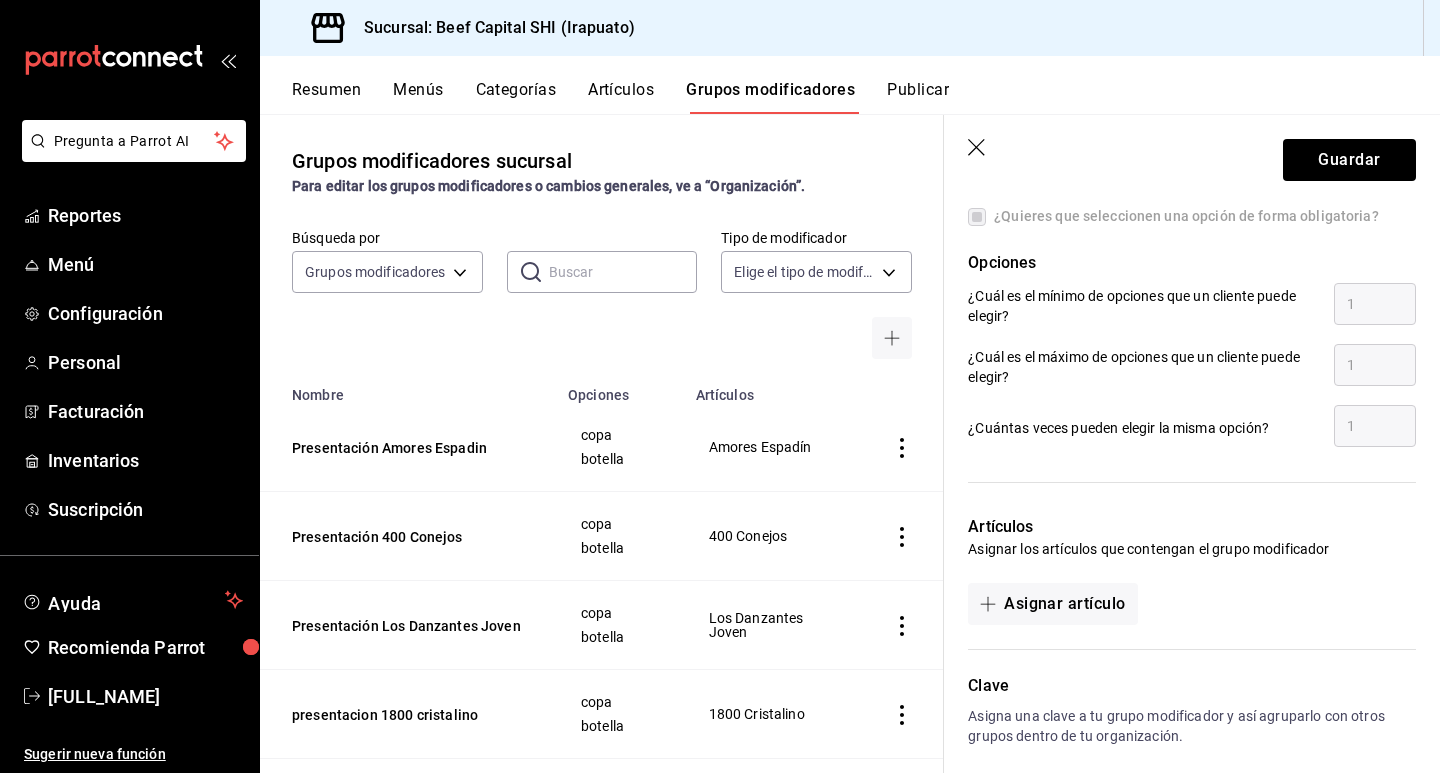 scroll, scrollTop: 950, scrollLeft: 0, axis: vertical 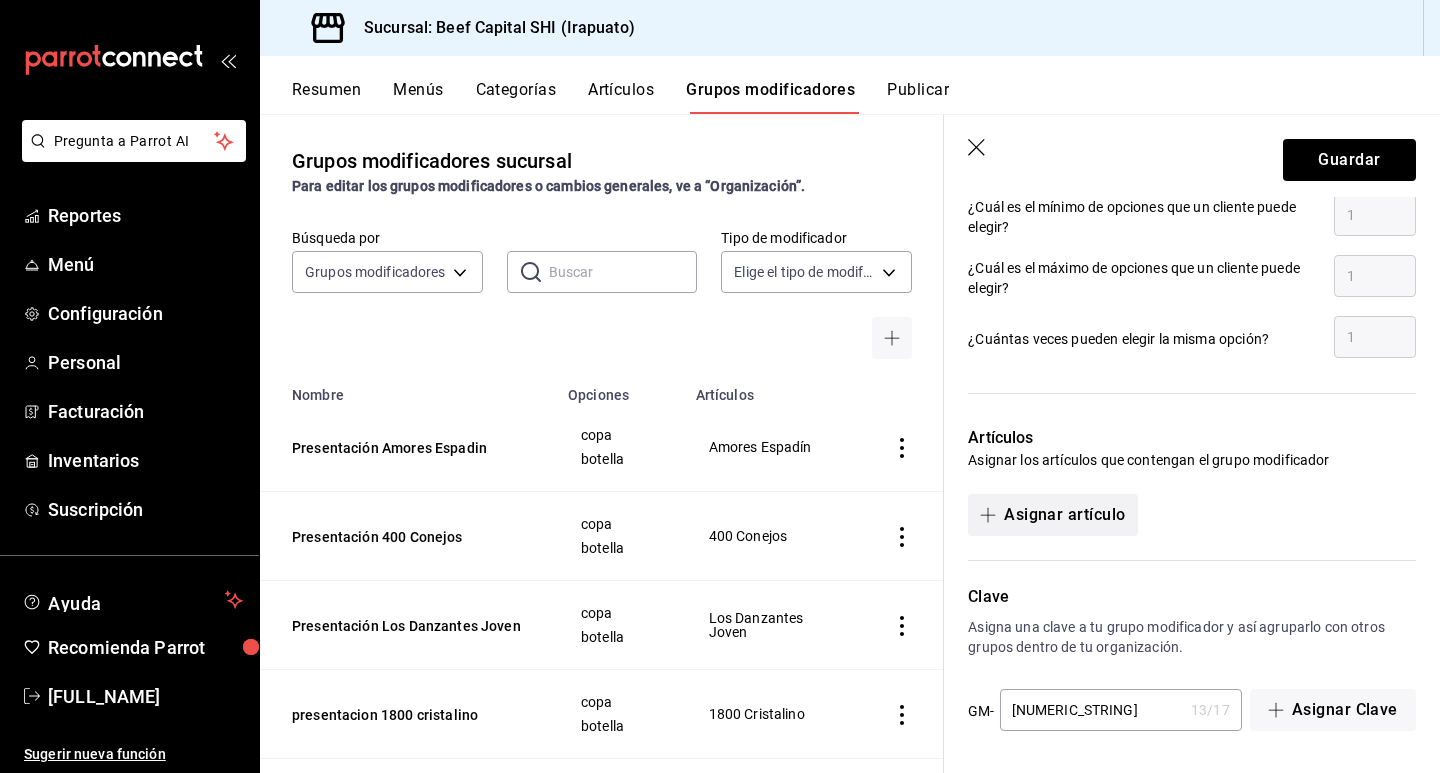 type on "2250.00" 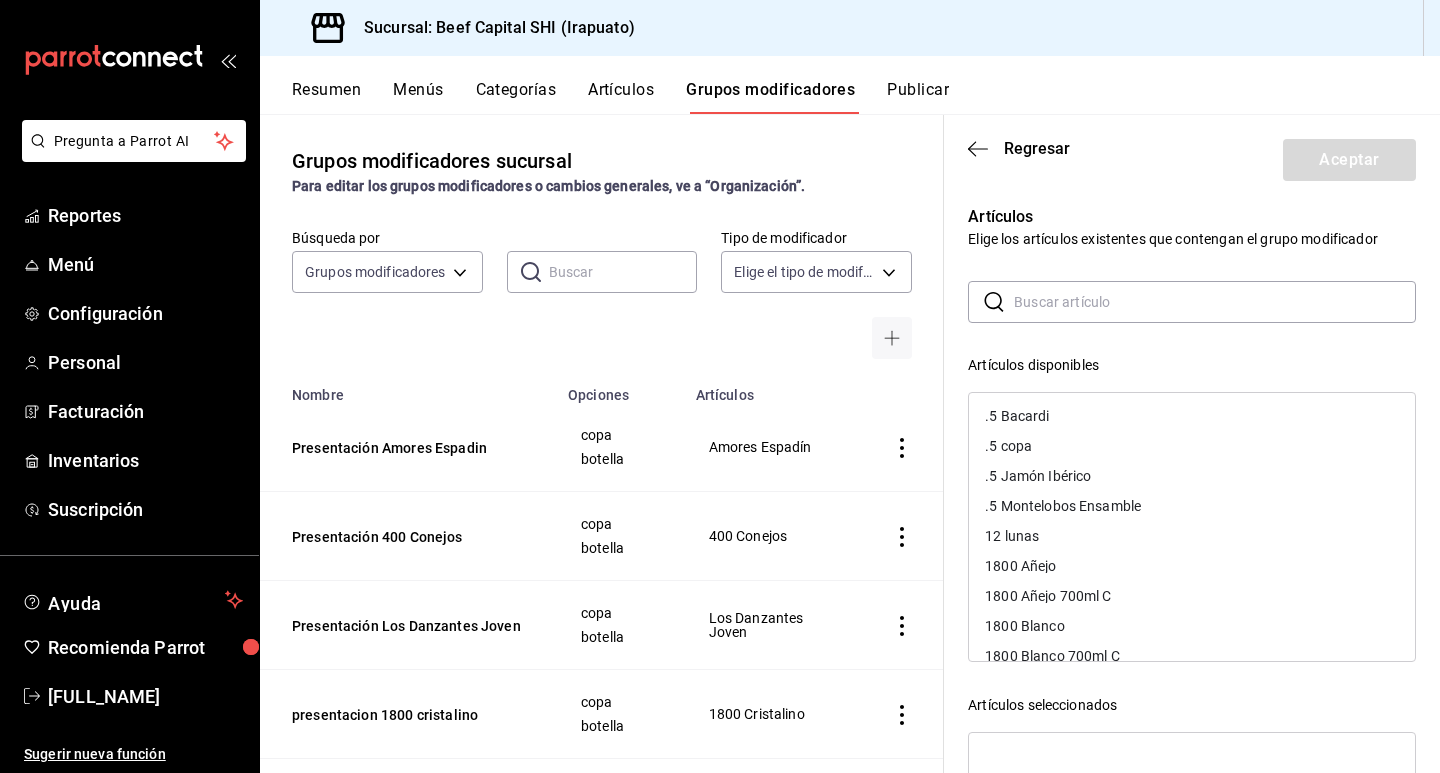 click at bounding box center (1215, 302) 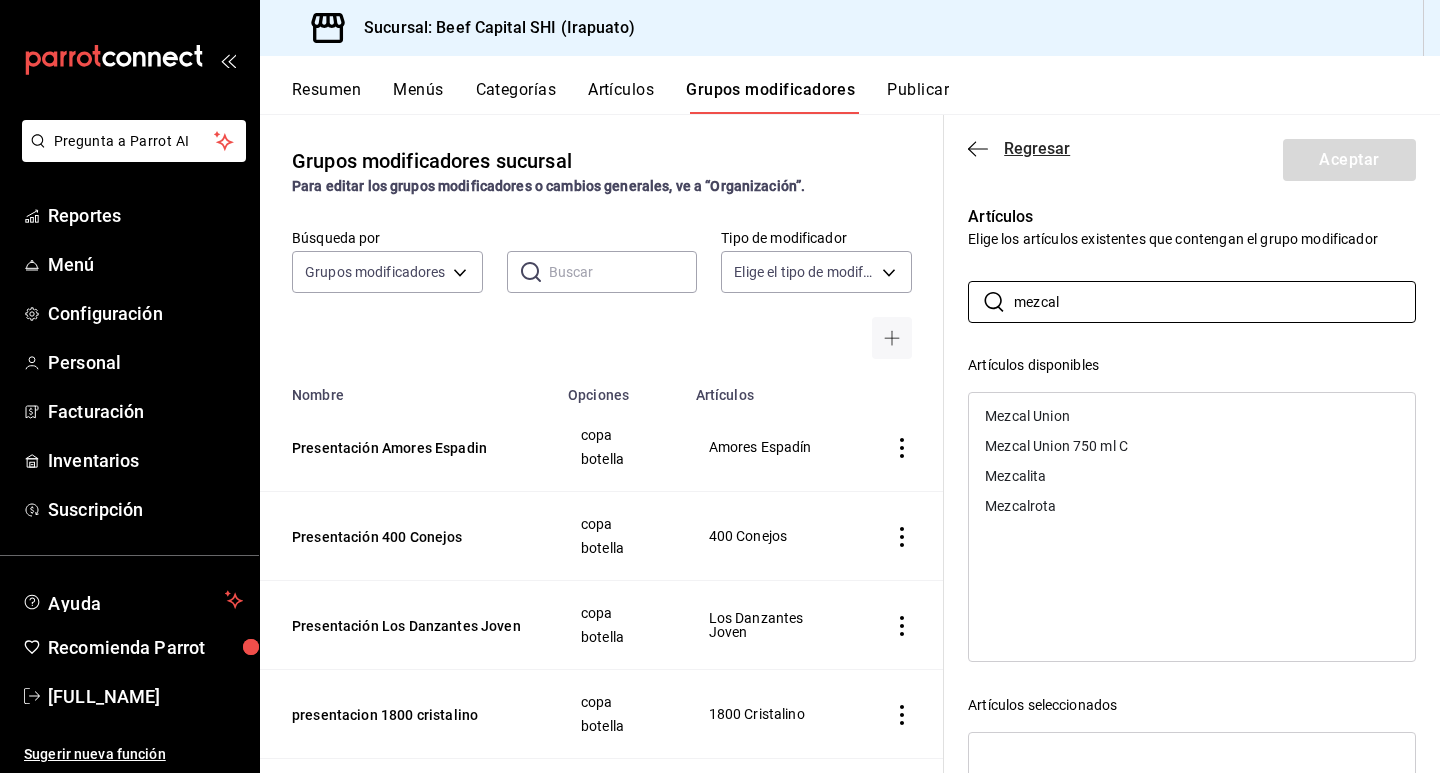 type on "mezcal" 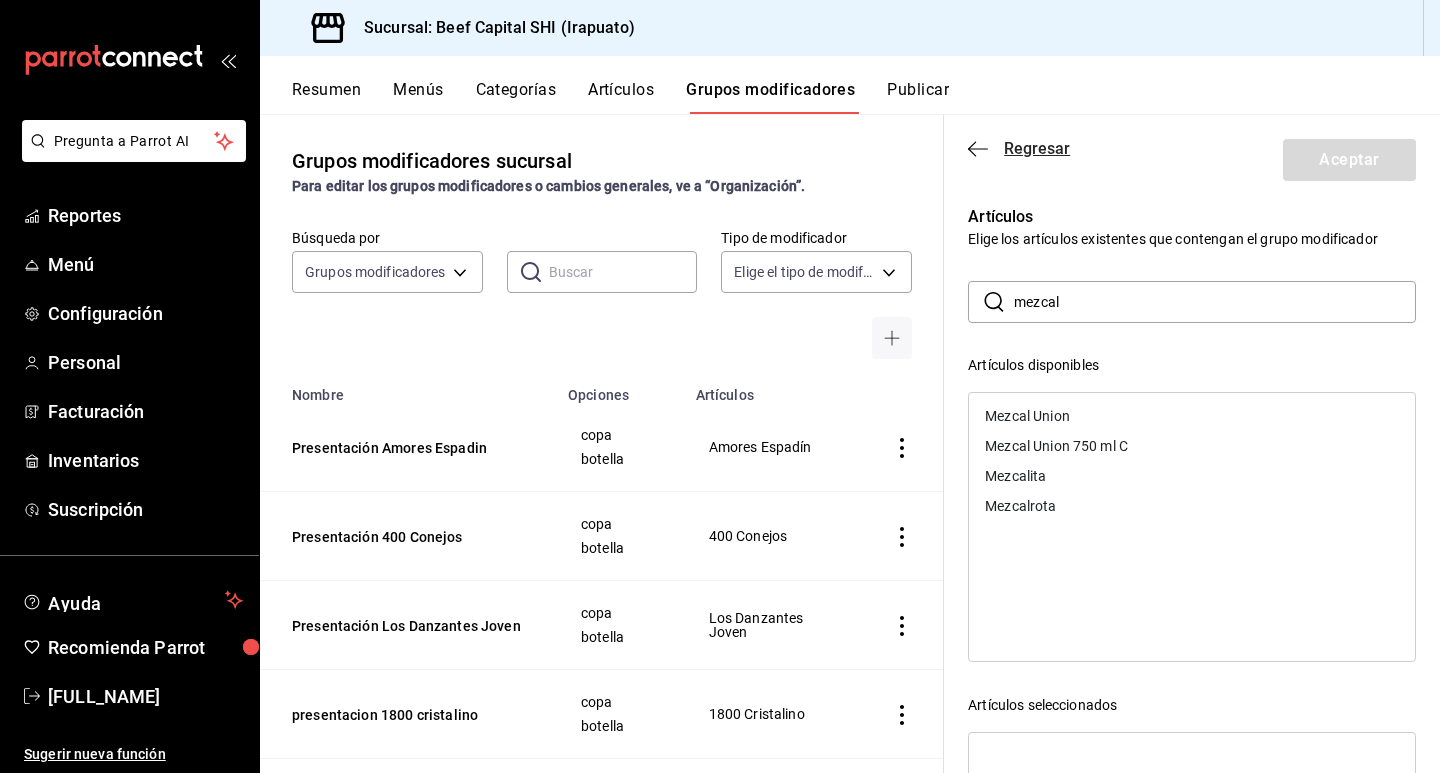 click 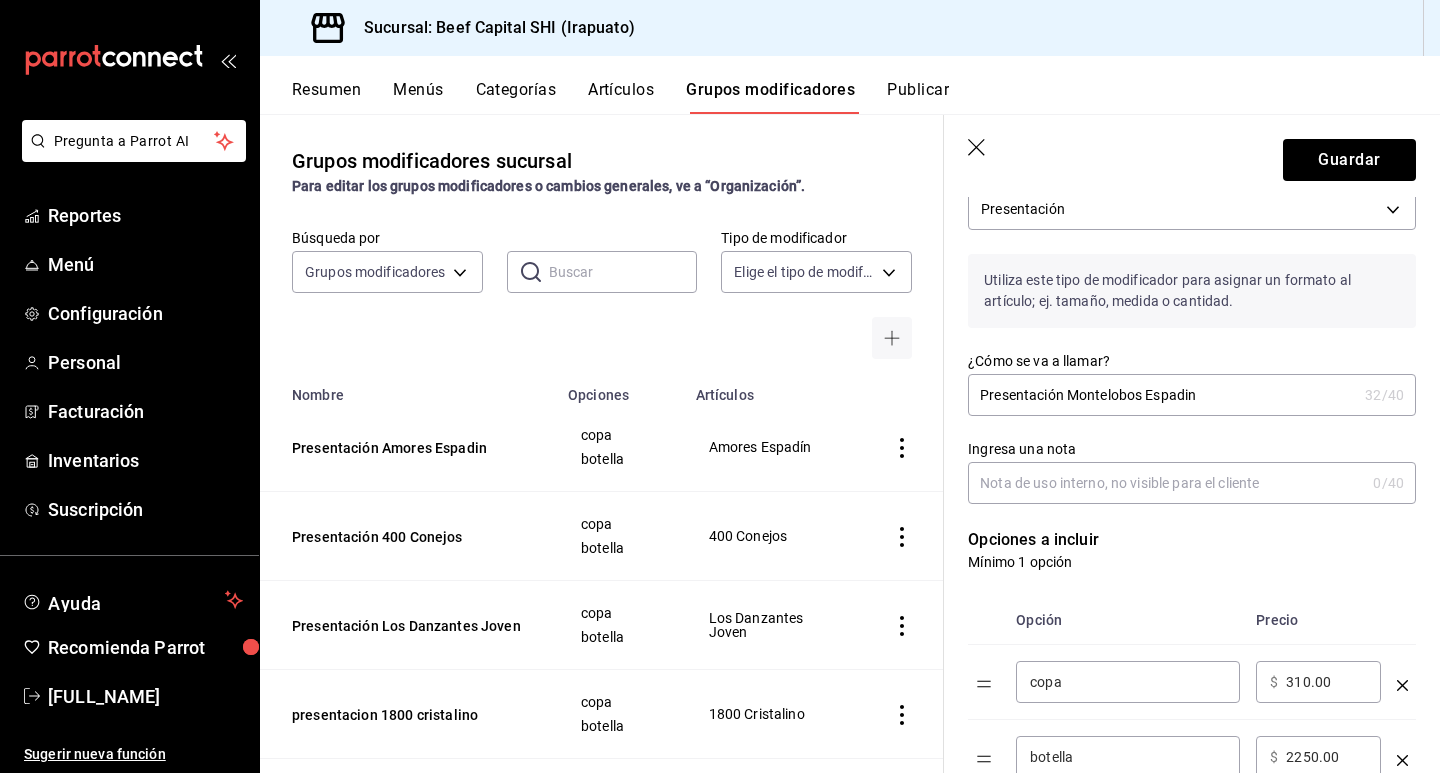 scroll, scrollTop: 0, scrollLeft: 0, axis: both 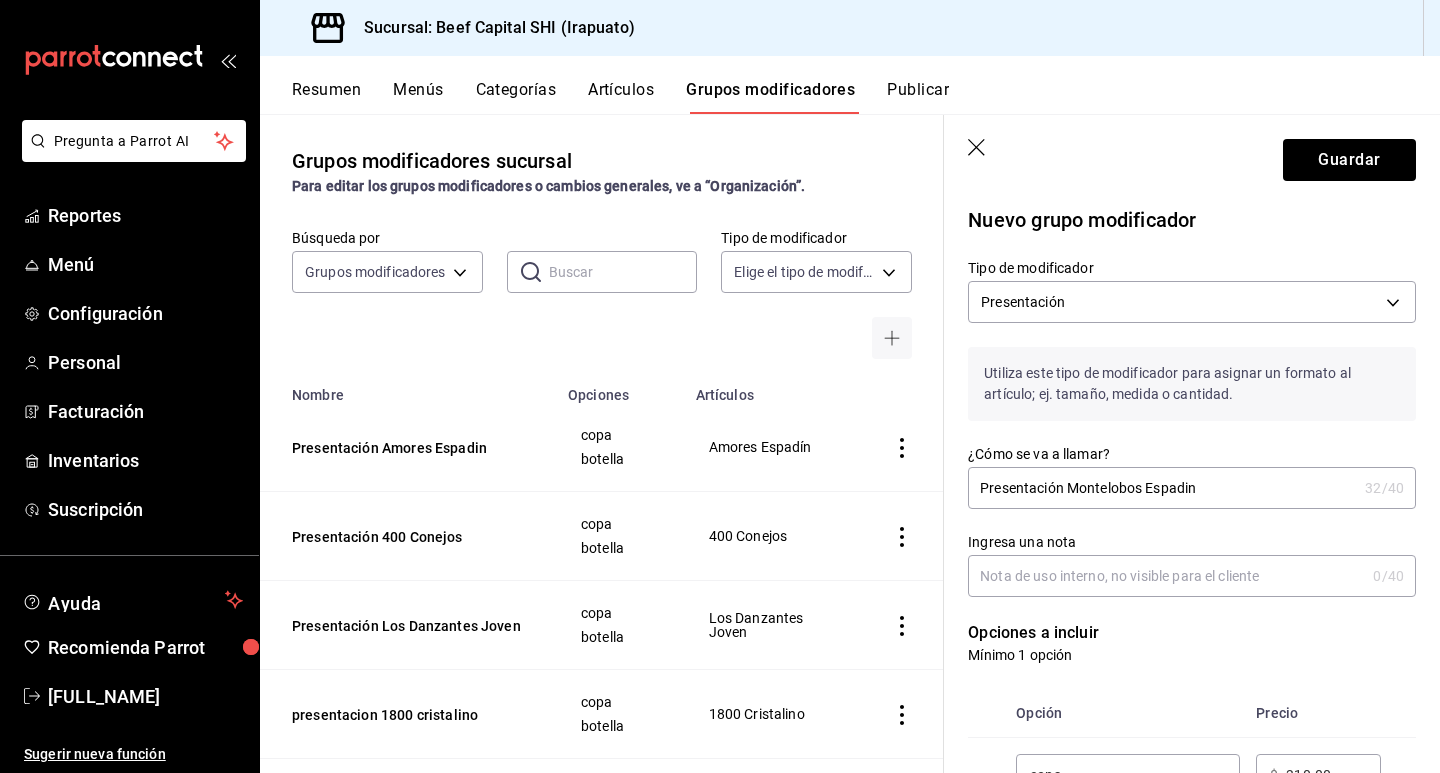 click on "Guardar" at bounding box center [1192, 156] 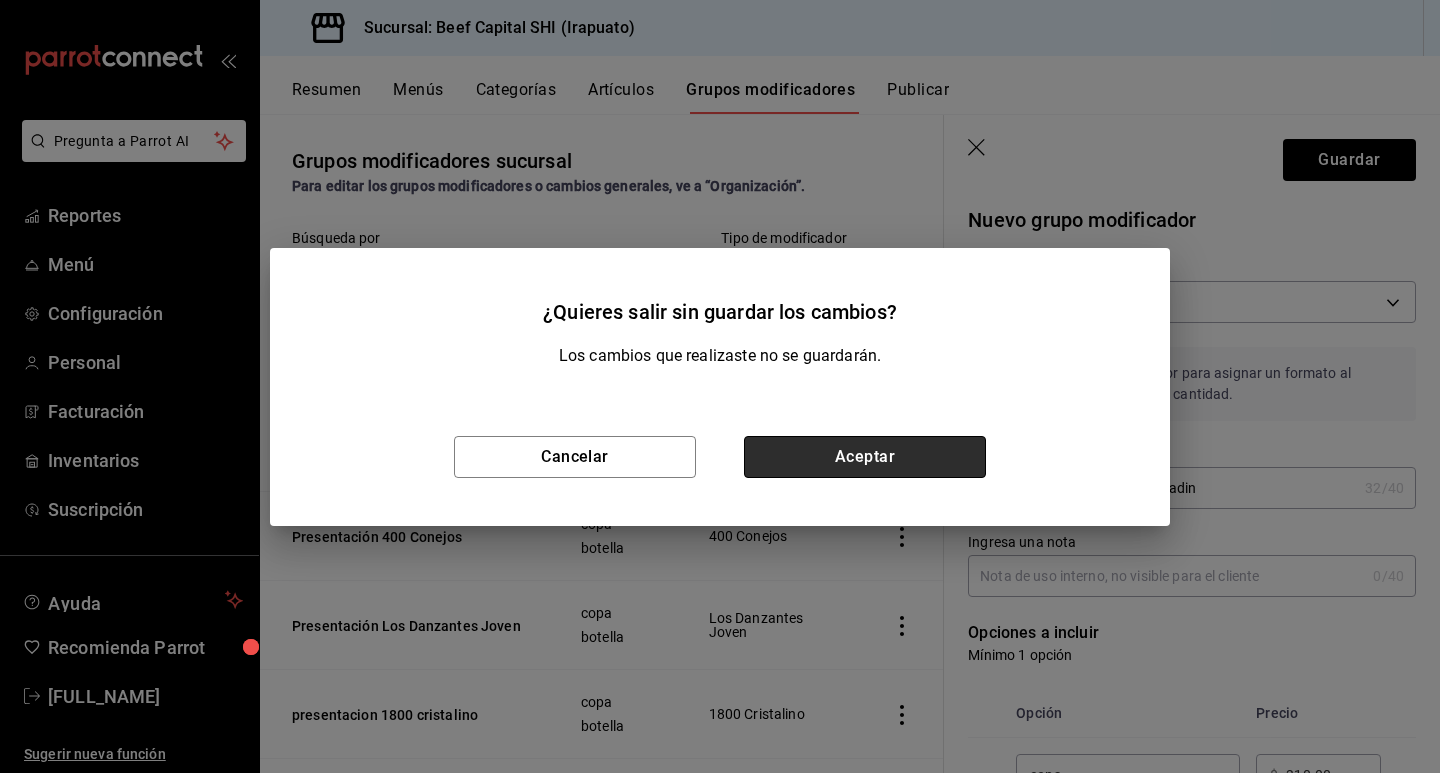 click on "Aceptar" at bounding box center (865, 457) 